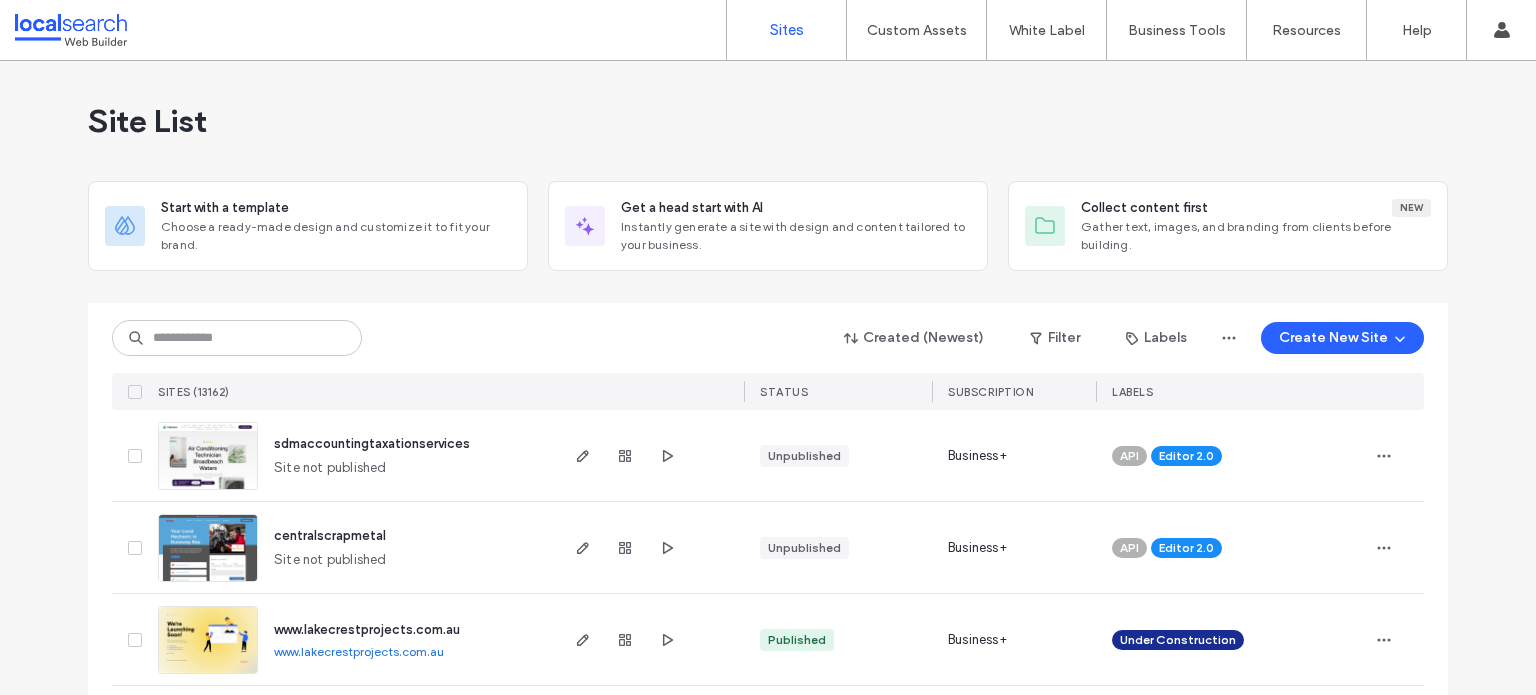 scroll, scrollTop: 0, scrollLeft: 0, axis: both 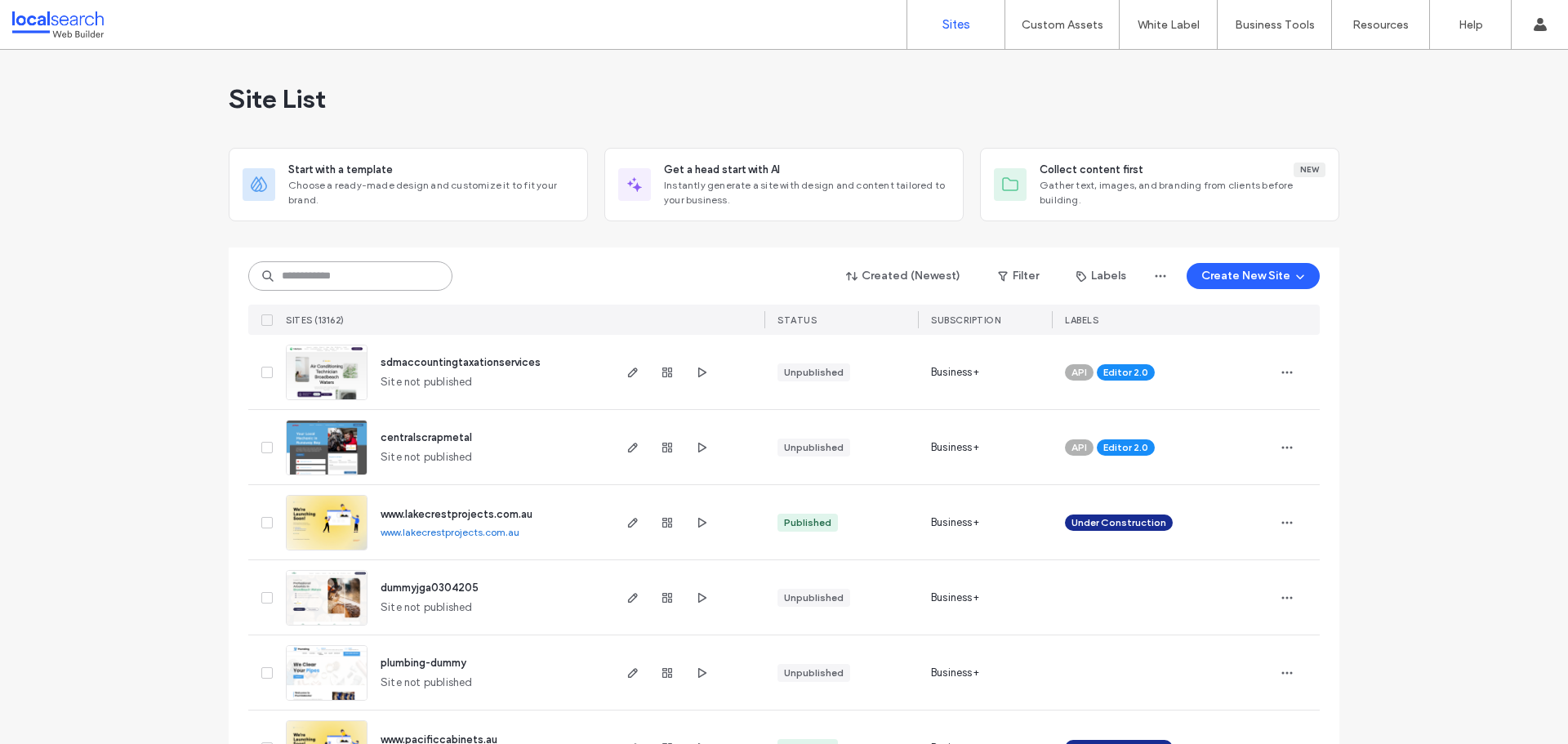 click at bounding box center [350, 276] 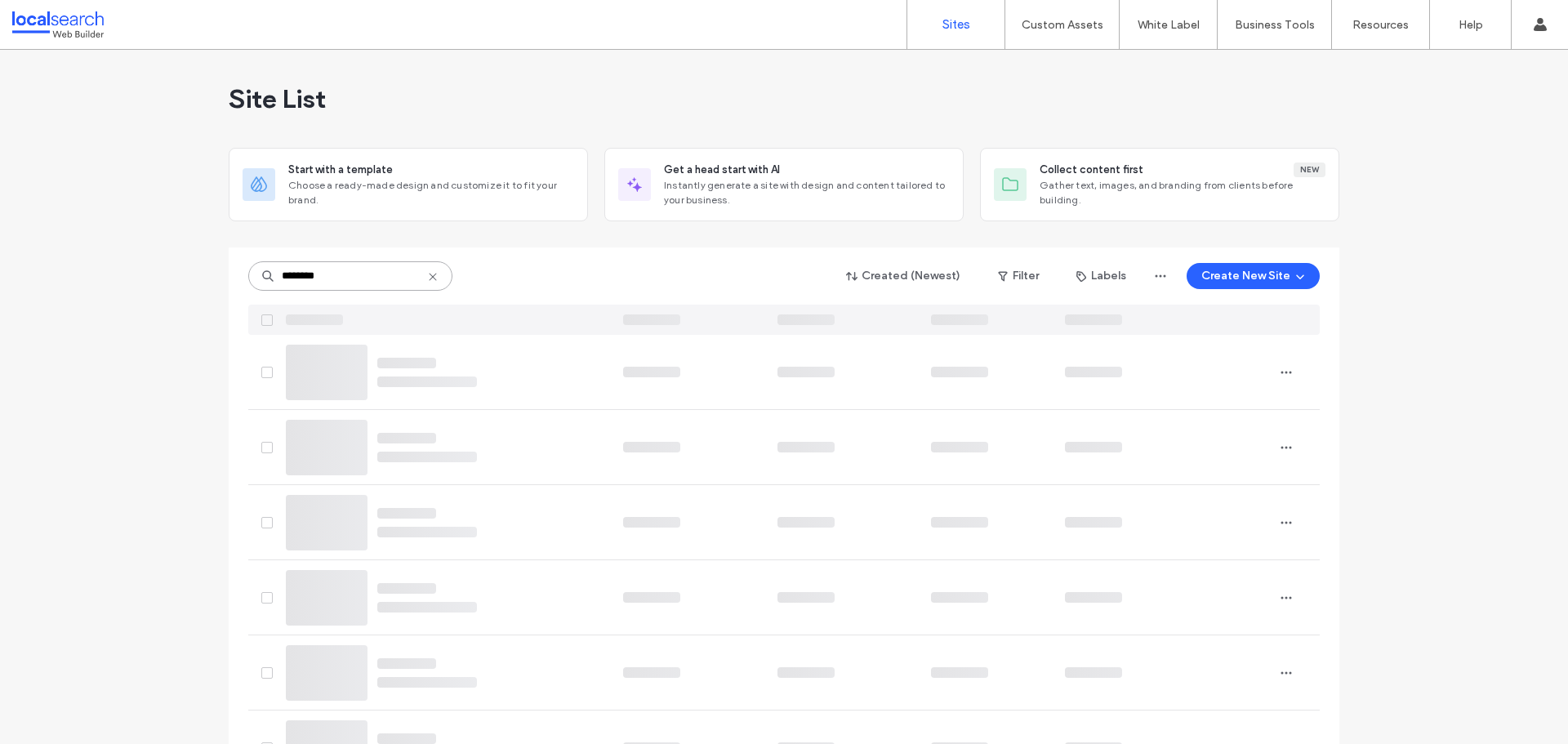 type on "********" 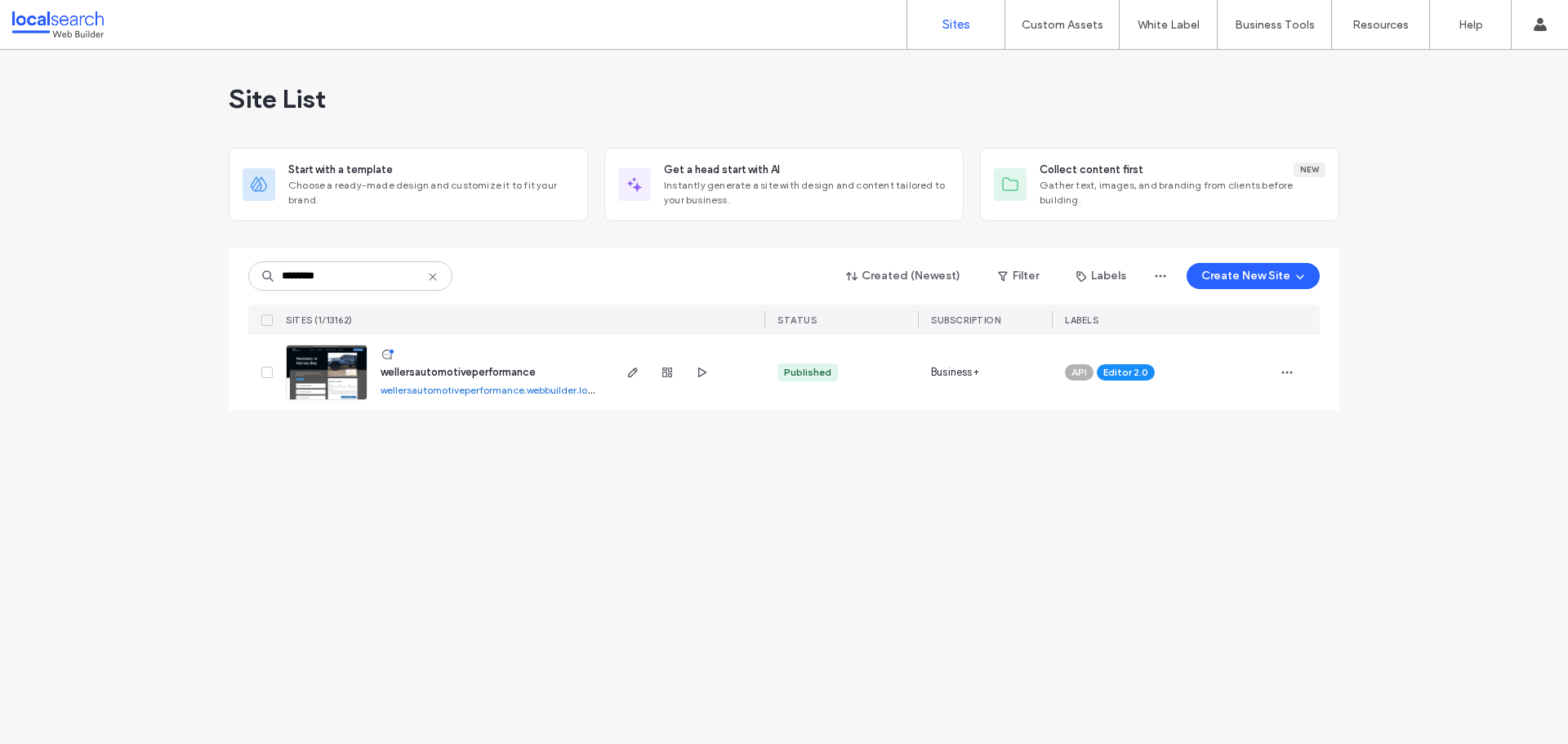 click at bounding box center [327, 401] 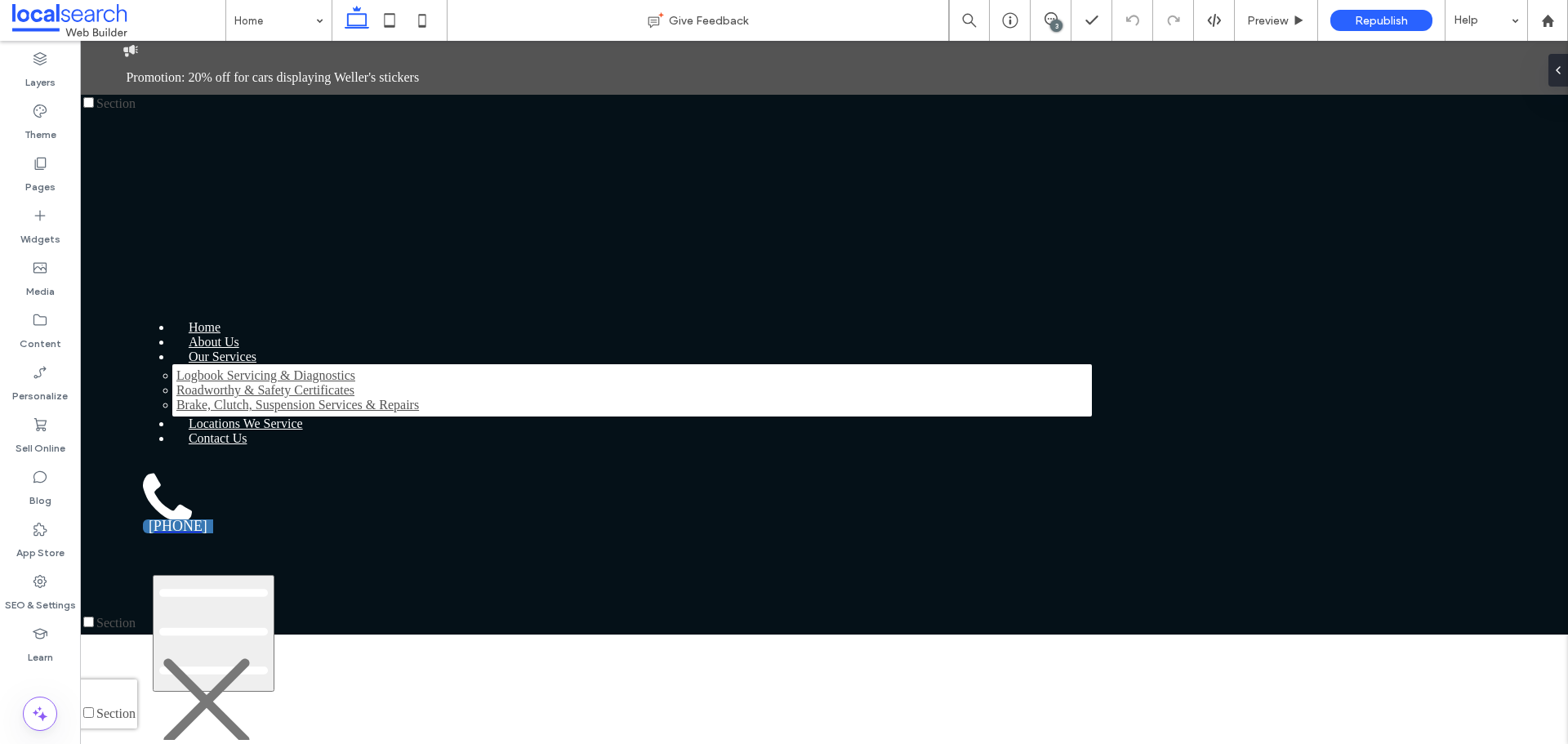 scroll, scrollTop: 0, scrollLeft: 0, axis: both 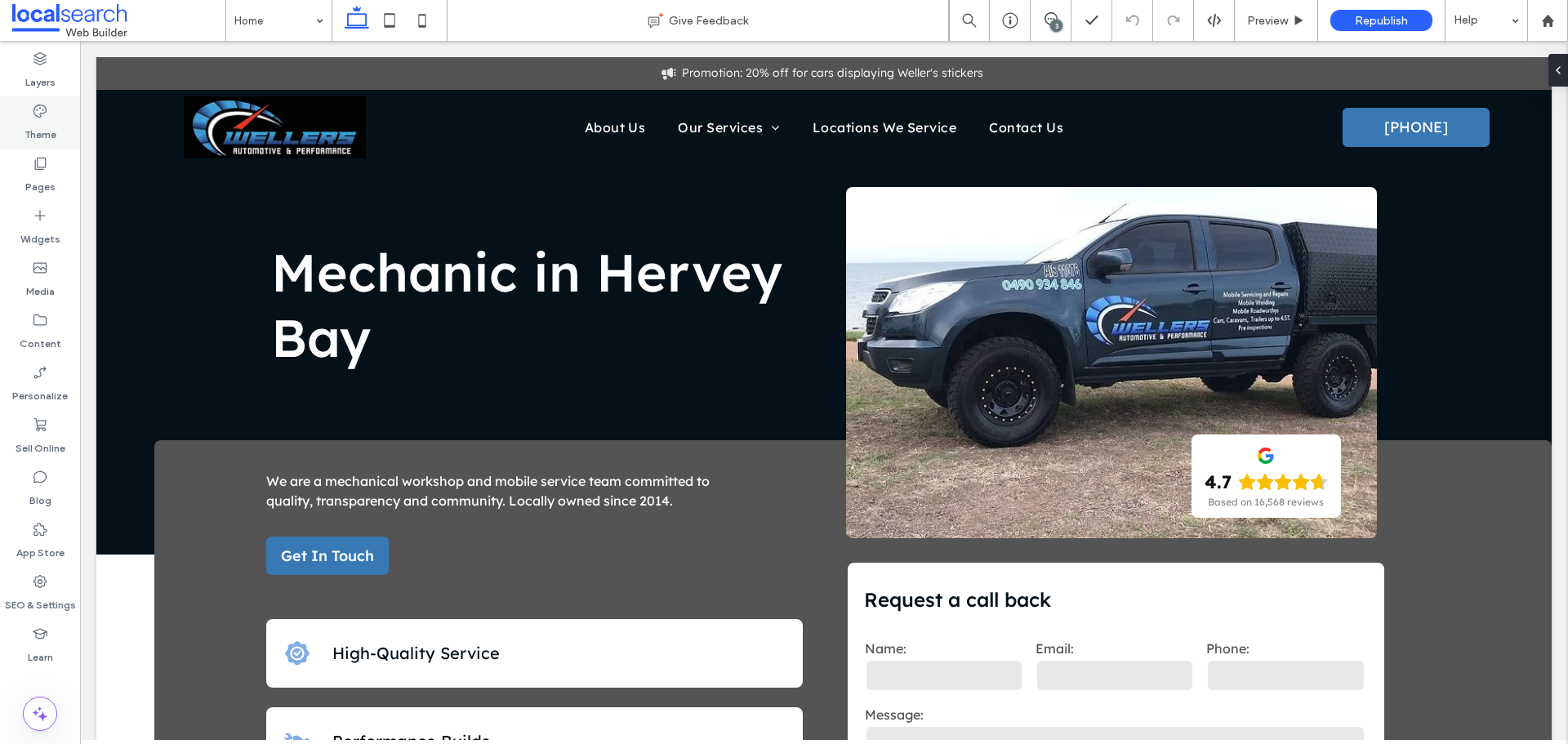 click on "Theme" at bounding box center [40, 131] 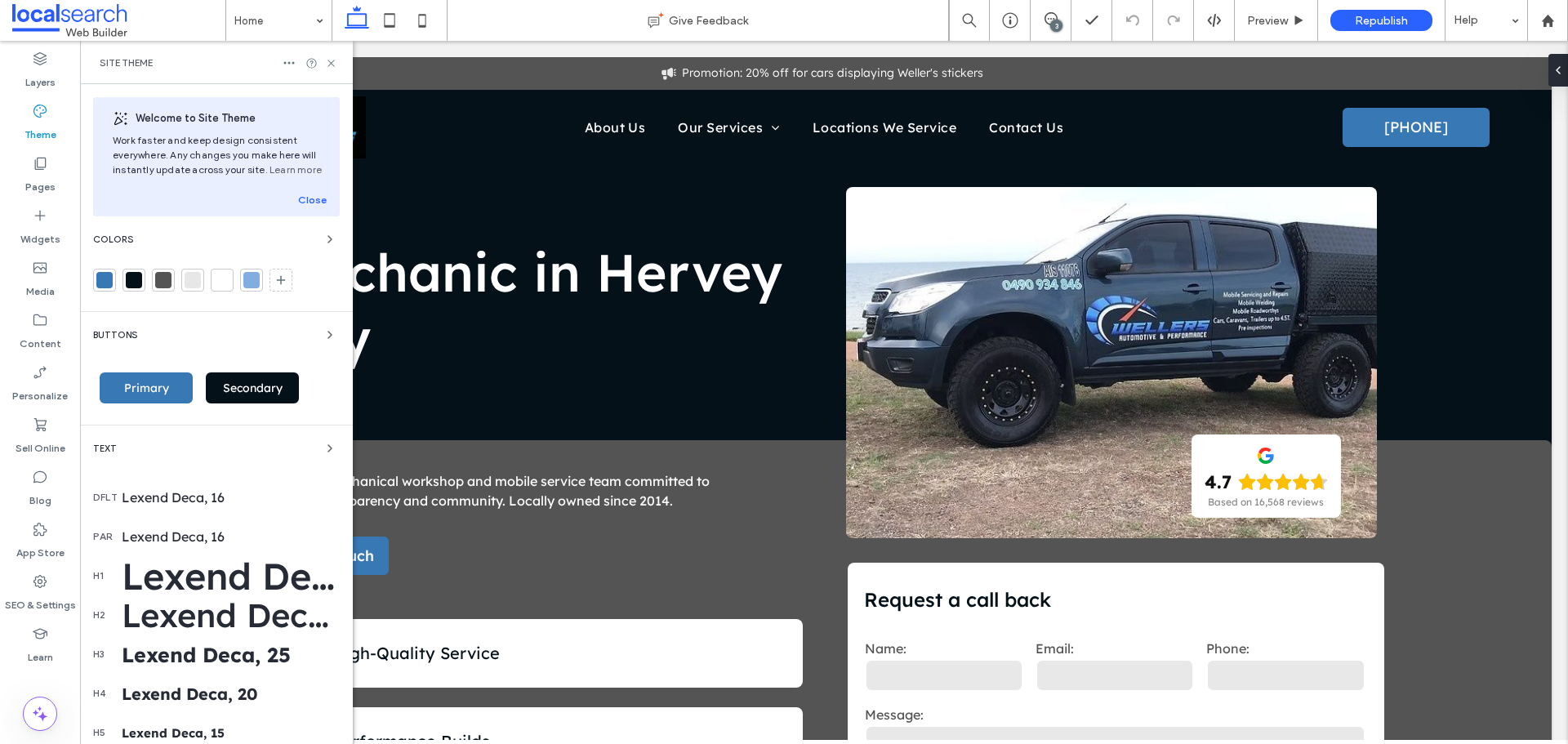 click on "Colors" at bounding box center [216, 239] 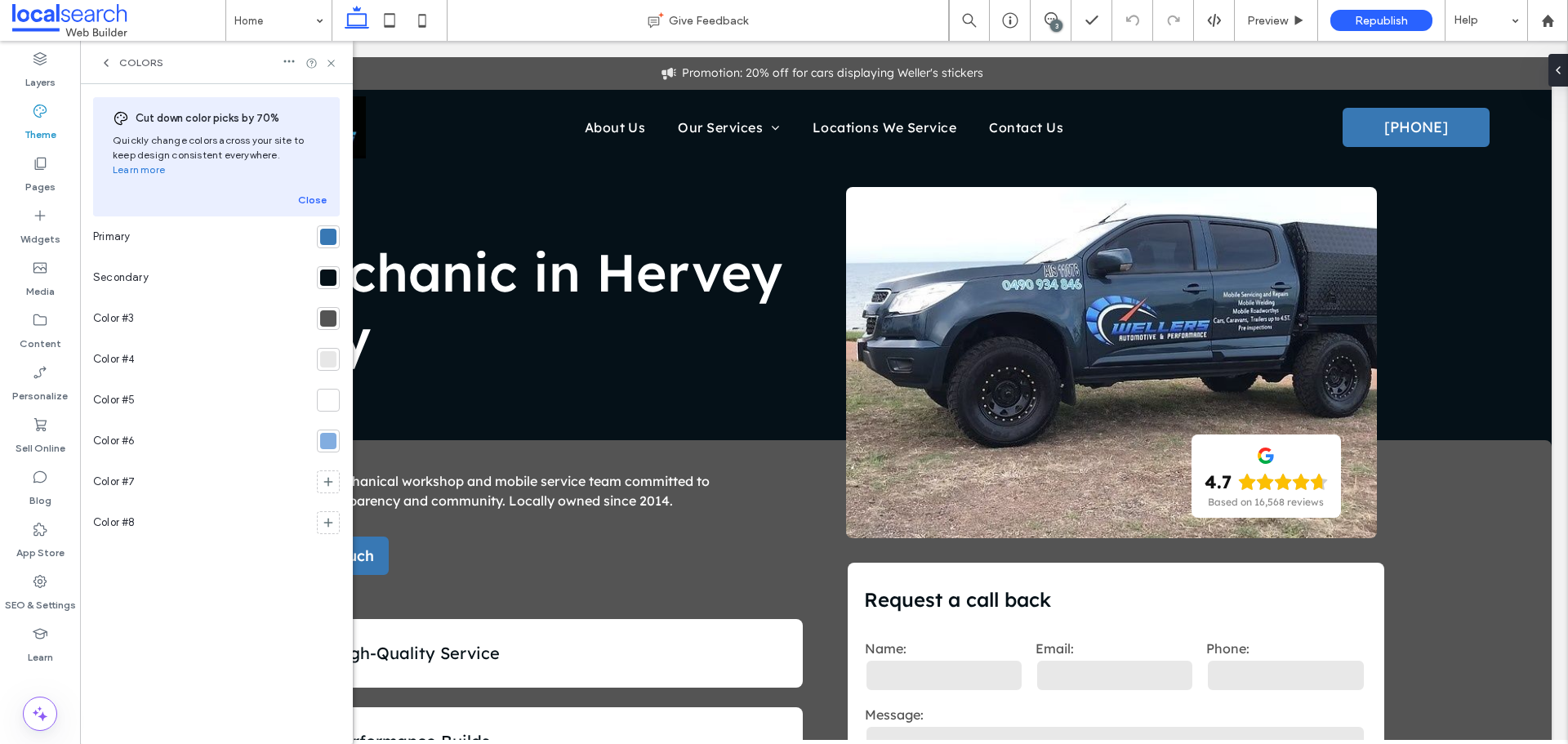 click at bounding box center (328, 237) 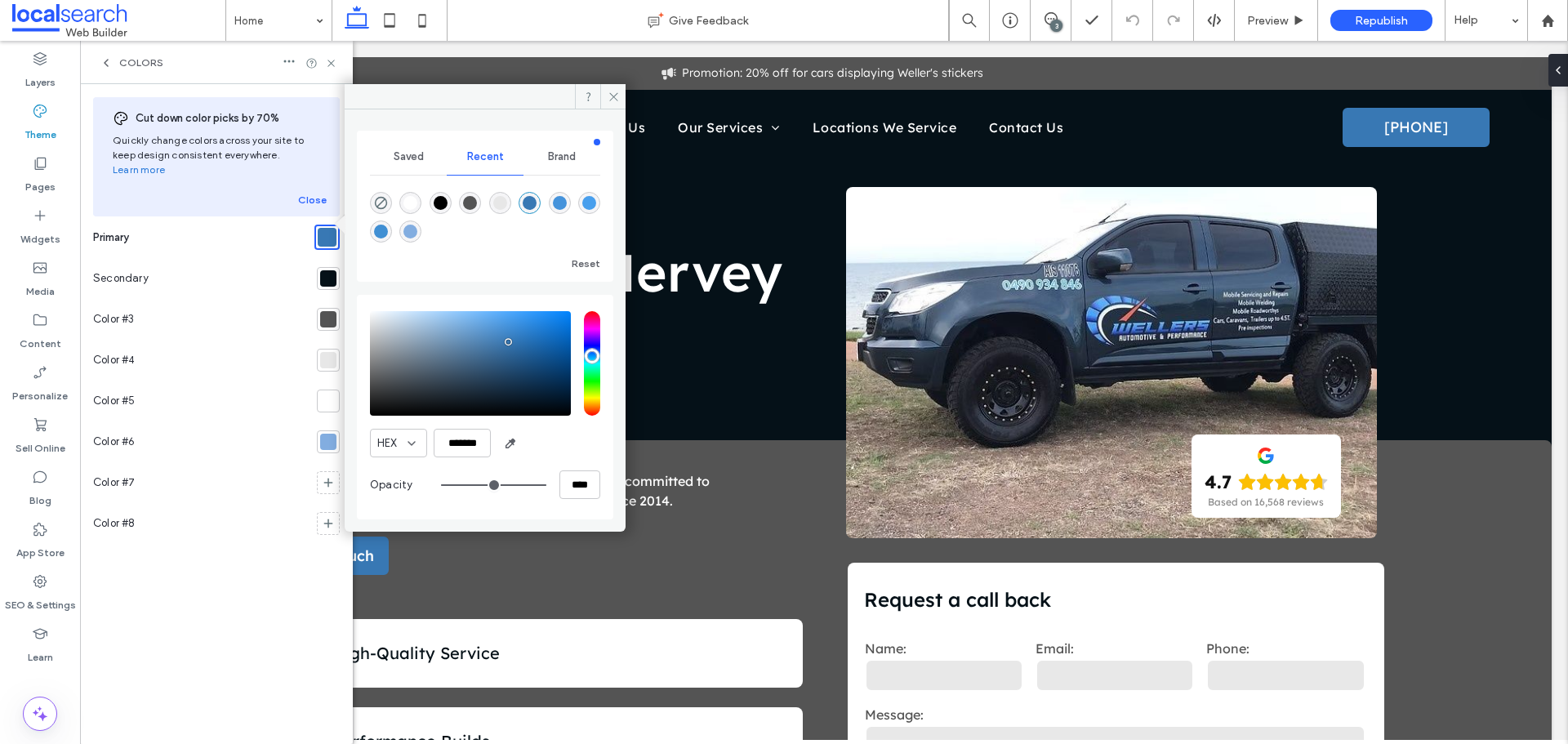 drag, startPoint x: 327, startPoint y: 265, endPoint x: 339, endPoint y: 292, distance: 29.546573 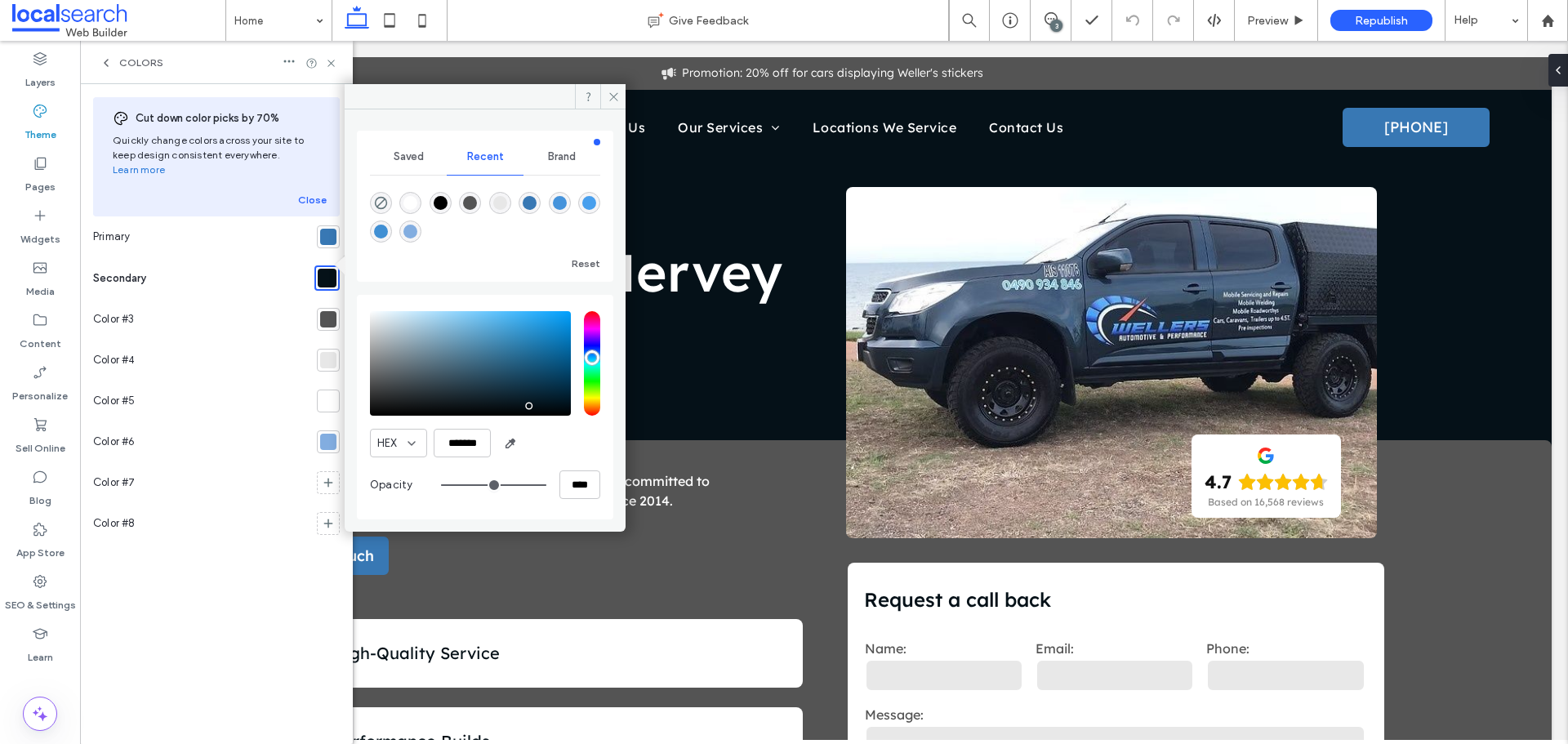 click on "Colors" at bounding box center [141, 63] 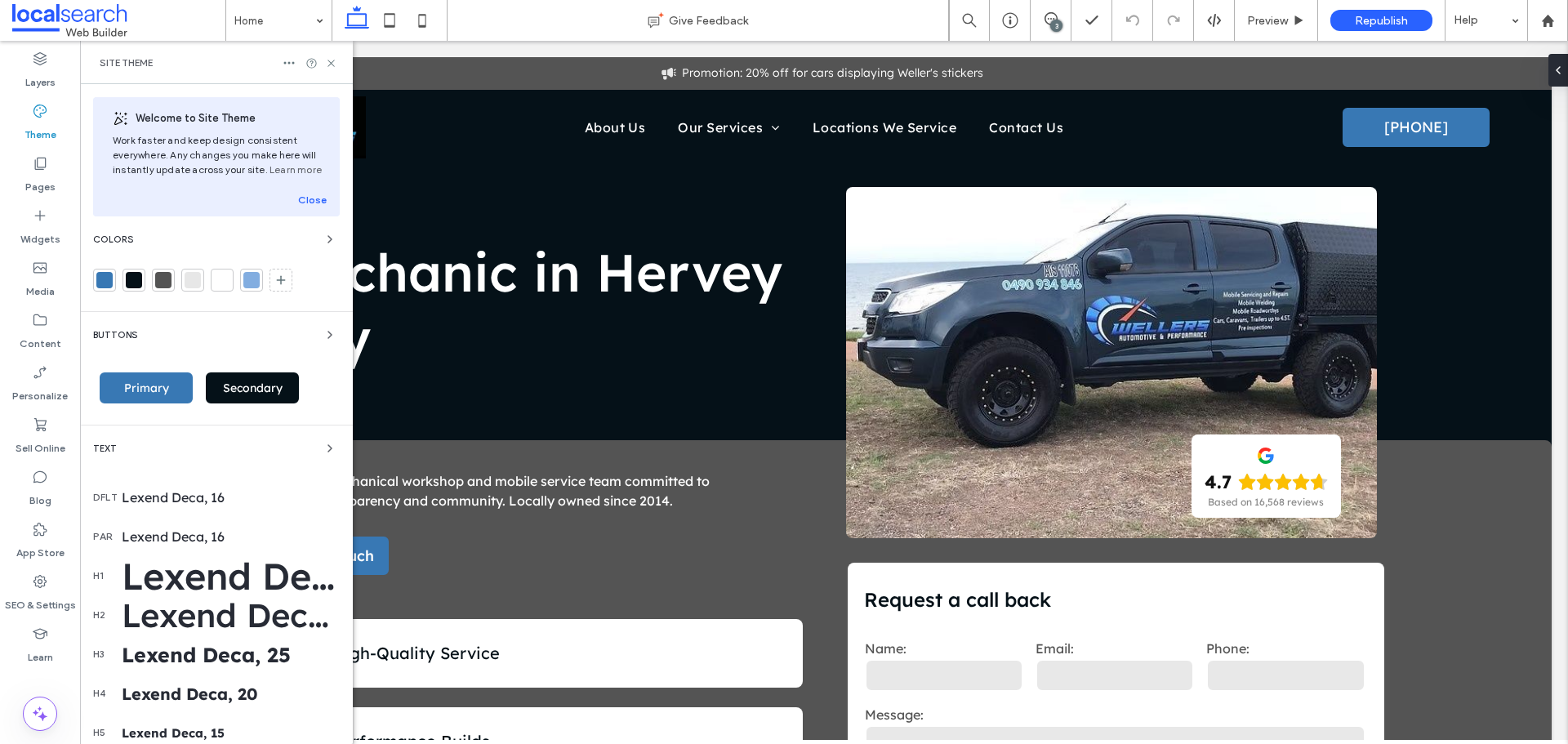 click on "Text" at bounding box center (216, 448) 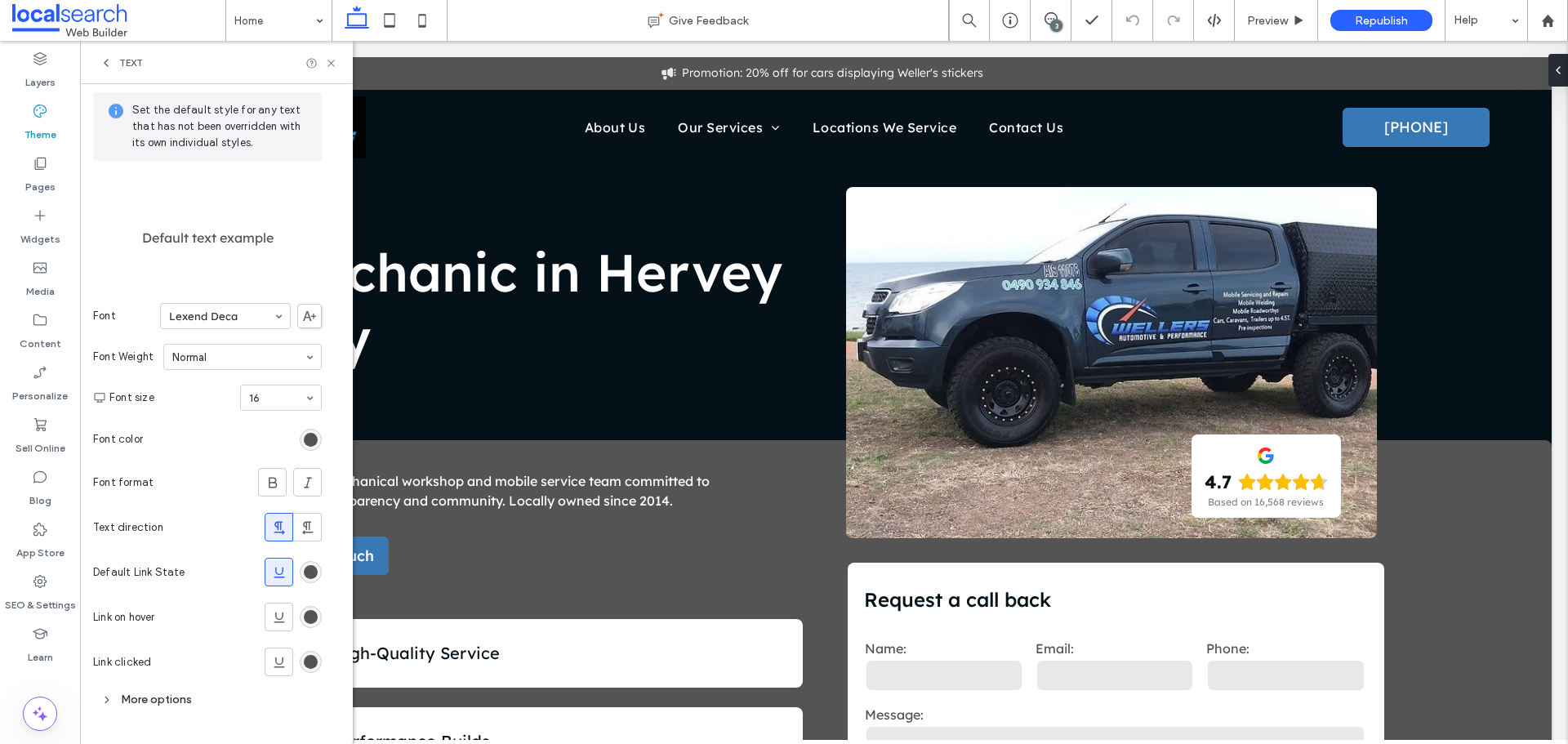 scroll, scrollTop: 68, scrollLeft: 0, axis: vertical 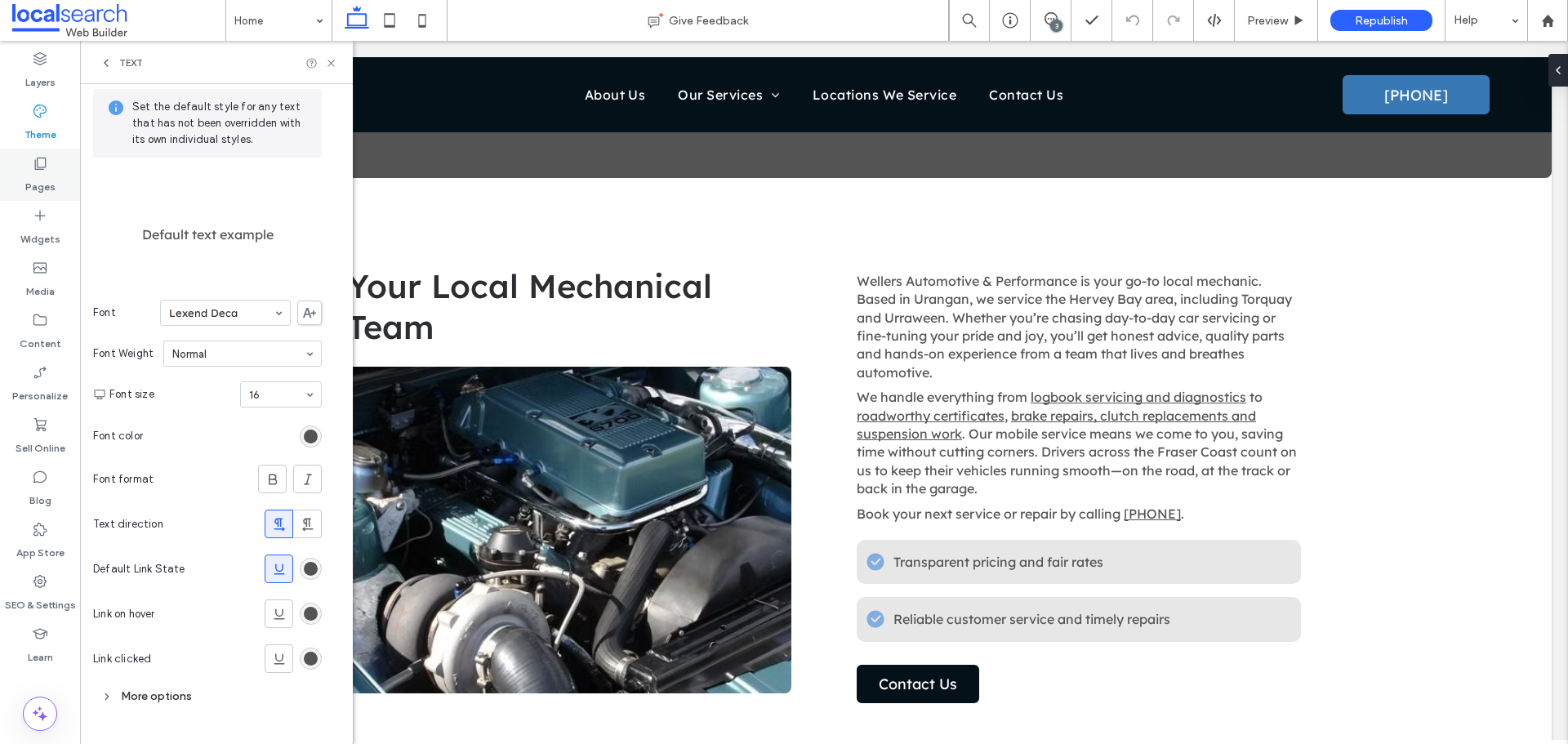 click 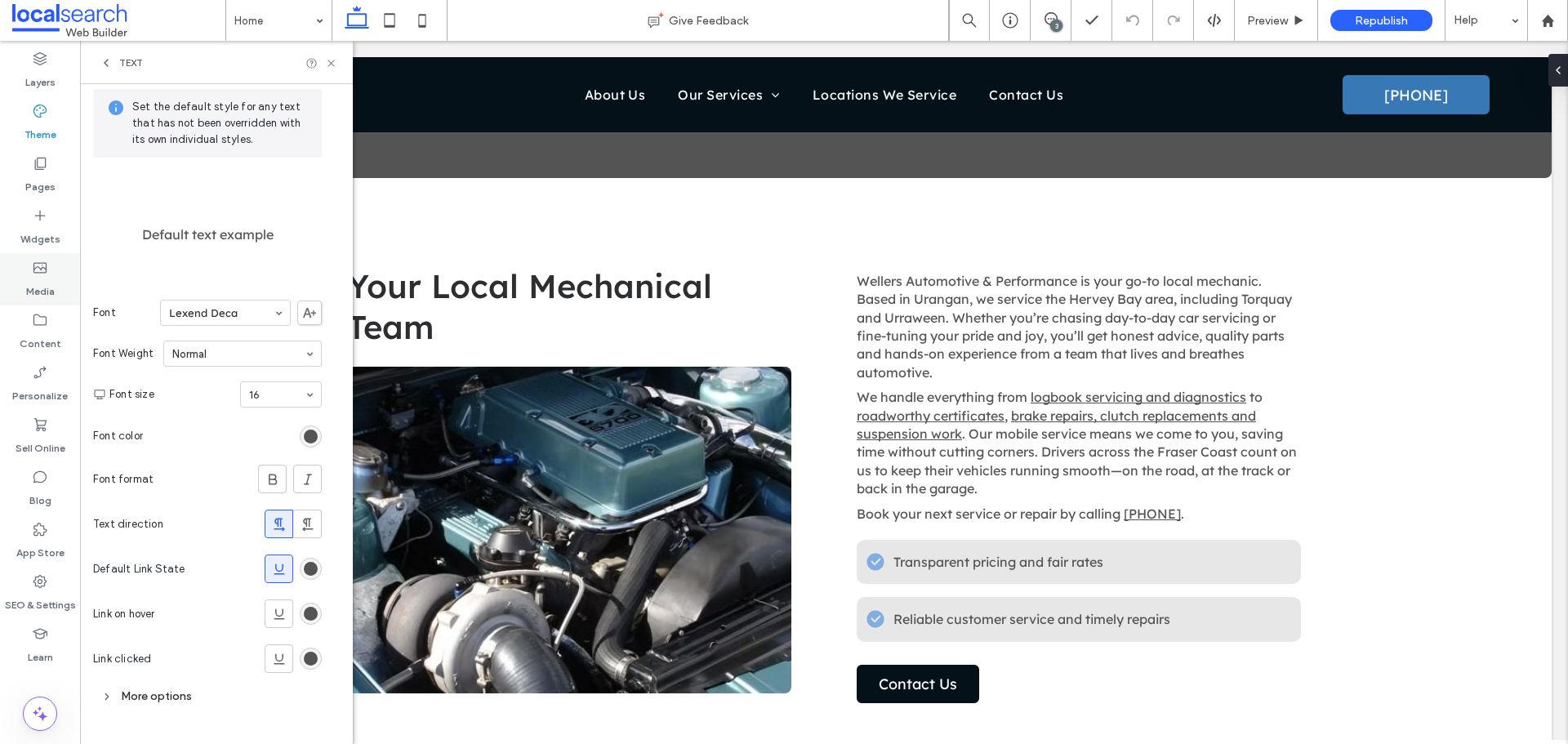 click 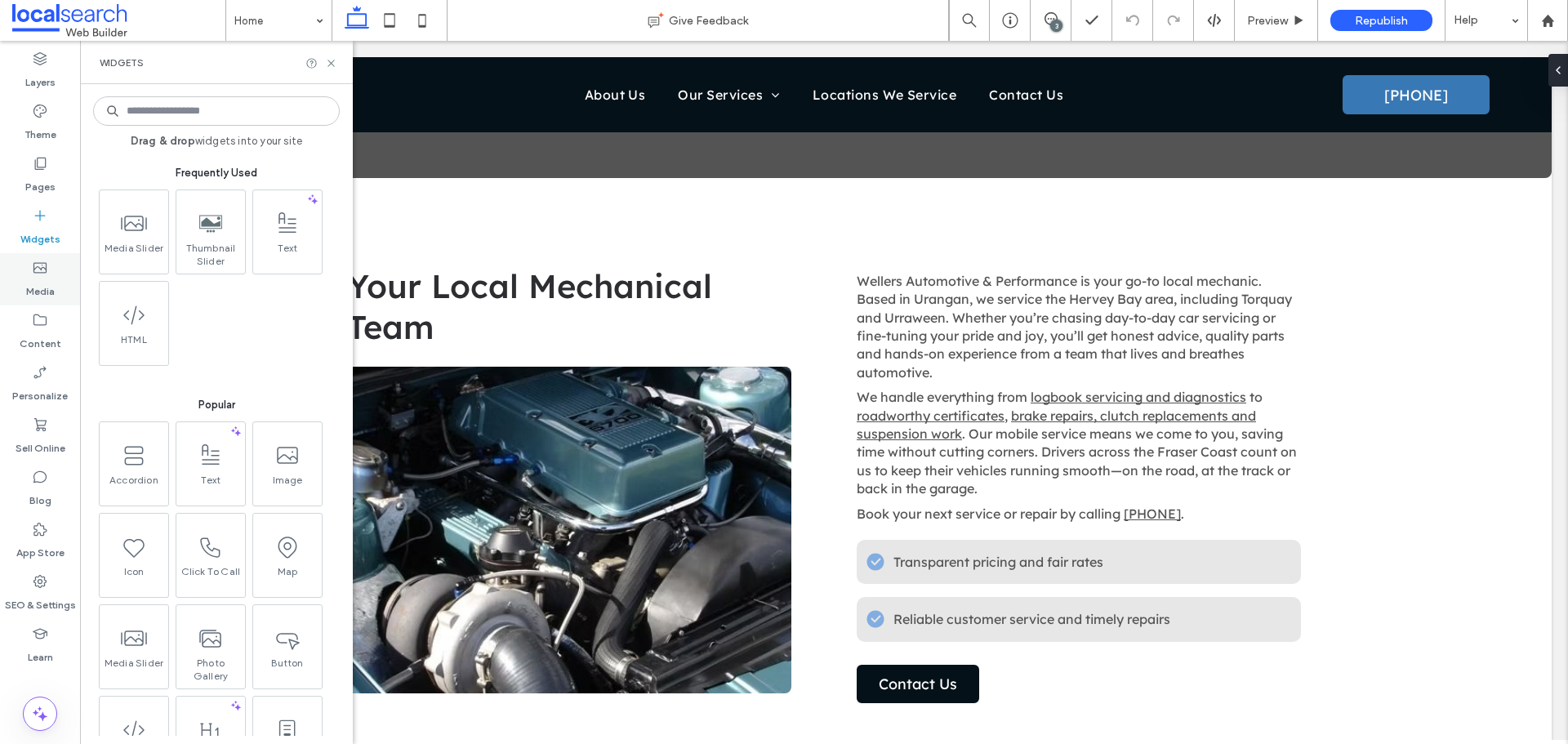 click 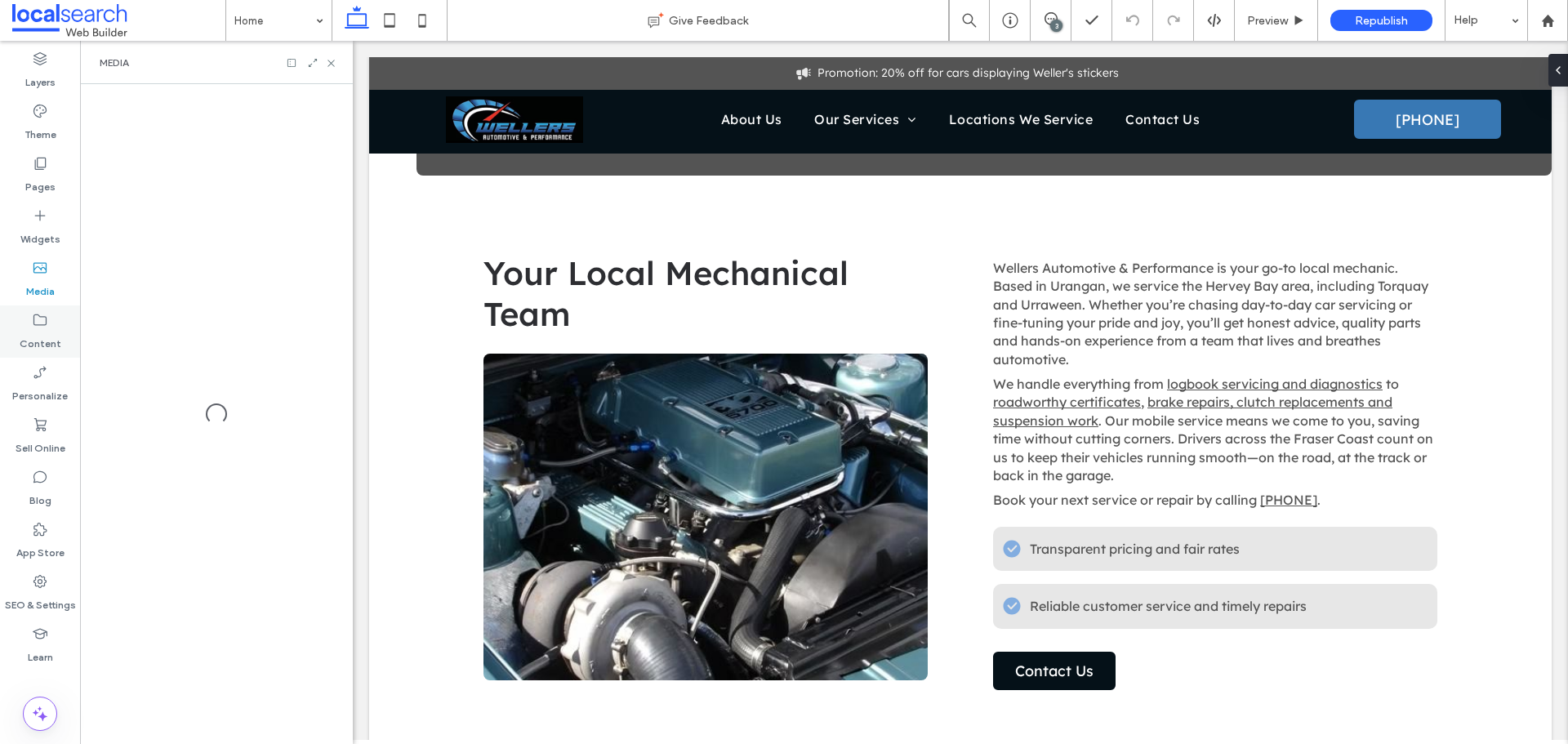 click on "Content" at bounding box center [40, 332] 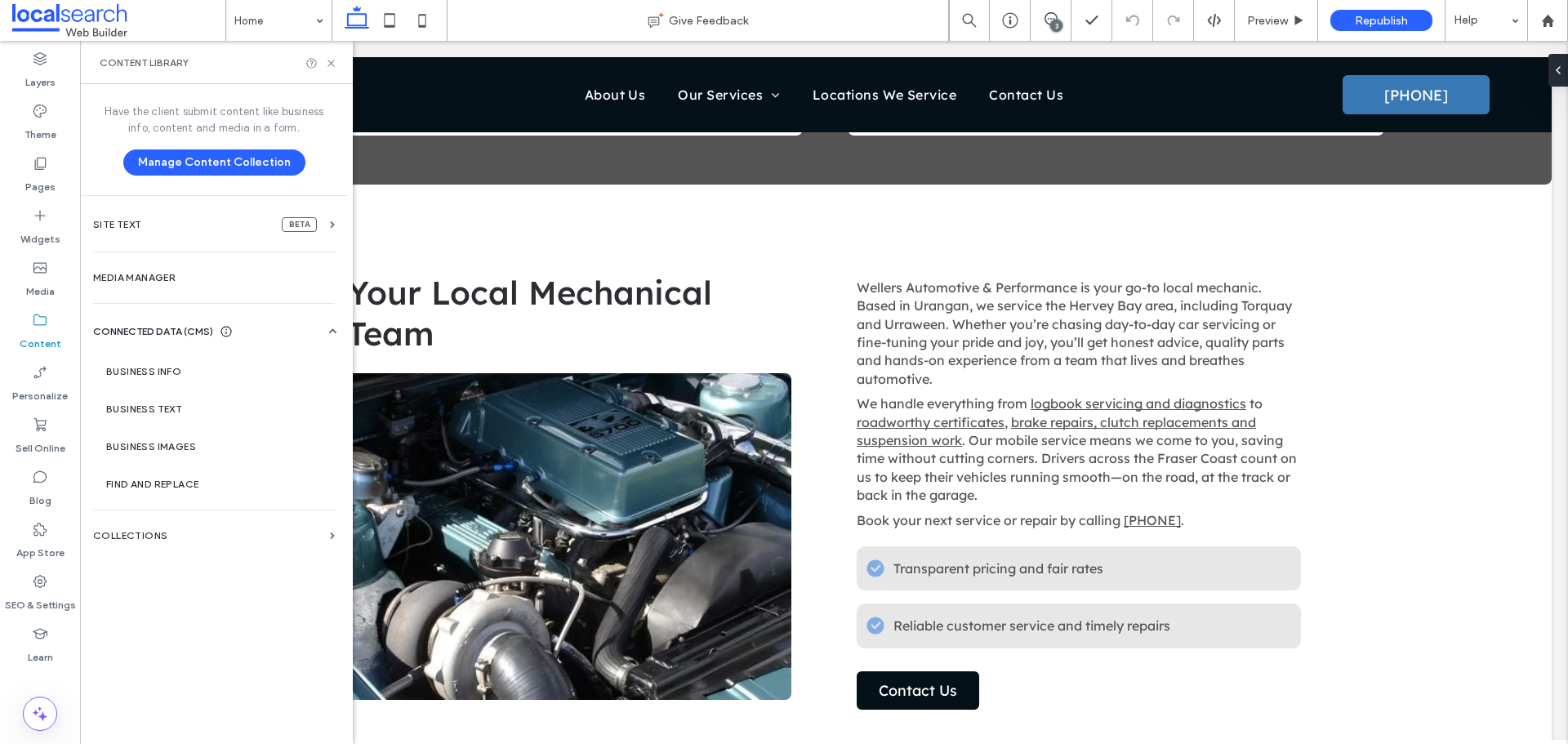 scroll, scrollTop: 736, scrollLeft: 0, axis: vertical 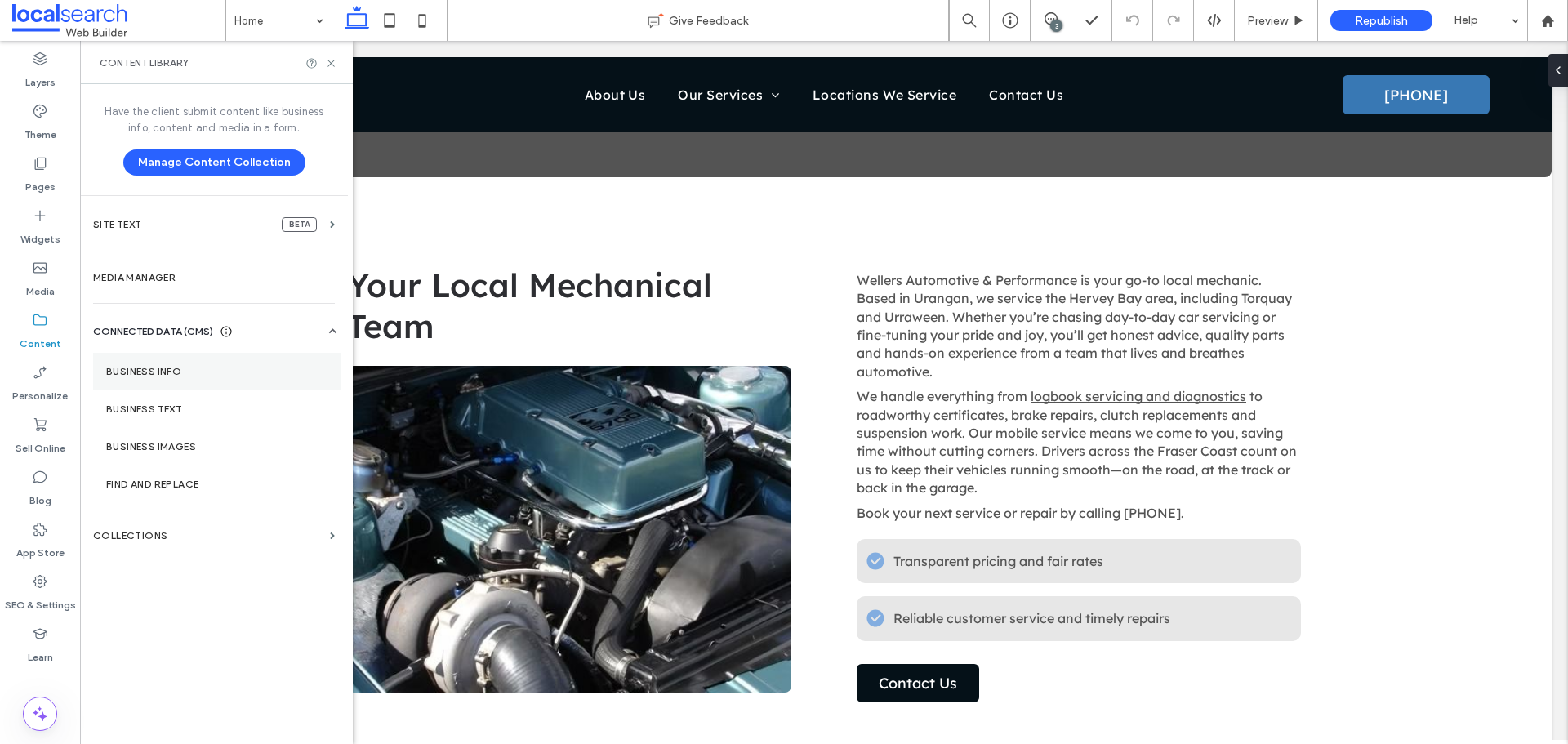 click on "Business Info" at bounding box center [217, 372] 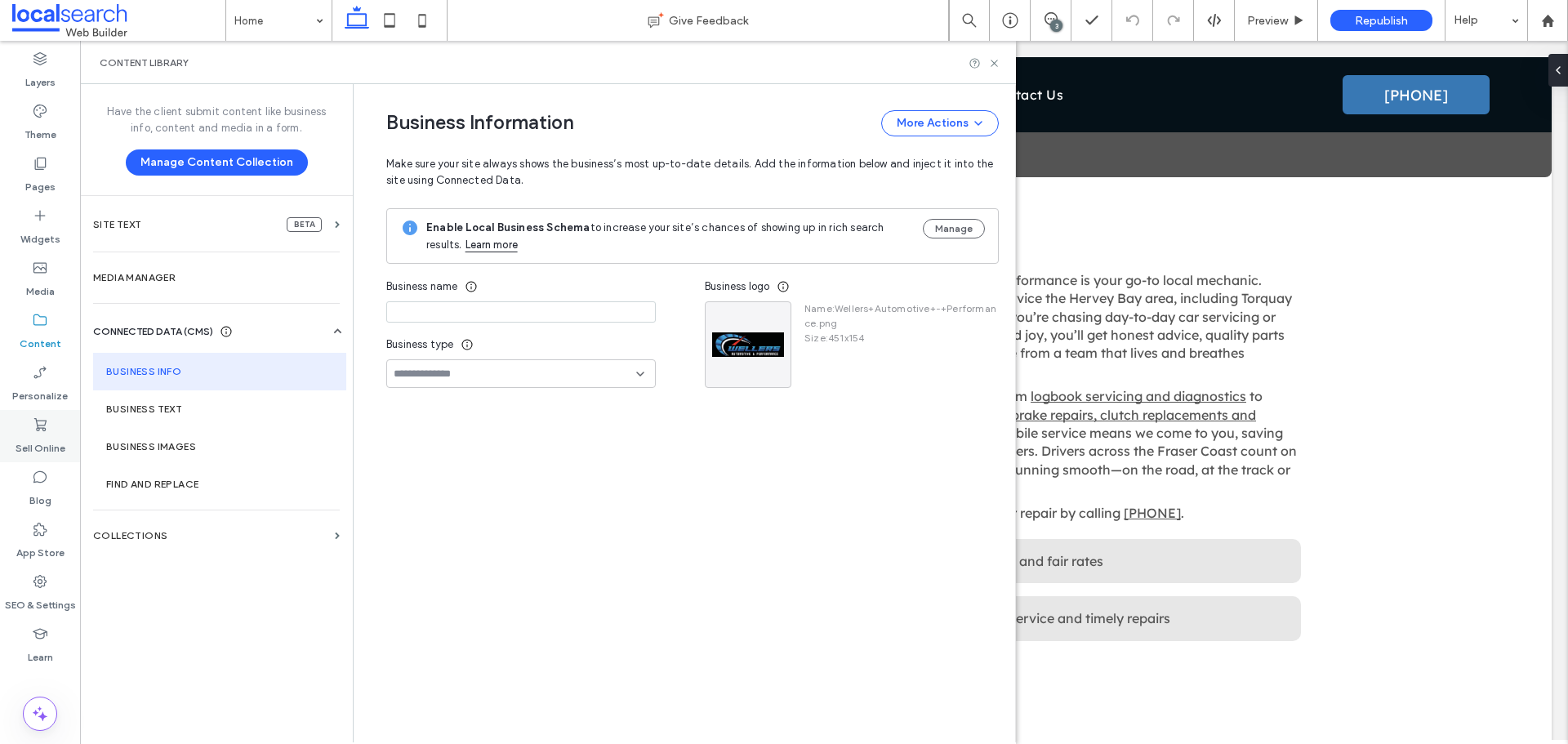 type on "**********" 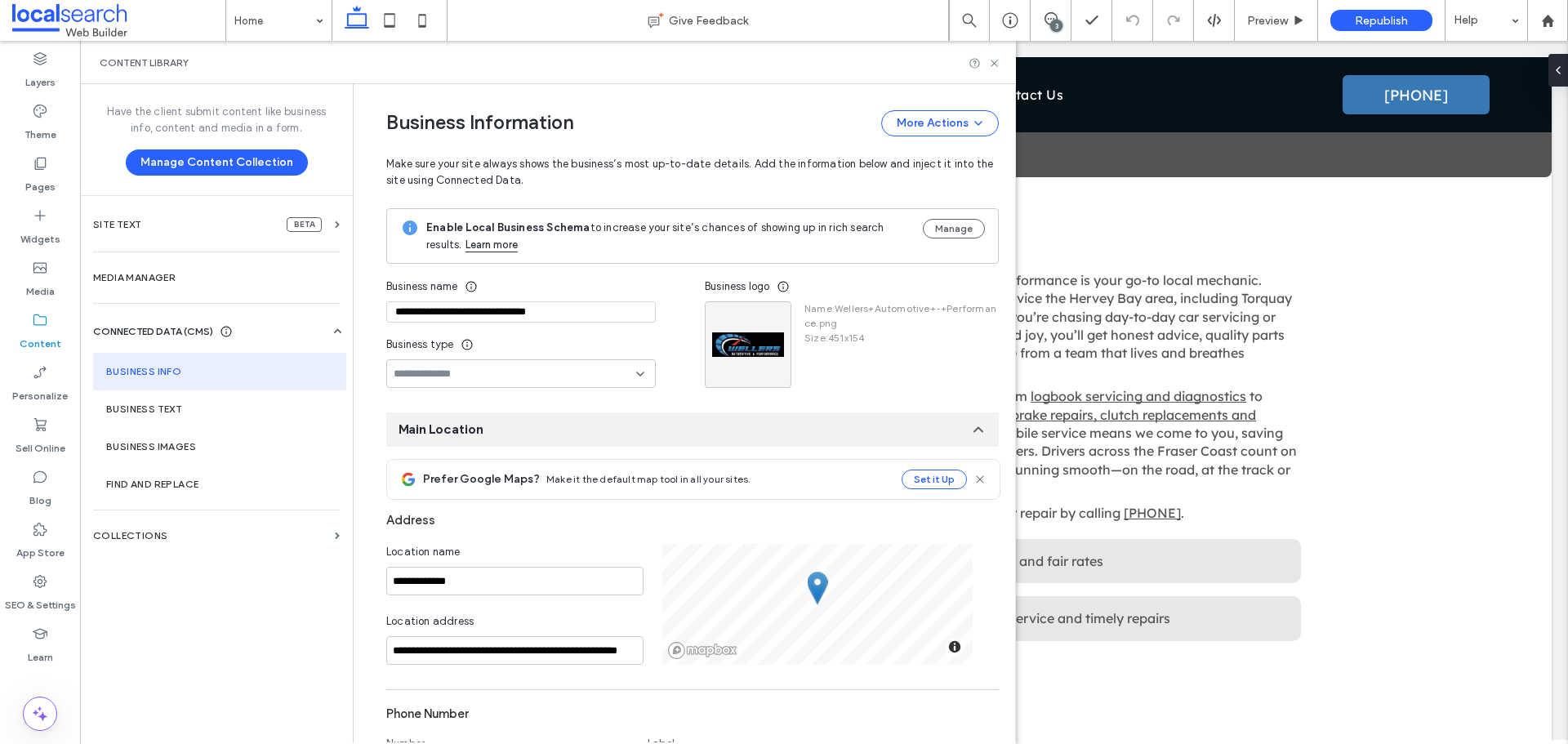scroll, scrollTop: 82, scrollLeft: 0, axis: vertical 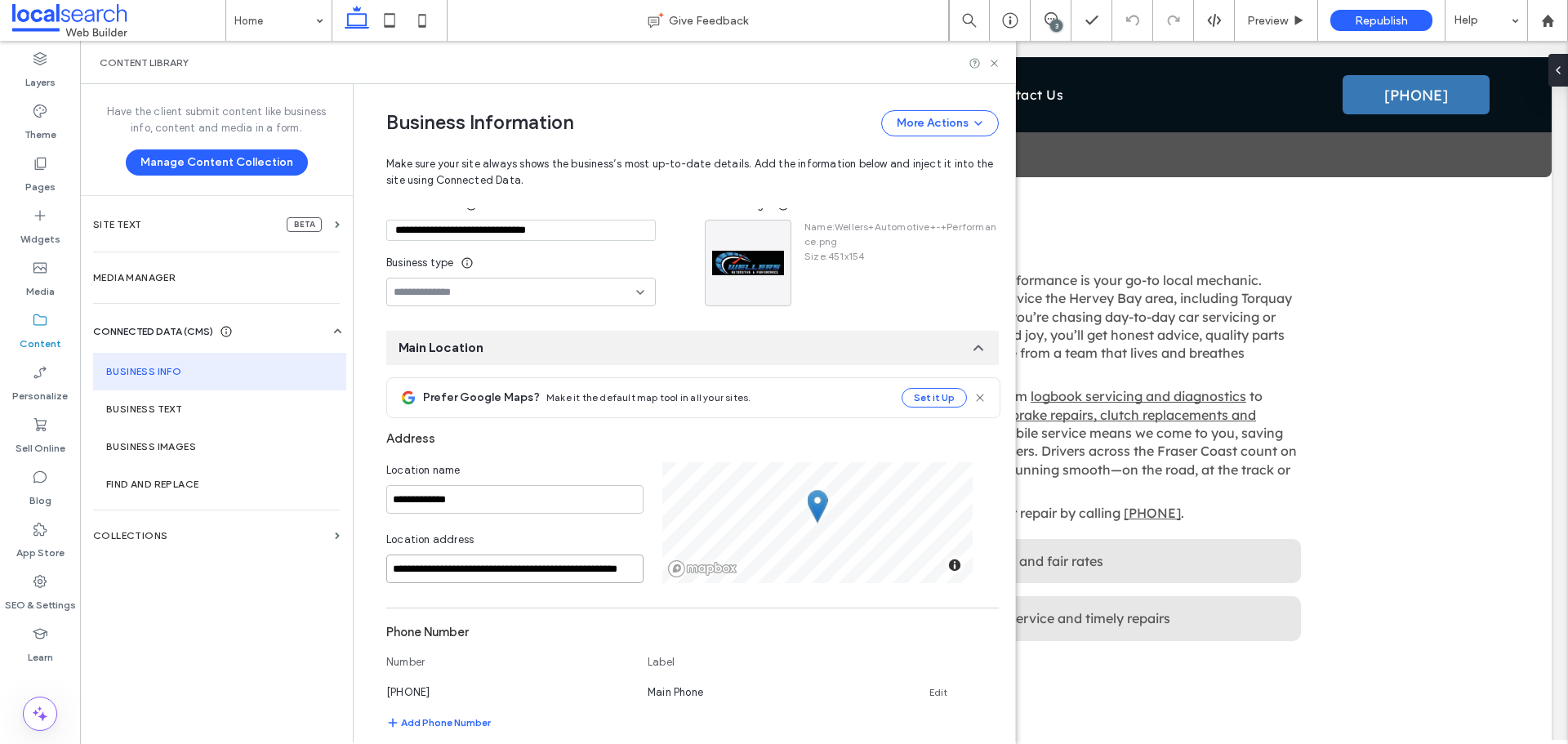 click on "**********" at bounding box center [514, 568] 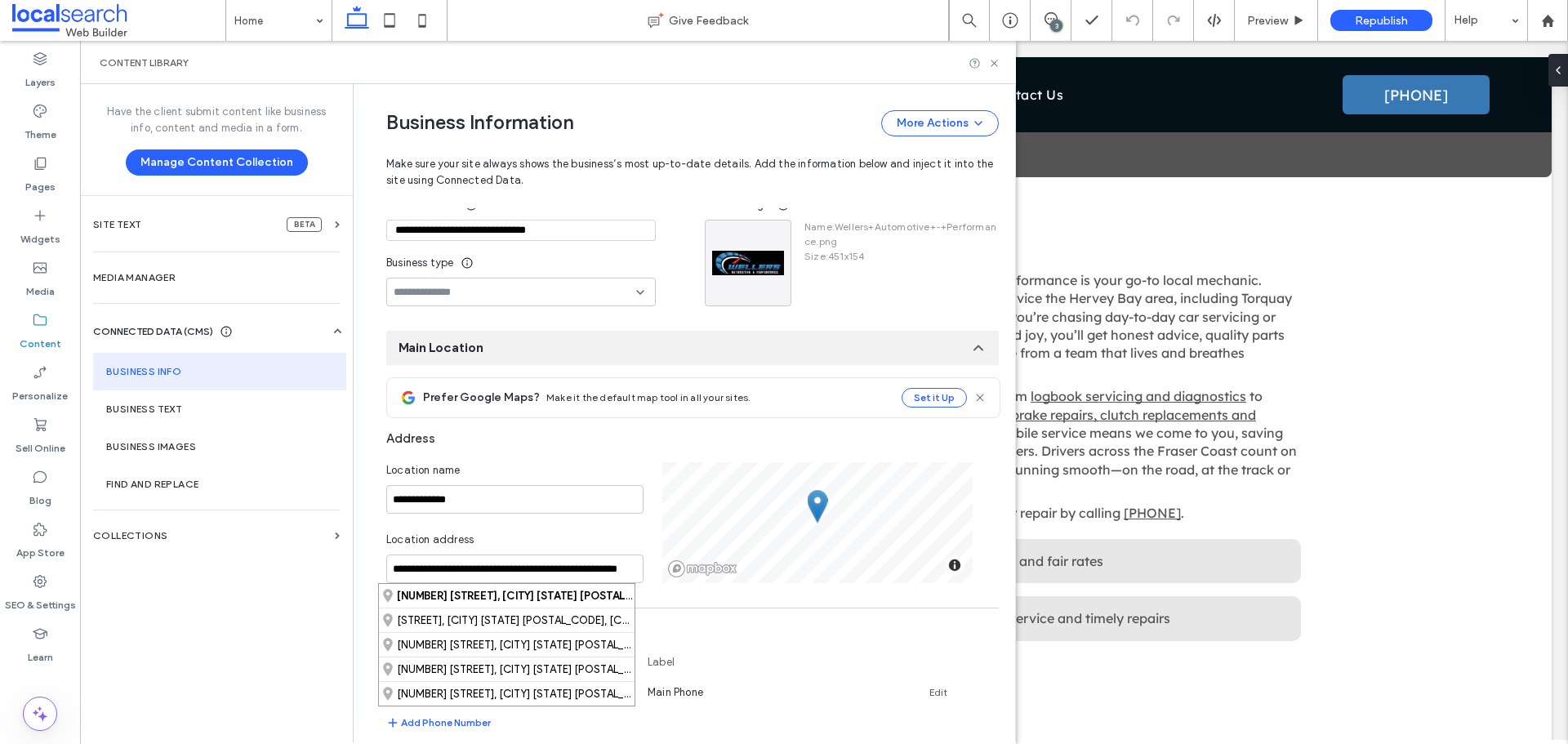 click on "**********" at bounding box center [680, 804] 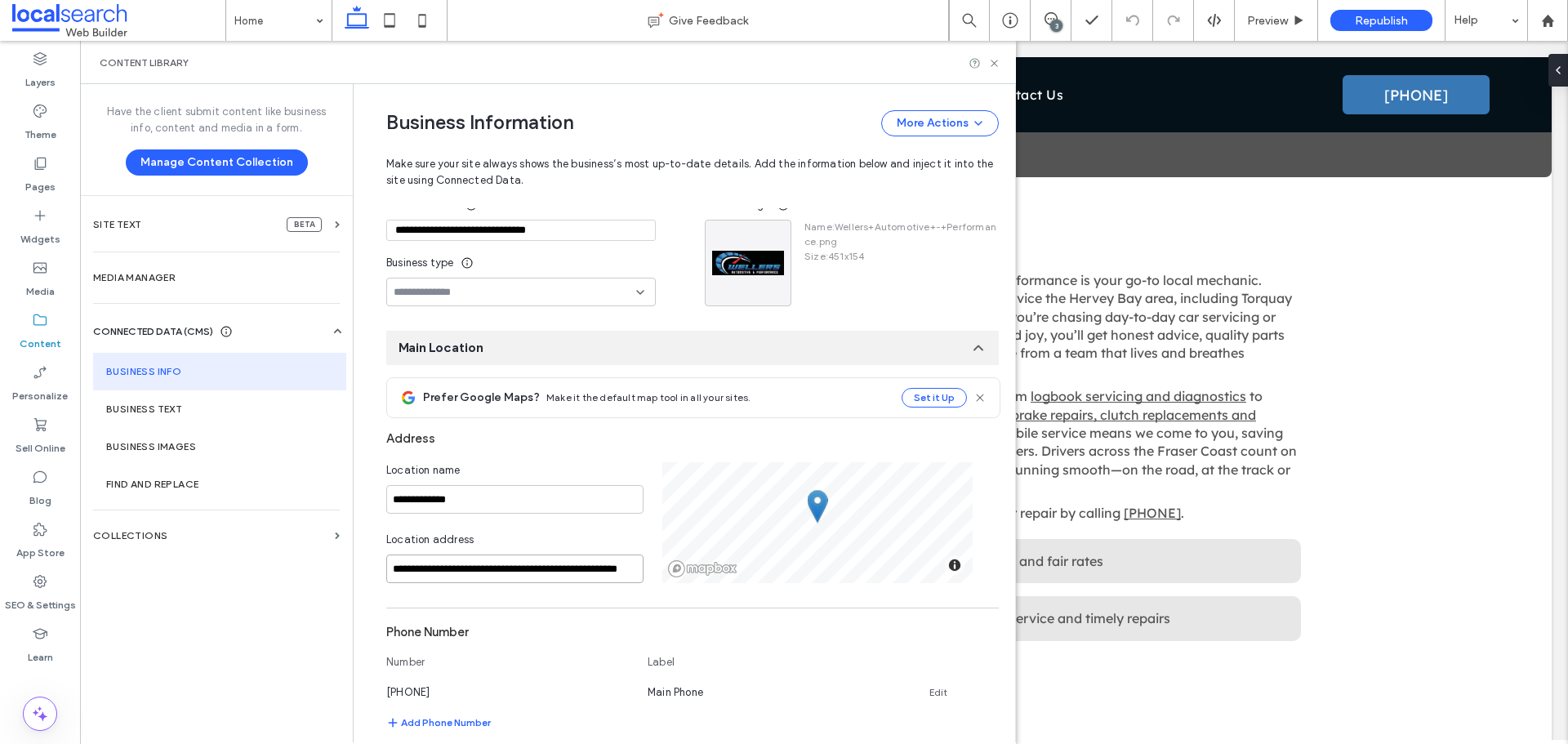 click on "**********" at bounding box center [514, 568] 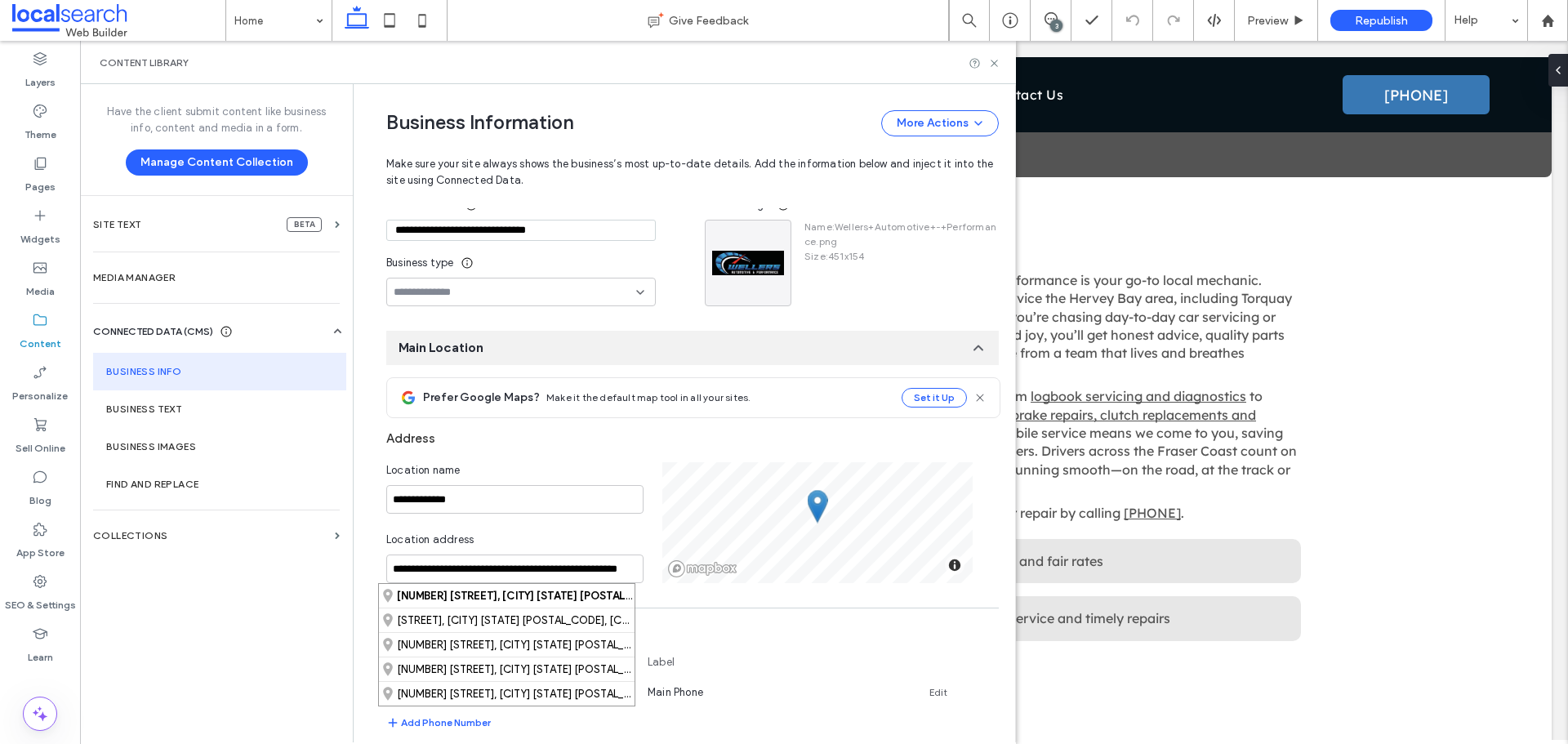 click on "**********" at bounding box center (680, 804) 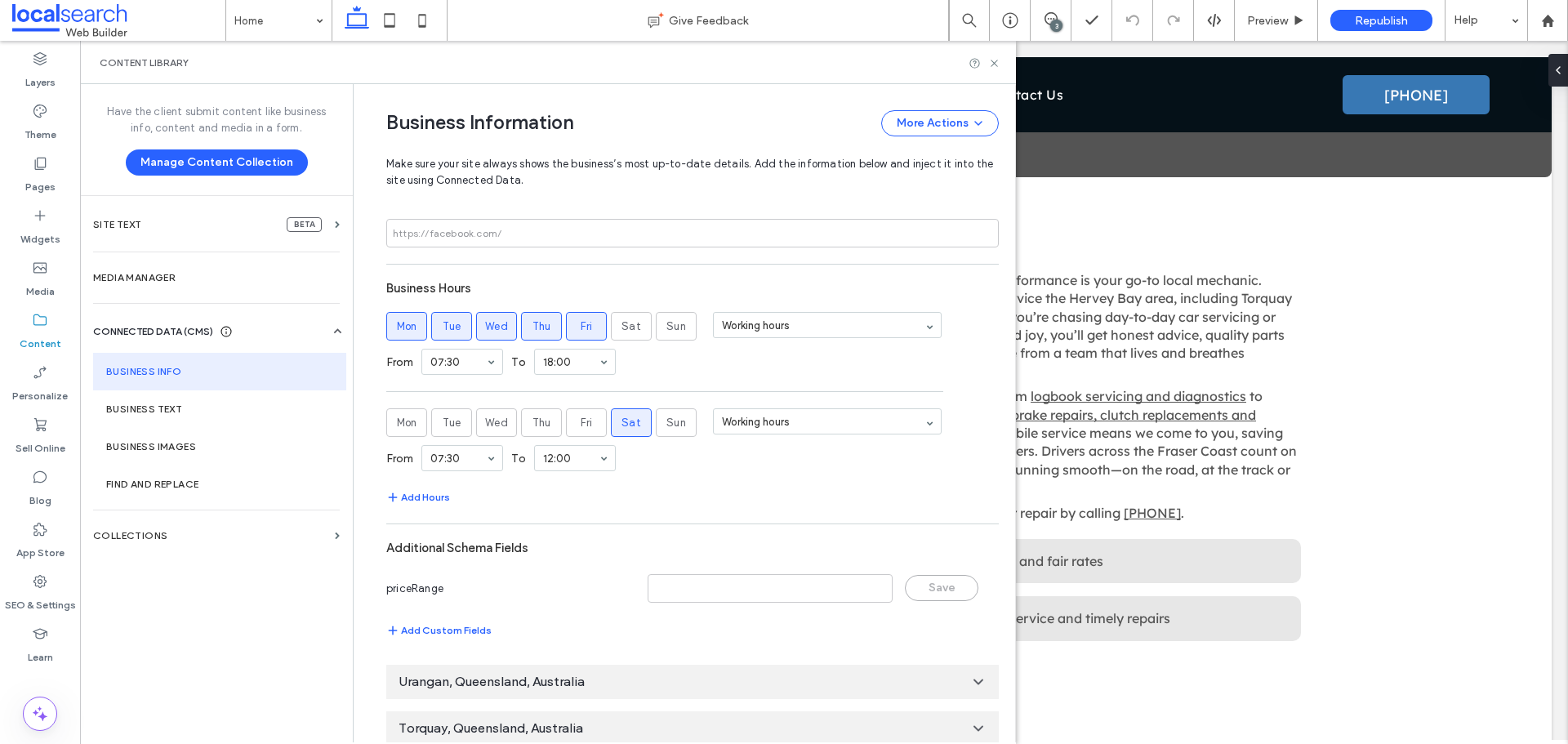 scroll, scrollTop: 946, scrollLeft: 0, axis: vertical 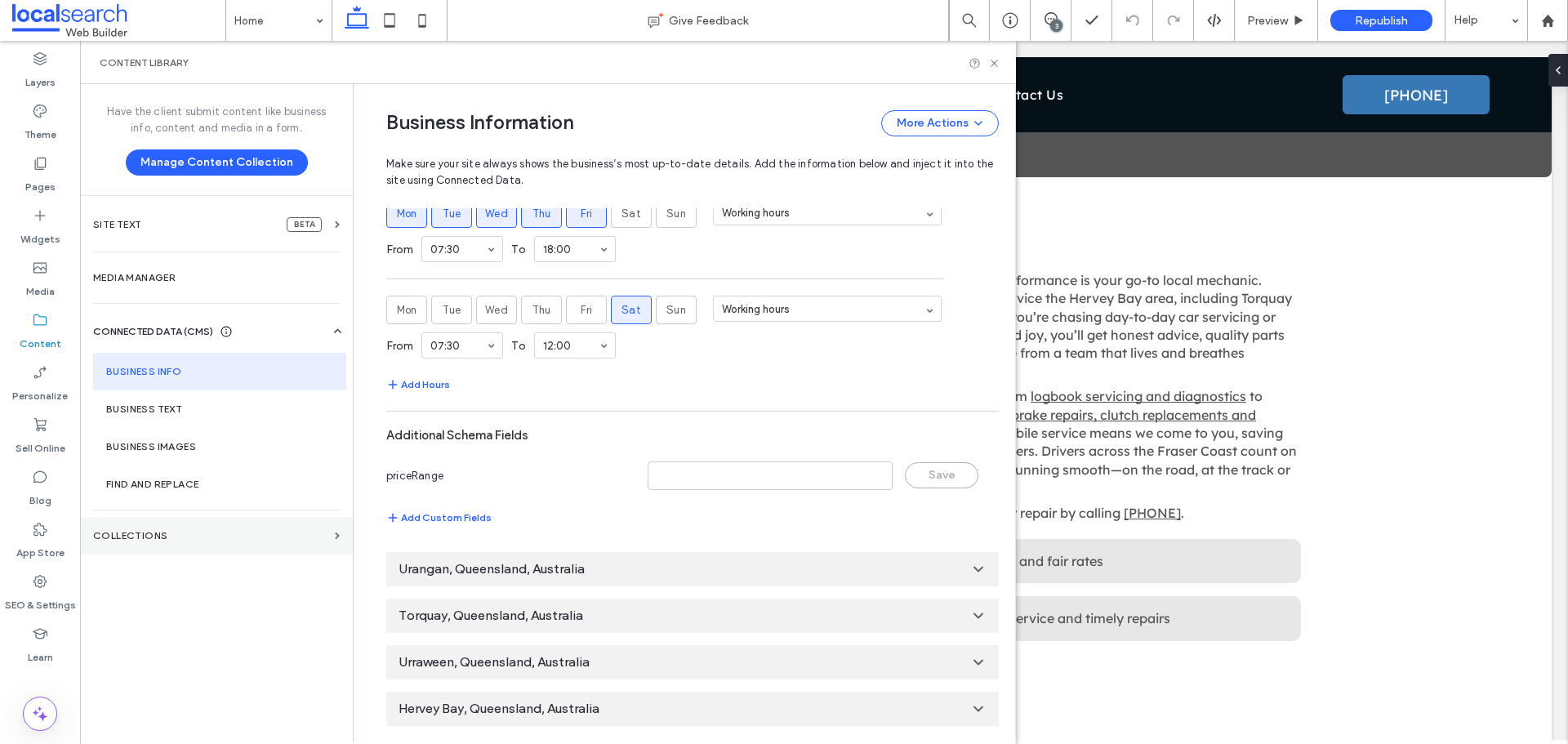 click on "Collections" at bounding box center [216, 536] 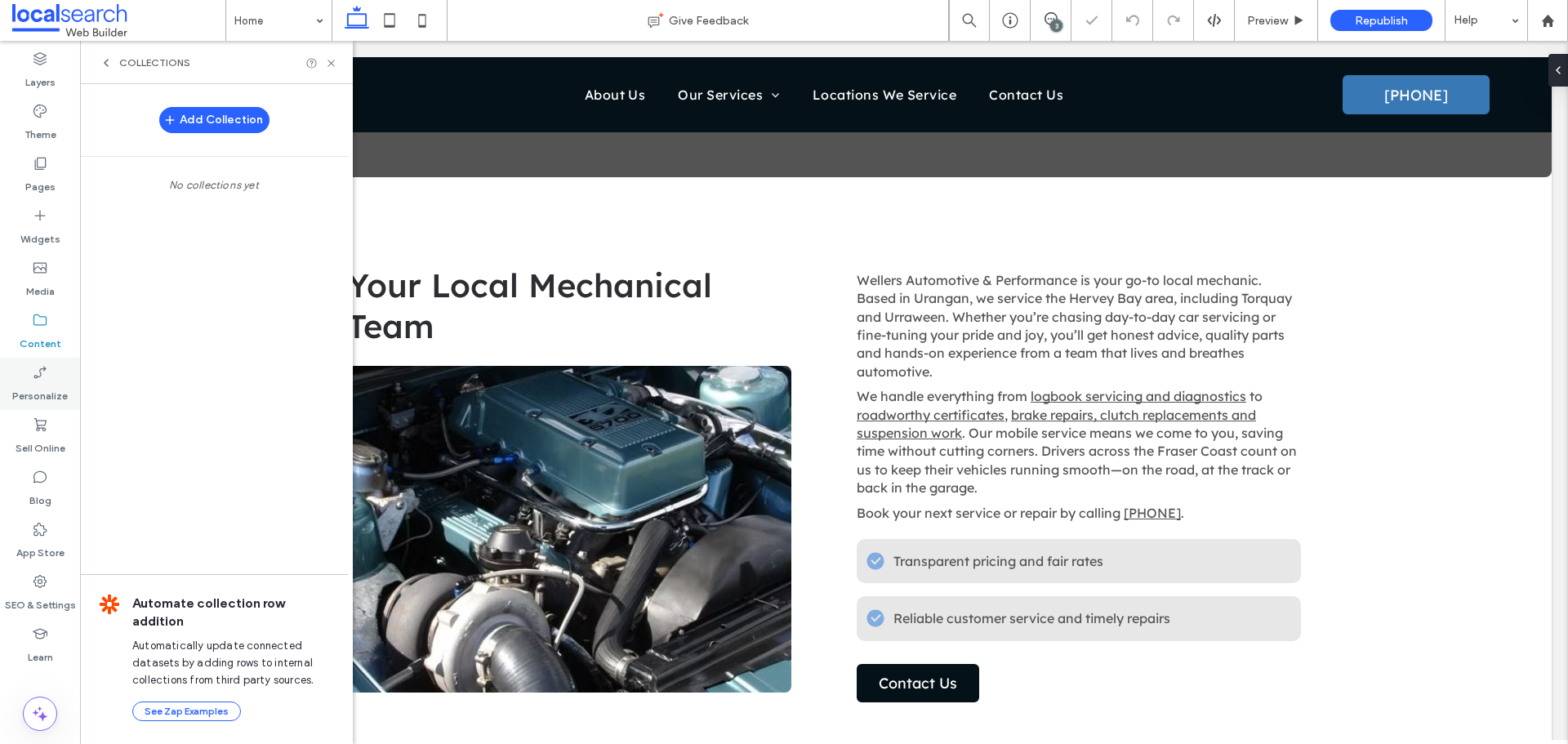 click 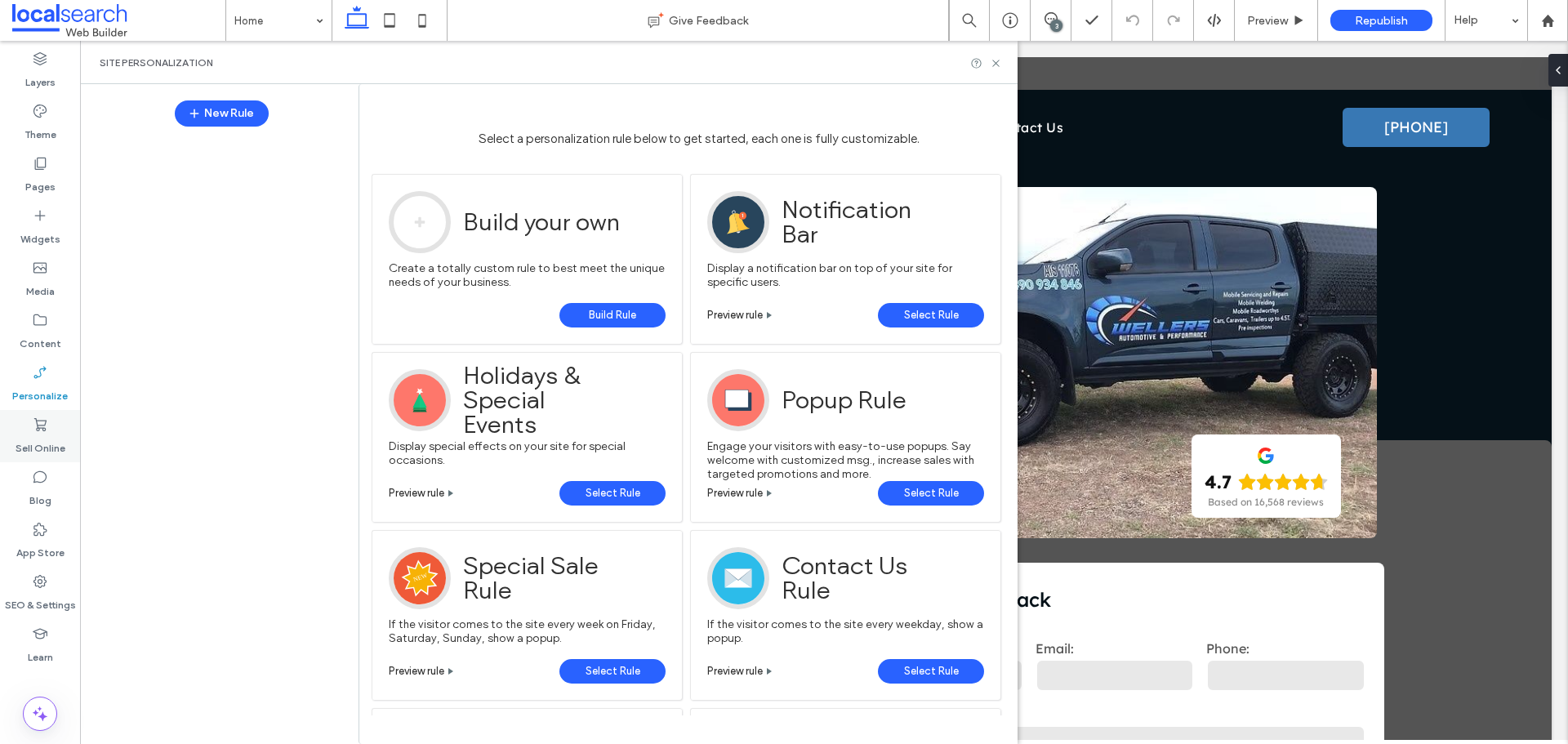scroll, scrollTop: 0, scrollLeft: 0, axis: both 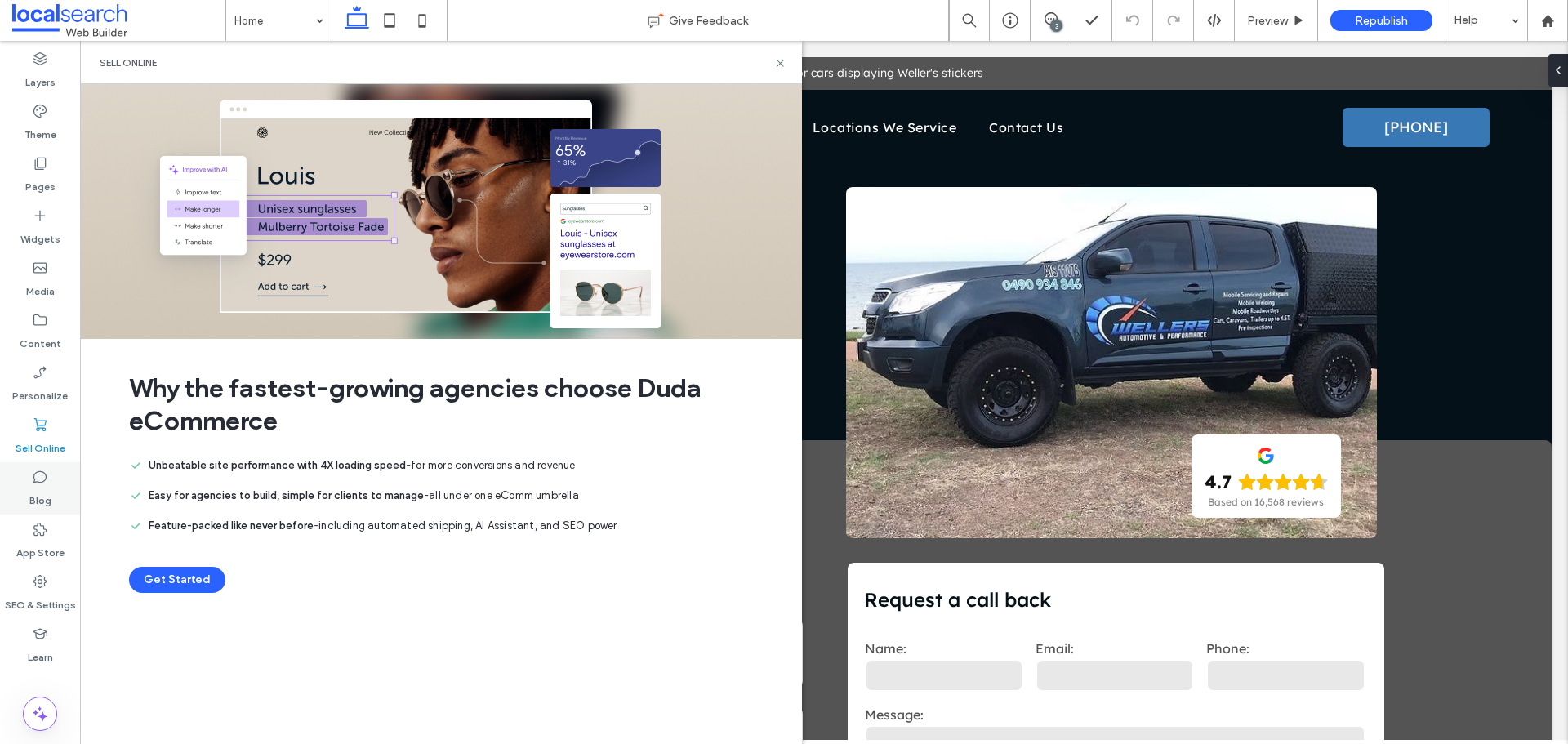 click on "Blog" at bounding box center [40, 488] 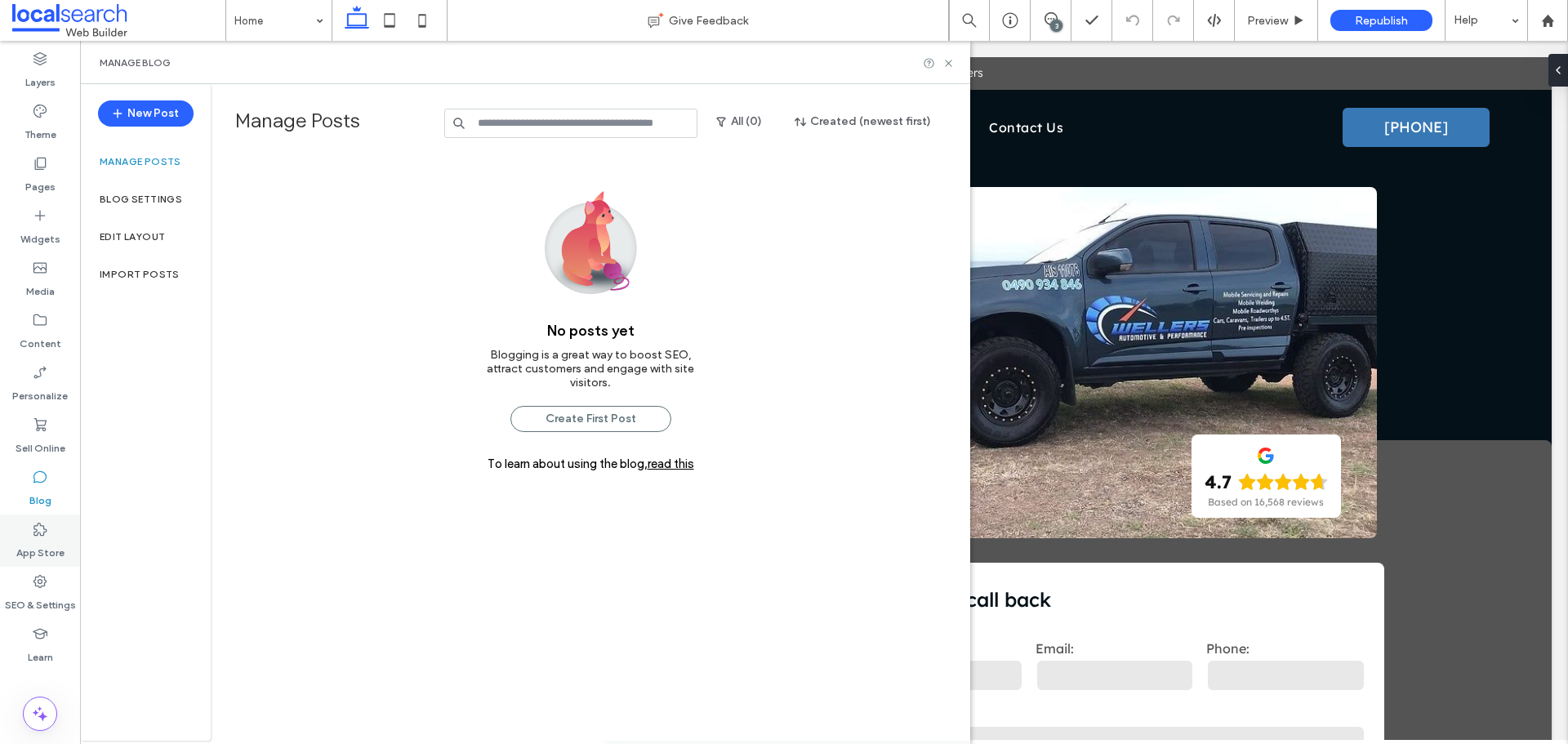 click 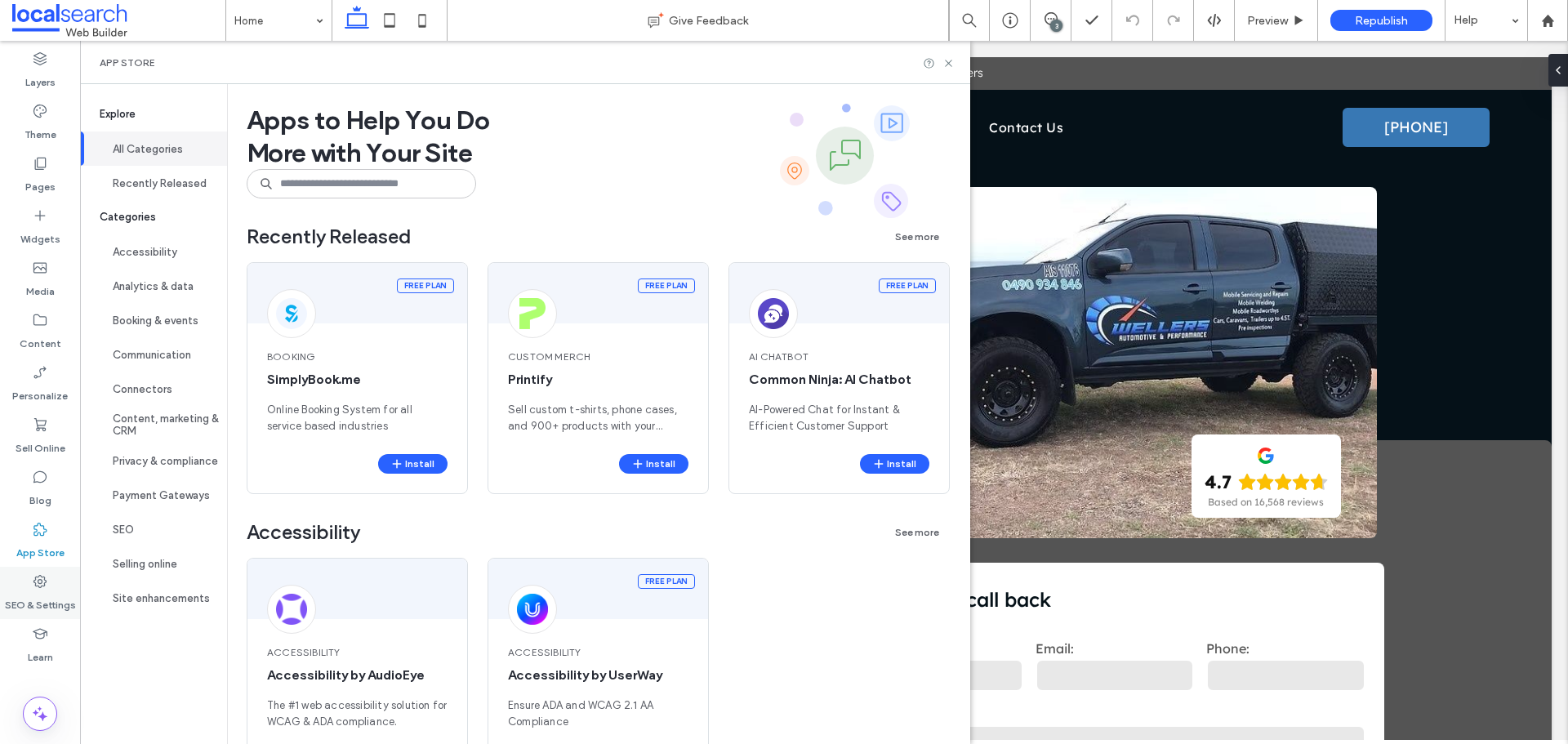 click 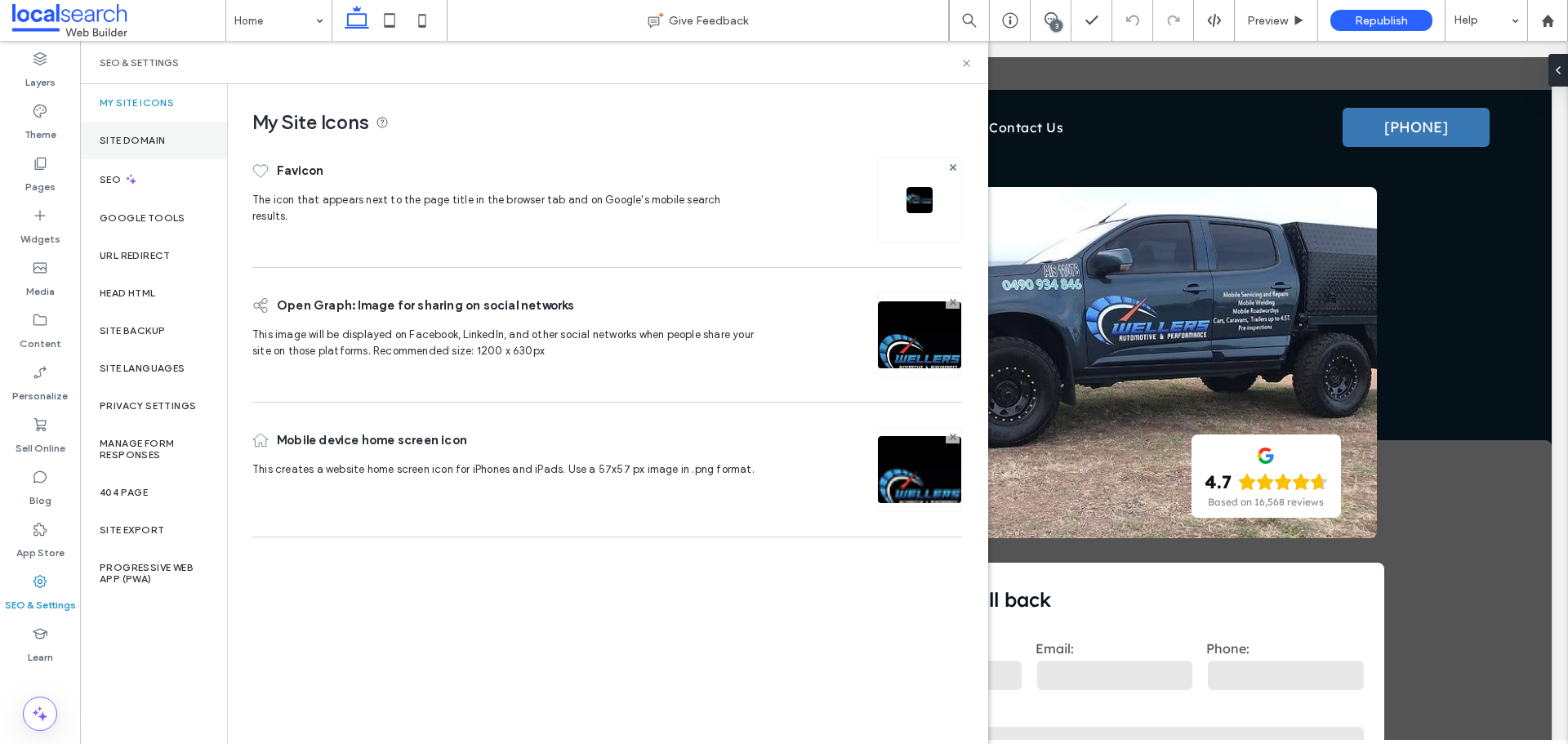 click on "Site Domain" at bounding box center [154, 140] 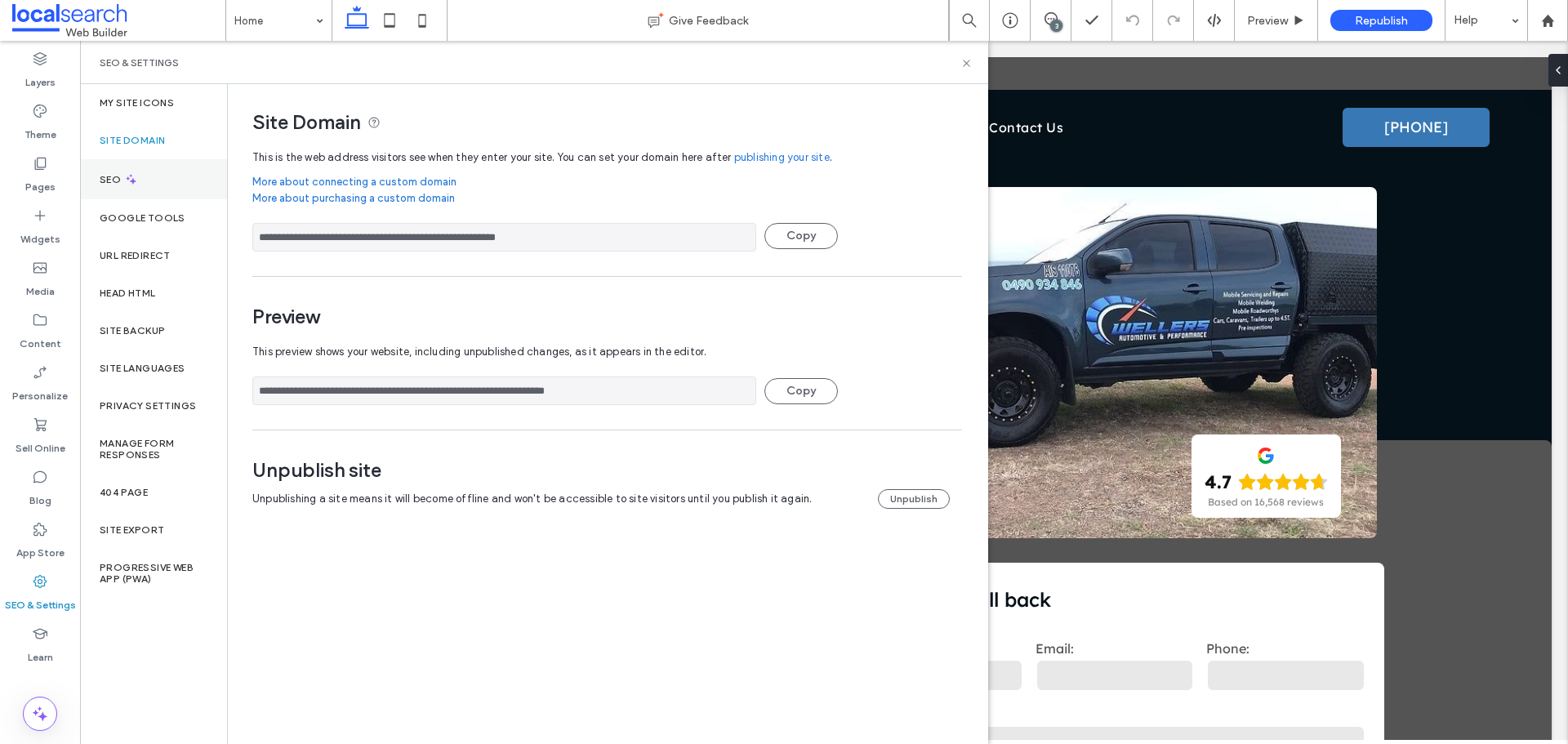 click on "SEO" at bounding box center [154, 179] 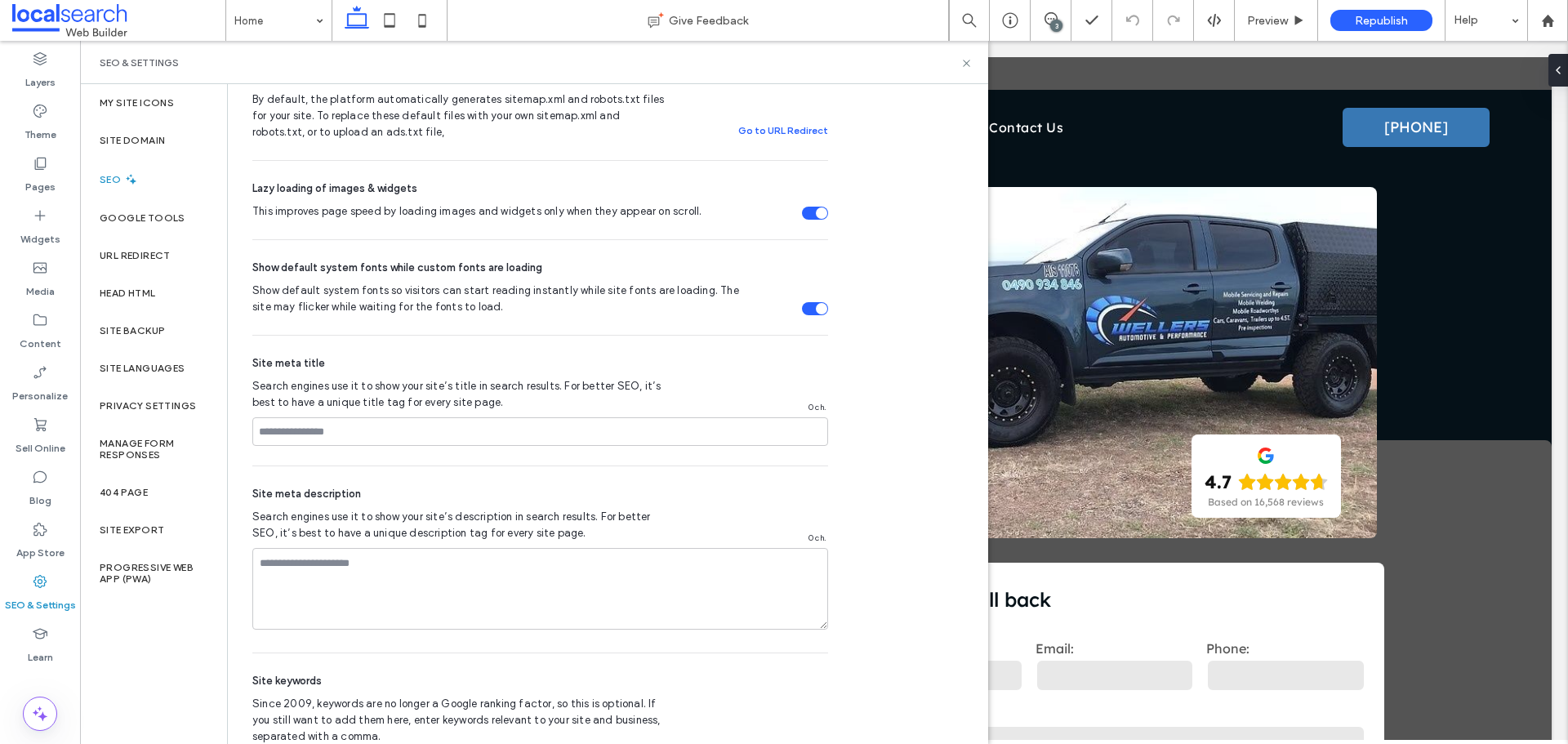 scroll, scrollTop: 777, scrollLeft: 0, axis: vertical 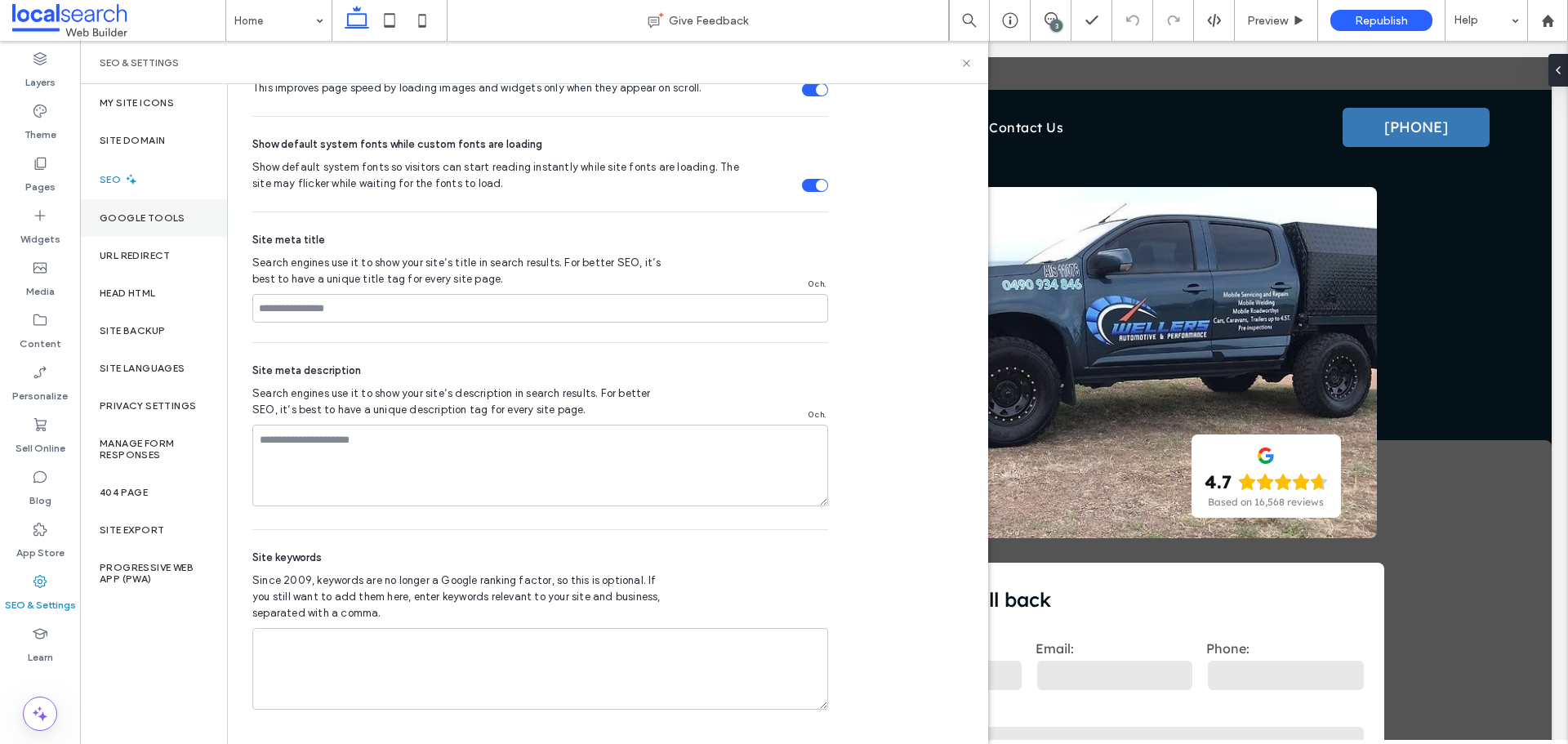 click on "Google Tools" at bounding box center (142, 218) 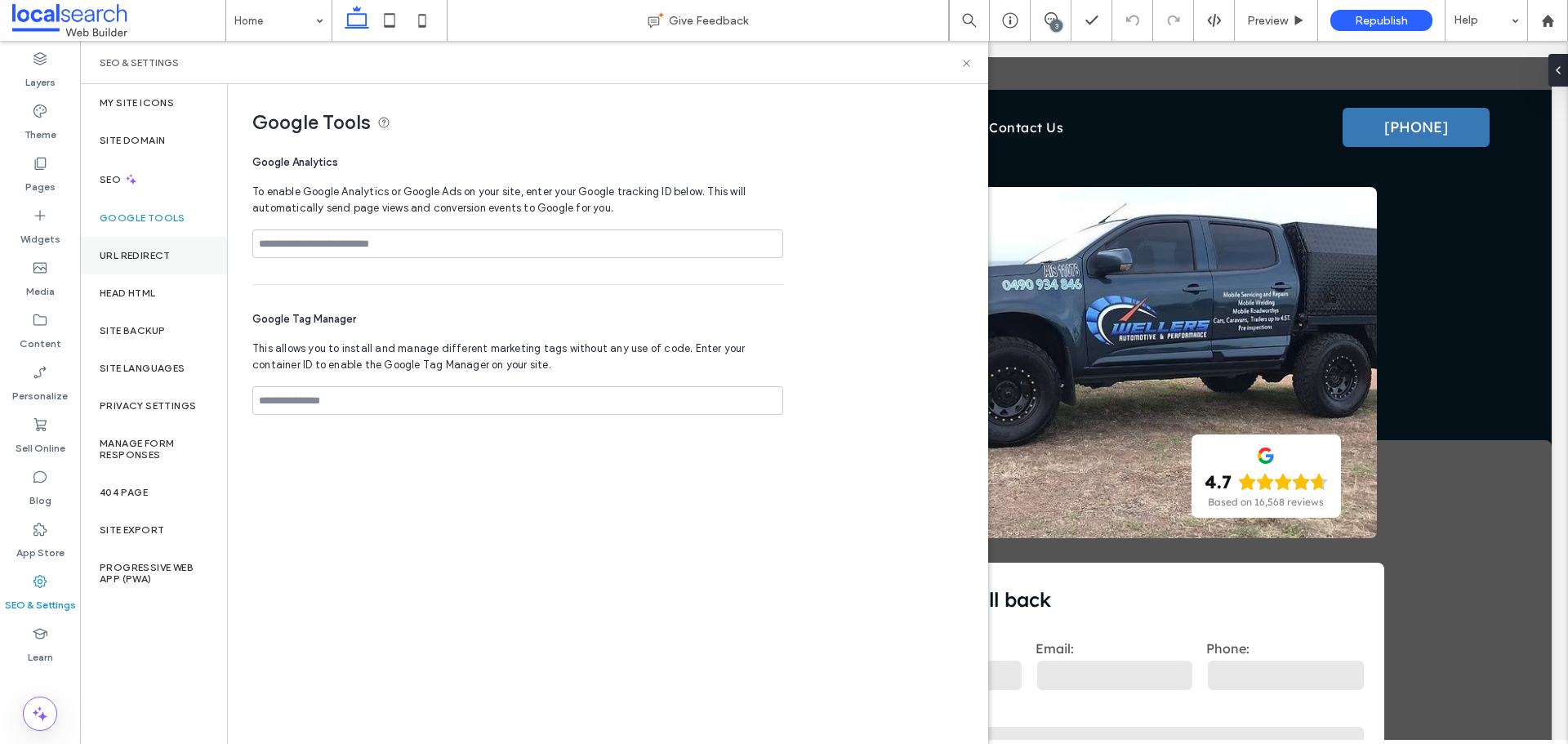 click on "URL Redirect" at bounding box center (154, 256) 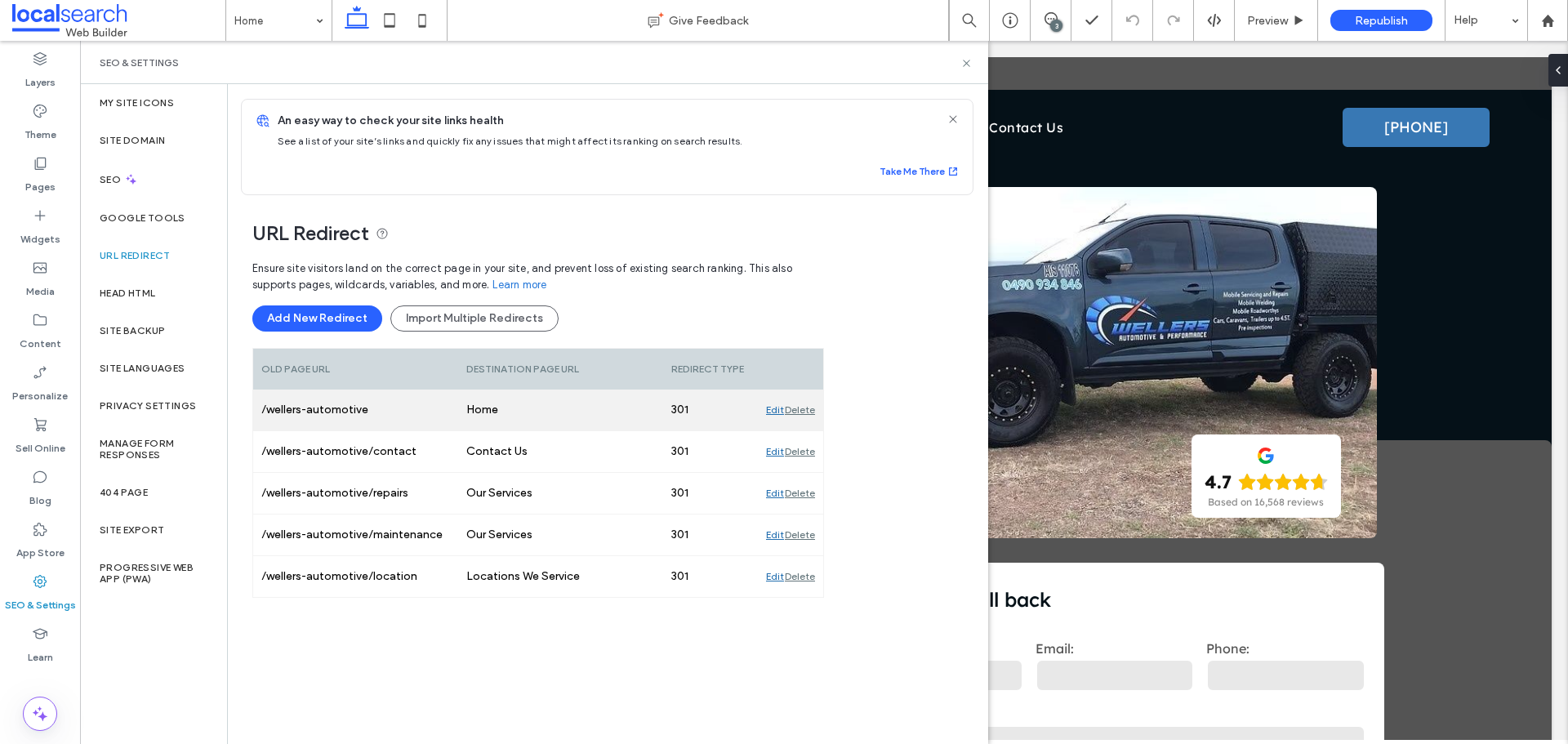 click on "Edit" at bounding box center (775, 410) 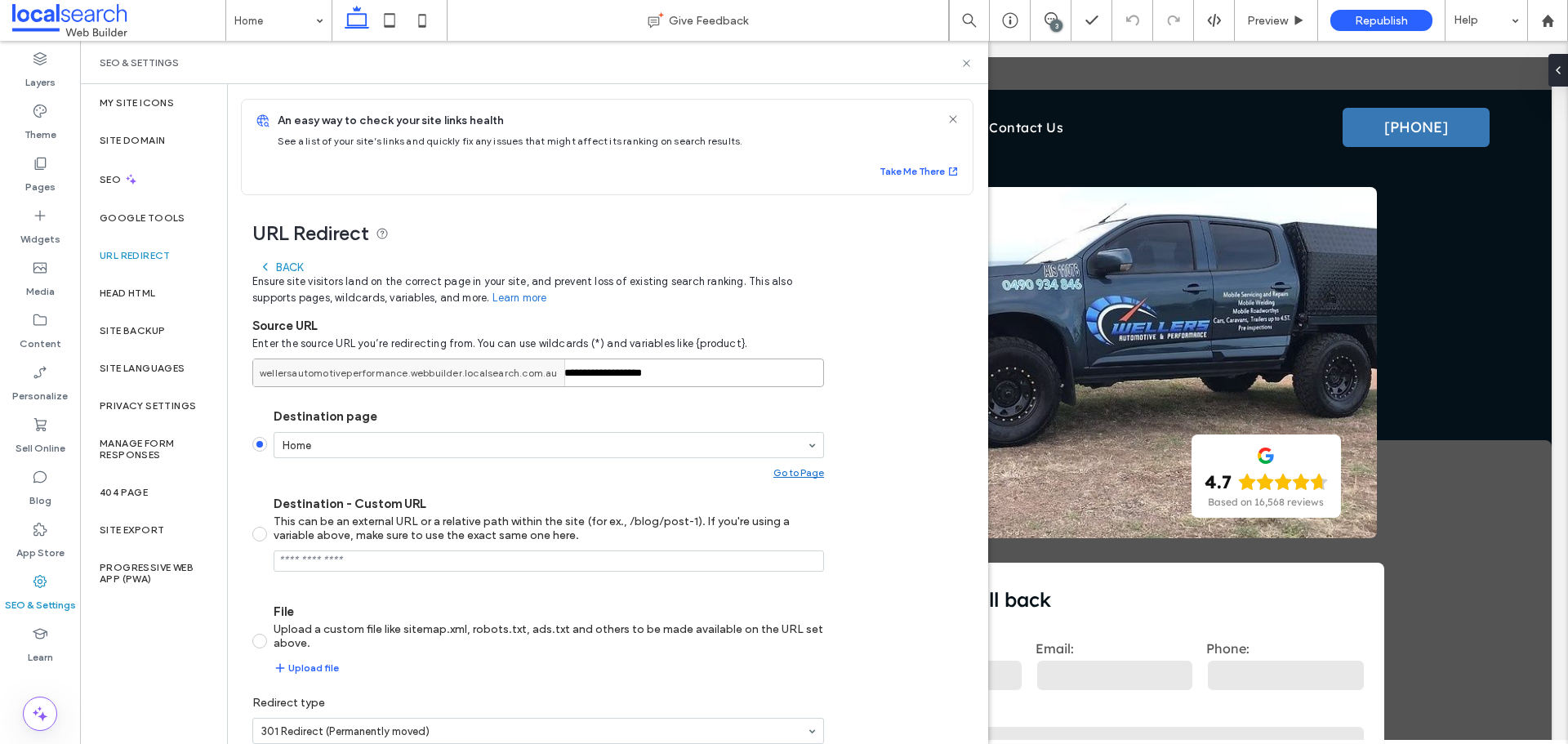 click on "**********" at bounding box center [538, 372] 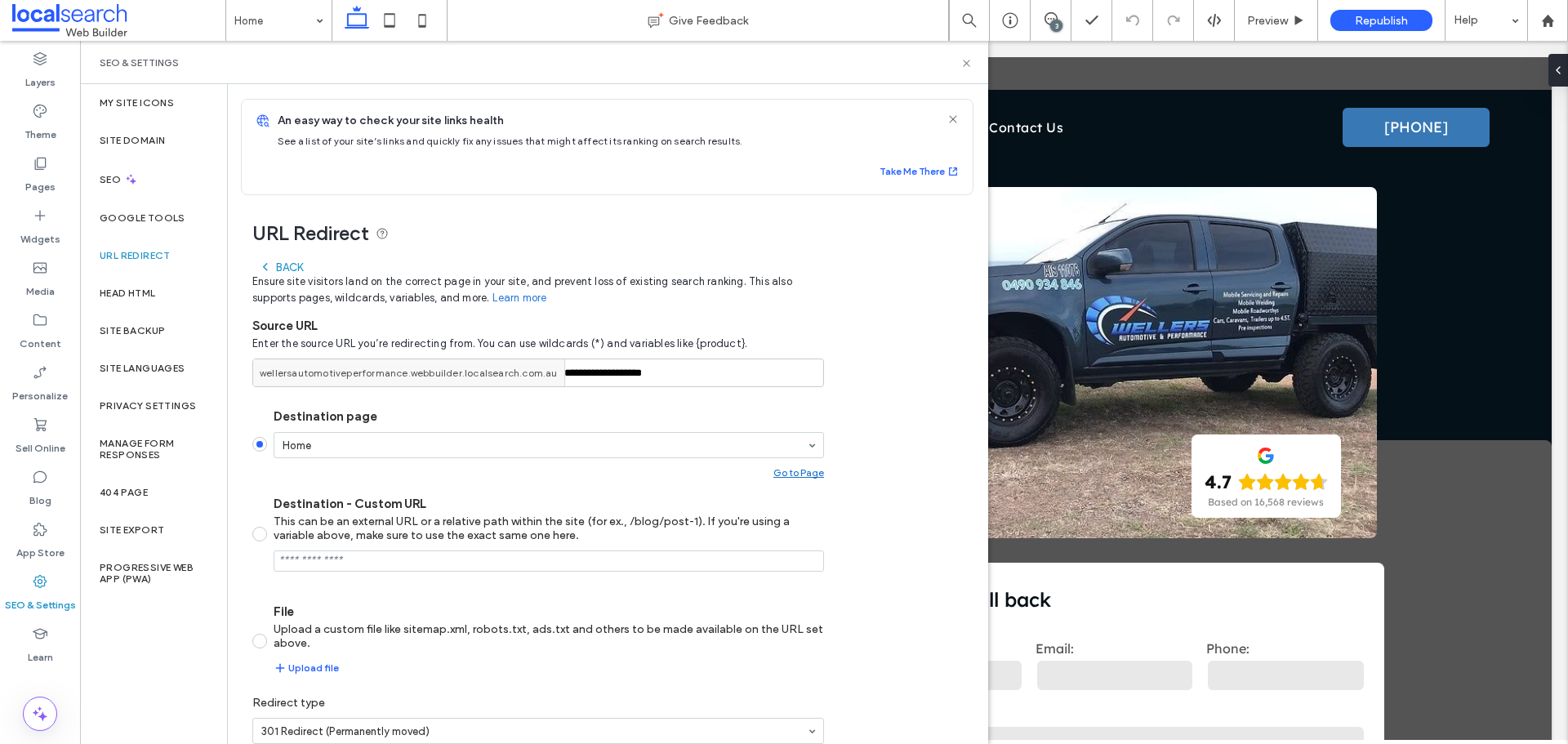click on "Back" at bounding box center (281, 267) 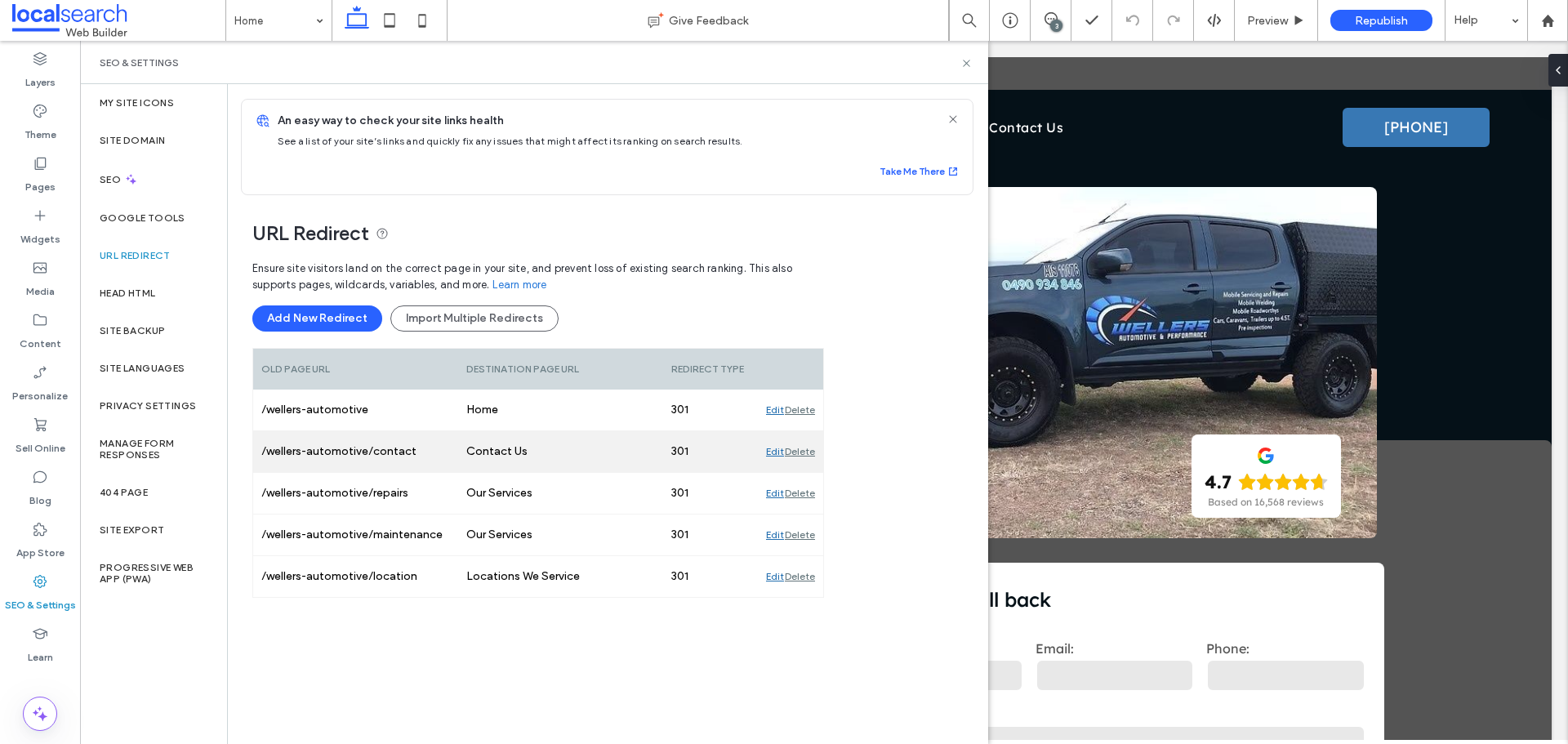 click on "Edit" at bounding box center [775, 452] 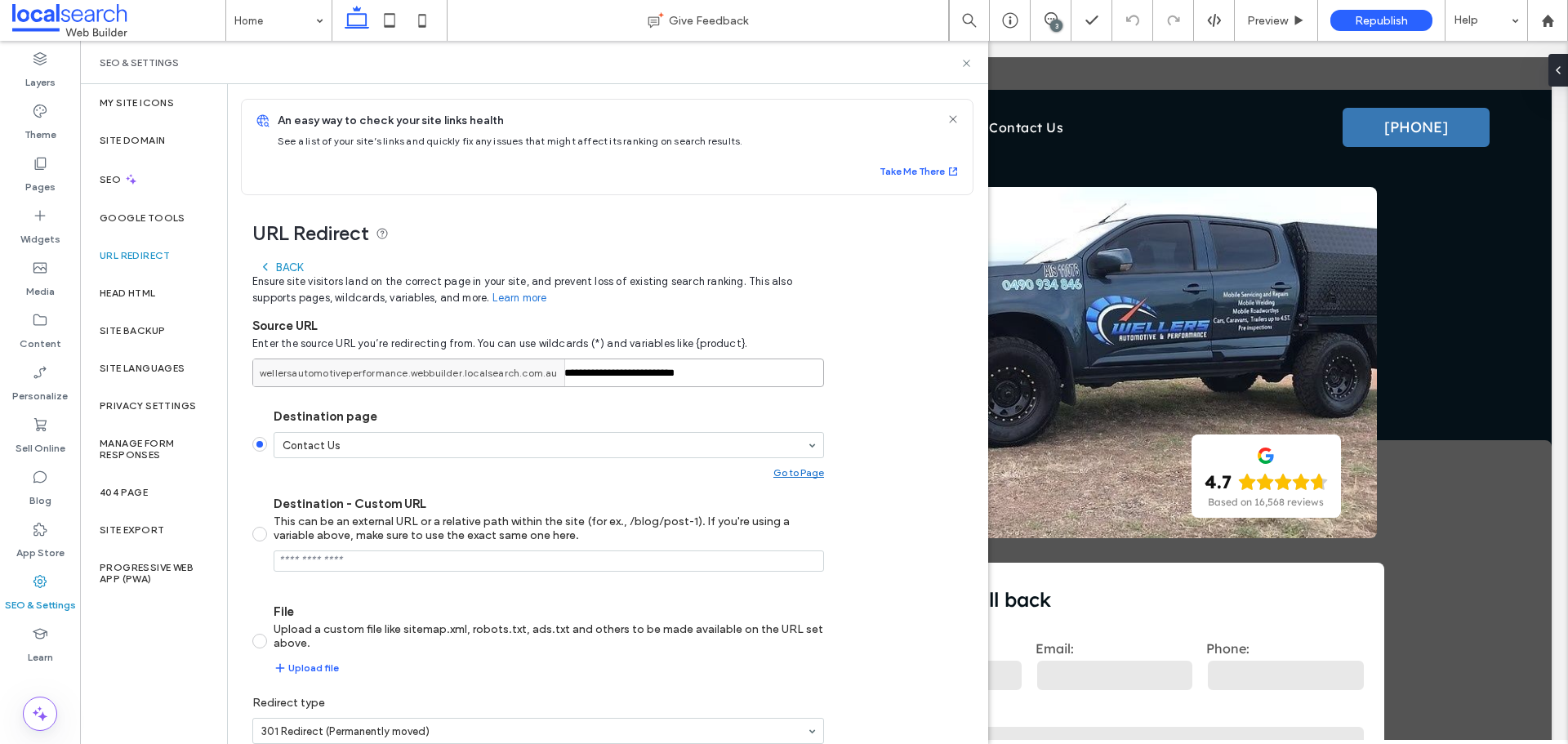 click on "**********" at bounding box center (538, 372) 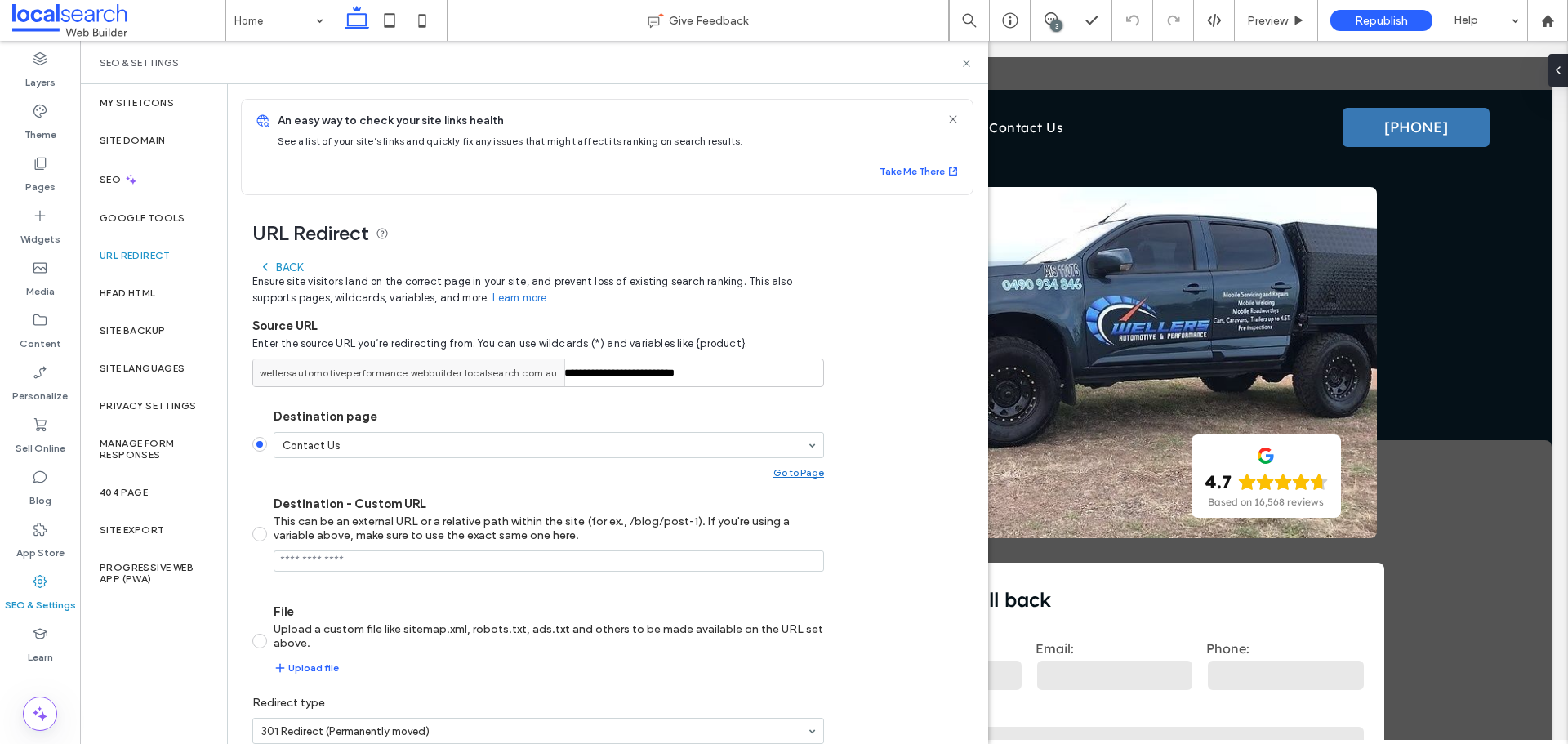 click on "Back" at bounding box center [281, 267] 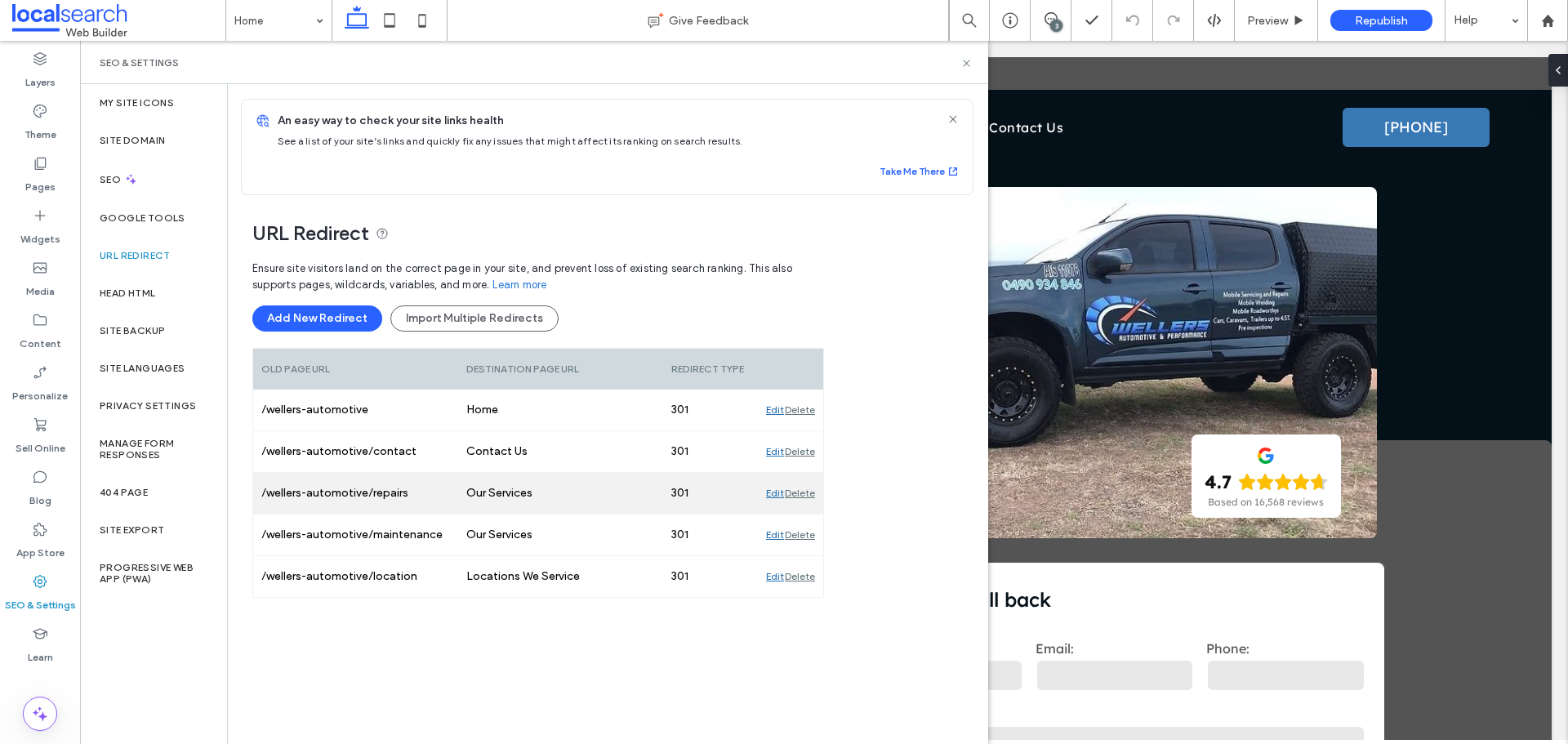 click on "Edit" at bounding box center (775, 493) 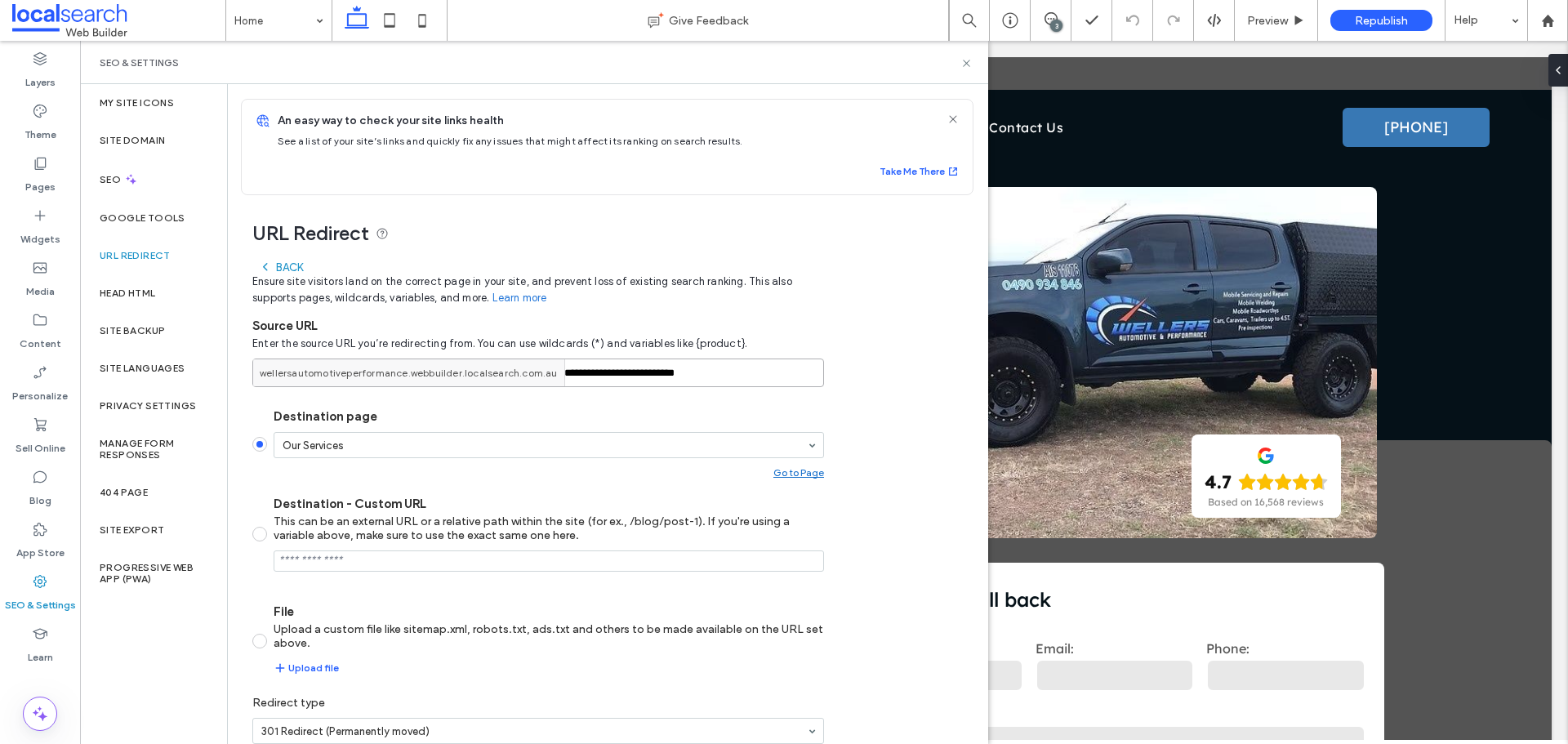 click on "**********" at bounding box center (538, 372) 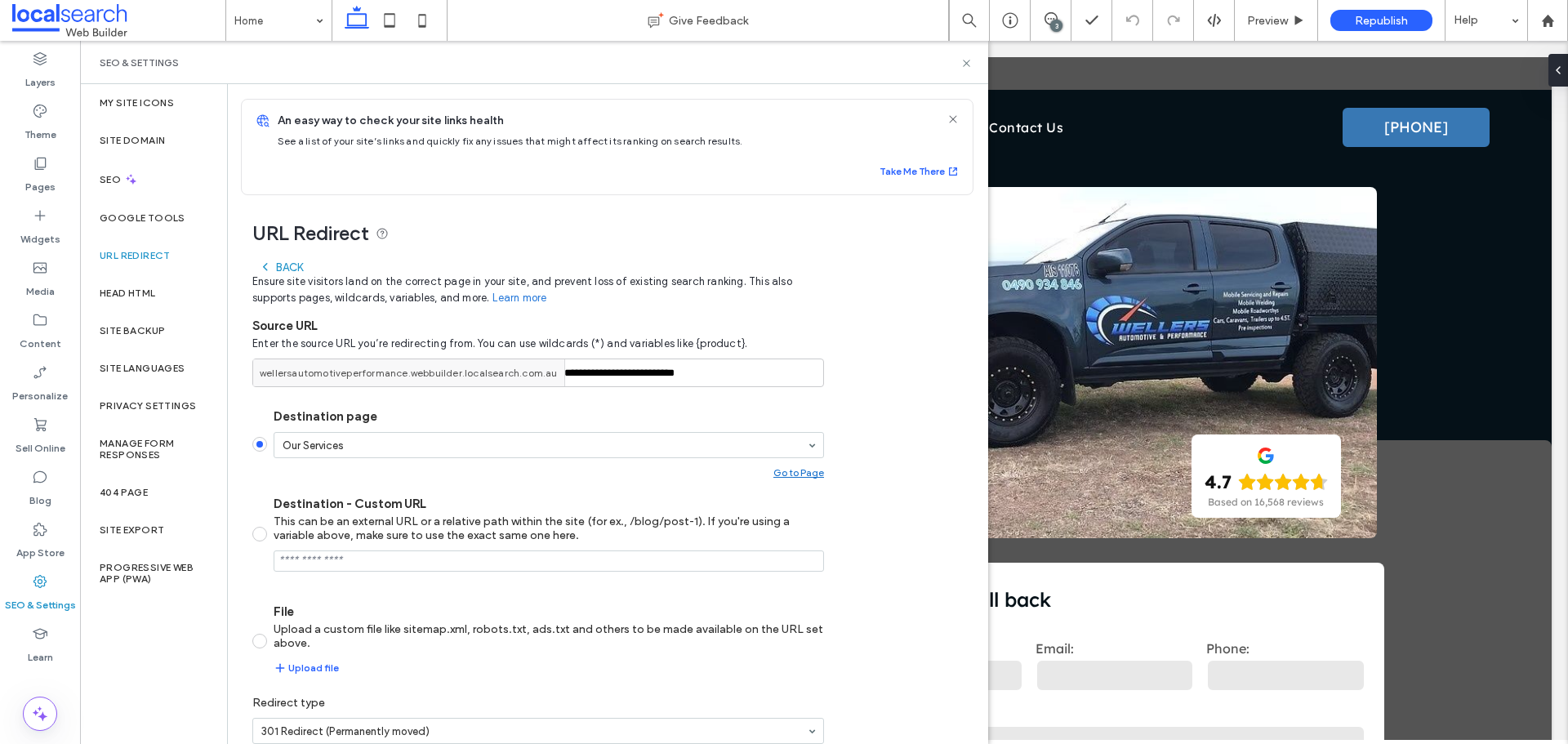 click on "Back" at bounding box center (281, 267) 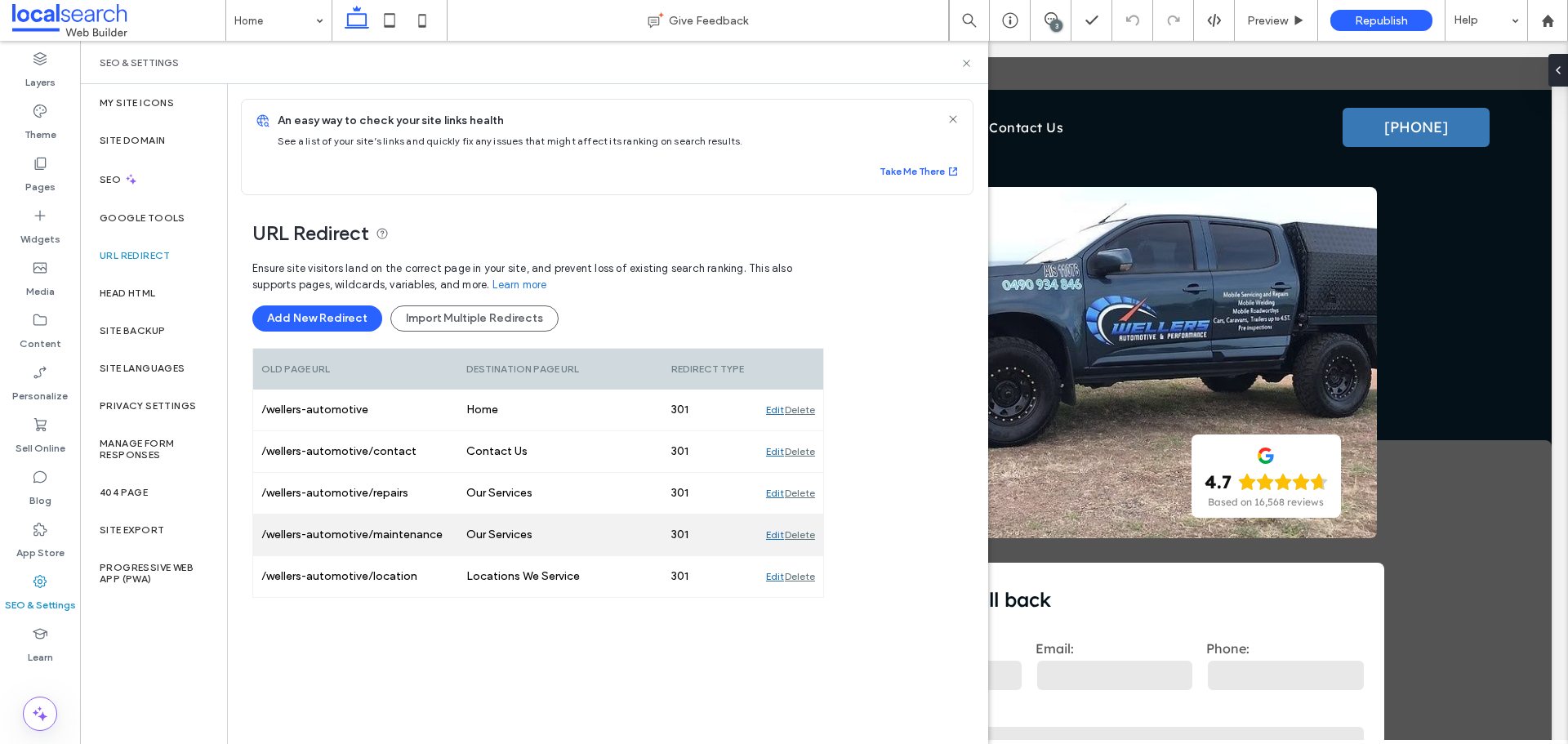 click on "Edit" at bounding box center [775, 535] 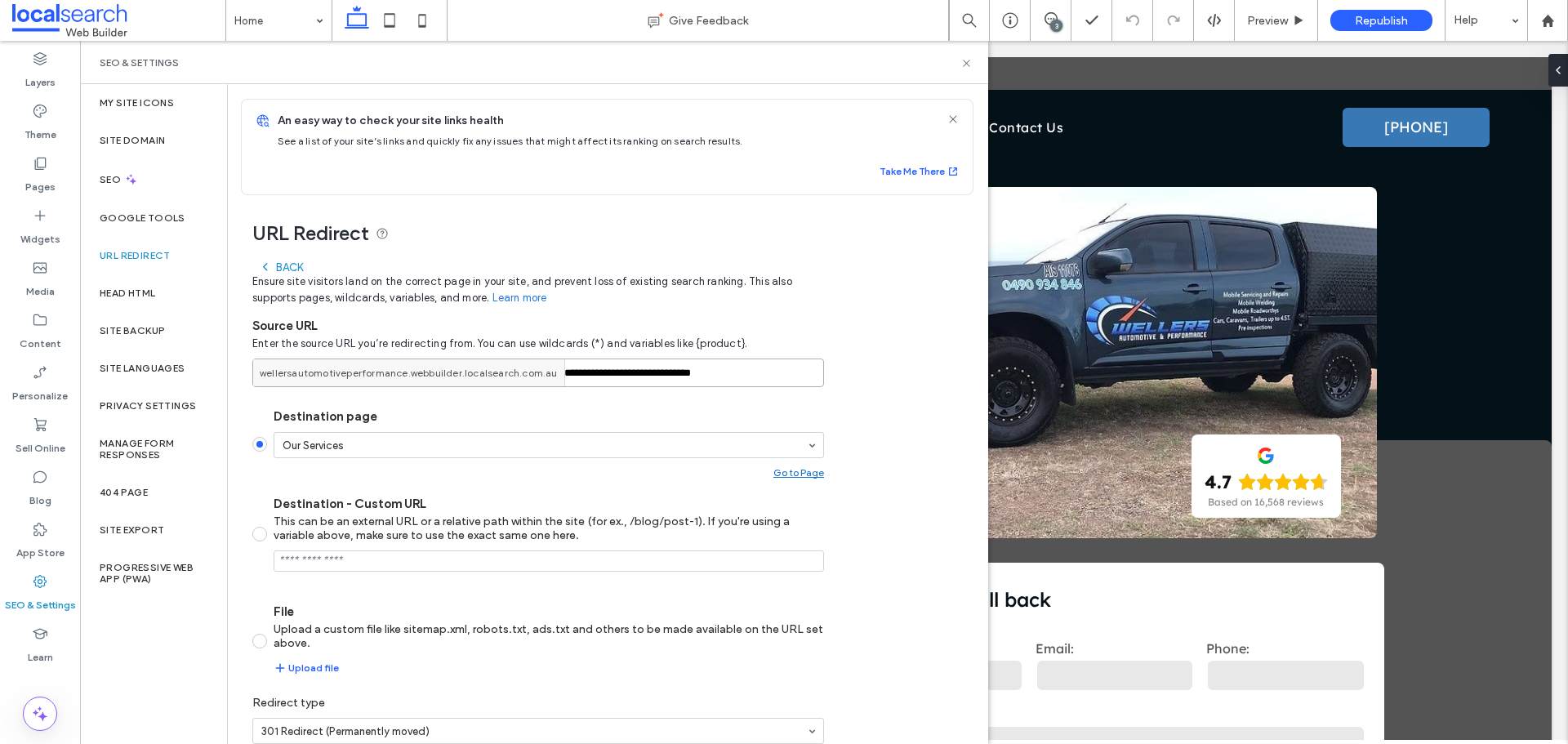 click on "**********" at bounding box center [538, 372] 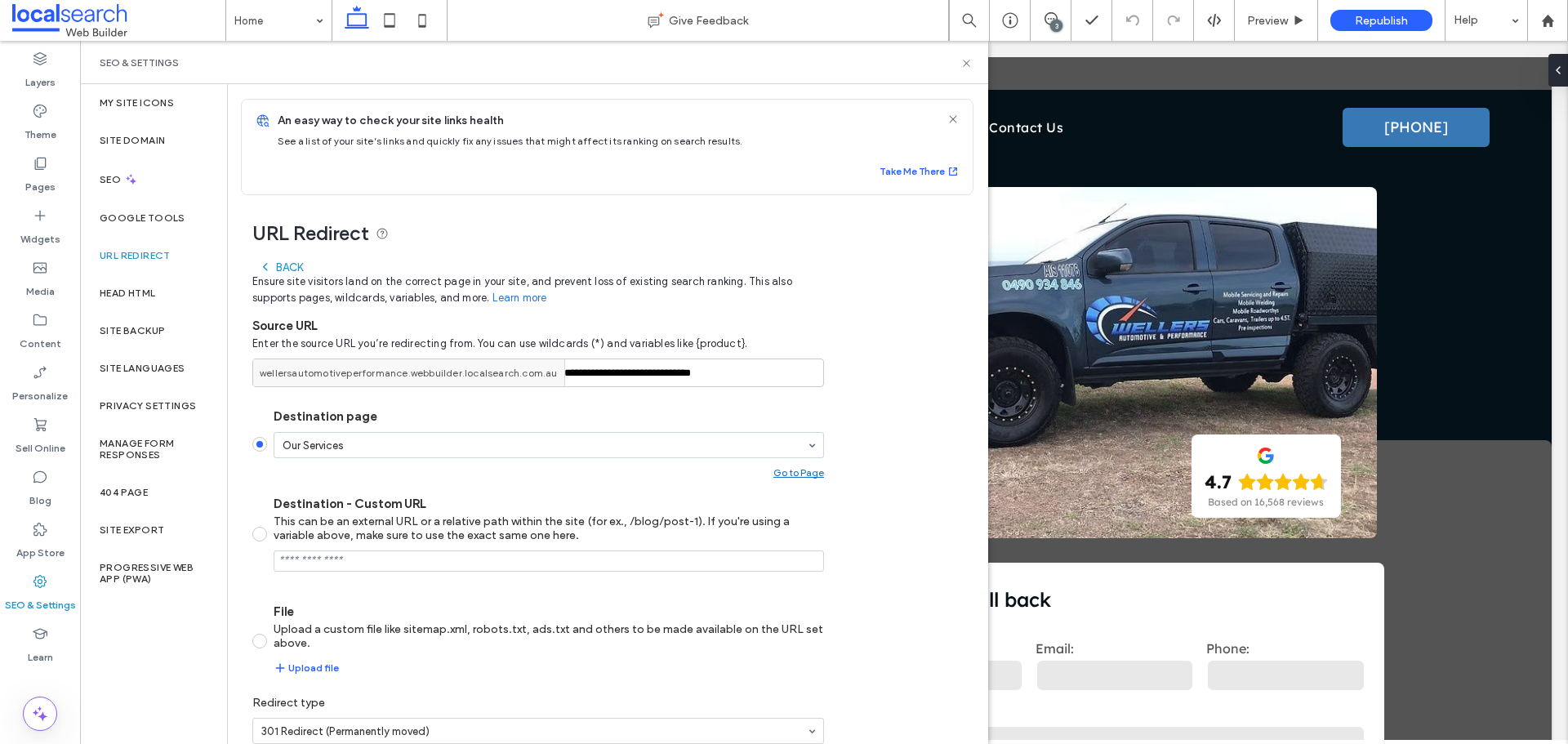 click on "Back" at bounding box center (281, 267) 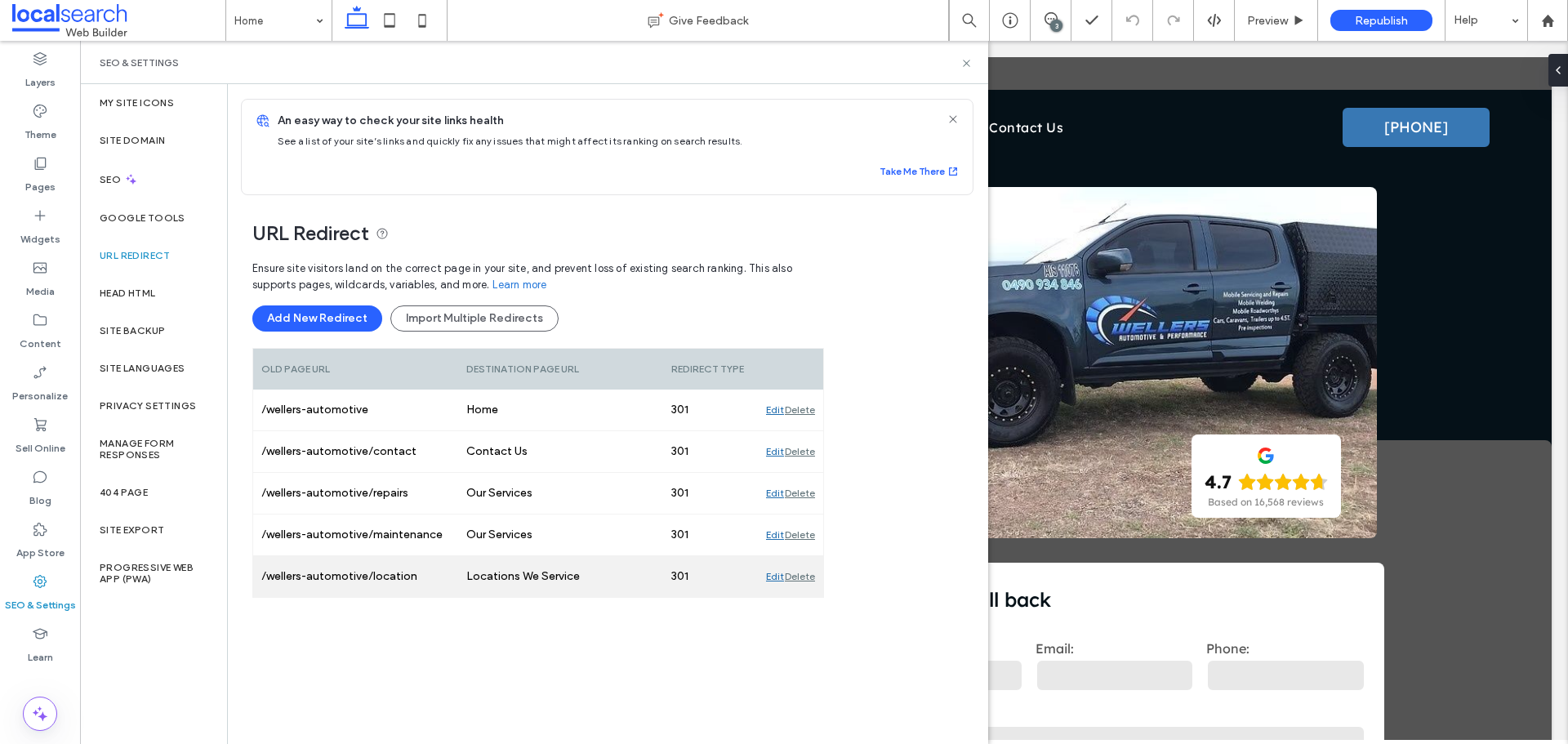 click on "Edit" at bounding box center [775, 577] 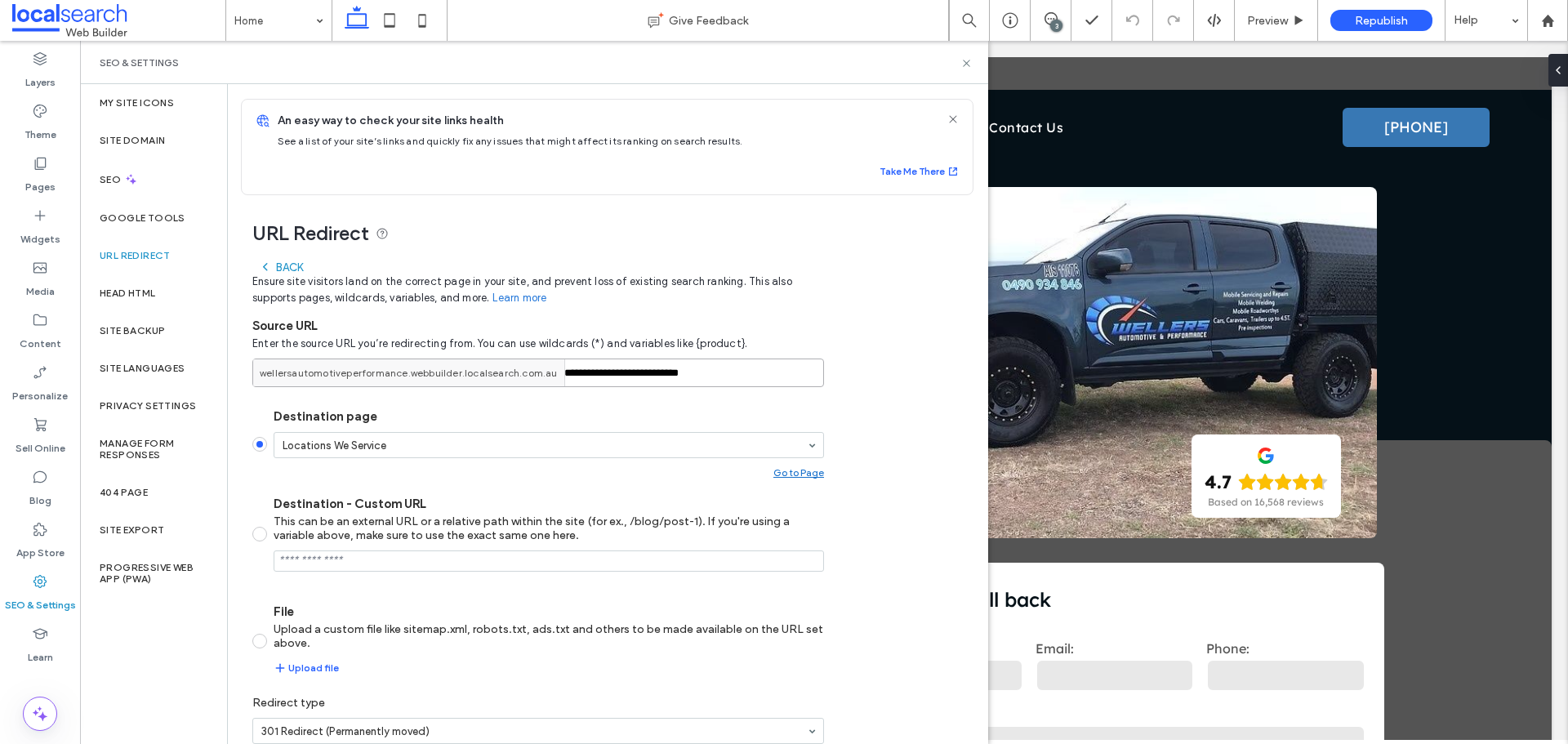 click on "**********" at bounding box center (538, 372) 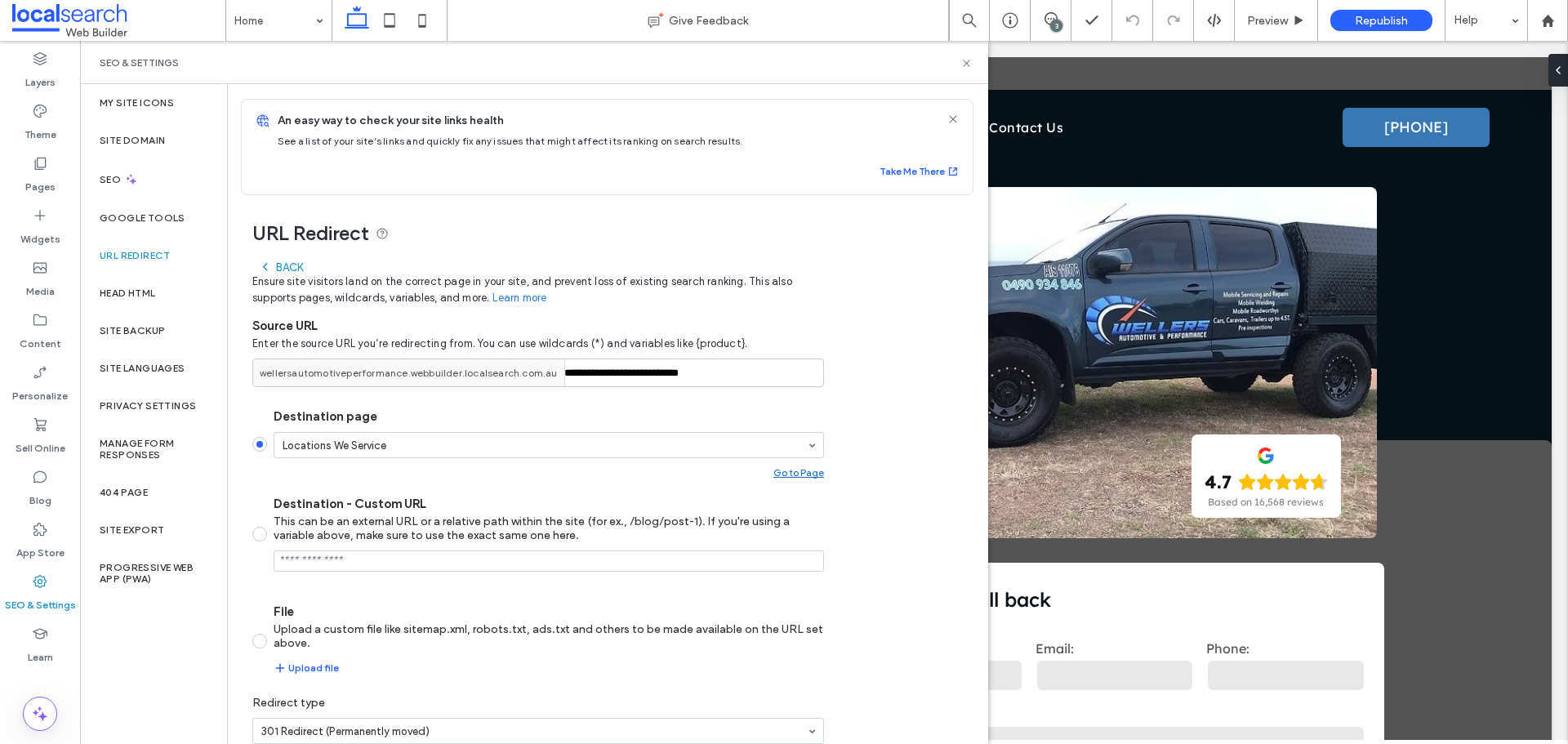 click on "Back" at bounding box center [281, 267] 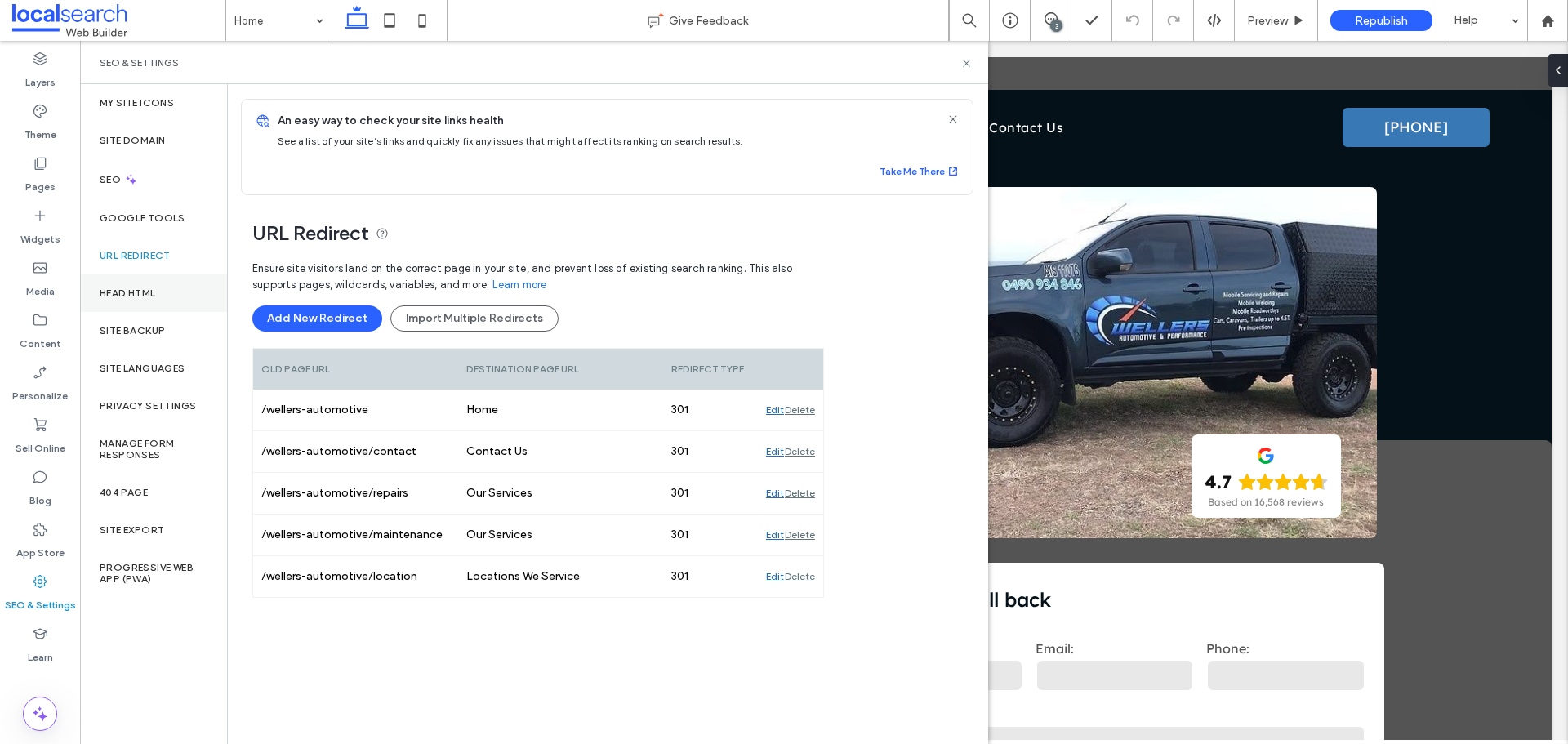 click on "Head HTML" at bounding box center [154, 293] 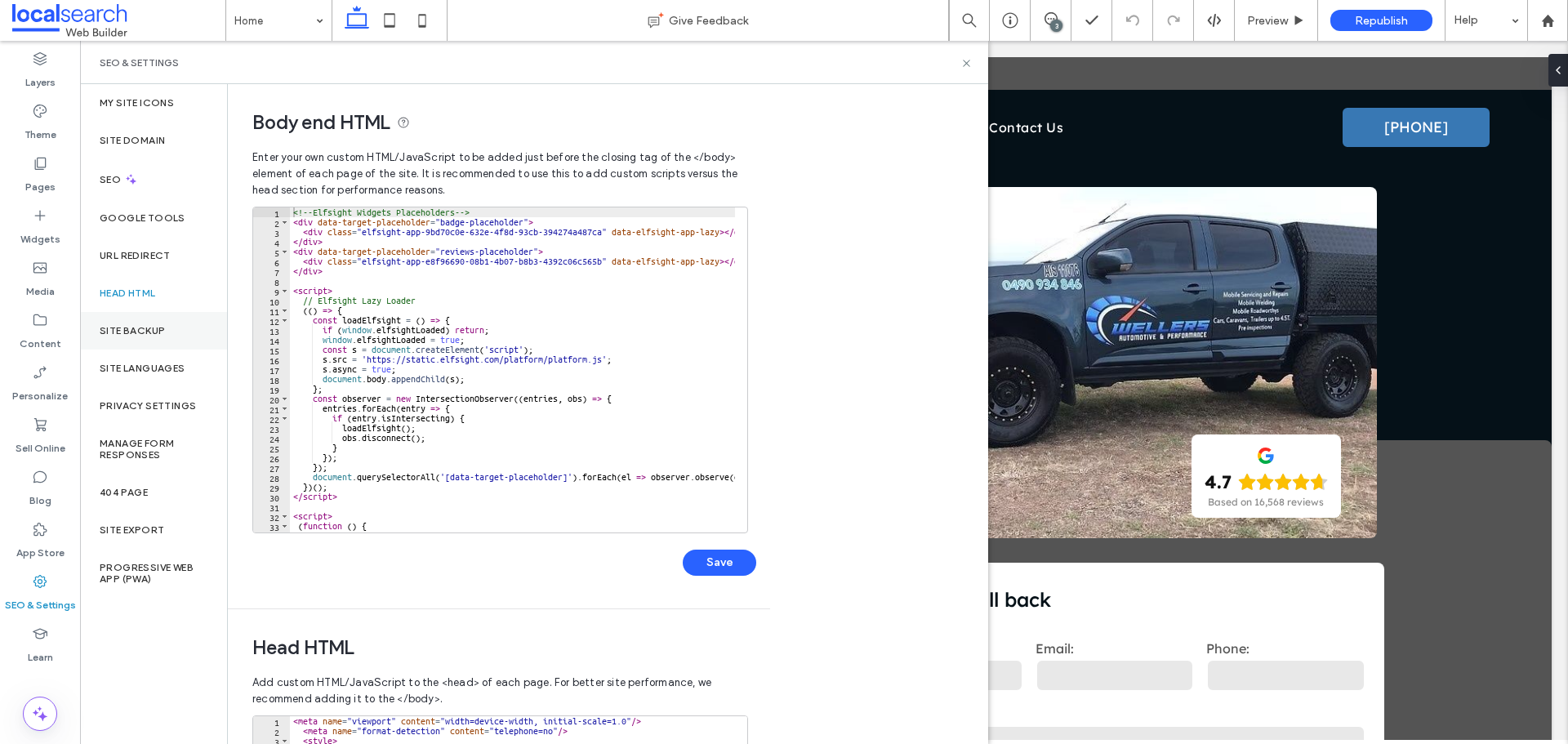 click on "Site Backup" at bounding box center (154, 331) 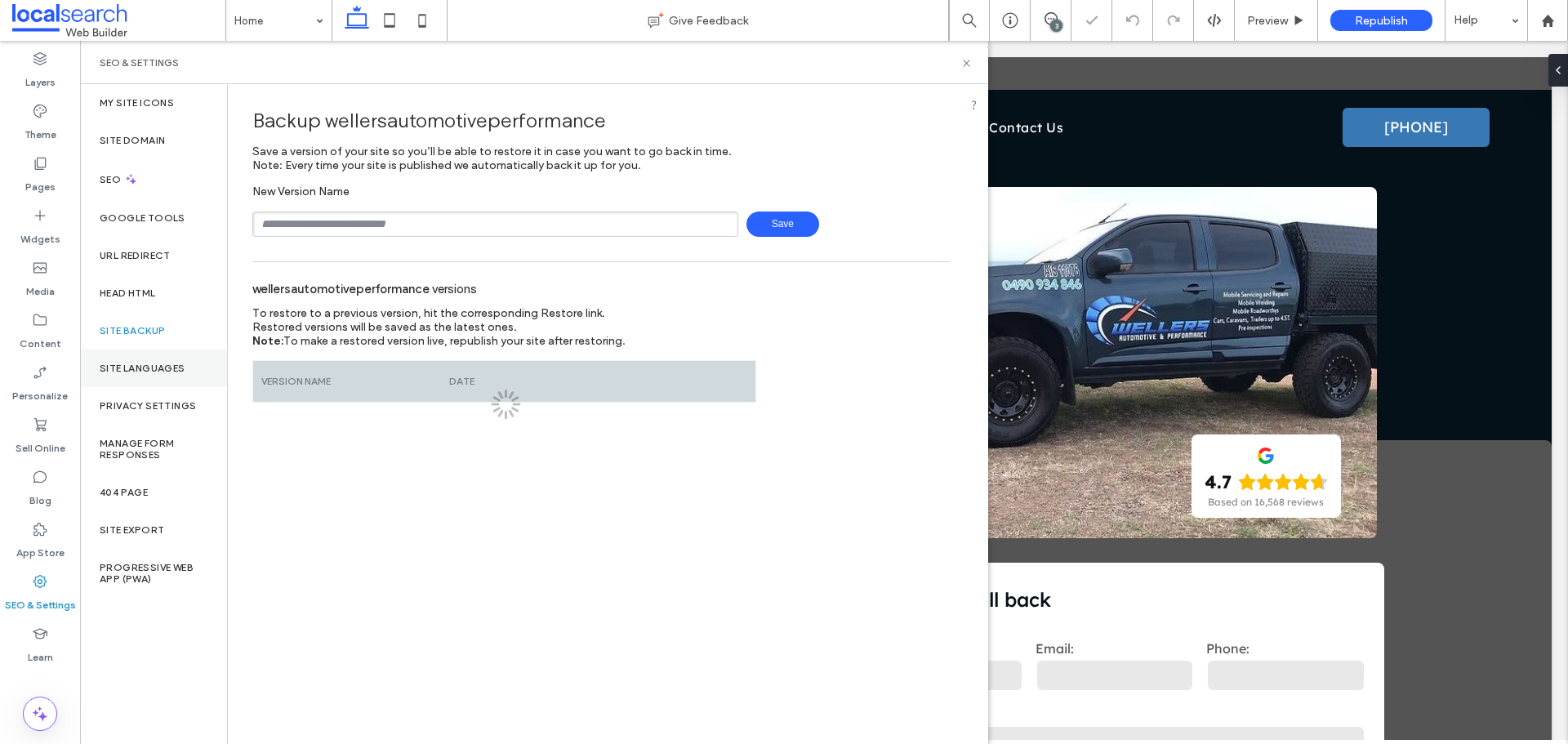click on "Site Languages" at bounding box center (154, 368) 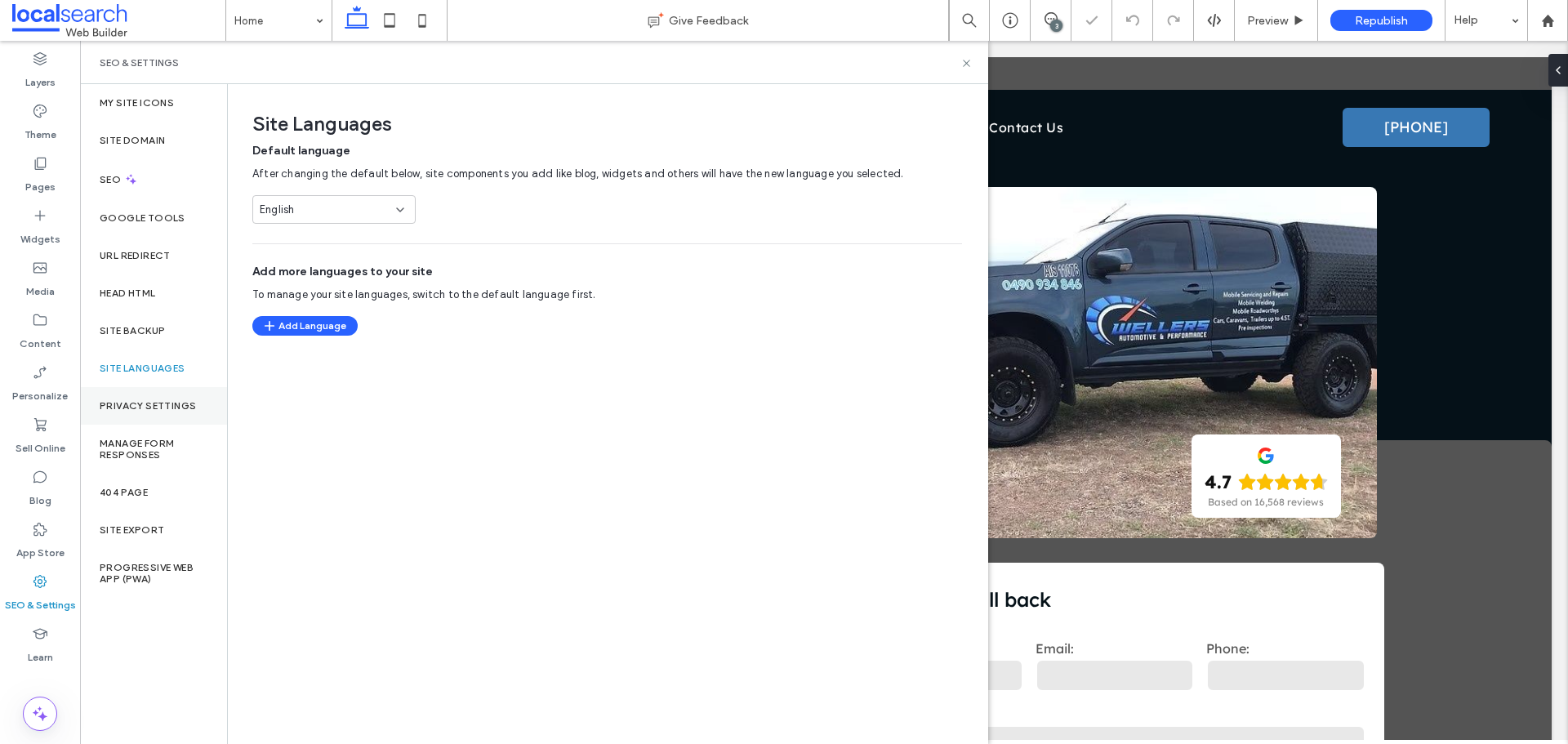 click on "Privacy Settings" at bounding box center [148, 406] 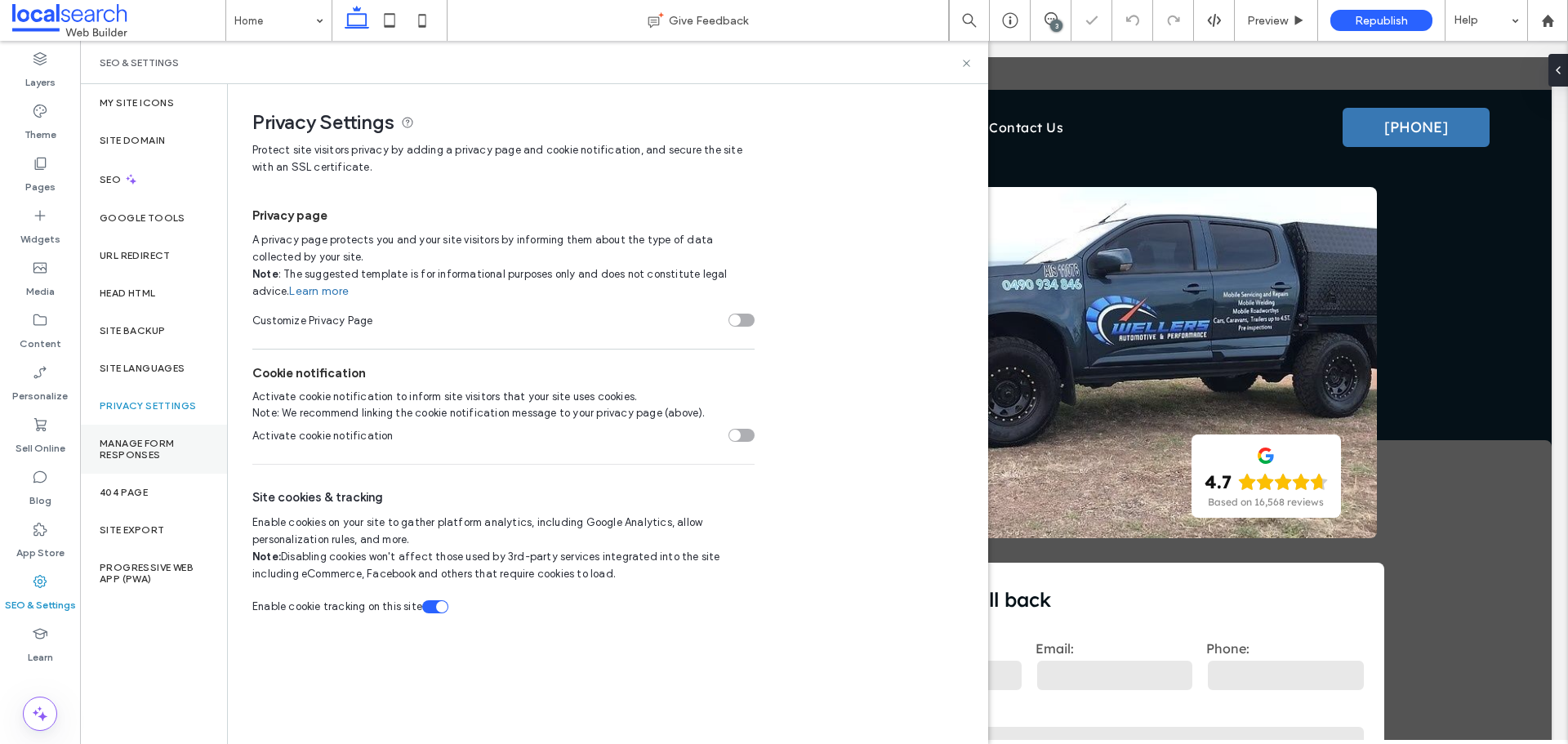 click on "Manage Form Responses" at bounding box center (154, 449) 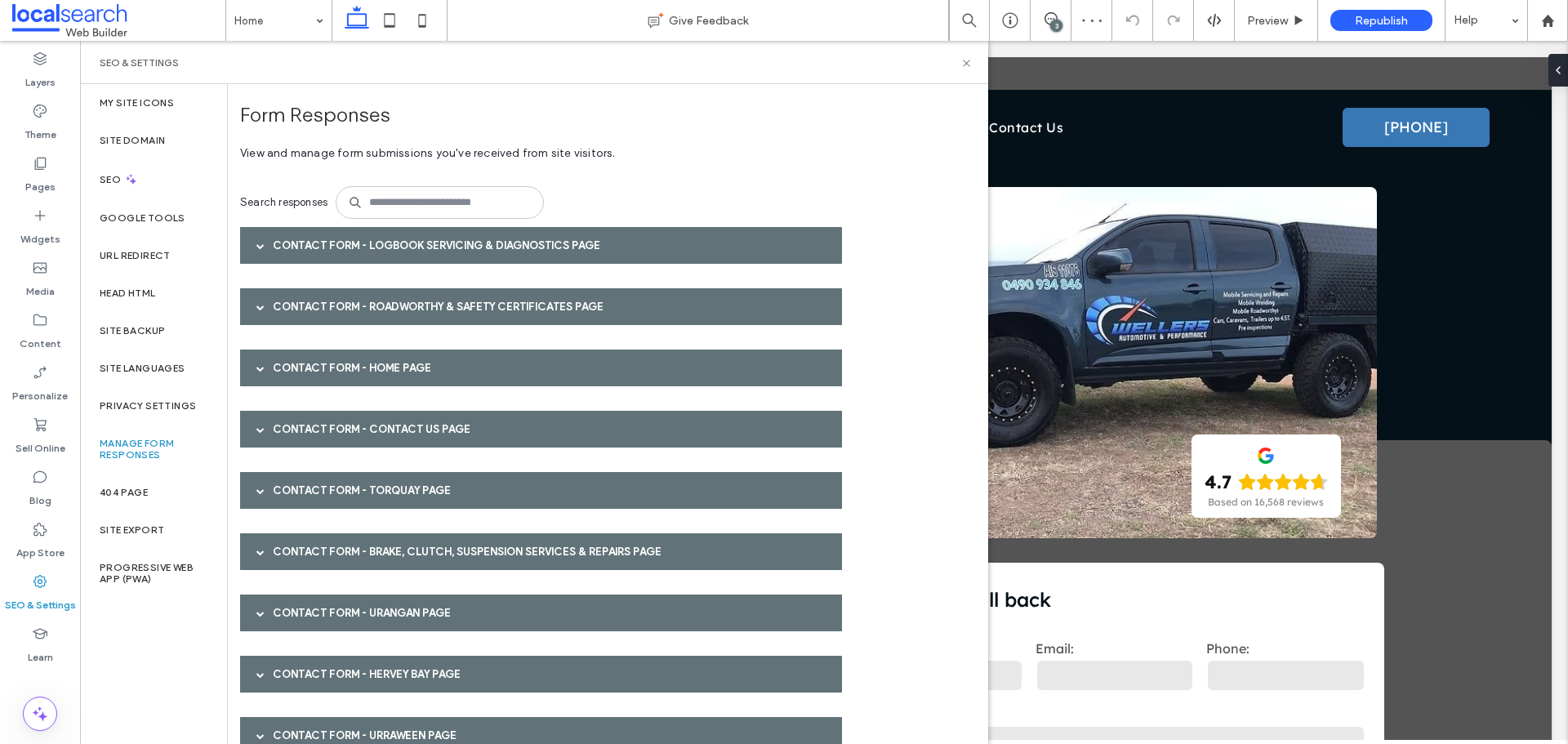 scroll, scrollTop: 36, scrollLeft: 0, axis: vertical 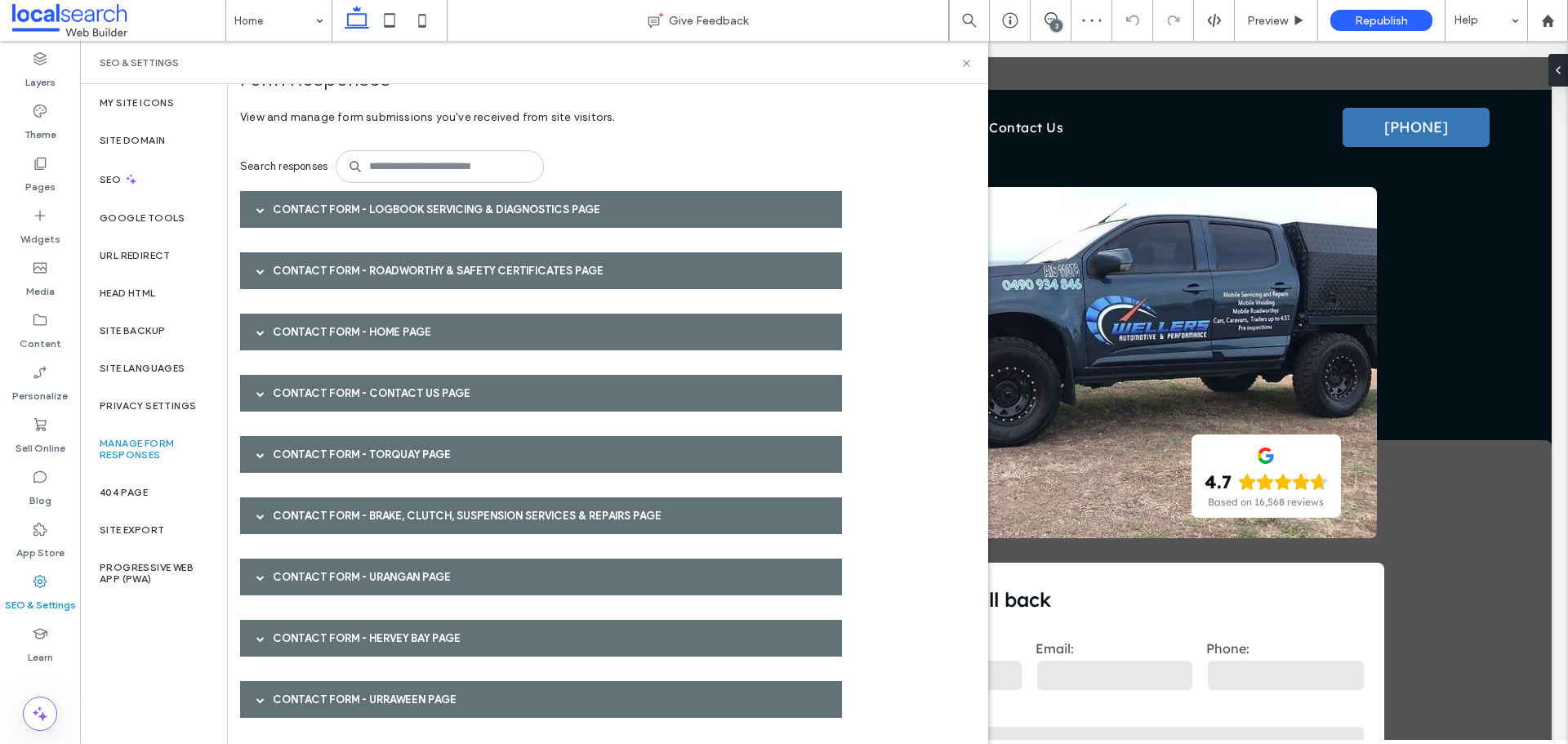 click on "Contact Form - Logbook Servicing & Diagnostics page" at bounding box center [541, 209] 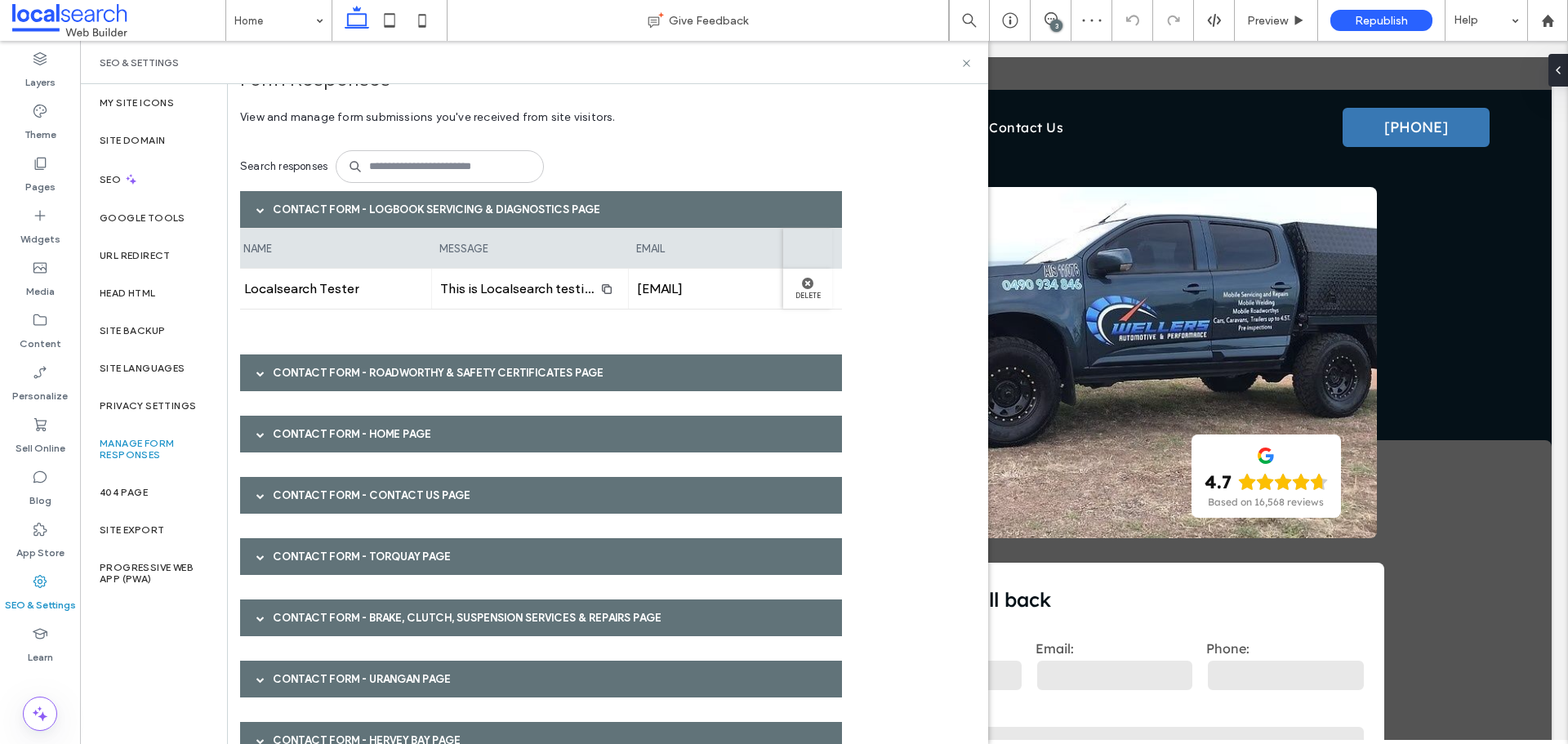 scroll, scrollTop: 0, scrollLeft: 405, axis: horizontal 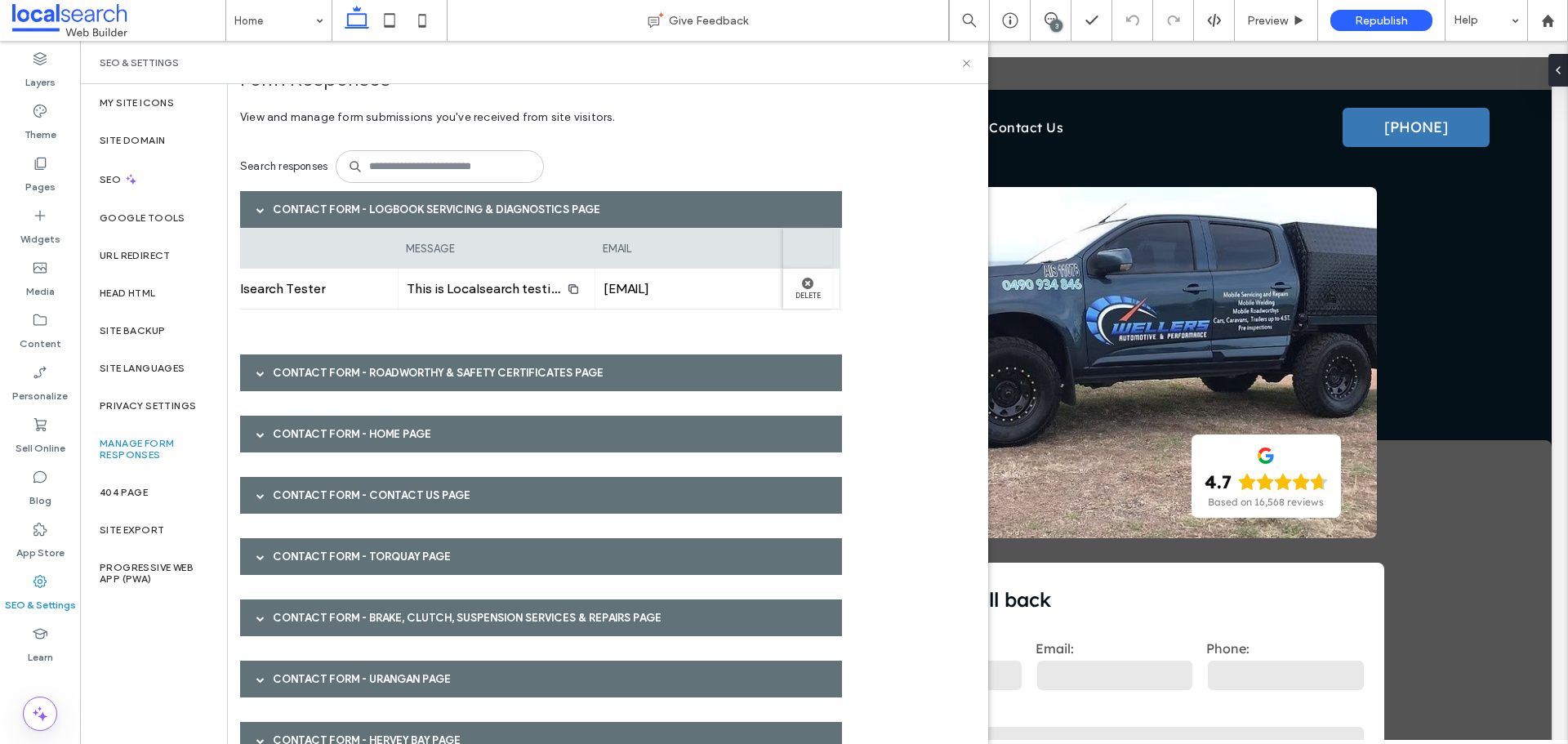 click on "Manage Form Responses" at bounding box center (154, 449) 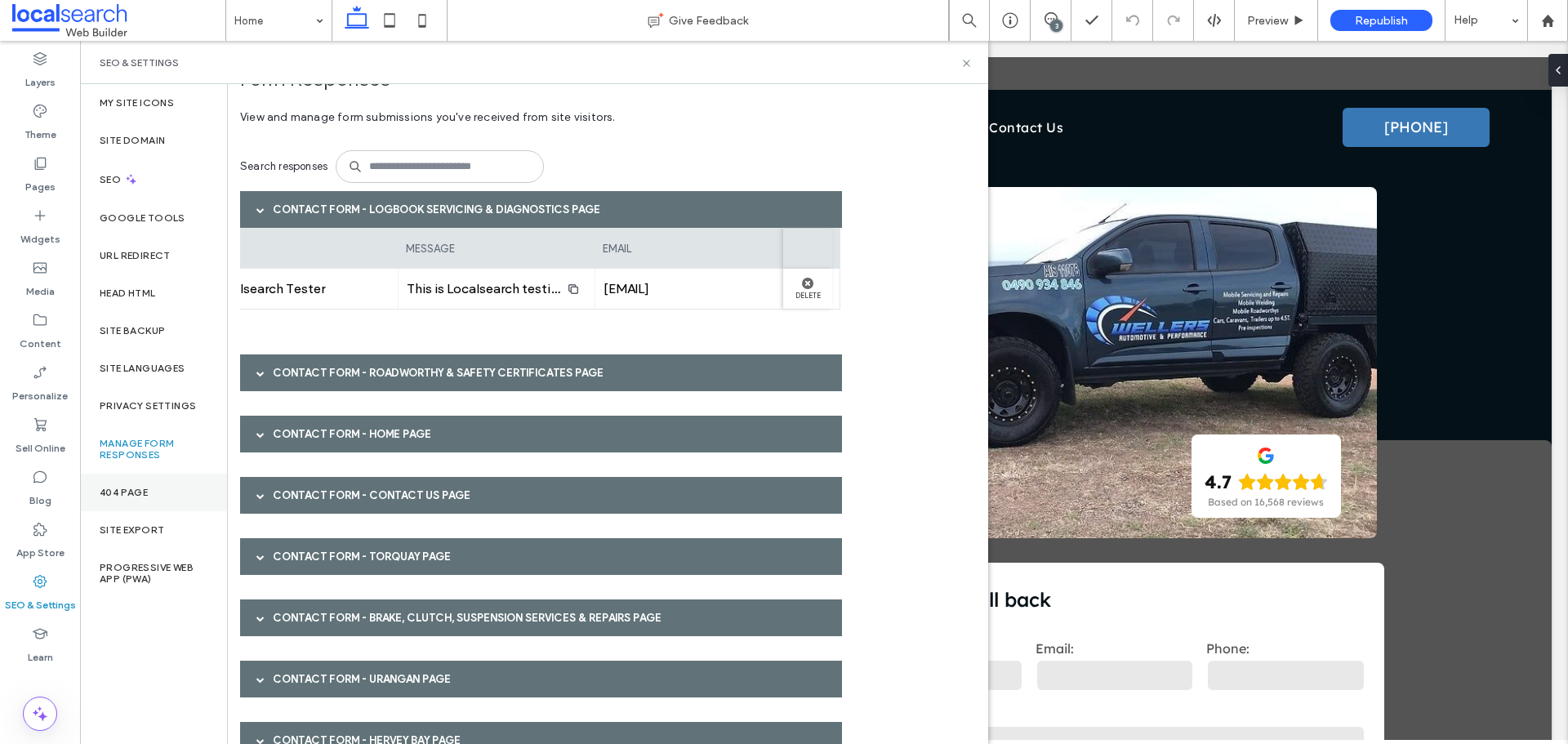 click on "404 Page" at bounding box center [154, 492] 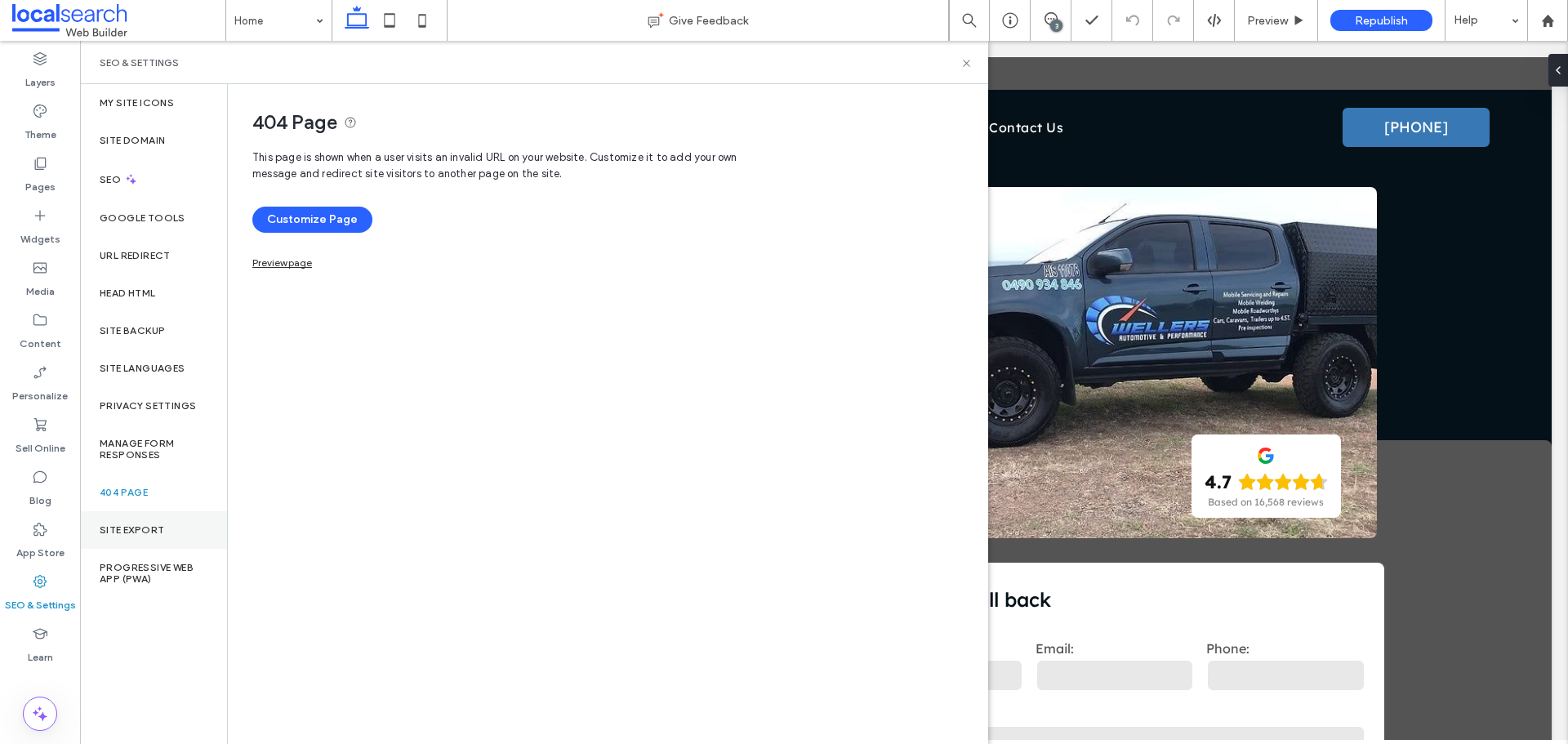 click on "Site Export" at bounding box center [131, 530] 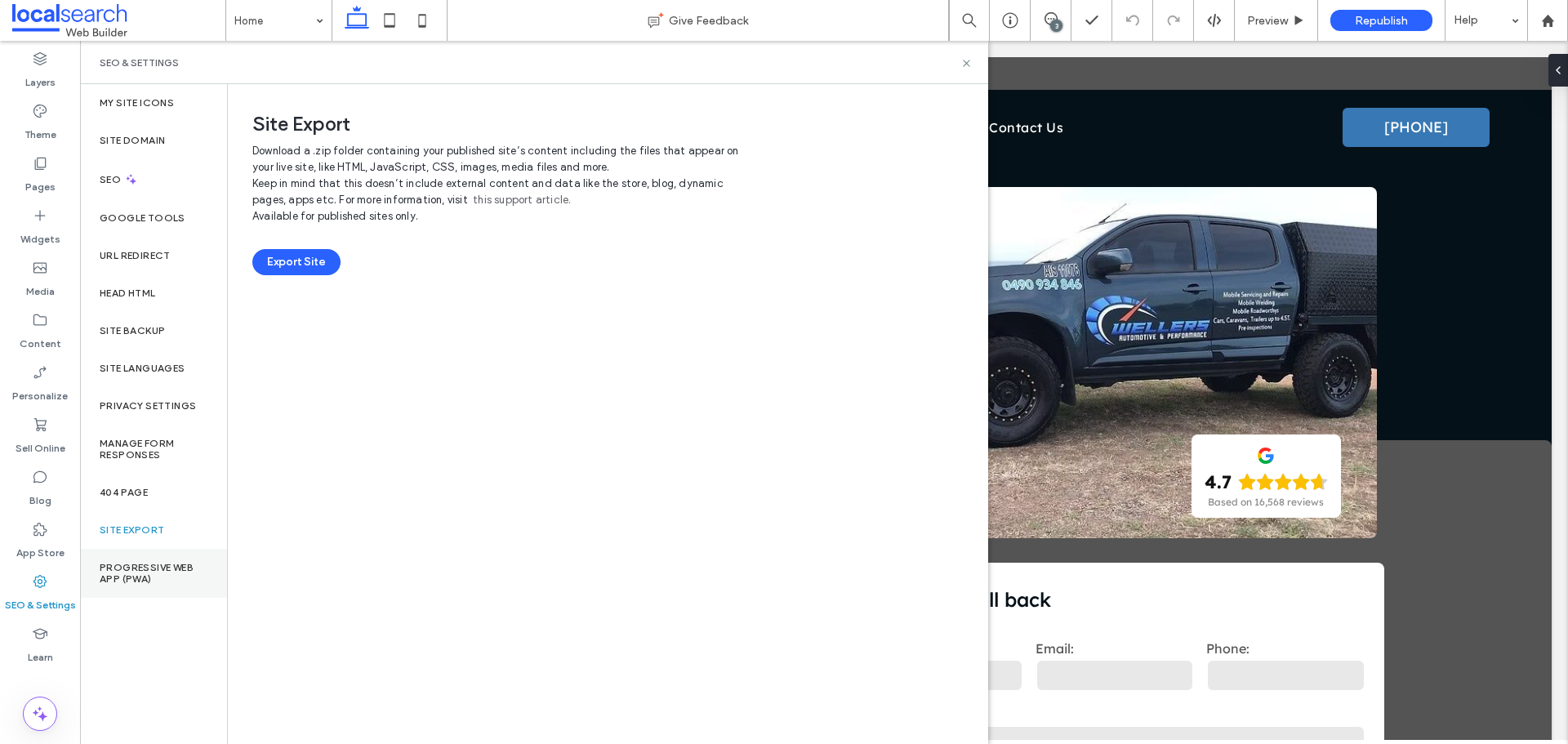 click on "Progressive Web App (PWA)" at bounding box center [154, 573] 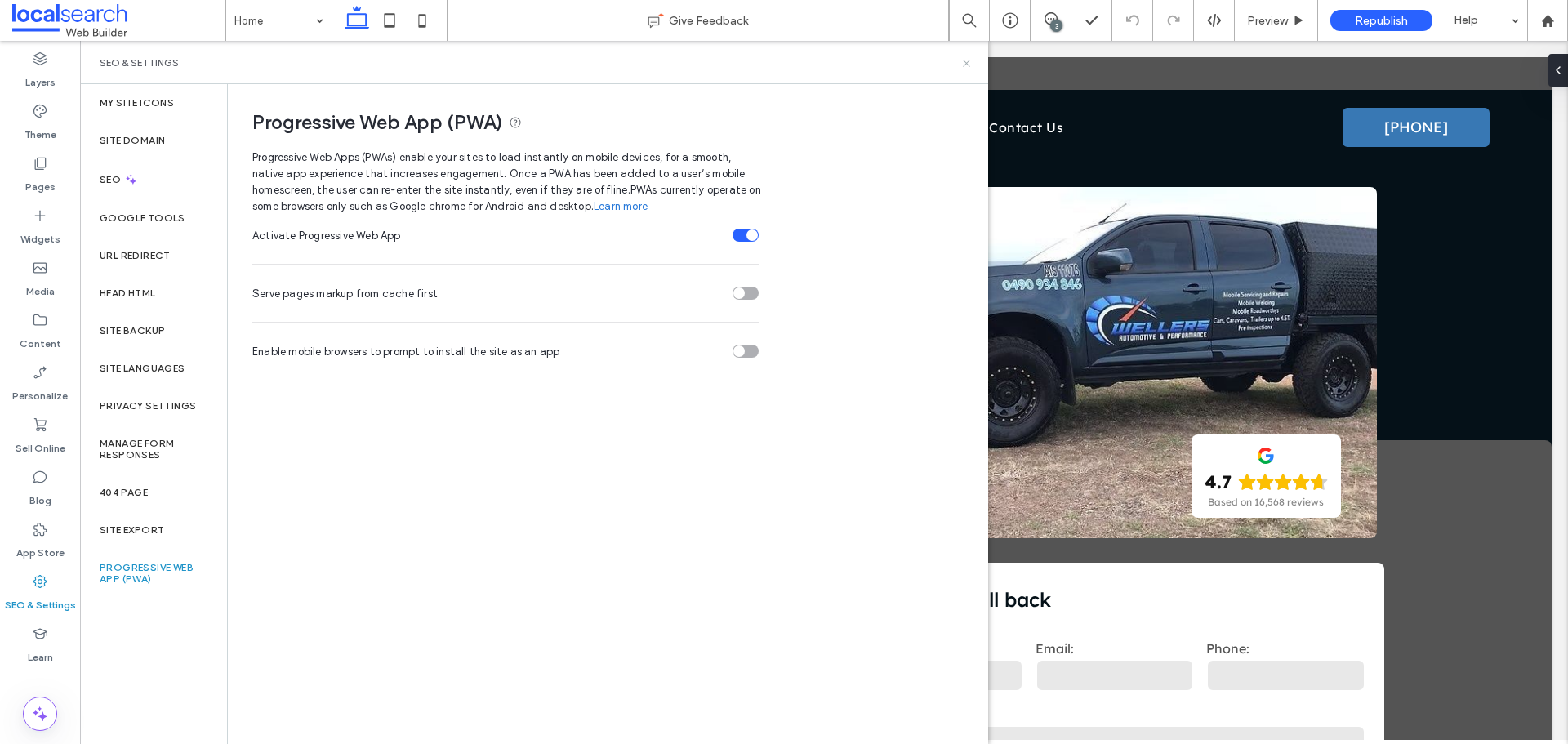click 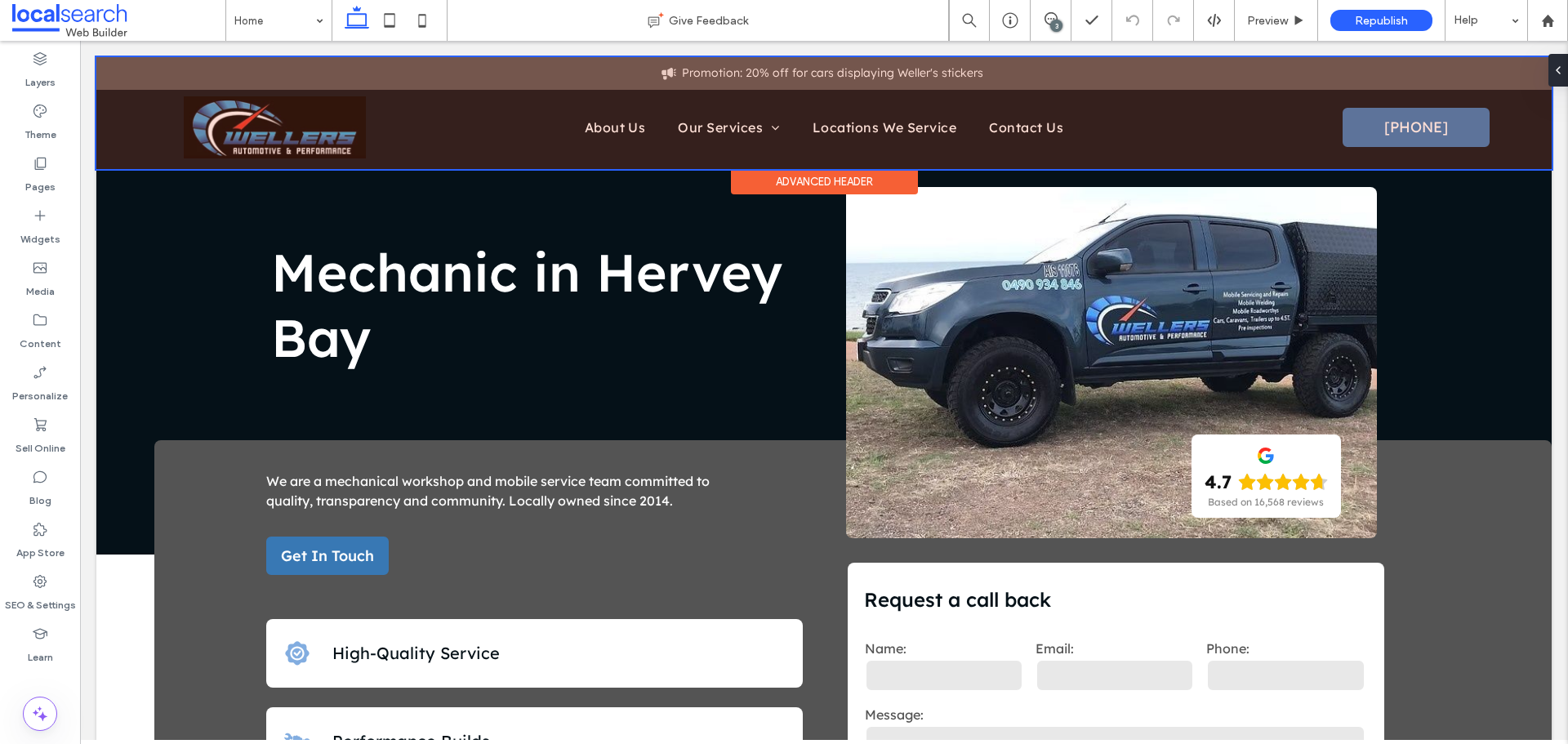 scroll, scrollTop: 3215, scrollLeft: 0, axis: vertical 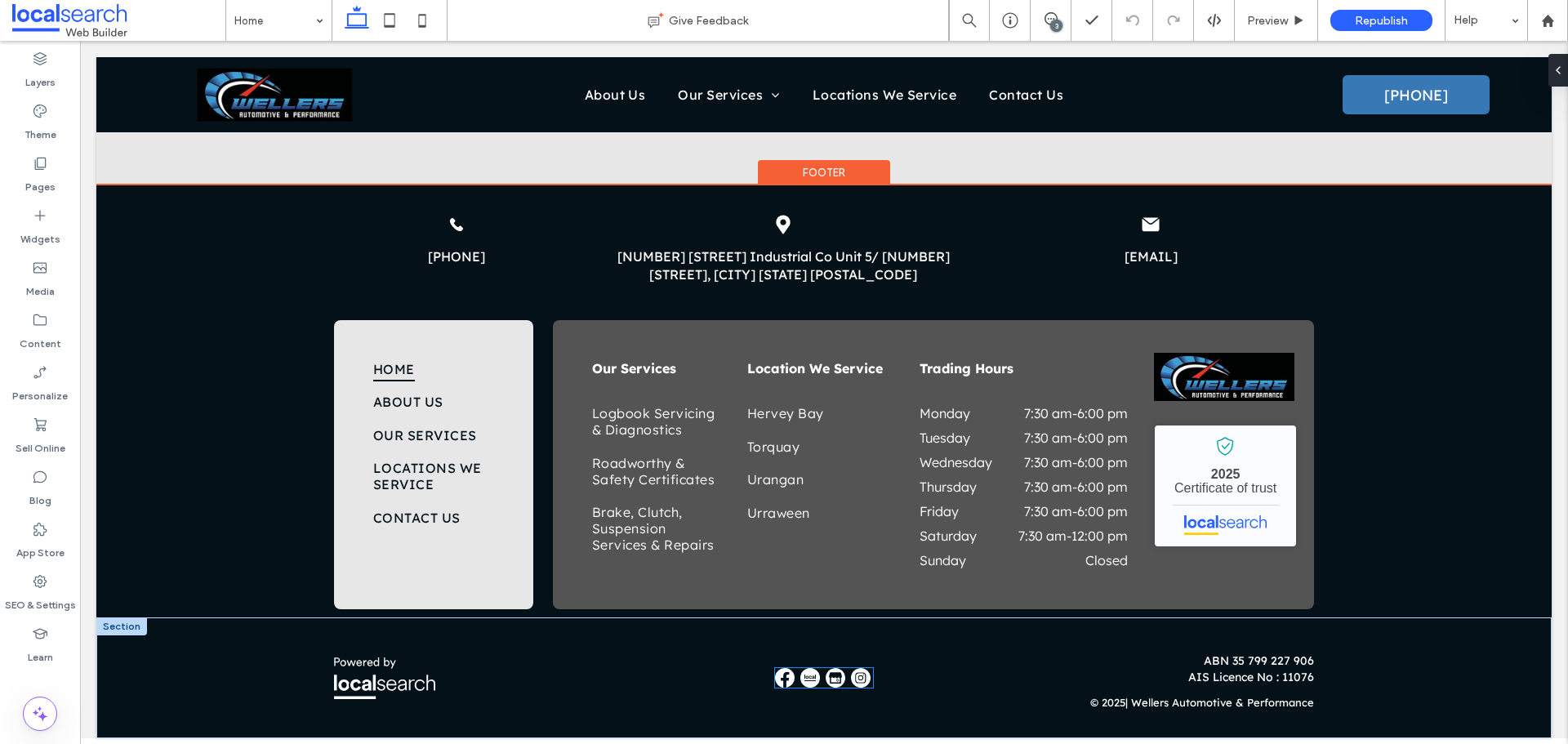 drag, startPoint x: 159, startPoint y: 623, endPoint x: 836, endPoint y: 672, distance: 678.77095 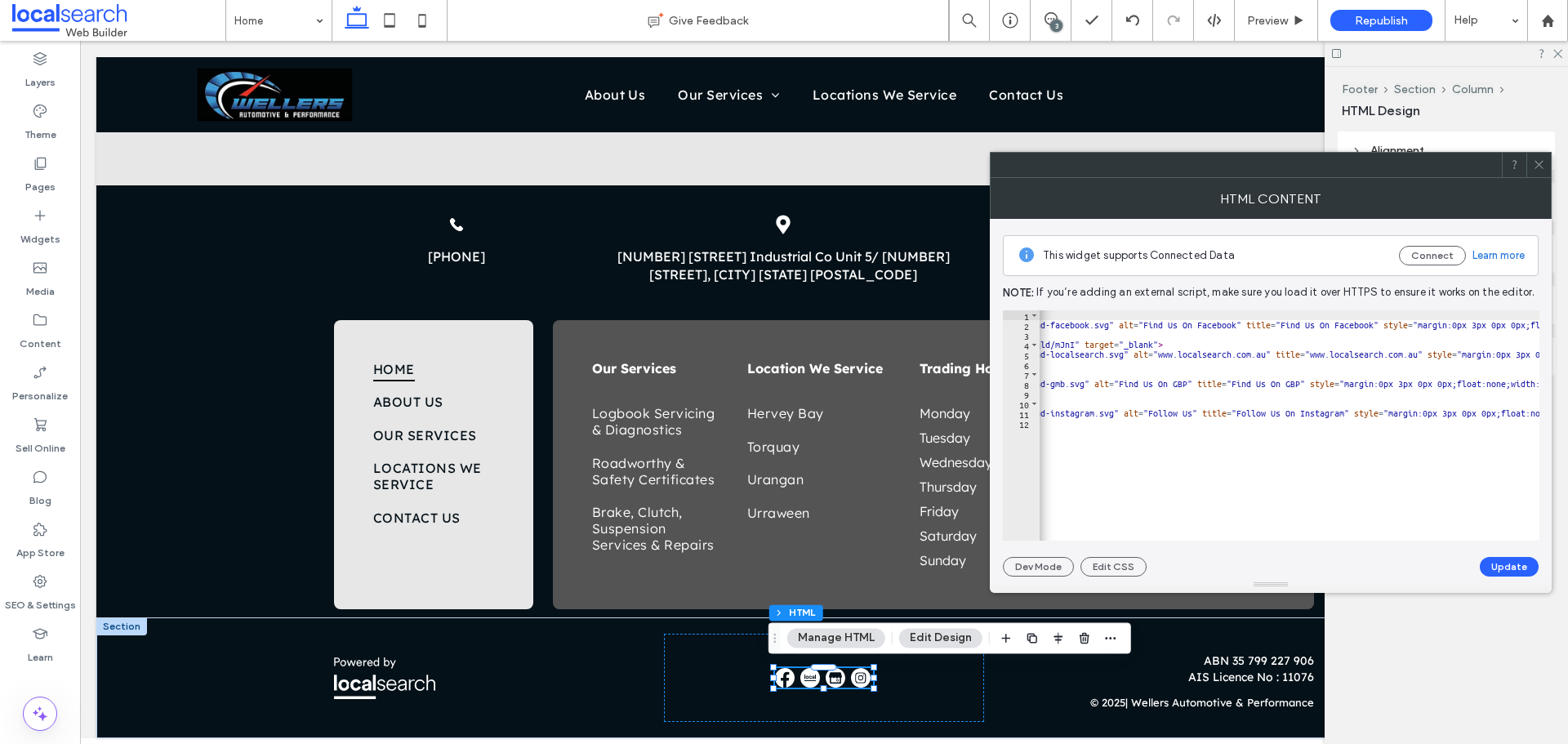 scroll, scrollTop: 0, scrollLeft: 435, axis: horizontal 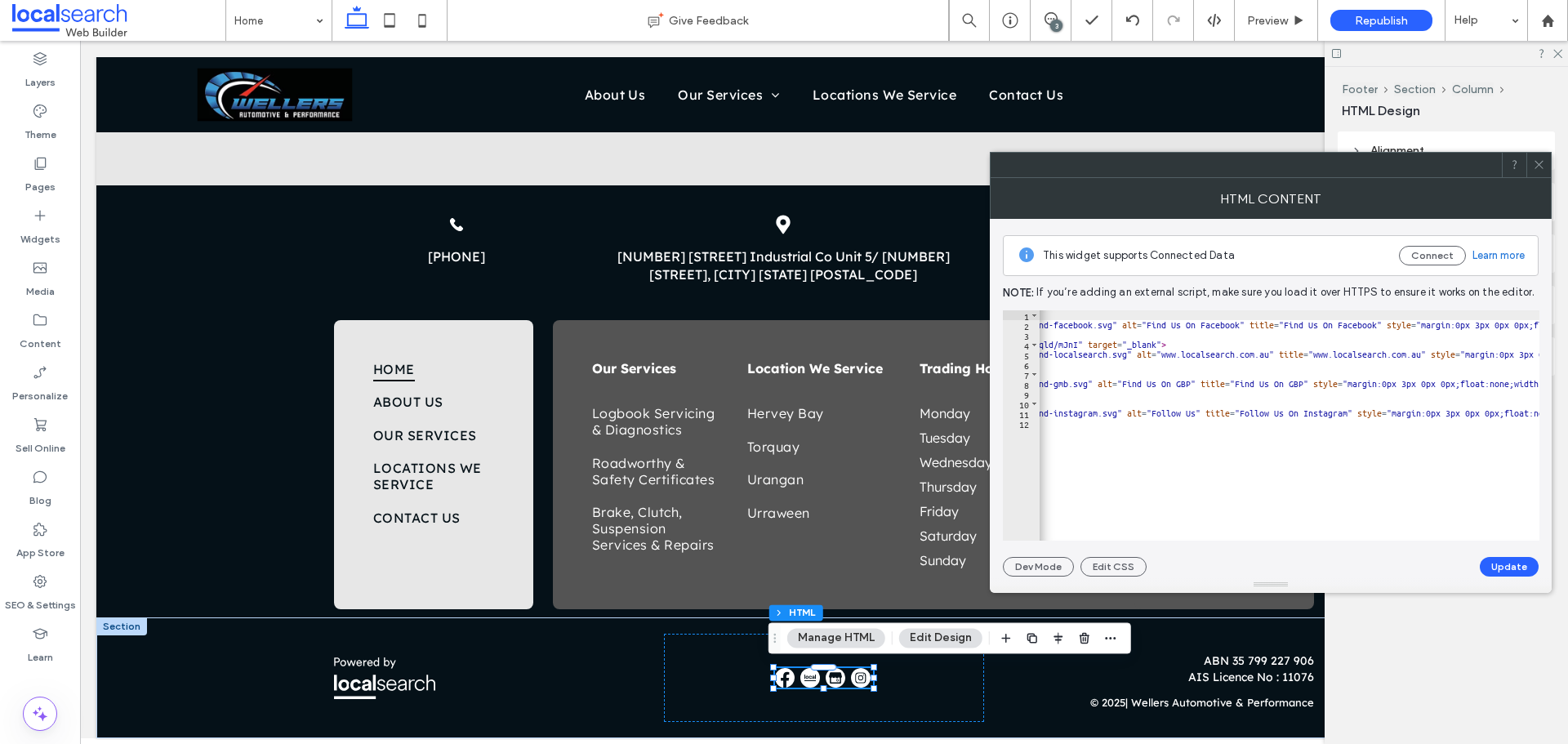 click 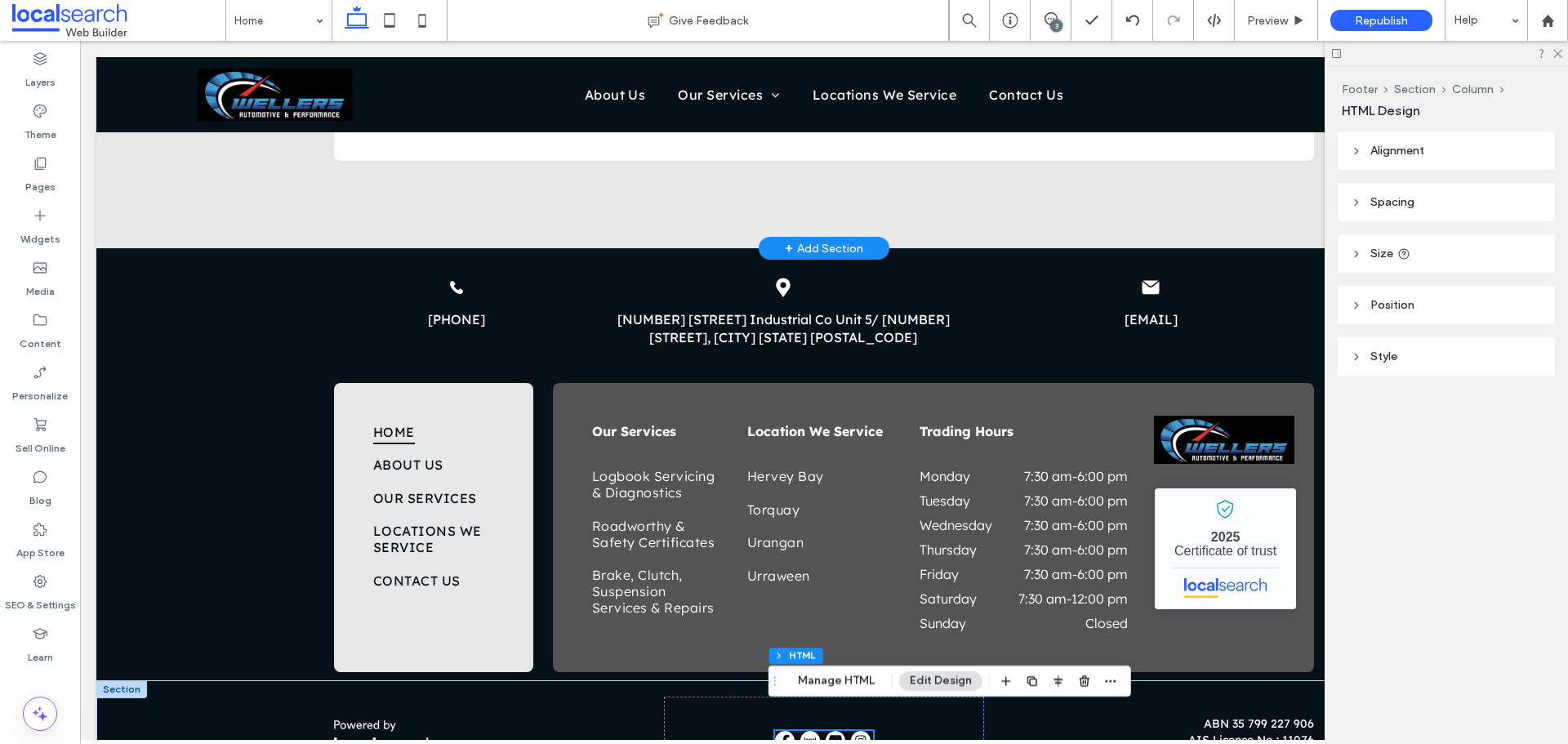 scroll, scrollTop: 3228, scrollLeft: 0, axis: vertical 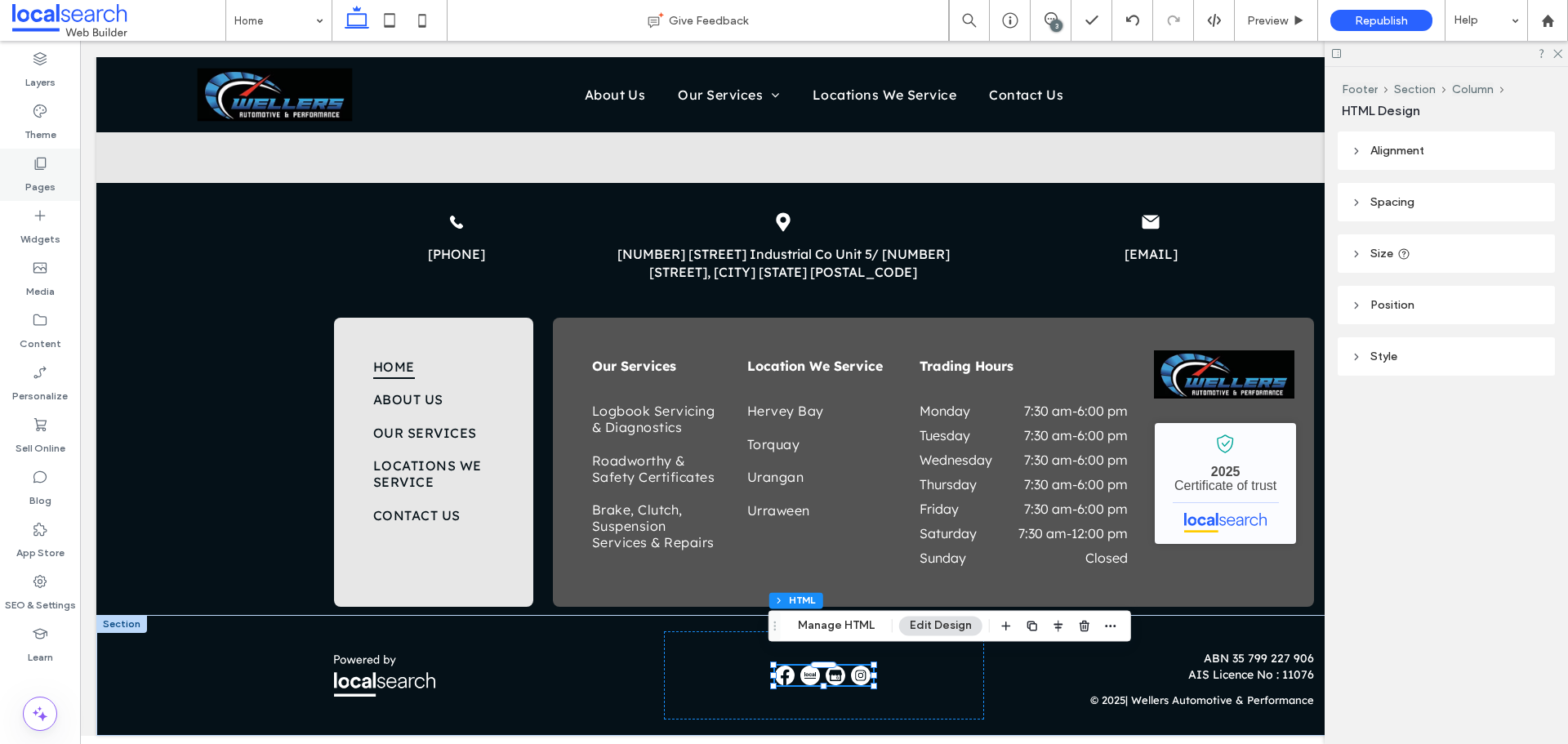 click on "Pages" at bounding box center [40, 183] 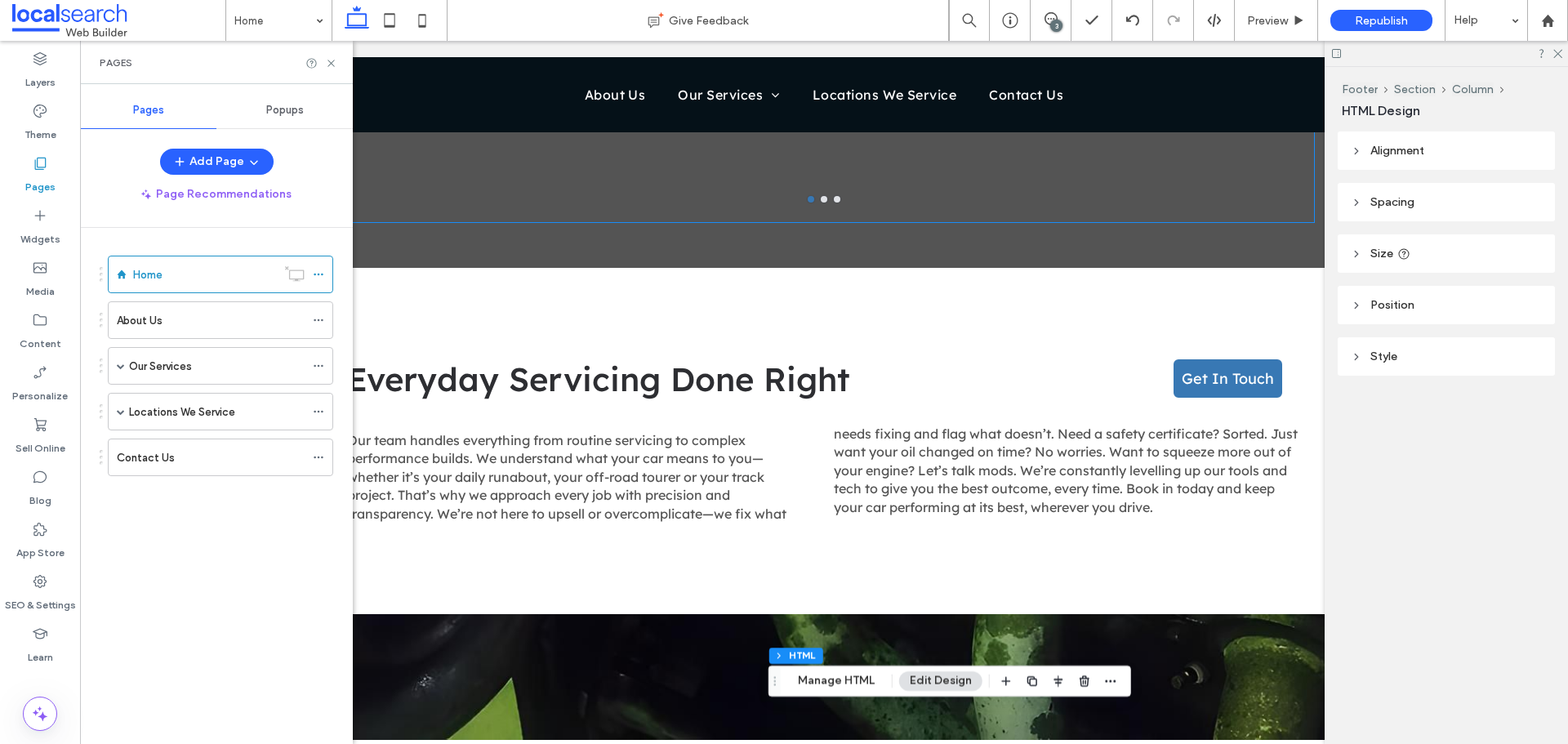 scroll, scrollTop: 1431, scrollLeft: 0, axis: vertical 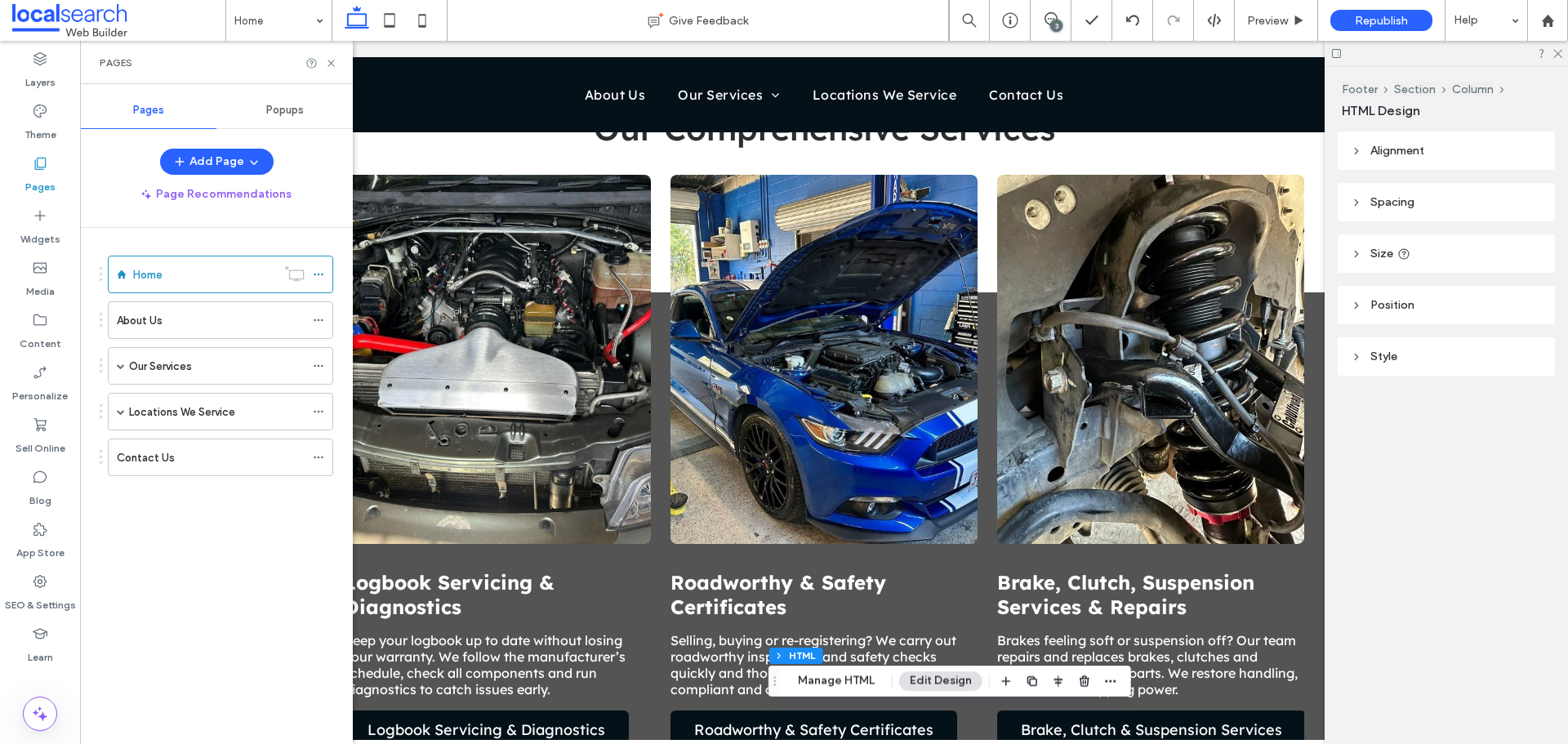 click on "3" at bounding box center [1056, 25] 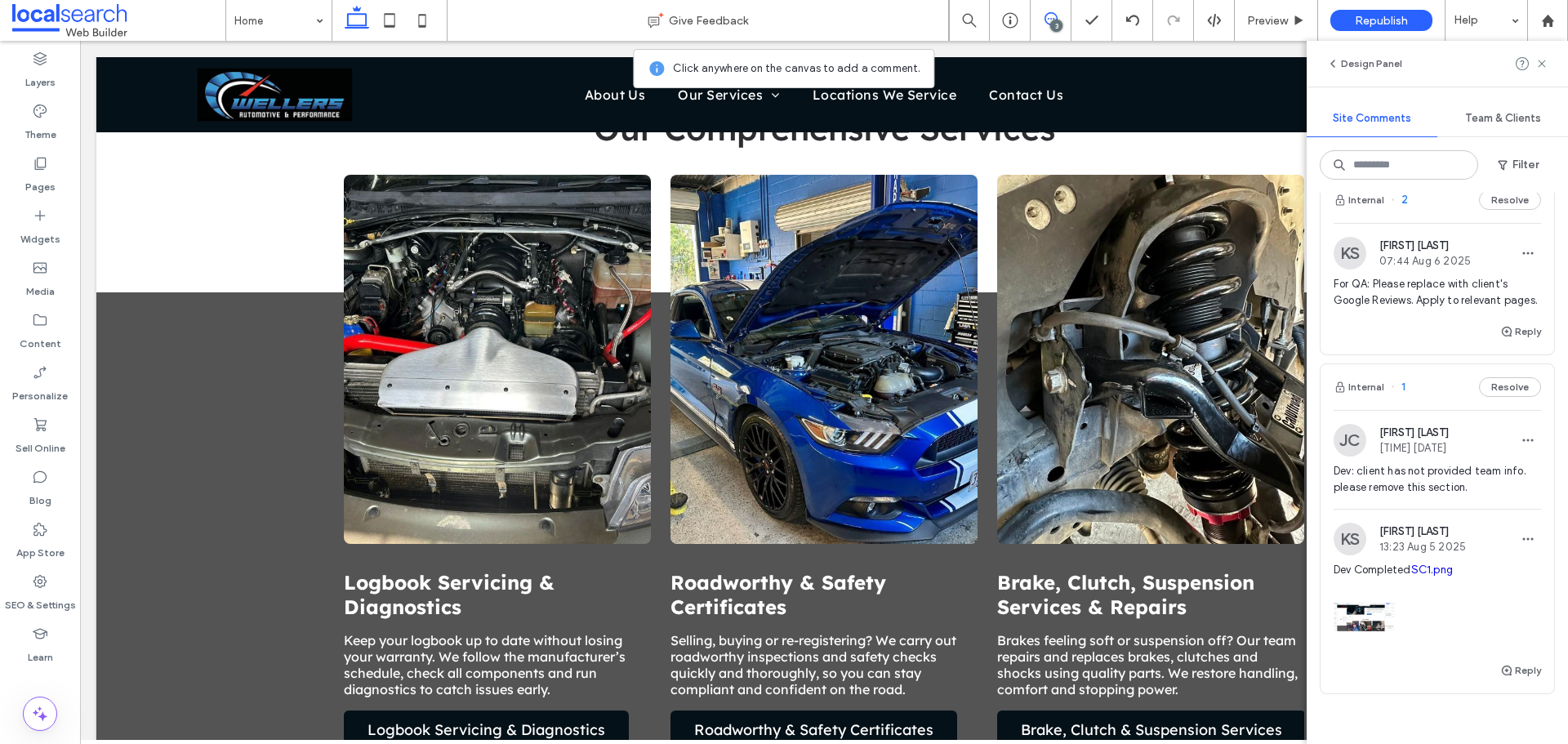 scroll, scrollTop: 245, scrollLeft: 0, axis: vertical 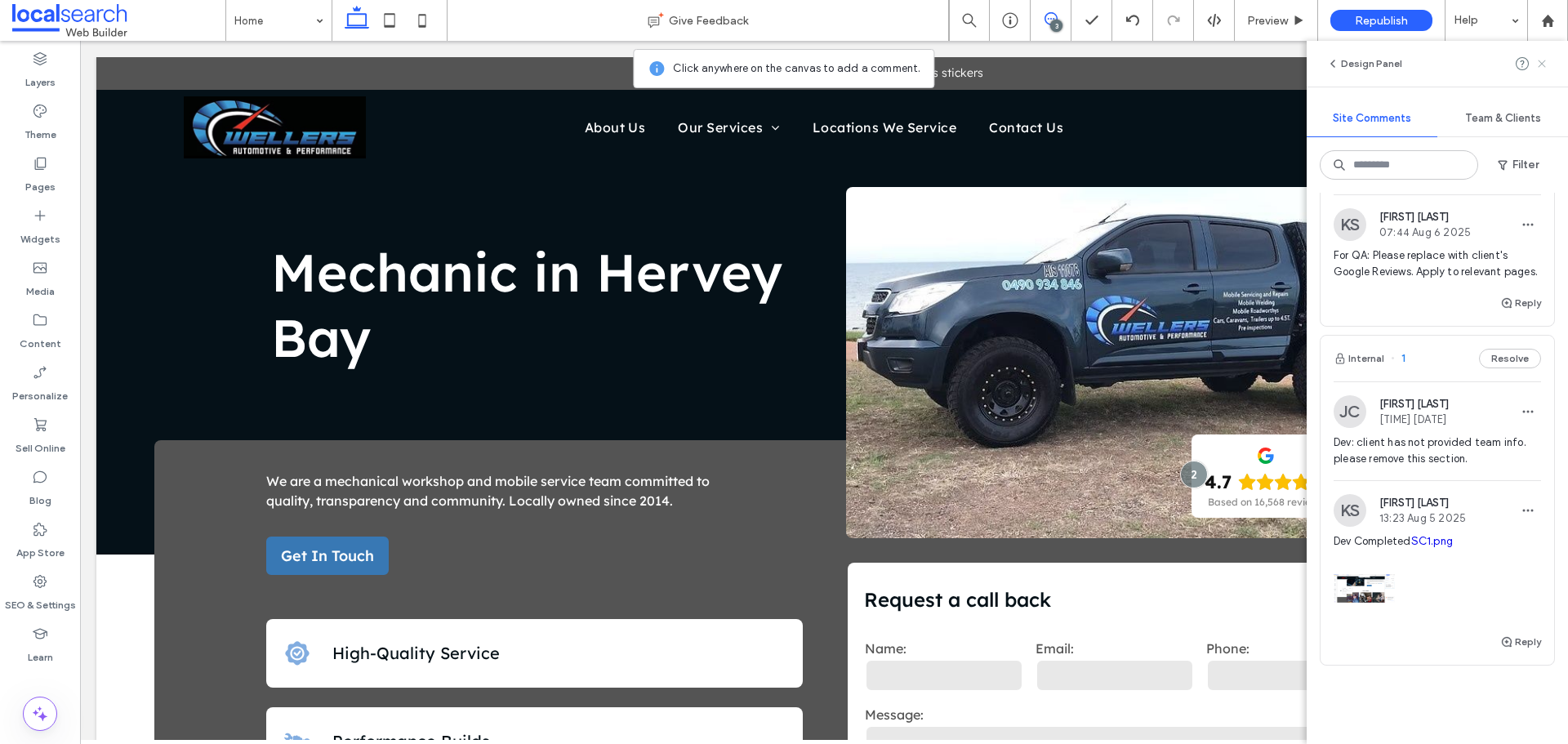 click 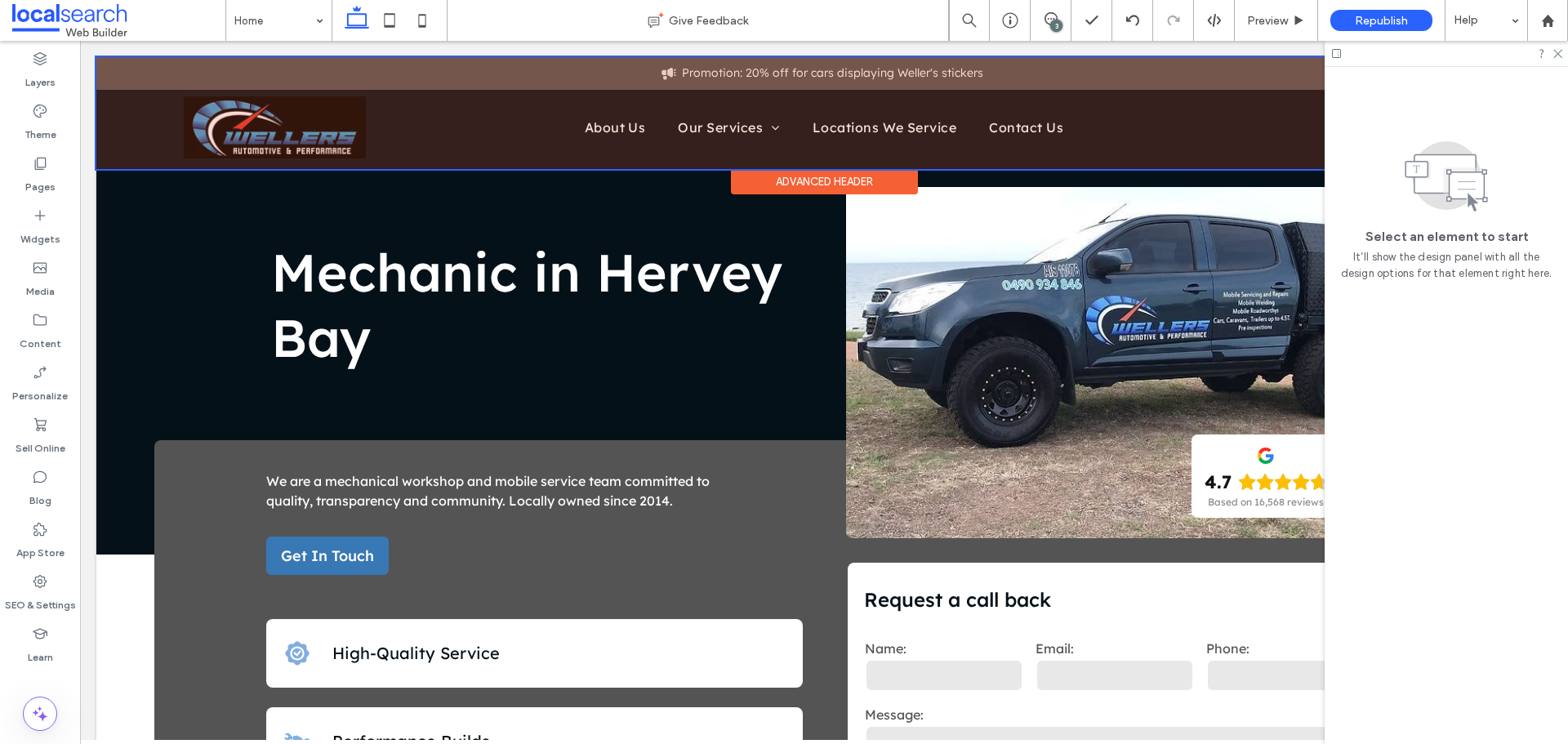 scroll, scrollTop: 0, scrollLeft: 0, axis: both 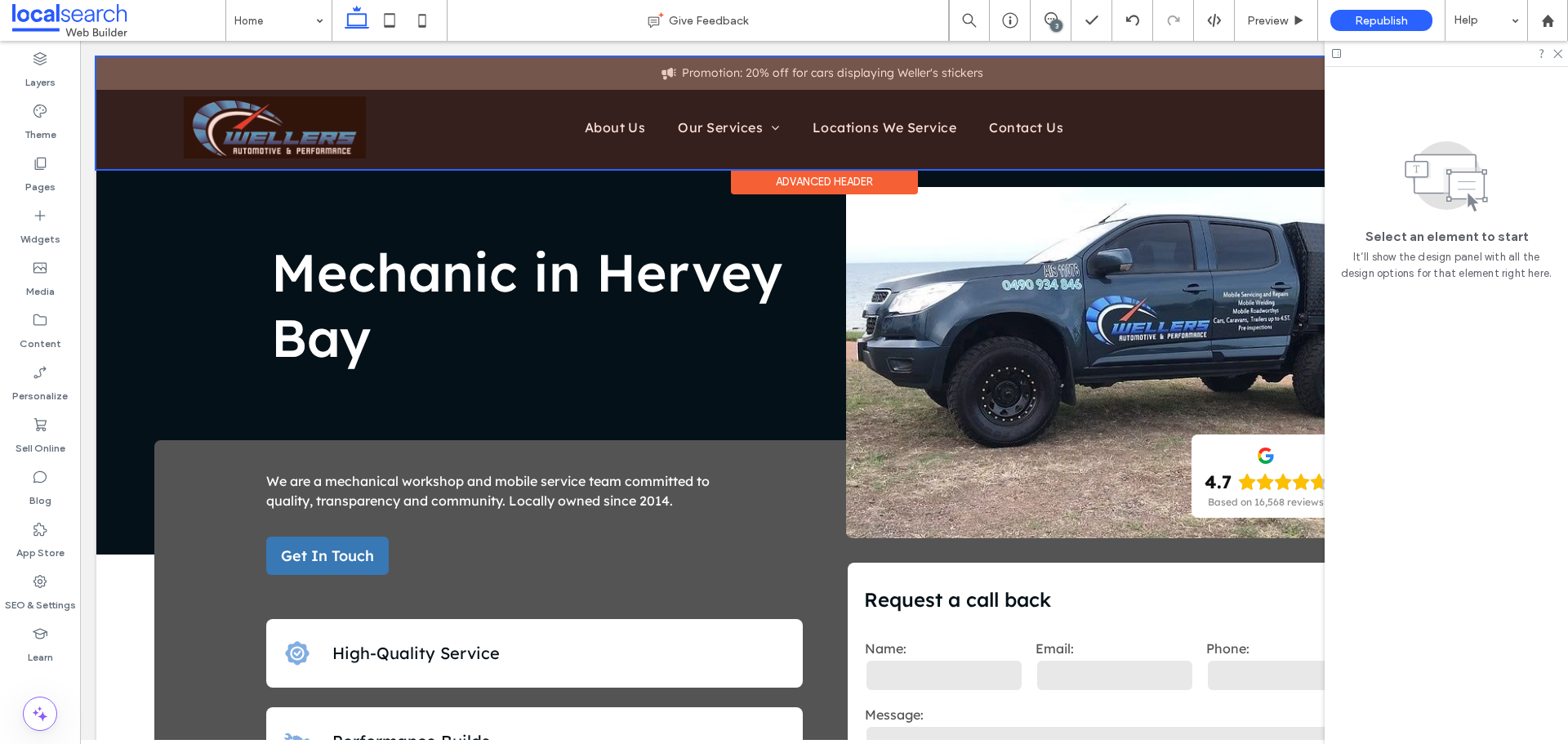 click at bounding box center (824, 113) 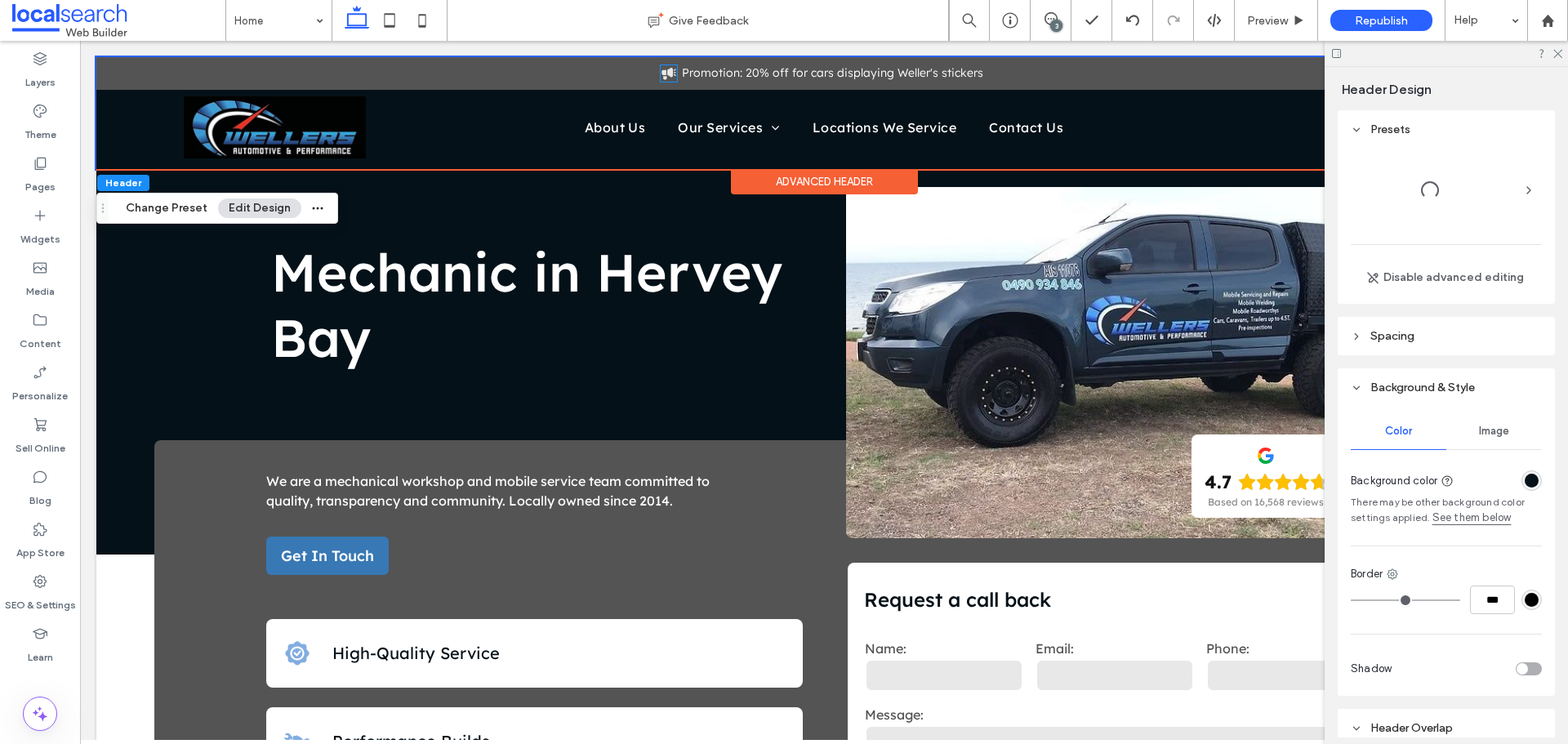 click 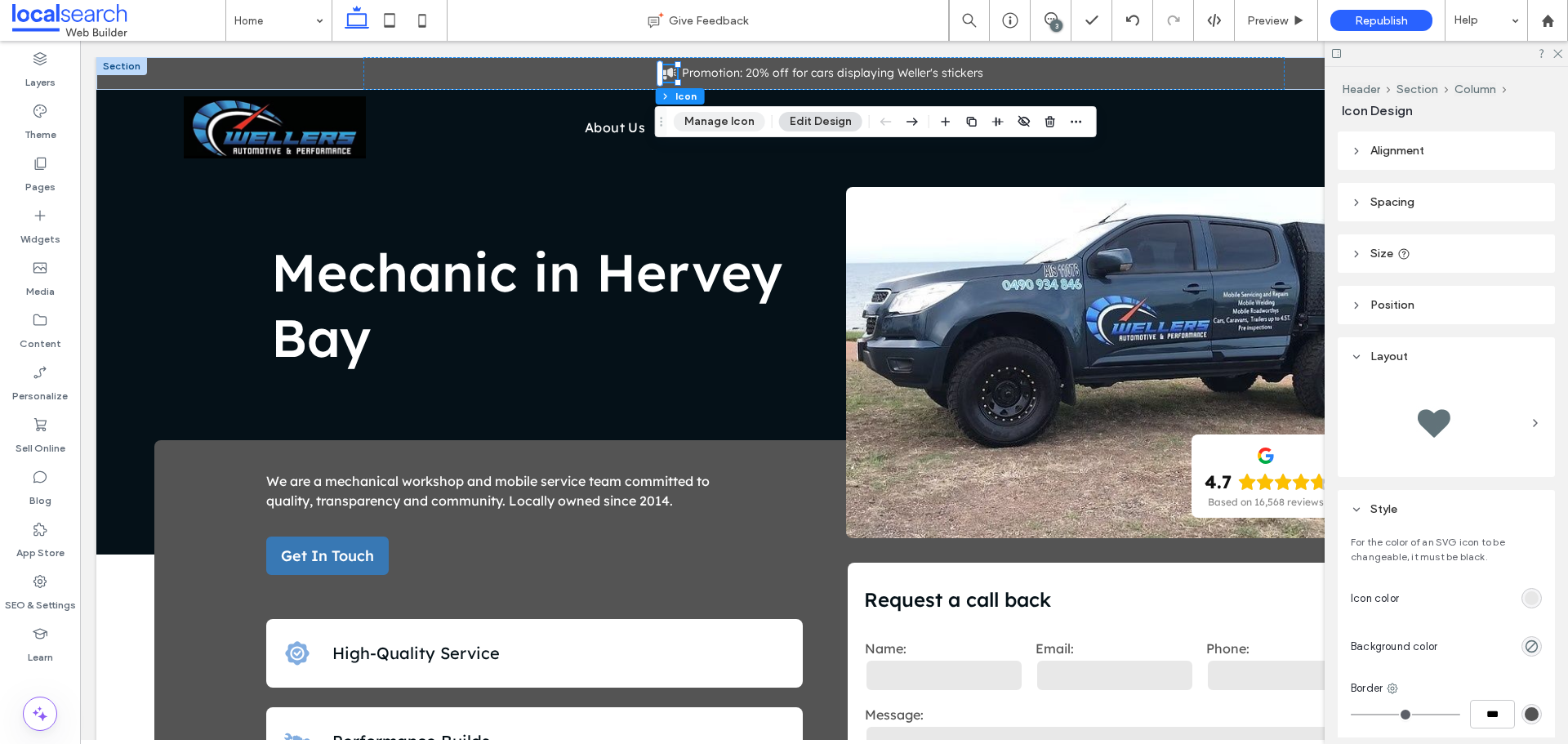 click on "Manage Icon" at bounding box center [719, 122] 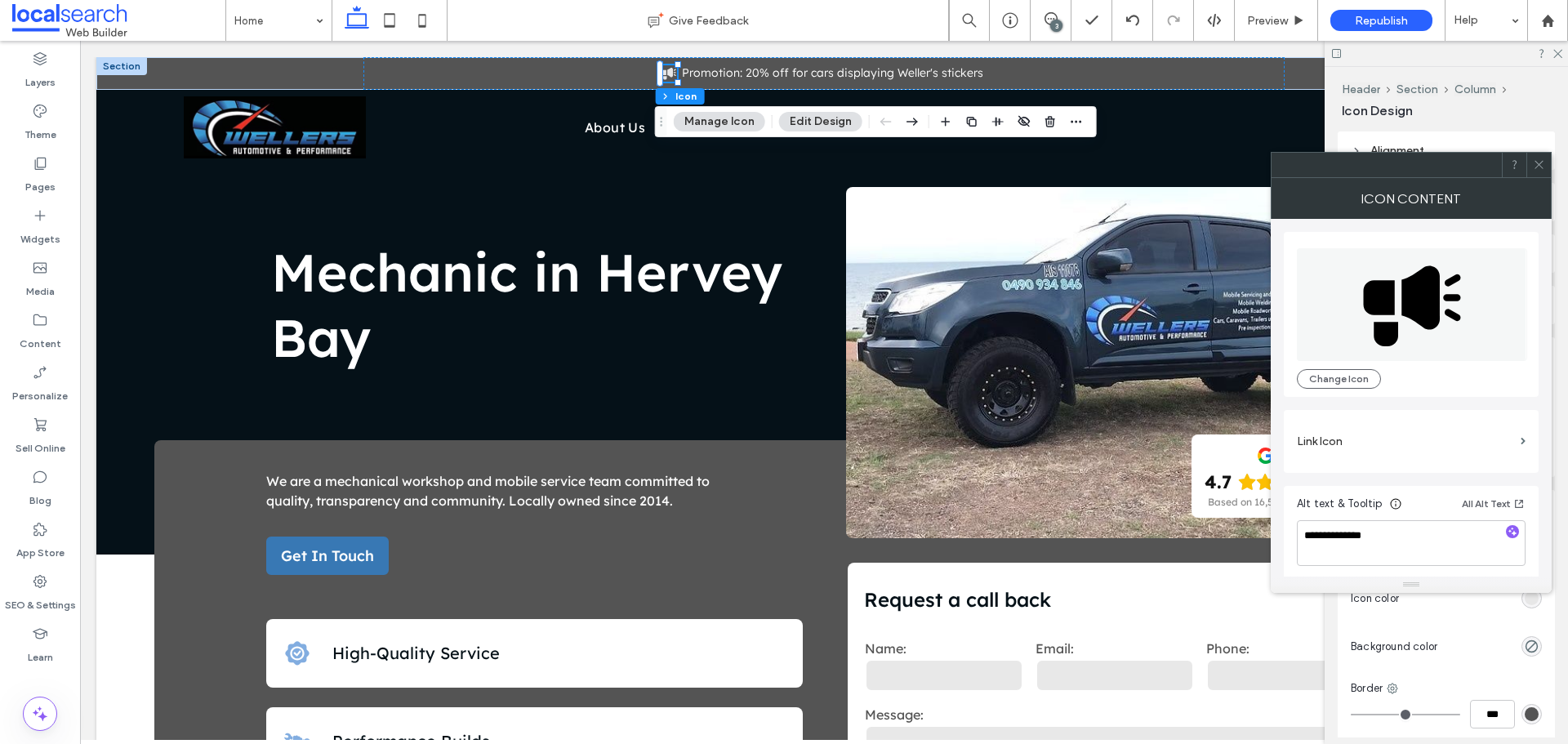 click 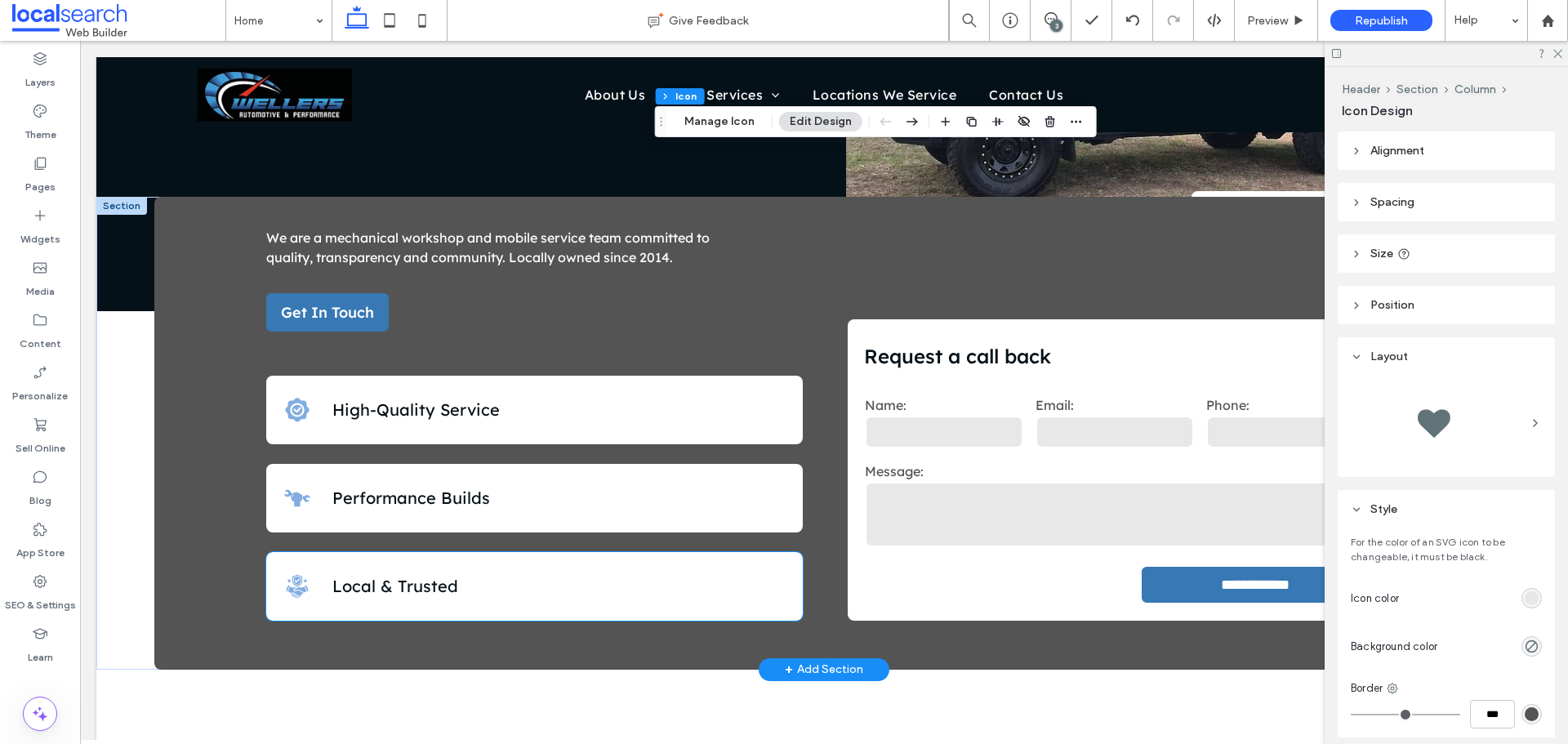 scroll, scrollTop: 245, scrollLeft: 0, axis: vertical 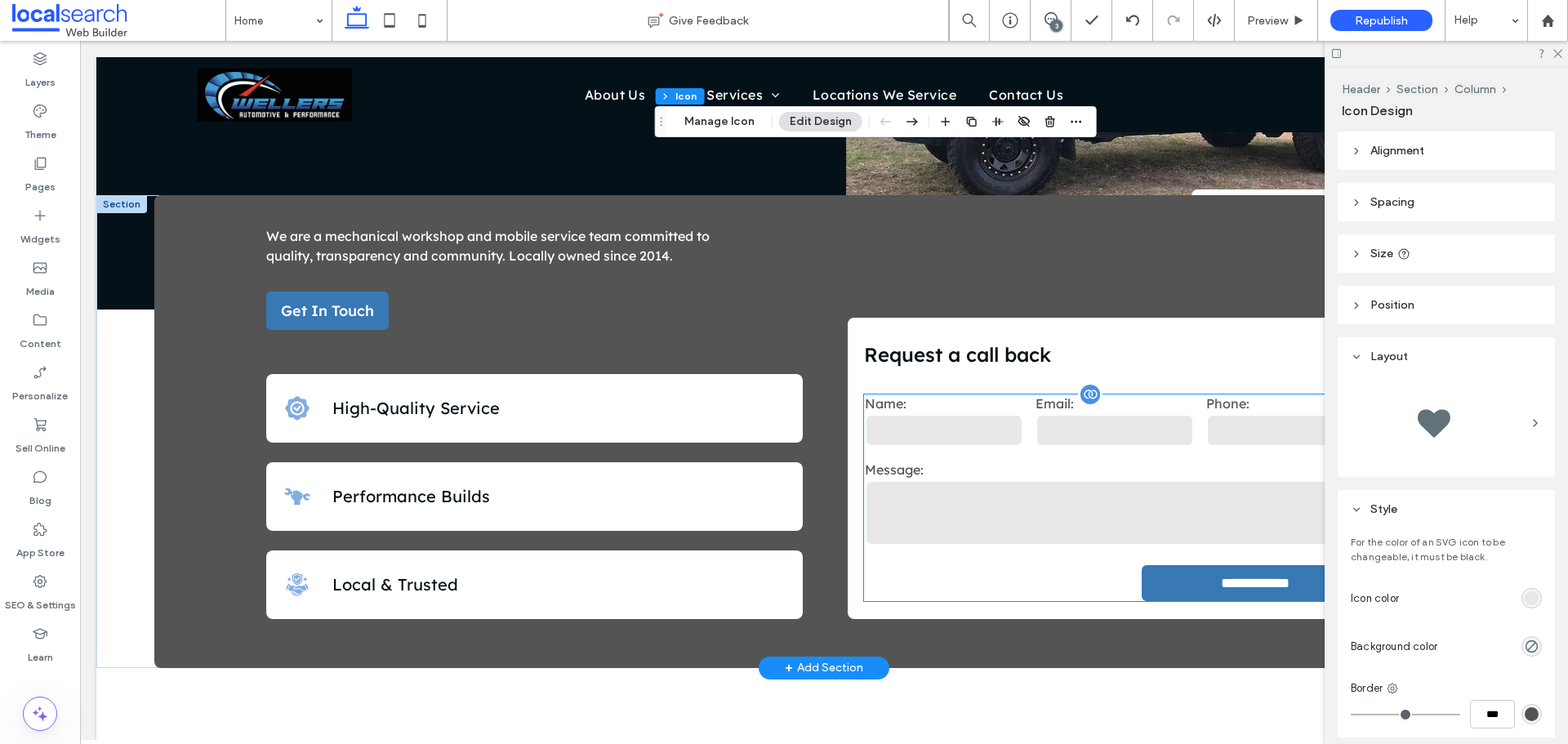 click at bounding box center (1115, 513) 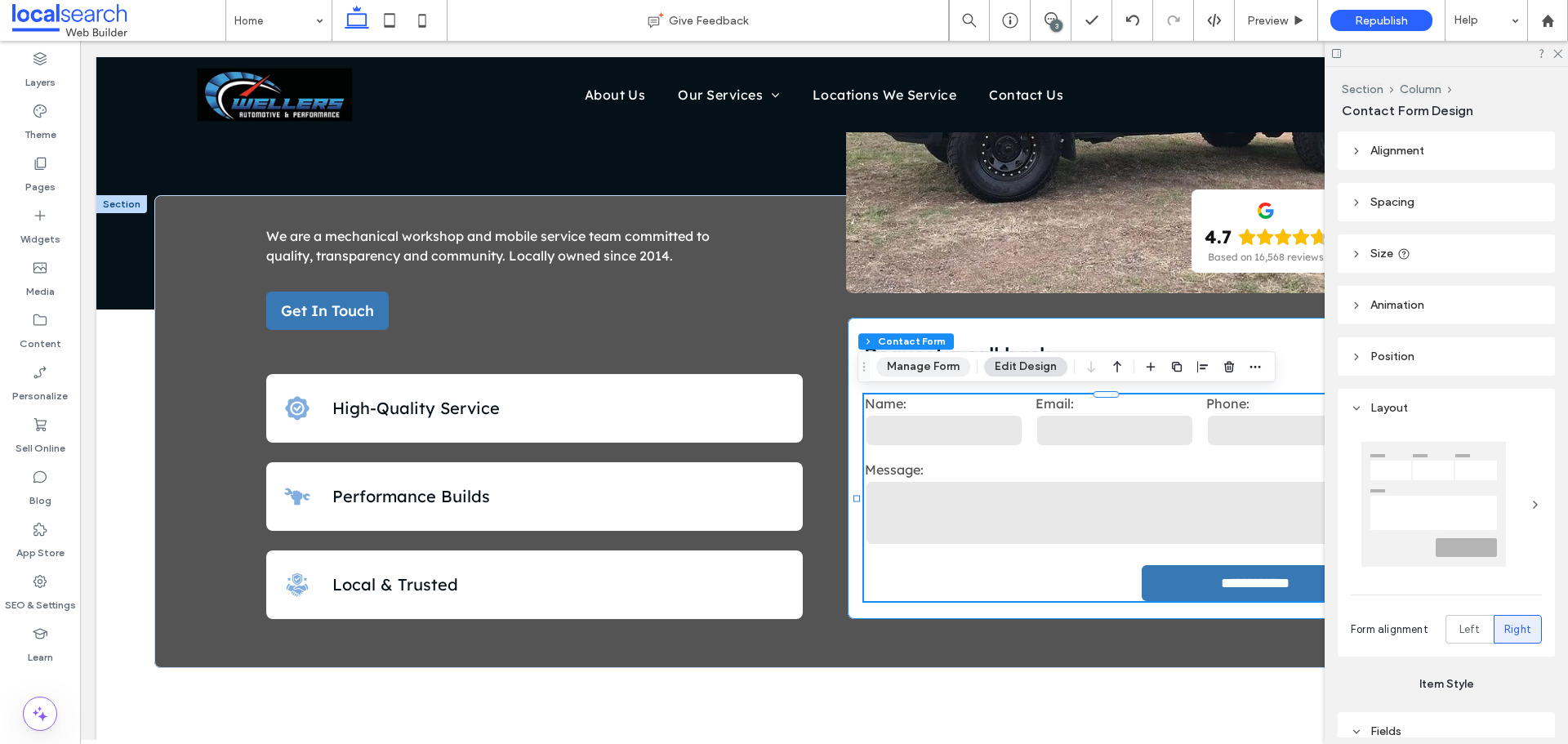type on "*" 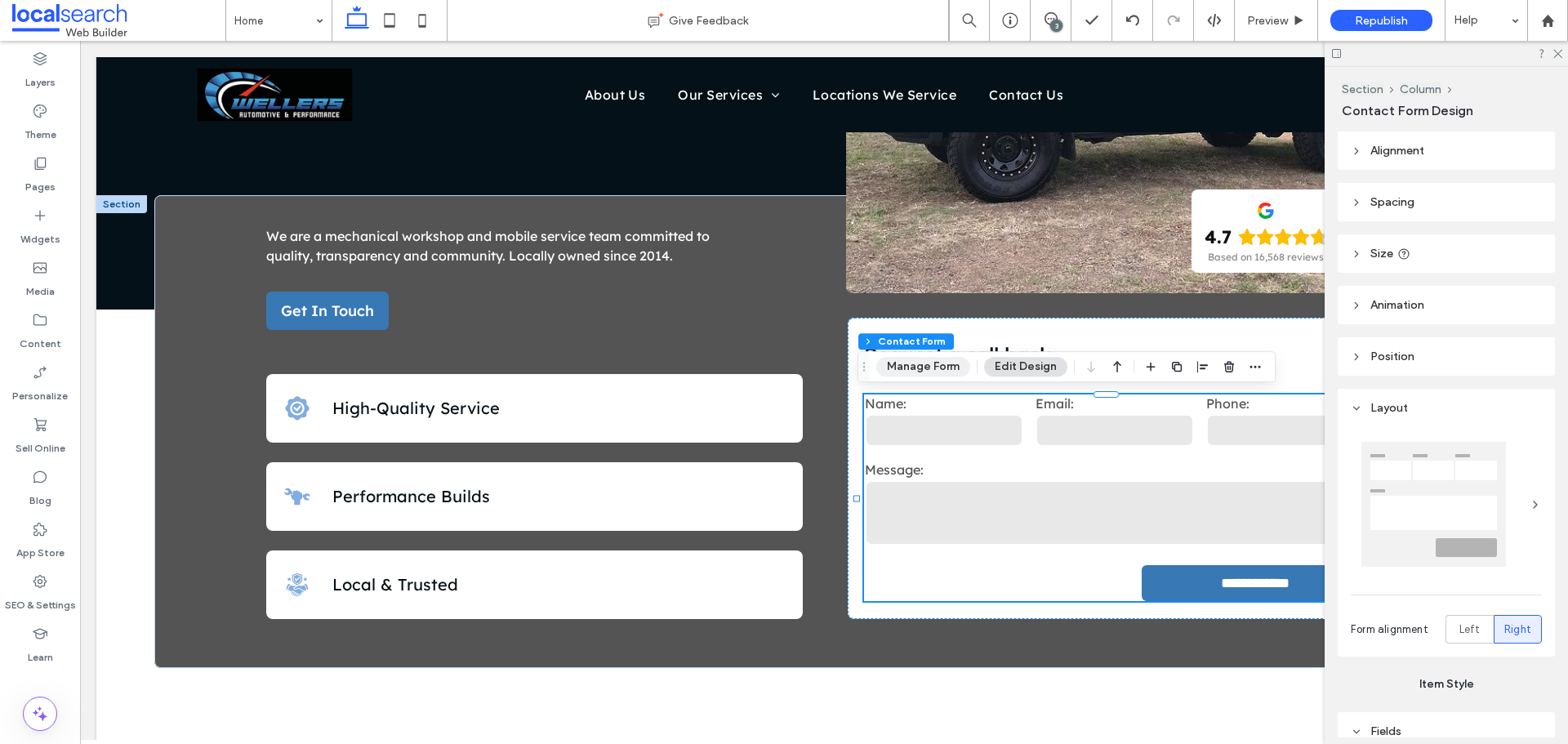 click on "Manage Form" at bounding box center (923, 367) 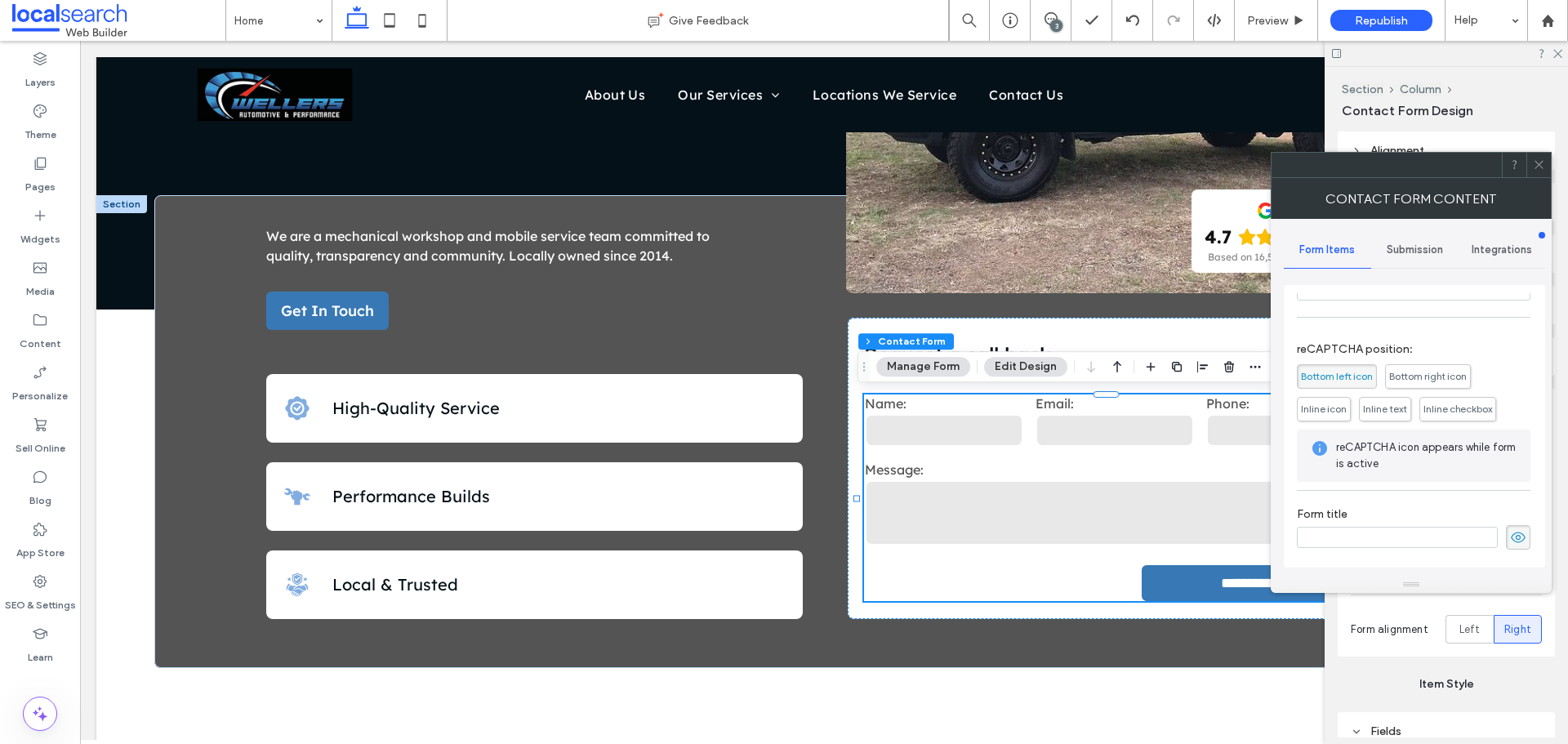 scroll, scrollTop: 331, scrollLeft: 0, axis: vertical 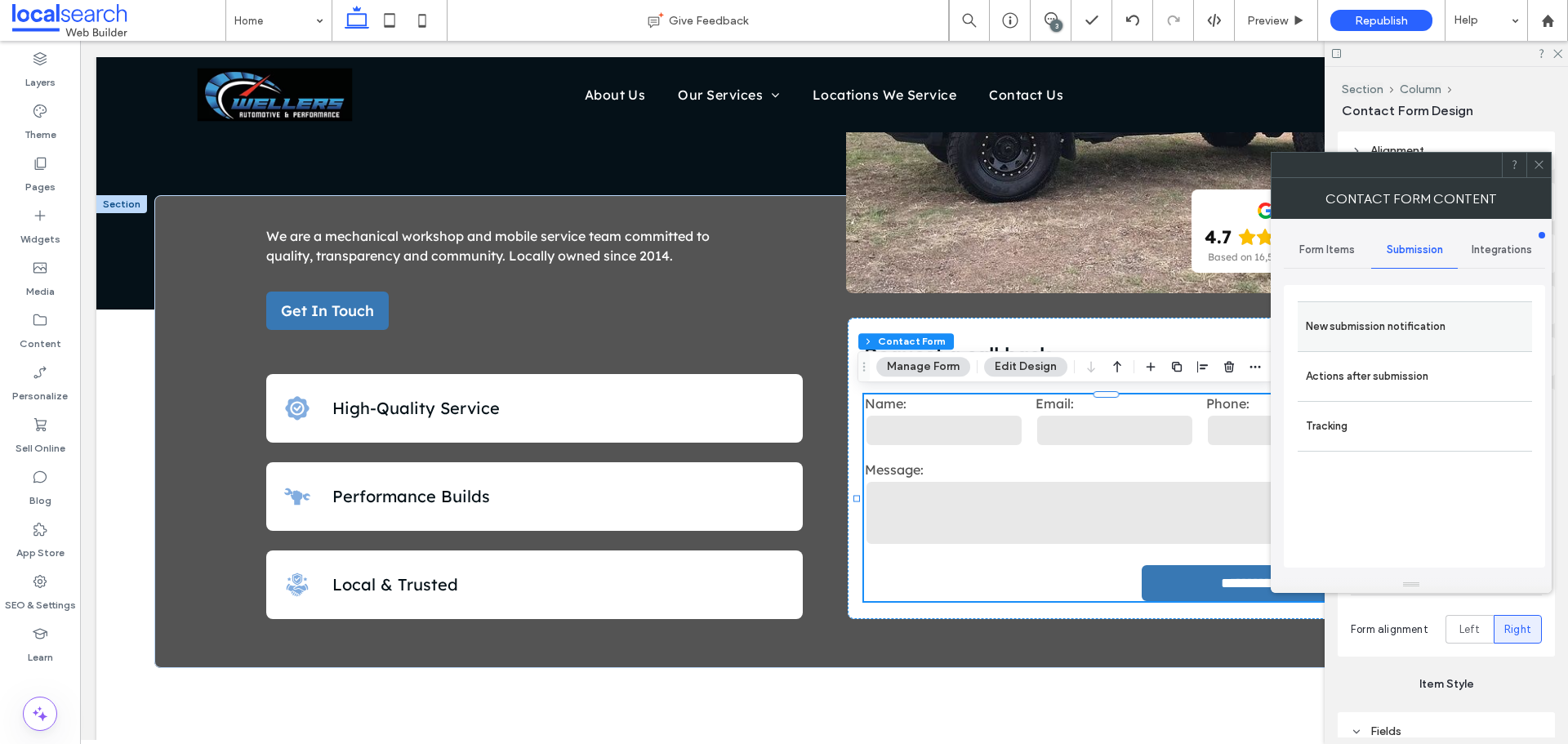 click on "New submission notification" at bounding box center [1414, 327] 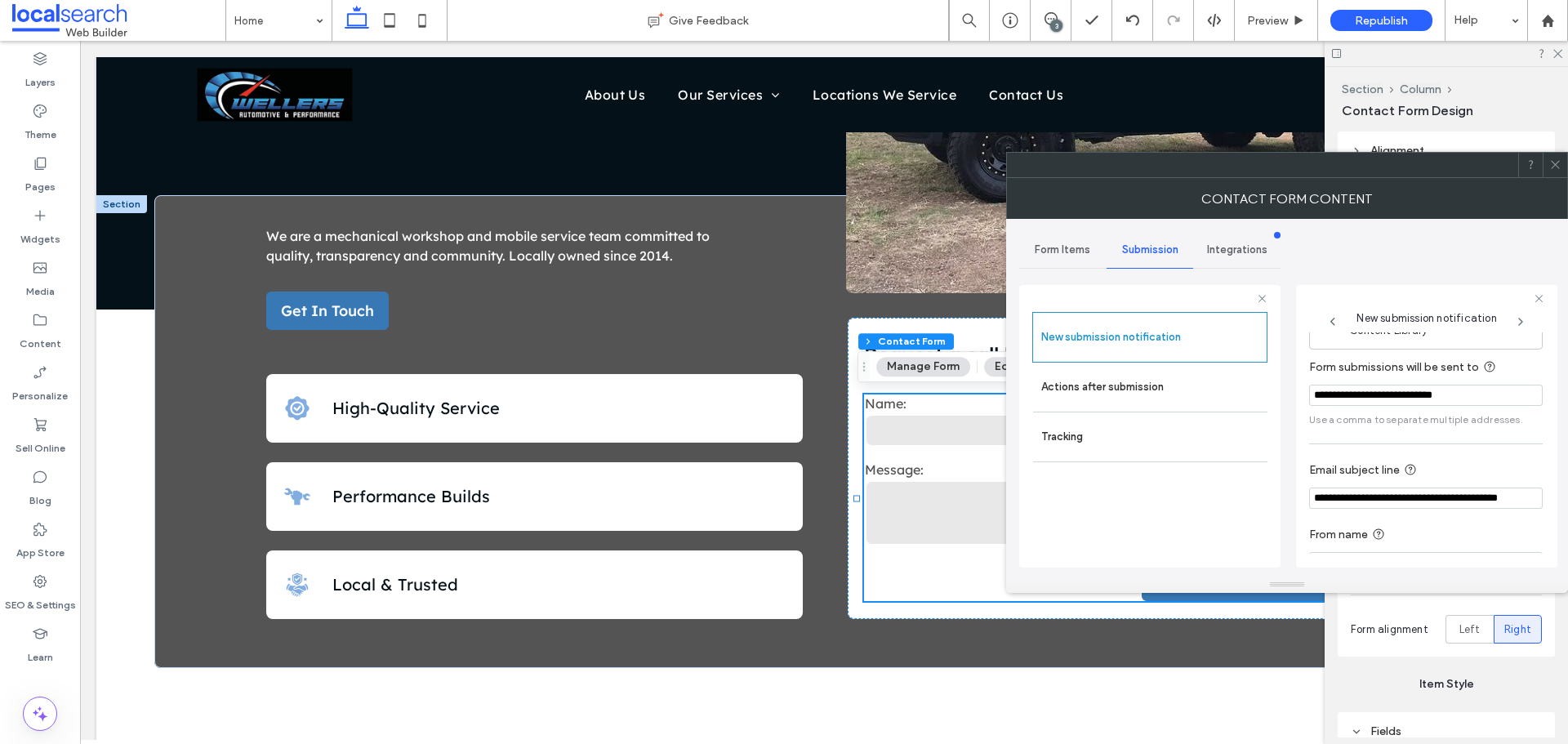 scroll, scrollTop: 85, scrollLeft: 0, axis: vertical 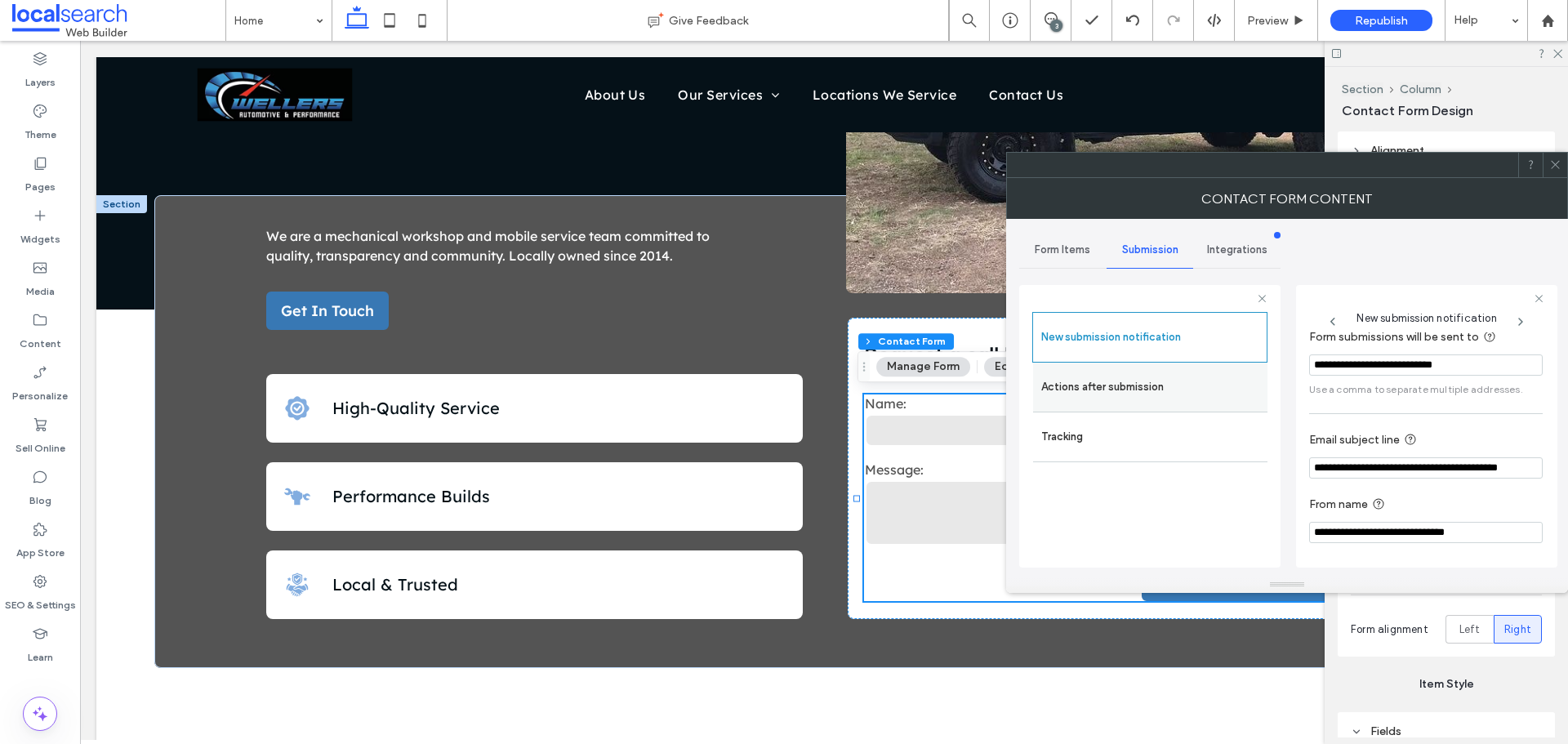 click on "Actions after submission" at bounding box center [1150, 387] 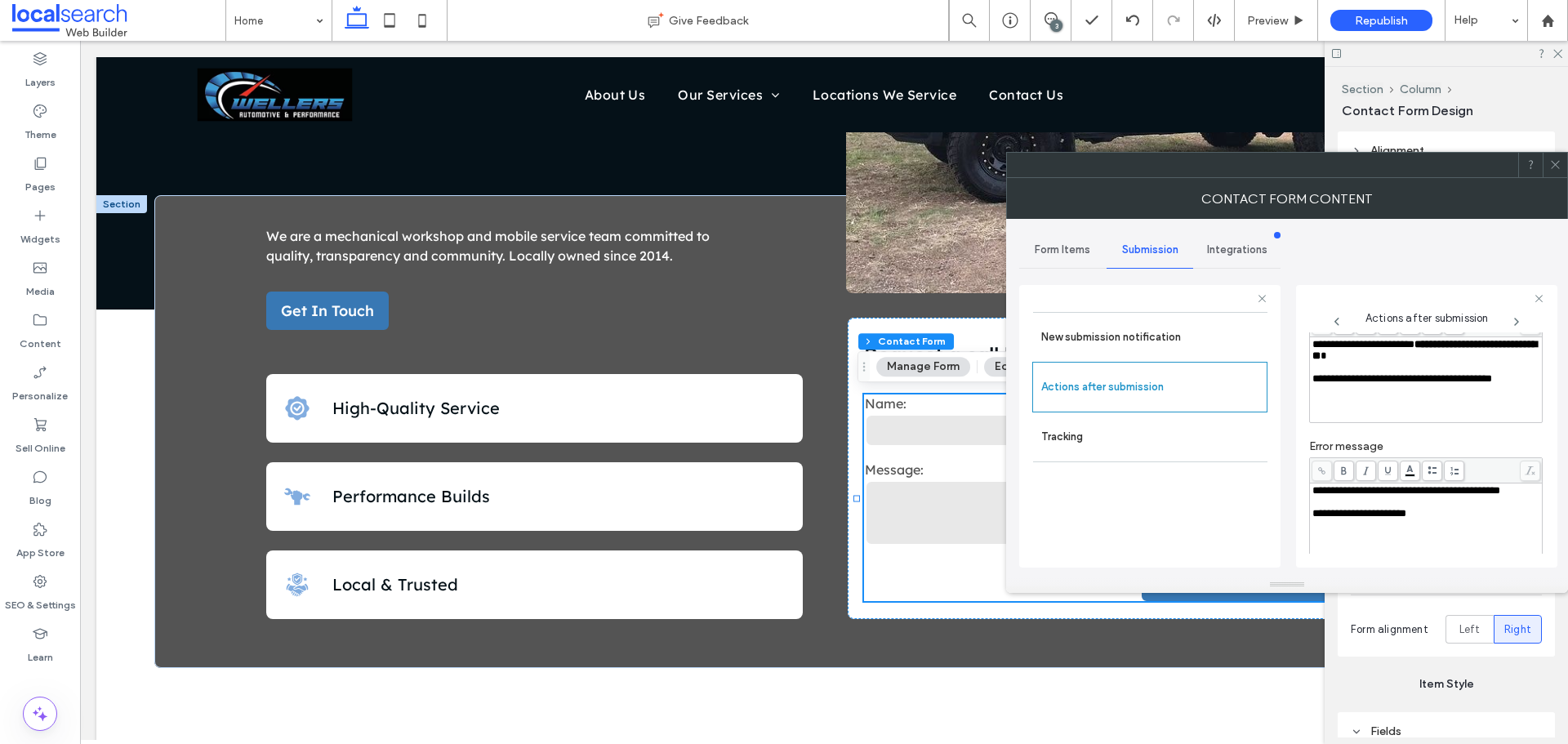 scroll, scrollTop: 167, scrollLeft: 0, axis: vertical 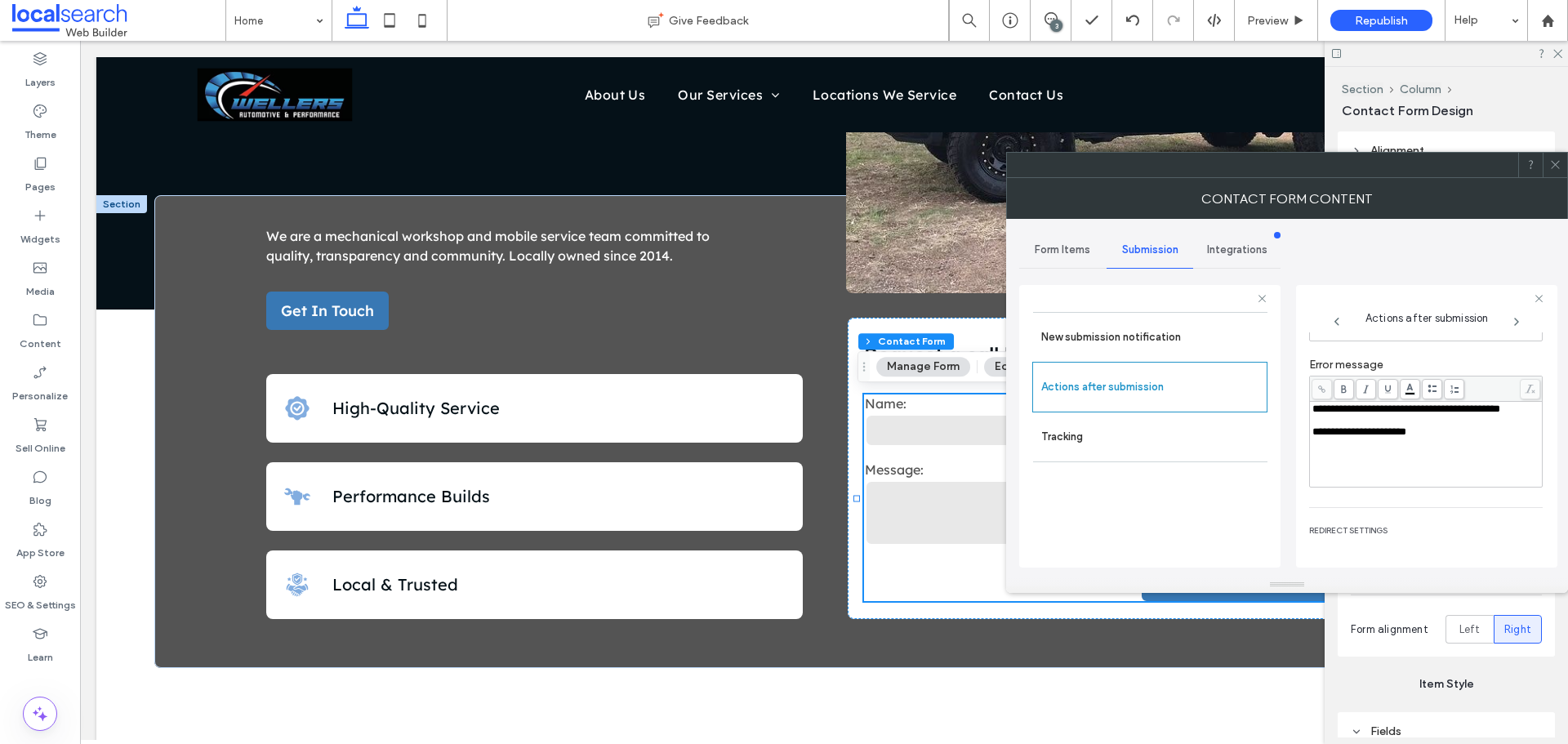 click 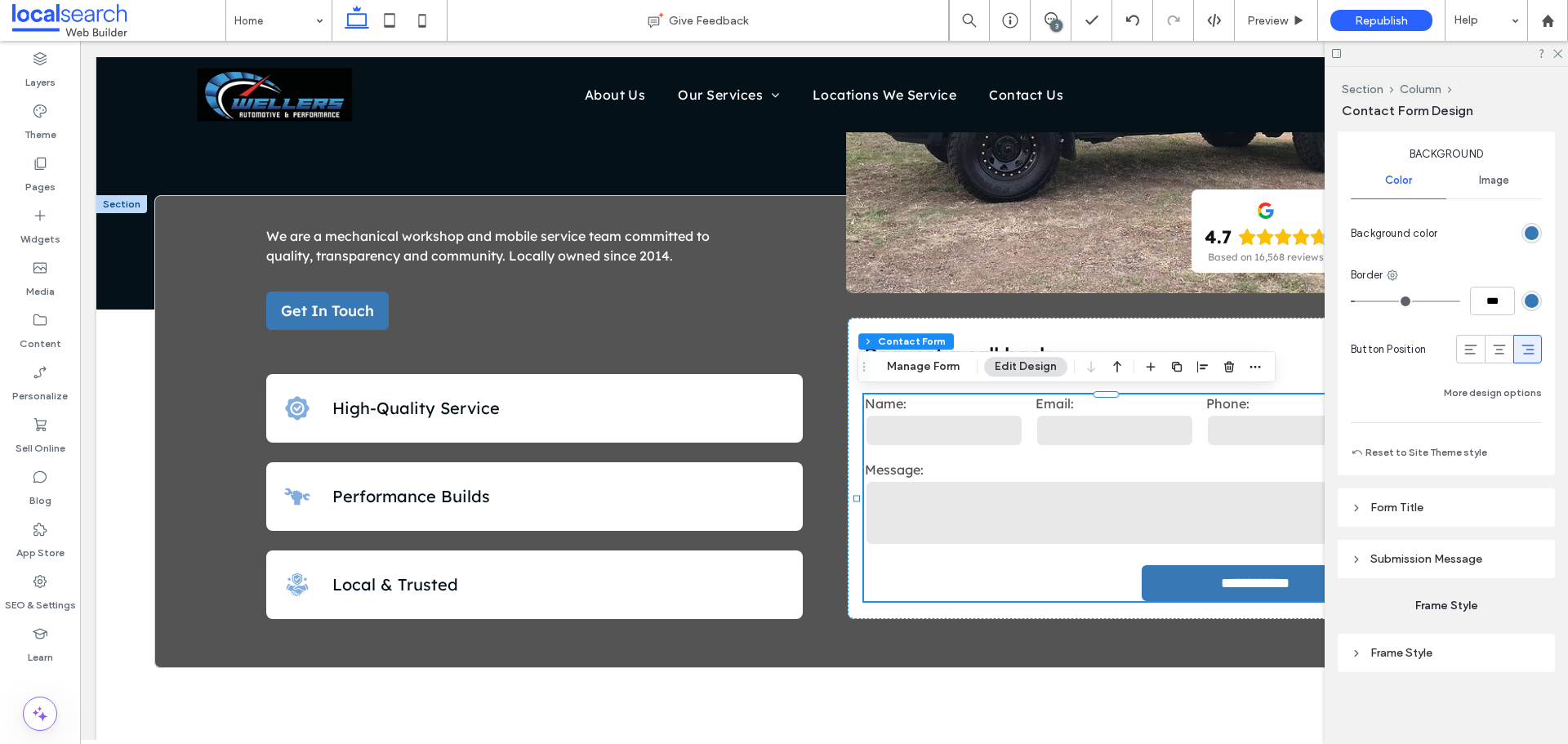 click on "Submission Message" at bounding box center [1426, 559] 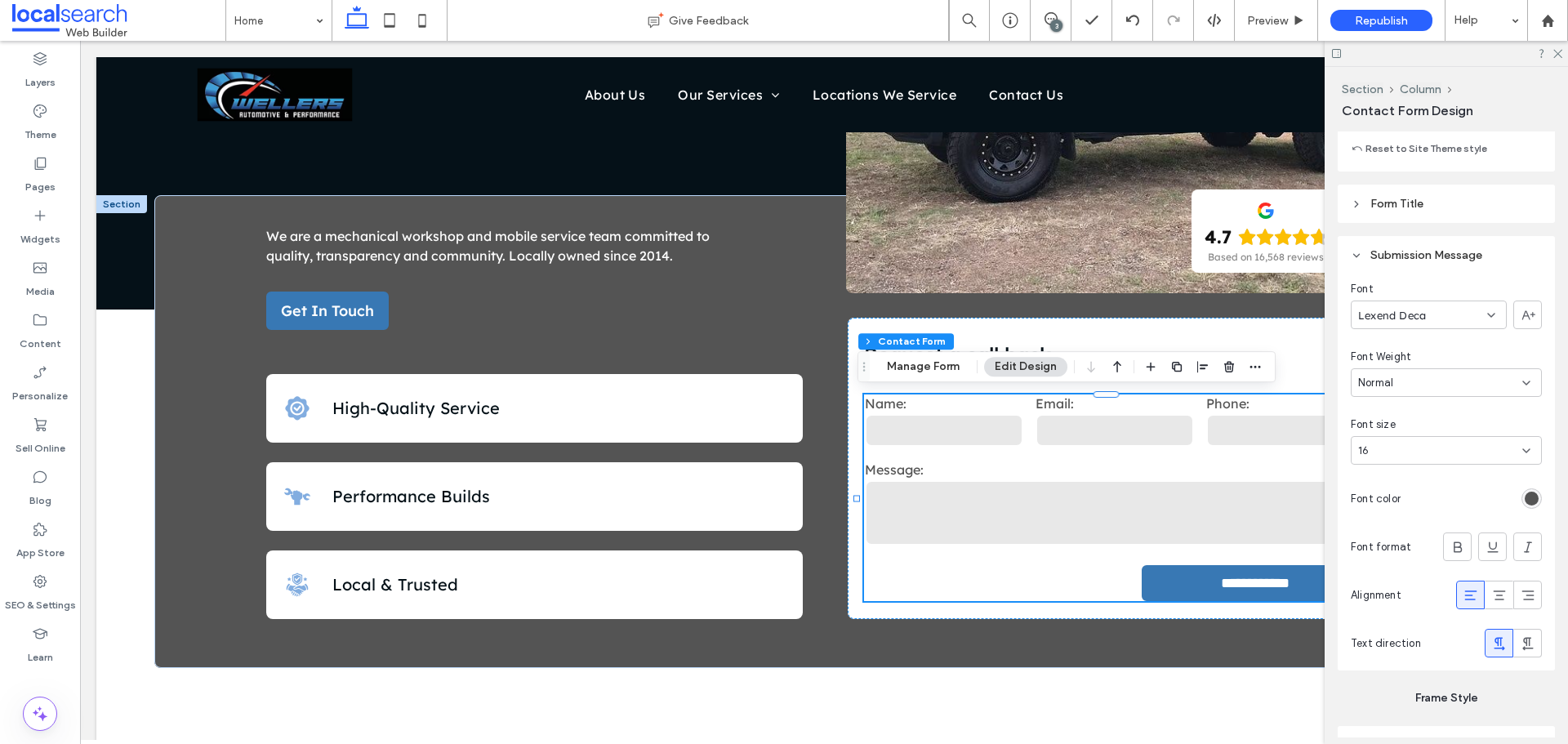 scroll, scrollTop: 1640, scrollLeft: 0, axis: vertical 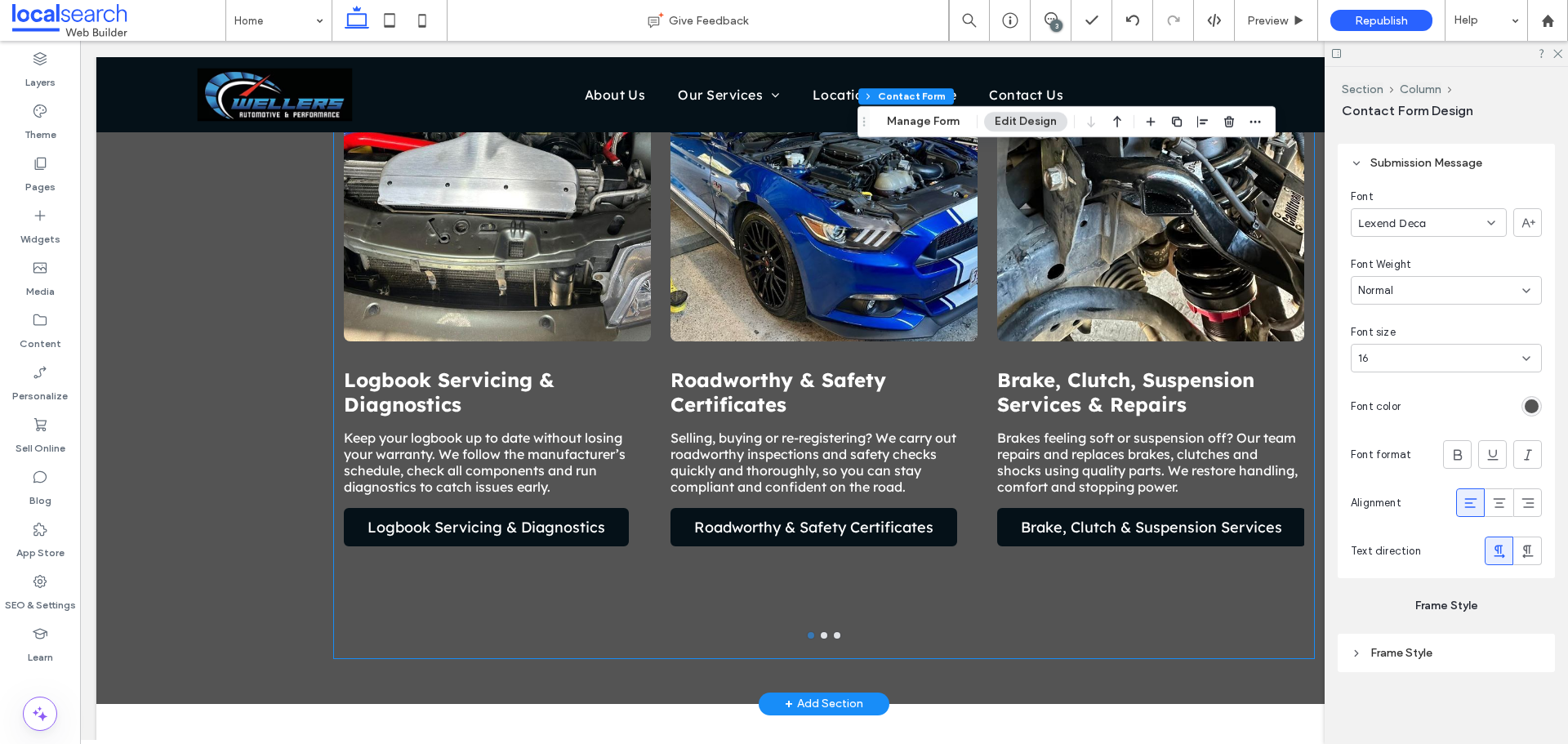 click at bounding box center (824, 157) 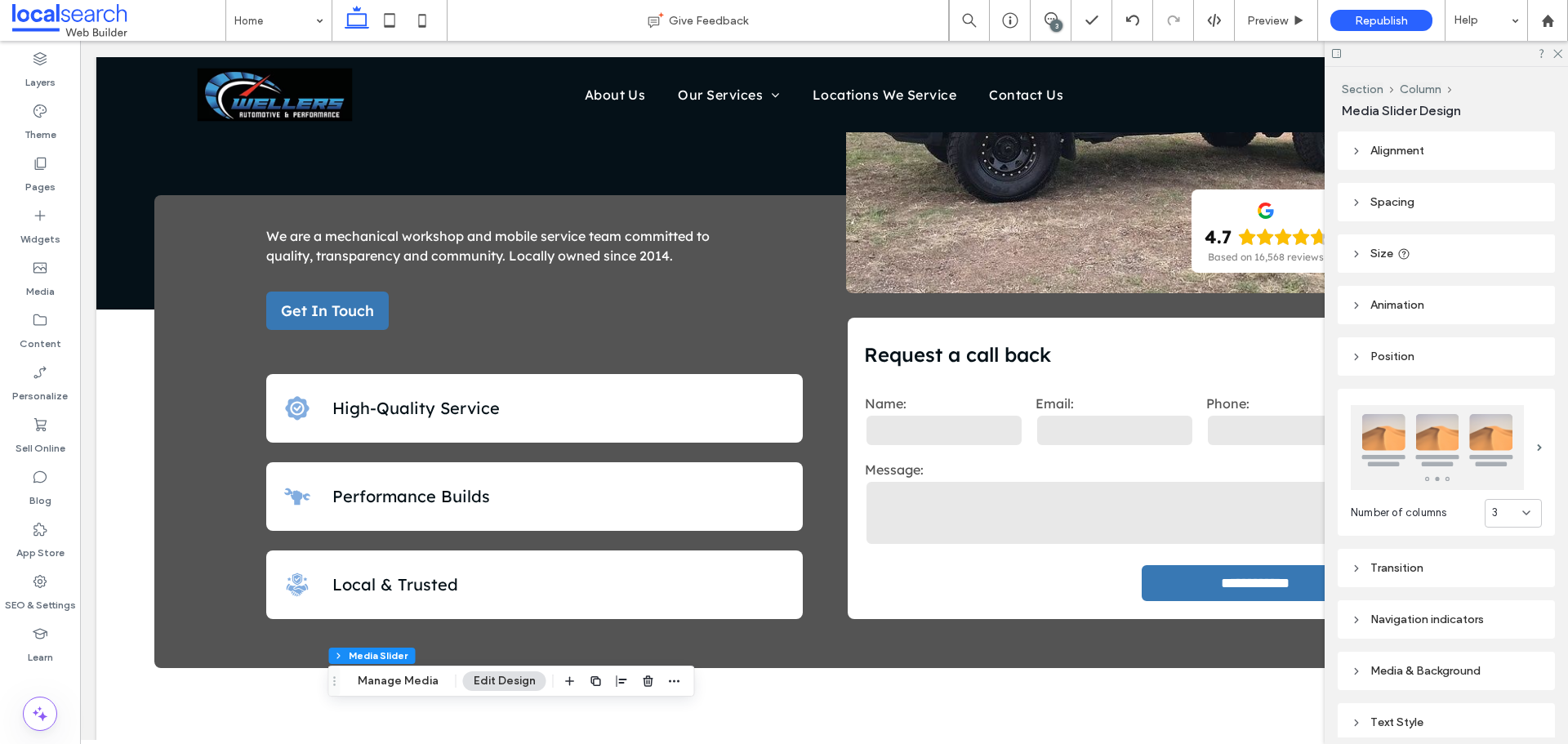 scroll, scrollTop: 0, scrollLeft: 0, axis: both 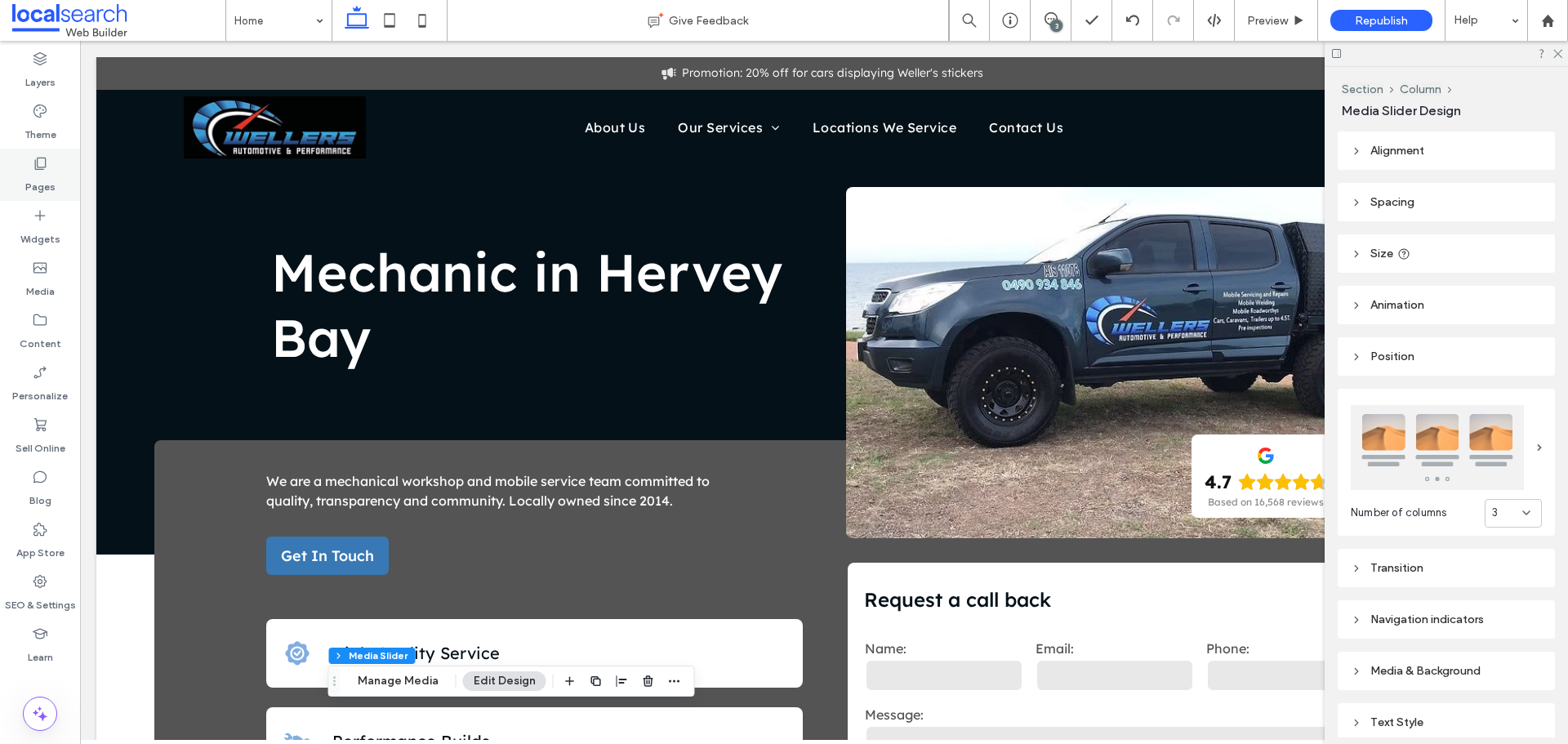 click 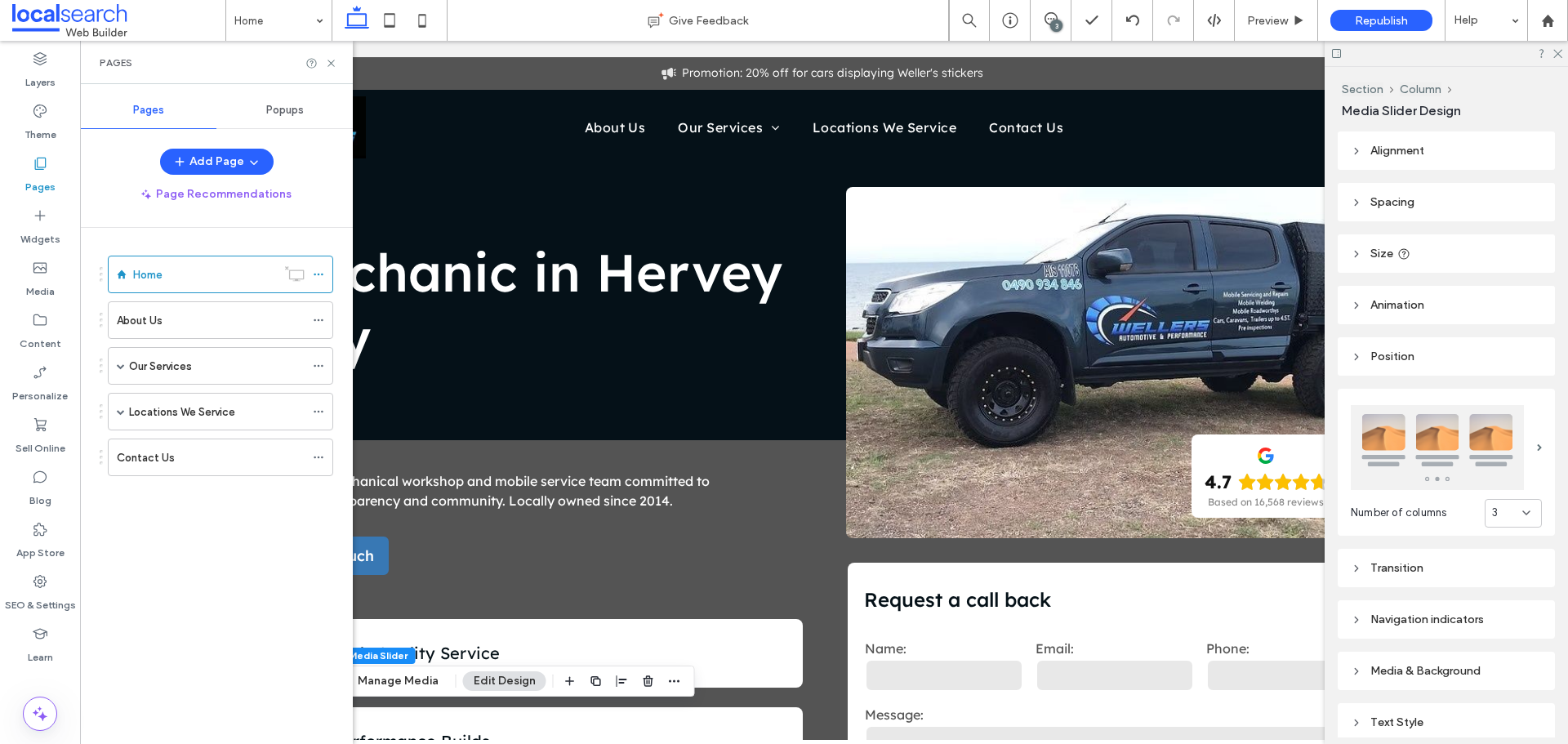 click on "About Us" at bounding box center [211, 320] 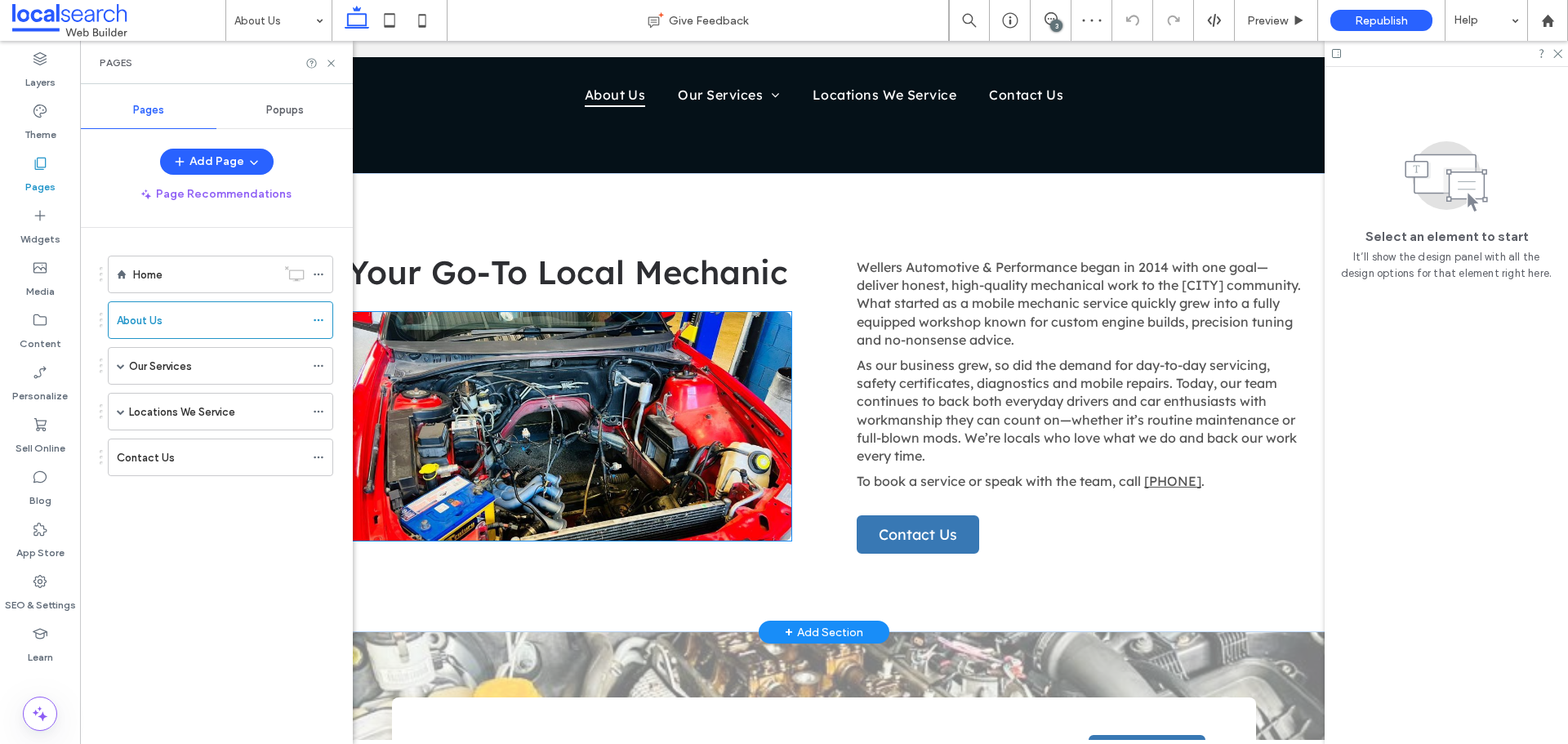 scroll, scrollTop: 653, scrollLeft: 0, axis: vertical 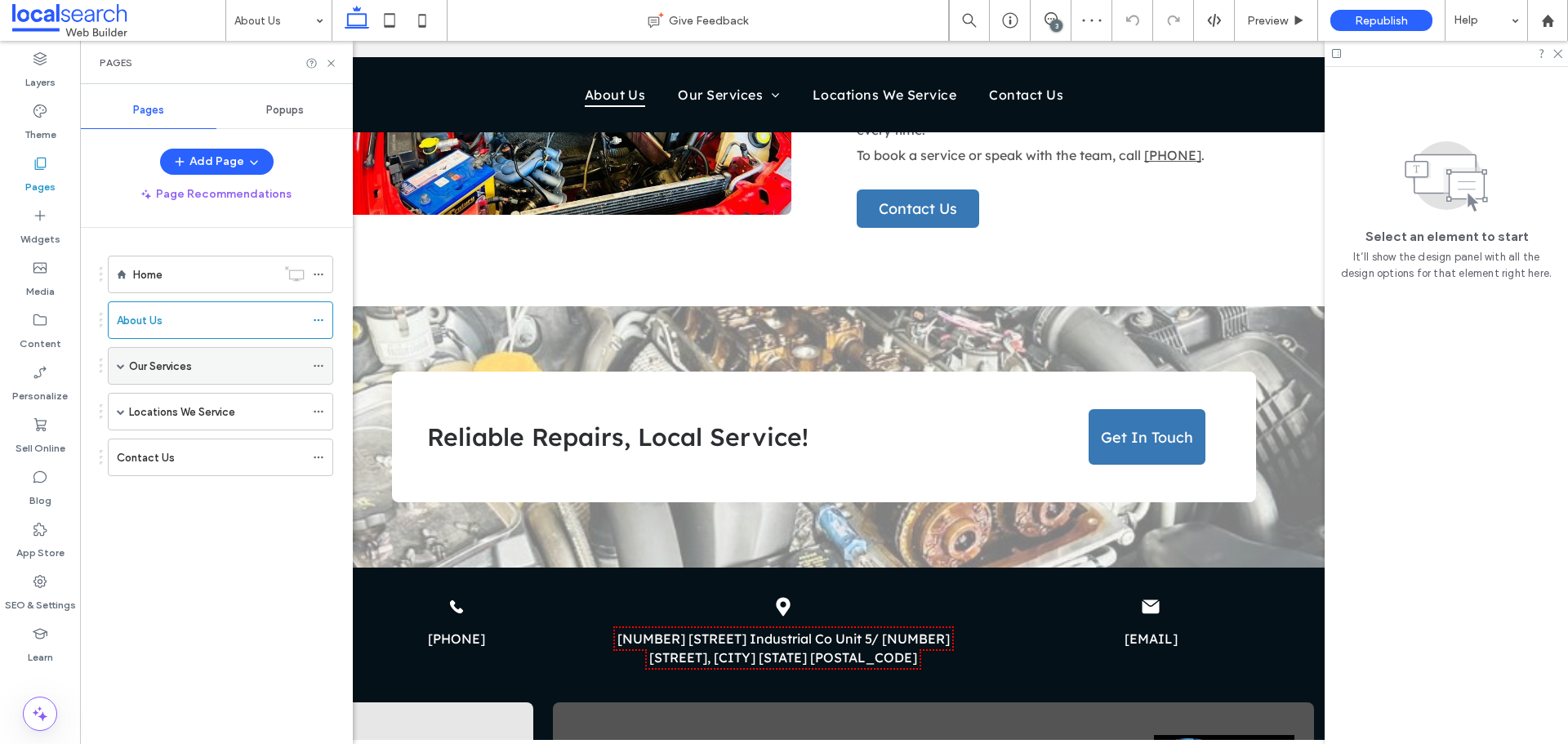 click on "Our Services" at bounding box center [216, 366] 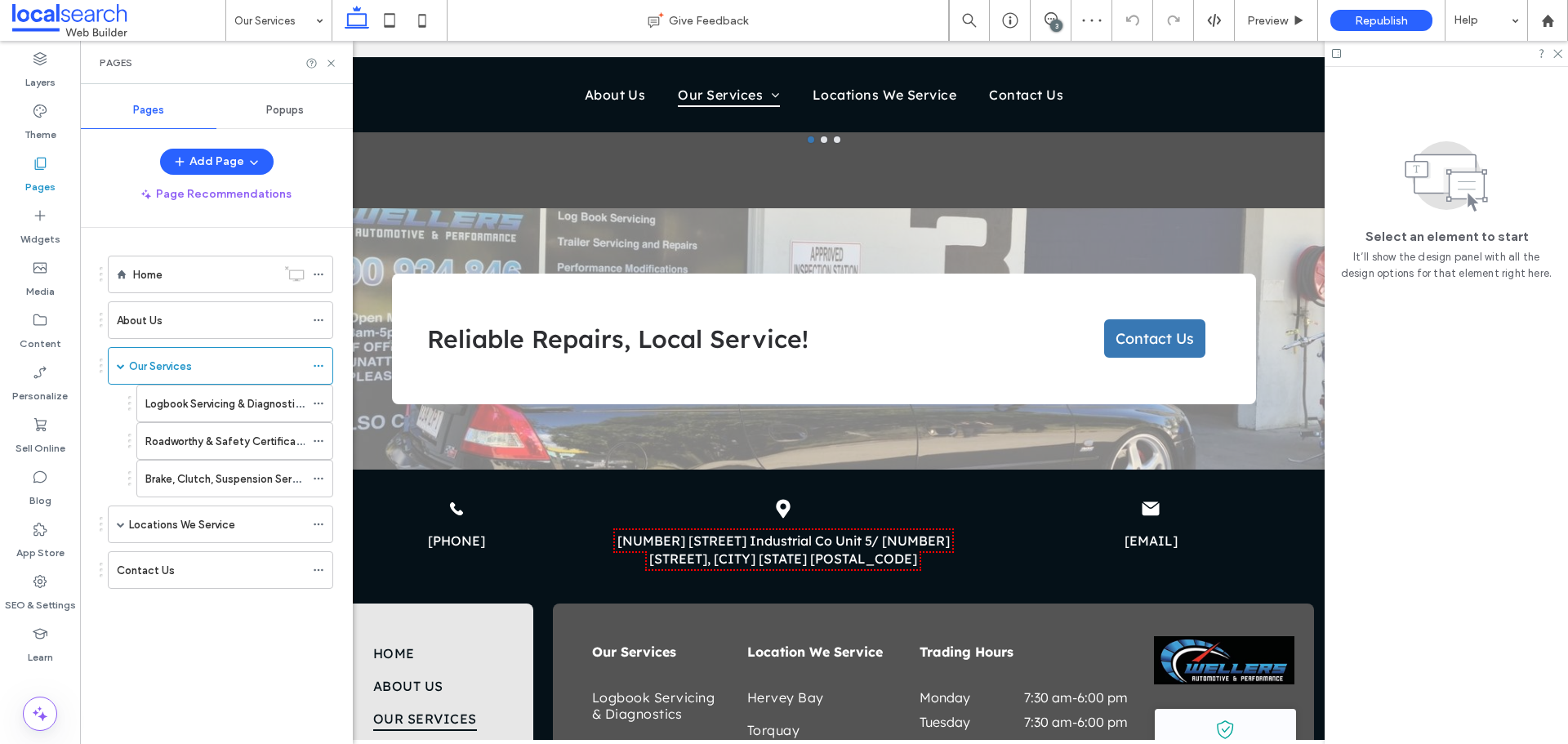 scroll, scrollTop: 1552, scrollLeft: 0, axis: vertical 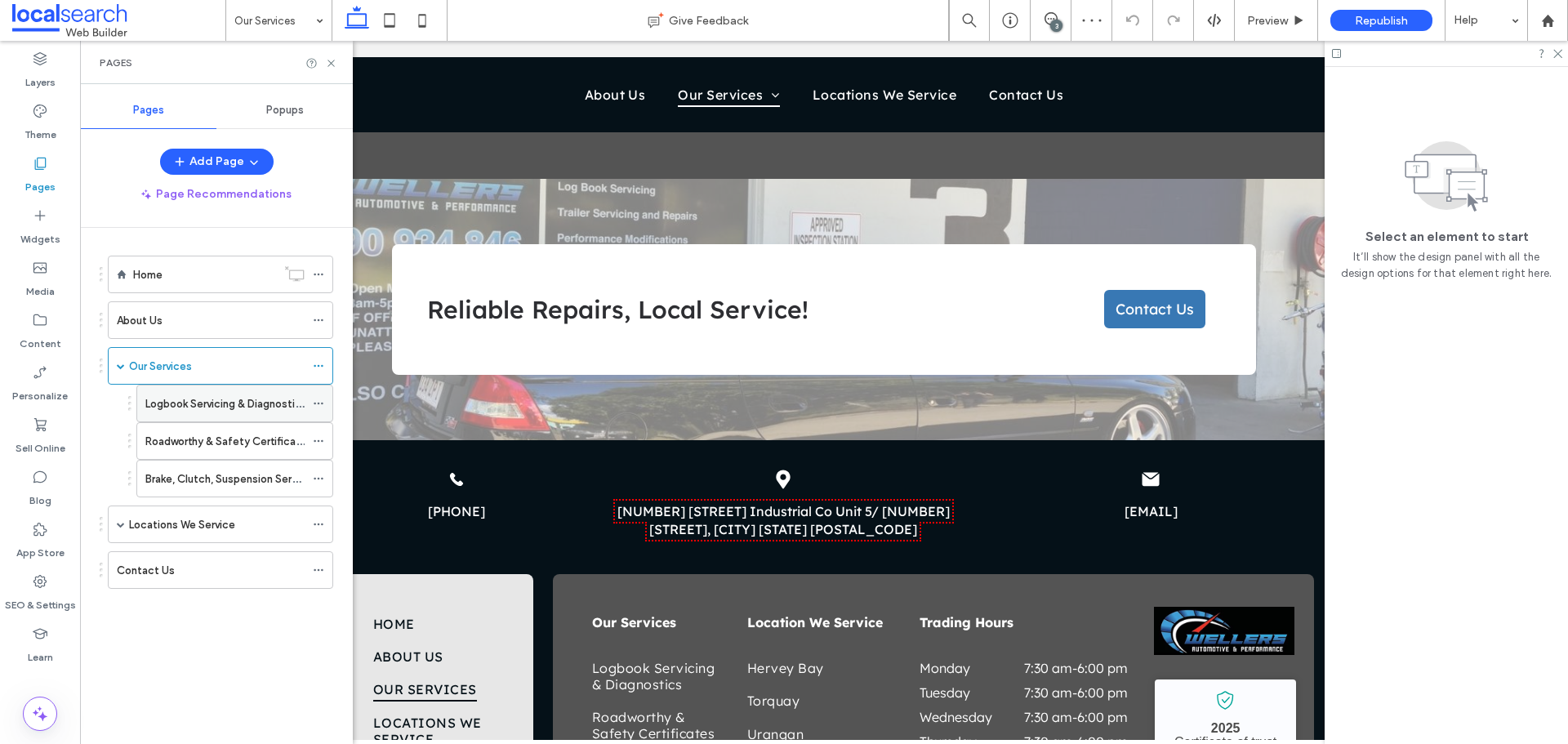 click on "Logbook Servicing & Diagnostics" at bounding box center [226, 403] 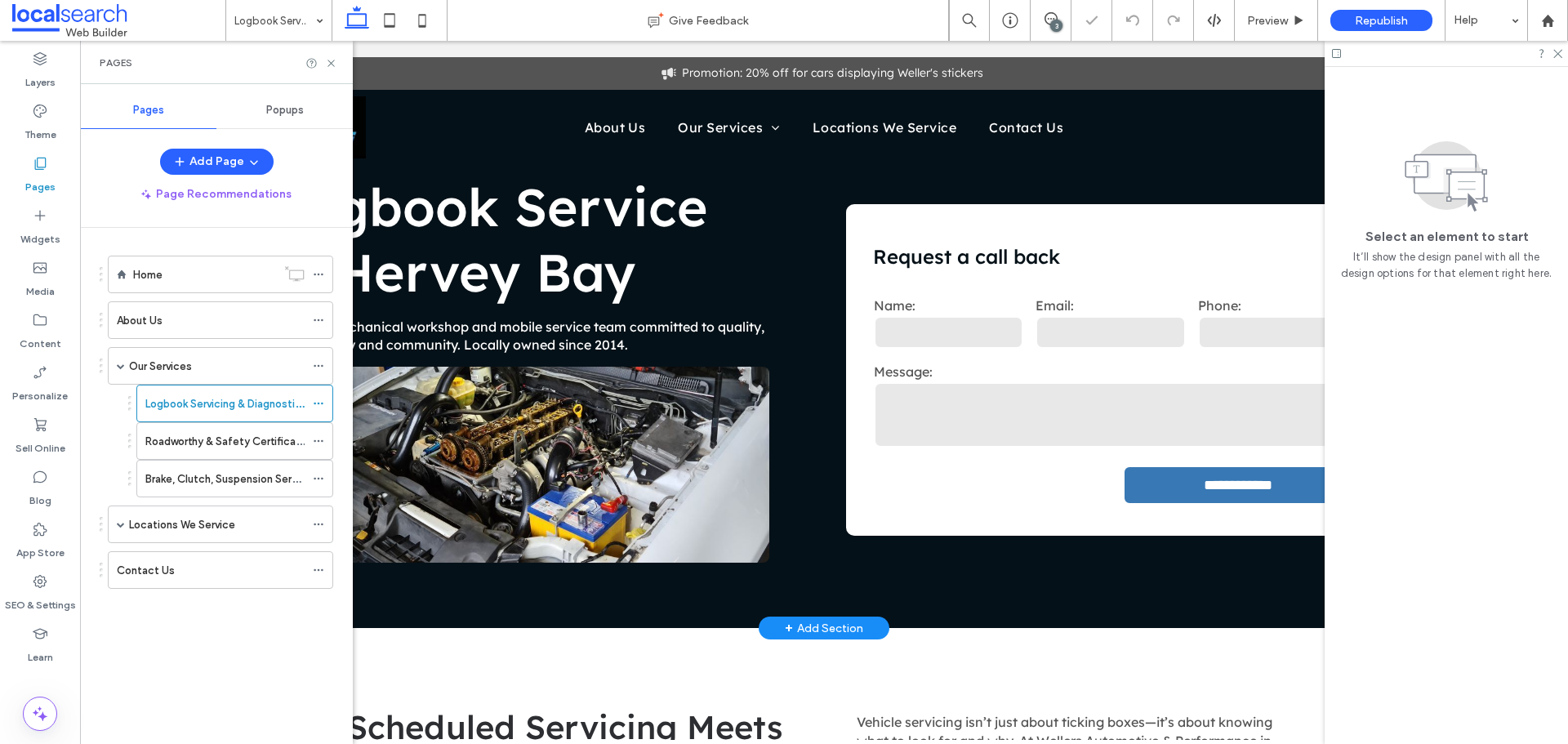 click on "Message:" at bounding box center (1111, 407) 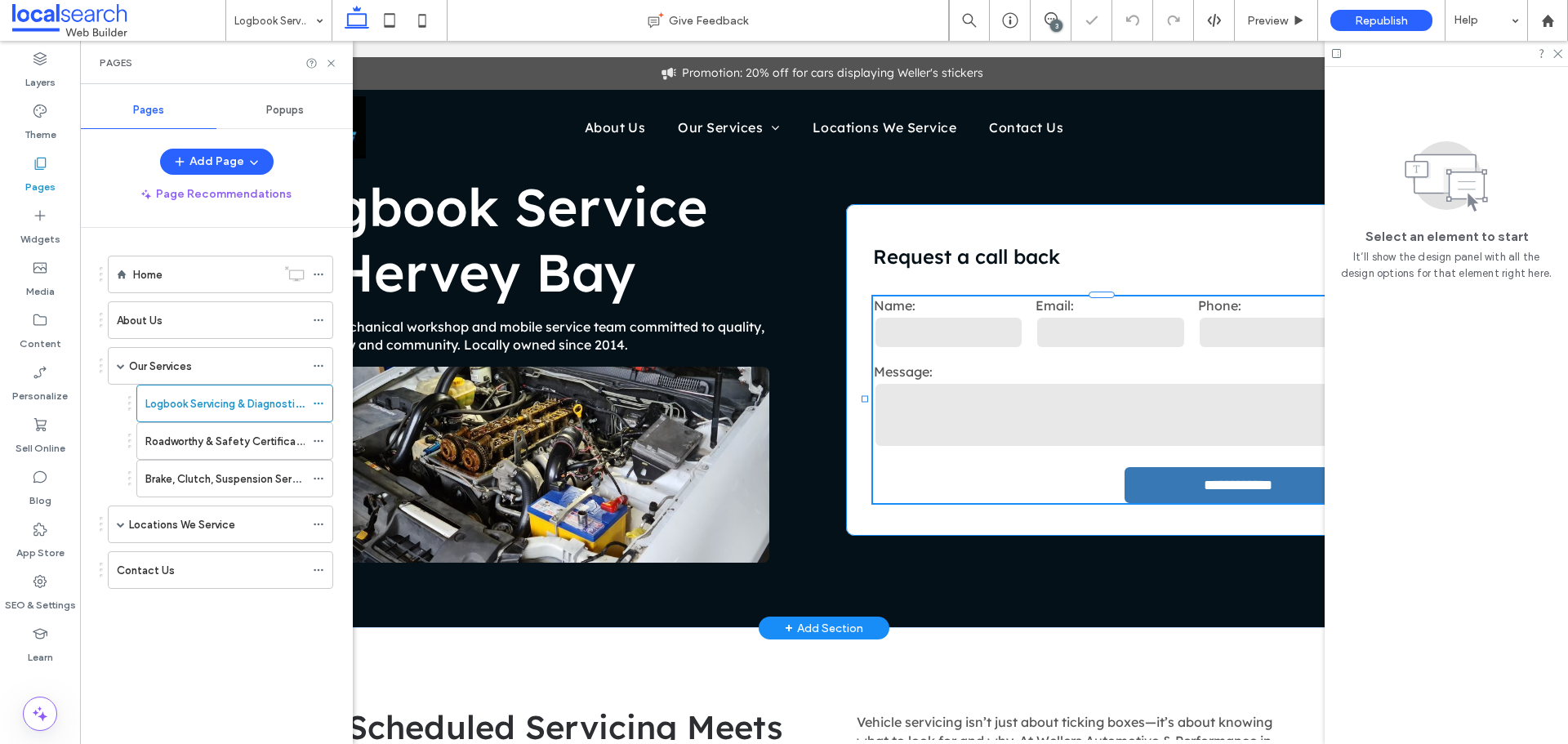 scroll, scrollTop: 0, scrollLeft: 0, axis: both 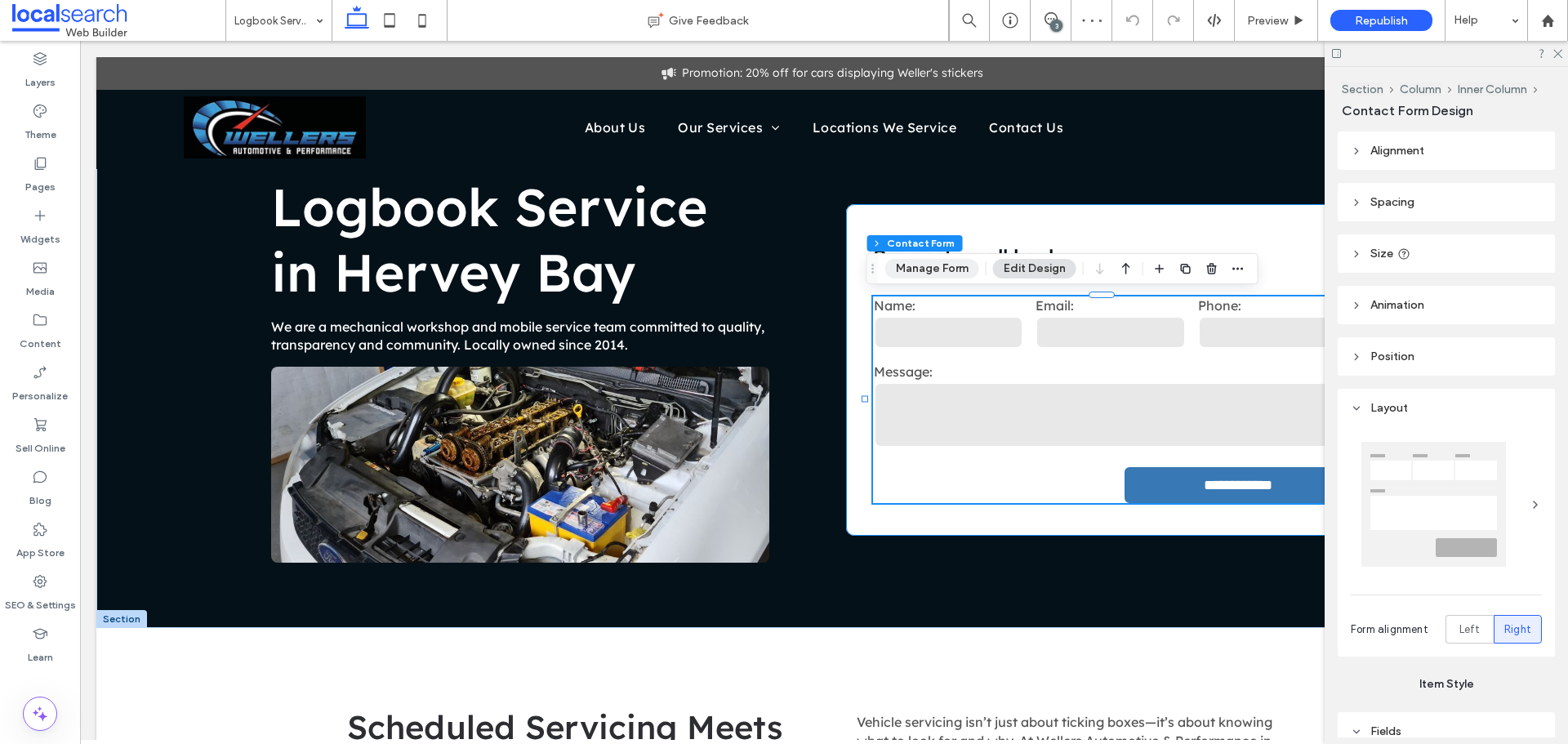 type on "*" 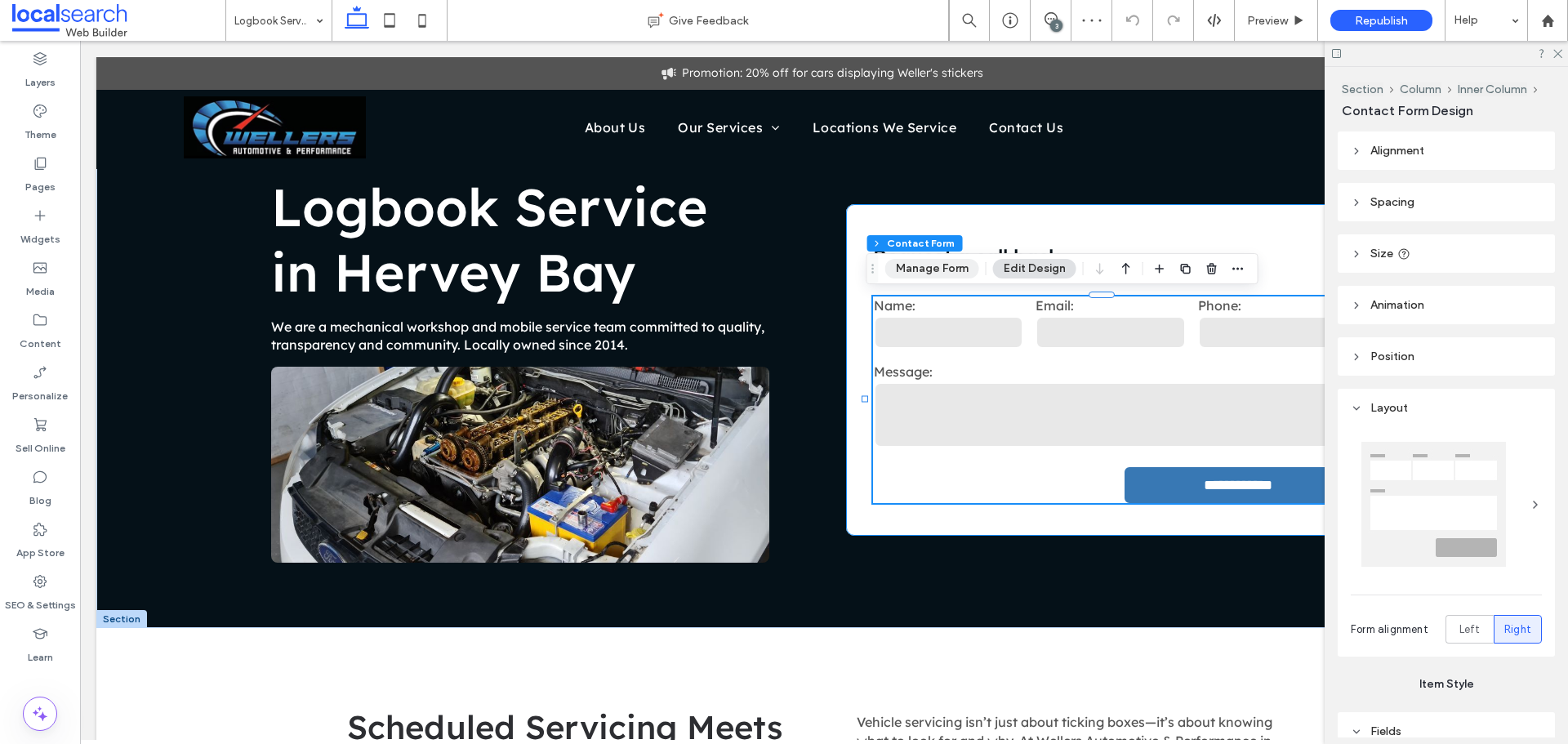 type on "***" 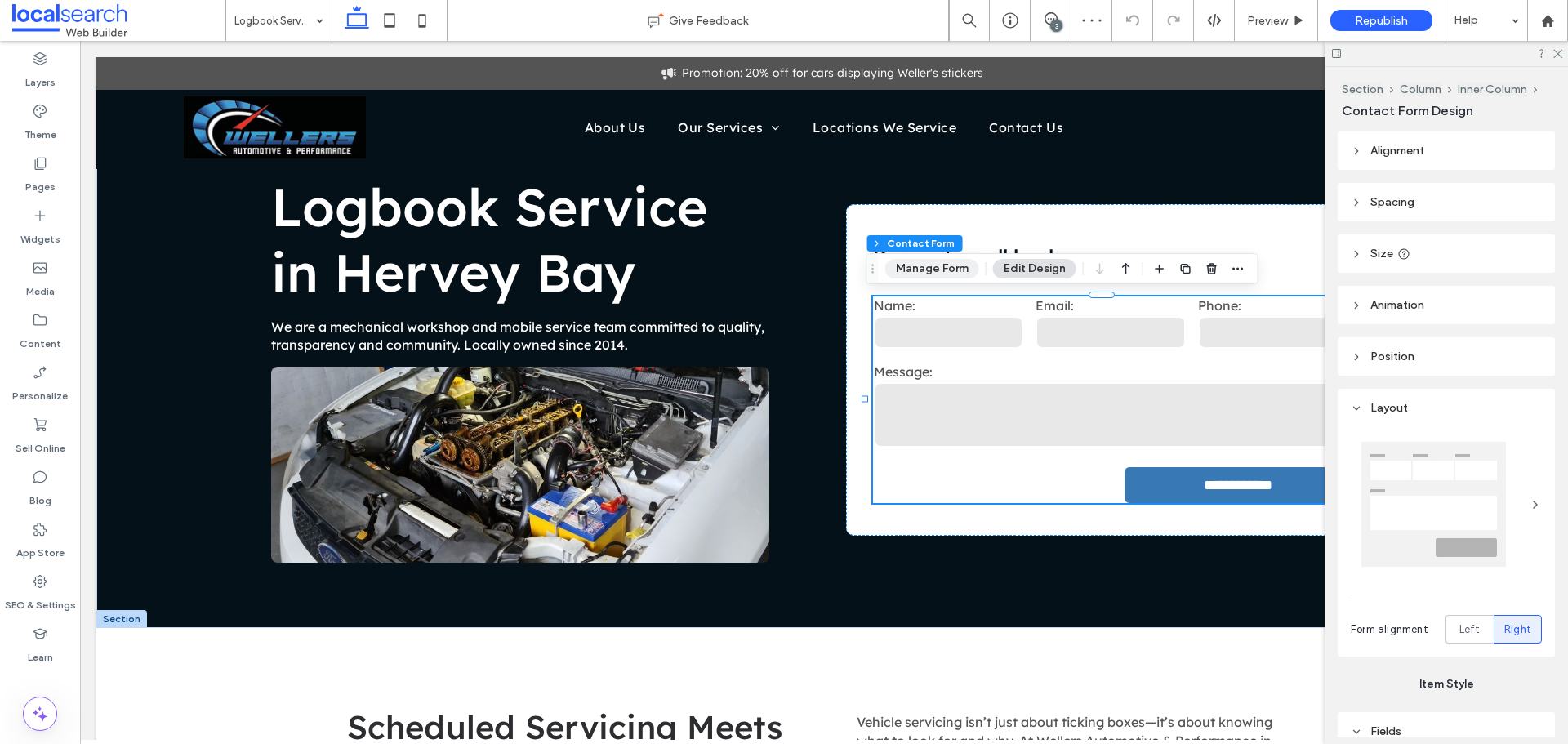 click on "Manage Form" at bounding box center [932, 269] 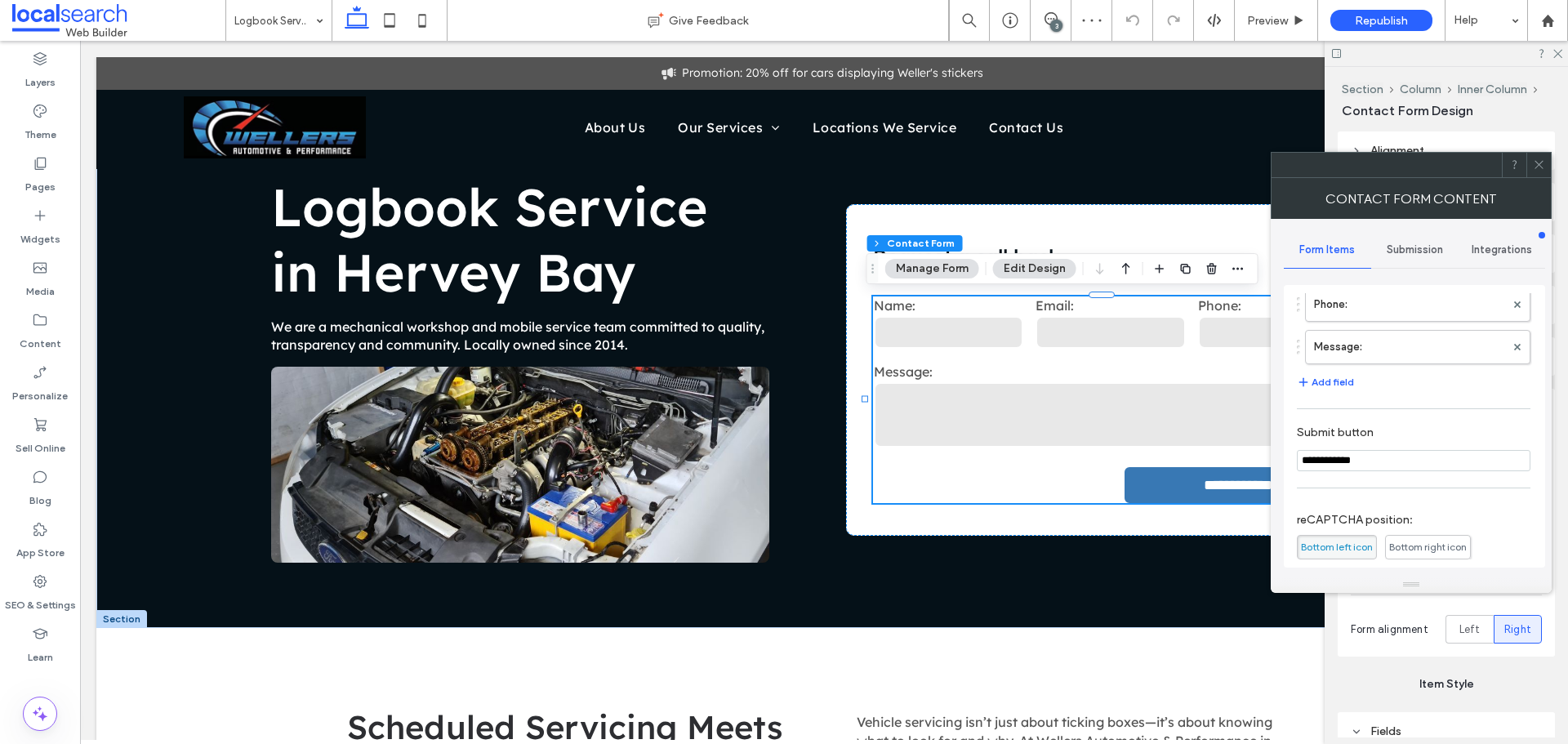 scroll, scrollTop: 245, scrollLeft: 0, axis: vertical 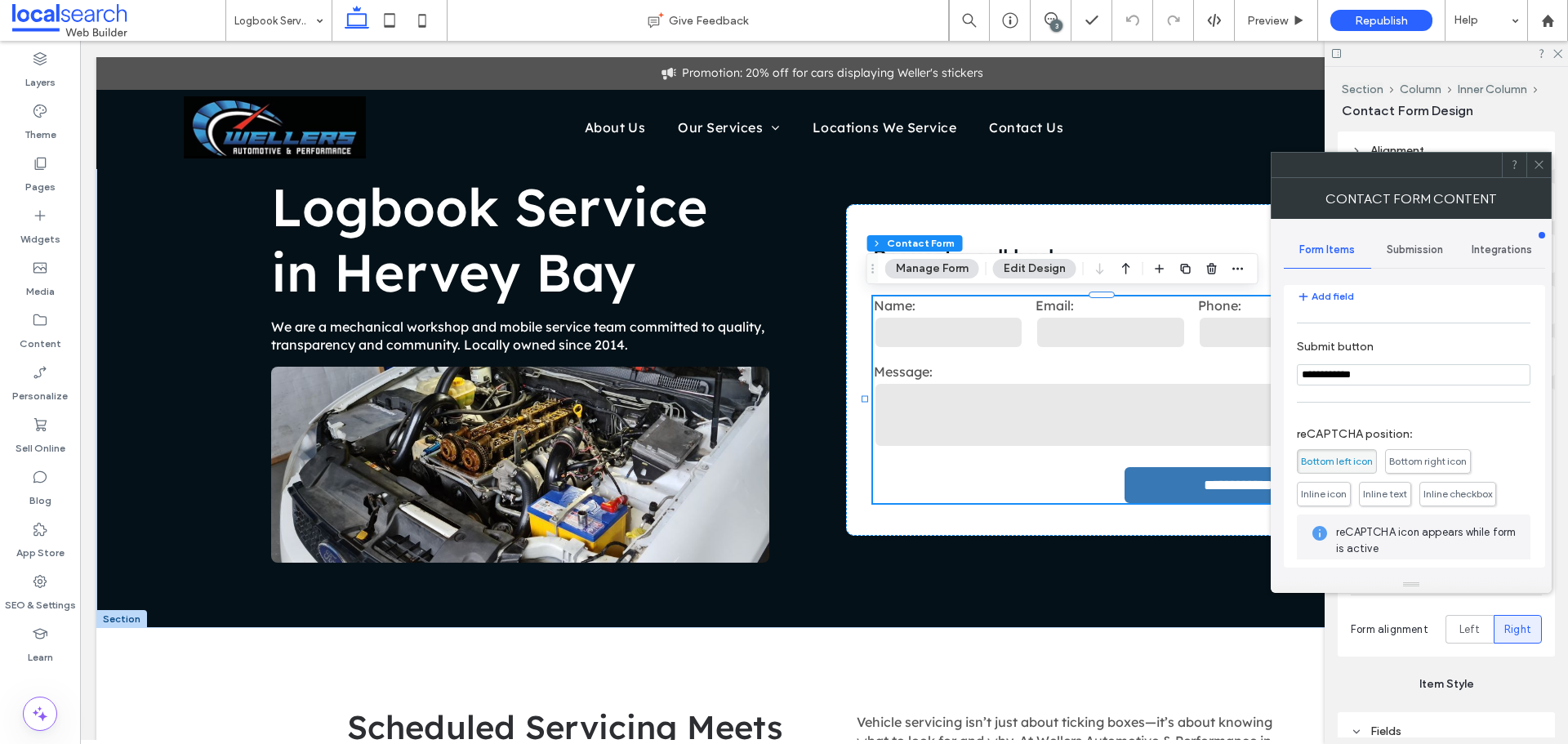 click on "Submission" at bounding box center [1414, 250] 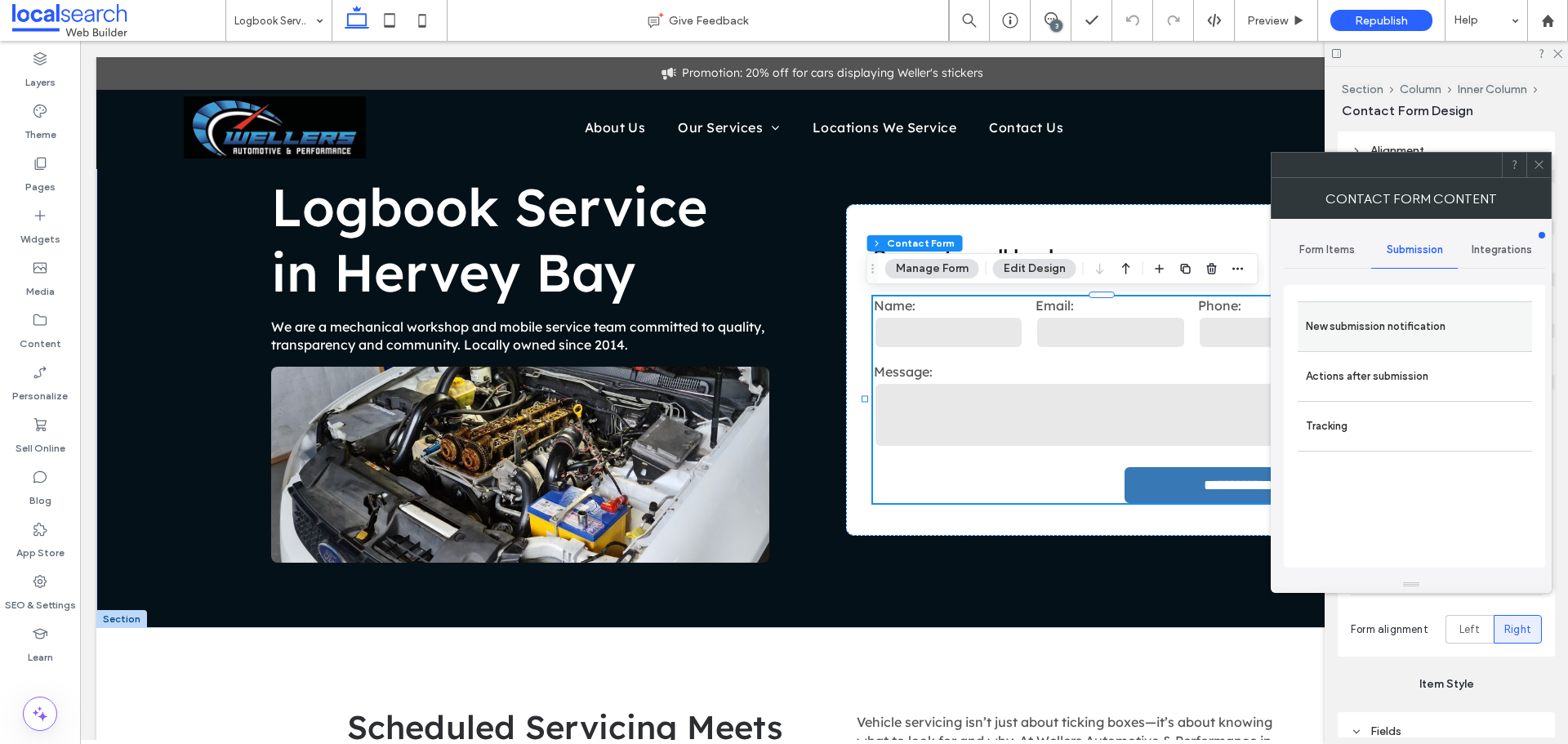 click on "New submission notification" at bounding box center [1414, 327] 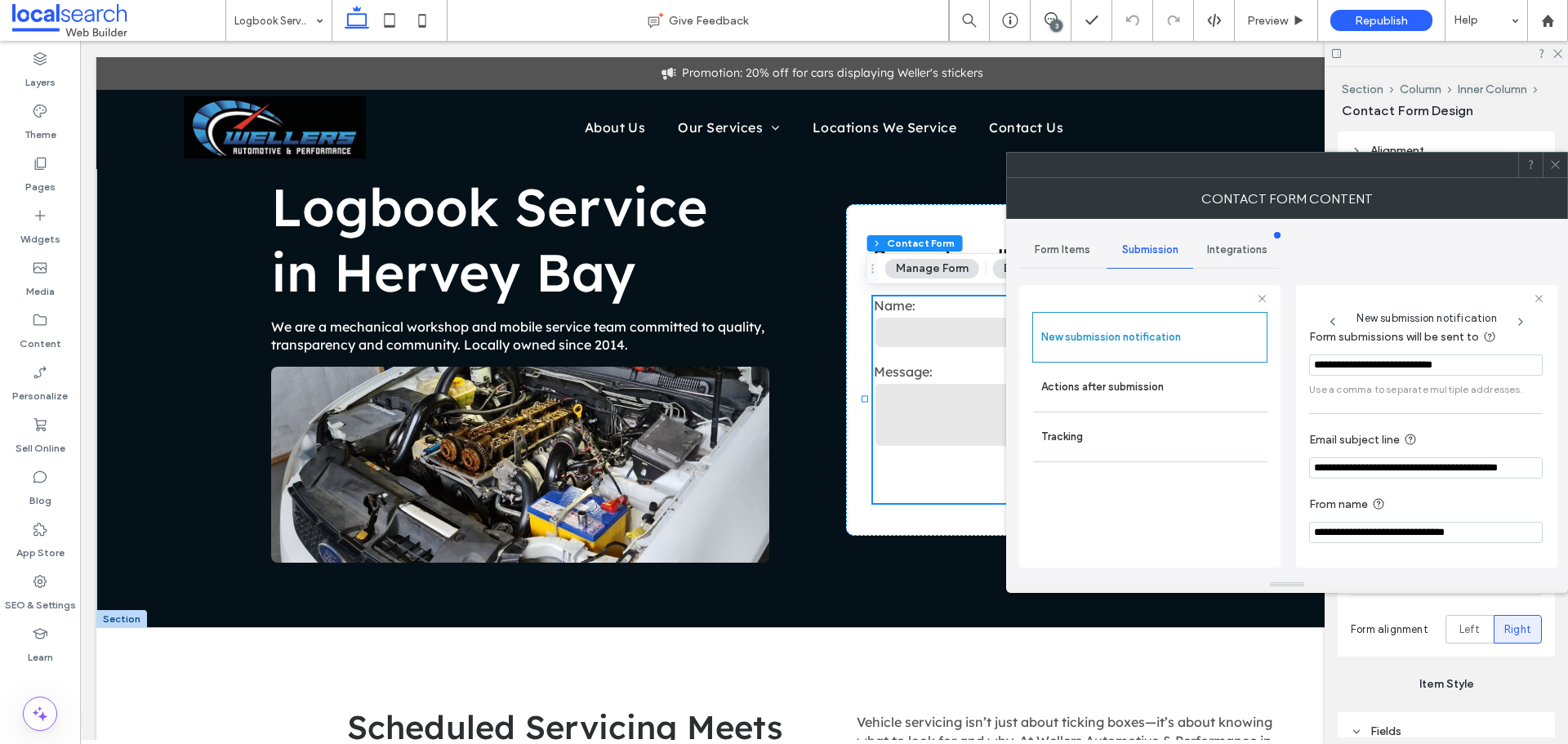 scroll, scrollTop: 85, scrollLeft: 0, axis: vertical 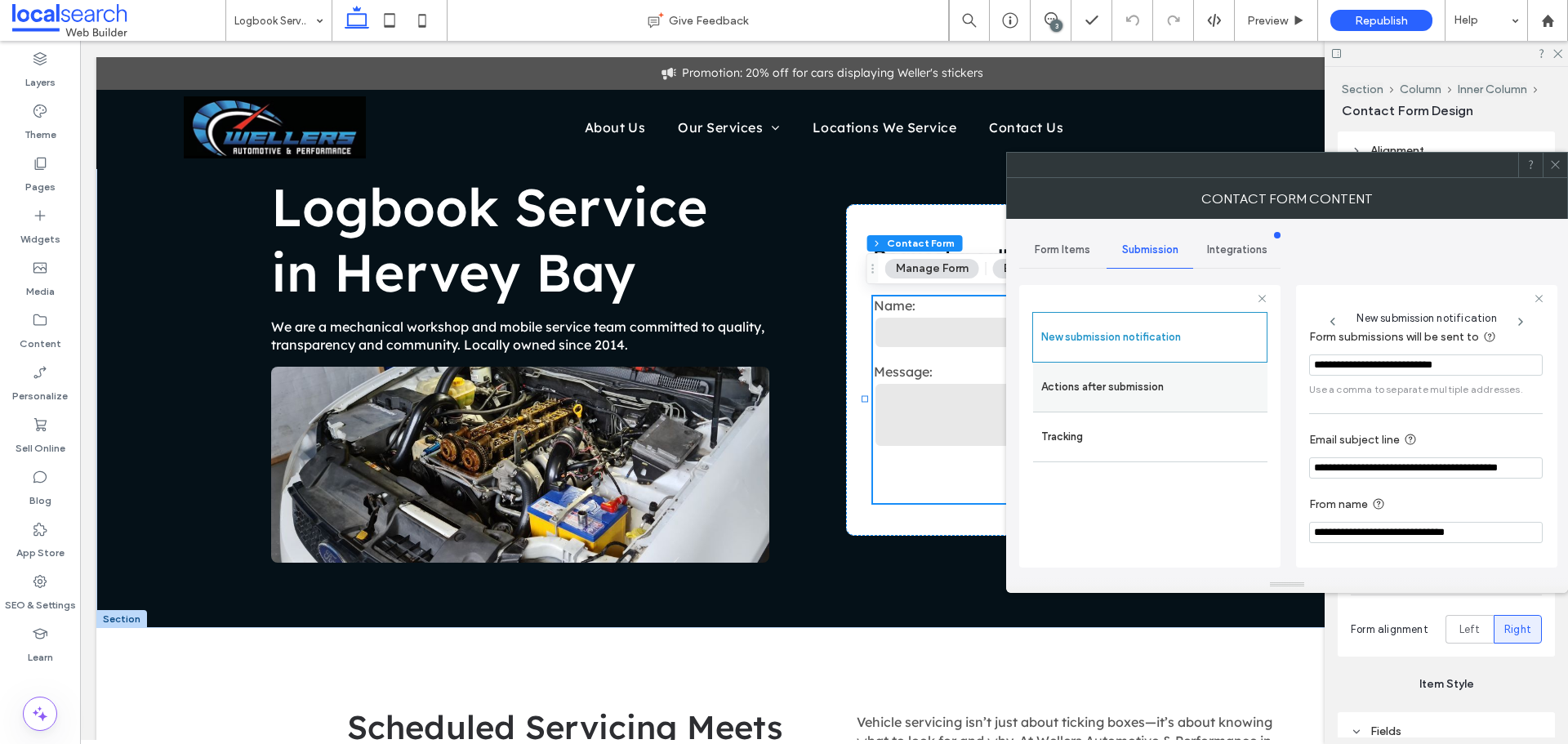 click on "Actions after submission" at bounding box center [1150, 387] 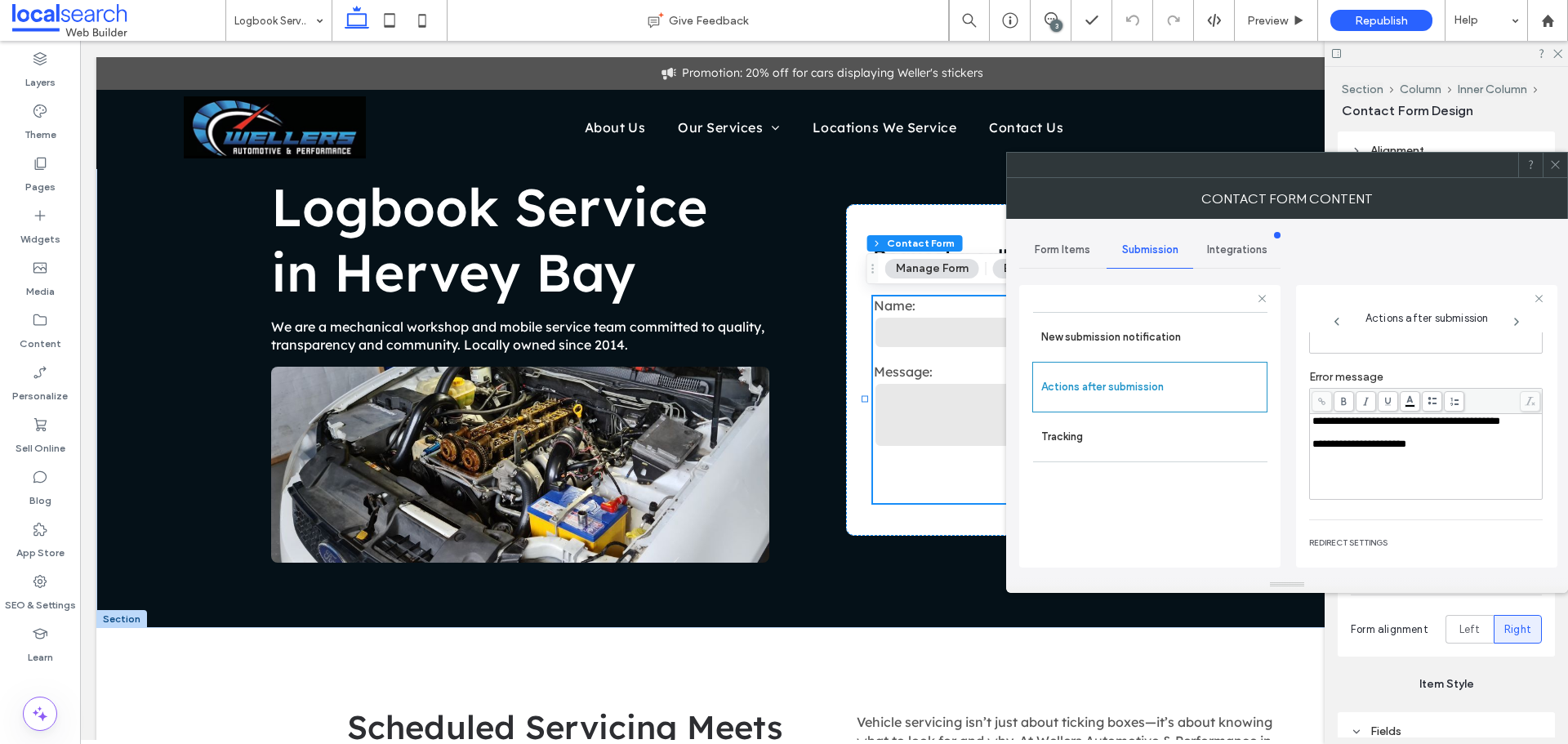scroll, scrollTop: 248, scrollLeft: 0, axis: vertical 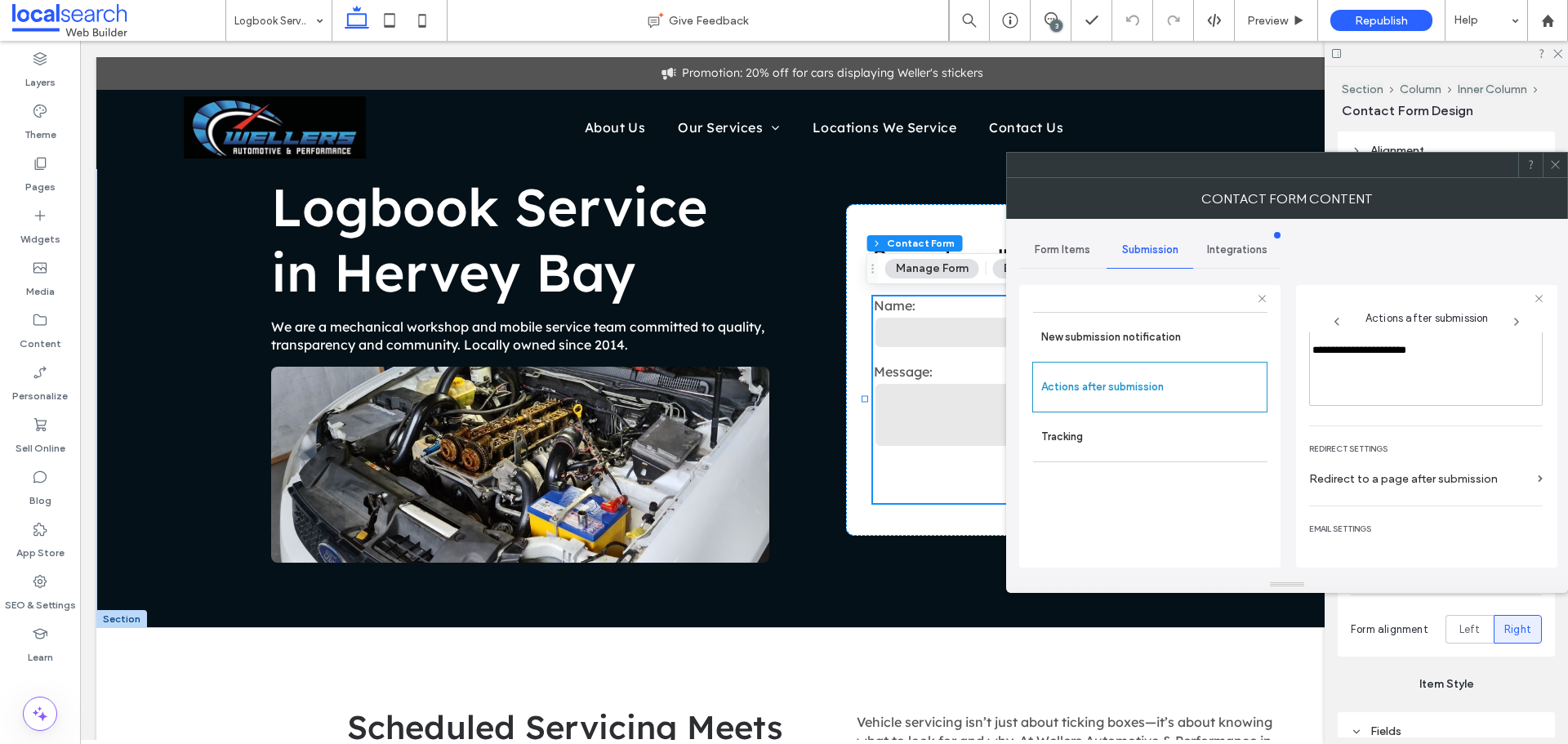 click 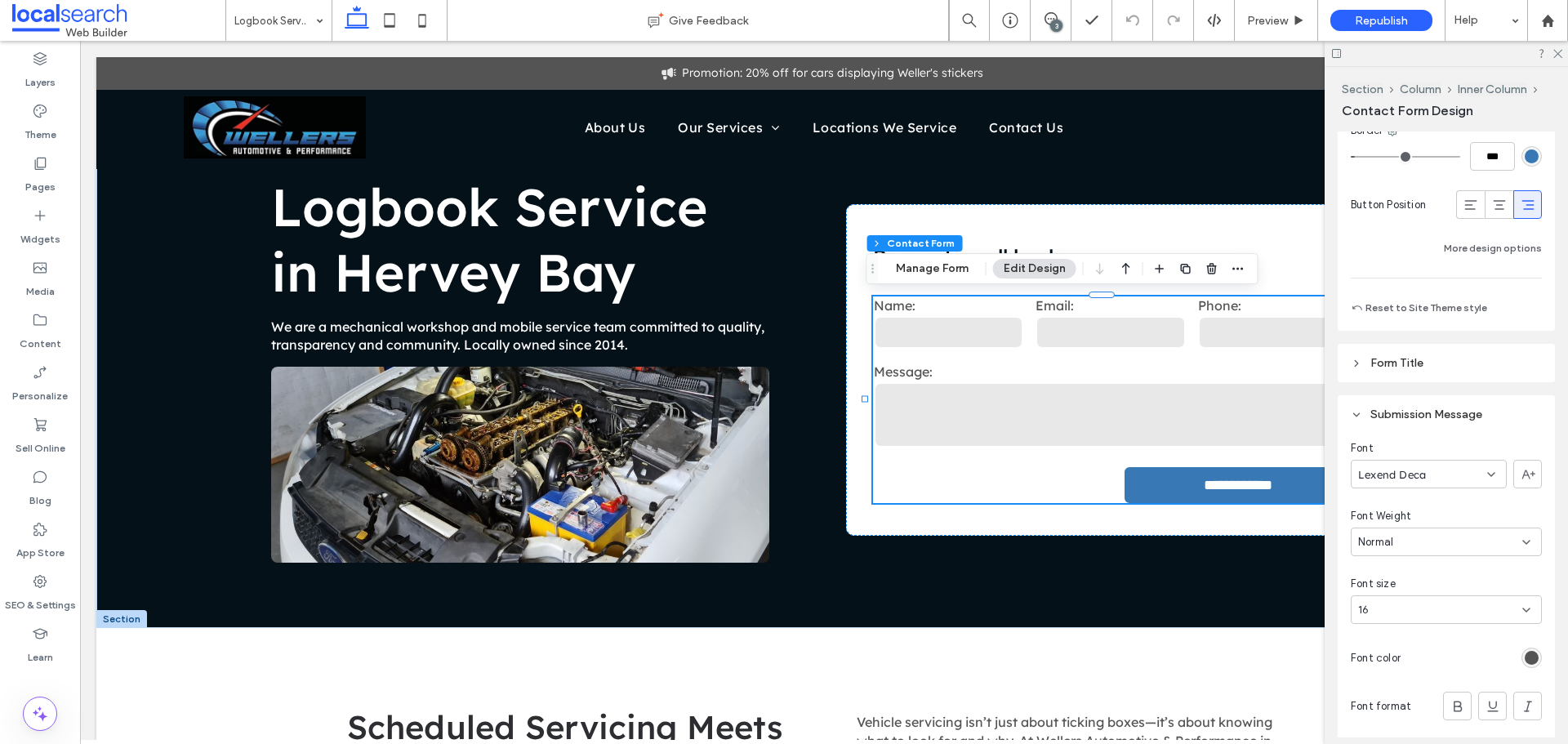 scroll, scrollTop: 1552, scrollLeft: 0, axis: vertical 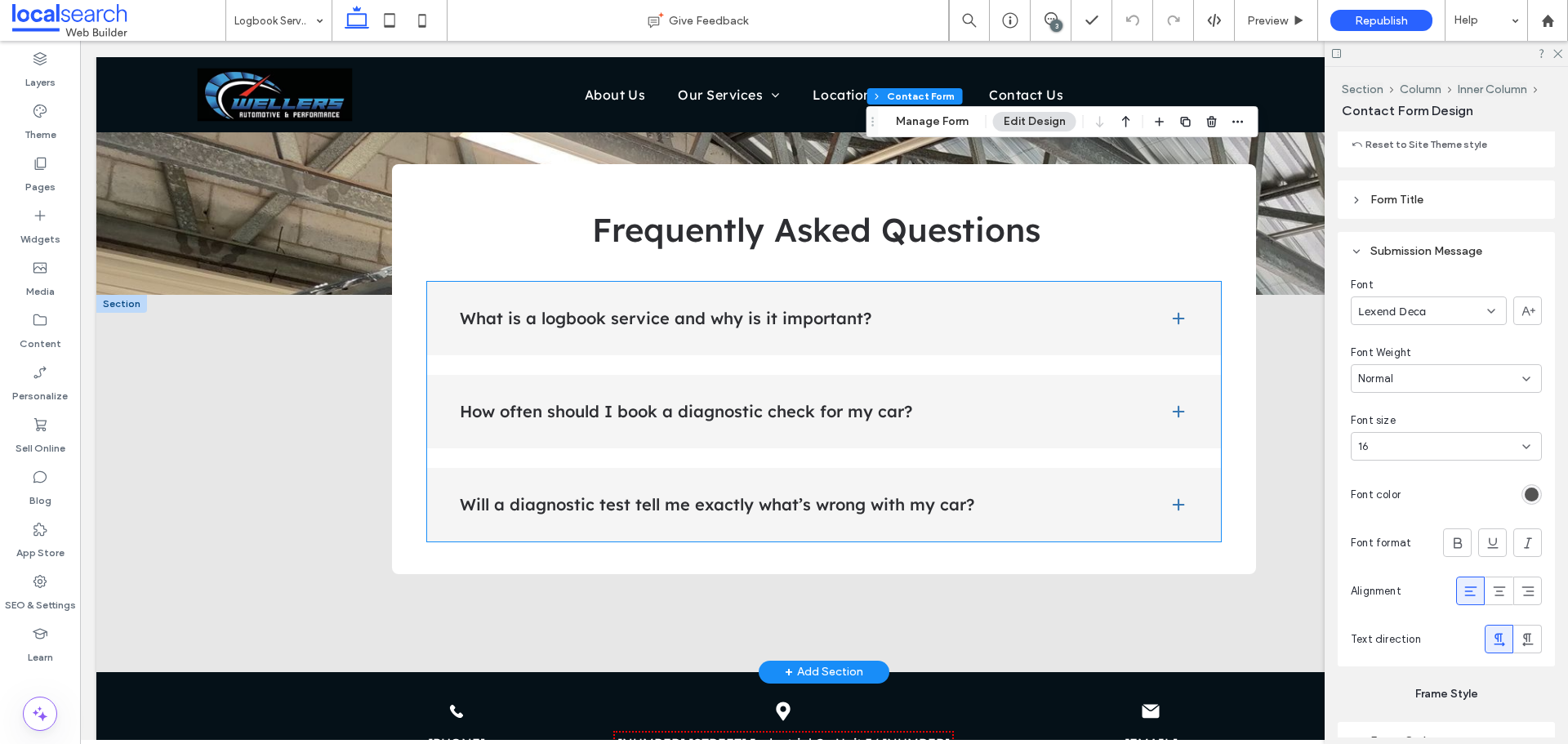 click on "What is a logbook service and why is it important?
A logbook service follows the specific maintenance schedule set by your vehicle’s manufacturer. It includes inspections, part replacements and fluid changes at set intervals to keep your warranty valid and your car running smoothly. Skipping logbook servicing can lead to early wear, undetected issues and potentially voided warranty coverage.
How often should I book a diagnostic check for my car?
It’s a good idea to include a diagnostic check during regular servicing, especially if your car is showing warning lights, poor fuel economy or unusual sounds. Even without symptoms, having a scan every 6 to 12 months can help detect hidden issues early and keep your car running at peak performance." at bounding box center [824, 412] 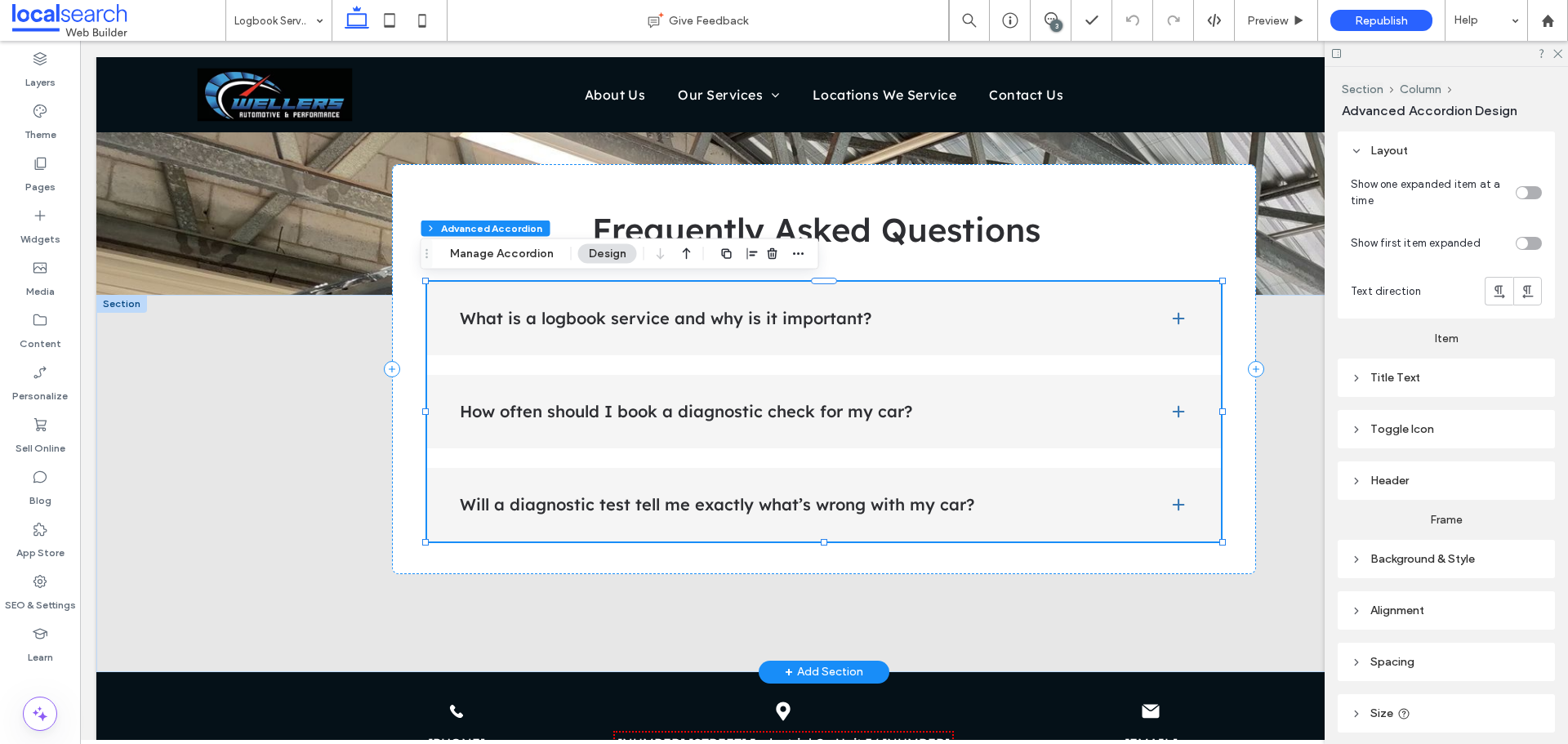 type on "***" 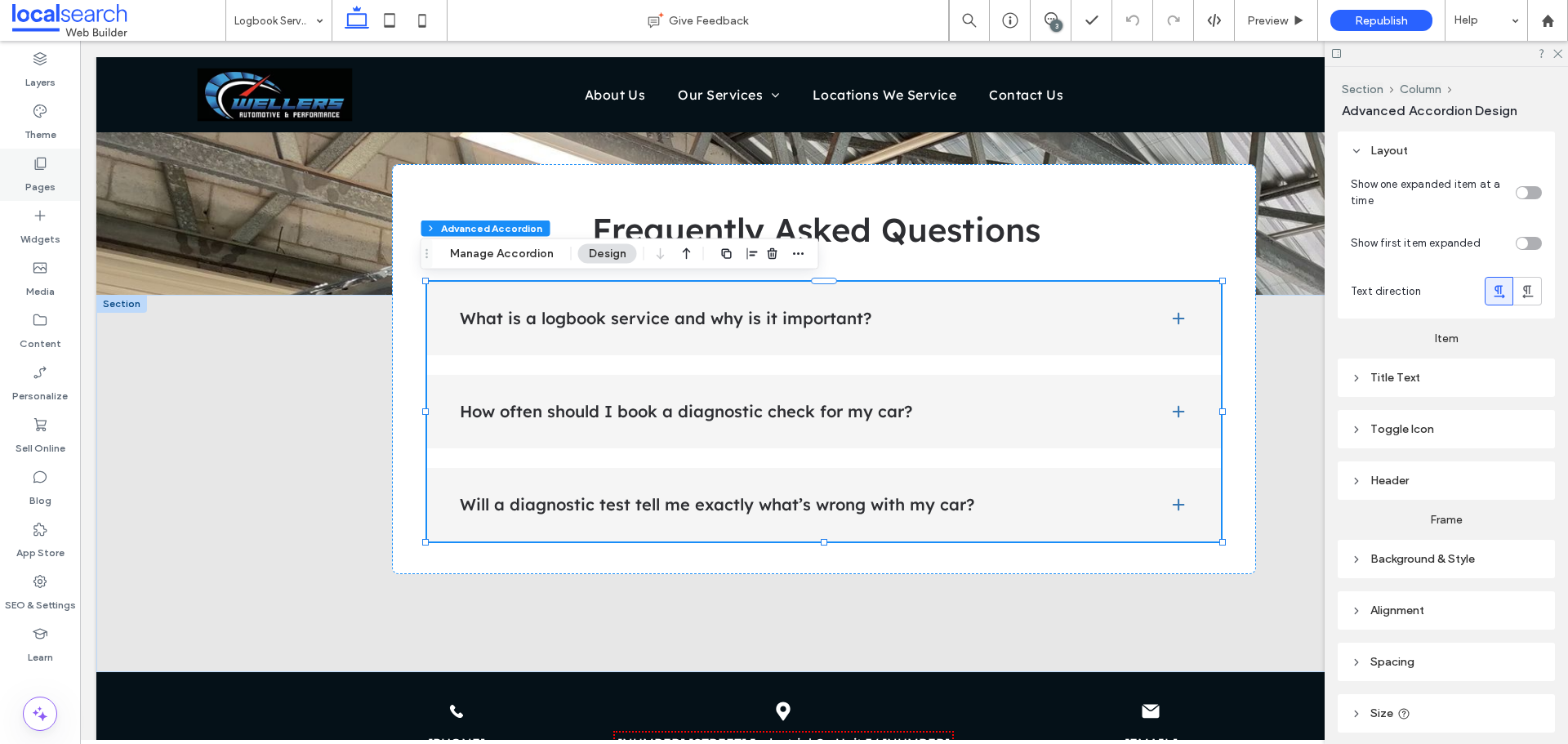 click on "Pages" at bounding box center [40, 175] 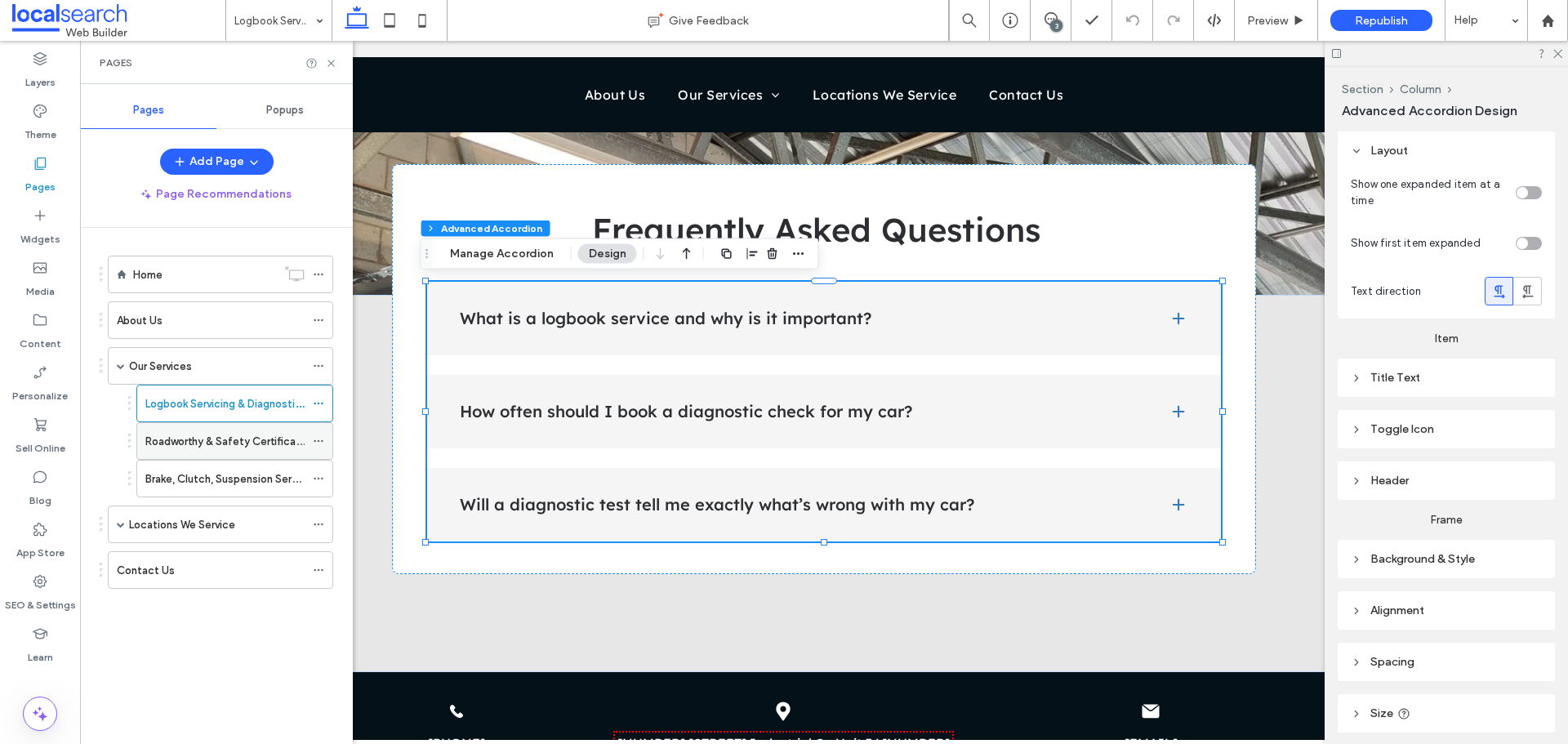 click on "Roadworthy & Safety Certificates" at bounding box center [225, 441] 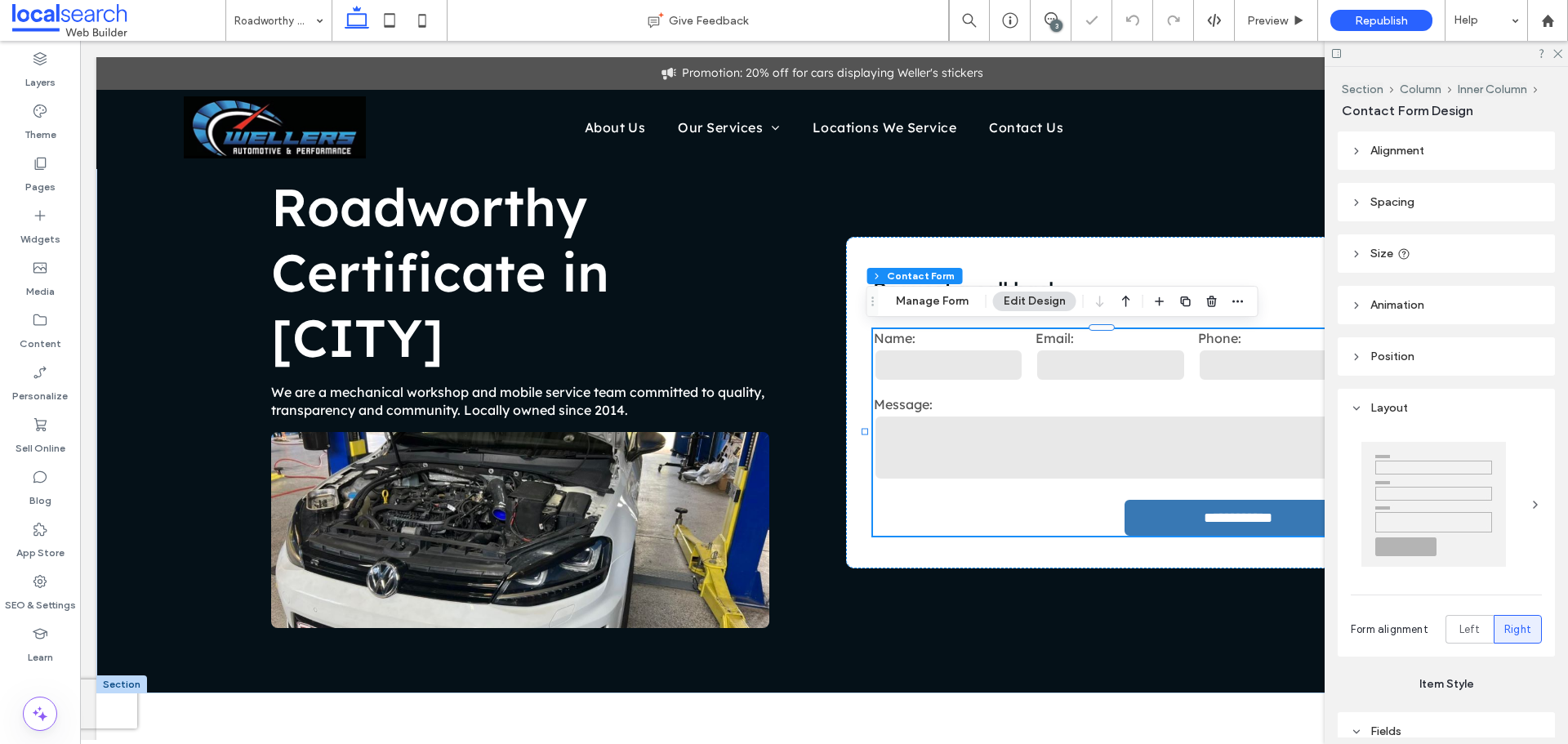 scroll, scrollTop: 0, scrollLeft: 0, axis: both 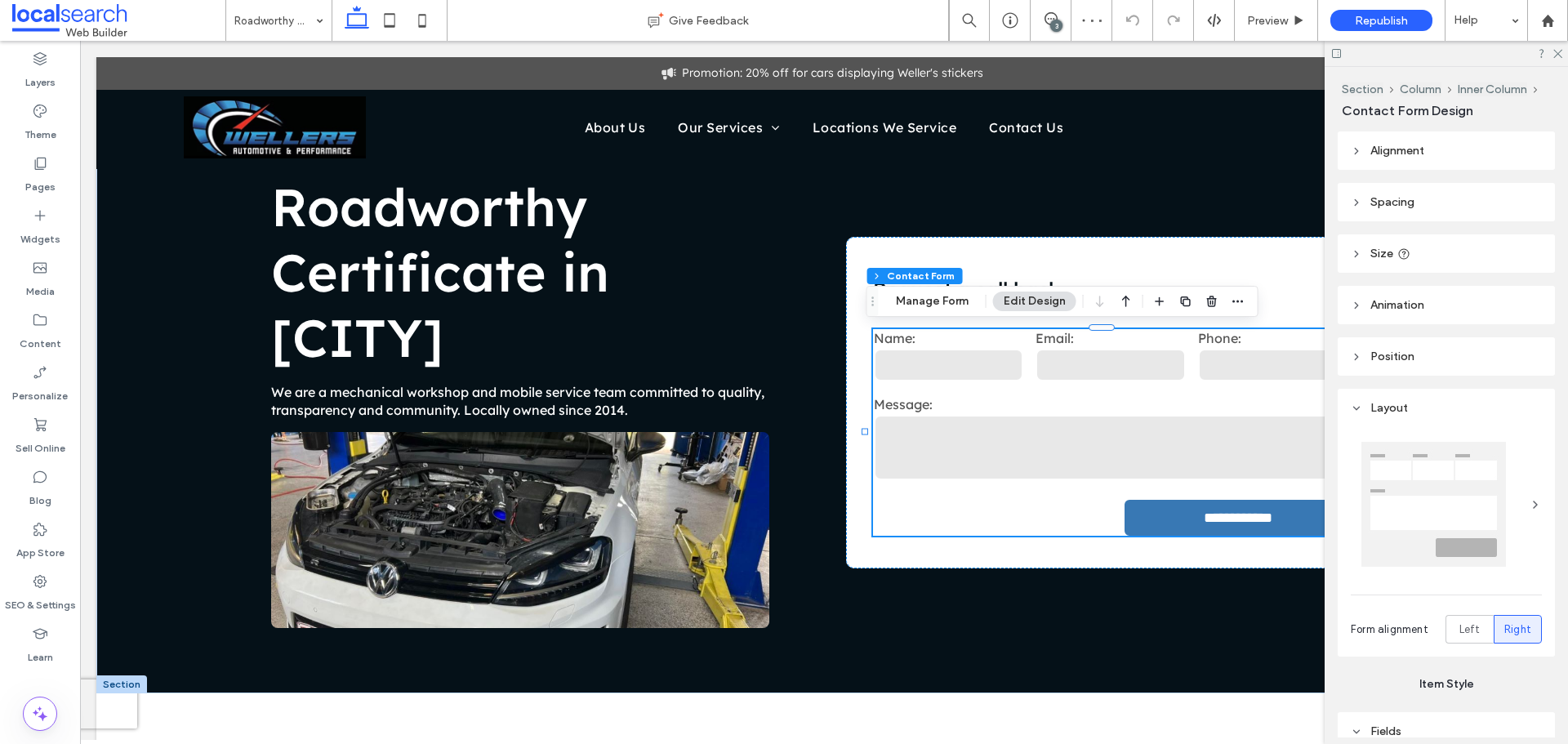 type on "*" 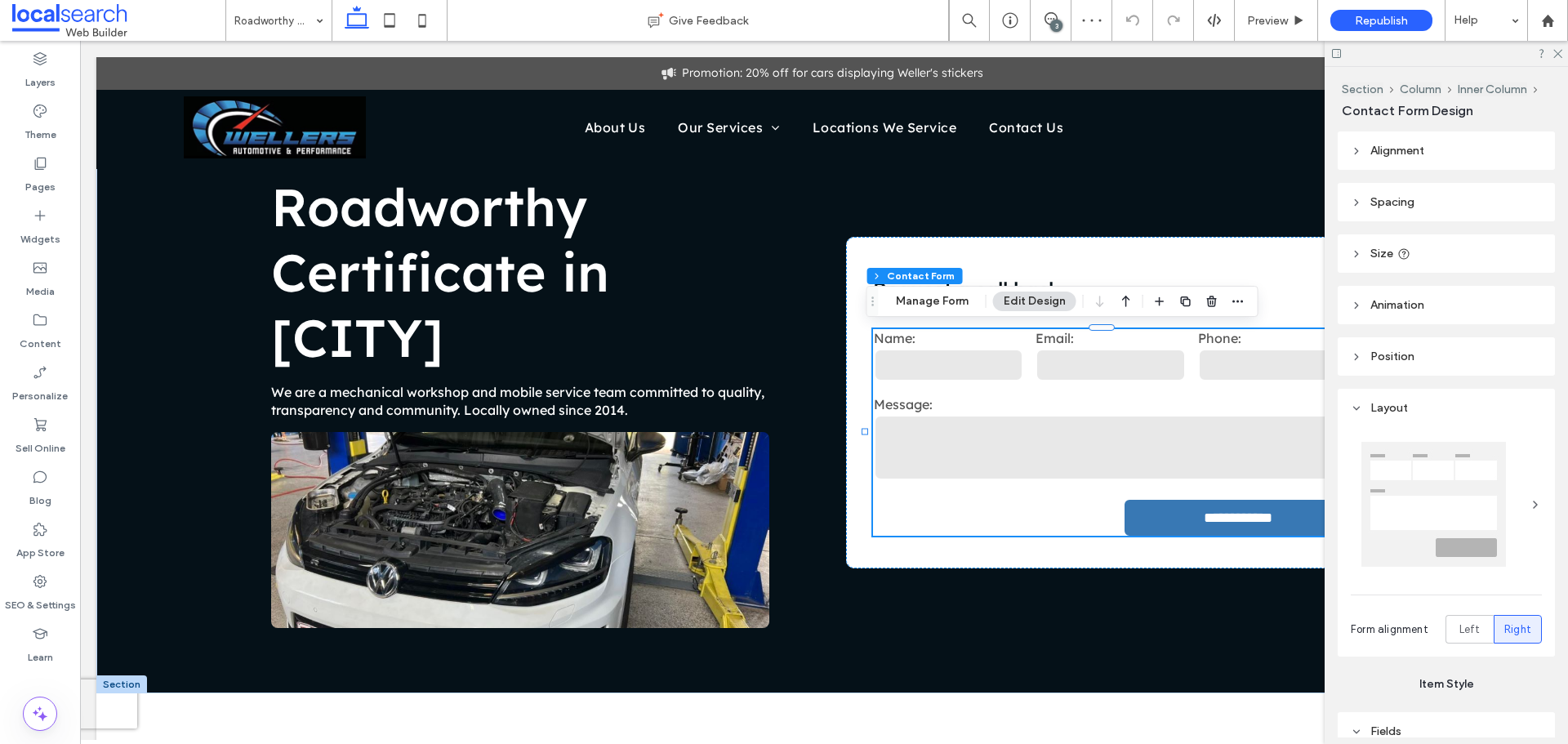 type on "***" 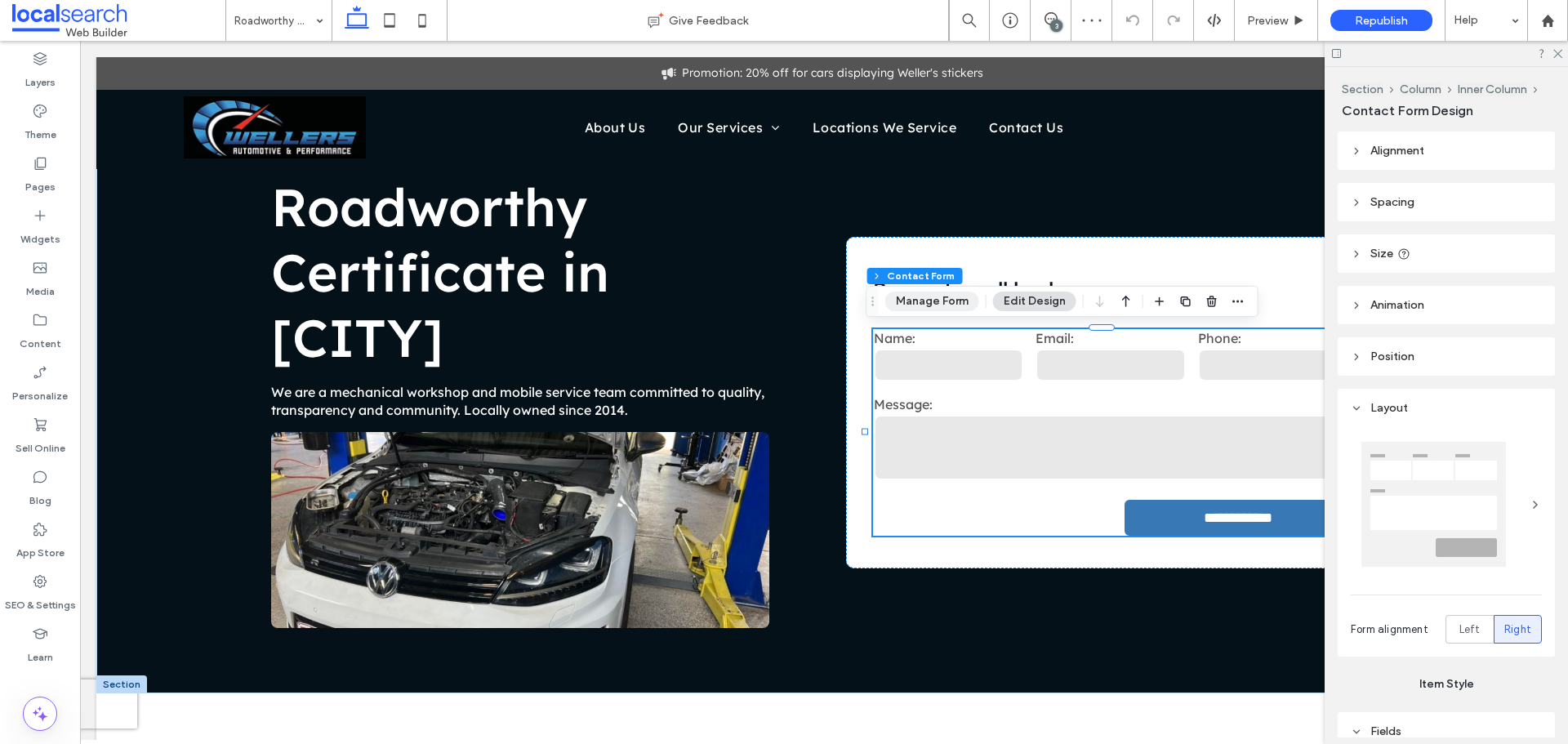 click on "Manage Form" at bounding box center (932, 301) 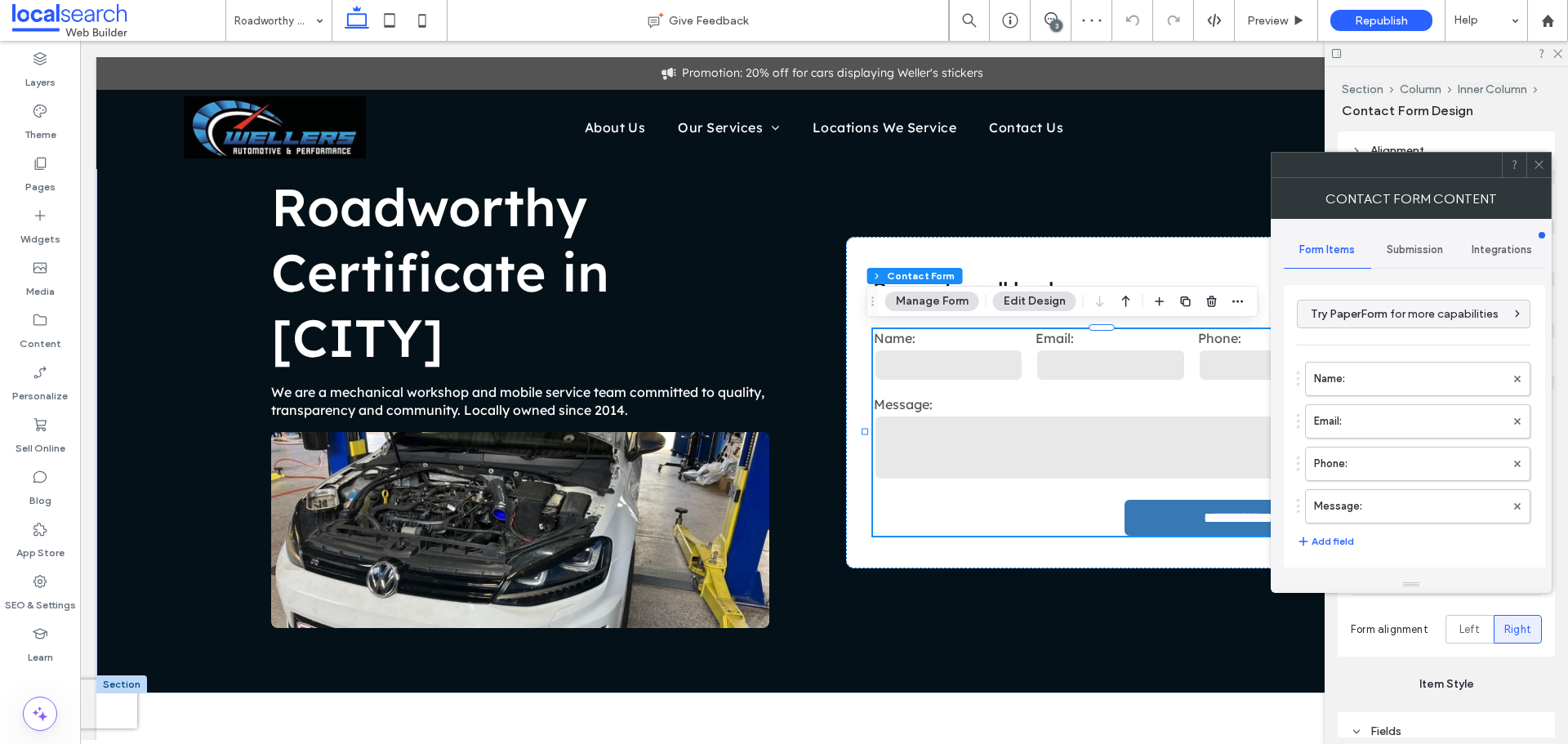 type on "**********" 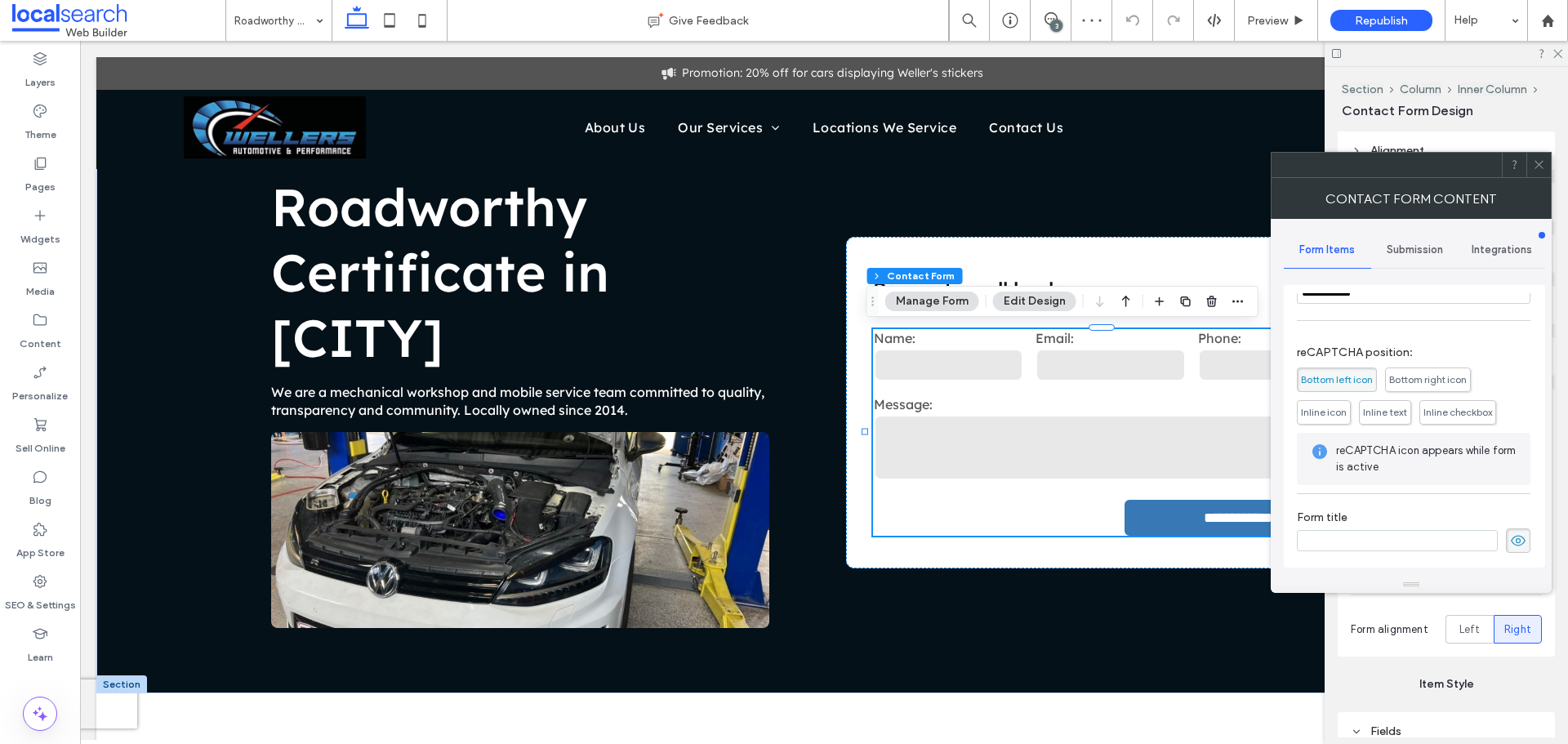scroll, scrollTop: 331, scrollLeft: 0, axis: vertical 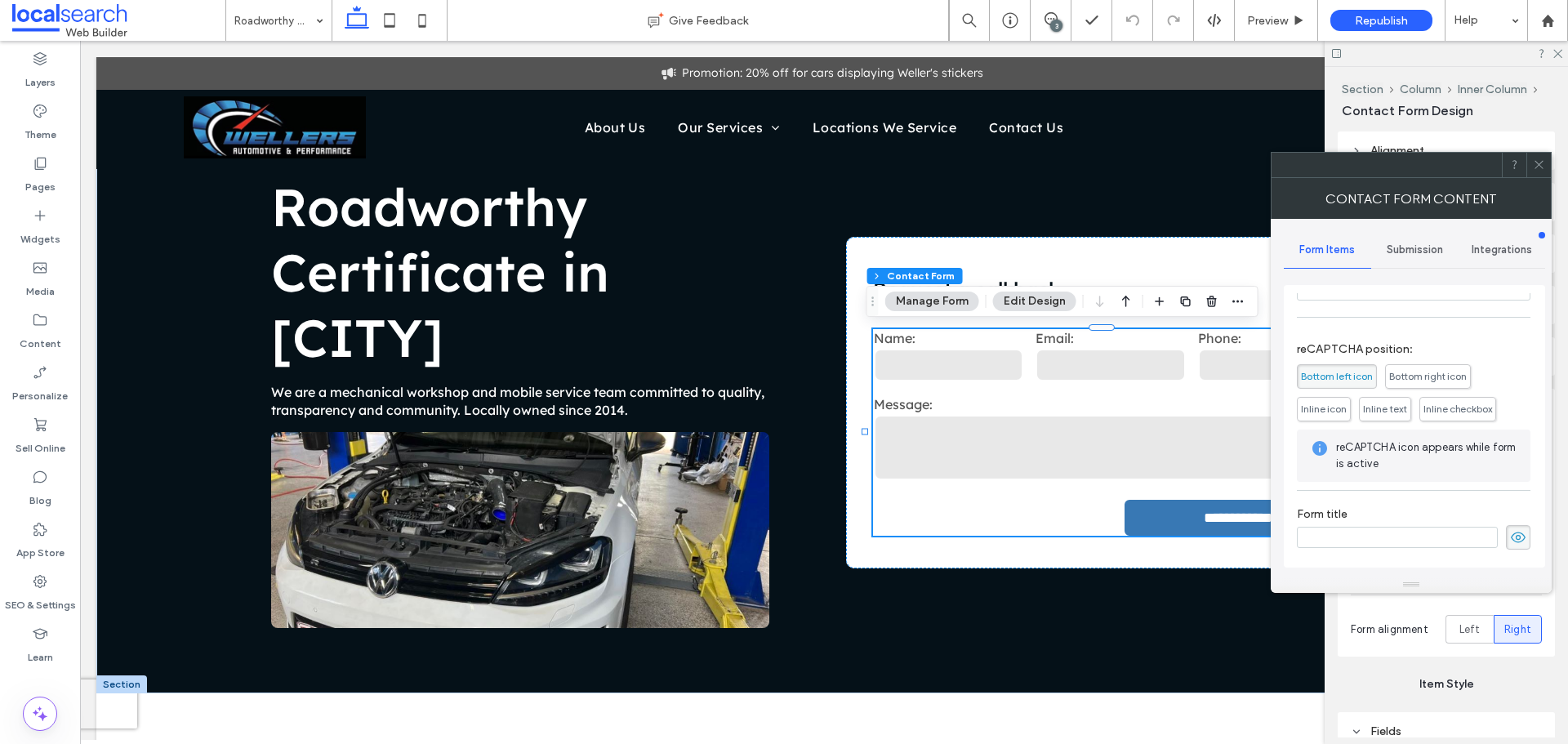 click on "Submission" at bounding box center (1414, 250) 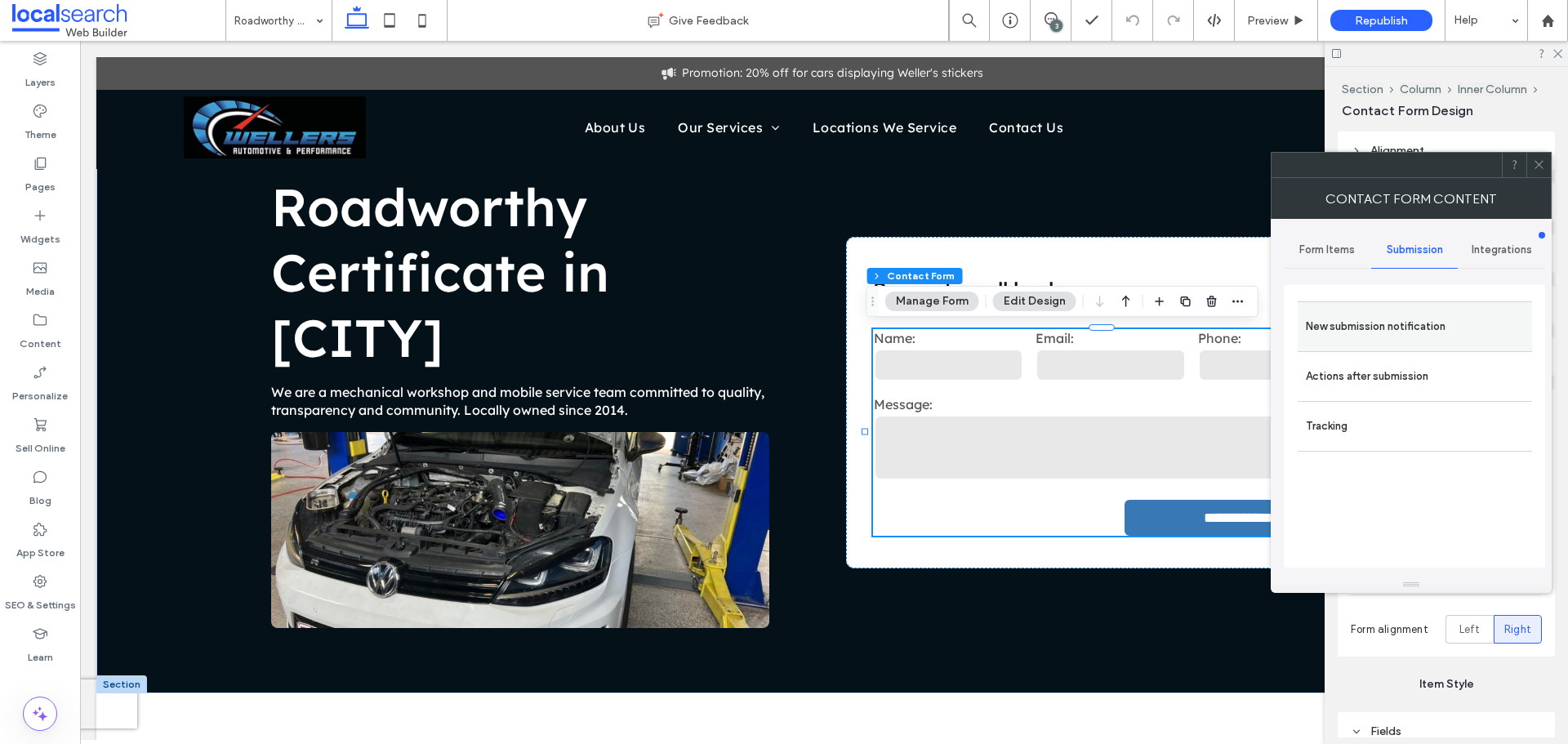 click on "New submission notification" at bounding box center [1414, 327] 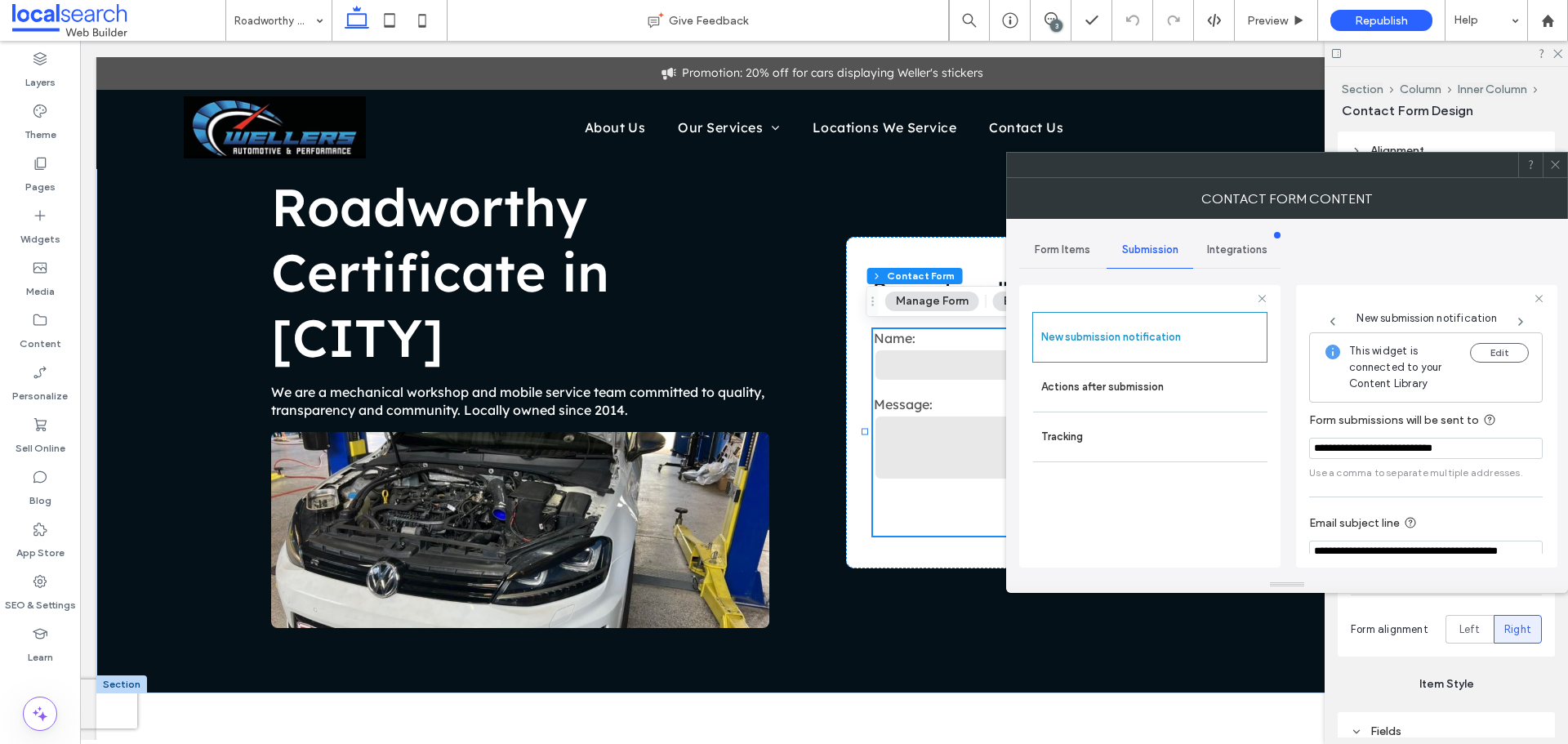 scroll, scrollTop: 85, scrollLeft: 0, axis: vertical 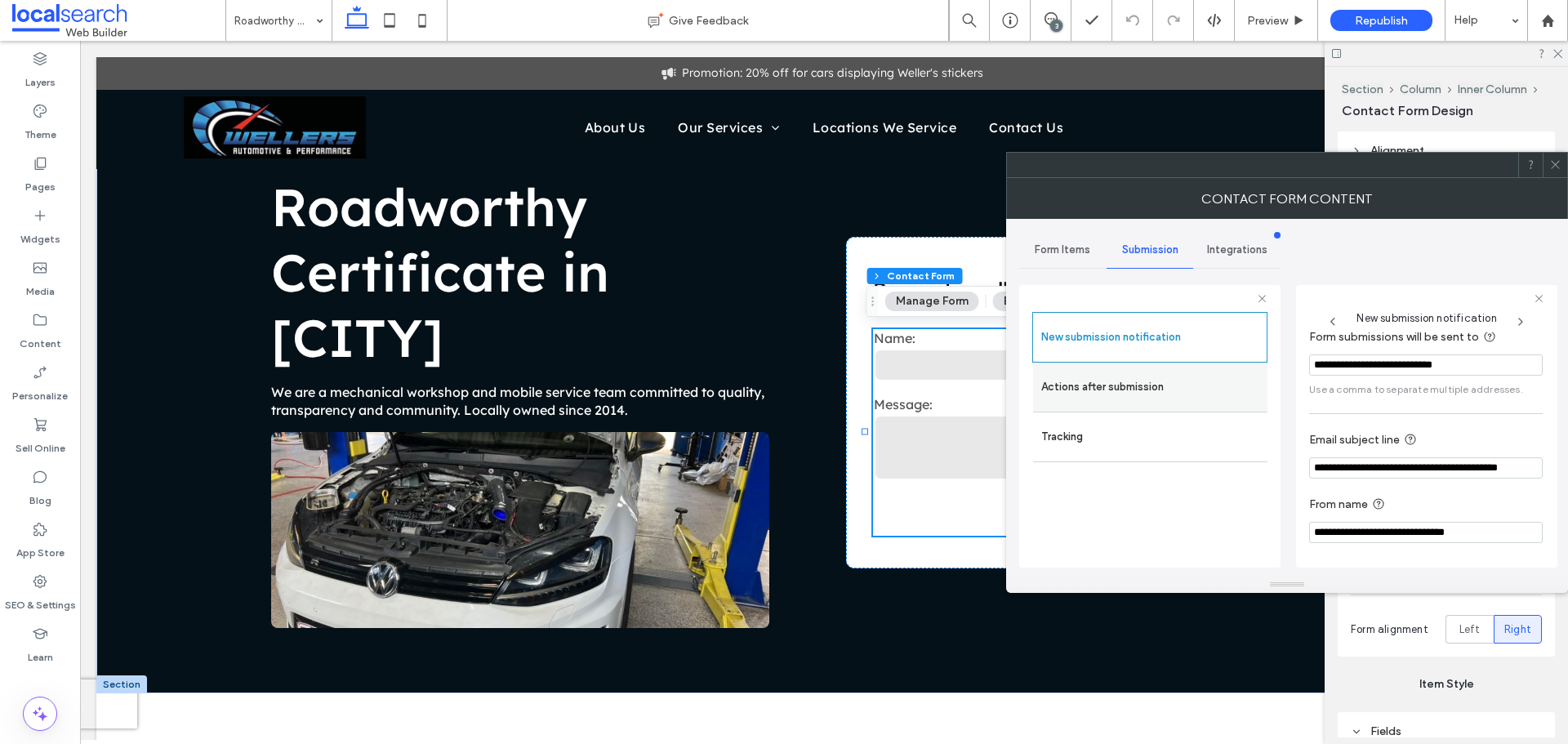 click on "Actions after submission" at bounding box center (1150, 387) 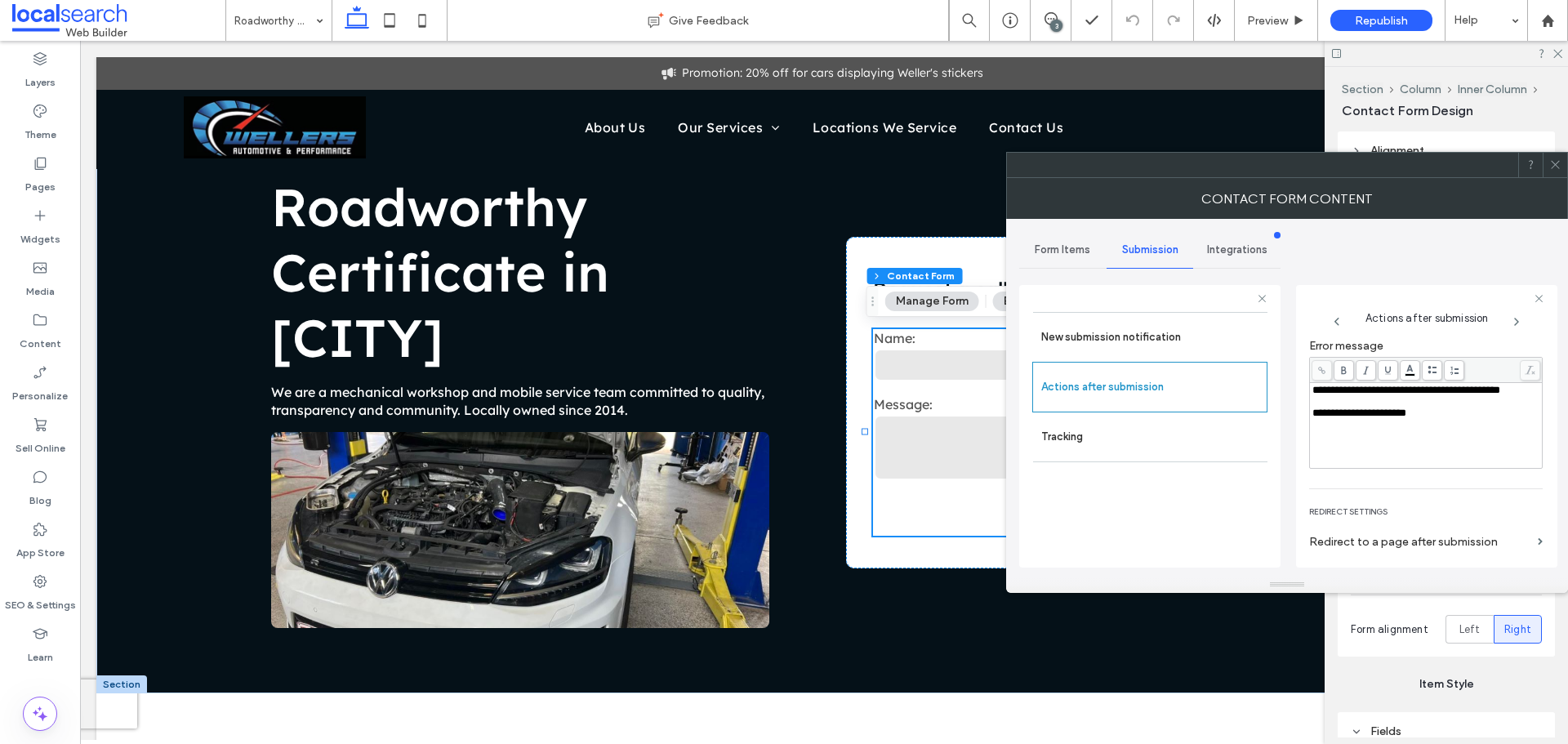 scroll, scrollTop: 282, scrollLeft: 0, axis: vertical 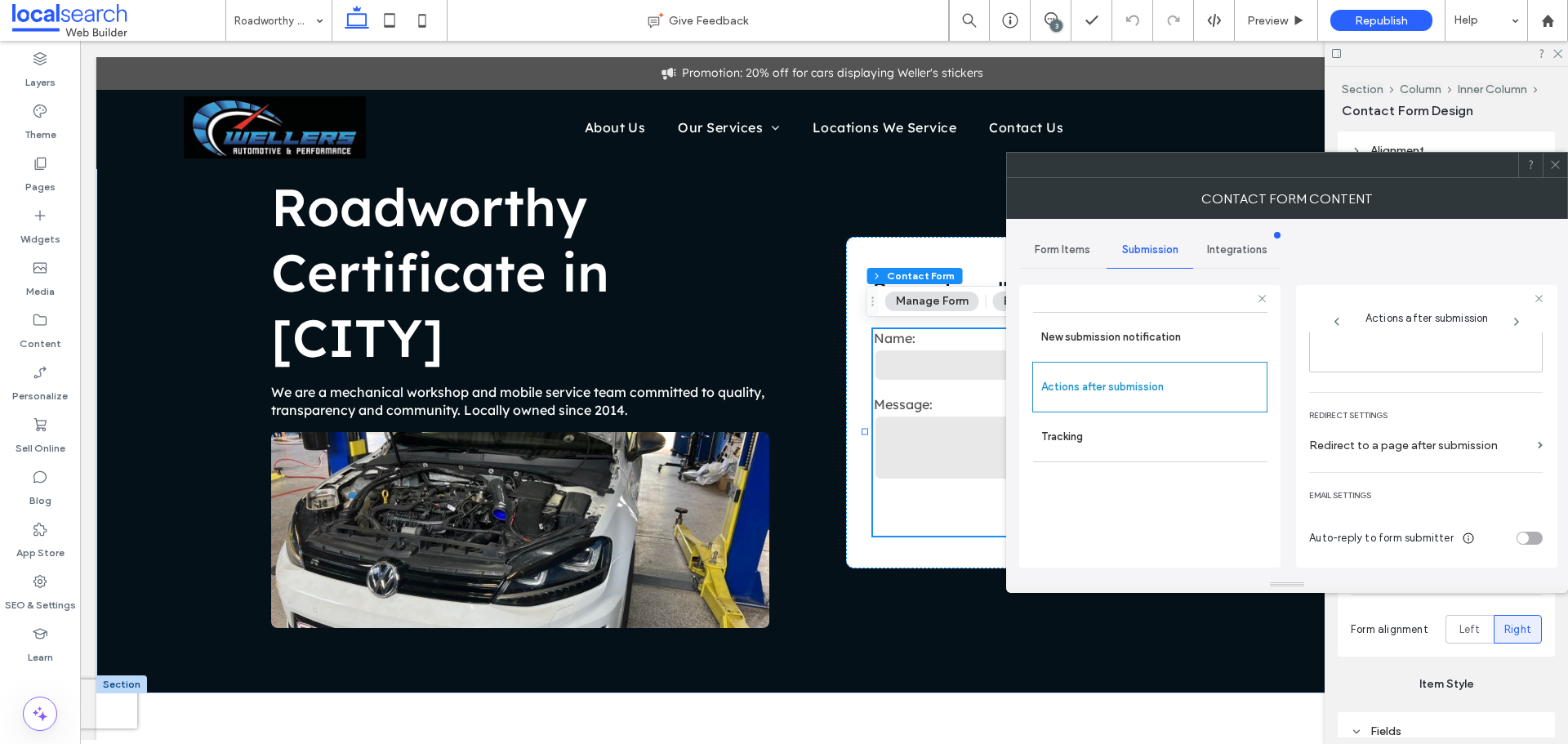 click 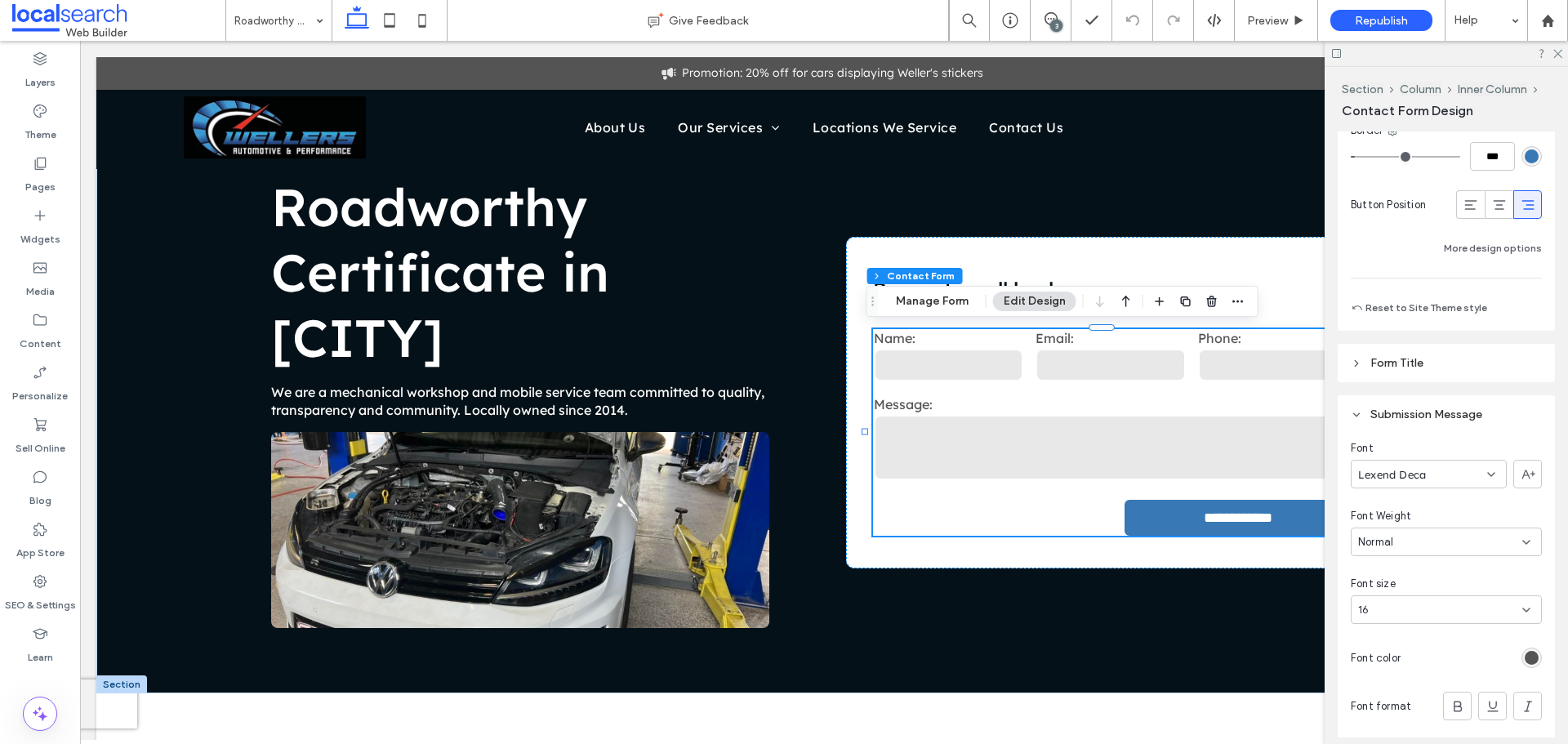 scroll, scrollTop: 1470, scrollLeft: 0, axis: vertical 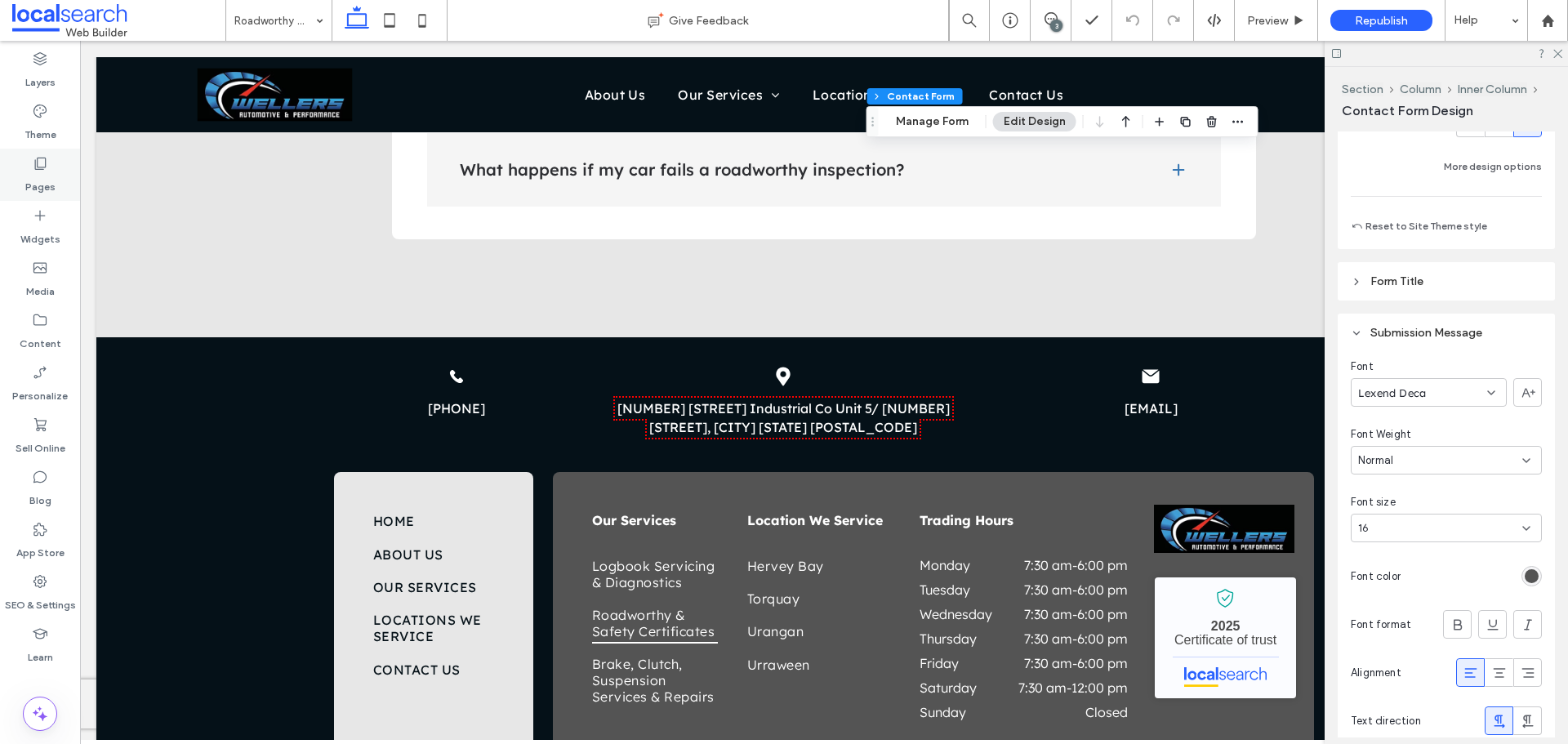 click on "Pages" at bounding box center (40, 183) 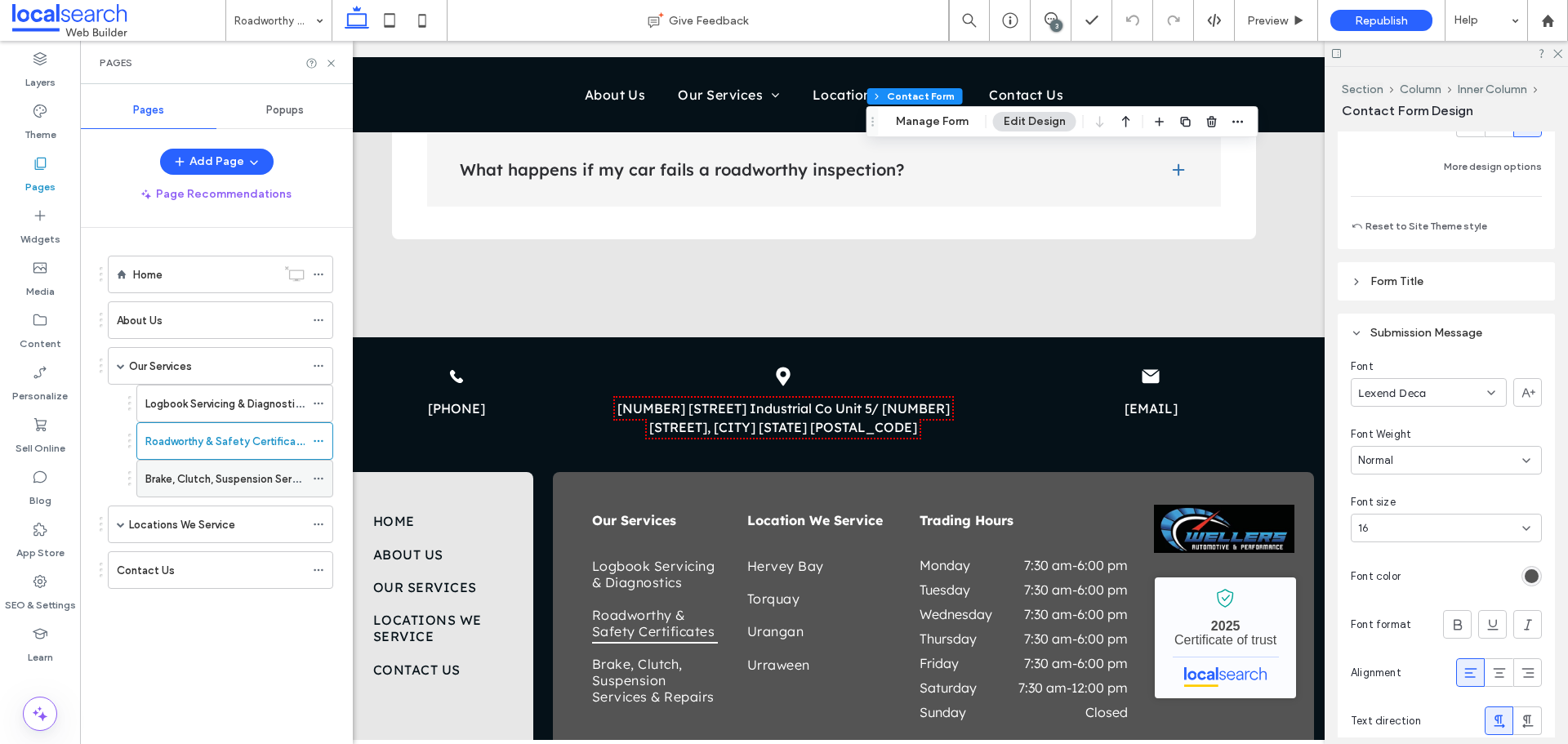 click on "Brake, Clutch, Suspension Services & Repairs" at bounding box center [234, 479] 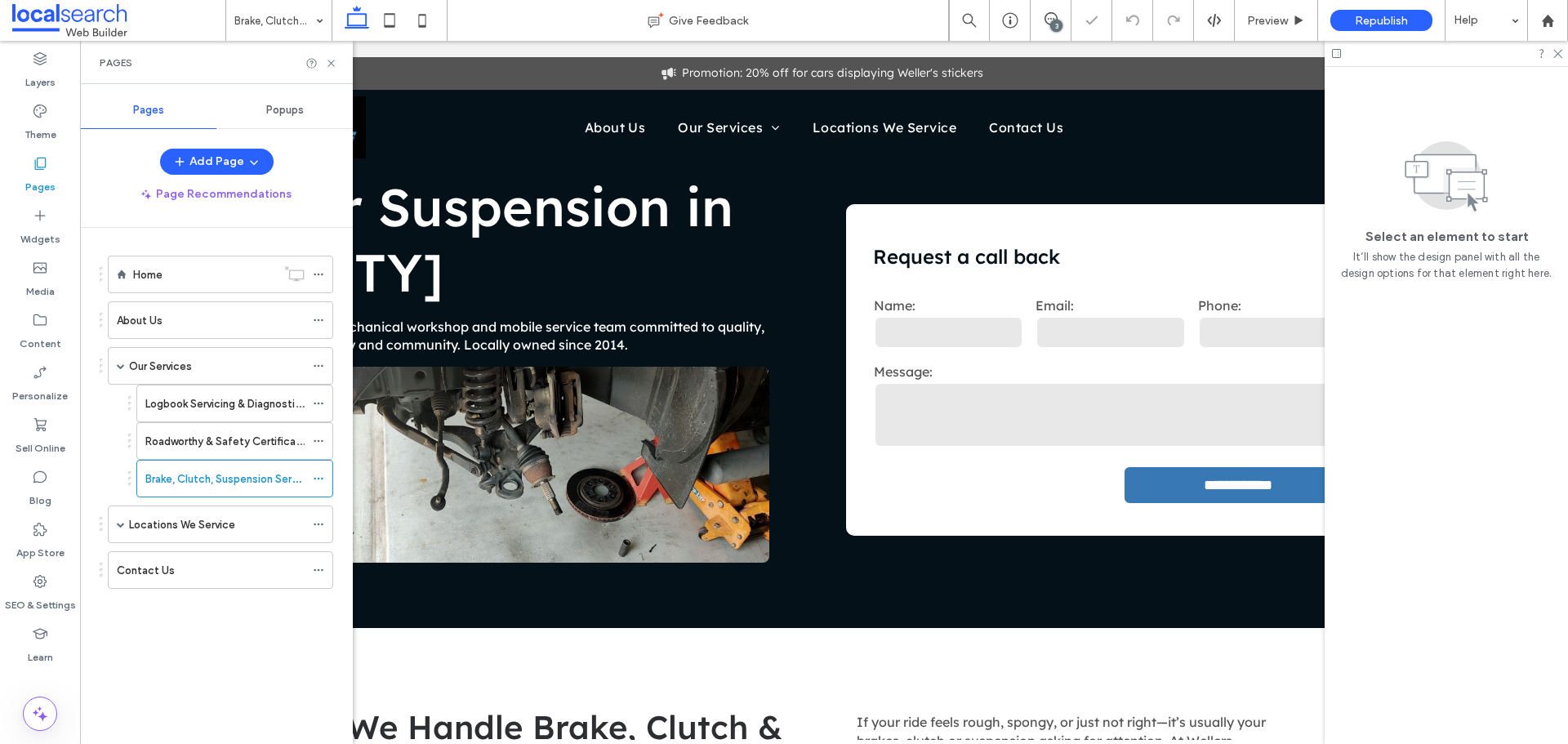 scroll, scrollTop: 0, scrollLeft: 0, axis: both 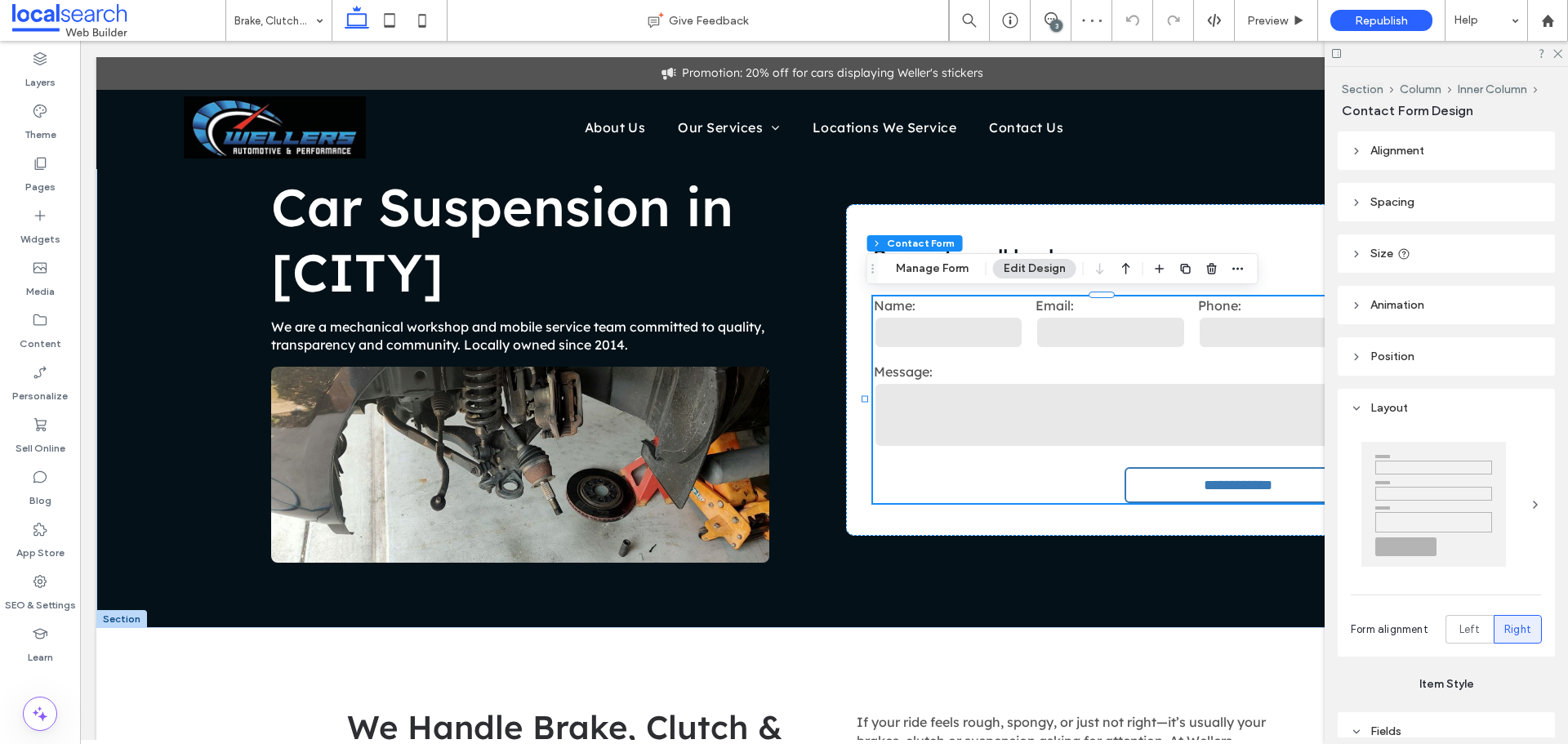 type on "*" 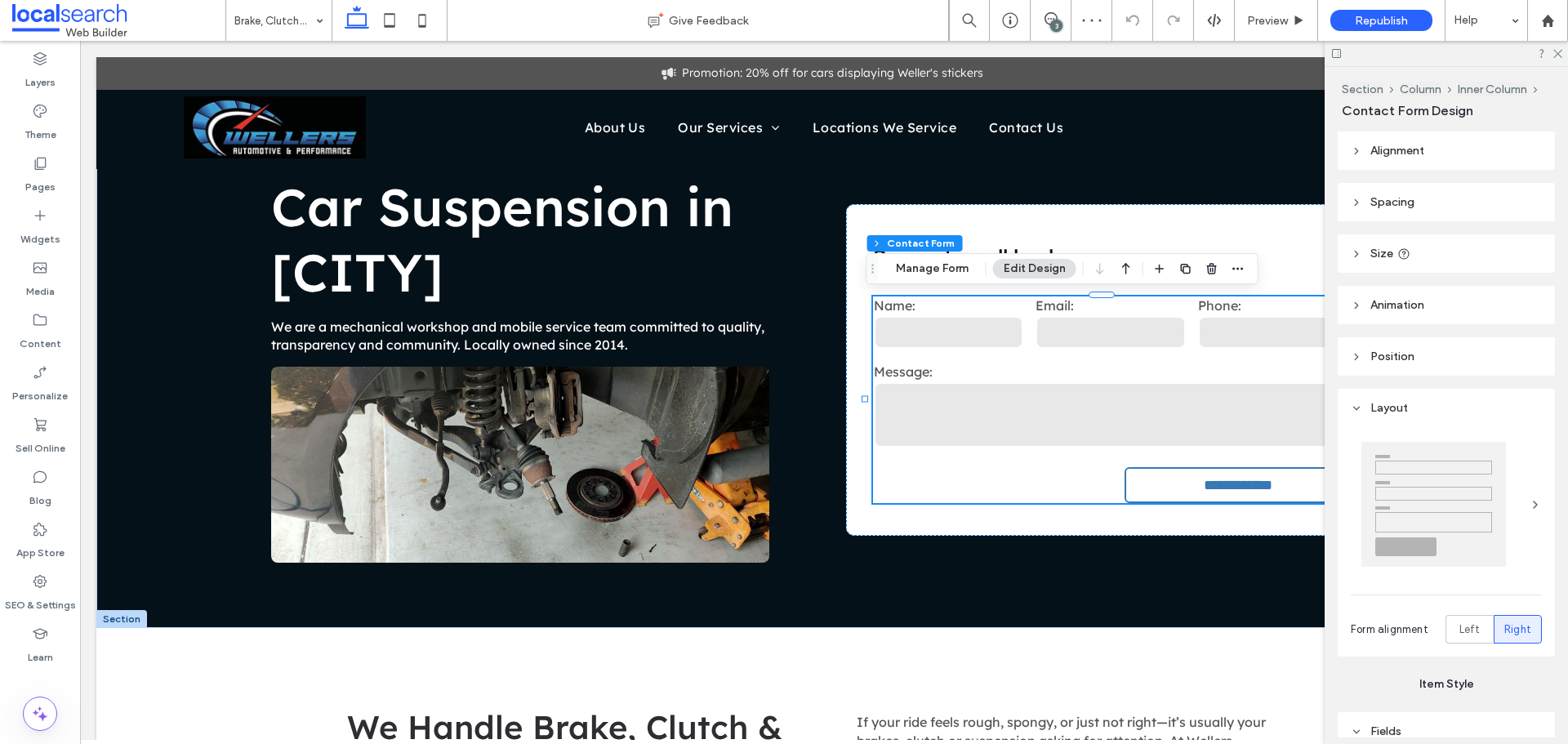 type on "***" 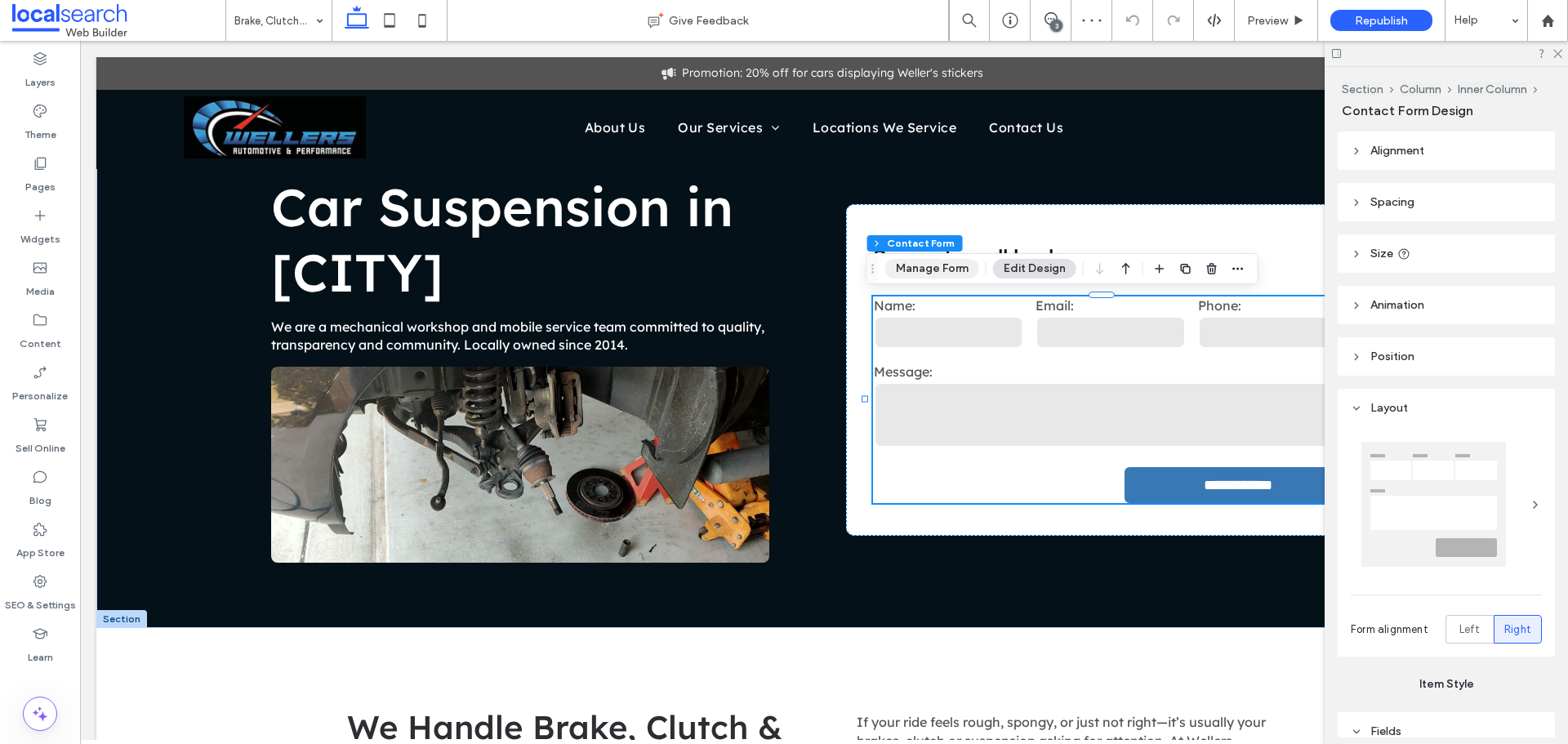 click on "Manage Form" at bounding box center [932, 269] 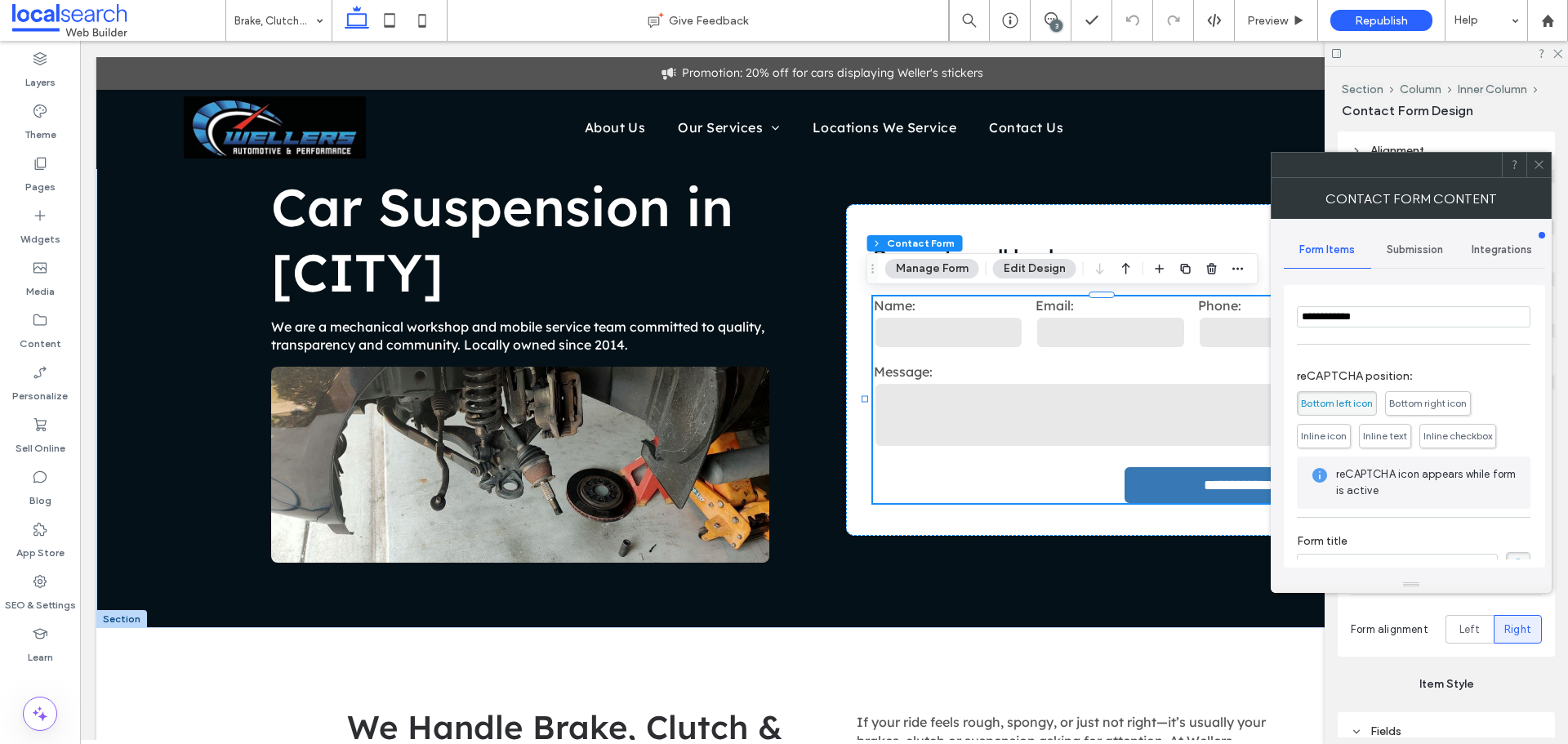 scroll, scrollTop: 331, scrollLeft: 0, axis: vertical 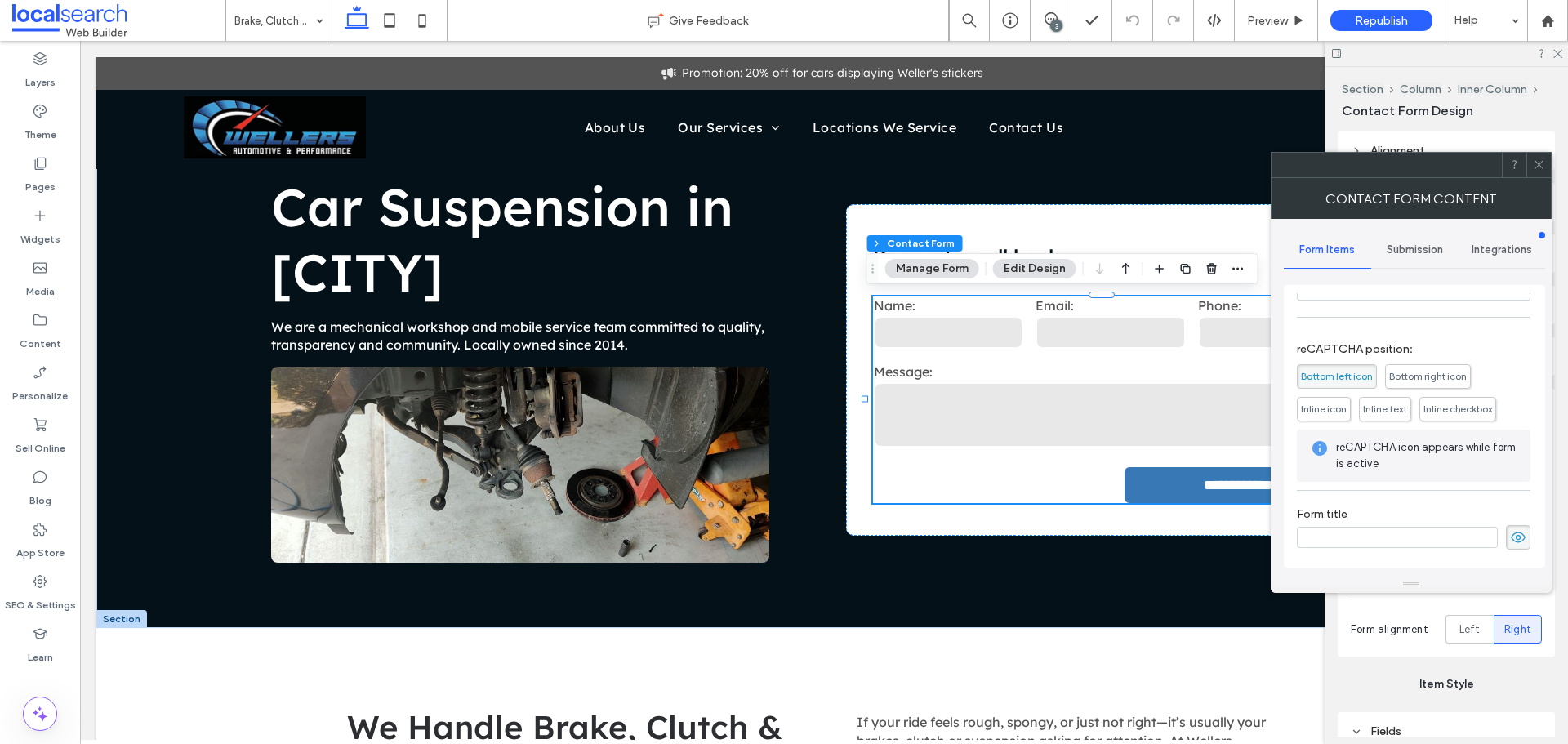 click on "Submission" at bounding box center (1414, 250) 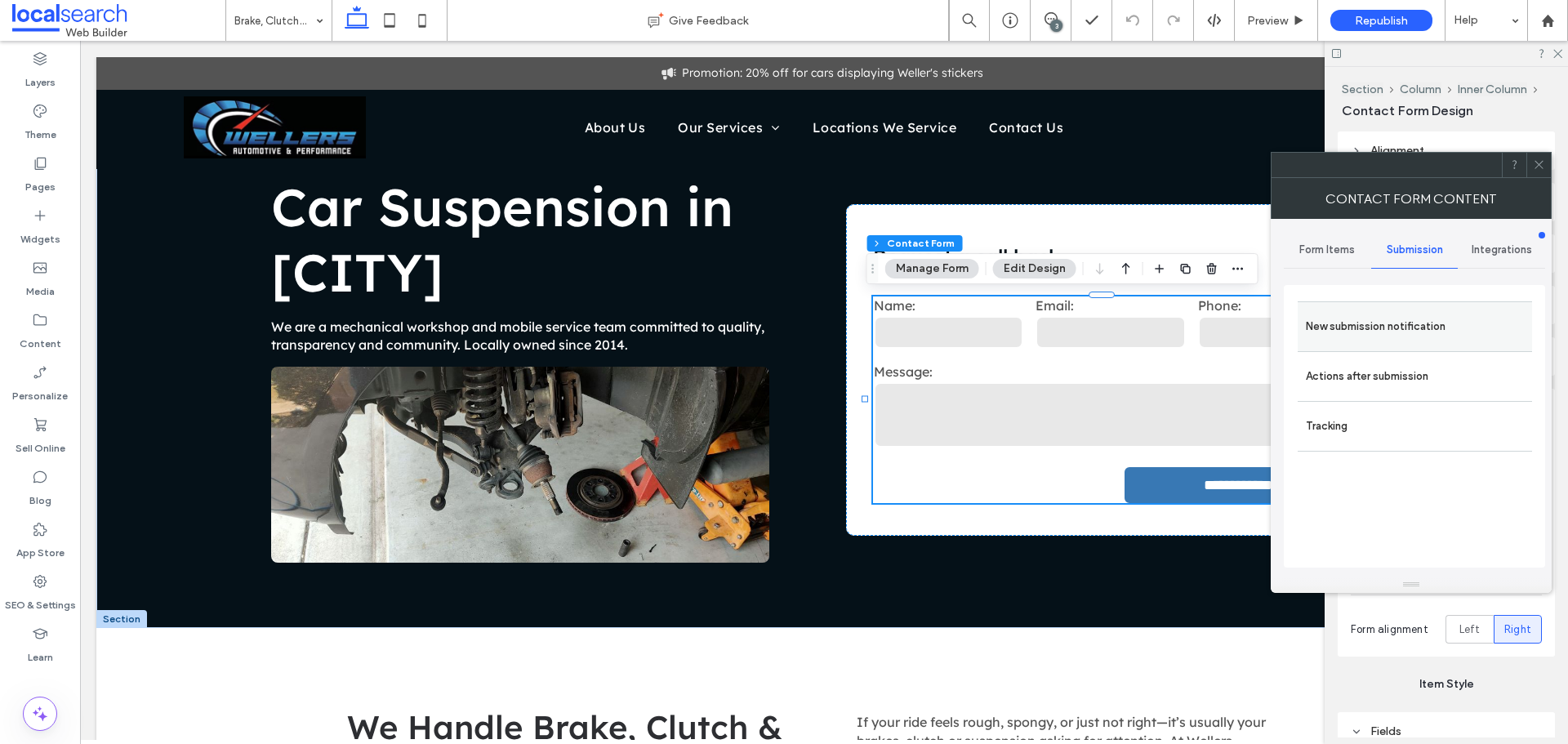 click on "New submission notification" at bounding box center (1414, 327) 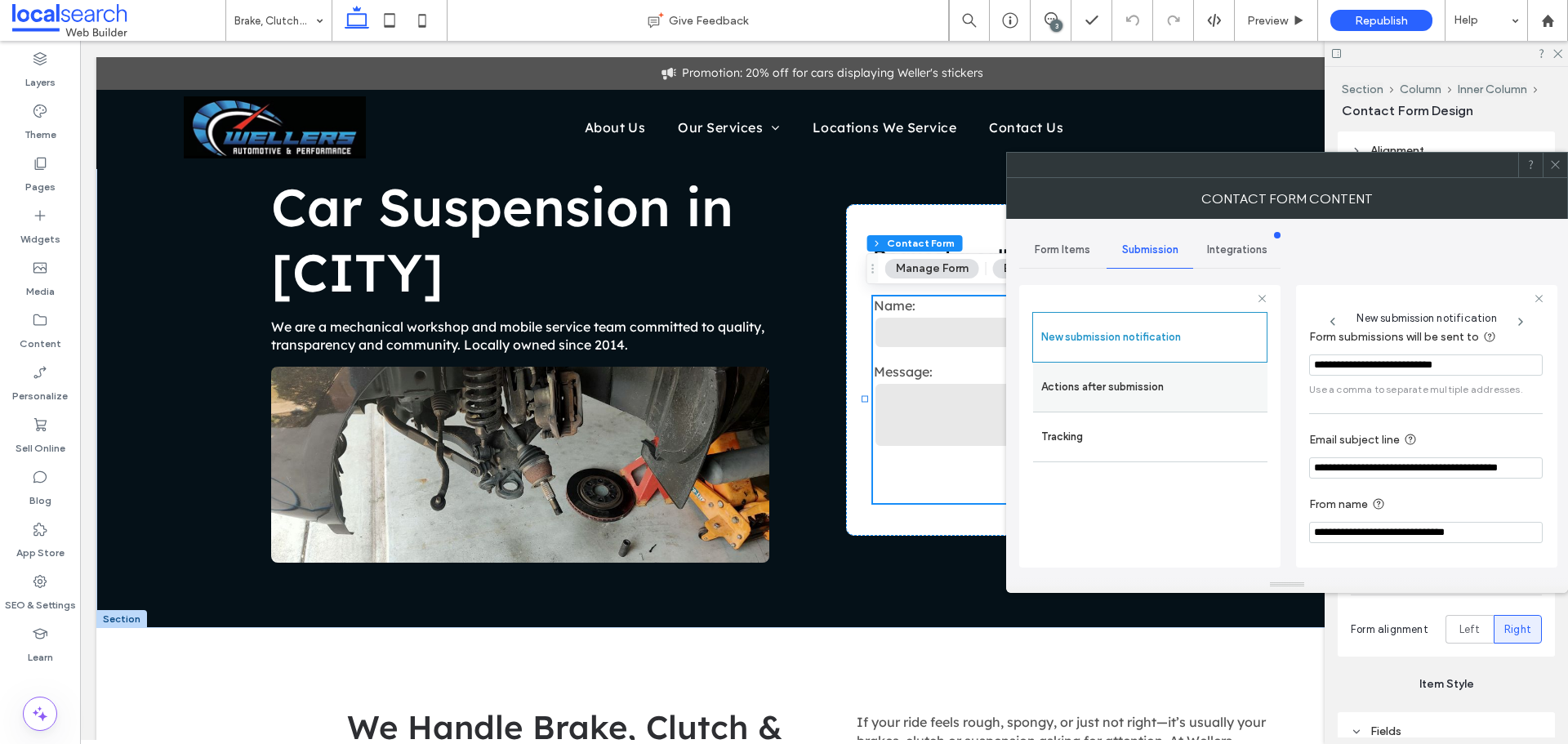 click on "Actions after submission" at bounding box center (1150, 387) 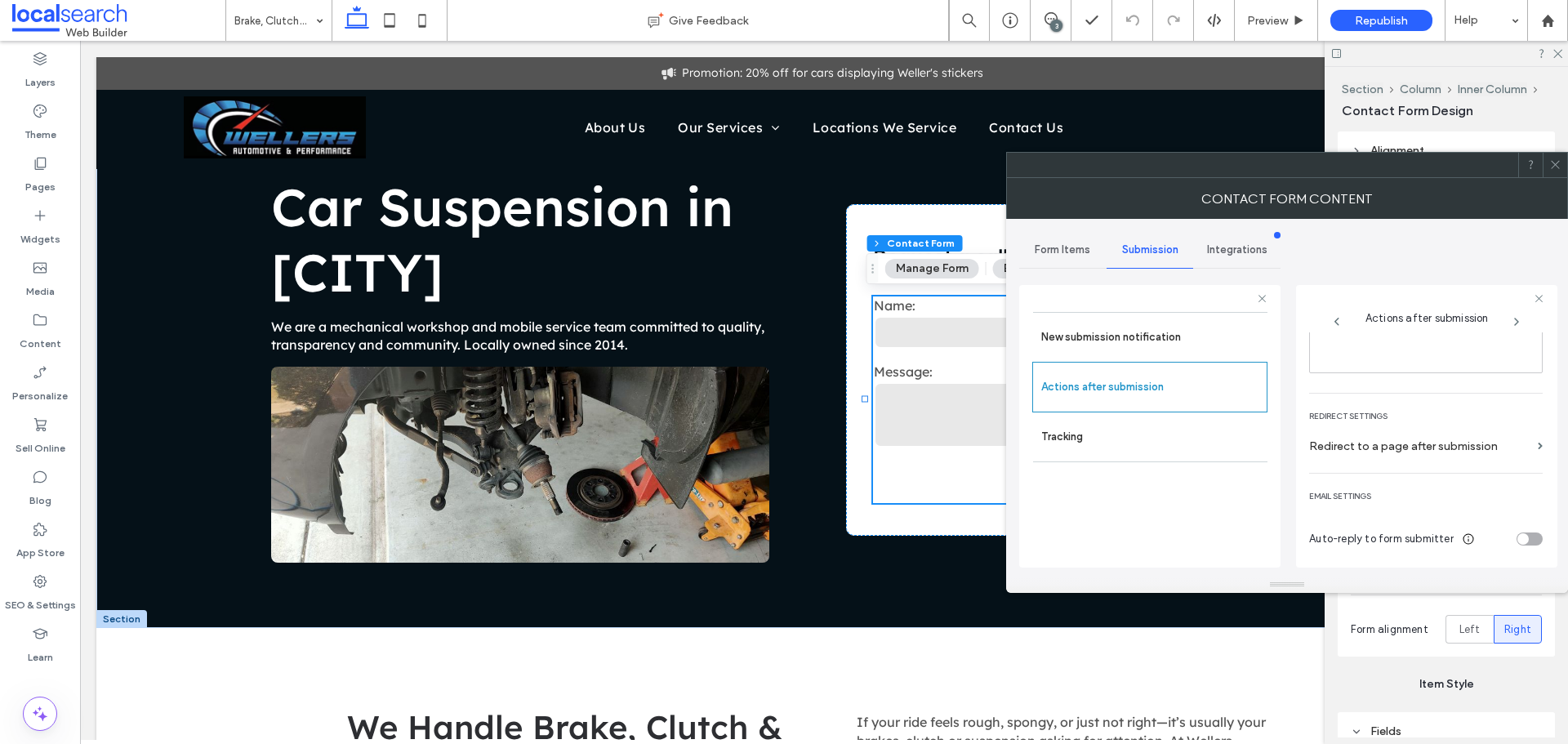 scroll, scrollTop: 282, scrollLeft: 0, axis: vertical 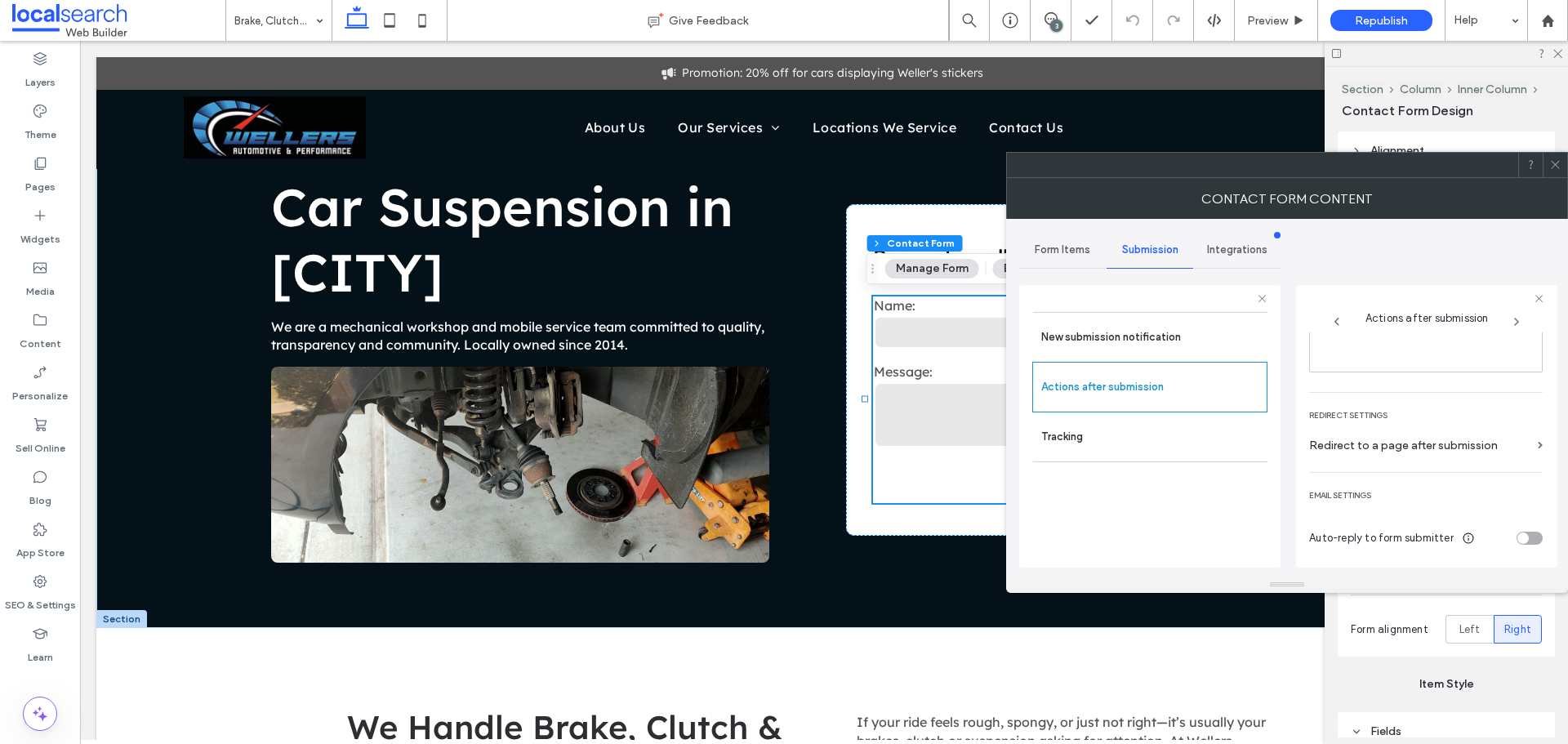 click at bounding box center (1555, 165) 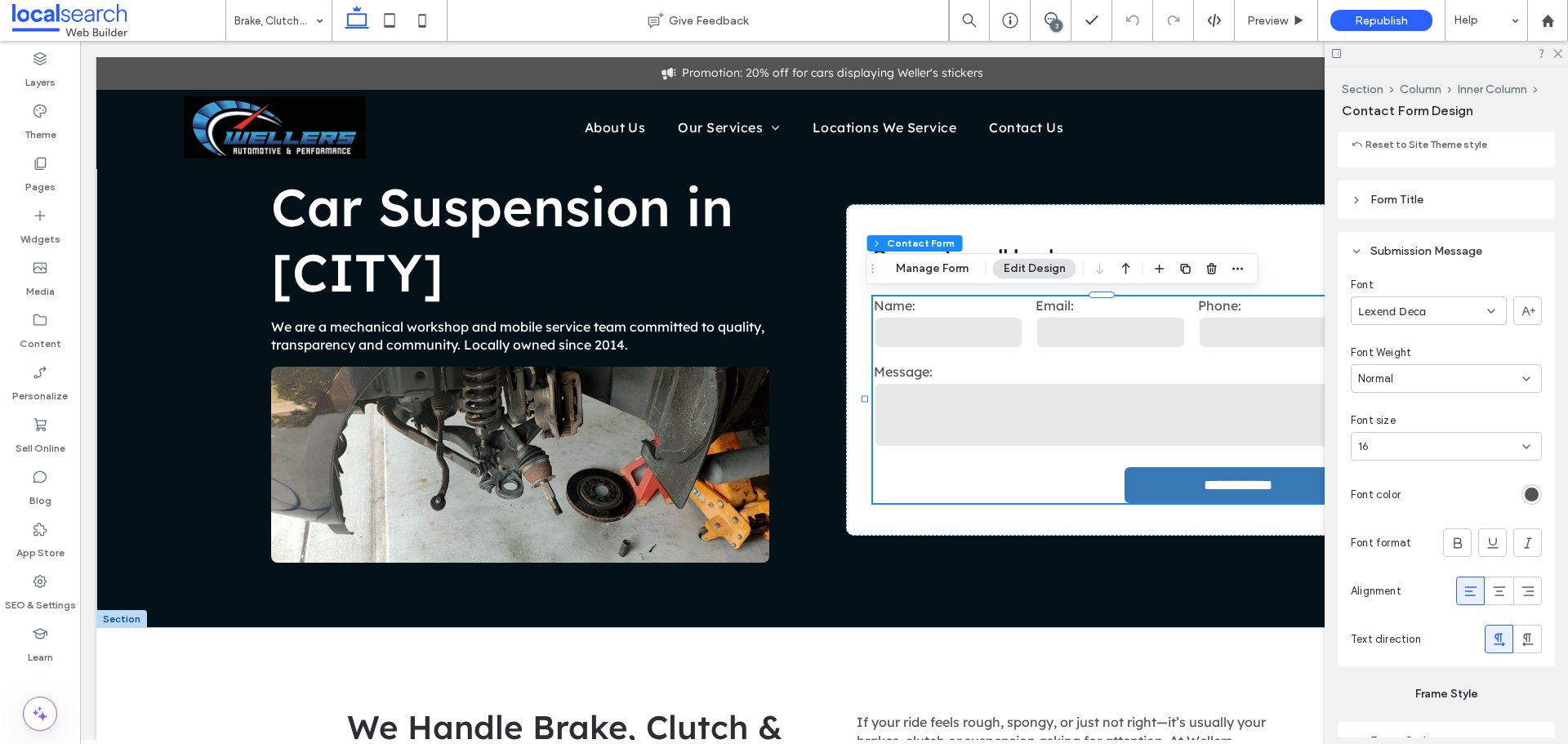 scroll, scrollTop: 1633, scrollLeft: 0, axis: vertical 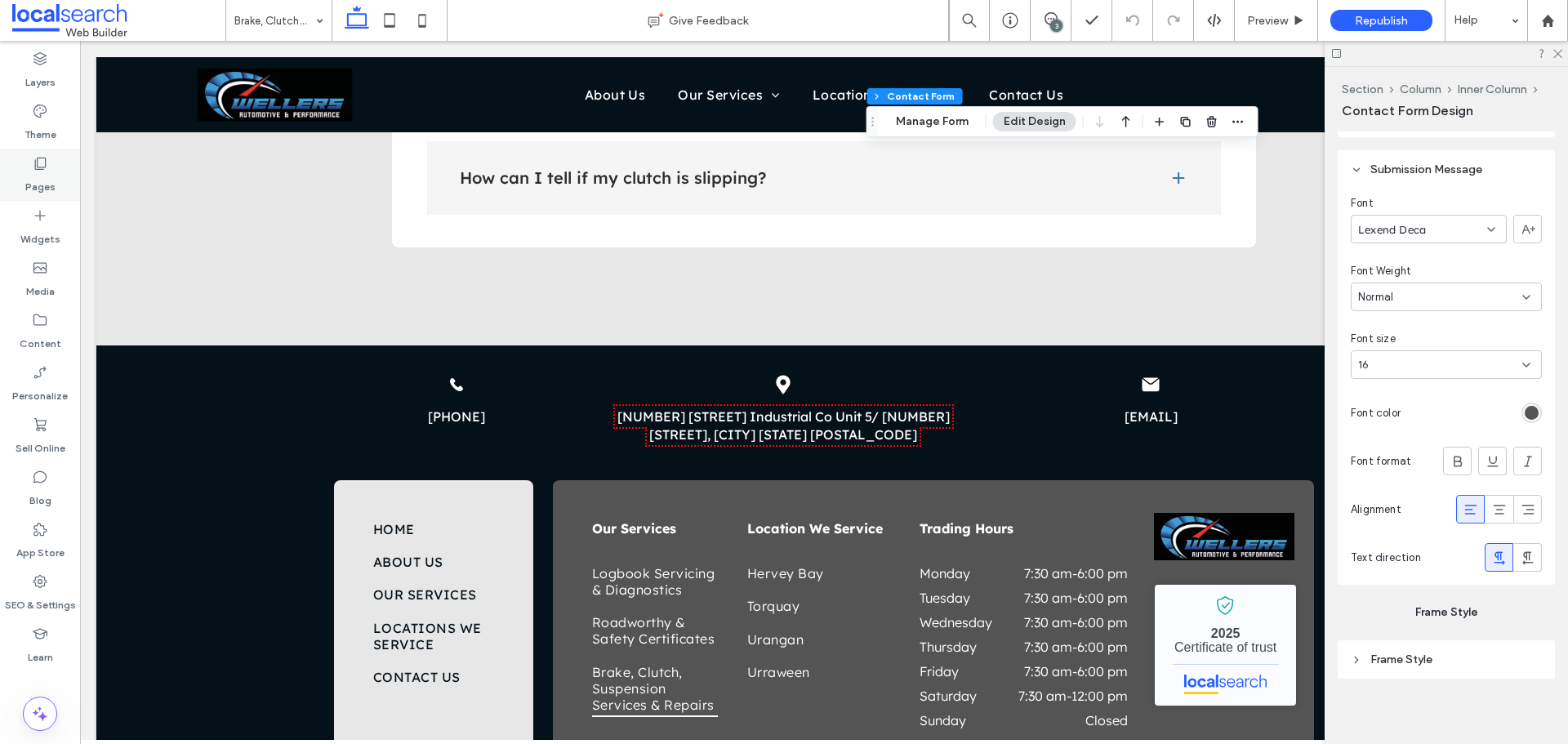 click on "Pages" at bounding box center [40, 175] 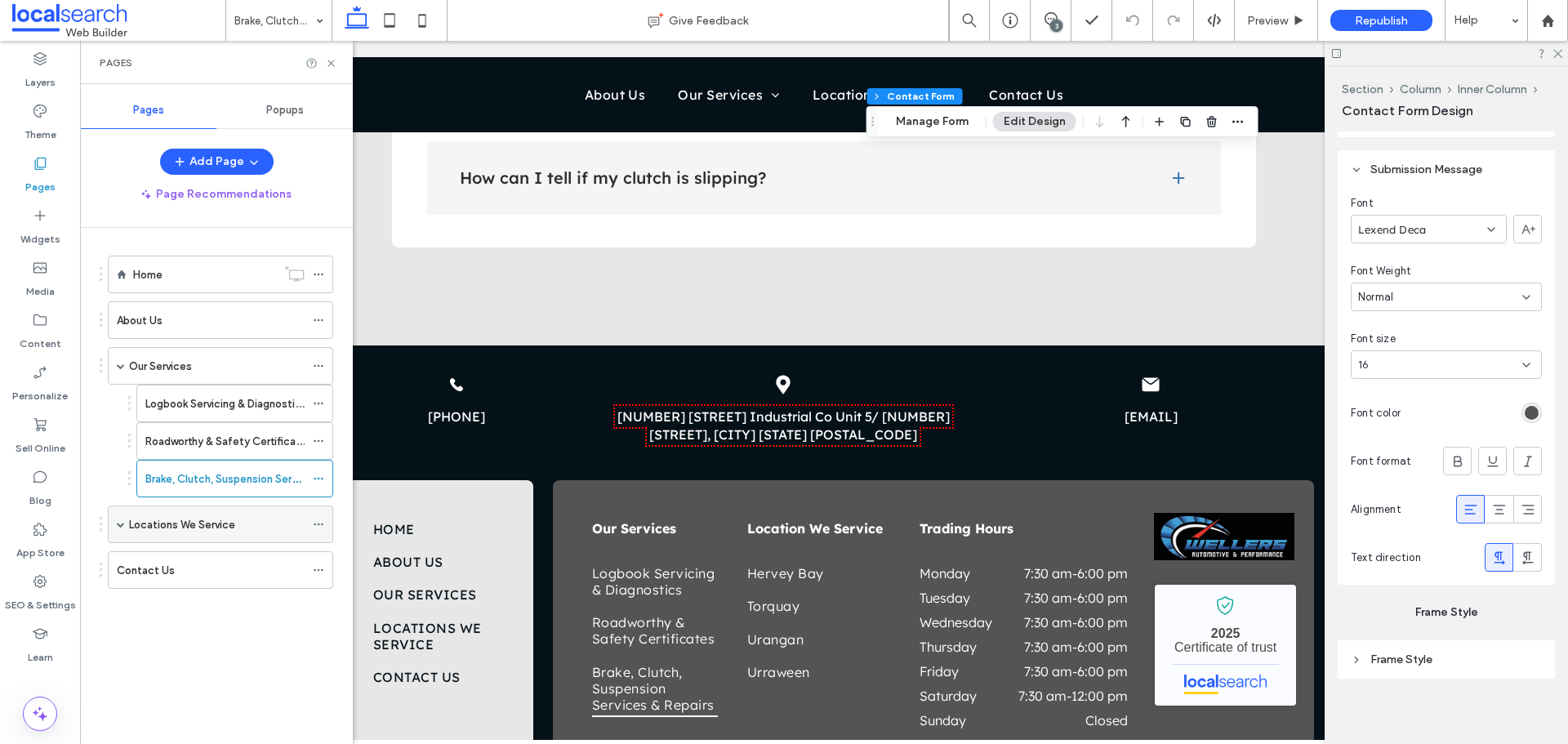 click on "Locations We Service" at bounding box center (182, 524) 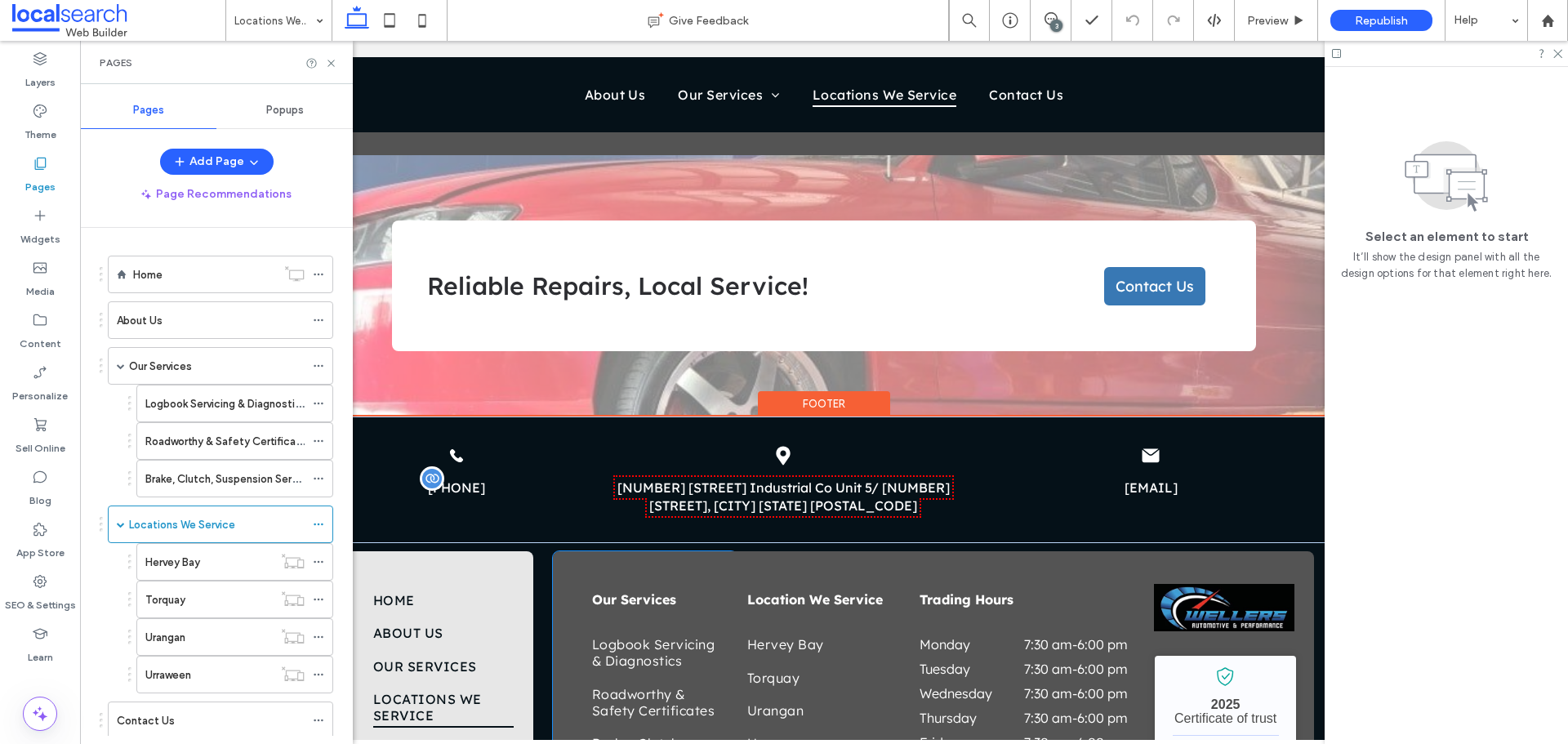 scroll, scrollTop: 1470, scrollLeft: 0, axis: vertical 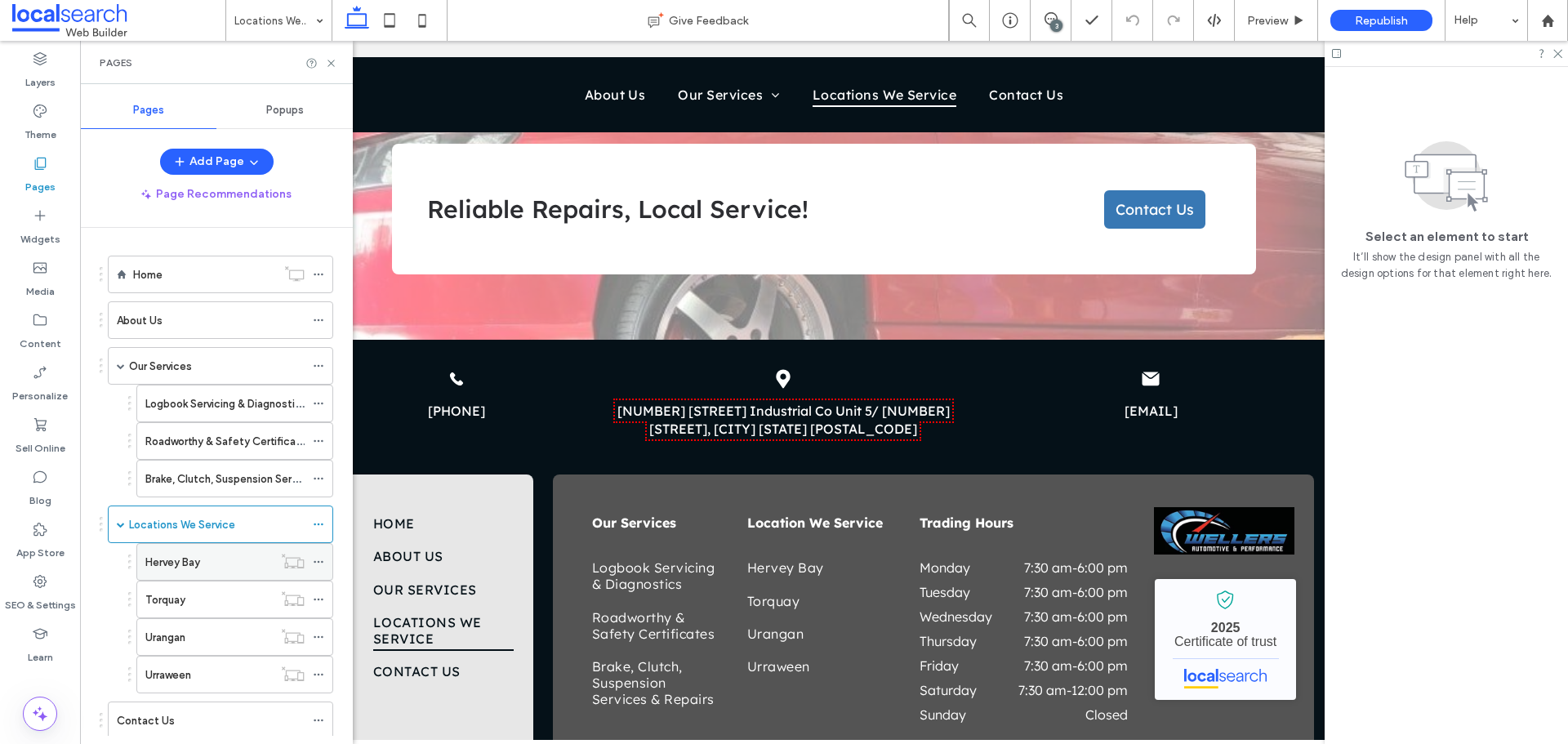 click on "Hervey Bay" at bounding box center [209, 562] 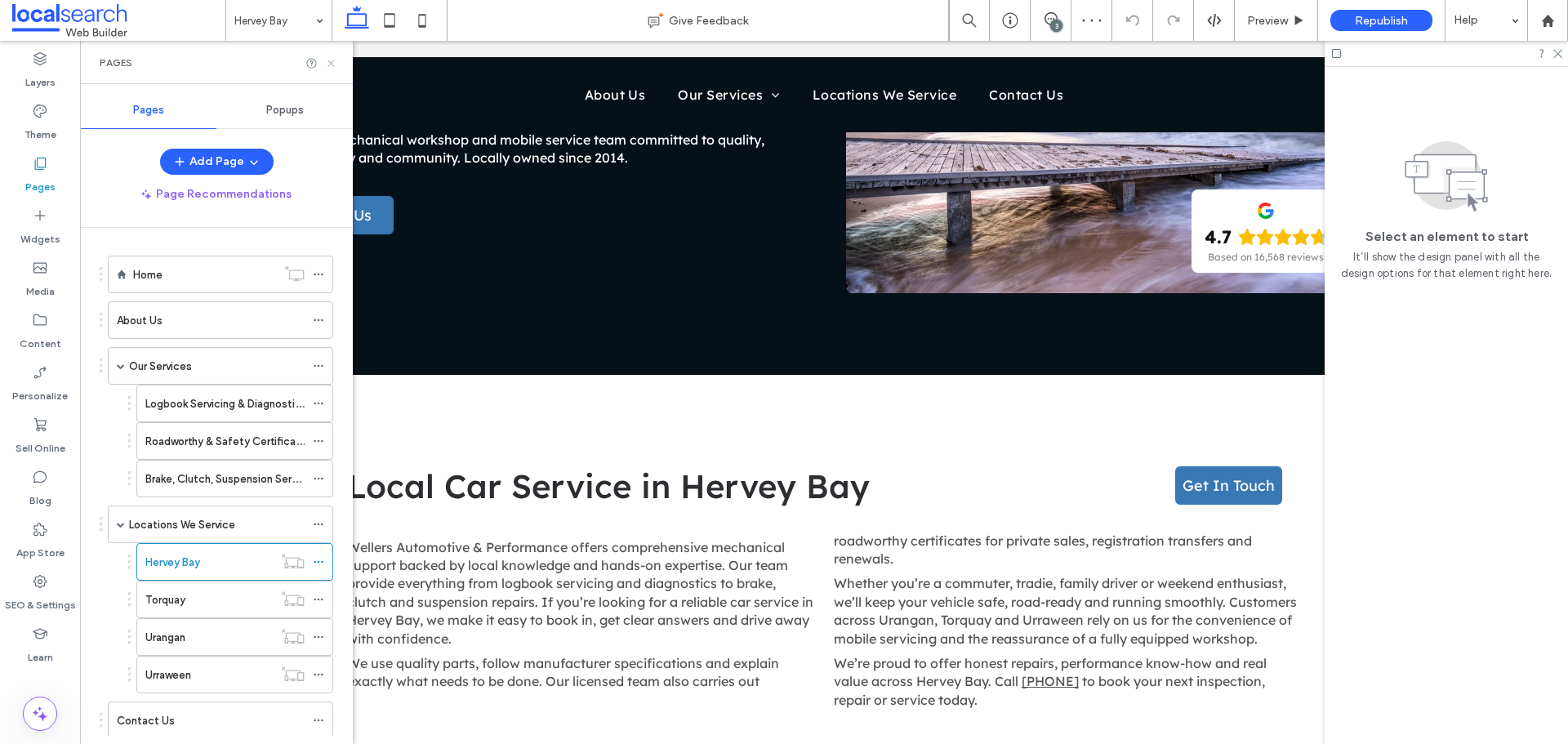 click 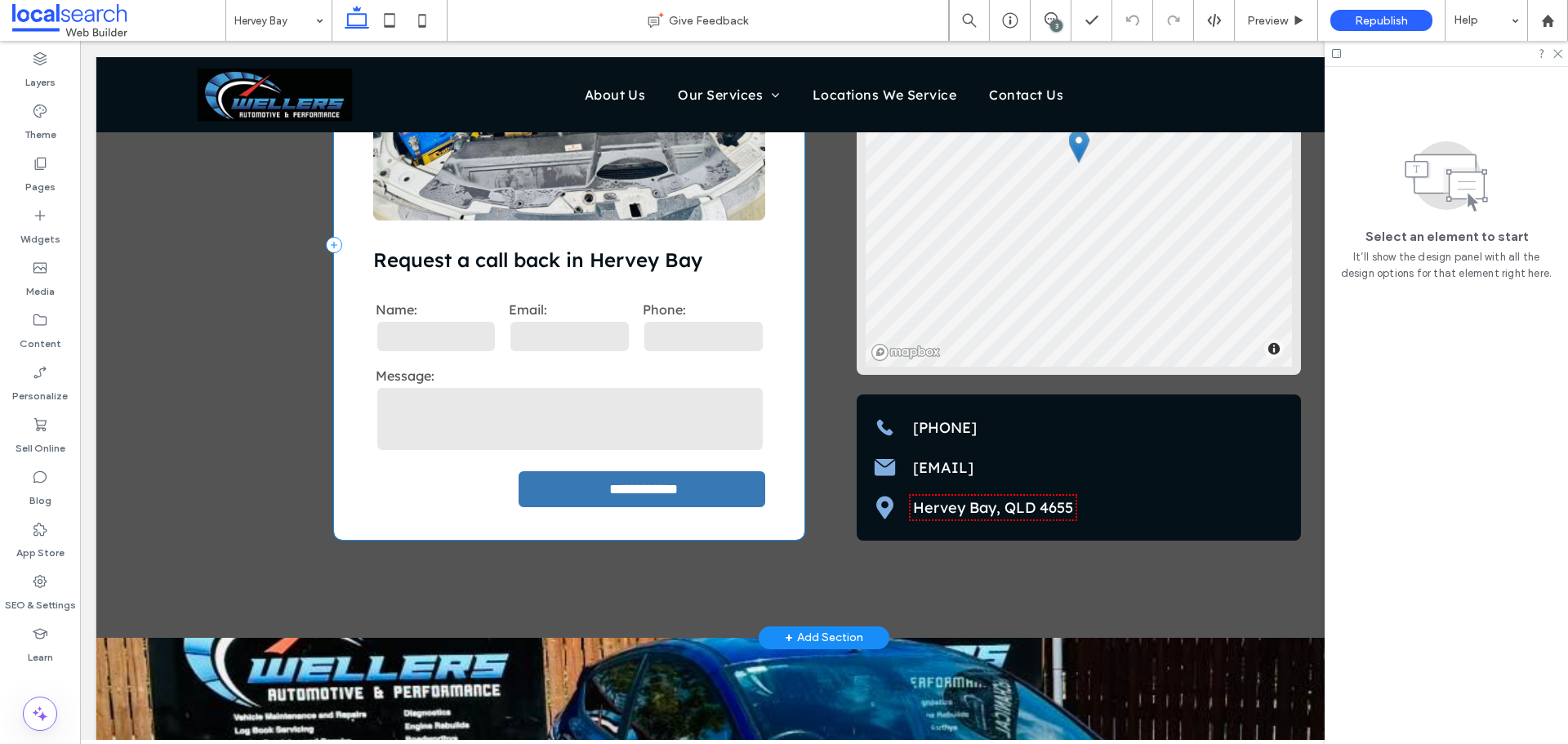 scroll, scrollTop: 2613, scrollLeft: 0, axis: vertical 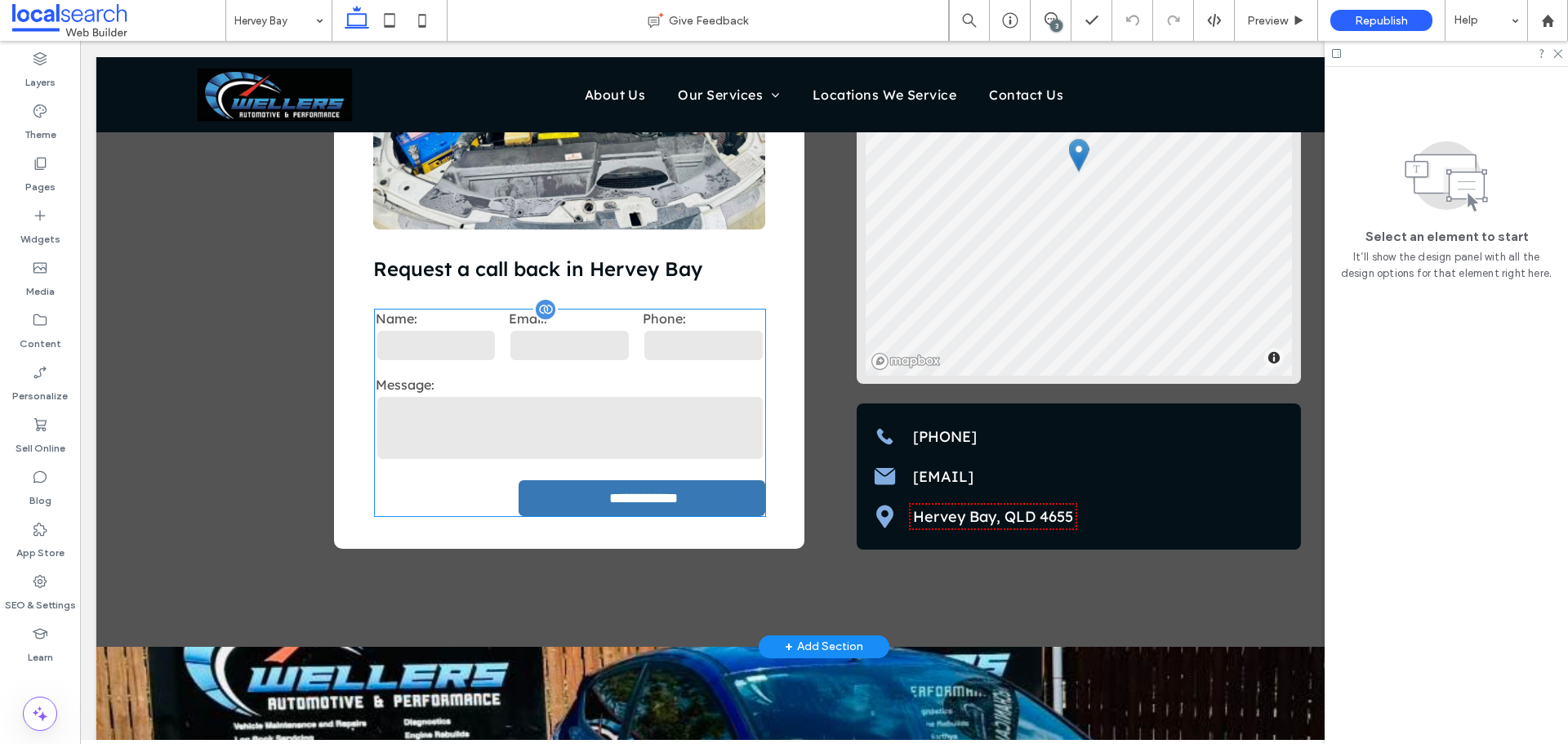 click on "Message:" at bounding box center (570, 385) 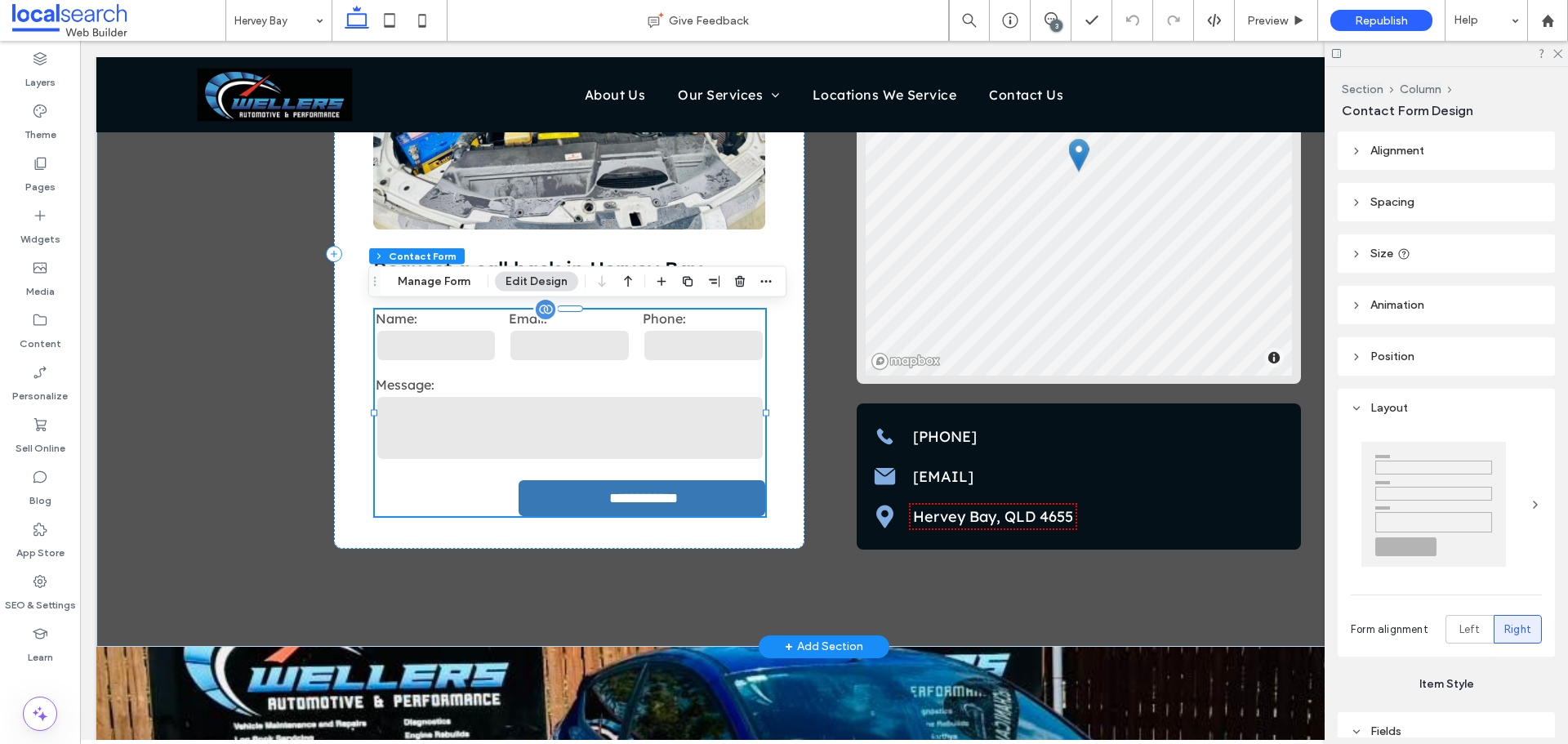 type on "*" 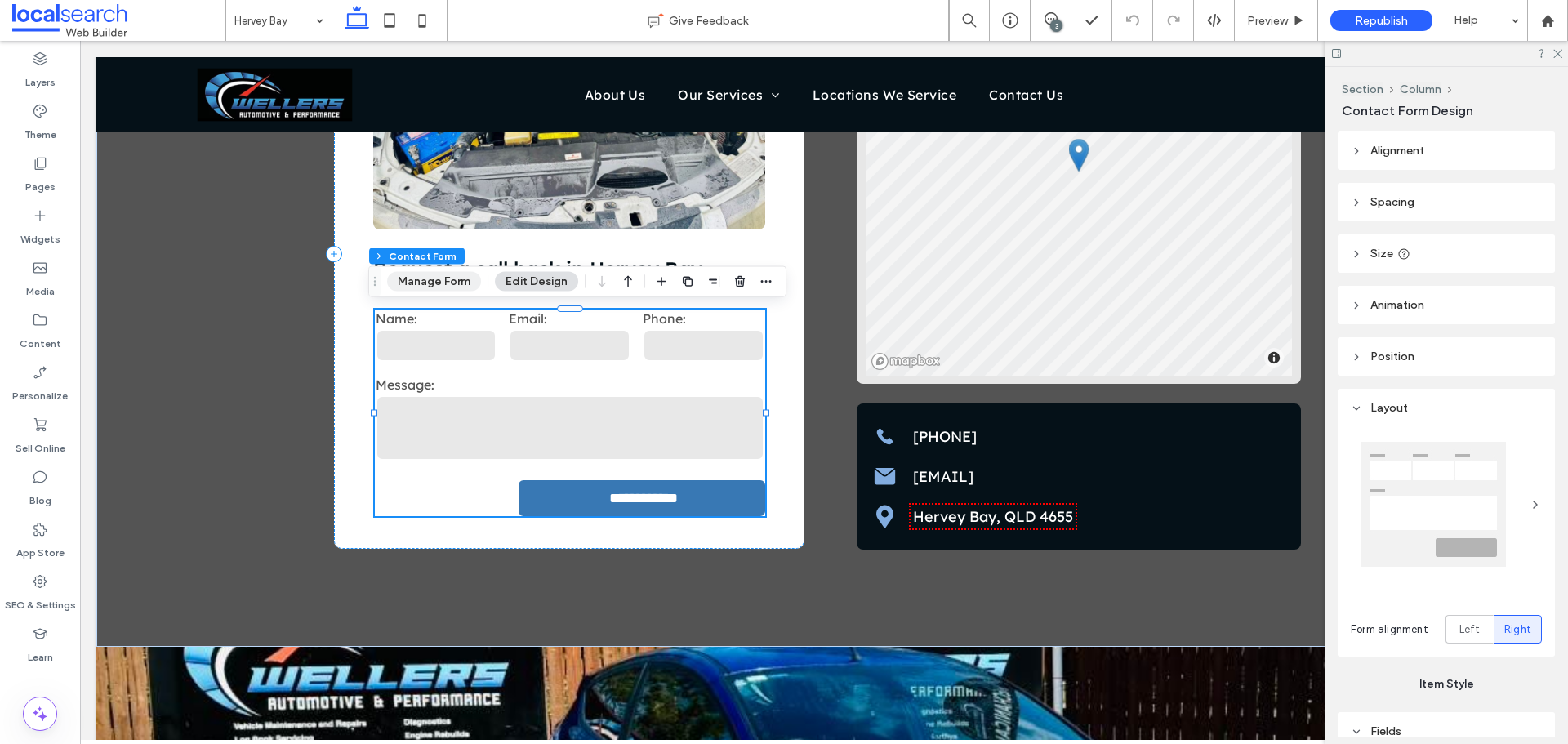 click on "Manage Form" at bounding box center [434, 282] 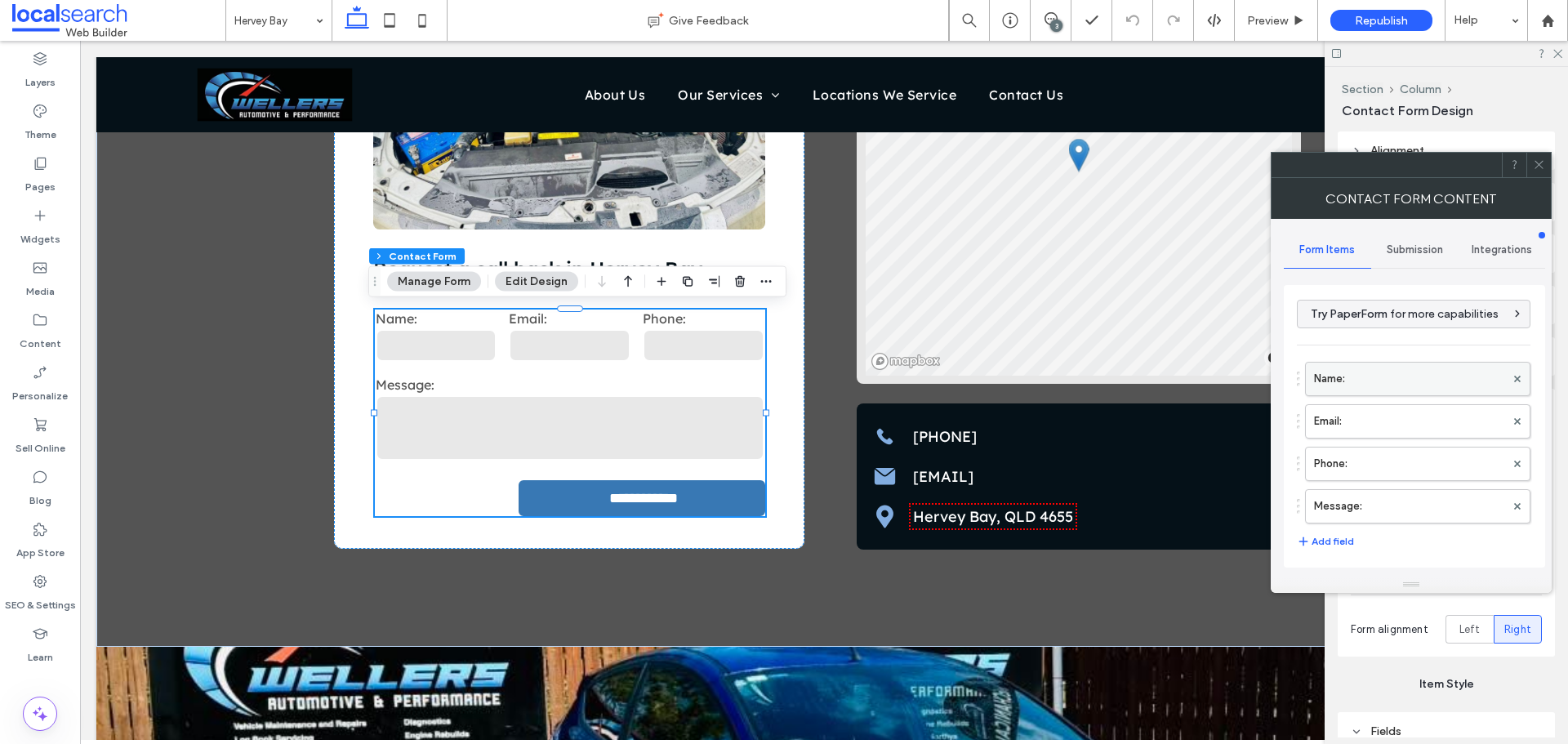 click on "Name:" at bounding box center [1410, 379] 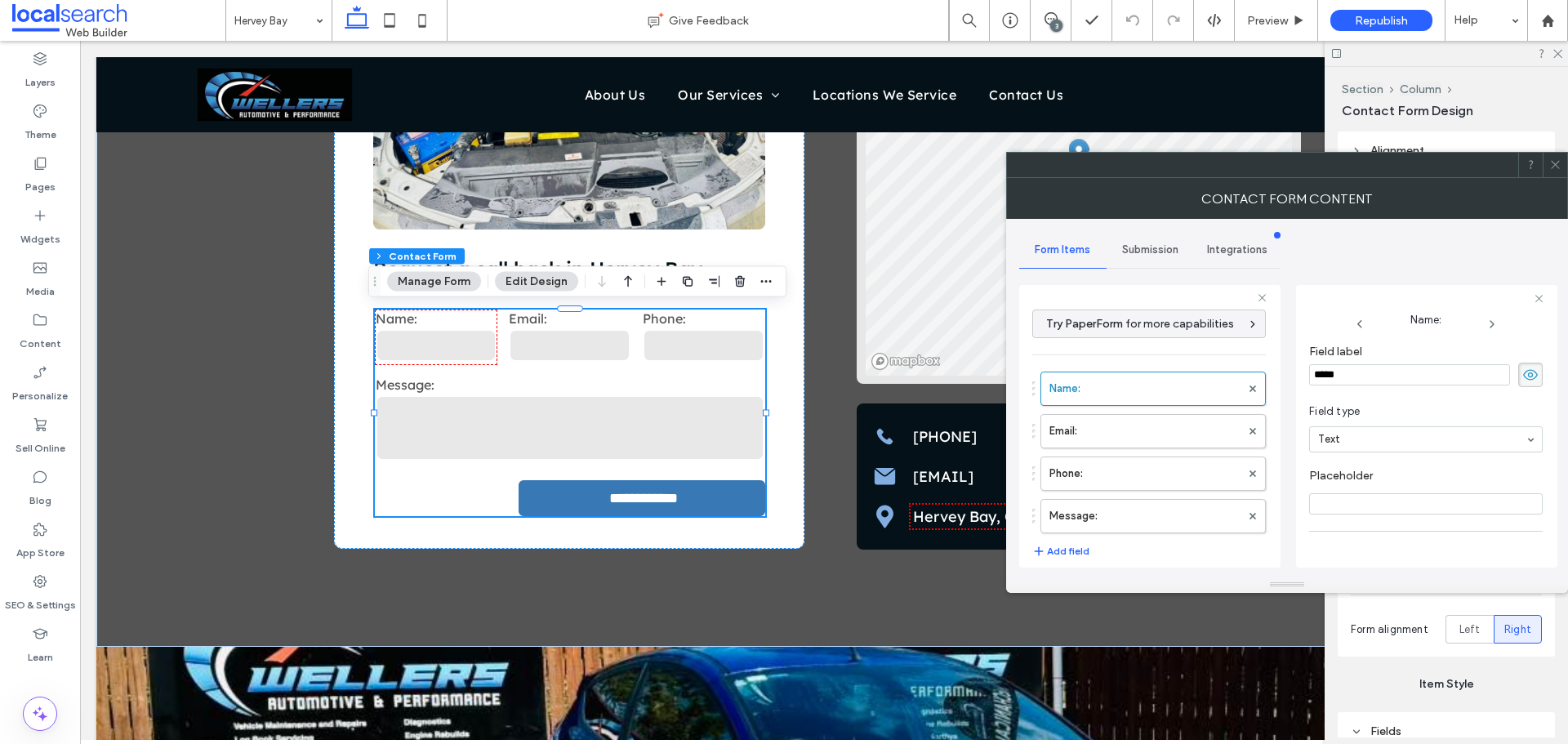 scroll, scrollTop: 341, scrollLeft: 0, axis: vertical 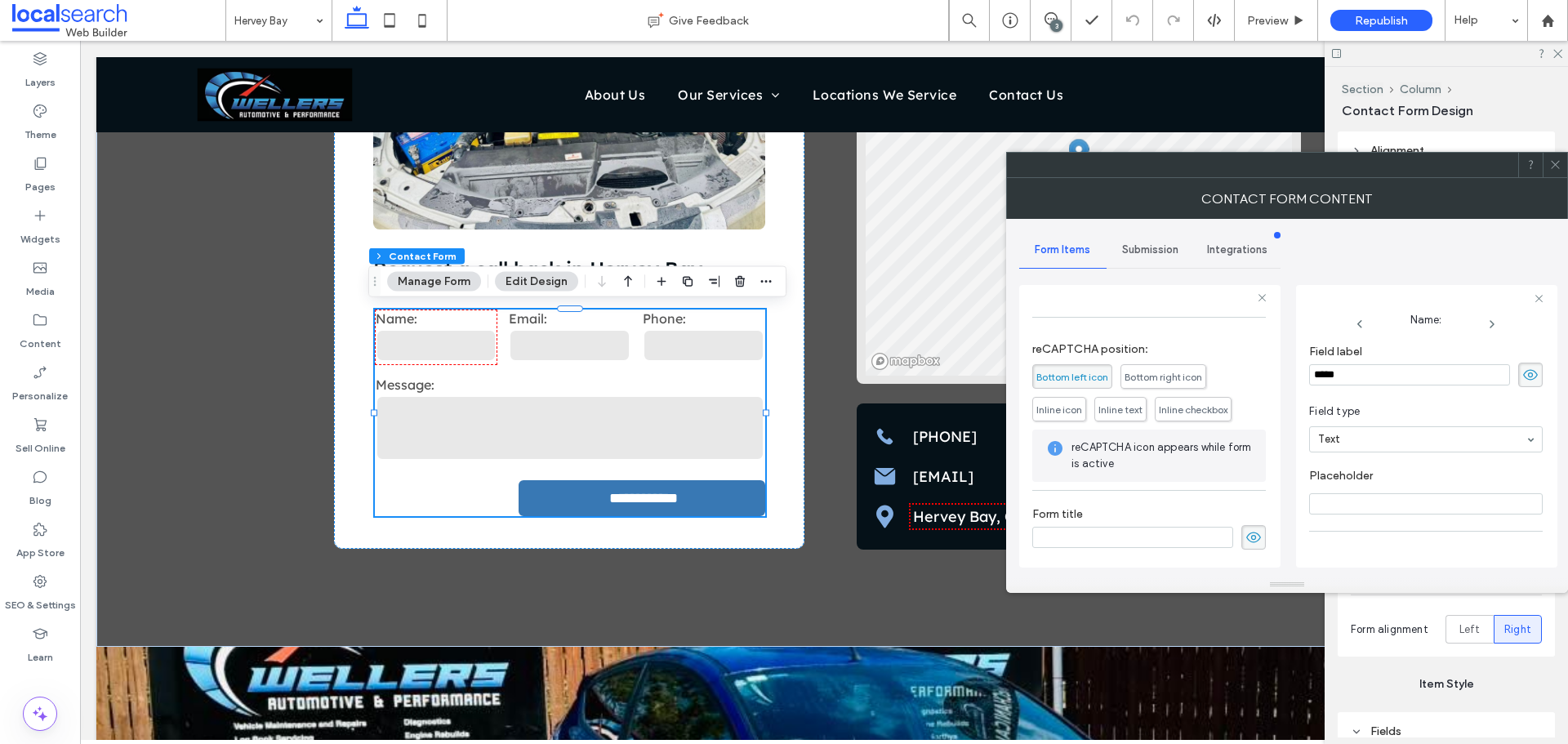 click on "Submission" at bounding box center [1150, 250] 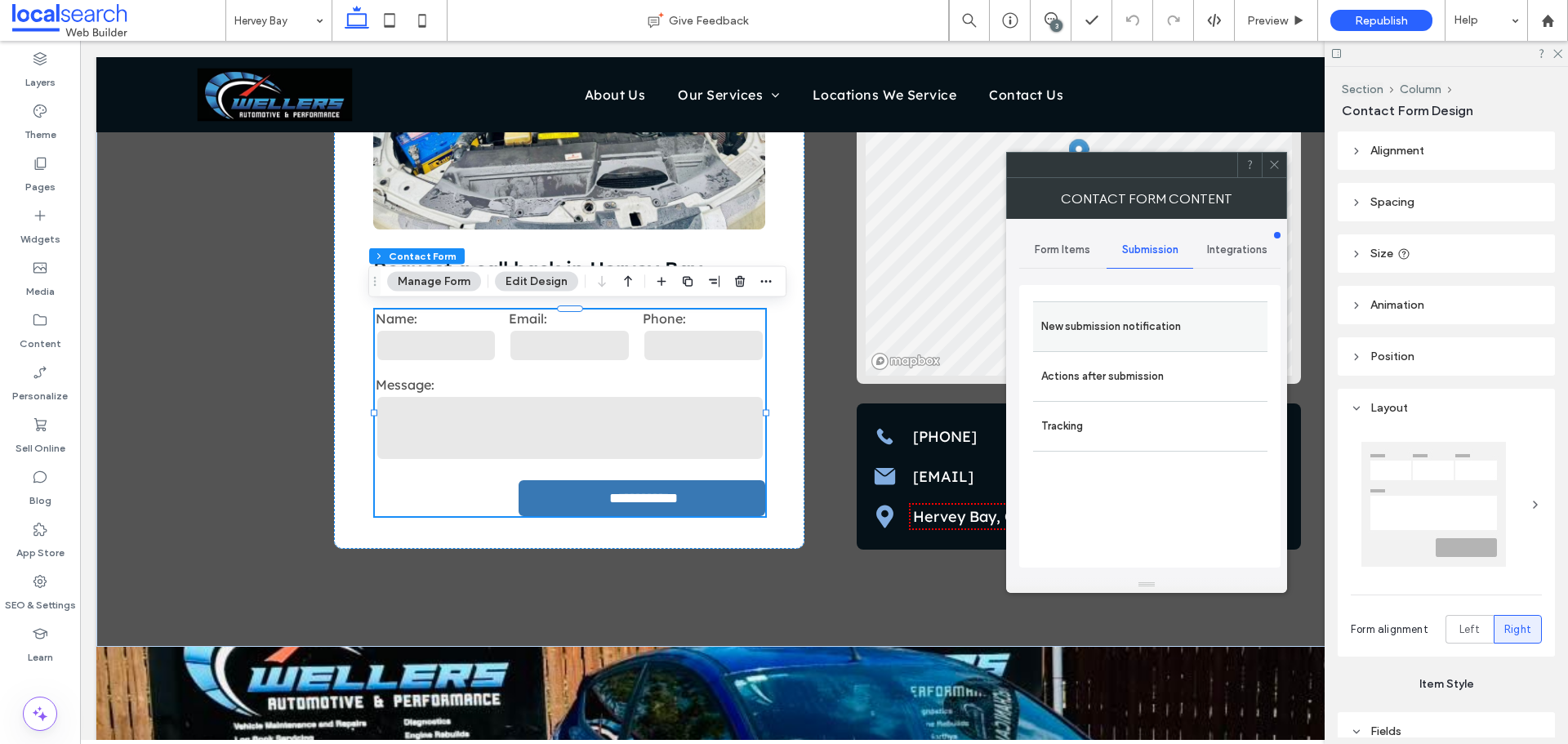 click on "New submission notification" at bounding box center (1150, 327) 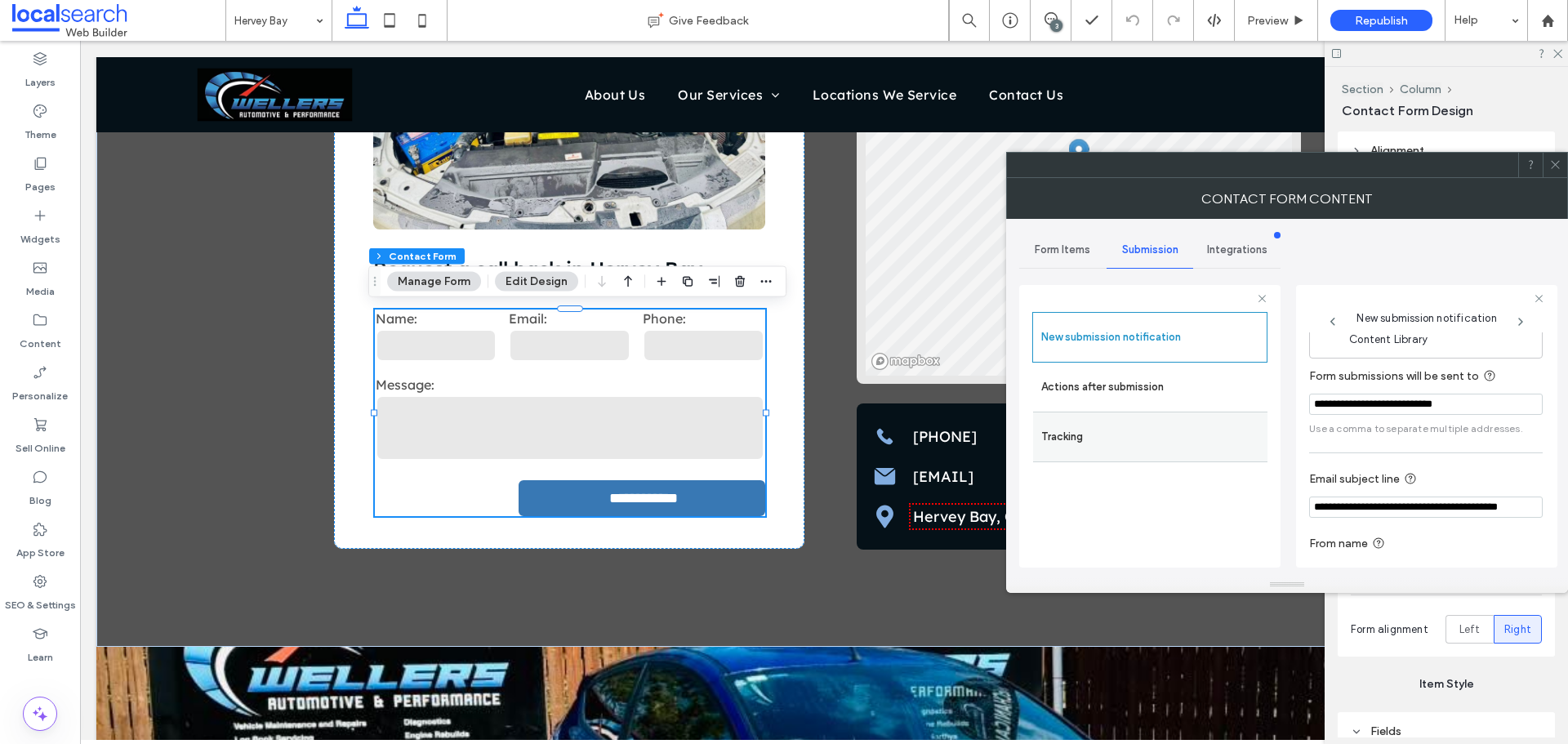 scroll, scrollTop: 85, scrollLeft: 0, axis: vertical 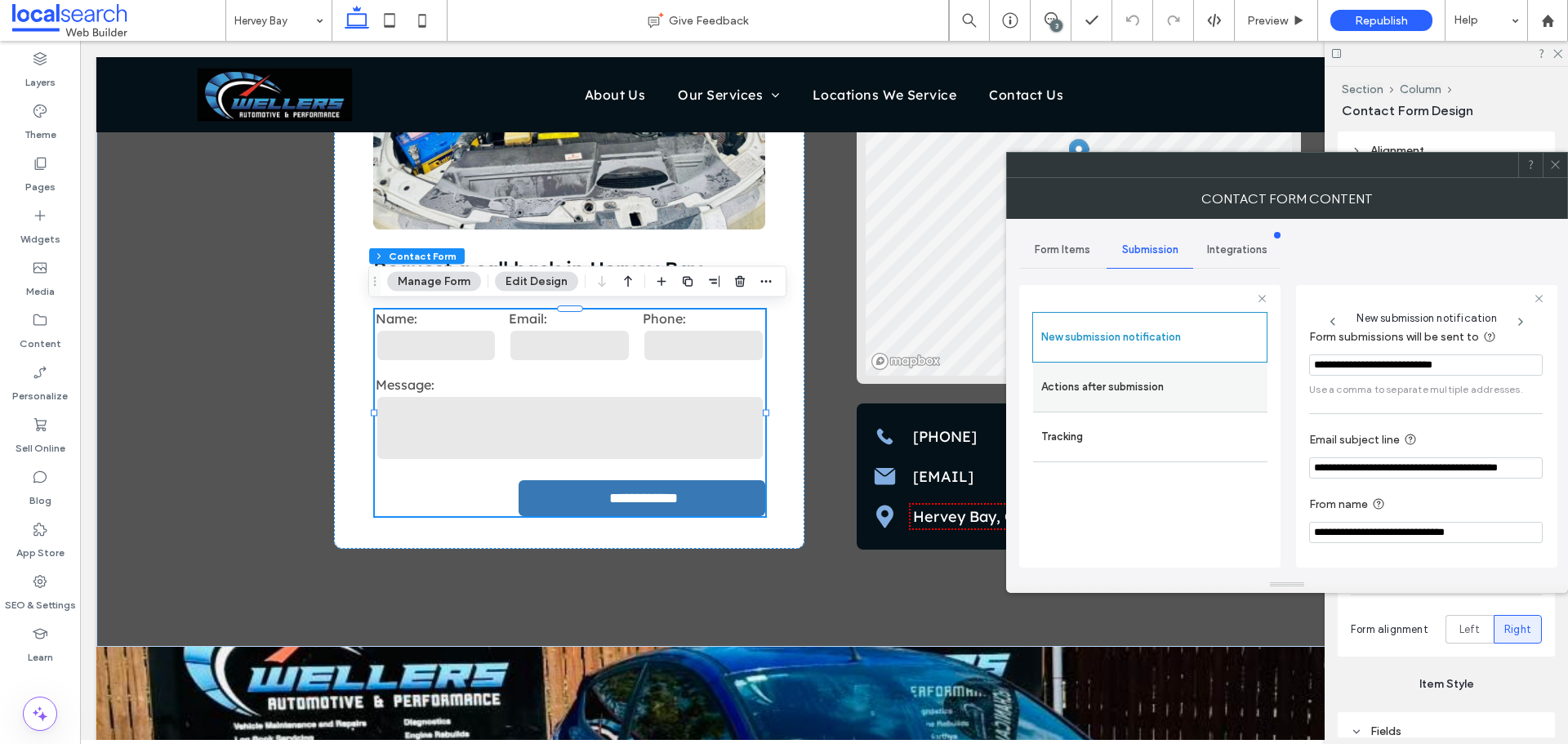 click on "Actions after submission" at bounding box center (1150, 387) 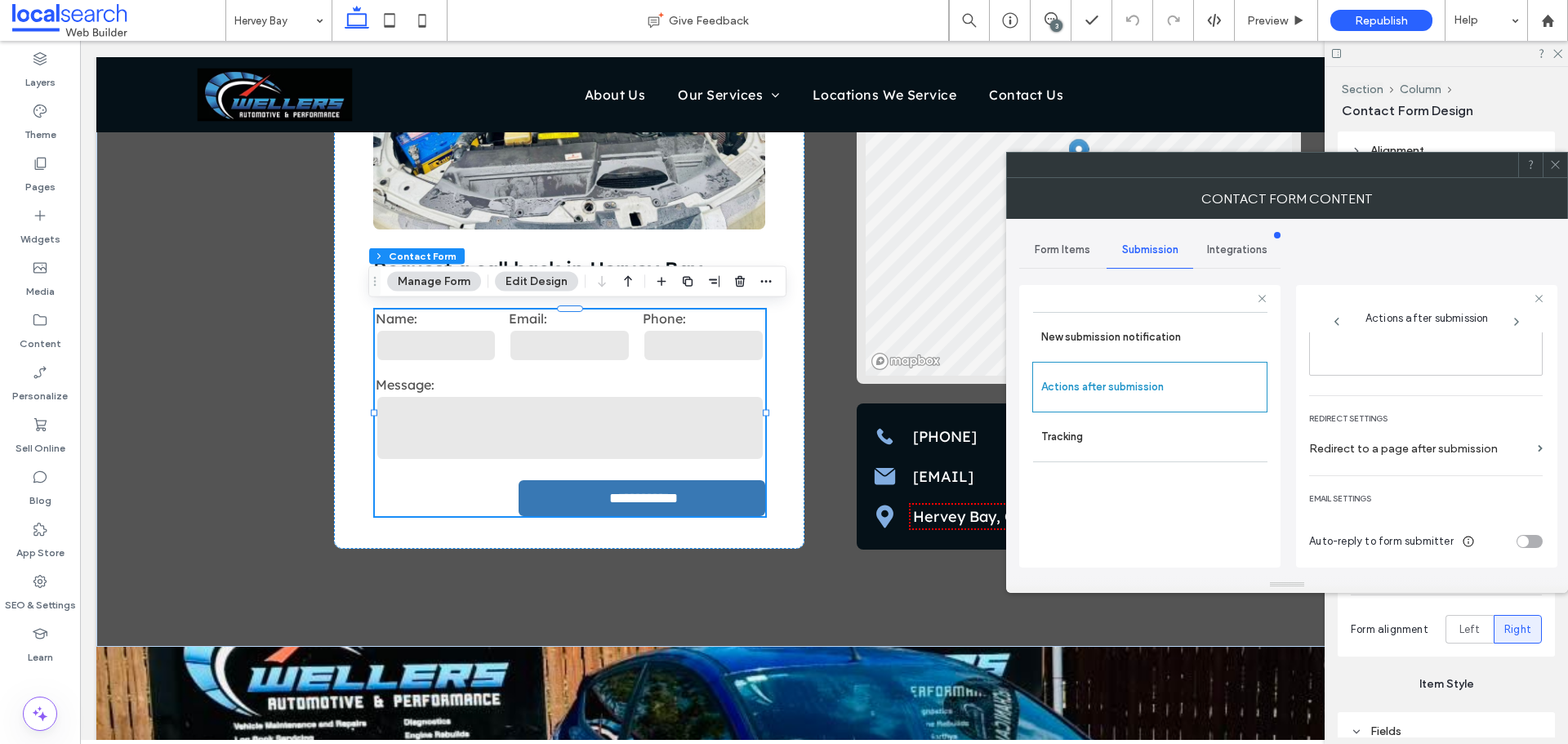 scroll, scrollTop: 282, scrollLeft: 0, axis: vertical 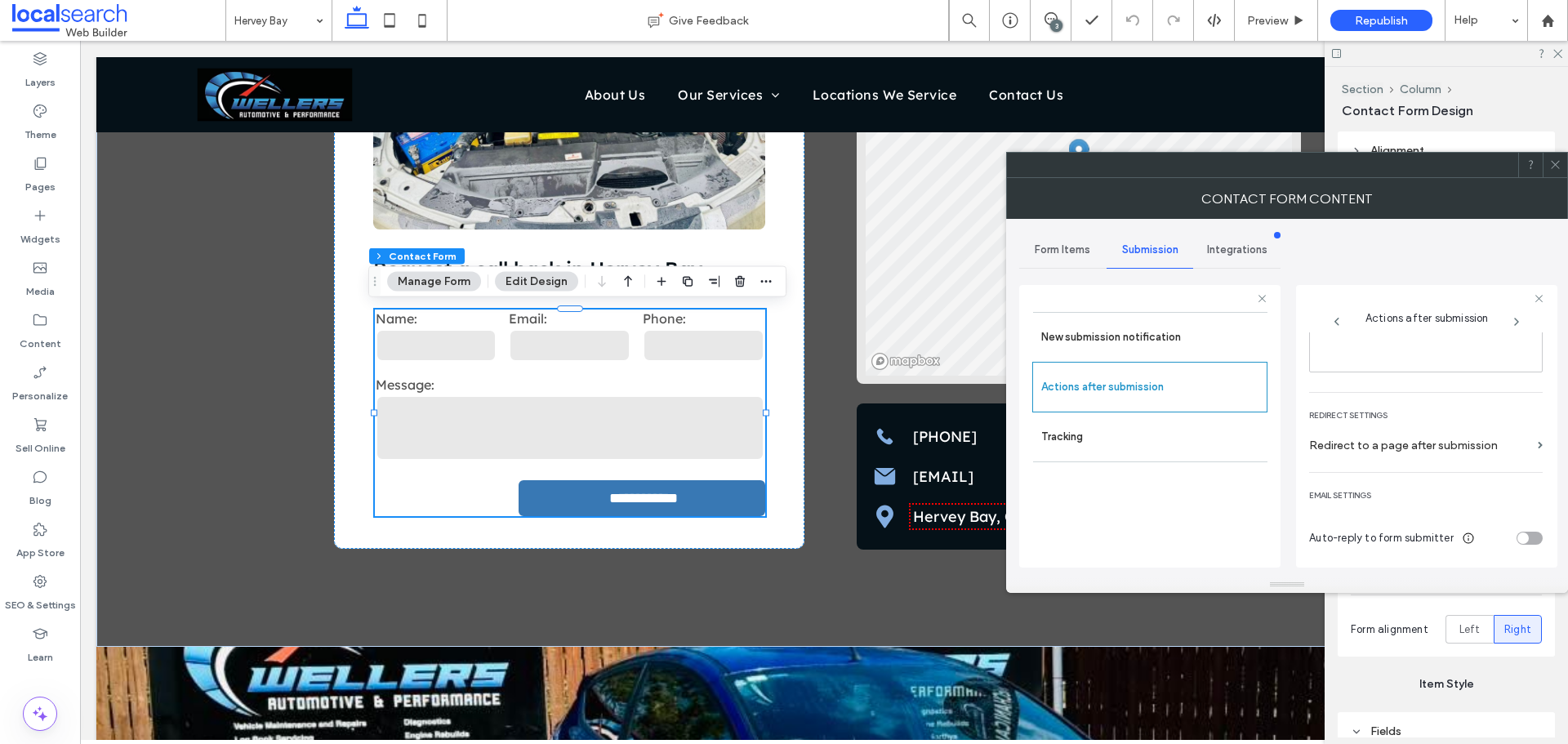 click at bounding box center (1555, 165) 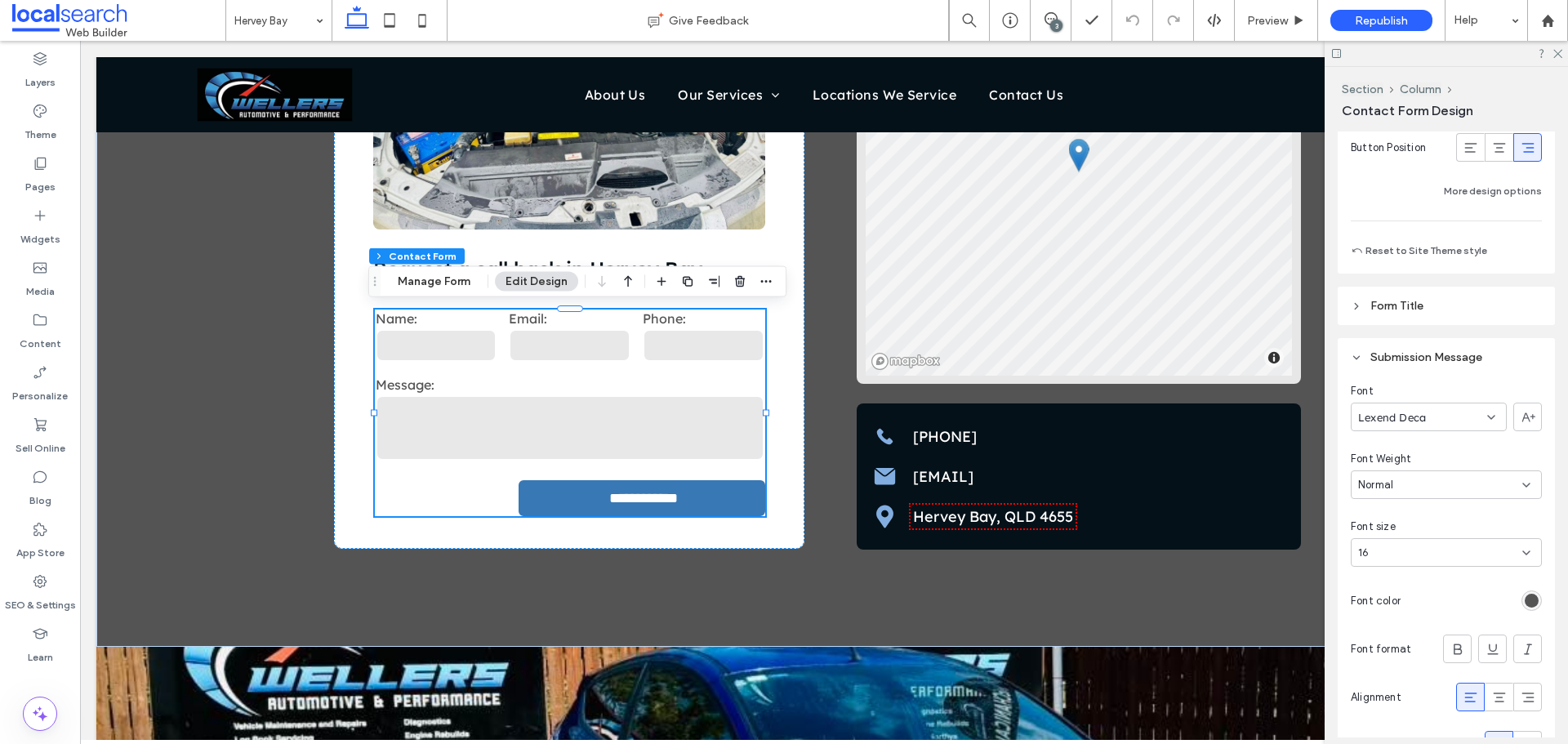 scroll, scrollTop: 1470, scrollLeft: 0, axis: vertical 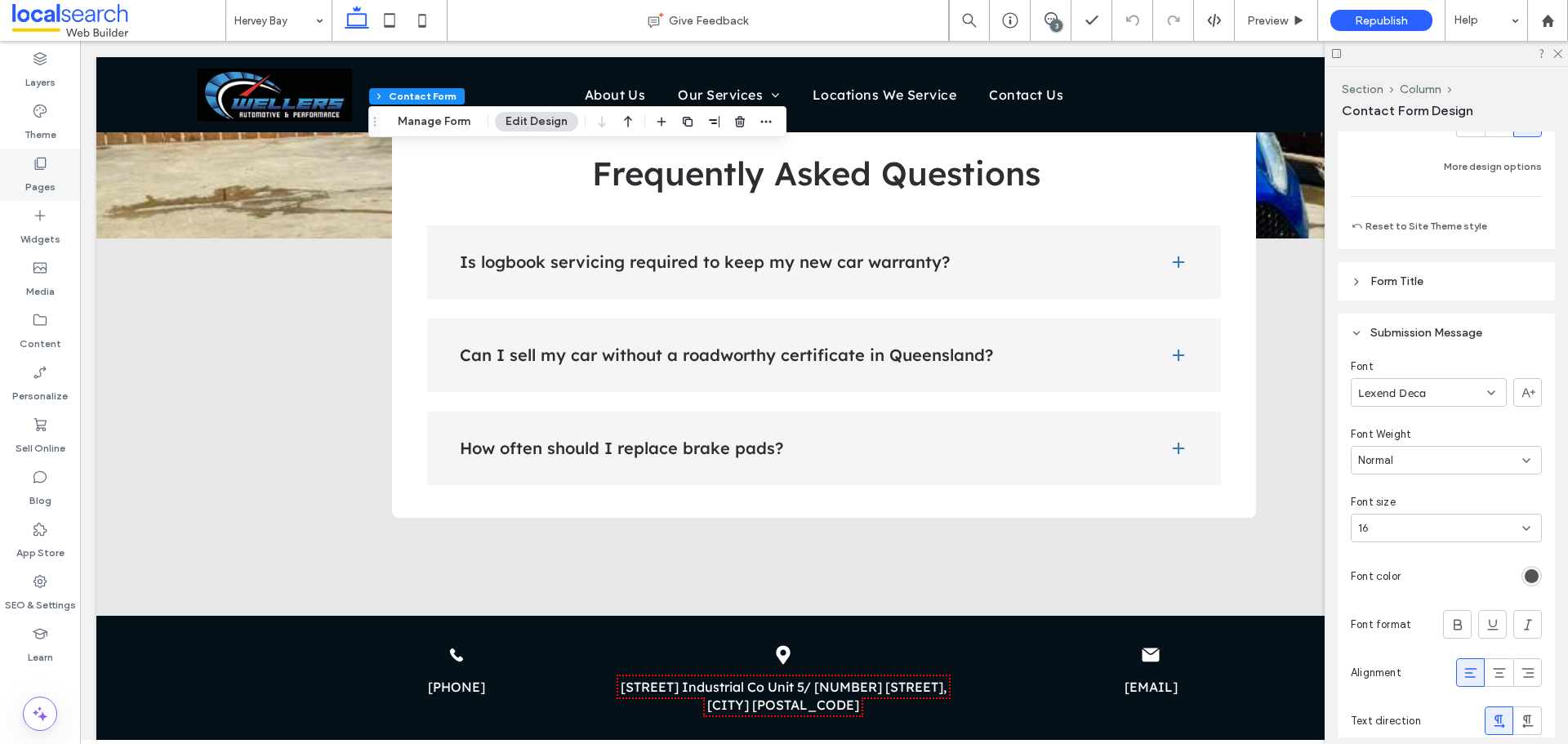 click on "Pages" at bounding box center [40, 175] 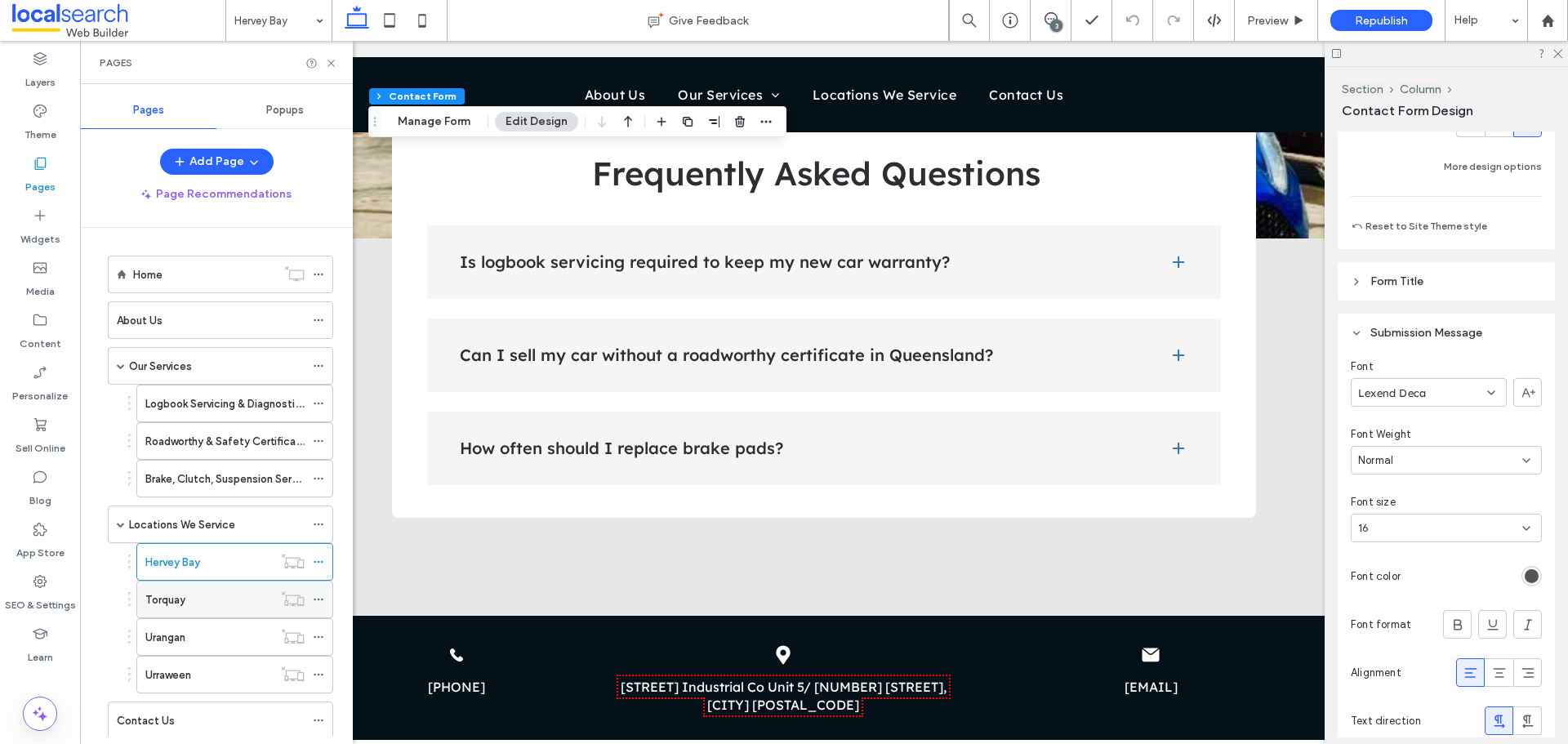 click on "Torquay" at bounding box center (209, 599) 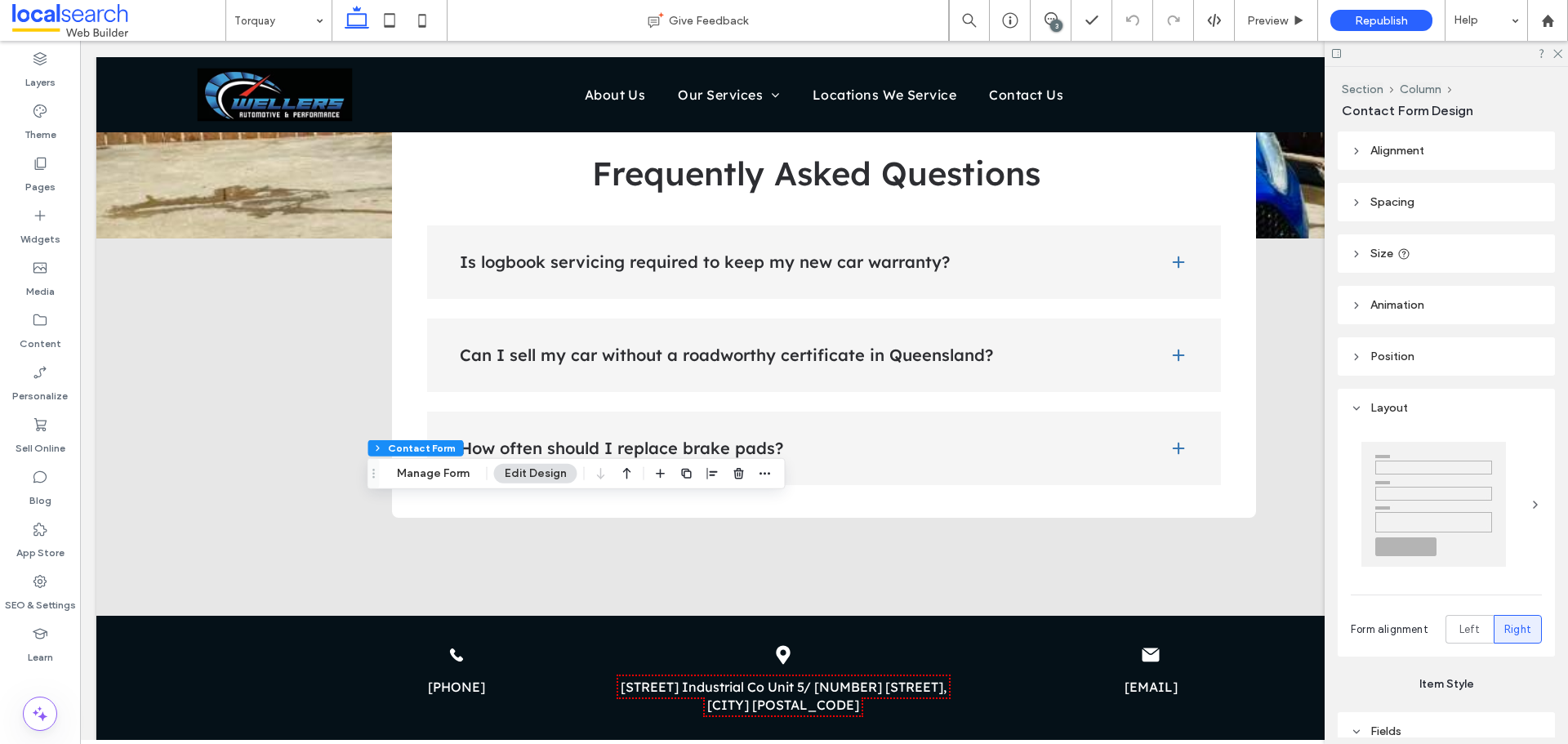 type on "*" 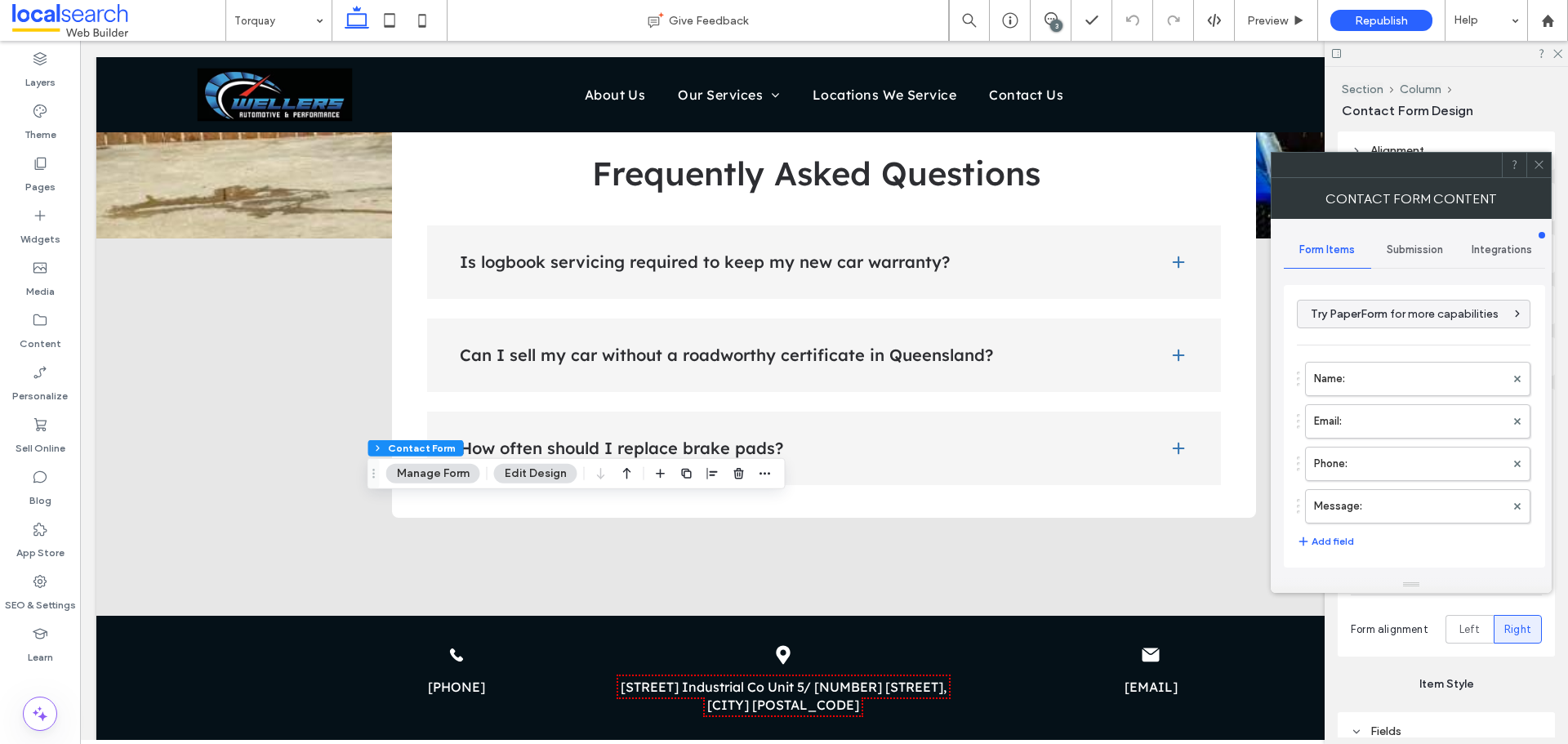 type on "**********" 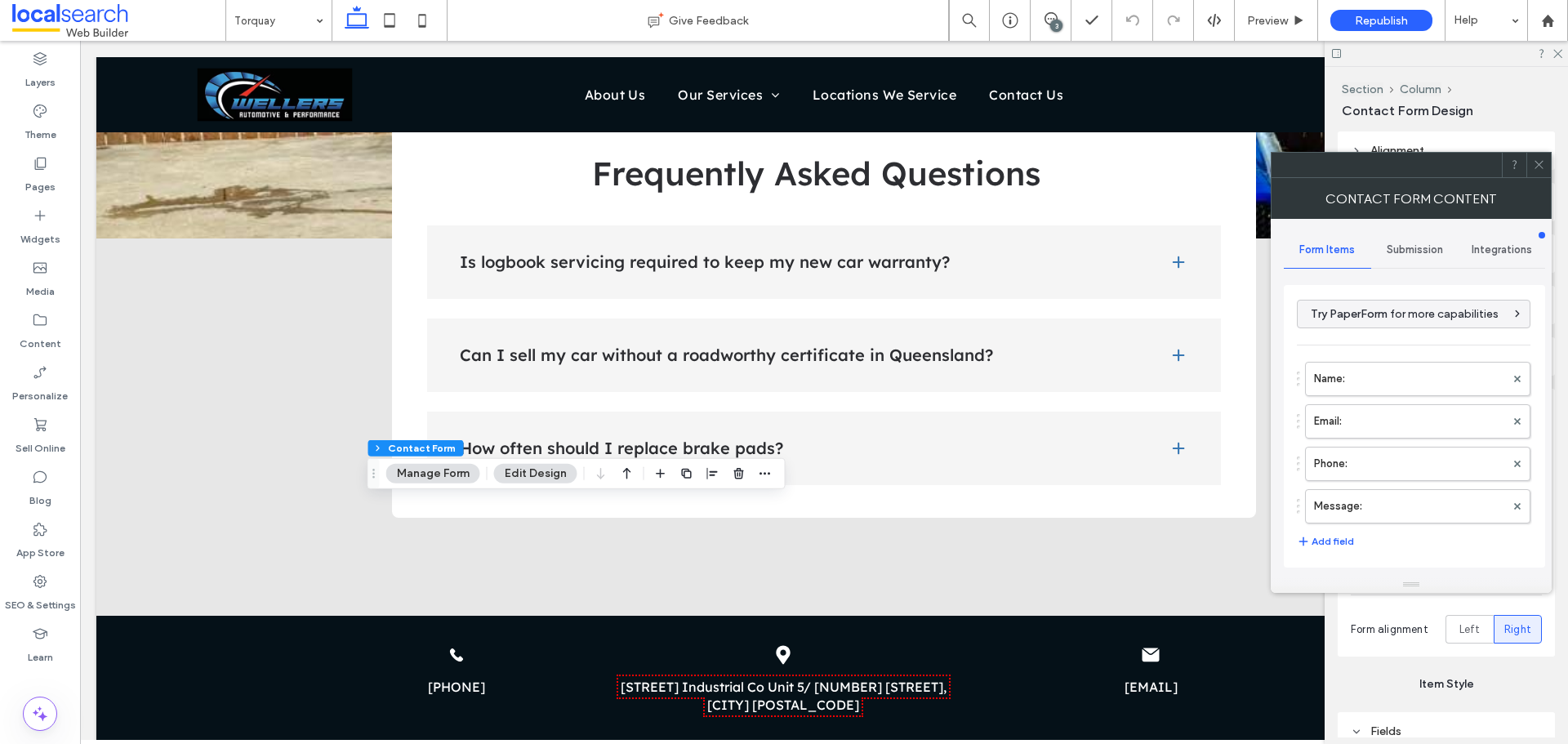 scroll, scrollTop: 331, scrollLeft: 0, axis: vertical 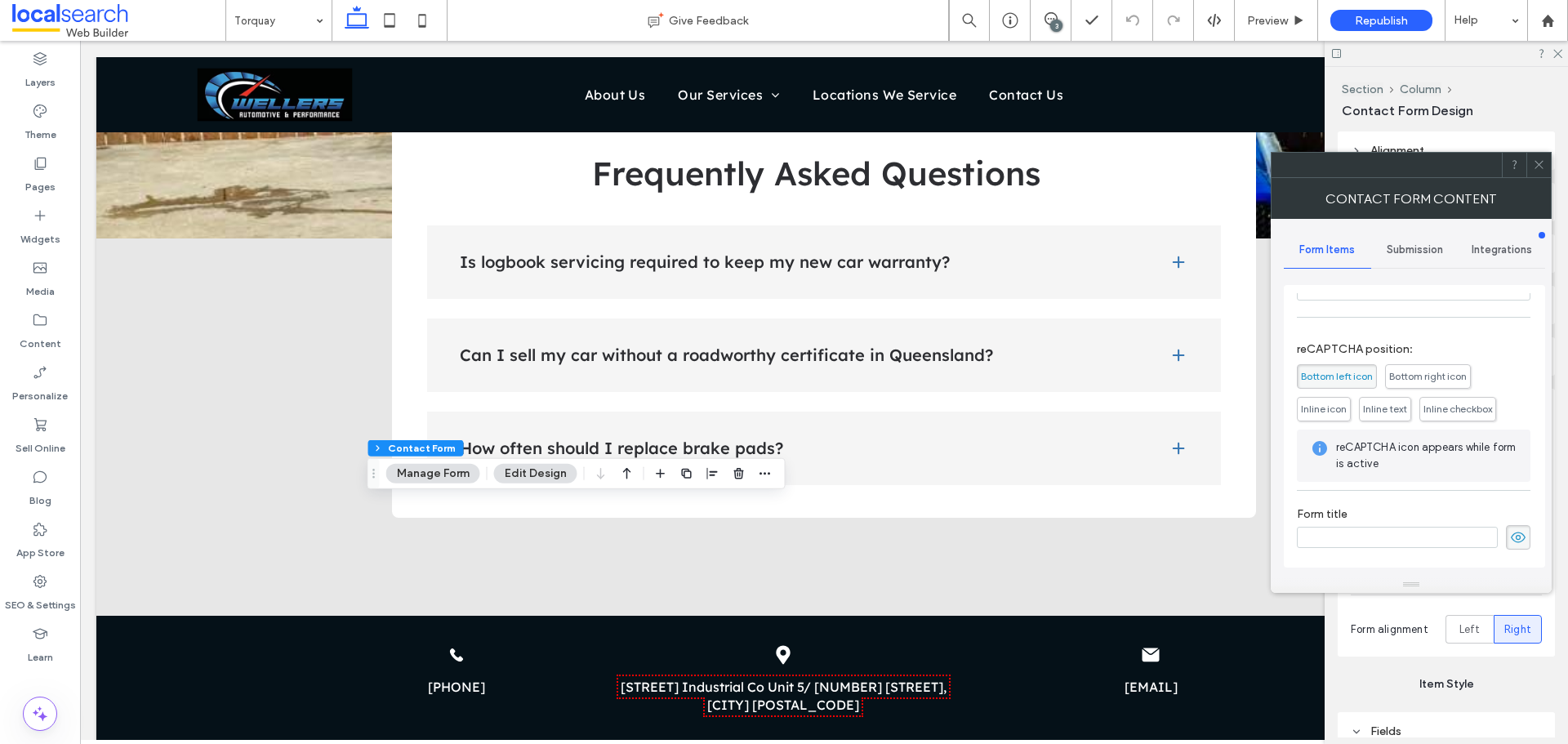 click on "Submission" at bounding box center [1414, 250] 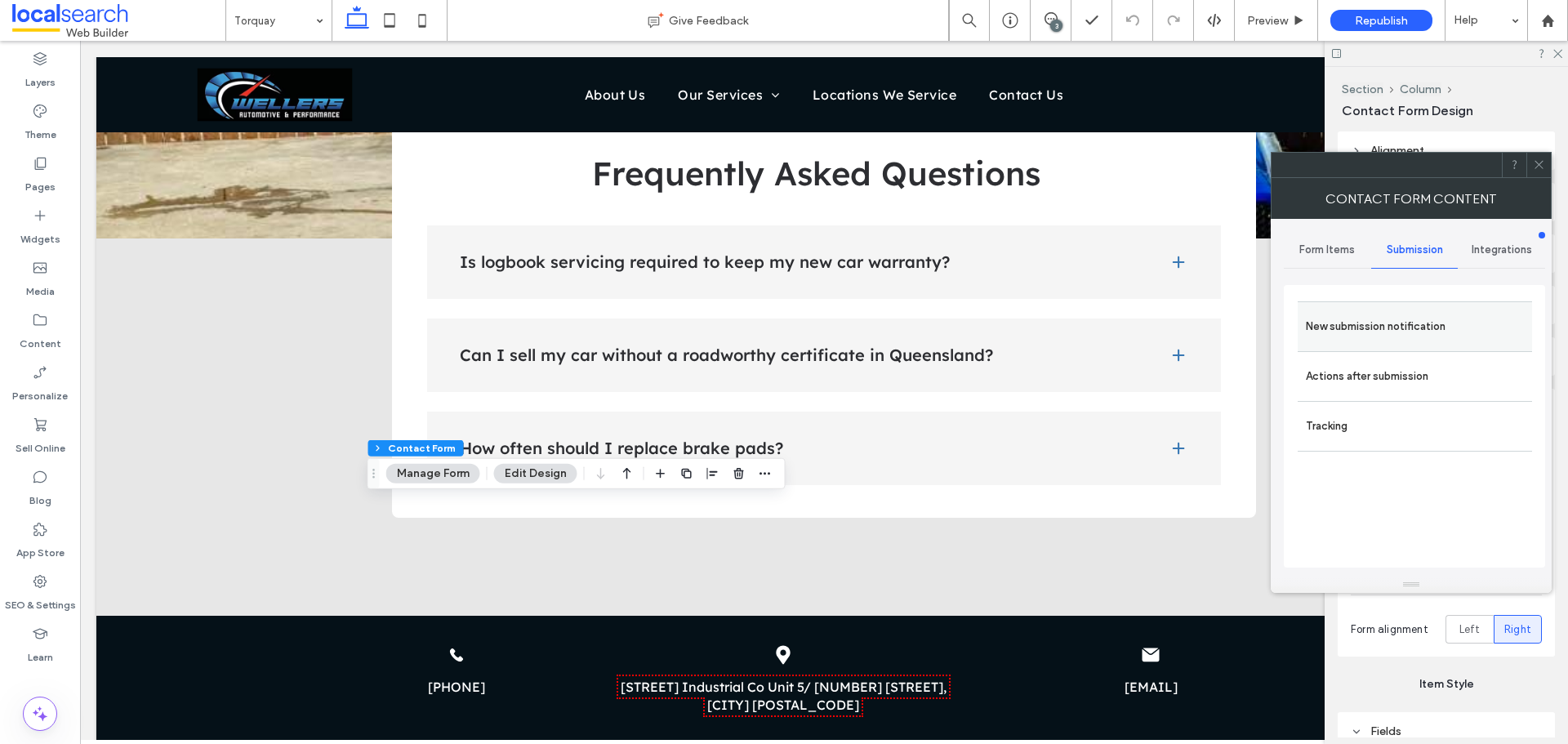 click on "New submission notification" at bounding box center [1414, 327] 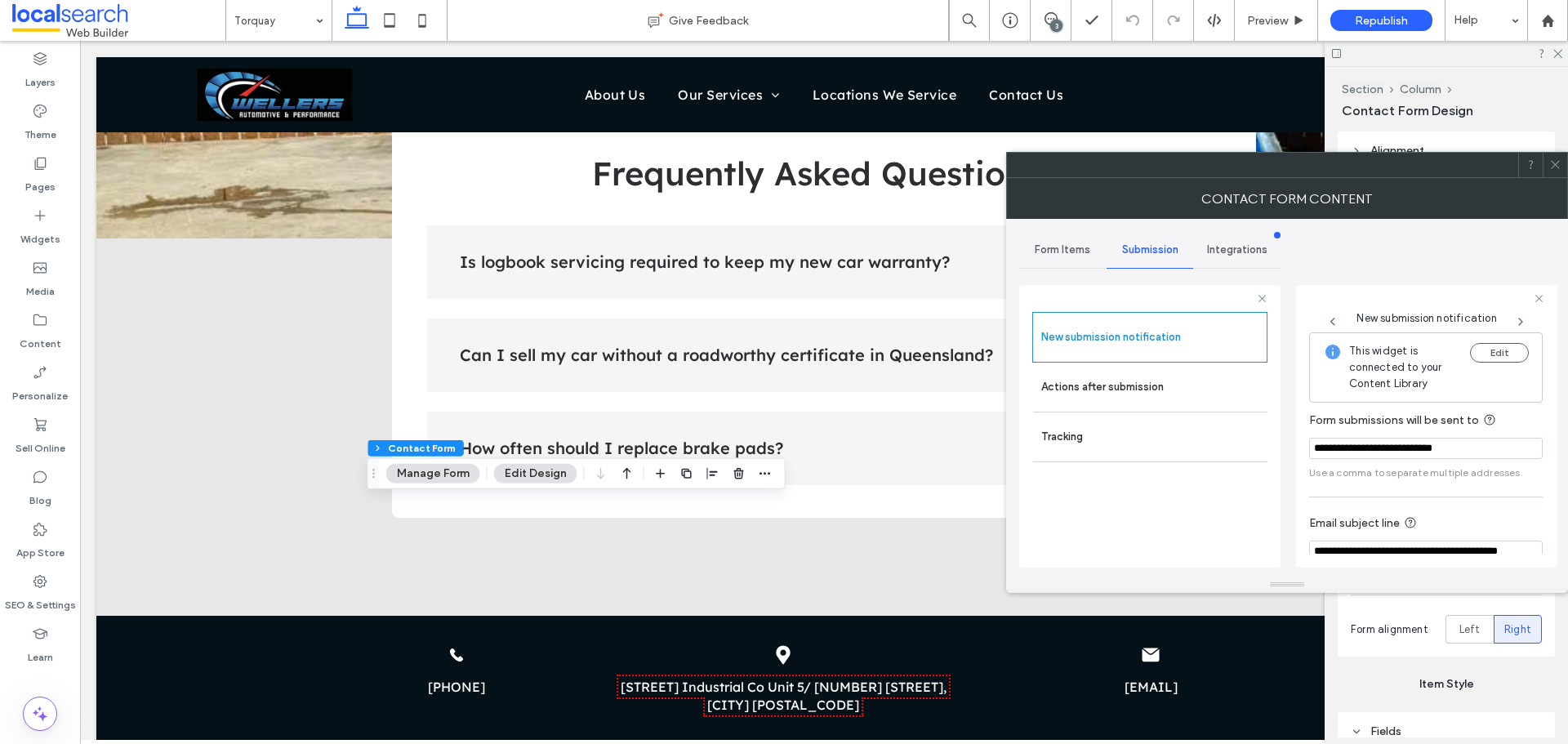 scroll, scrollTop: 85, scrollLeft: 0, axis: vertical 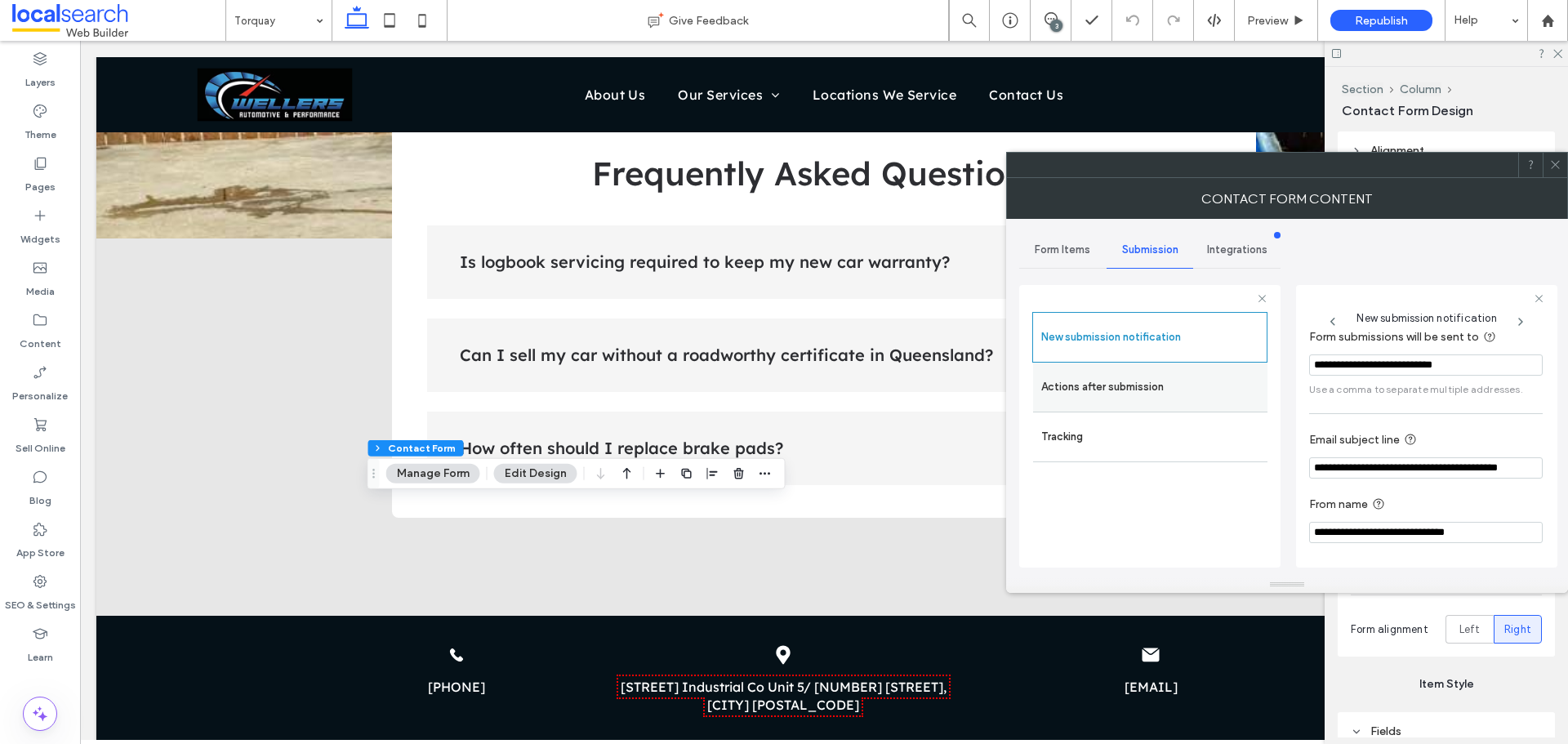 click on "Actions after submission" at bounding box center (1150, 387) 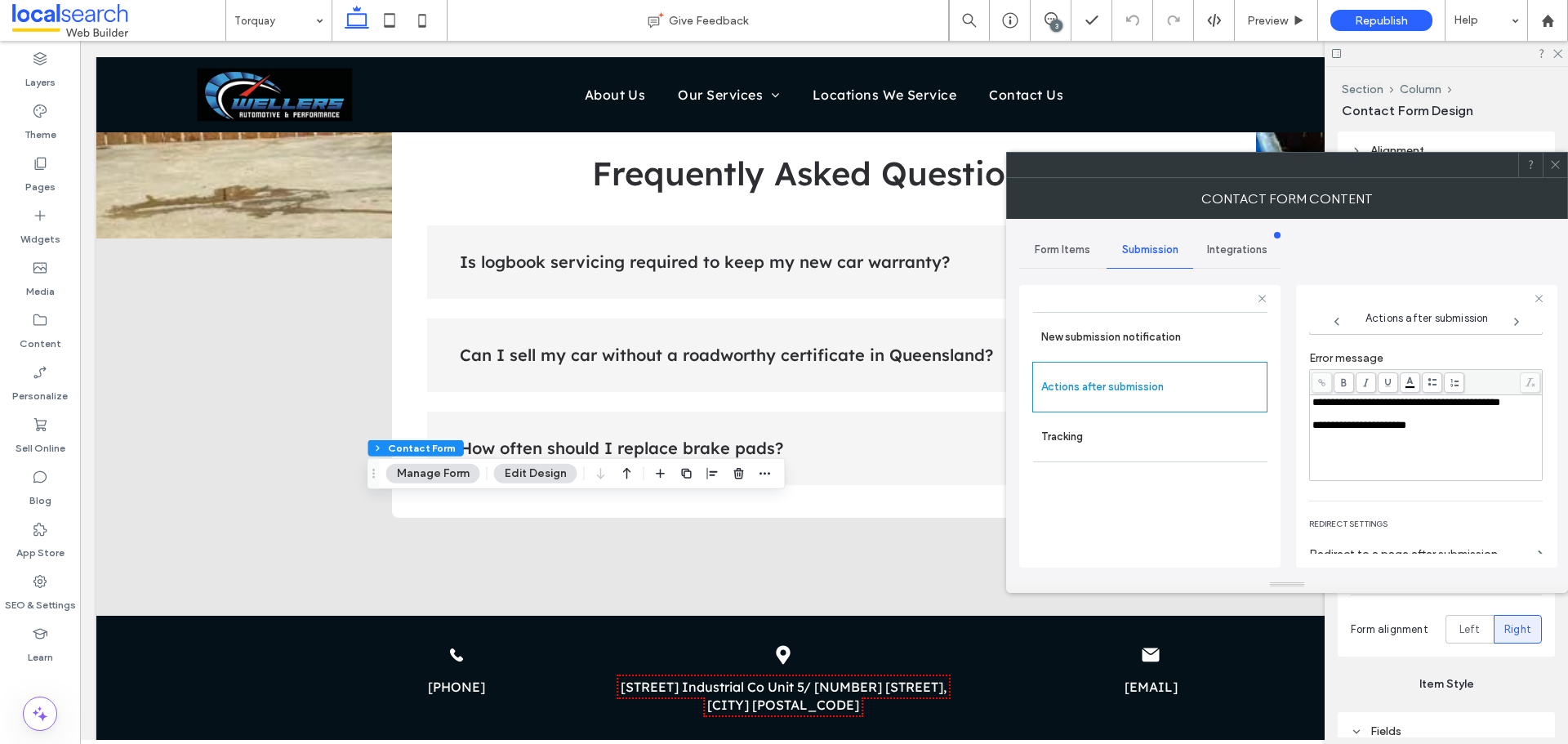 scroll, scrollTop: 282, scrollLeft: 0, axis: vertical 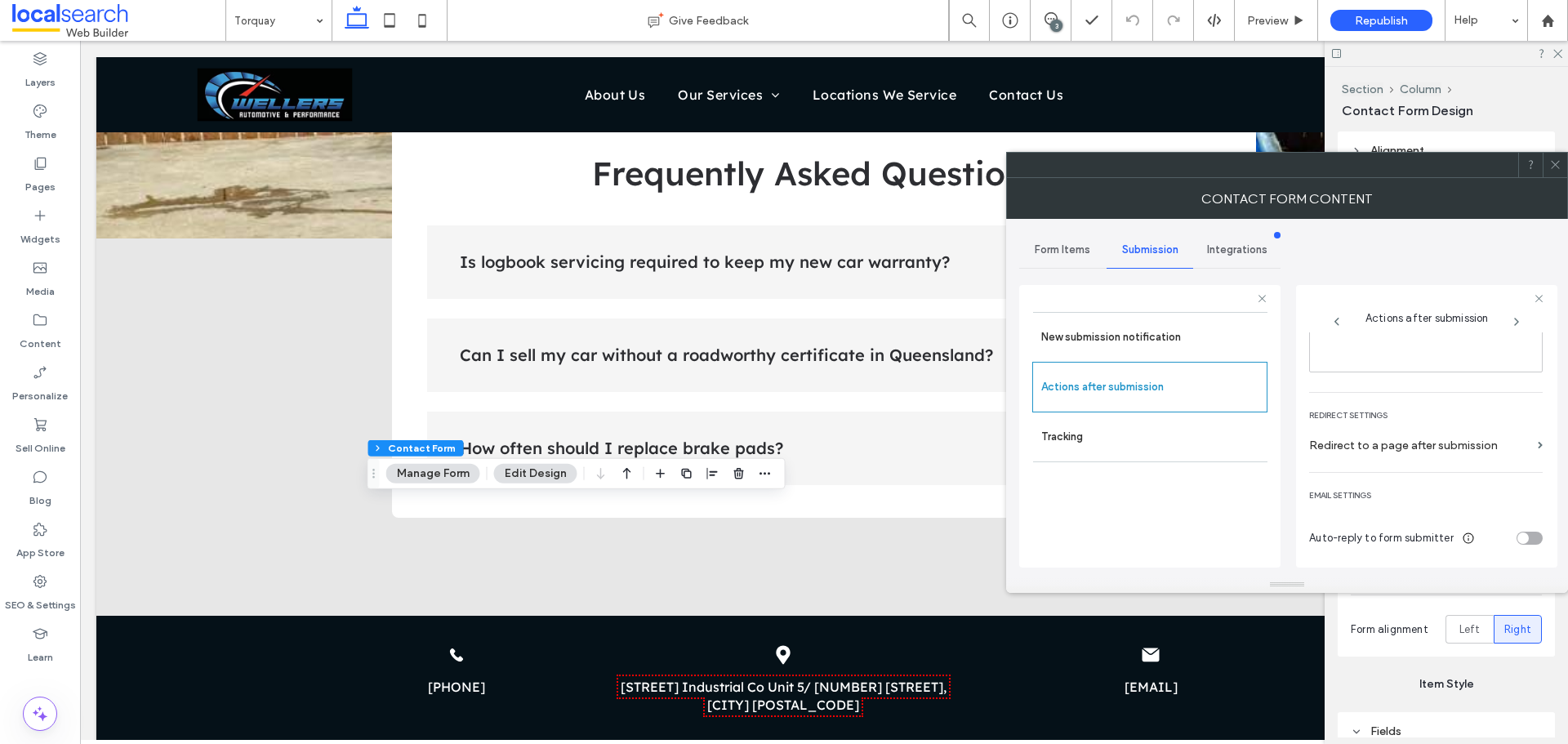 click at bounding box center [1555, 165] 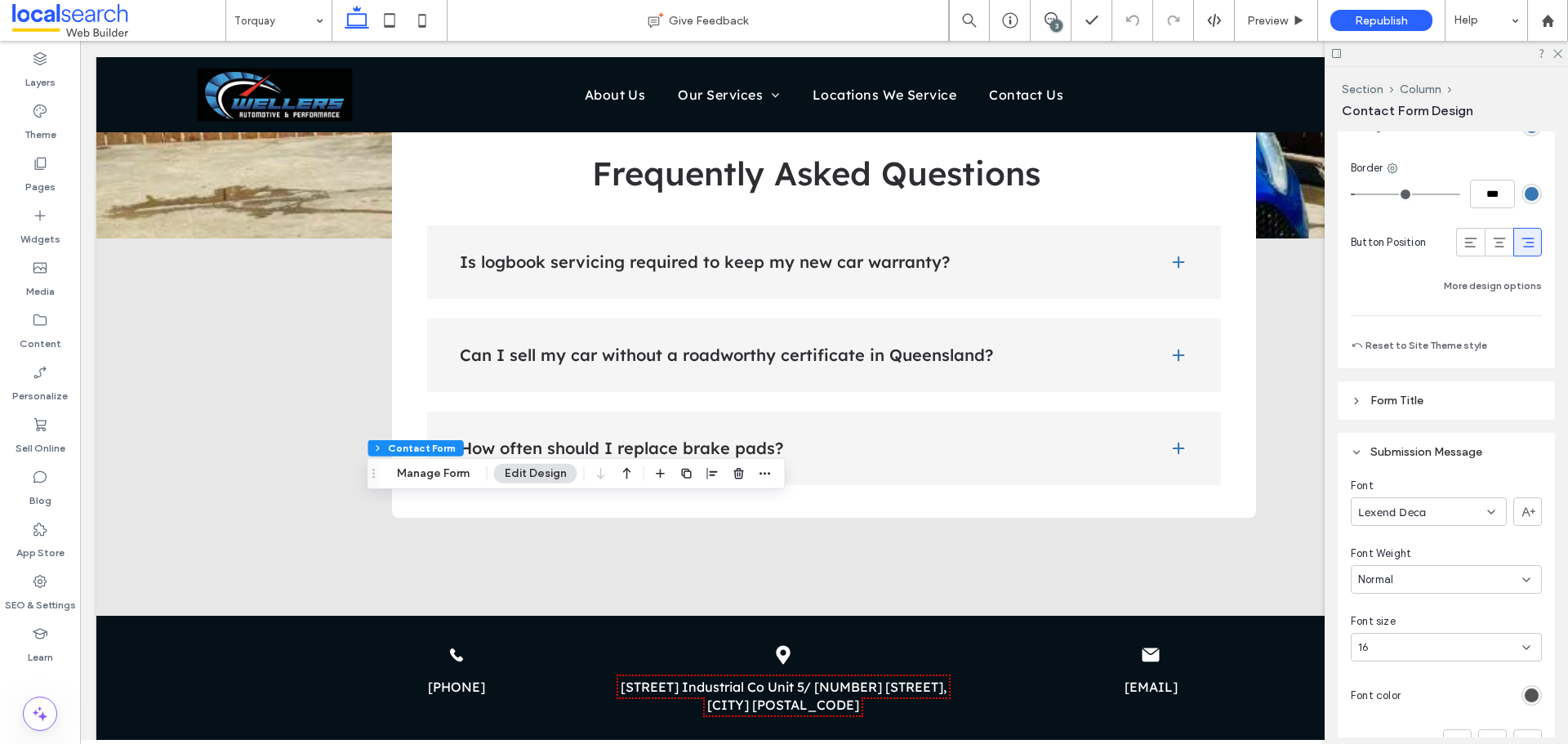scroll, scrollTop: 1470, scrollLeft: 0, axis: vertical 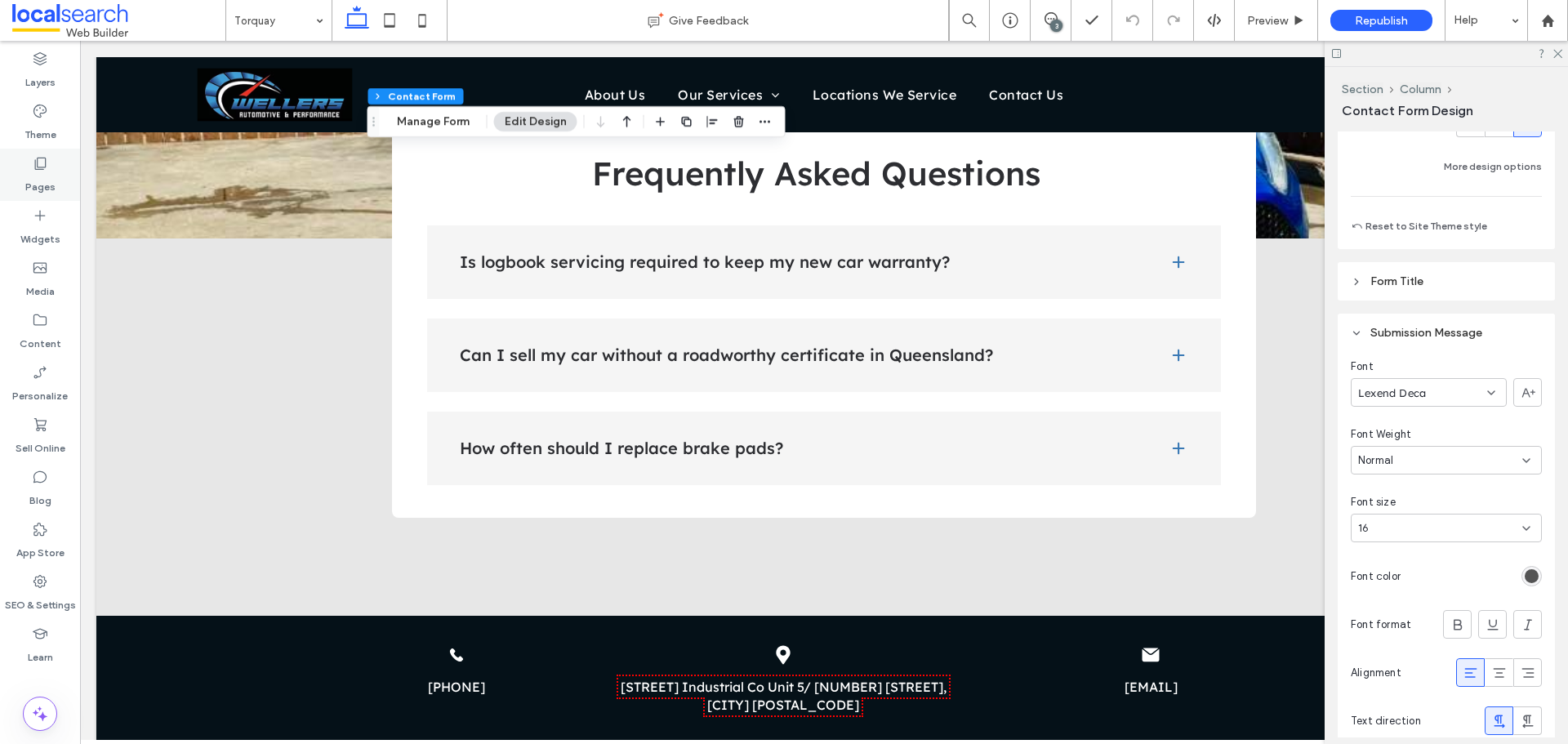 click on "Pages" at bounding box center (40, 175) 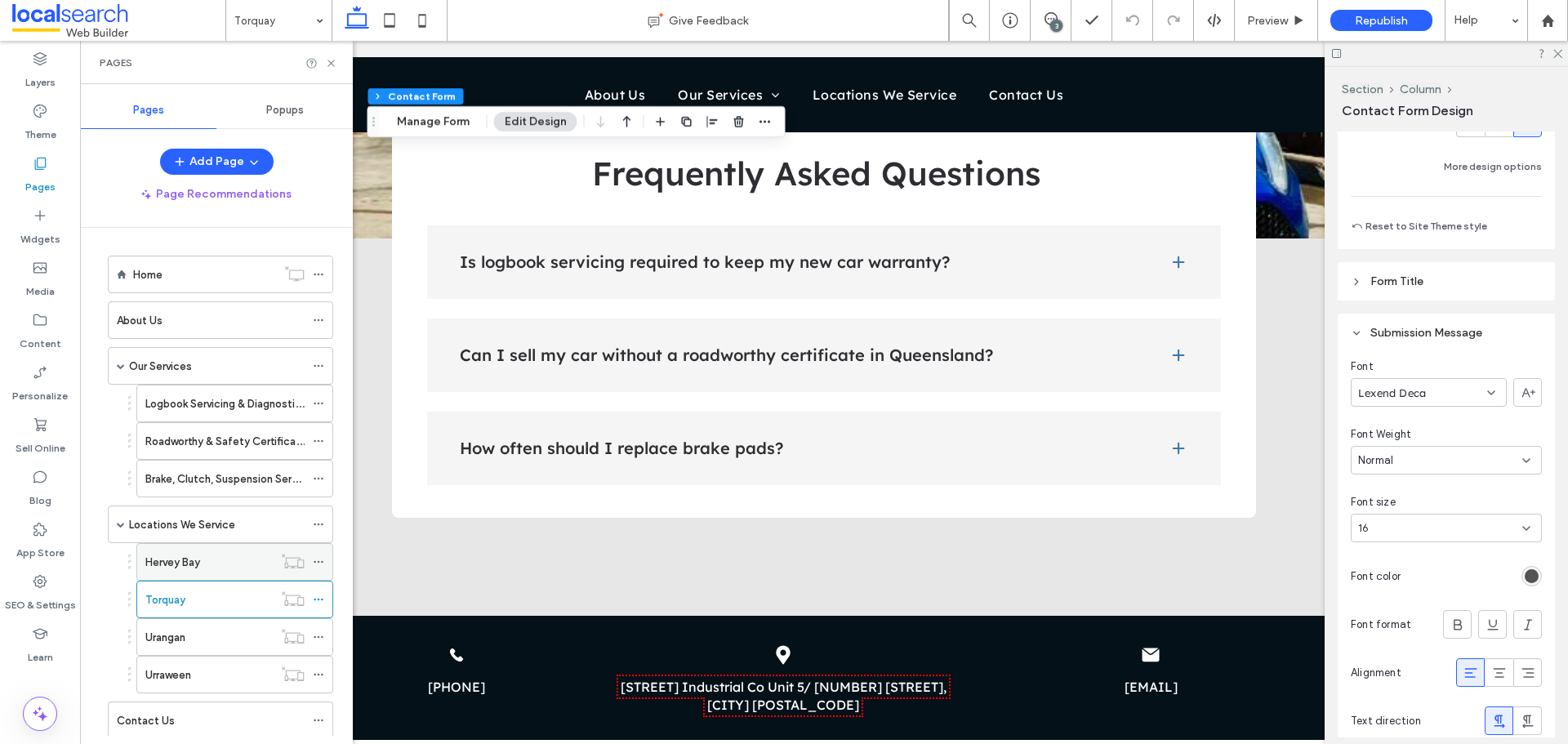 scroll, scrollTop: 44, scrollLeft: 0, axis: vertical 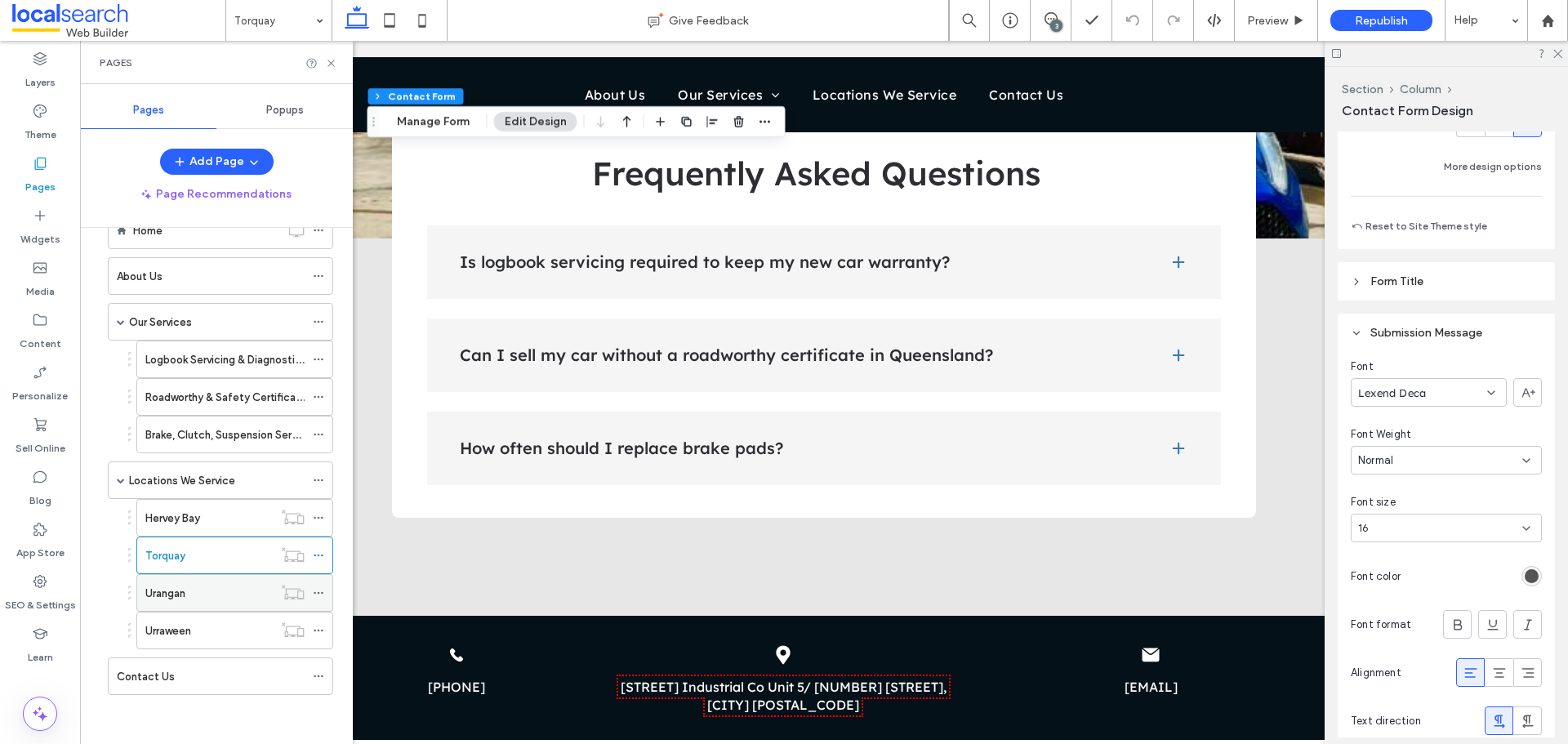 click on "Urangan" at bounding box center (165, 593) 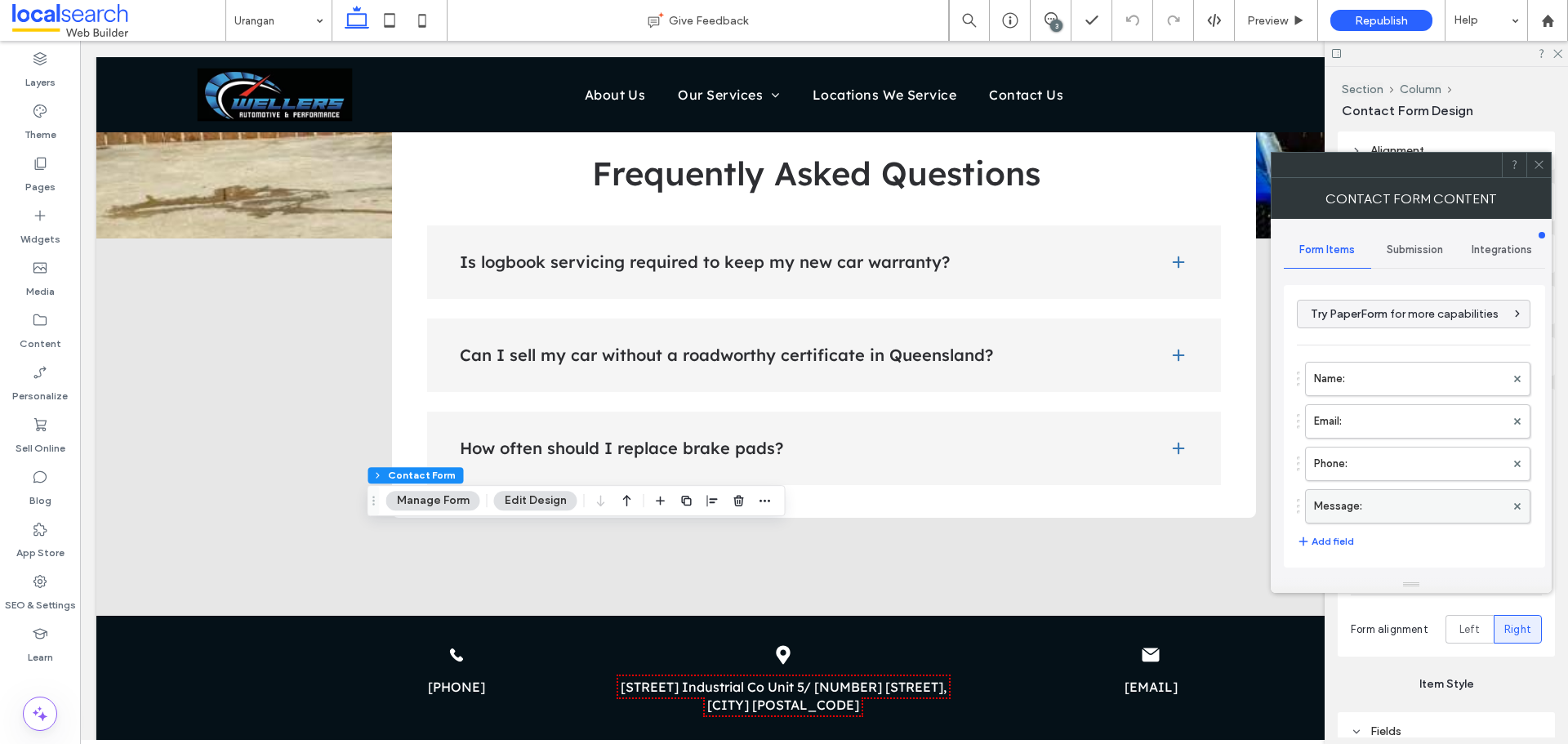 type on "**********" 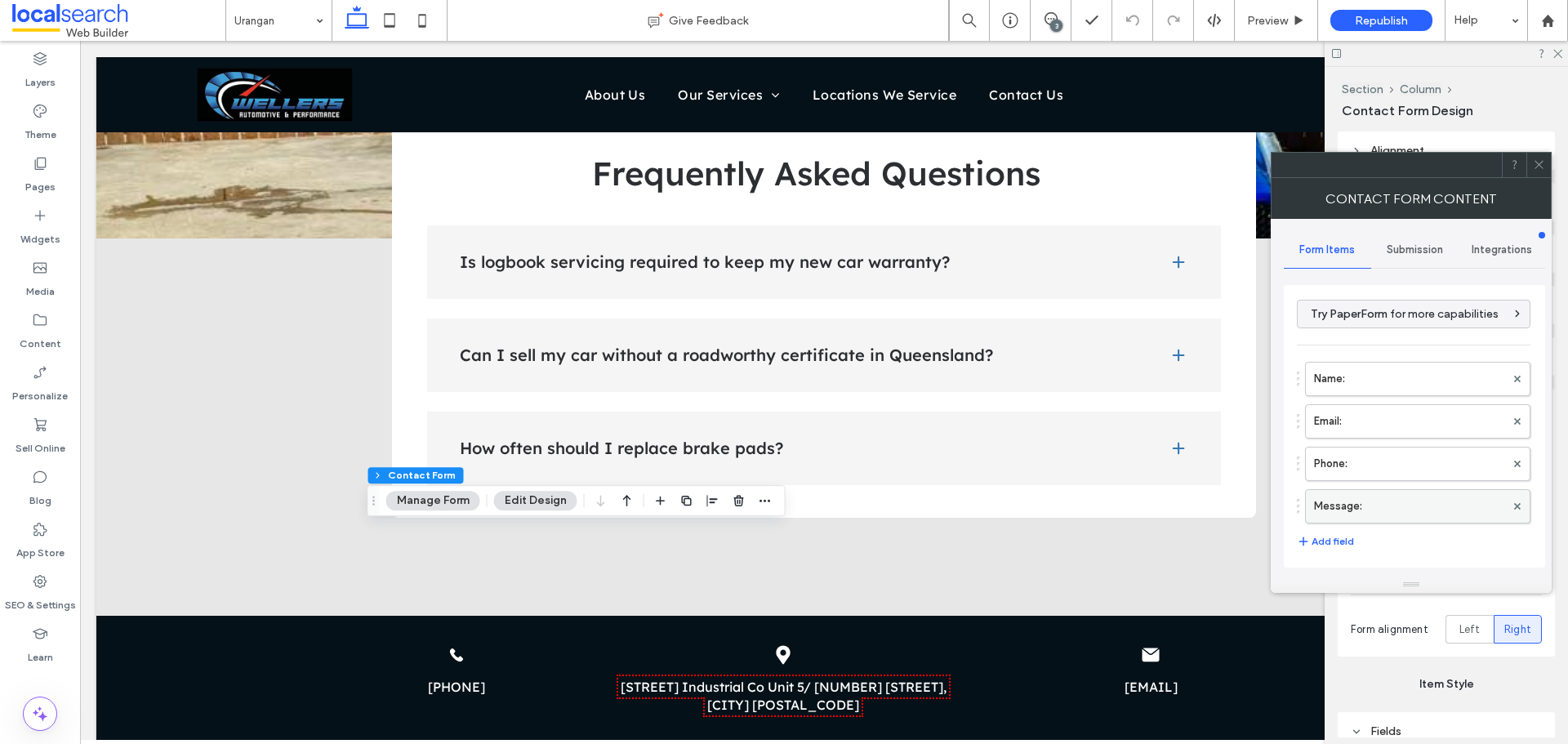 type on "*" 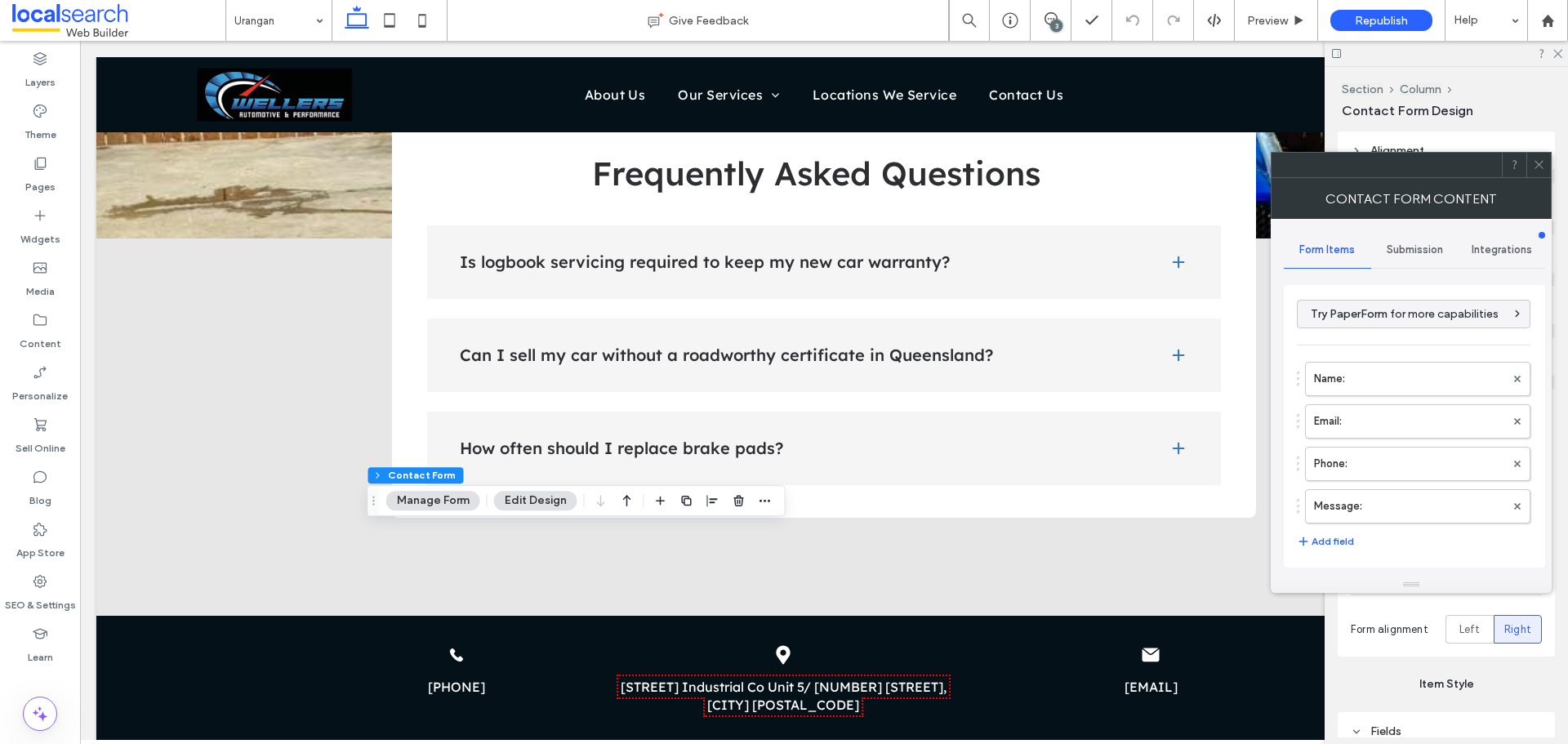 scroll, scrollTop: 331, scrollLeft: 0, axis: vertical 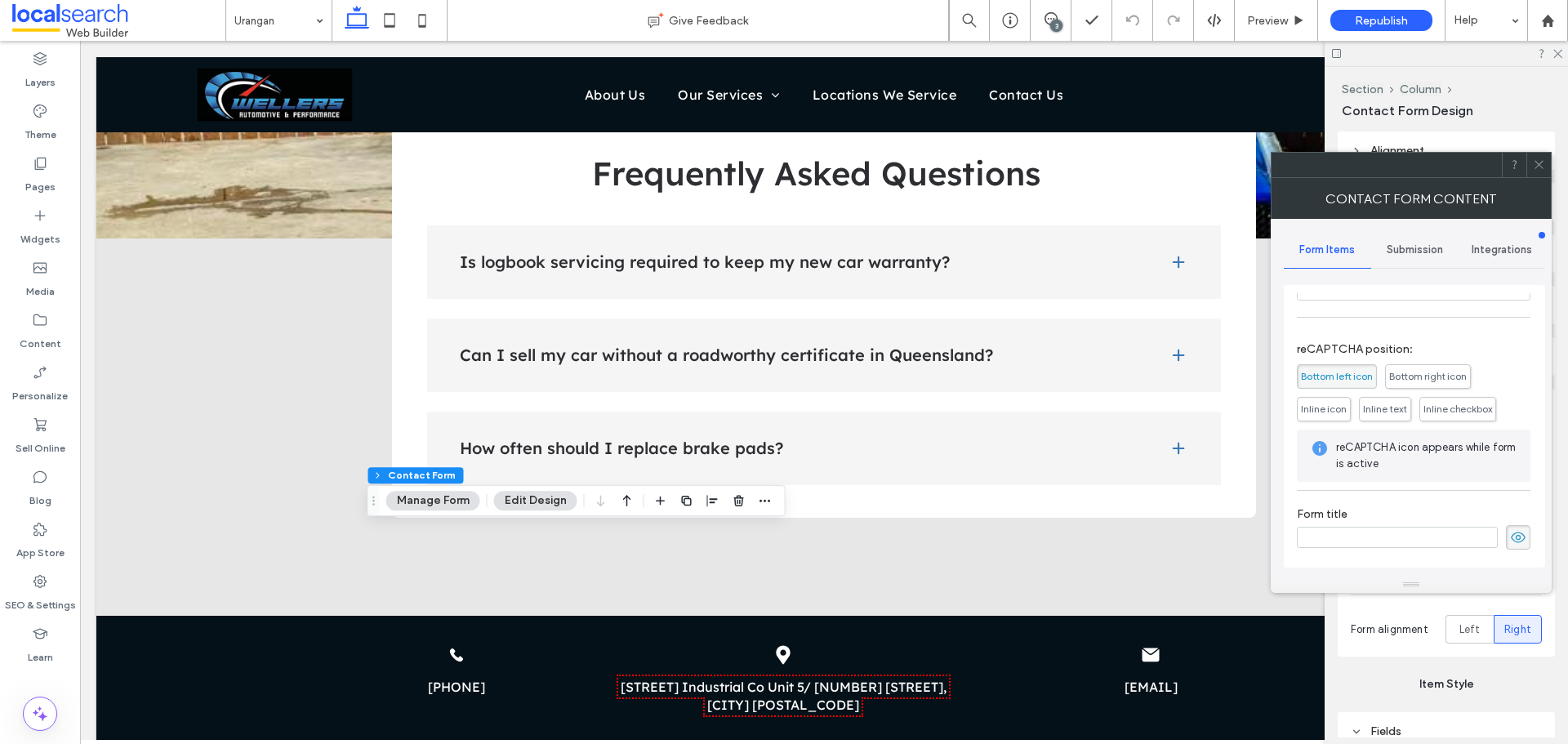 click on "Submission" at bounding box center (1414, 250) 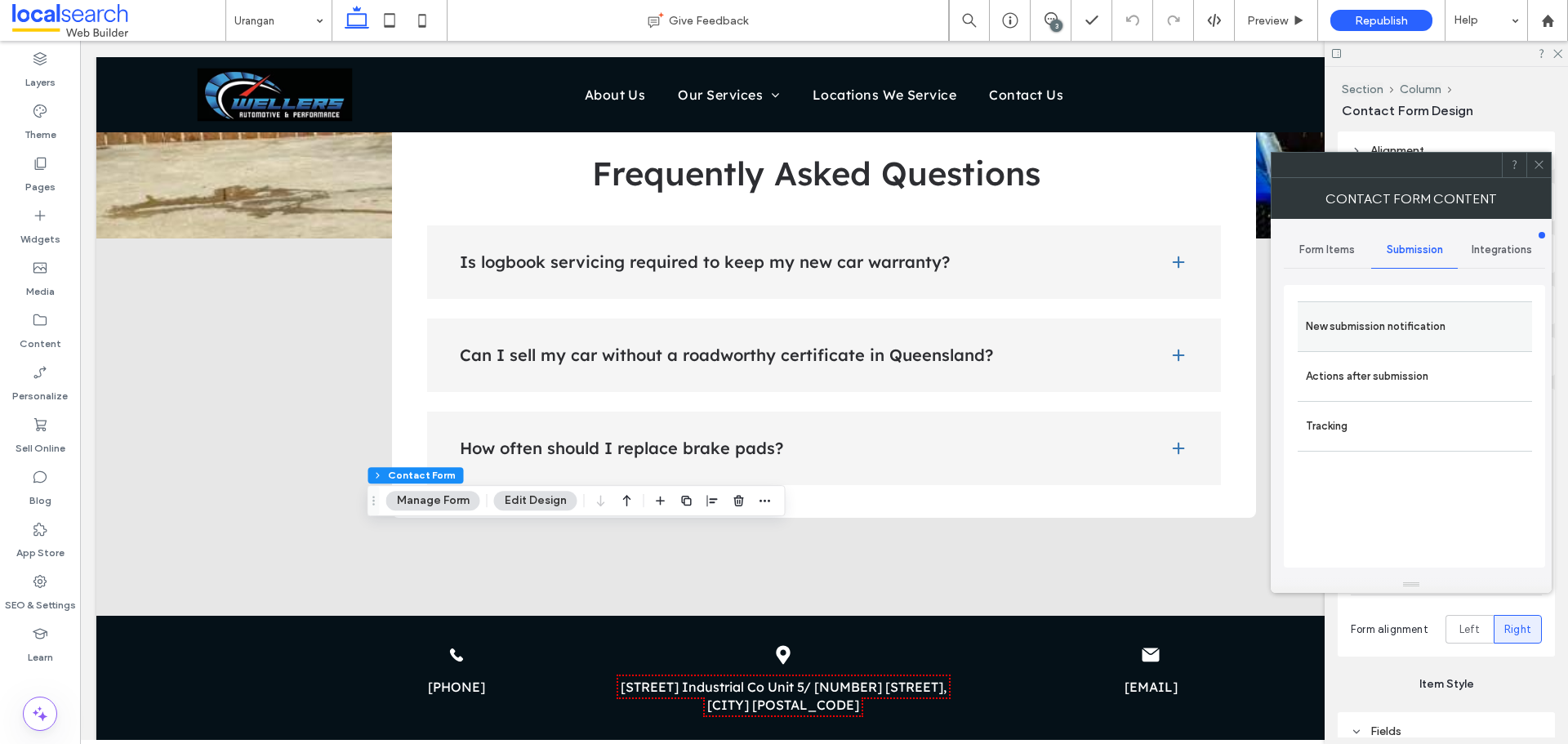 click on "New submission notification" at bounding box center [1414, 327] 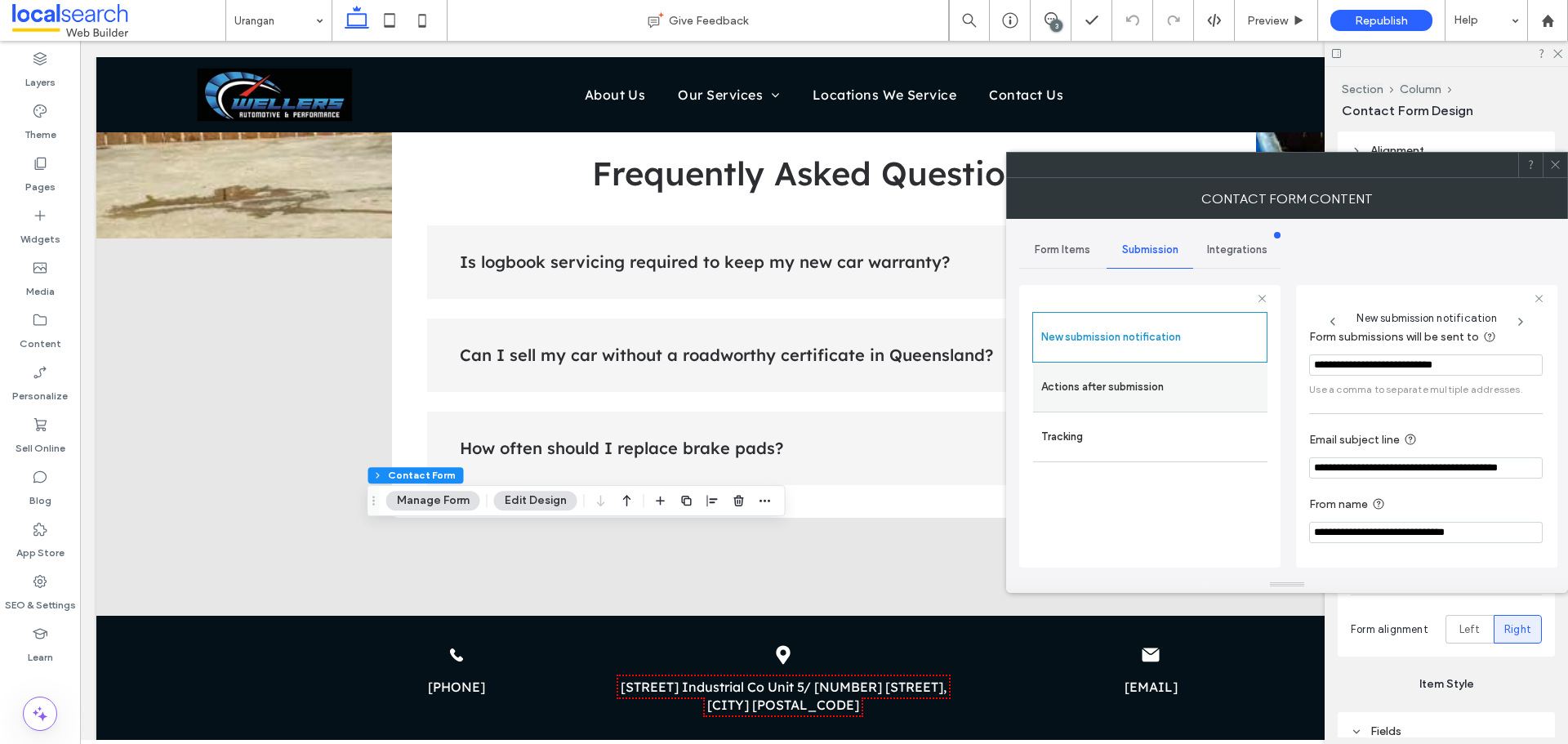 click on "Actions after submission" at bounding box center (1150, 387) 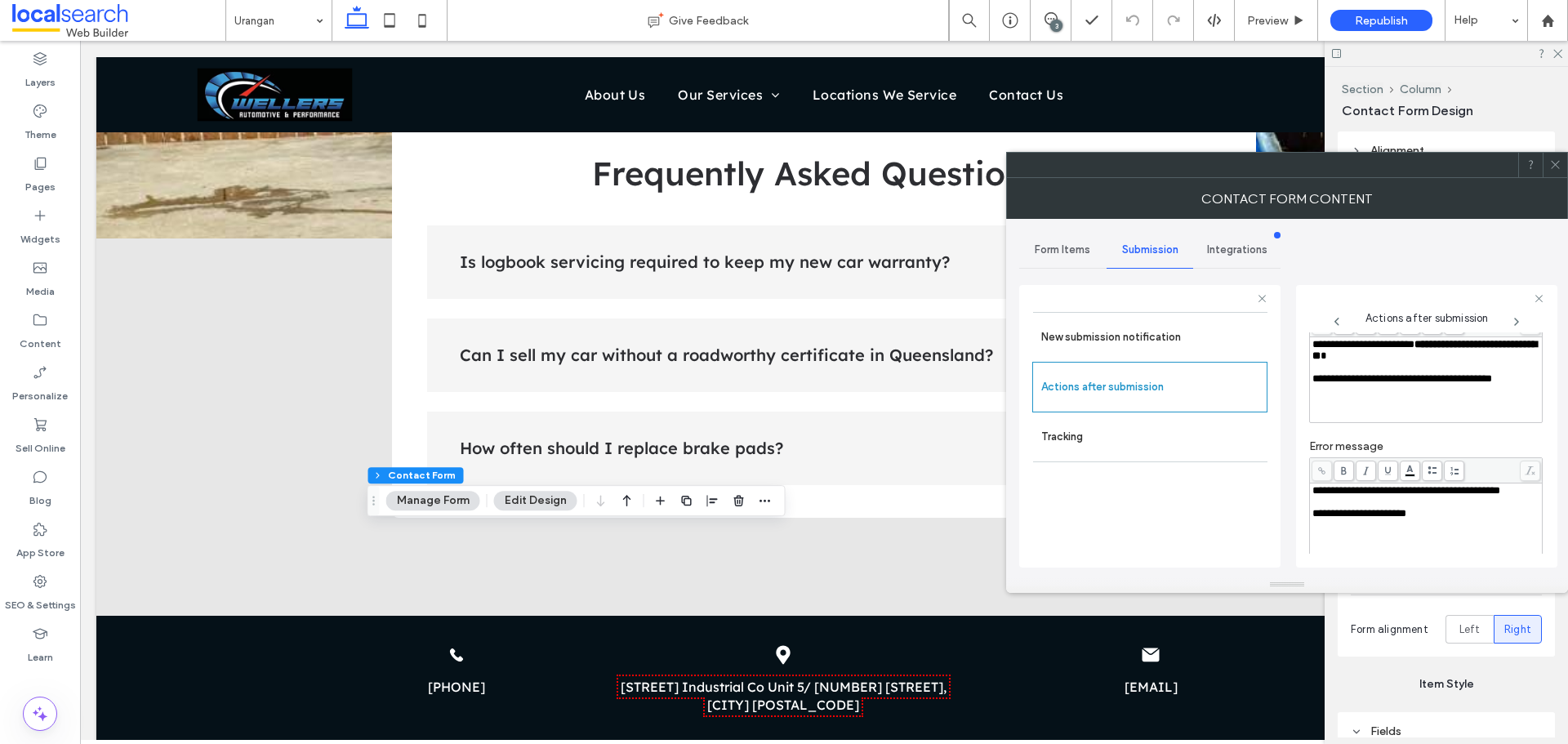 scroll, scrollTop: 282, scrollLeft: 0, axis: vertical 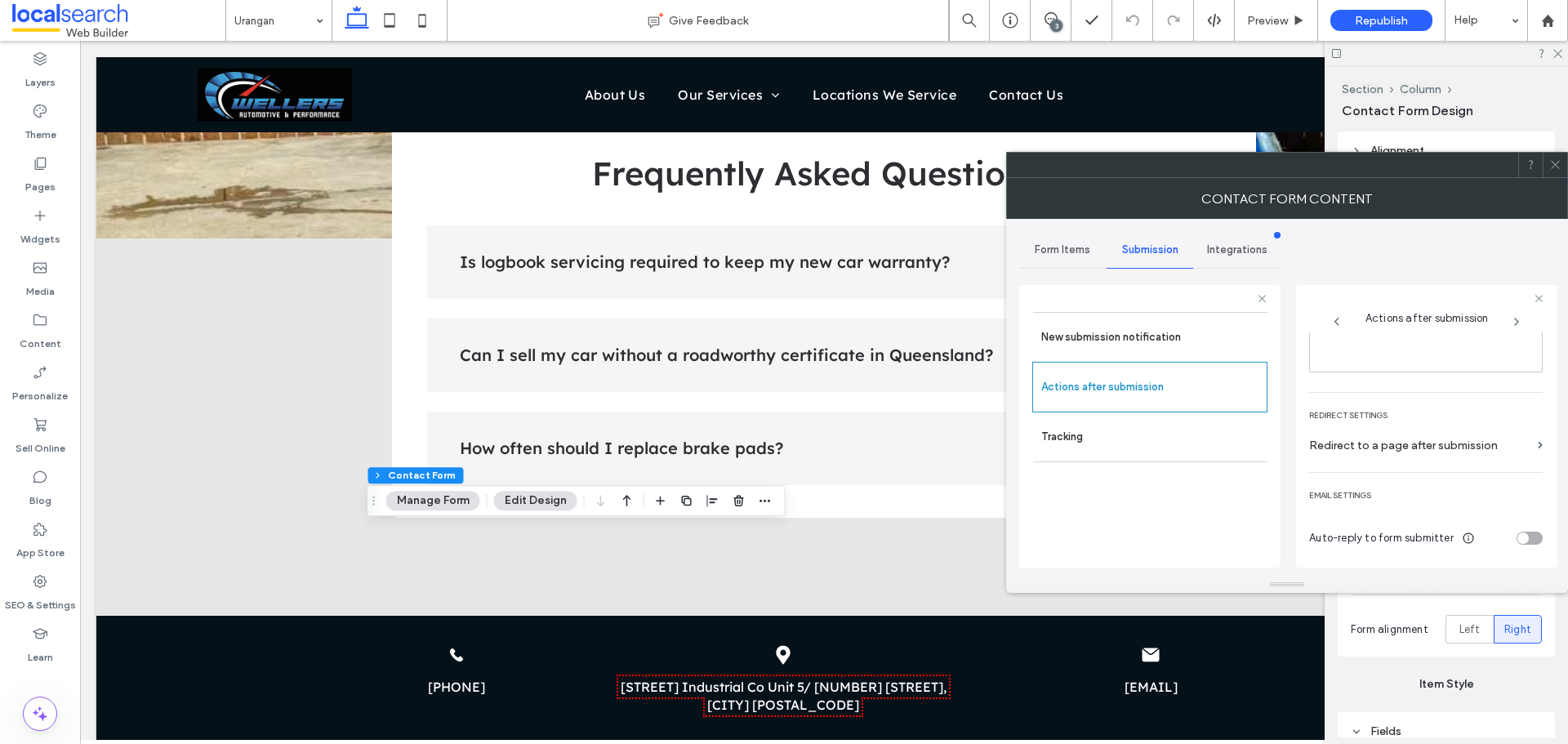 click 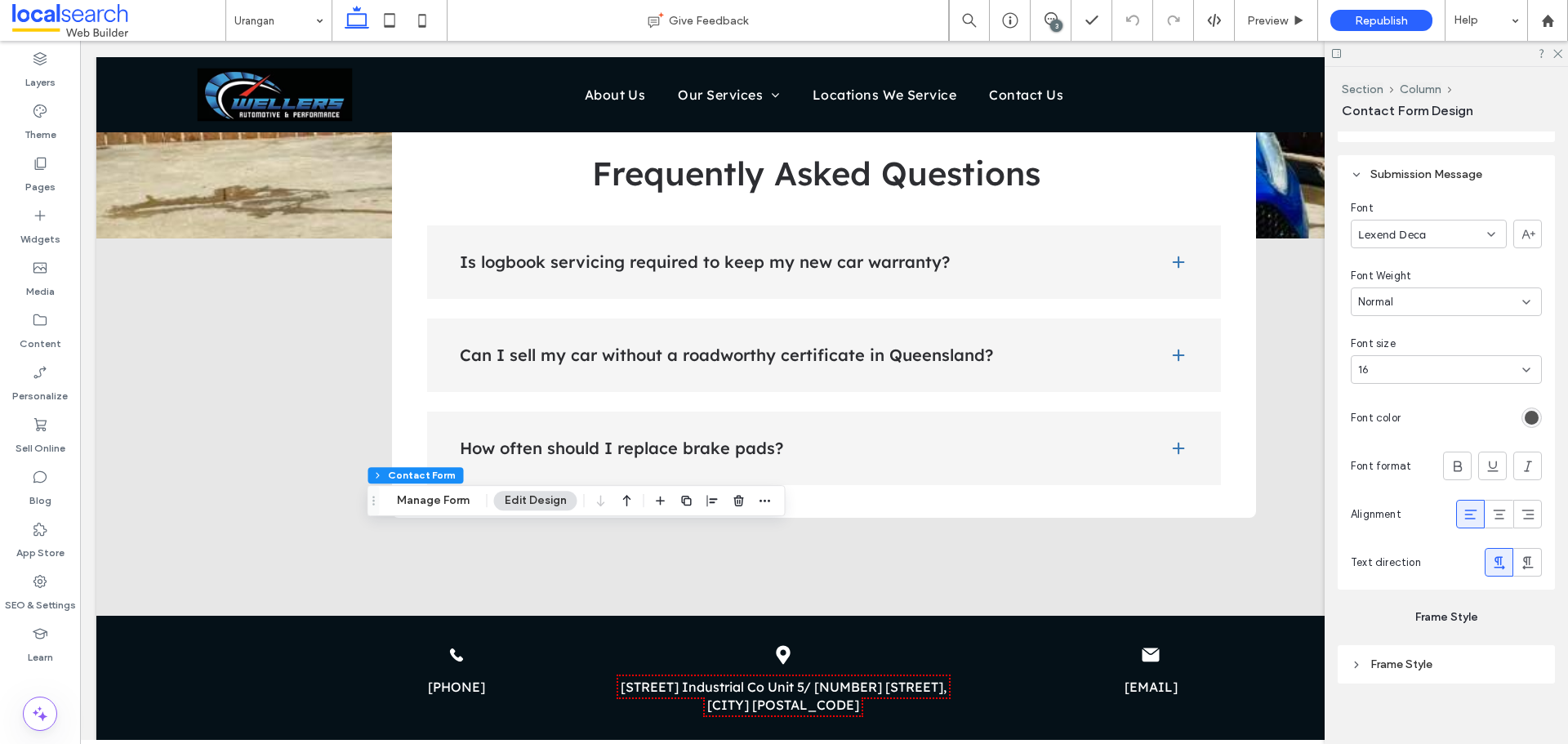 scroll, scrollTop: 1633, scrollLeft: 0, axis: vertical 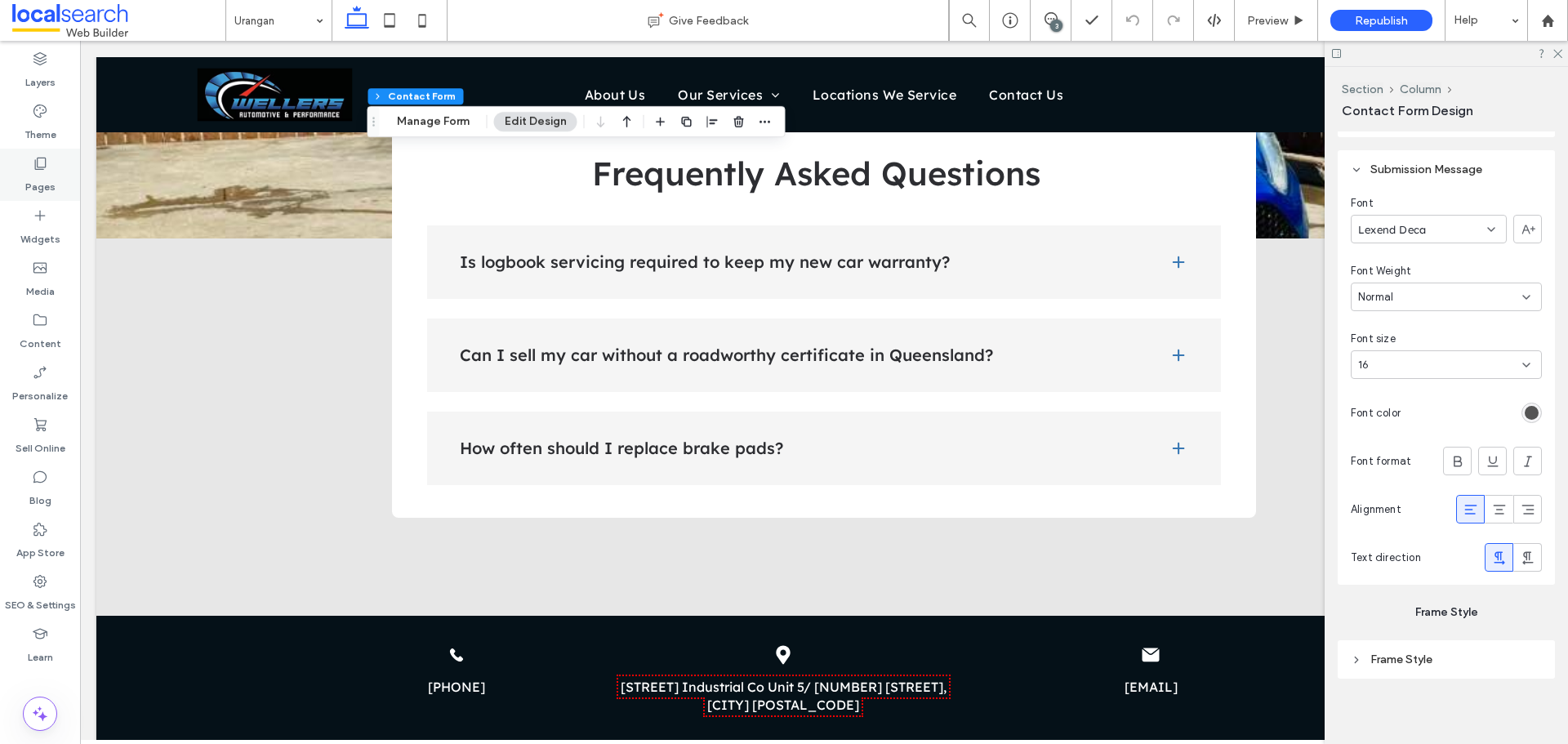 click on "Pages" at bounding box center (40, 183) 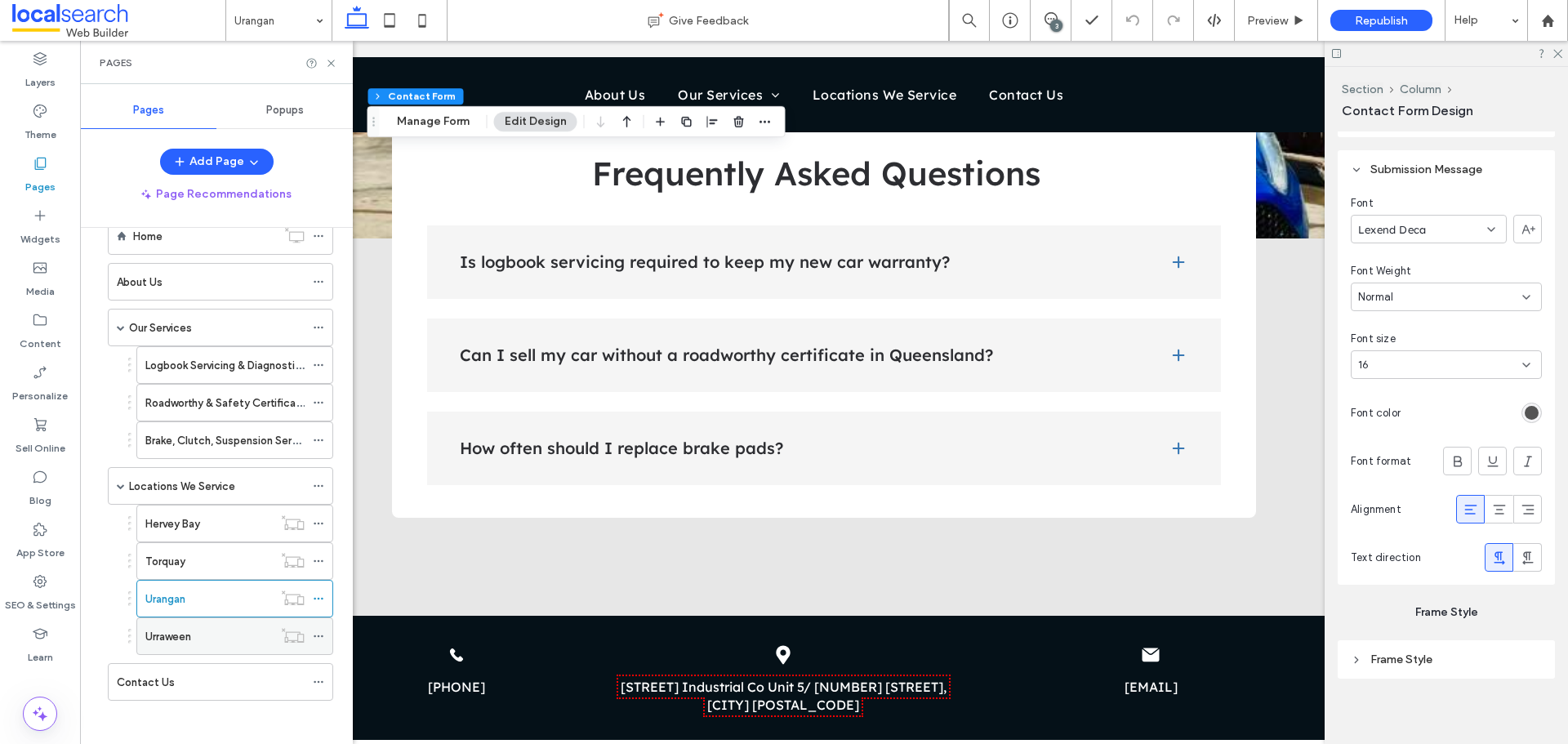 scroll, scrollTop: 44, scrollLeft: 0, axis: vertical 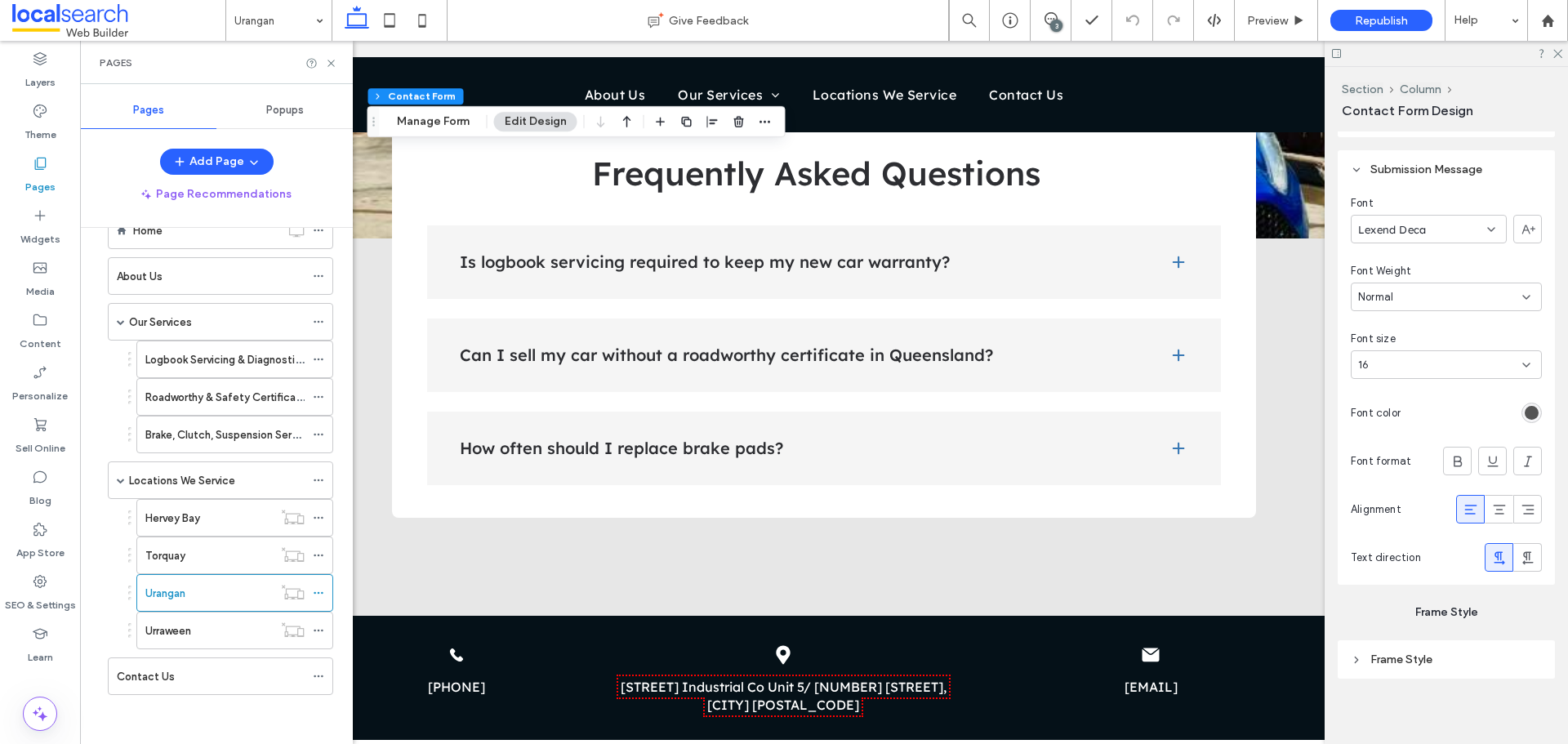 click on "Urraween" at bounding box center (209, 630) 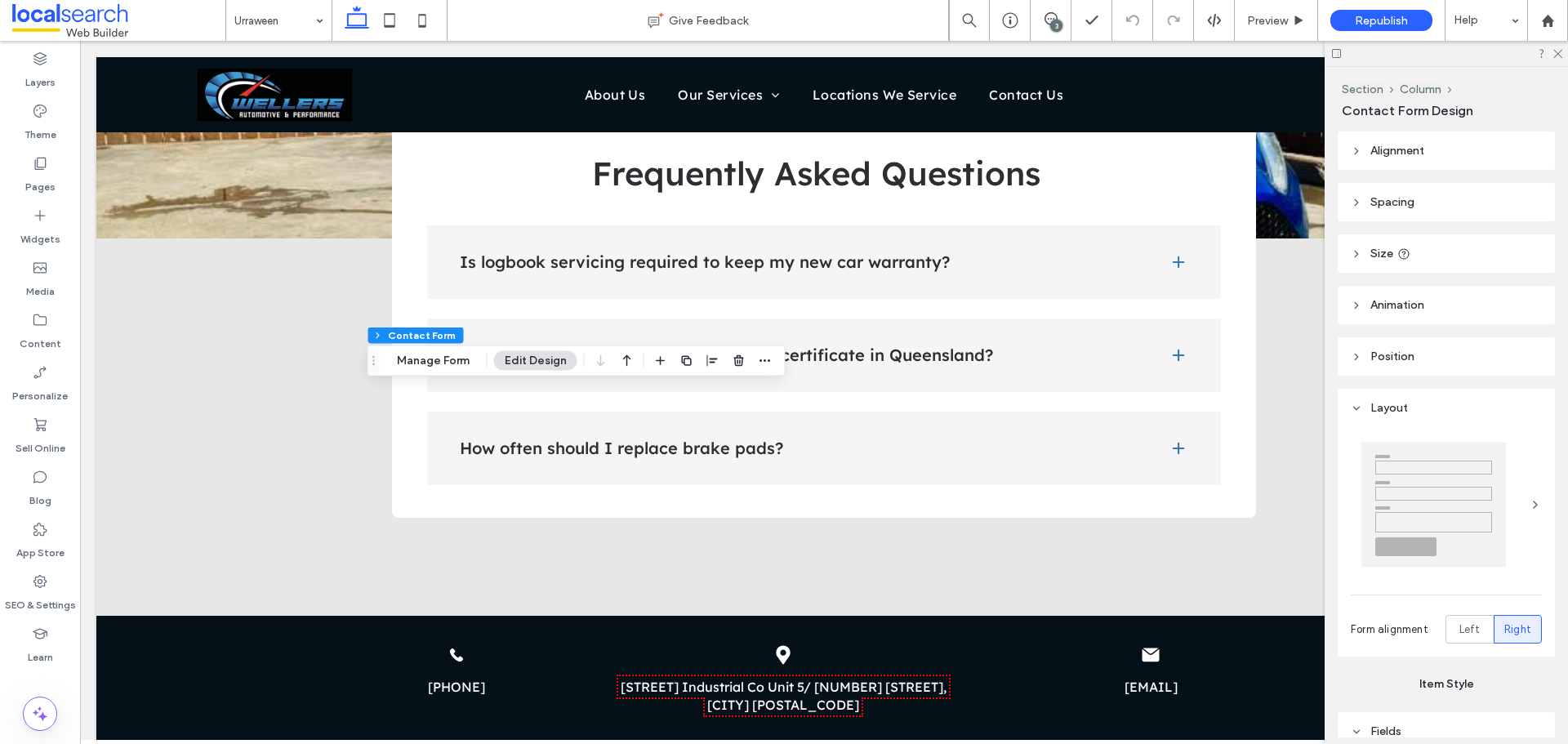 type on "*" 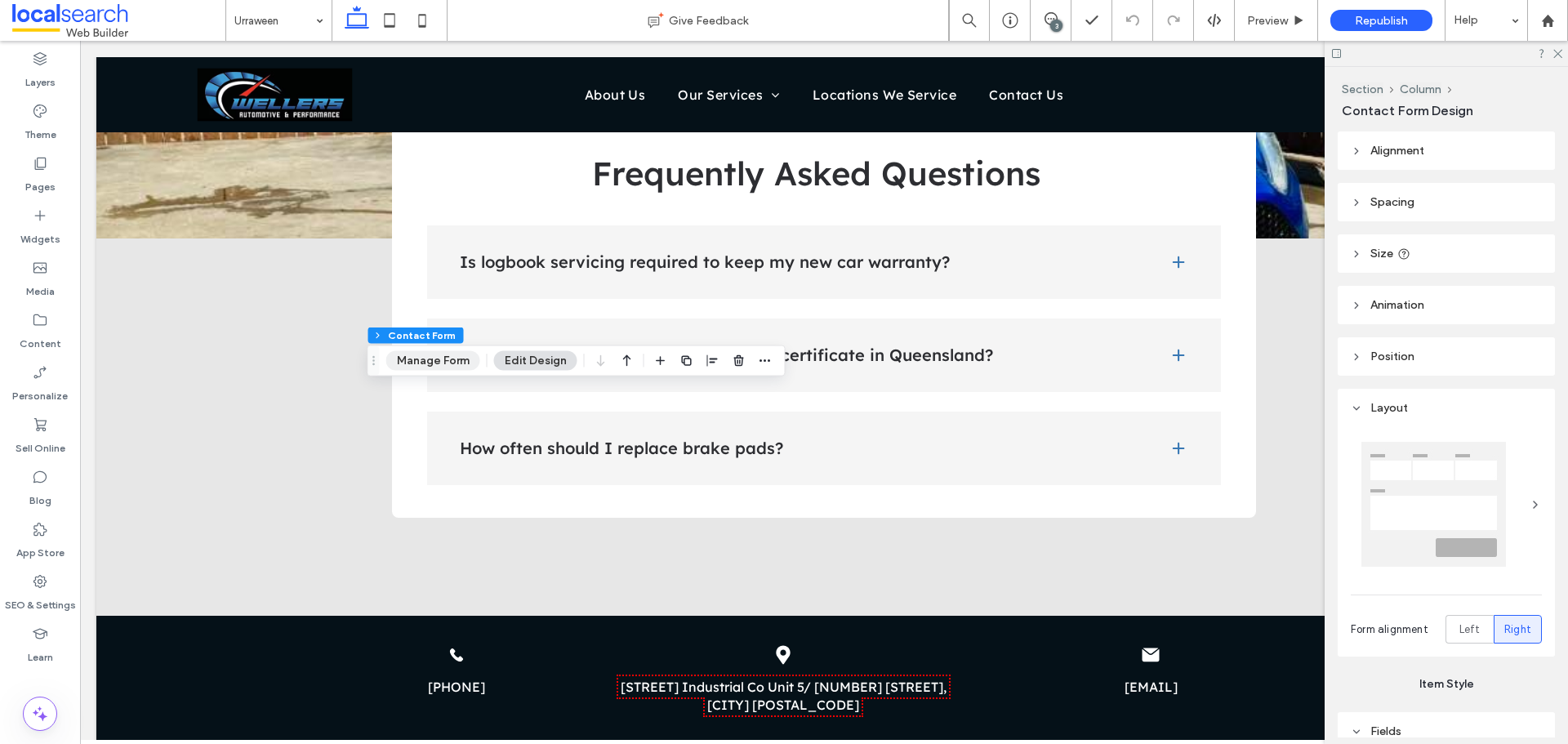 click on "Manage Form" at bounding box center [433, 361] 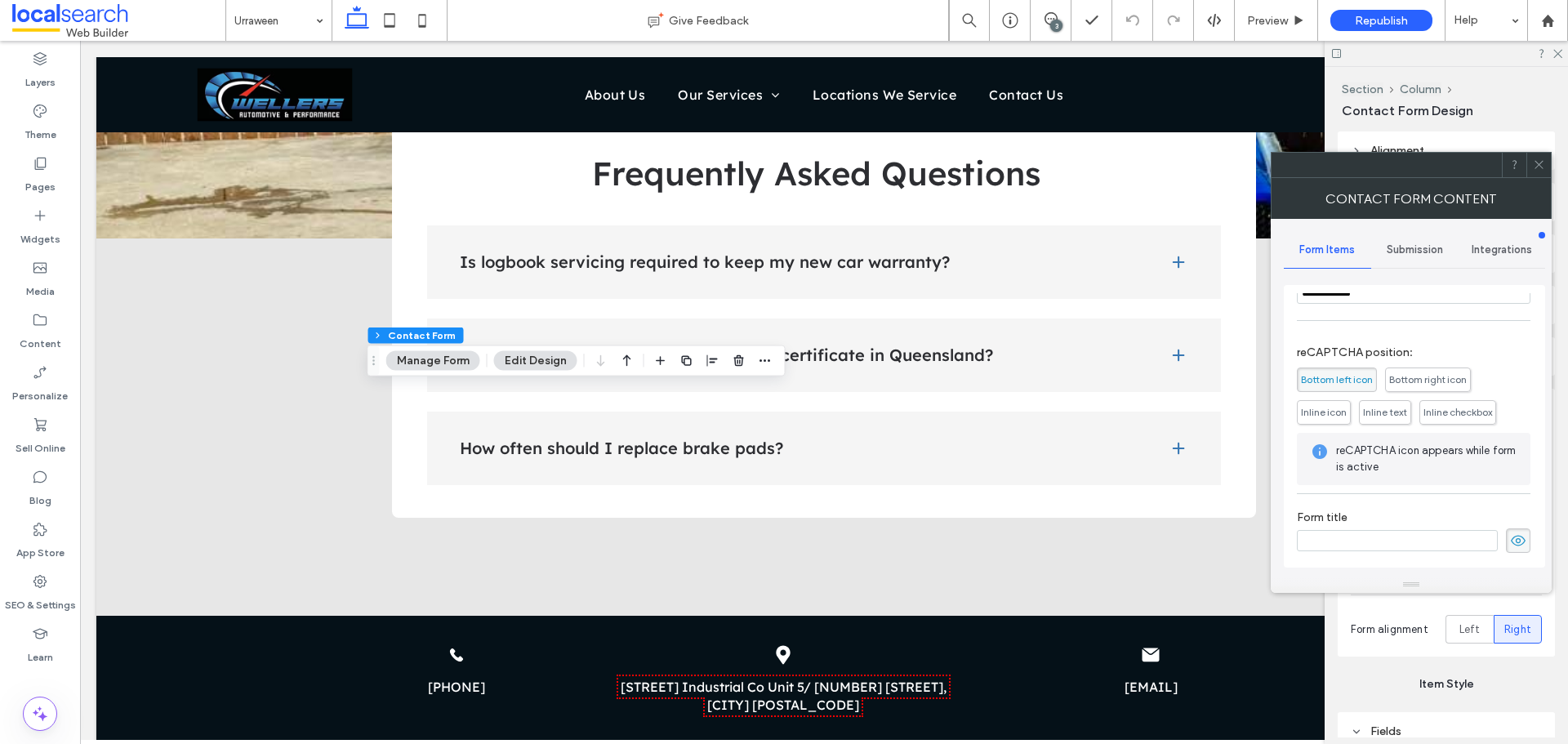 scroll, scrollTop: 331, scrollLeft: 0, axis: vertical 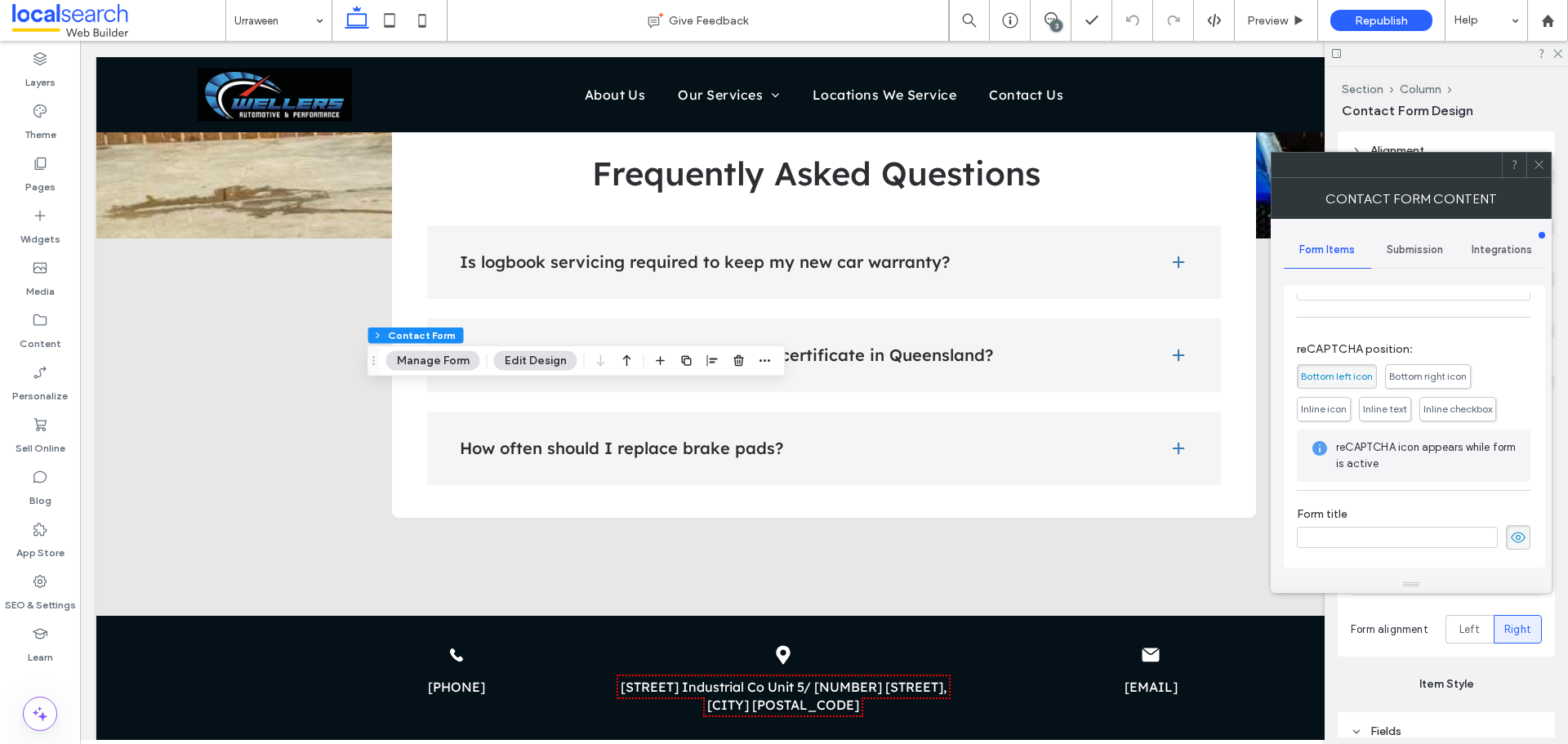 click on "**********" at bounding box center (1414, 404) 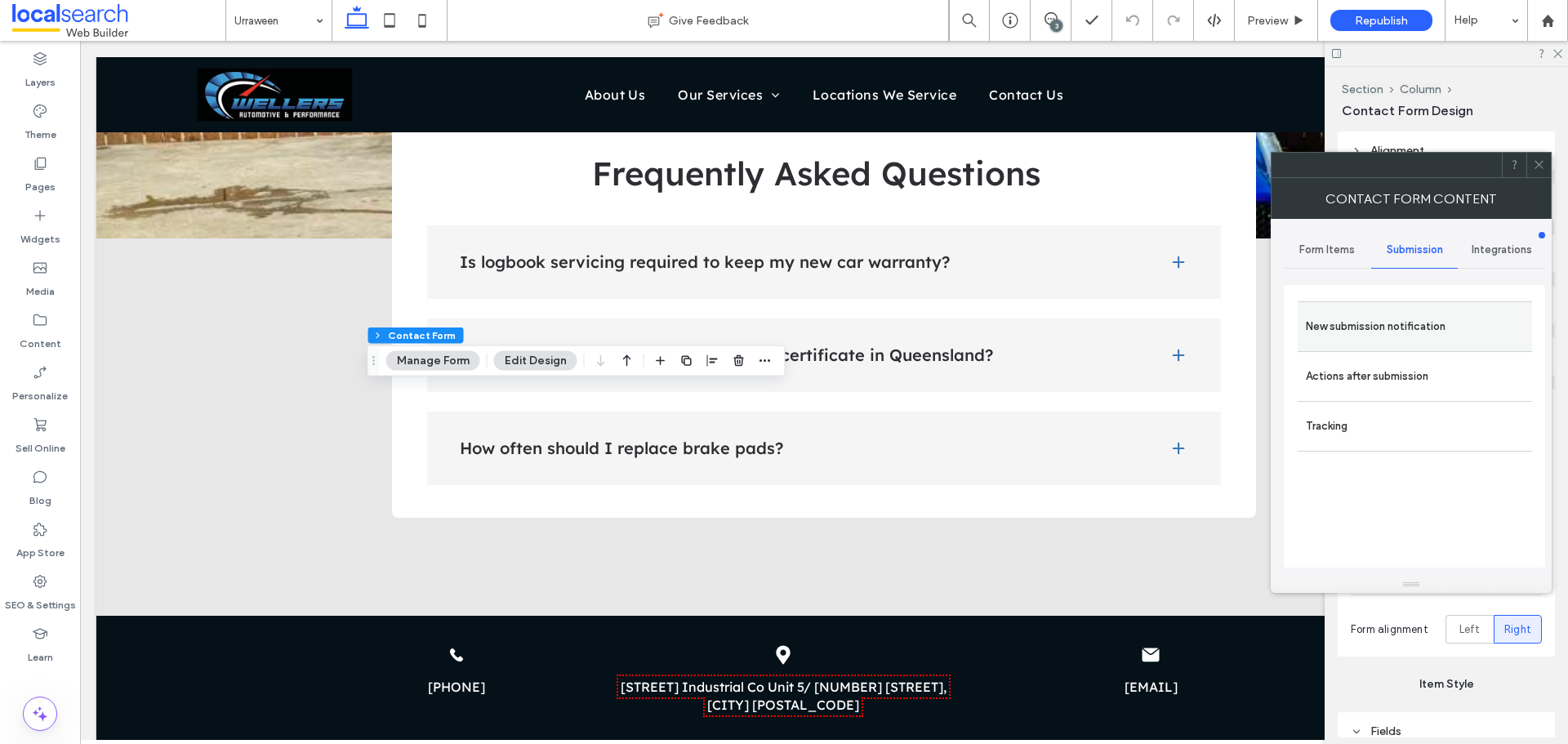 click on "New submission notification" at bounding box center [1414, 327] 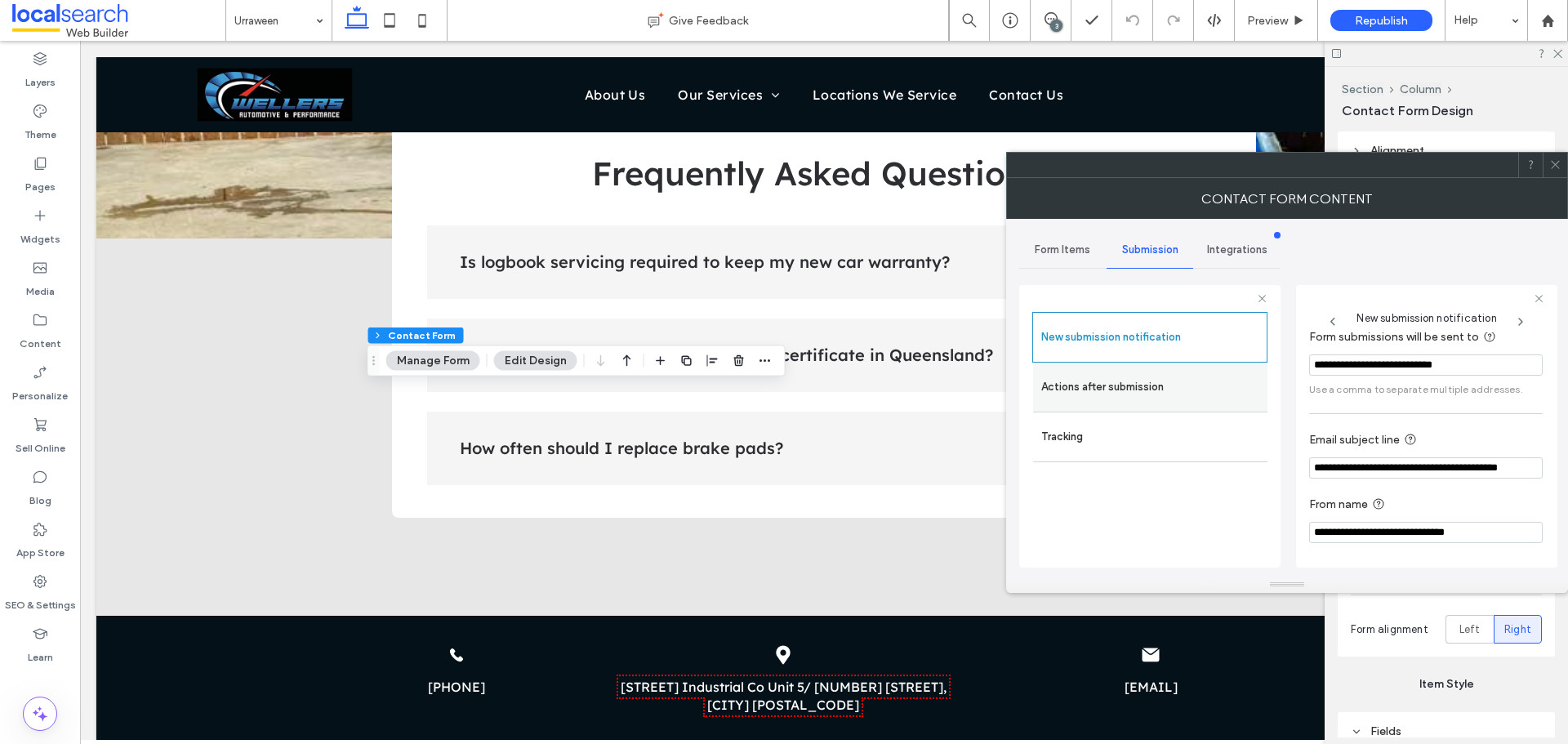 click on "Actions after submission" at bounding box center [1150, 387] 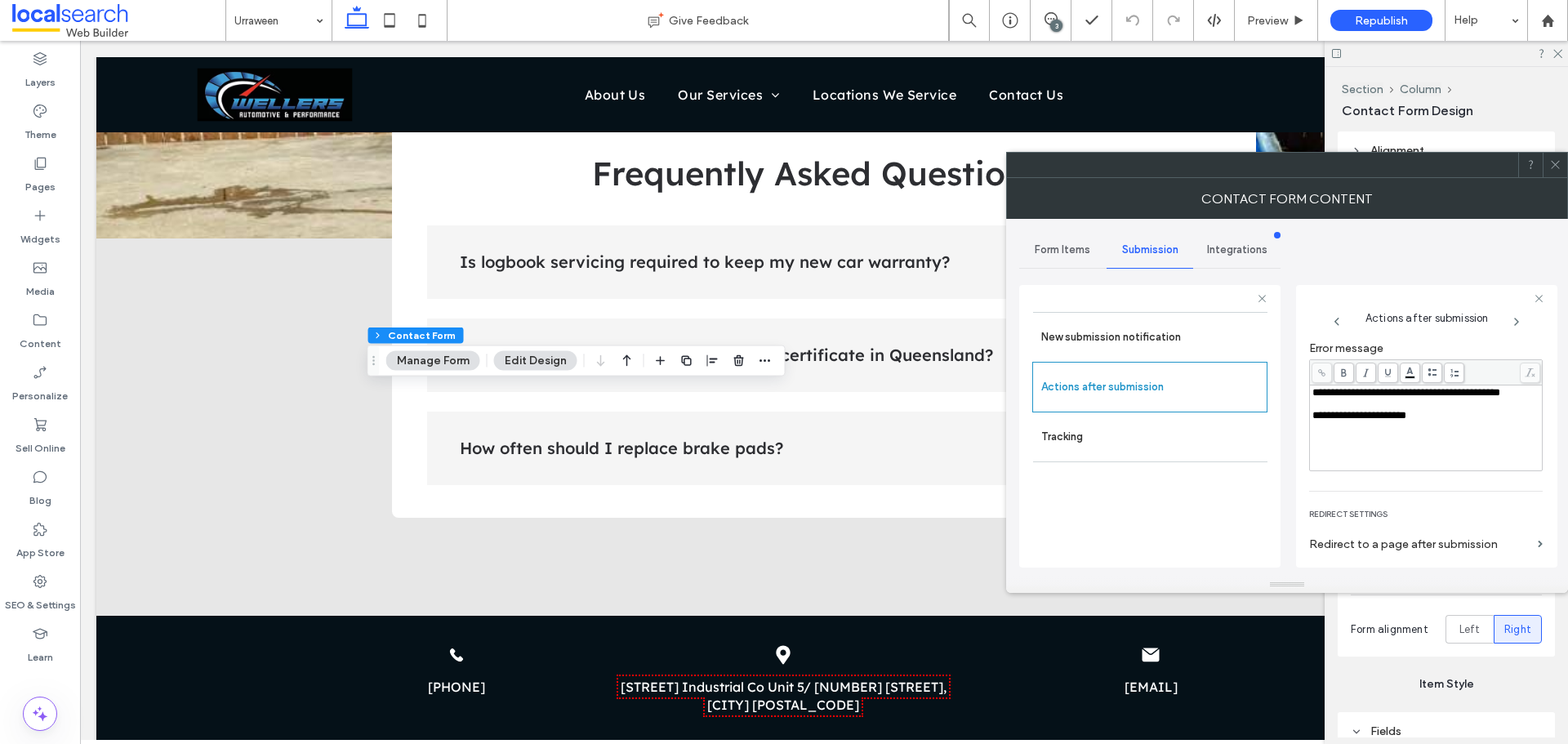 scroll, scrollTop: 282, scrollLeft: 0, axis: vertical 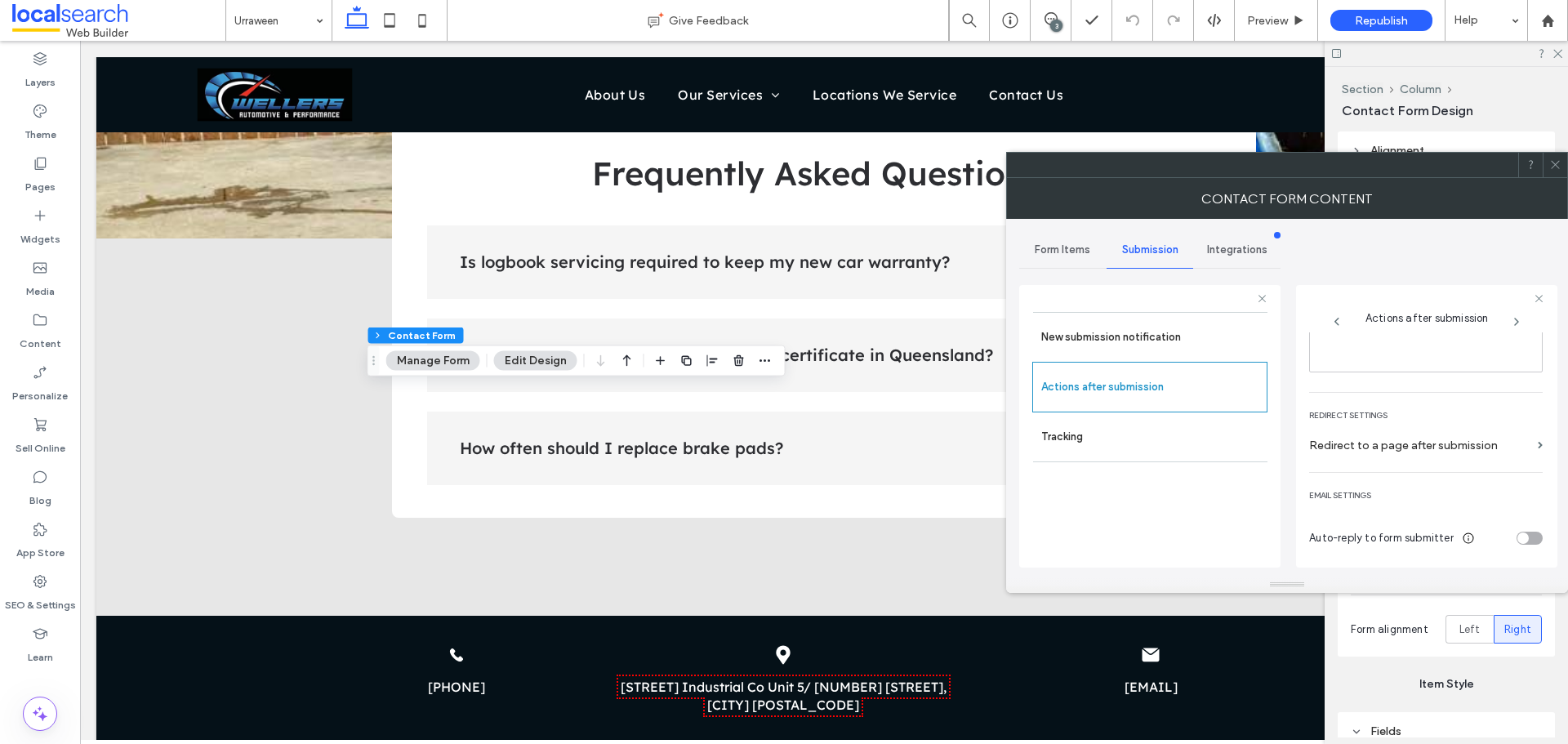 click 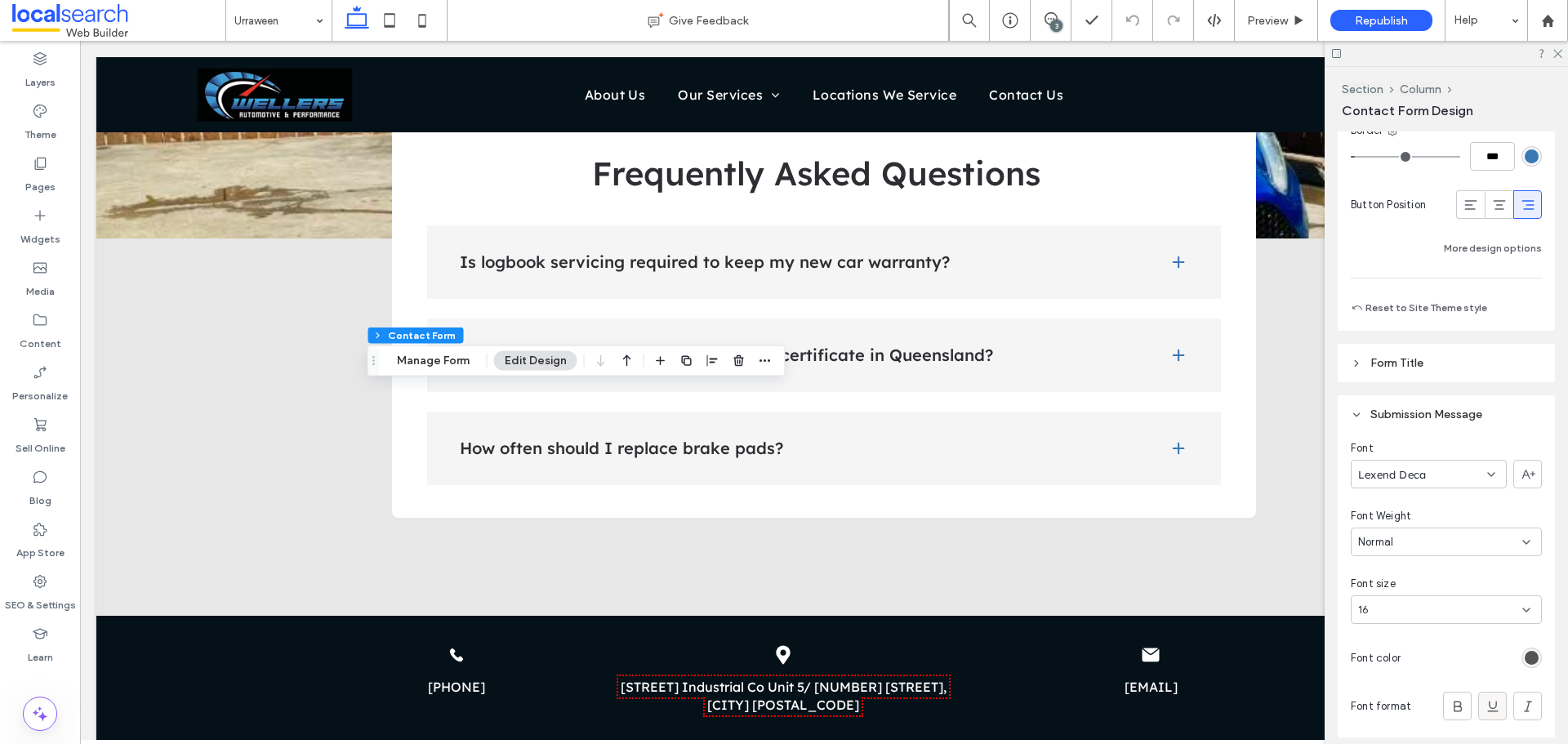scroll, scrollTop: 1633, scrollLeft: 0, axis: vertical 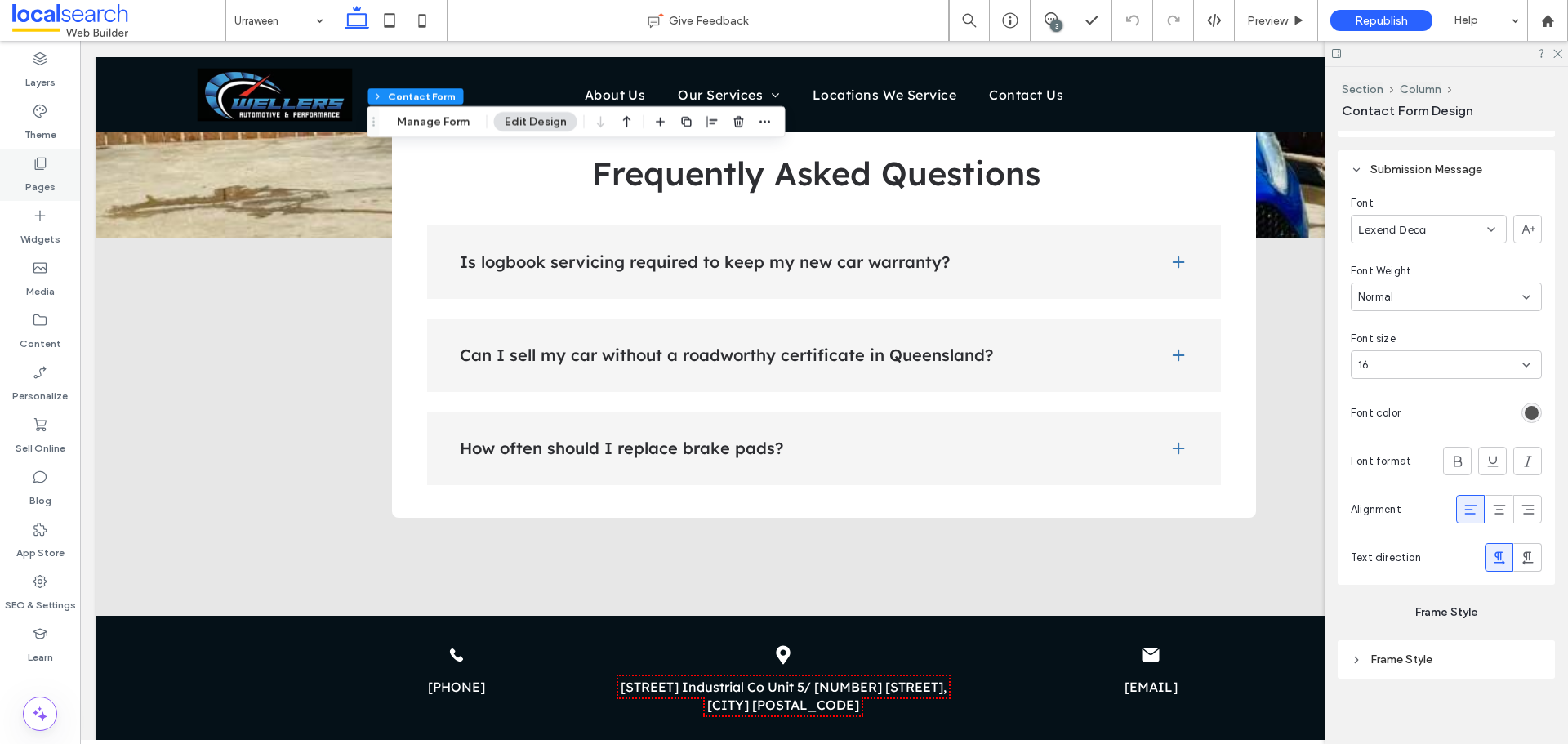 click on "Pages" at bounding box center (40, 175) 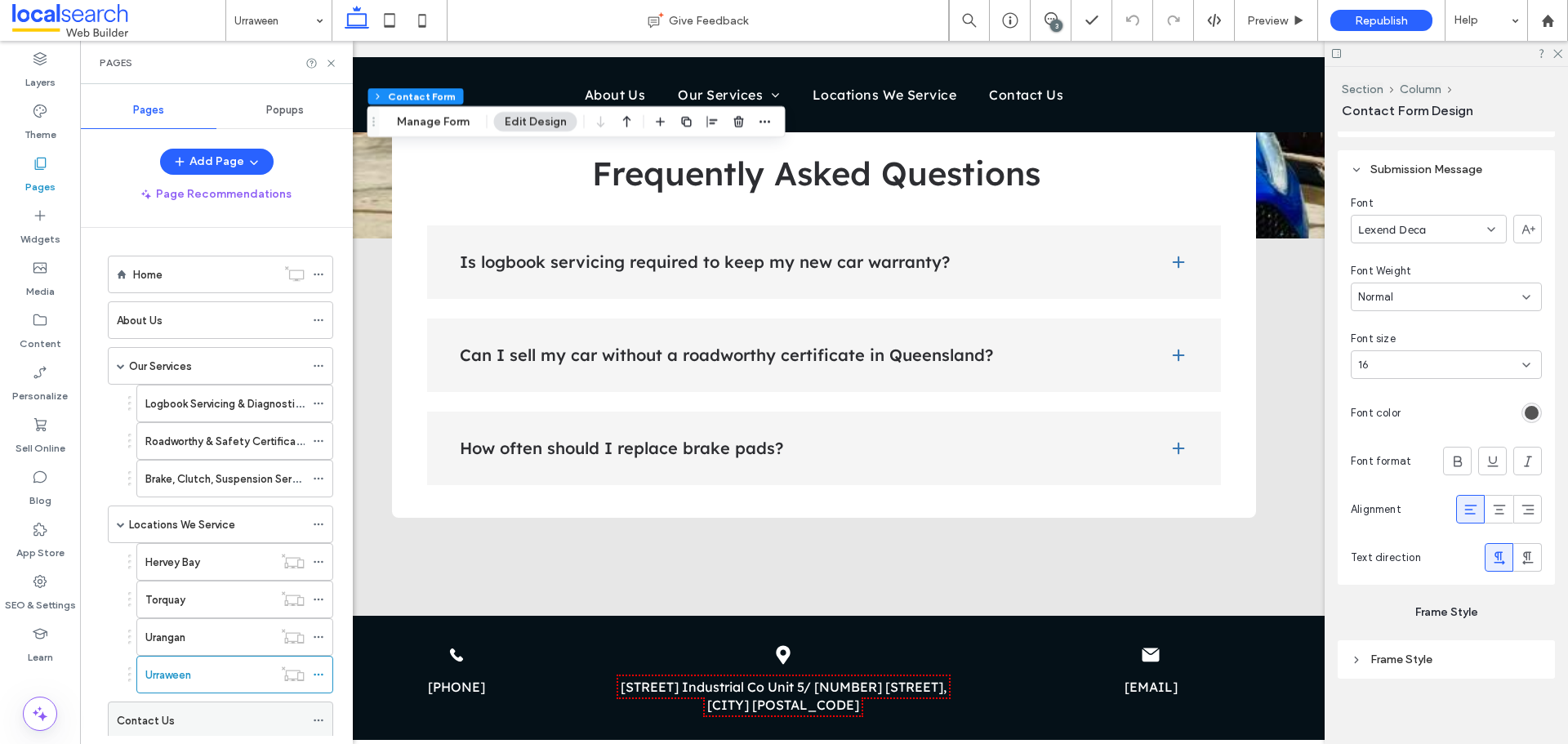 scroll, scrollTop: 44, scrollLeft: 0, axis: vertical 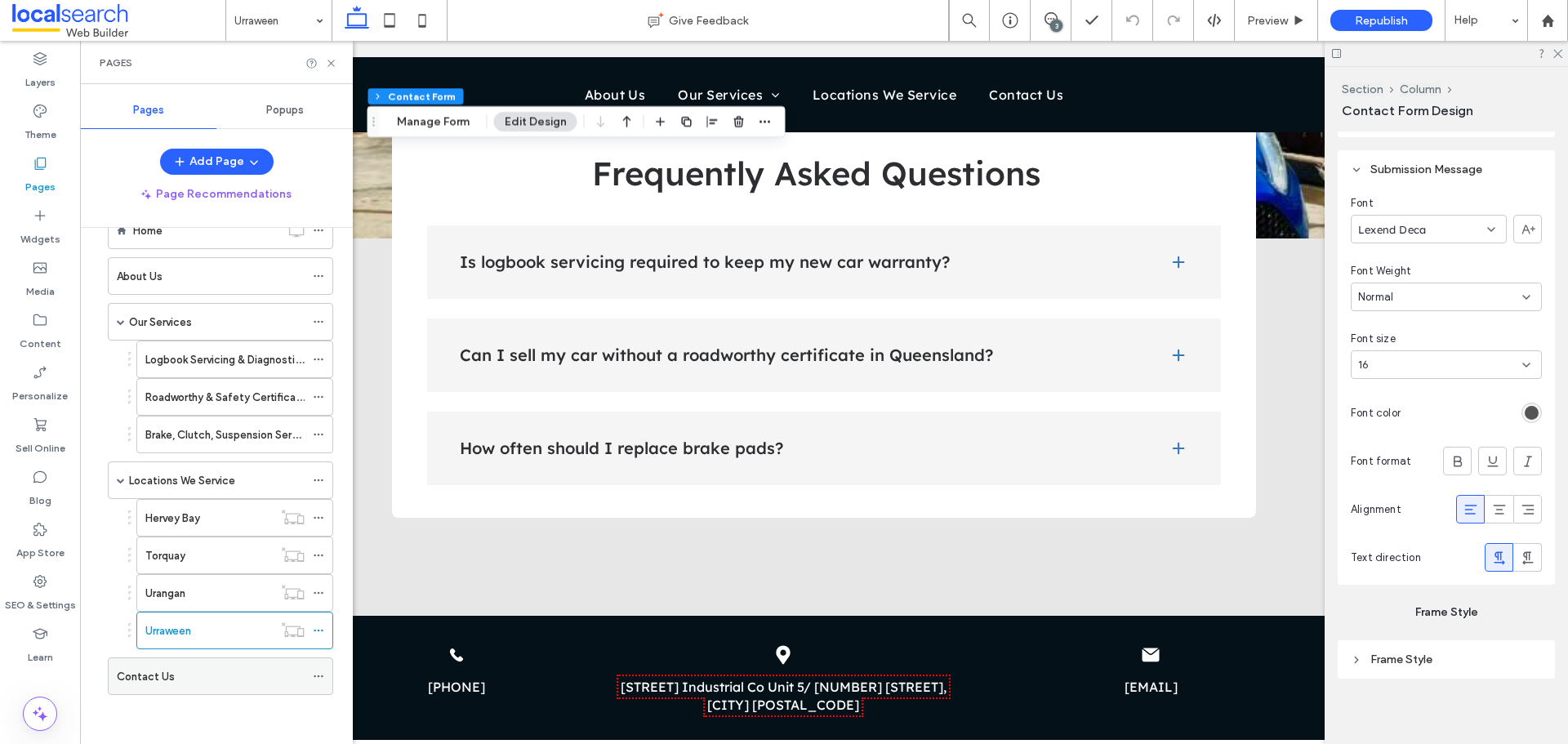 click on "Contact Us" at bounding box center (211, 676) 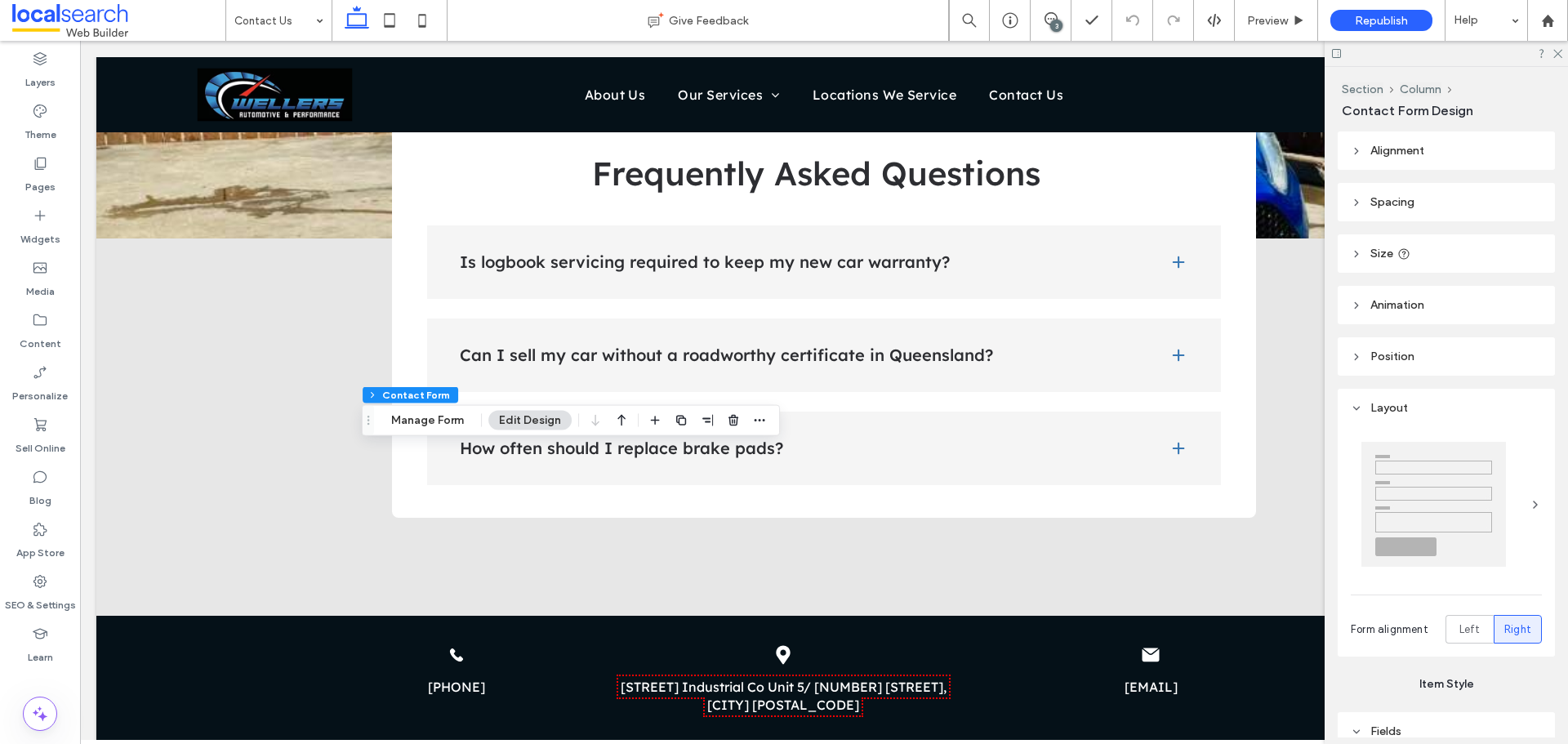 type on "*" 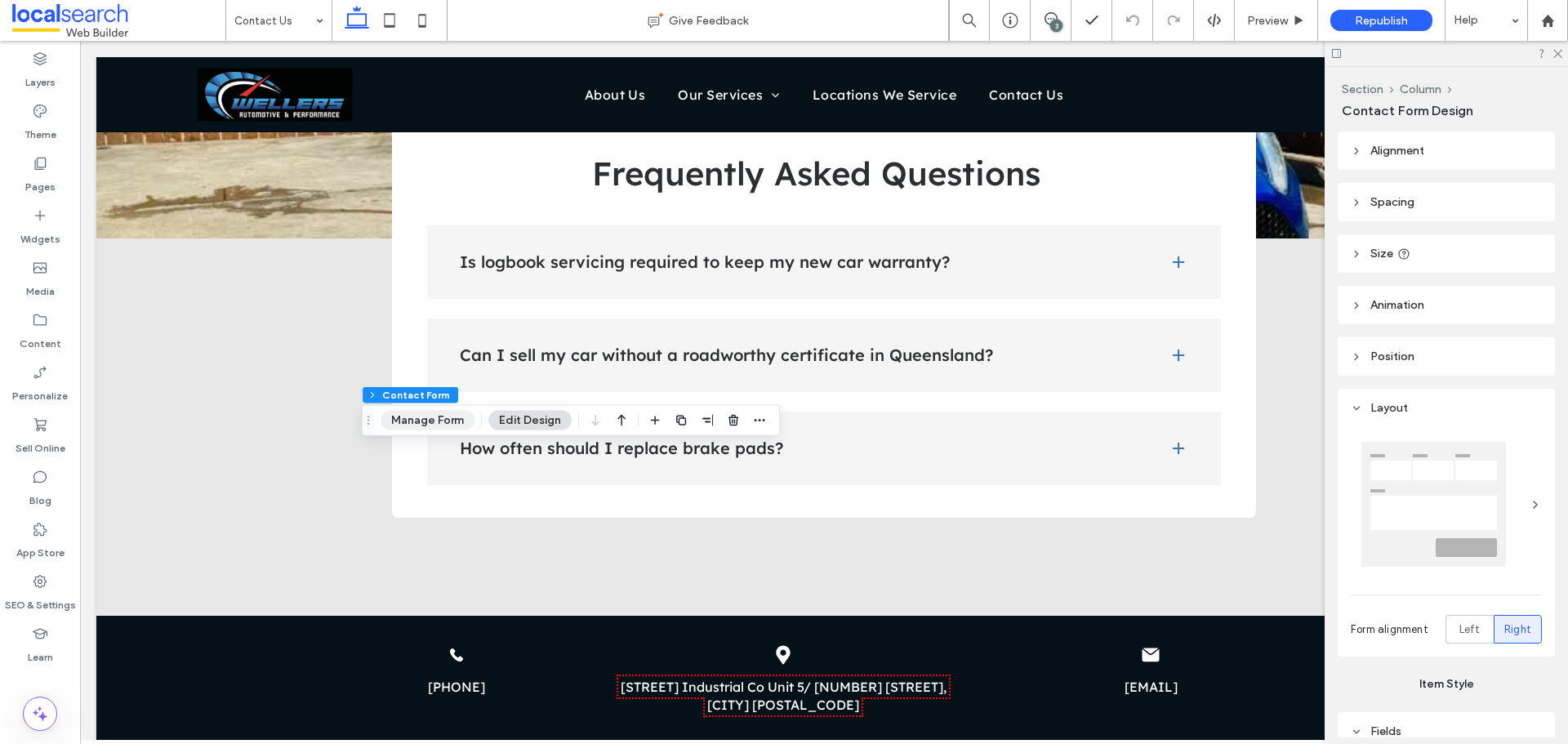 click on "Manage Form" at bounding box center (427, 421) 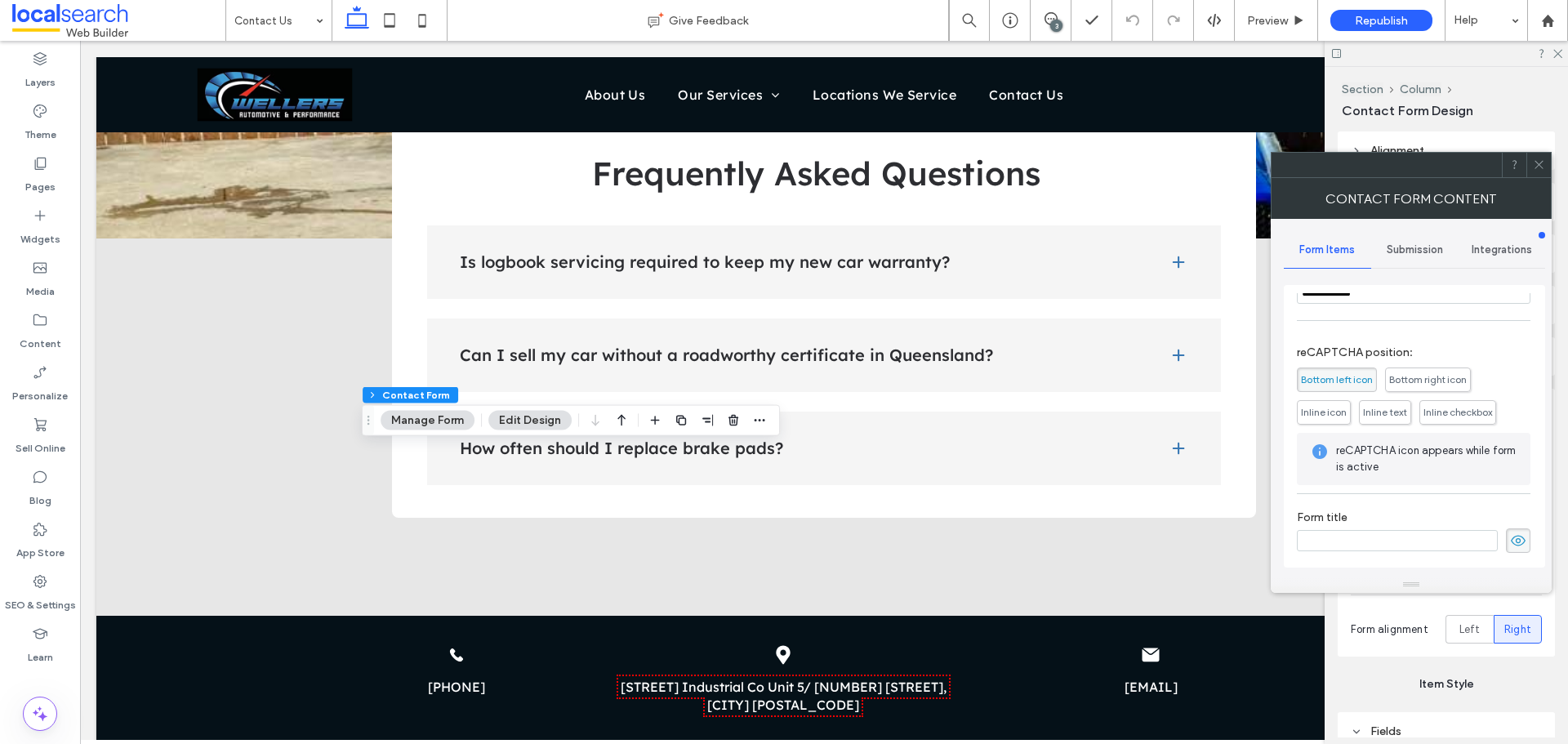 scroll, scrollTop: 331, scrollLeft: 0, axis: vertical 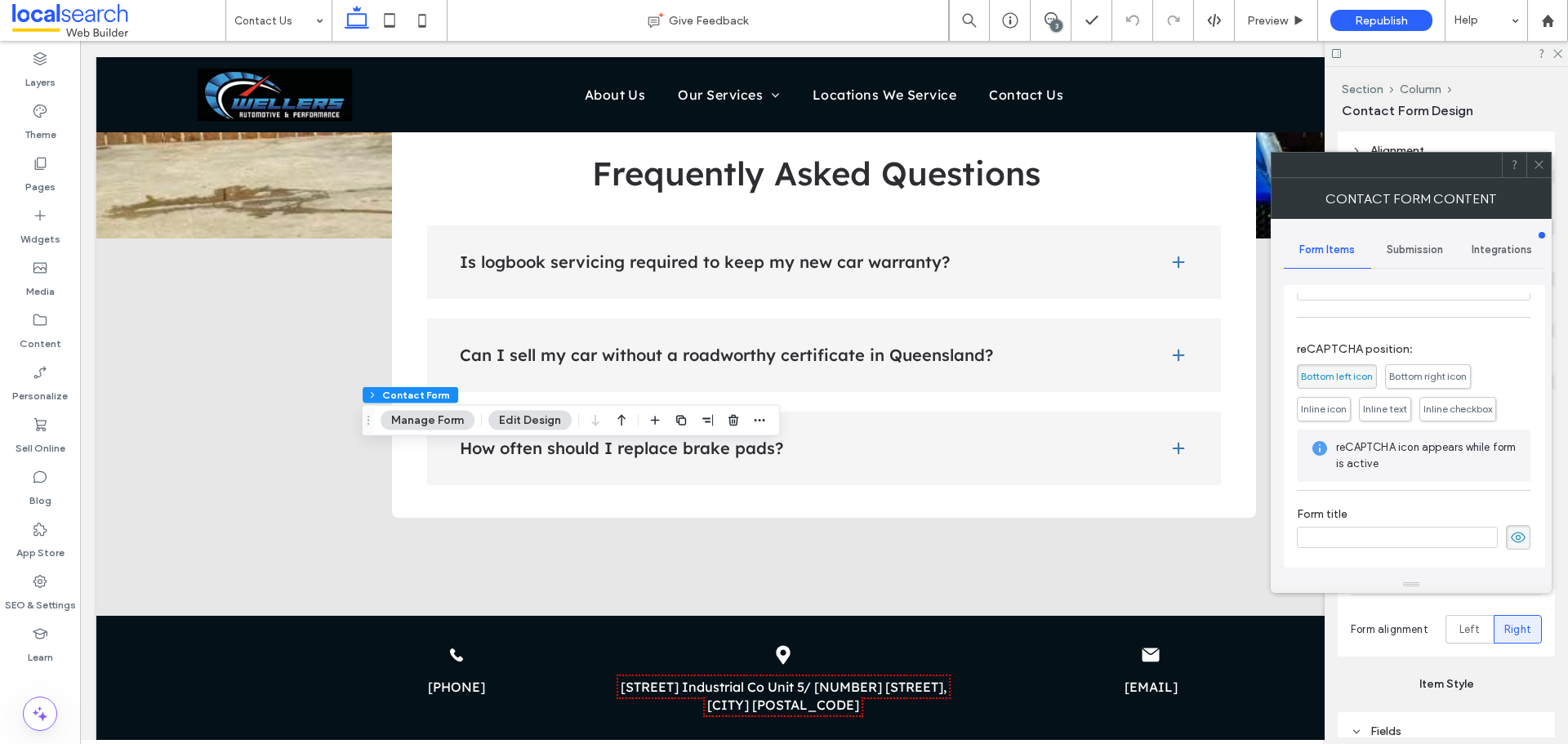 click on "Submission" at bounding box center [1414, 250] 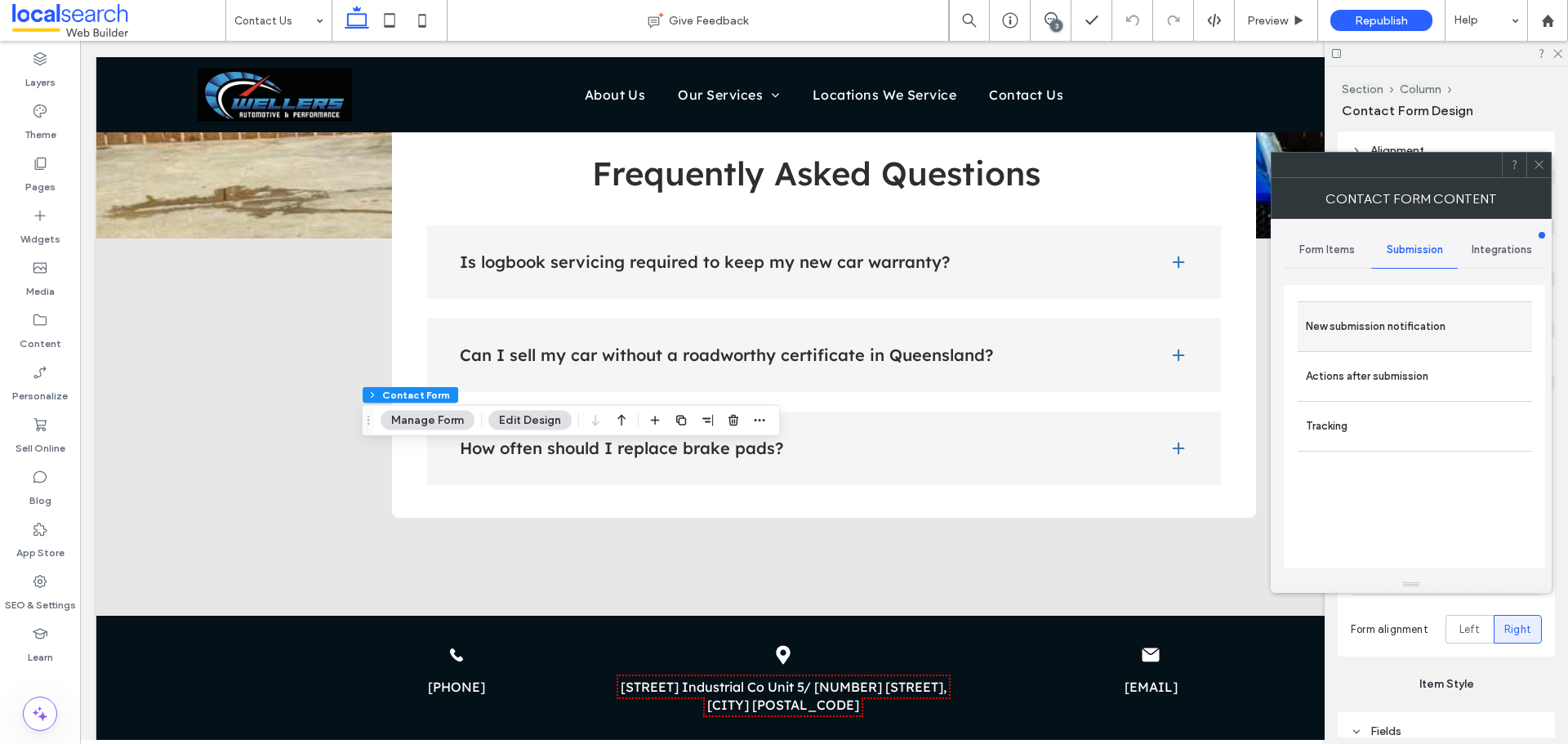 click on "New submission notification" at bounding box center [1414, 326] 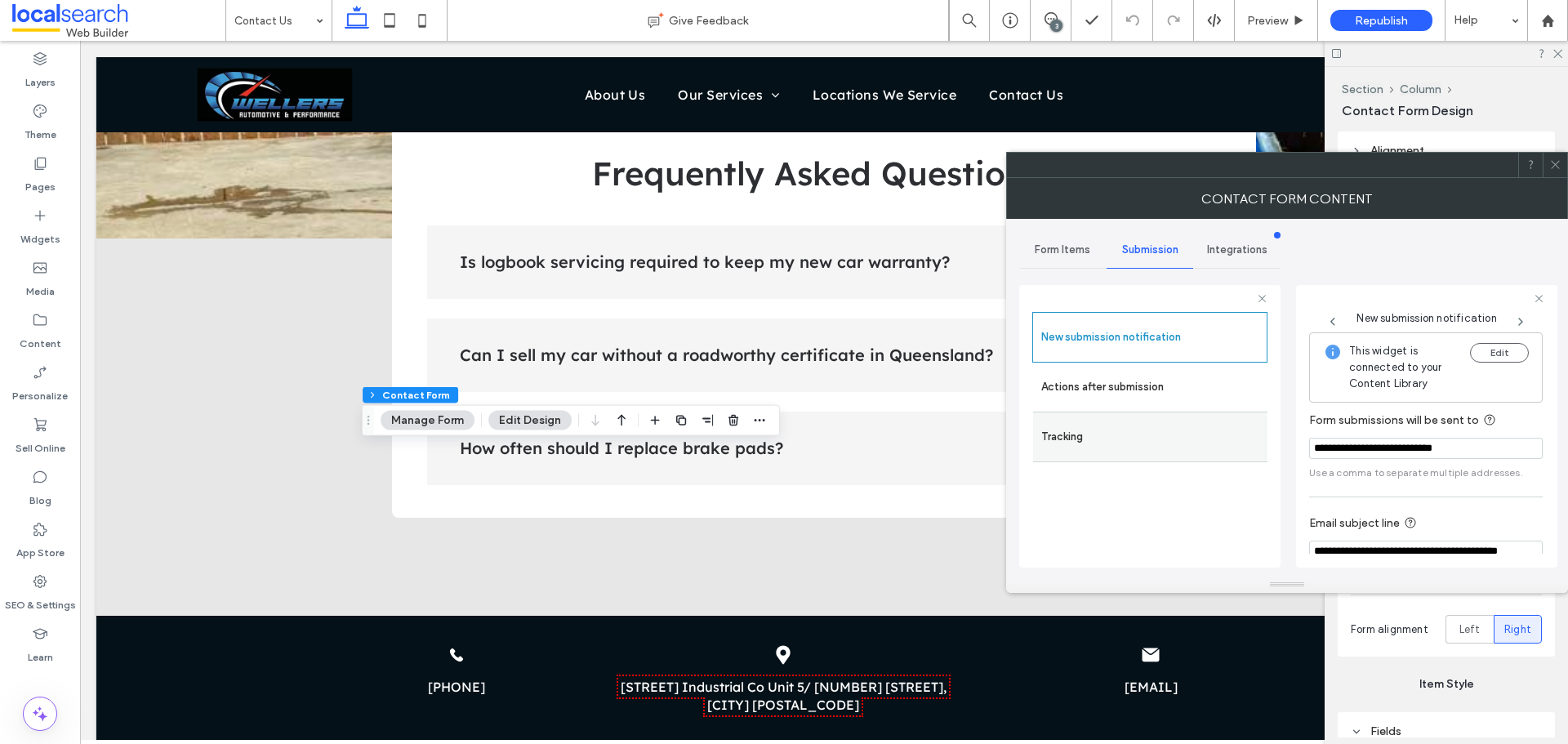 scroll, scrollTop: 85, scrollLeft: 0, axis: vertical 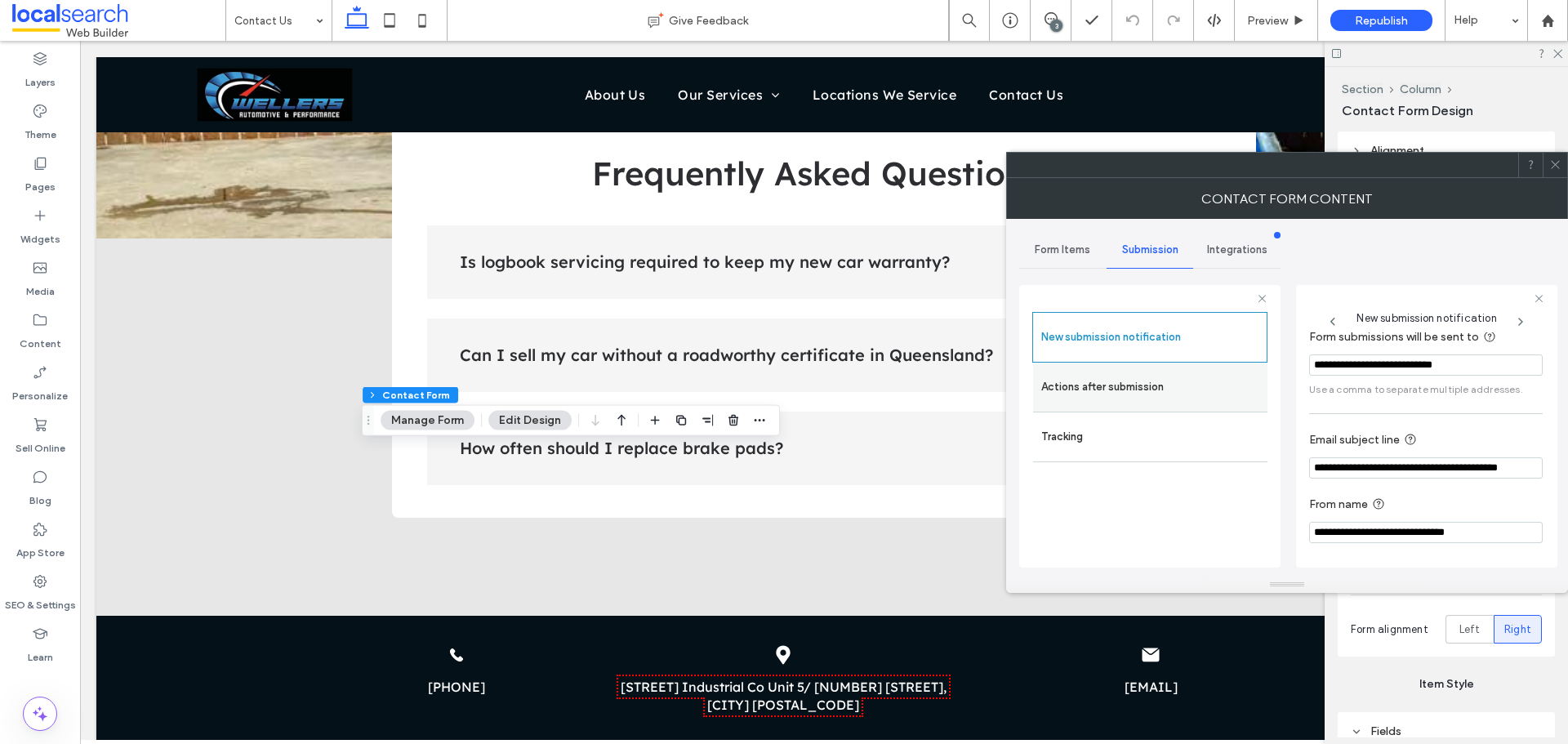 click on "Actions after submission" at bounding box center [1150, 387] 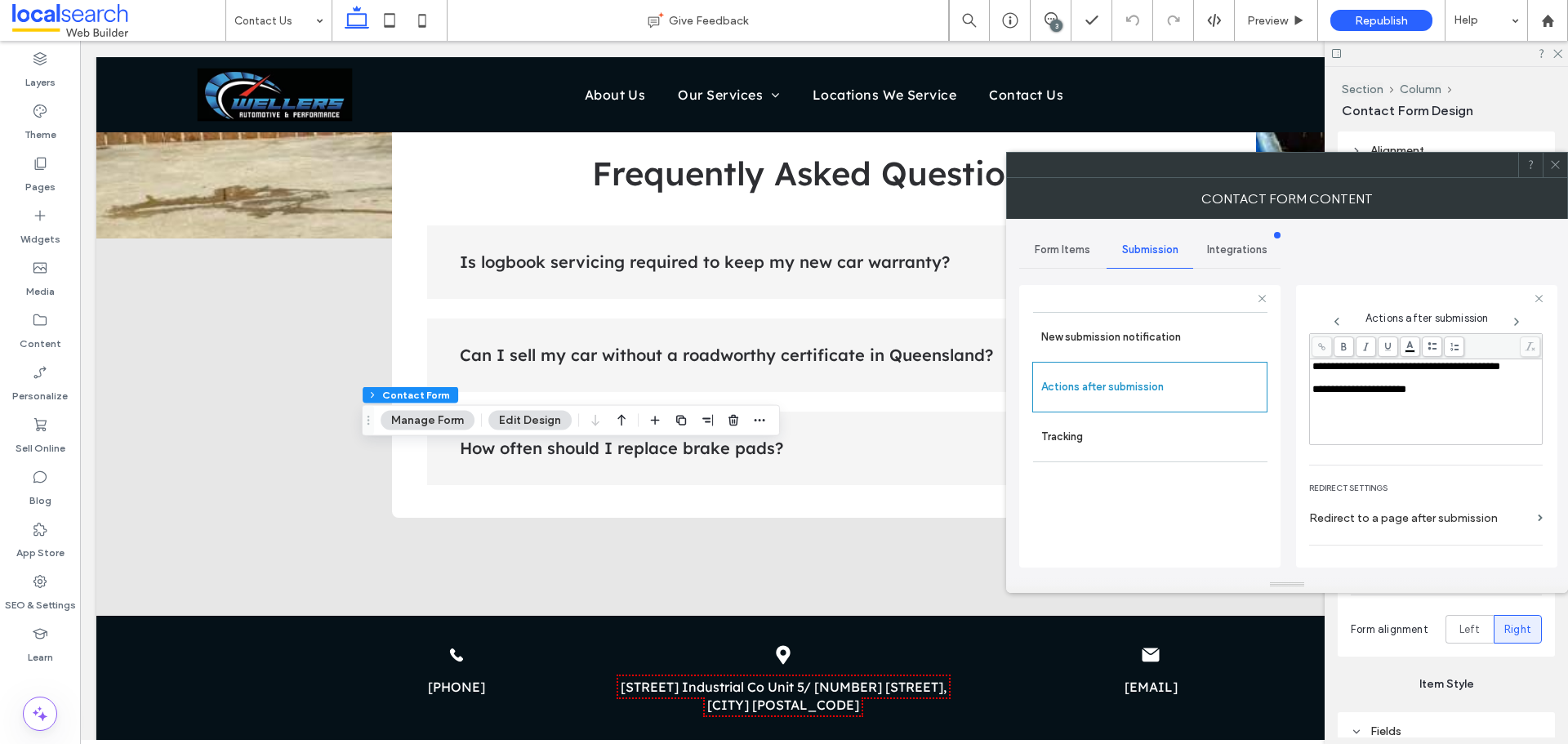 scroll, scrollTop: 282, scrollLeft: 0, axis: vertical 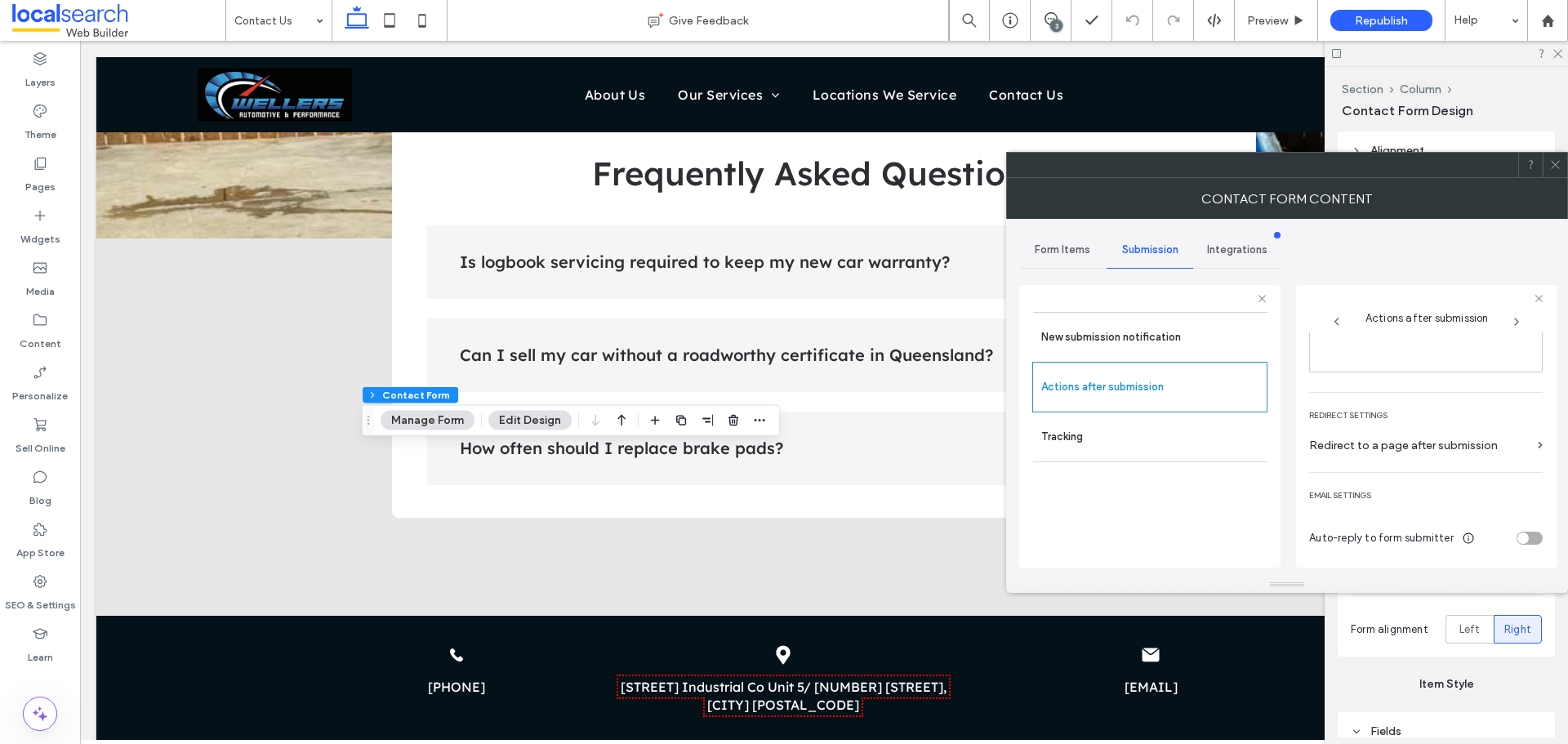 click at bounding box center [1555, 165] 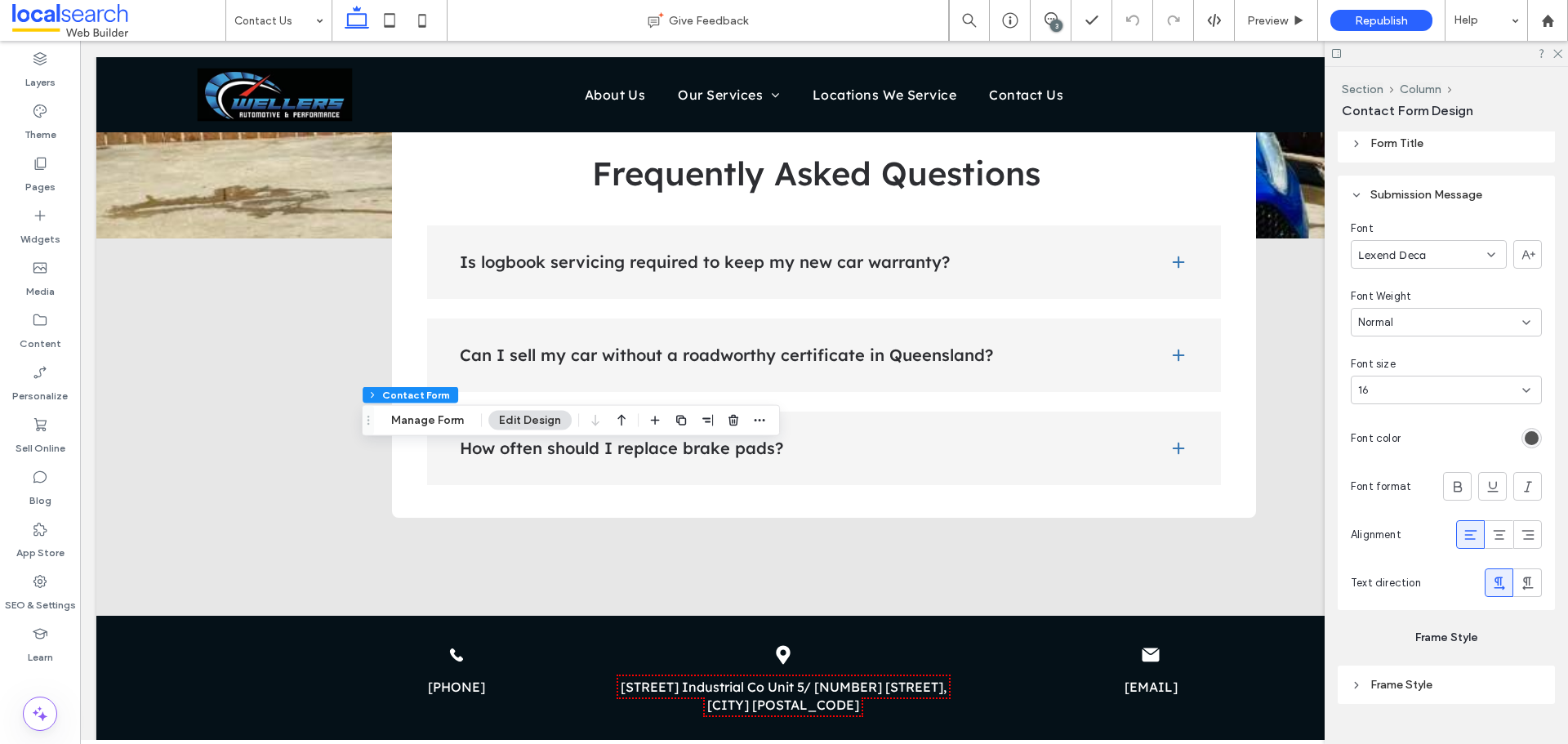 scroll, scrollTop: 1640, scrollLeft: 0, axis: vertical 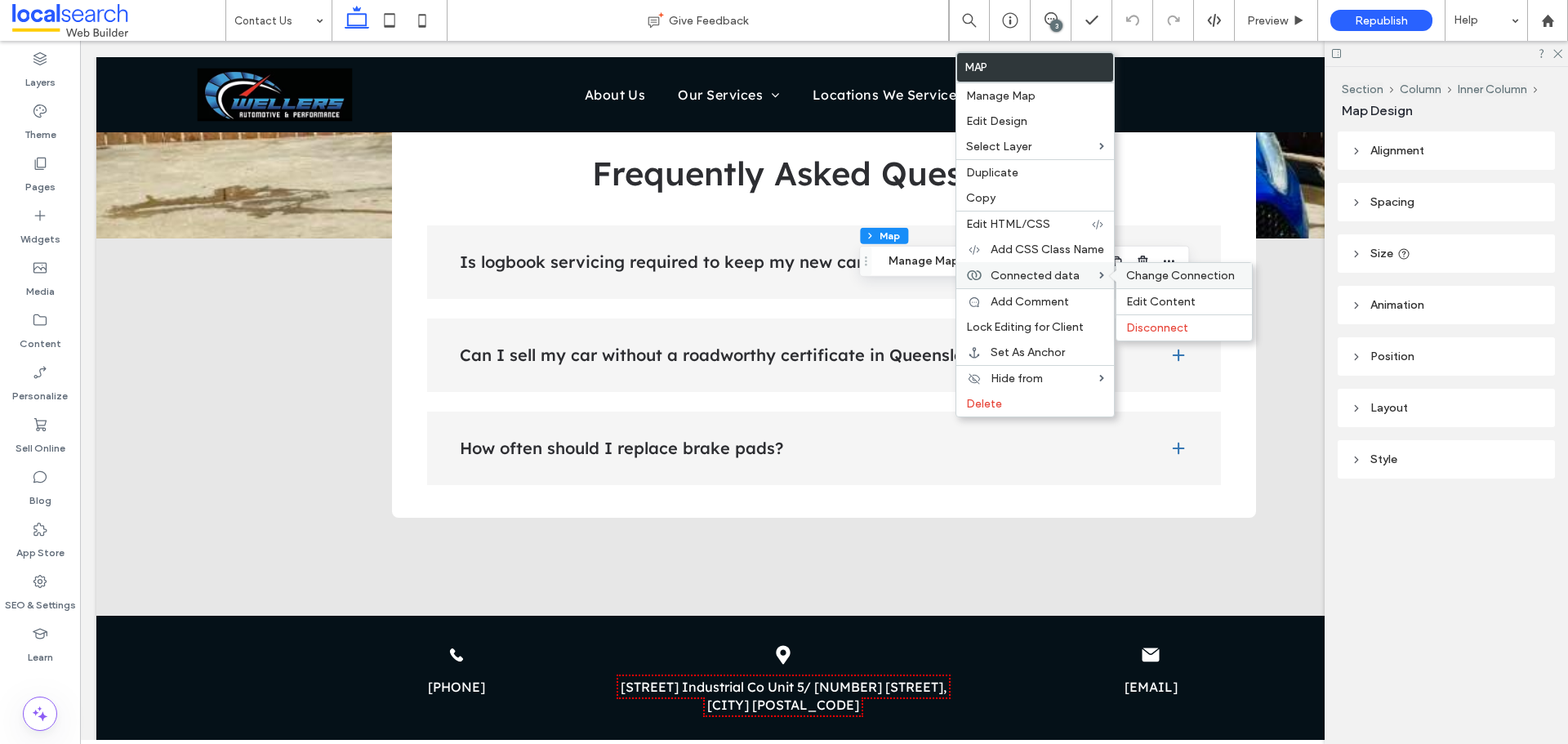 click on "Change Connection" at bounding box center (1180, 275) 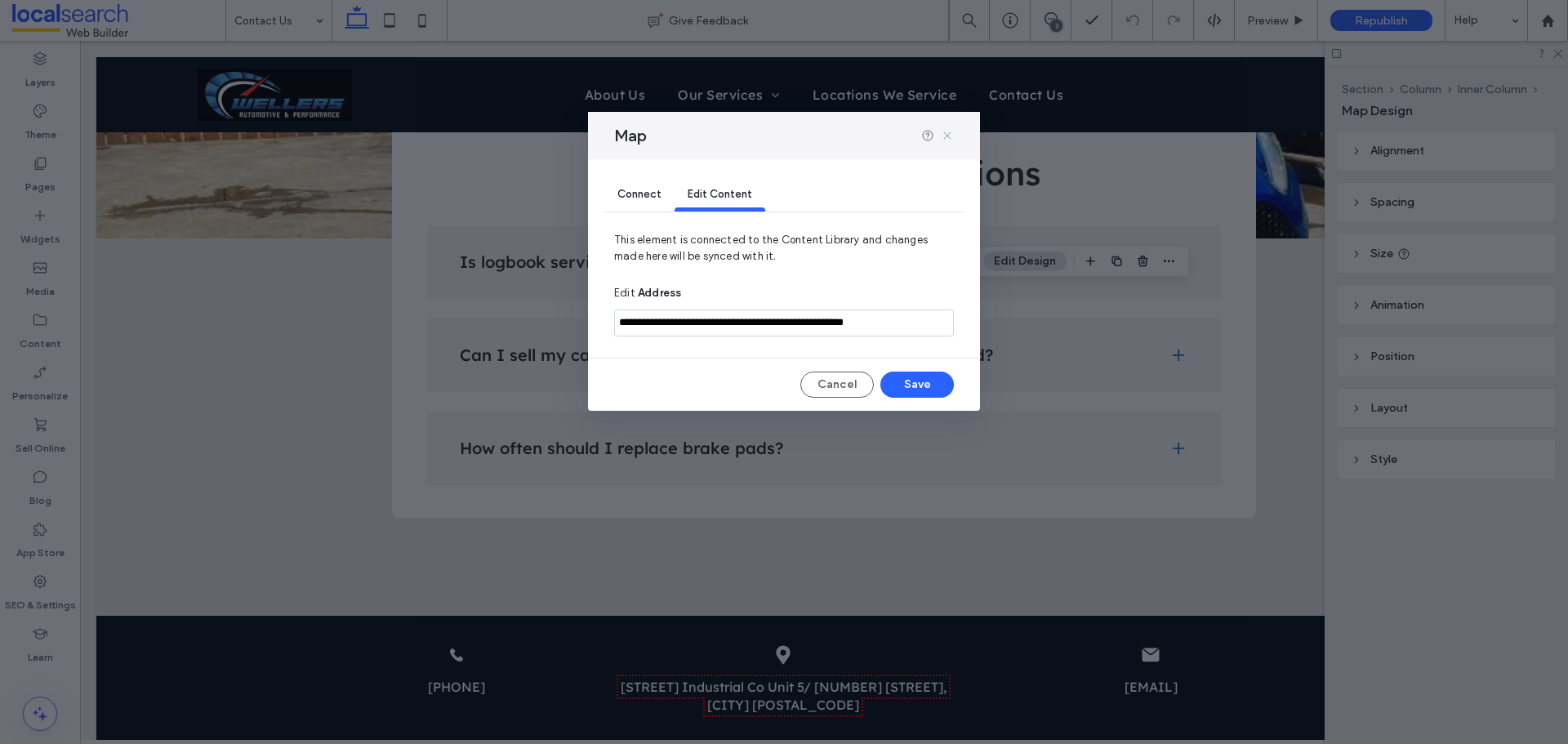 click 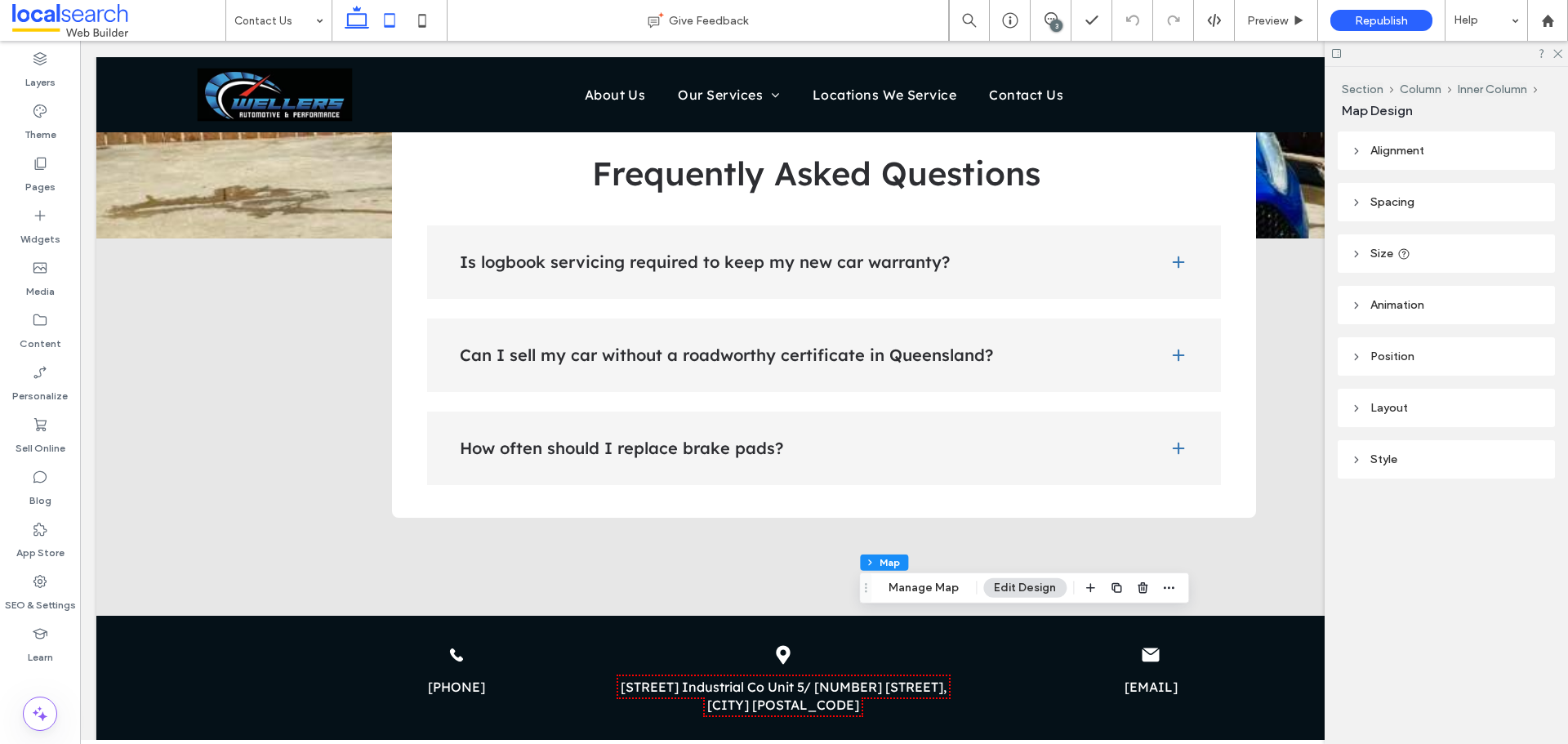 click 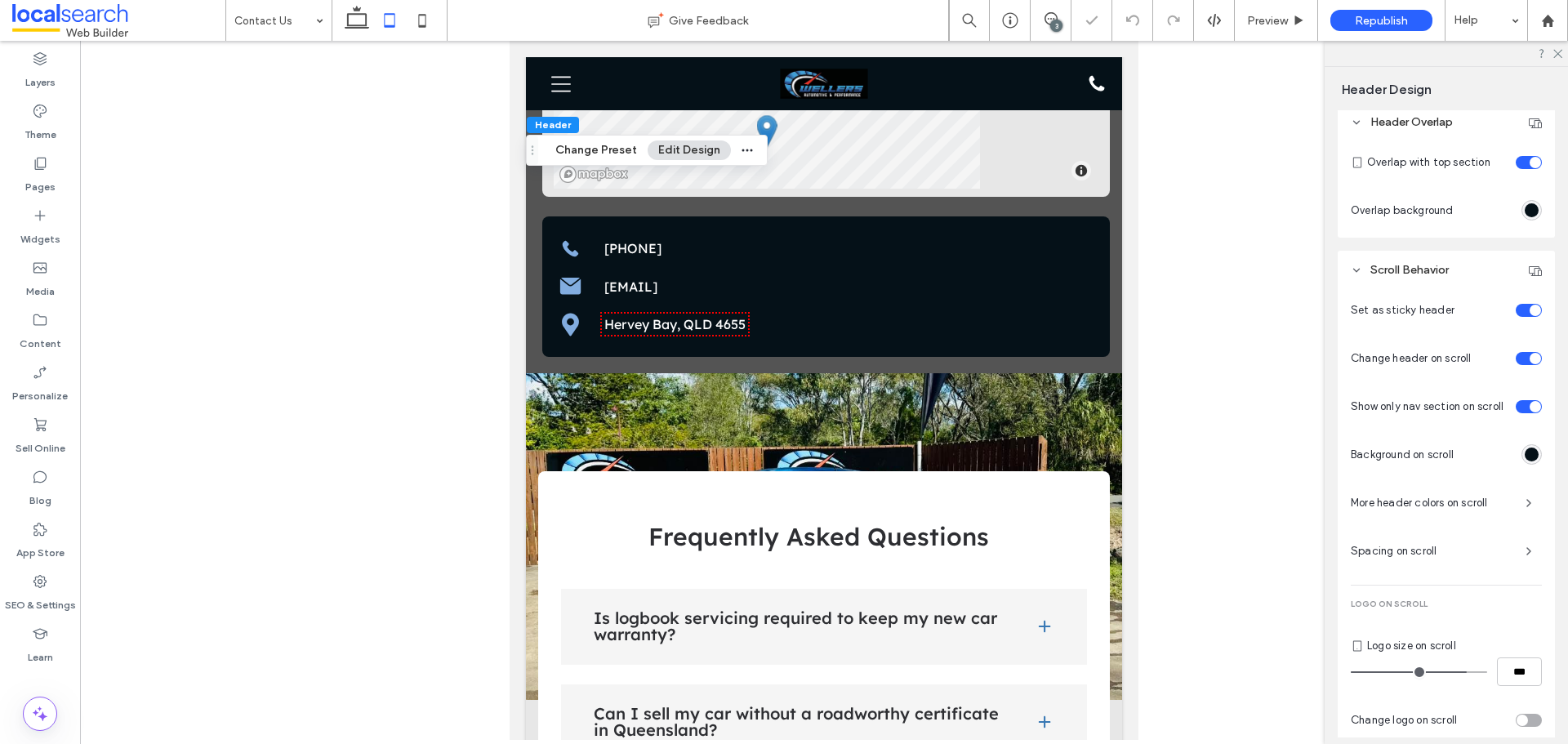 scroll, scrollTop: 692, scrollLeft: 0, axis: vertical 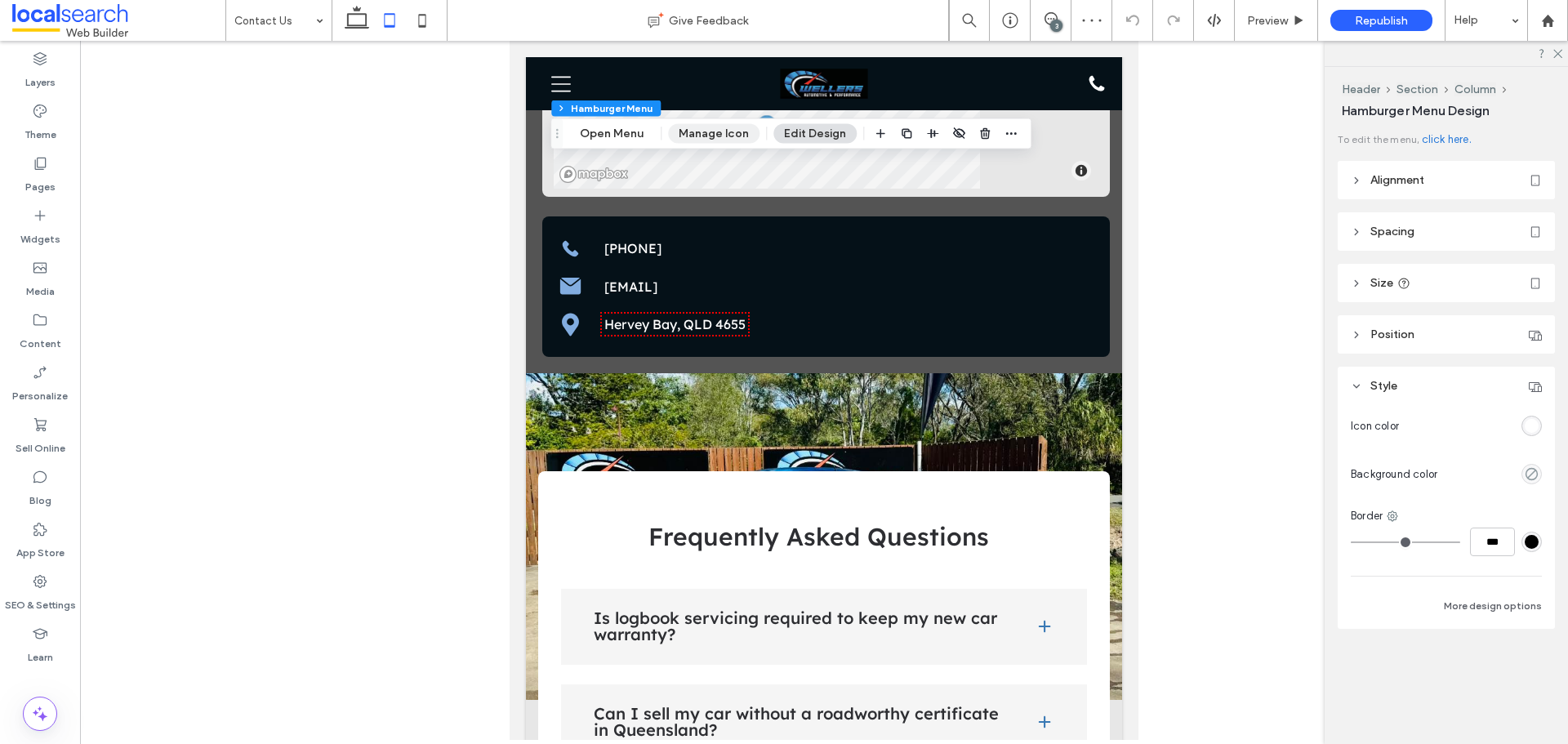 click on "Manage Icon" at bounding box center [714, 134] 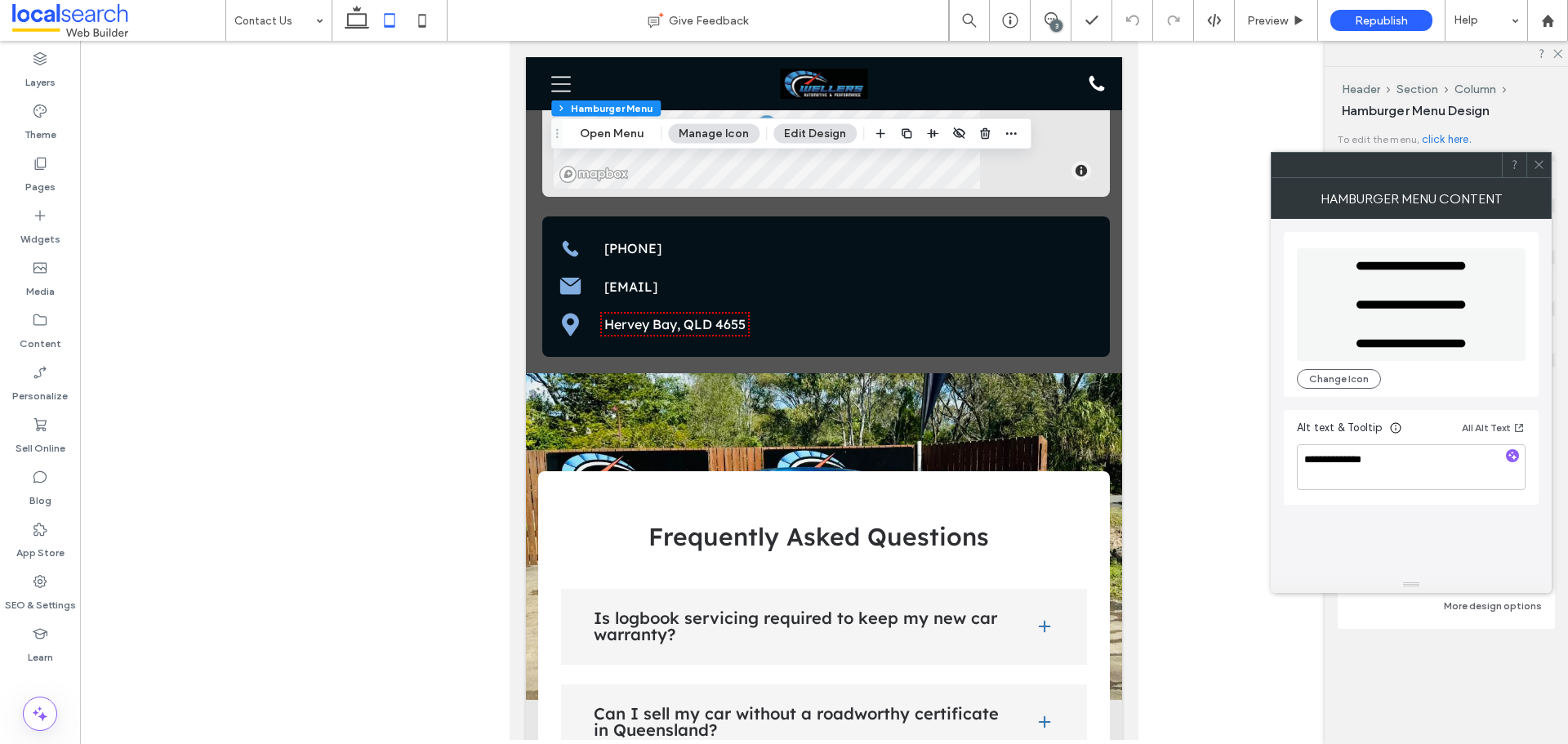 click 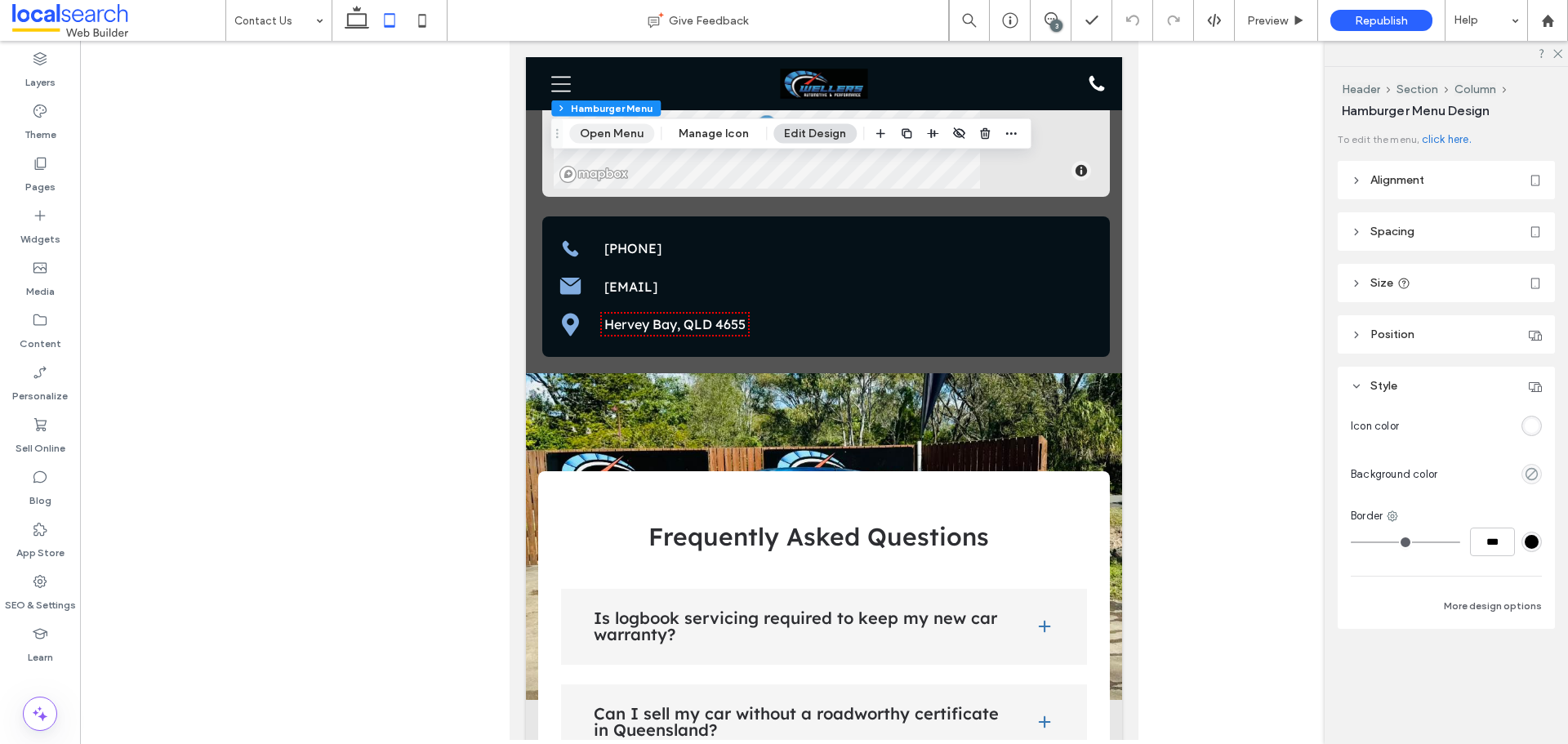 click on "Open Menu" at bounding box center [612, 134] 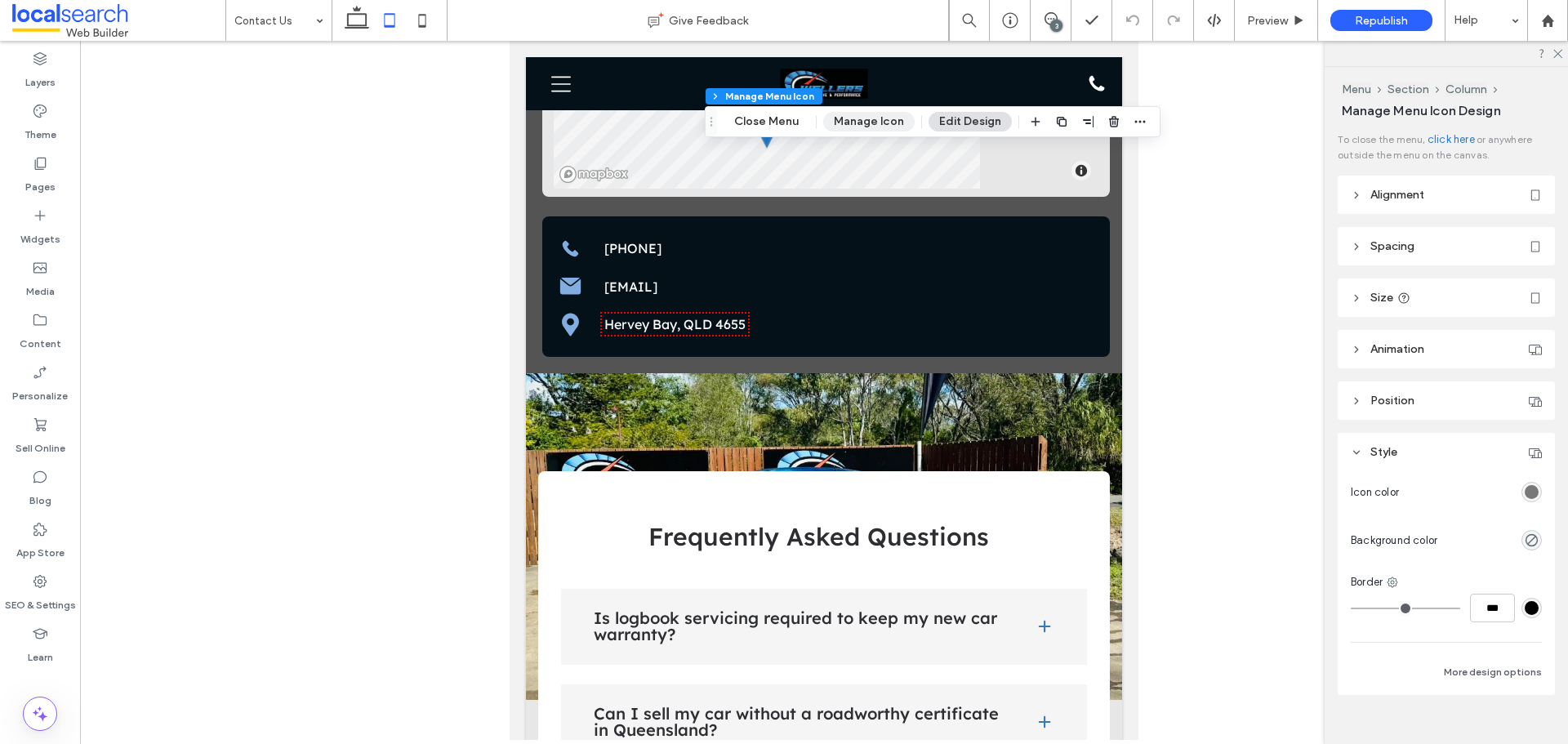 click on "Manage Icon" at bounding box center (869, 122) 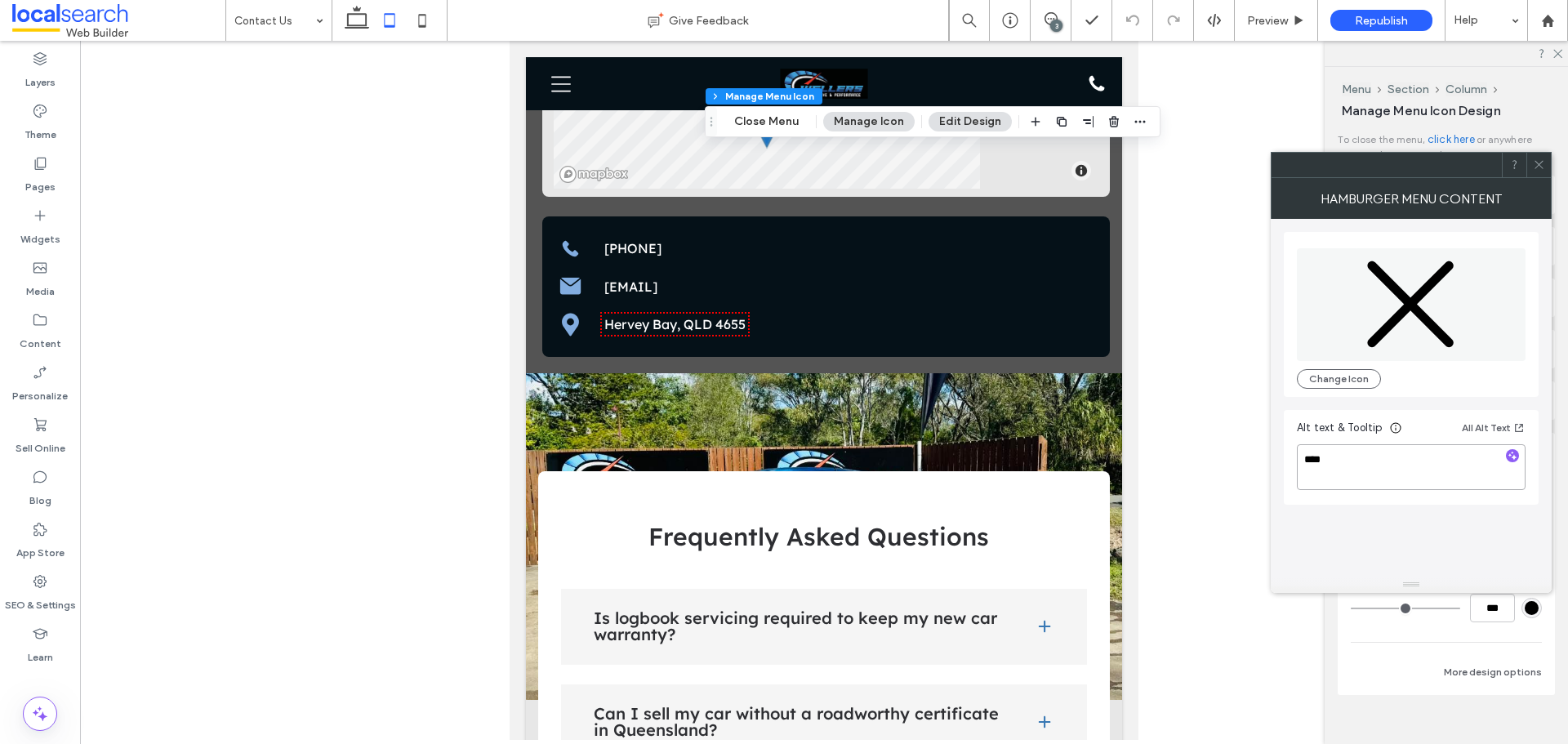 click on "****" at bounding box center [1411, 467] 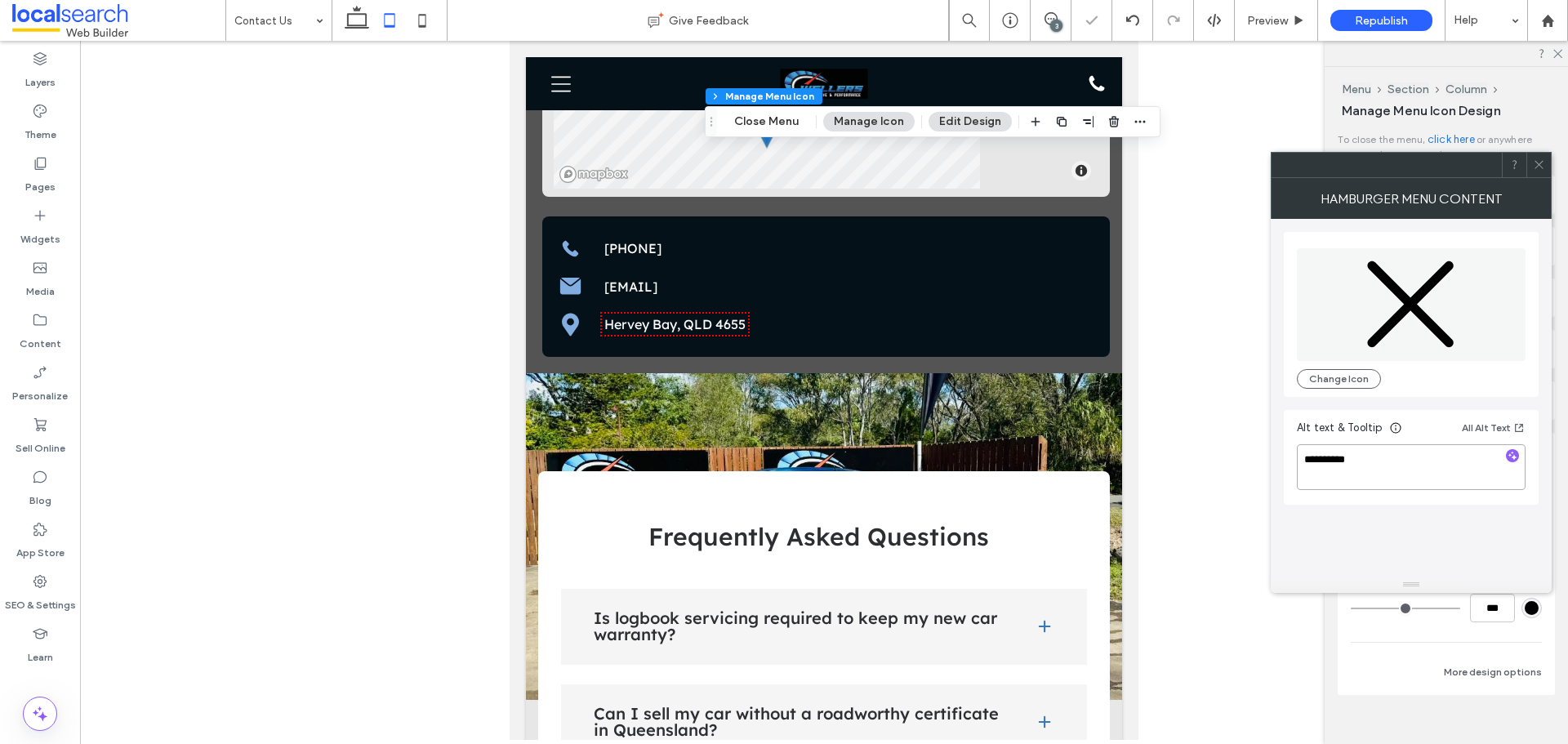 type on "**********" 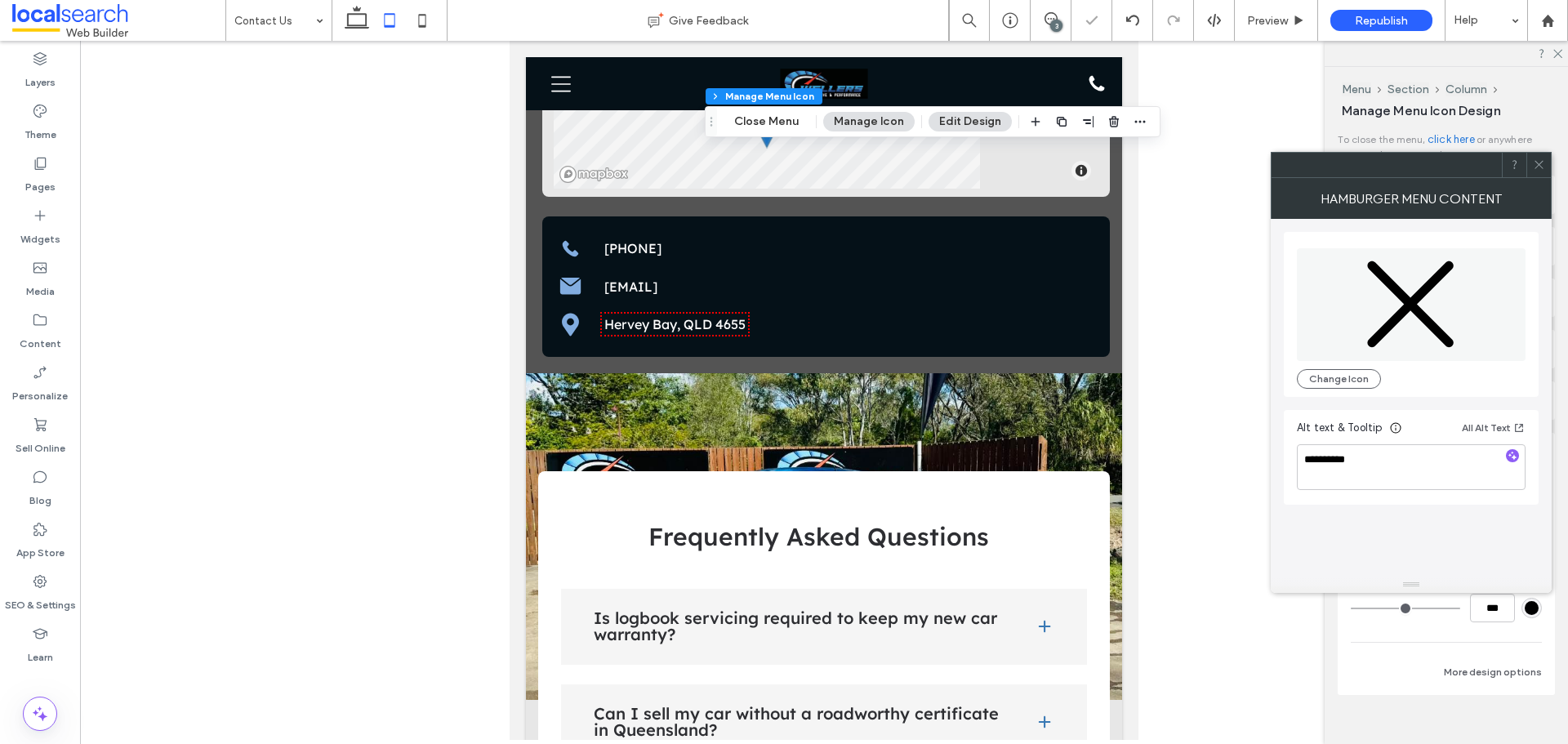 click 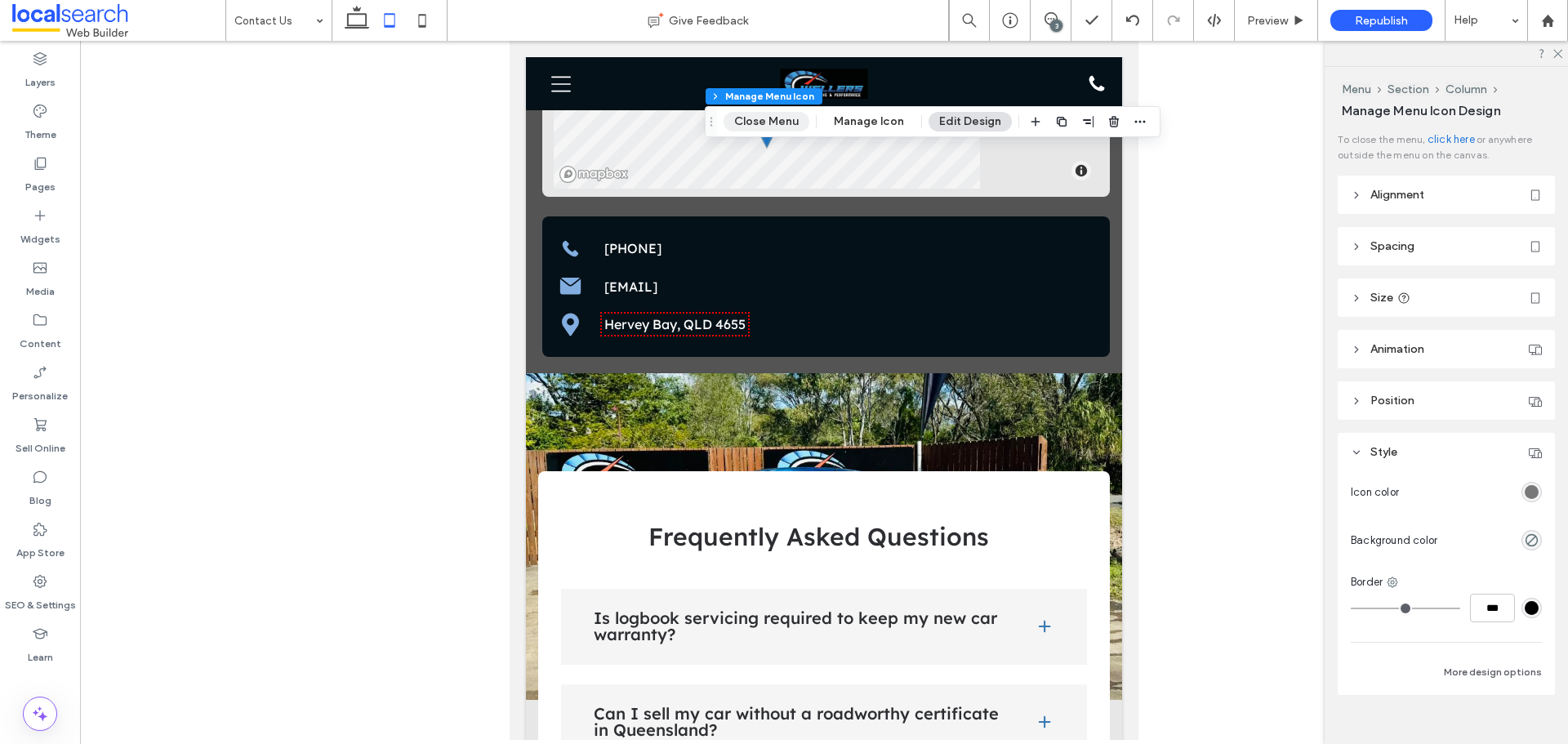 click on "Close Menu" at bounding box center (766, 122) 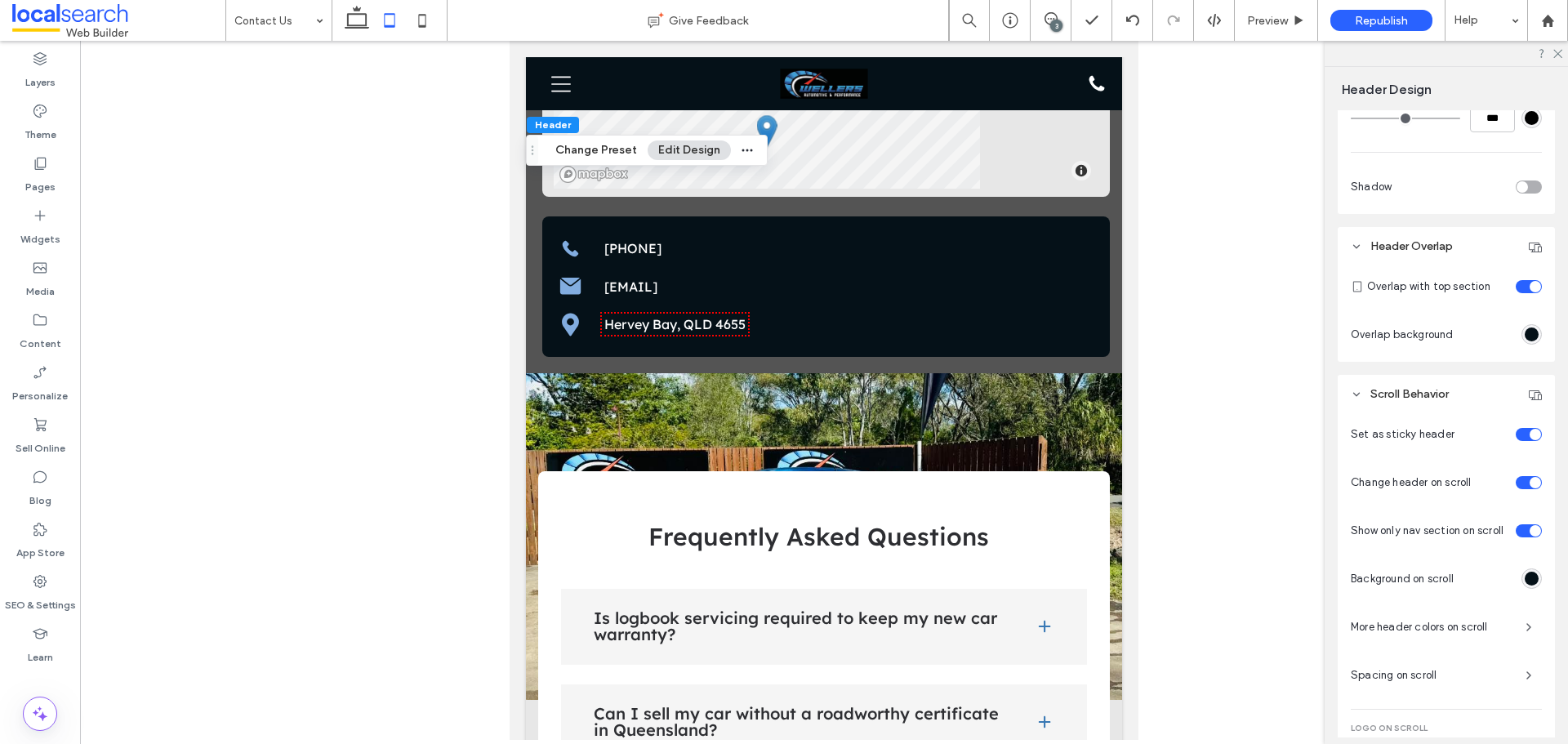 scroll, scrollTop: 692, scrollLeft: 0, axis: vertical 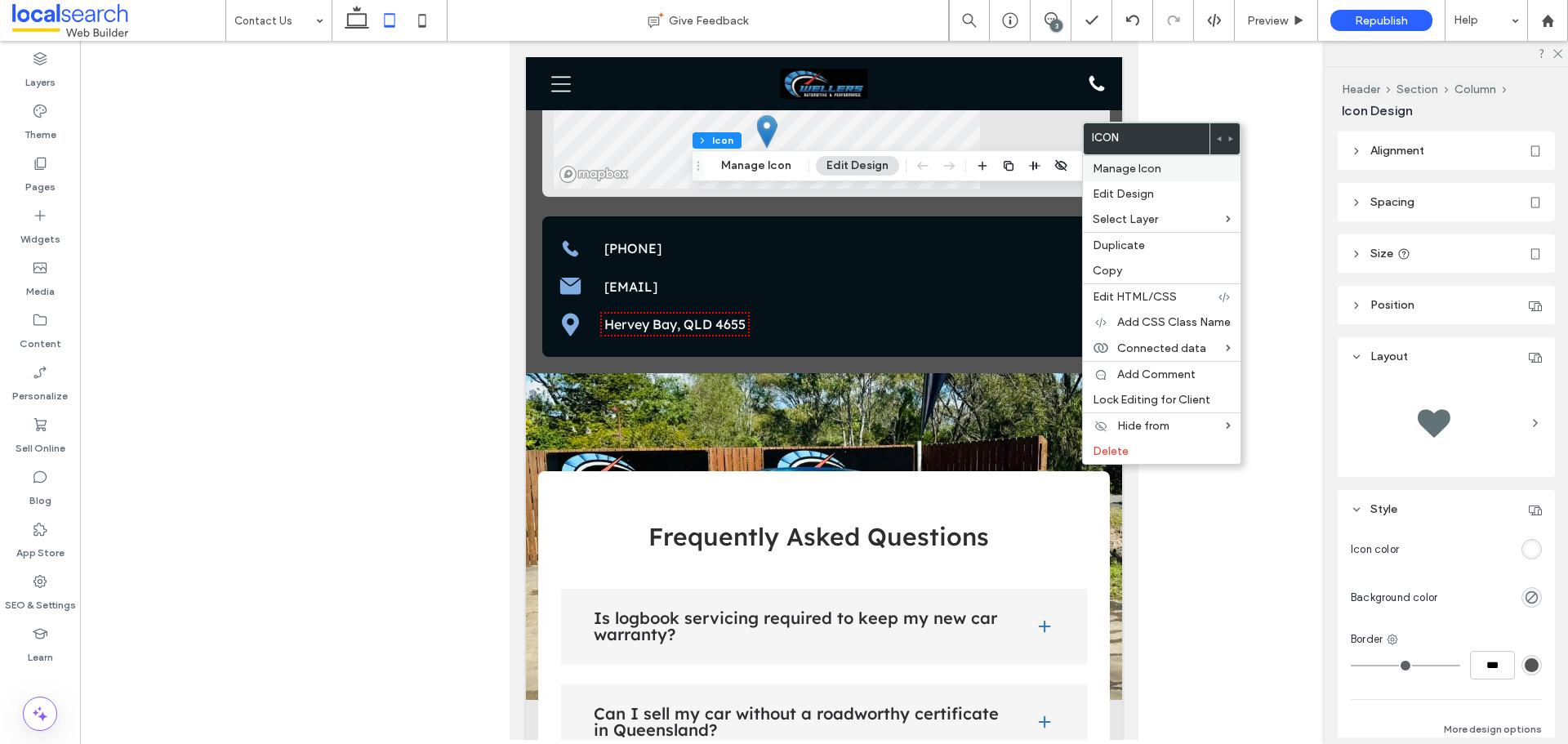 click on "Manage Icon" at bounding box center [1127, 168] 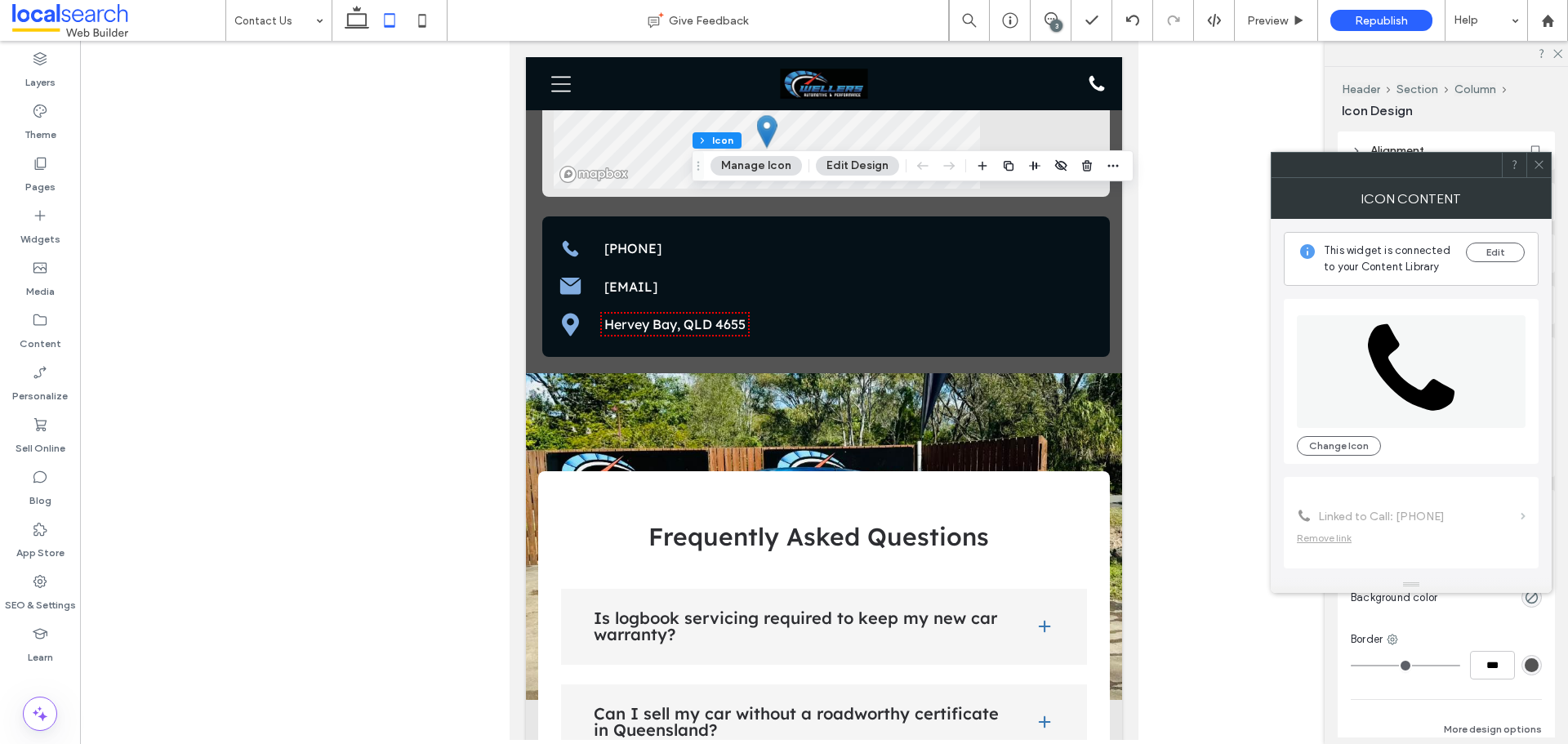 scroll, scrollTop: 100, scrollLeft: 0, axis: vertical 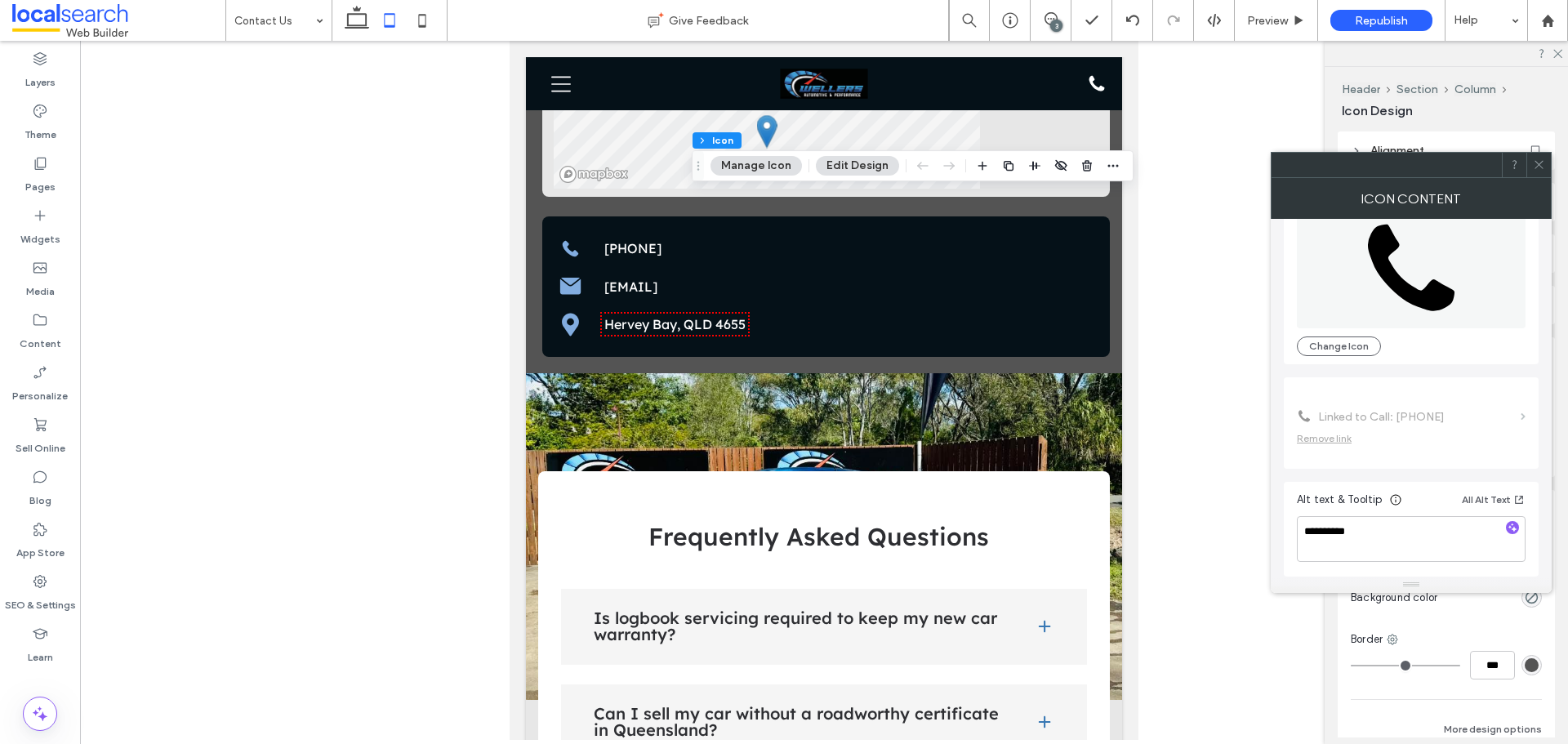 click 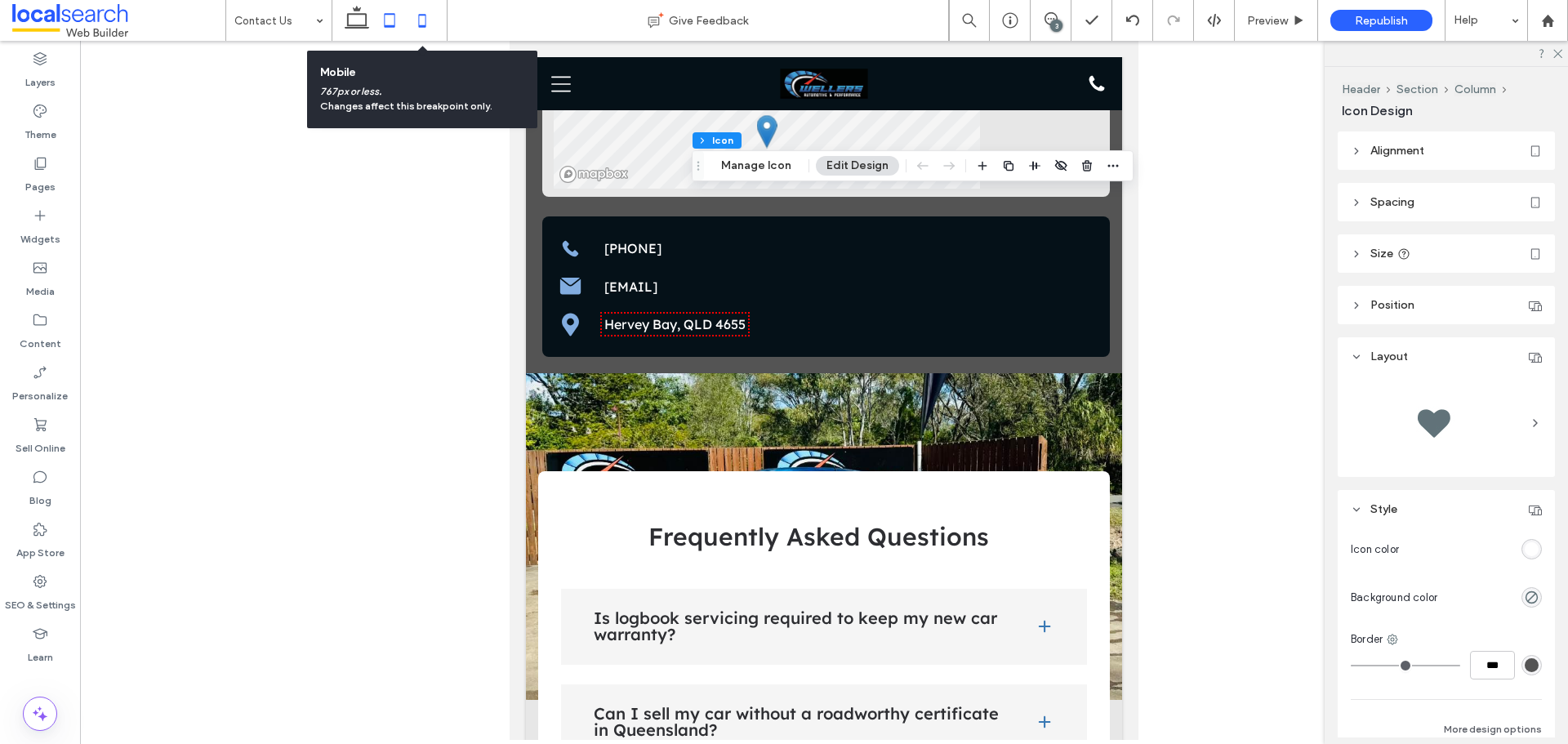 click 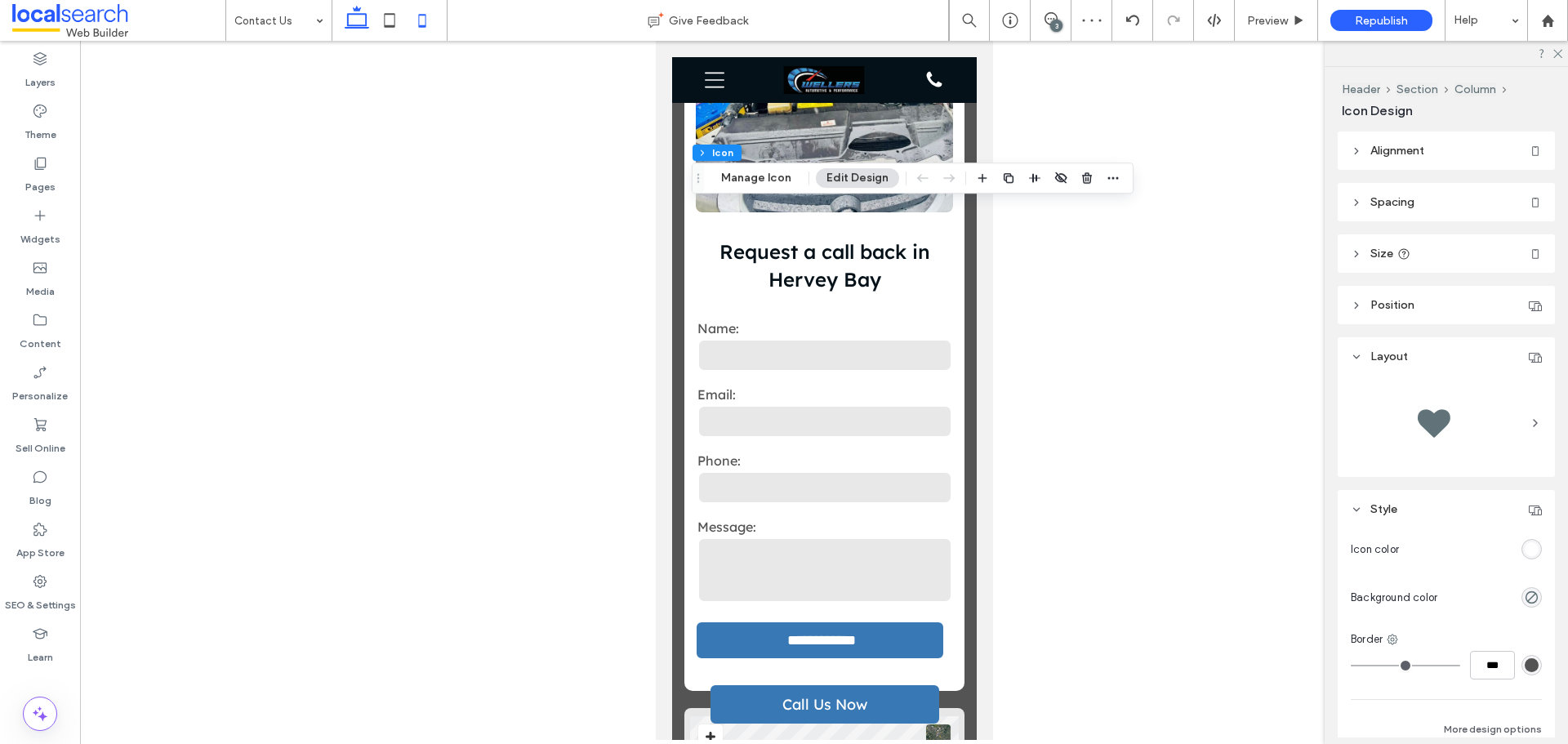 click 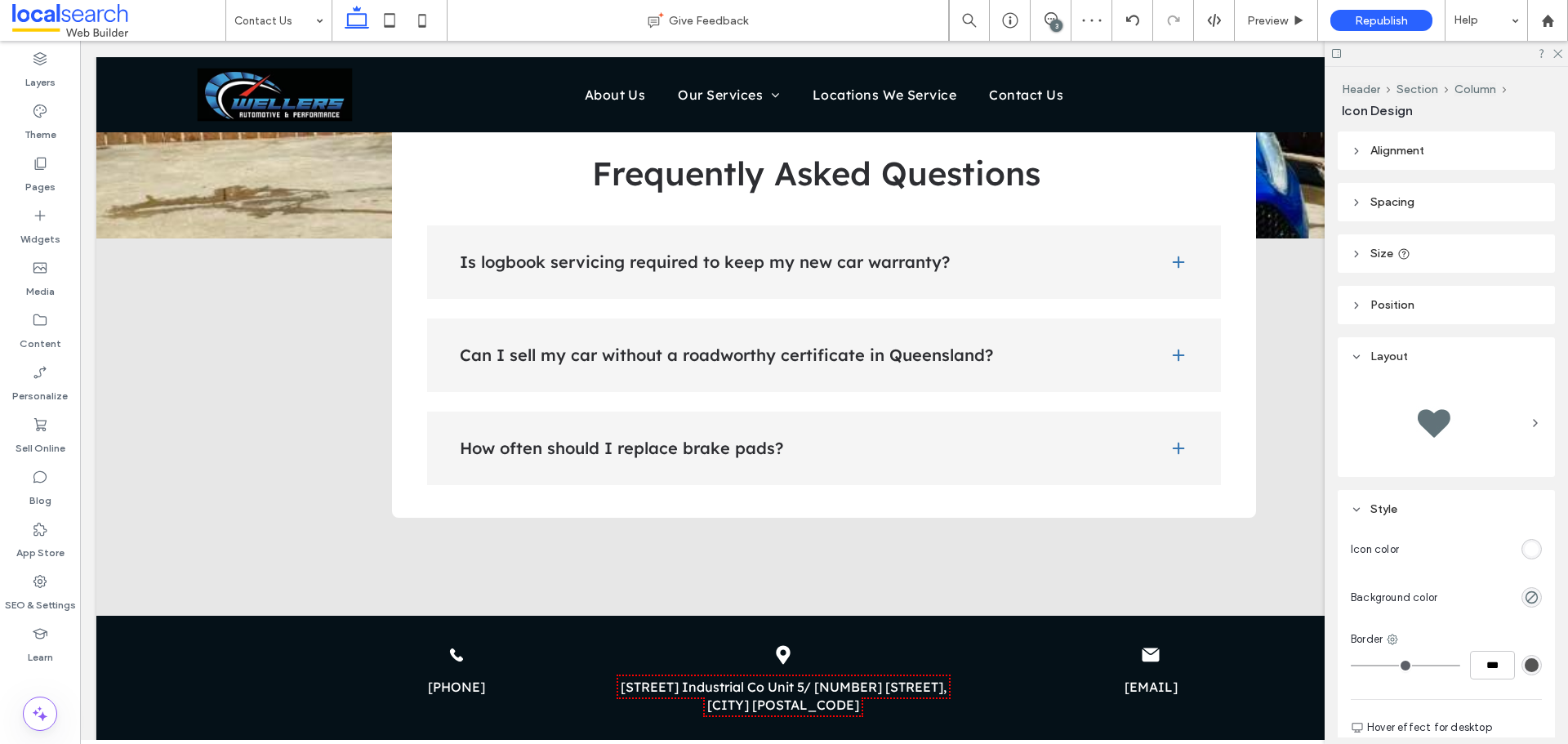 type on "**" 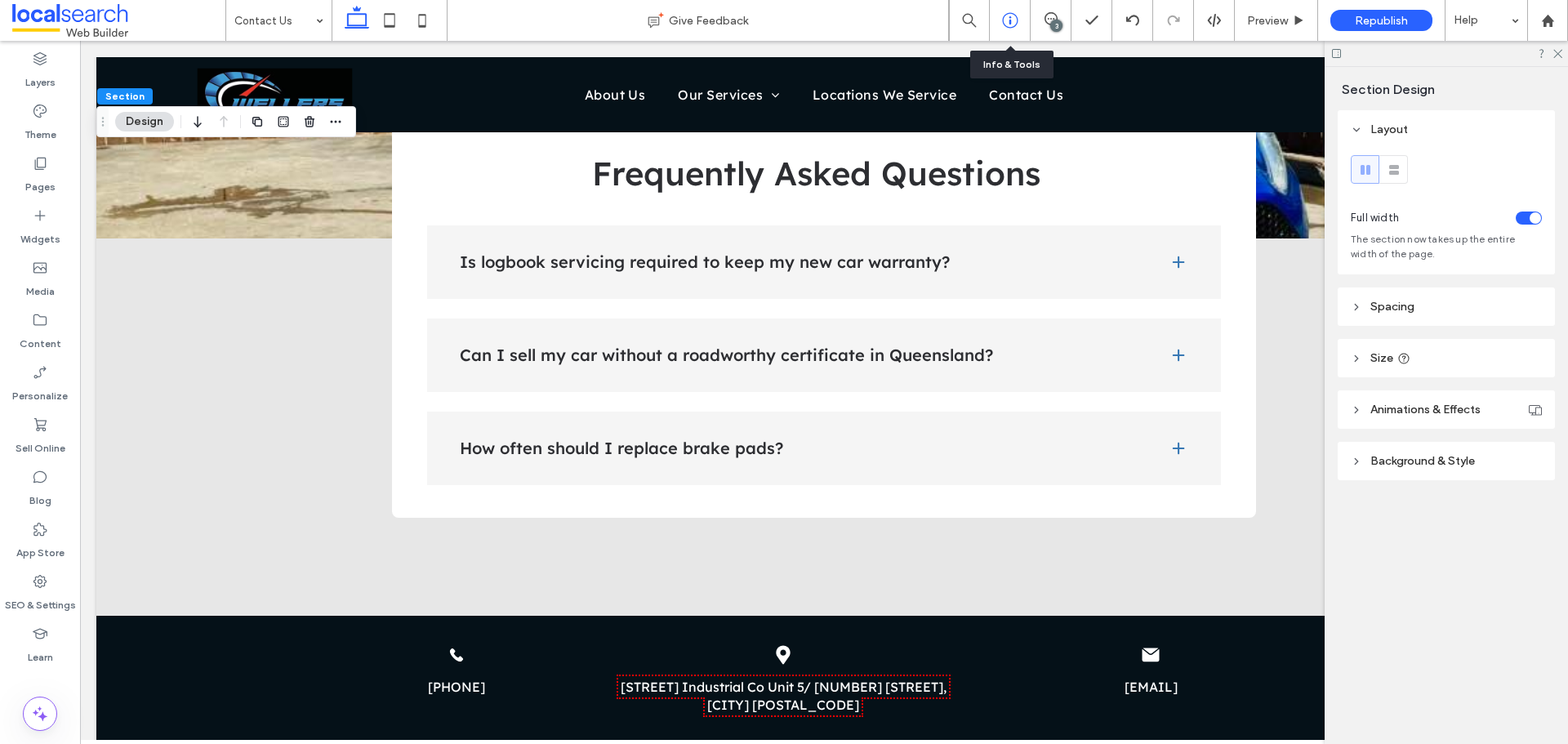 click 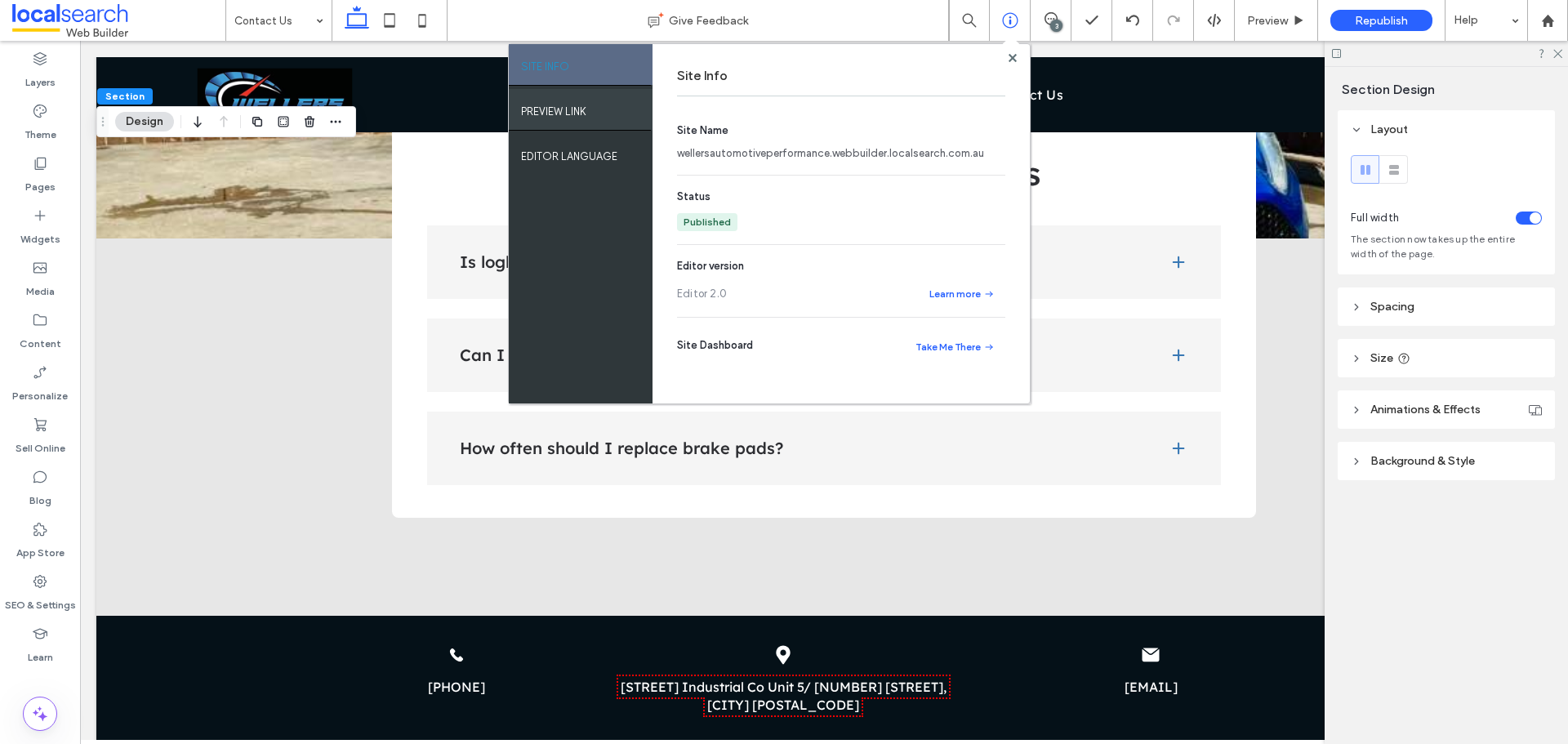 click on "PREVIEW LINK" at bounding box center [581, 109] 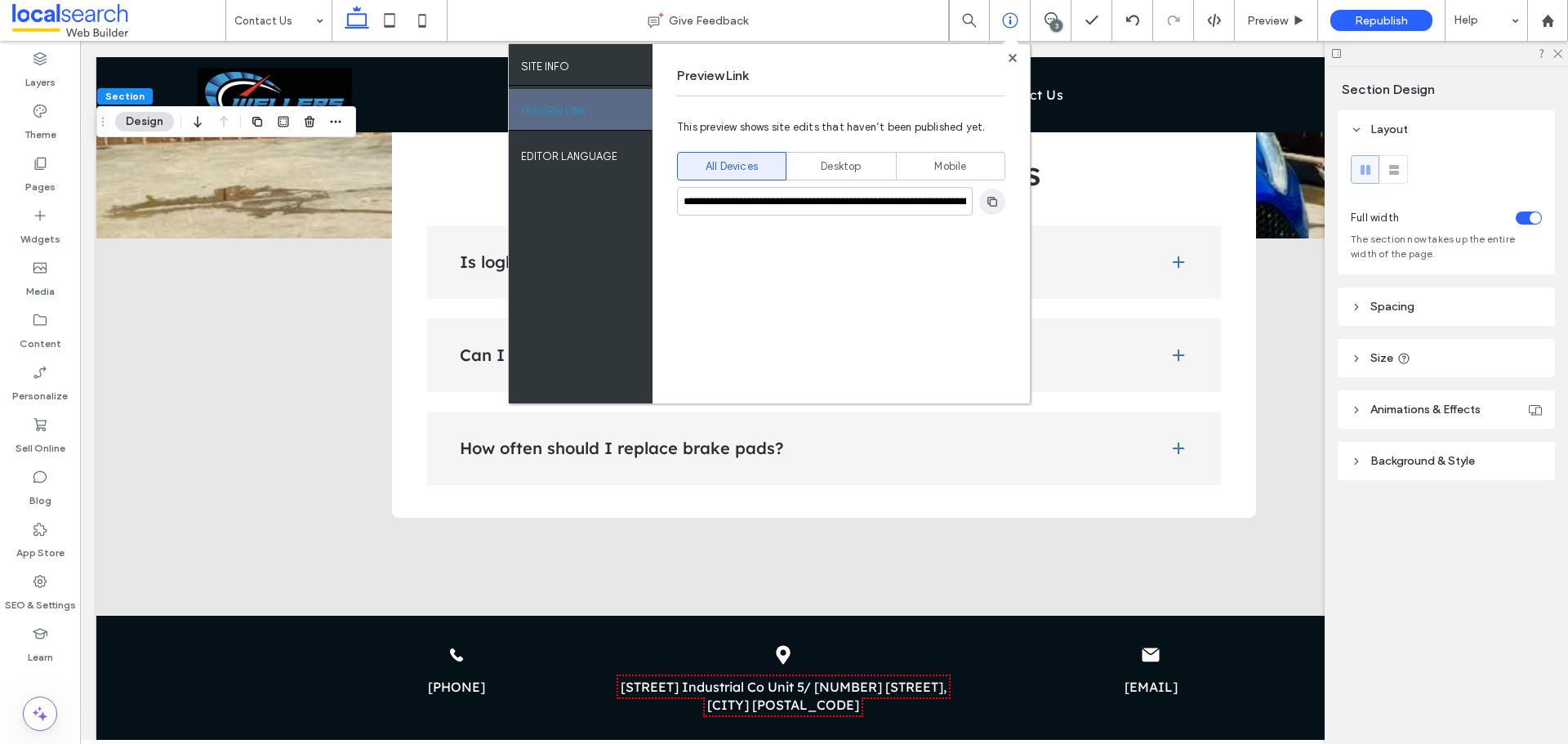 click 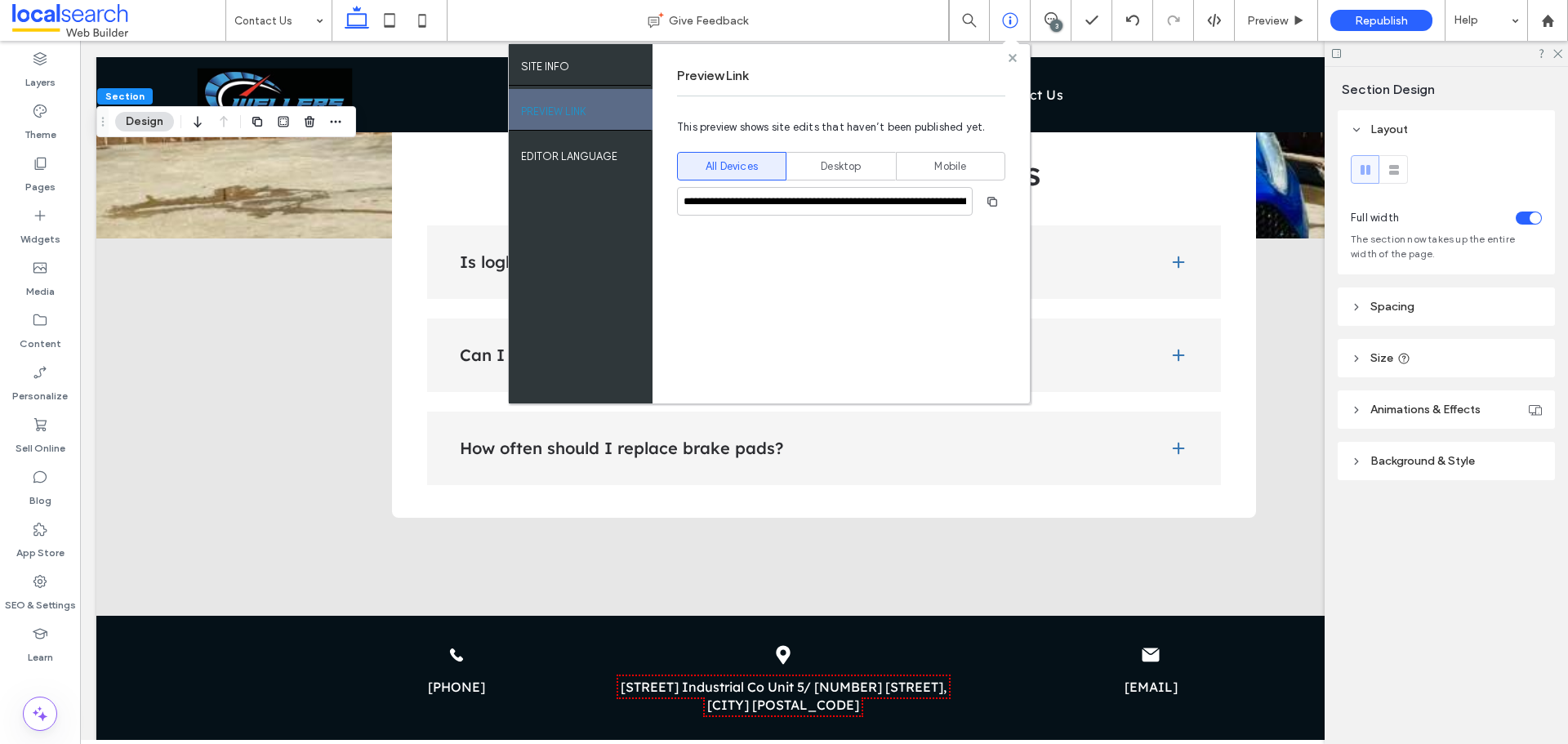 click 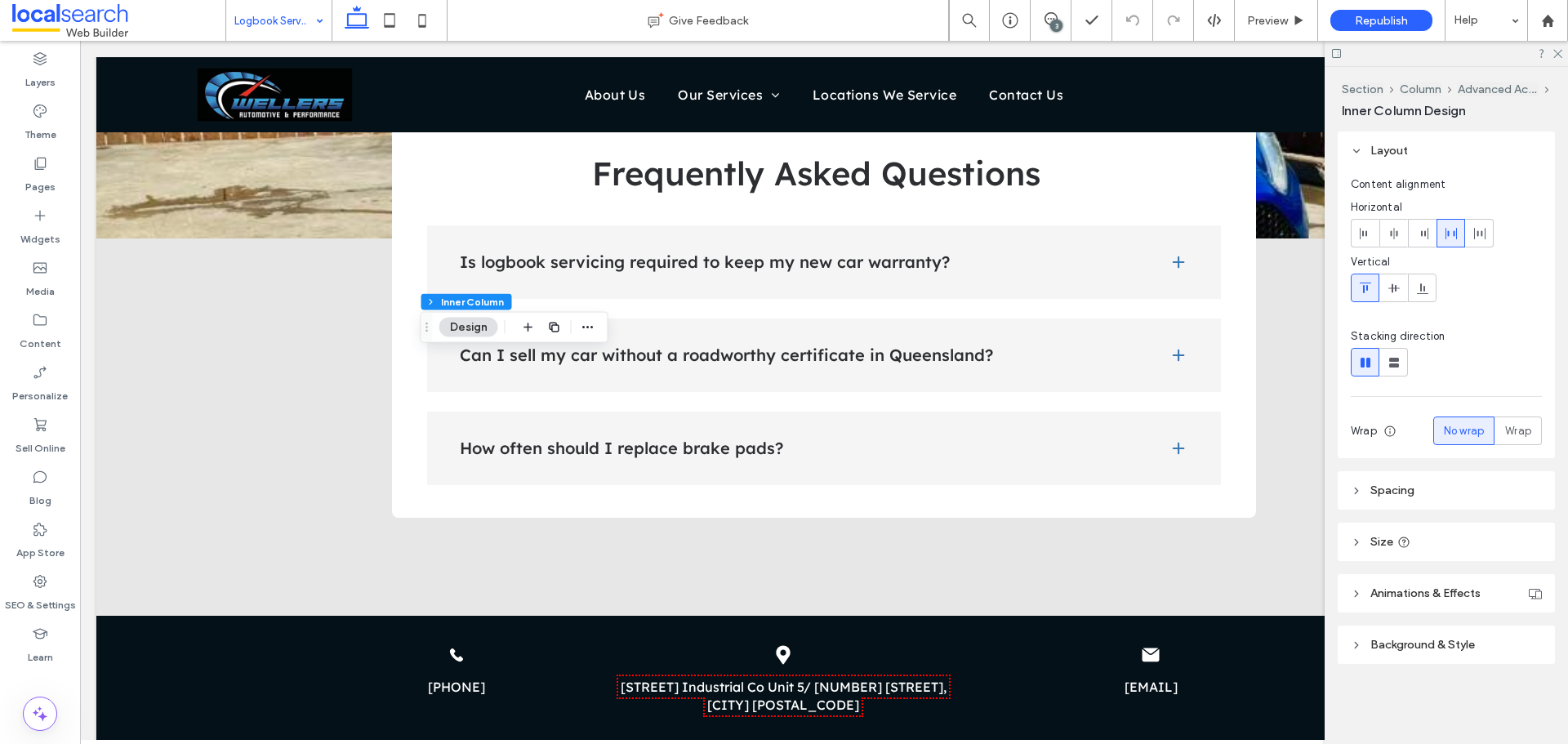 click on "Spacing" at bounding box center [1446, 490] 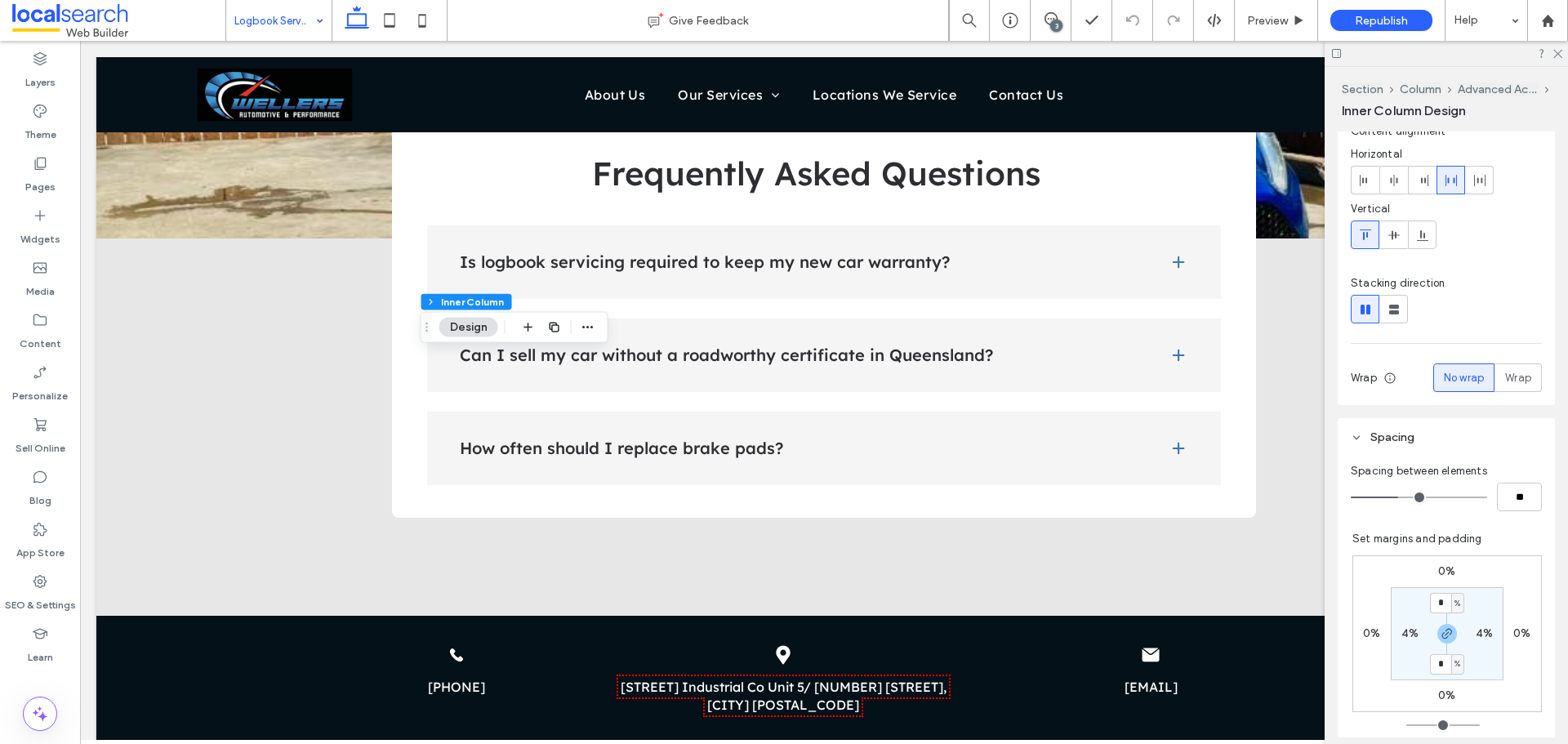 scroll, scrollTop: 82, scrollLeft: 0, axis: vertical 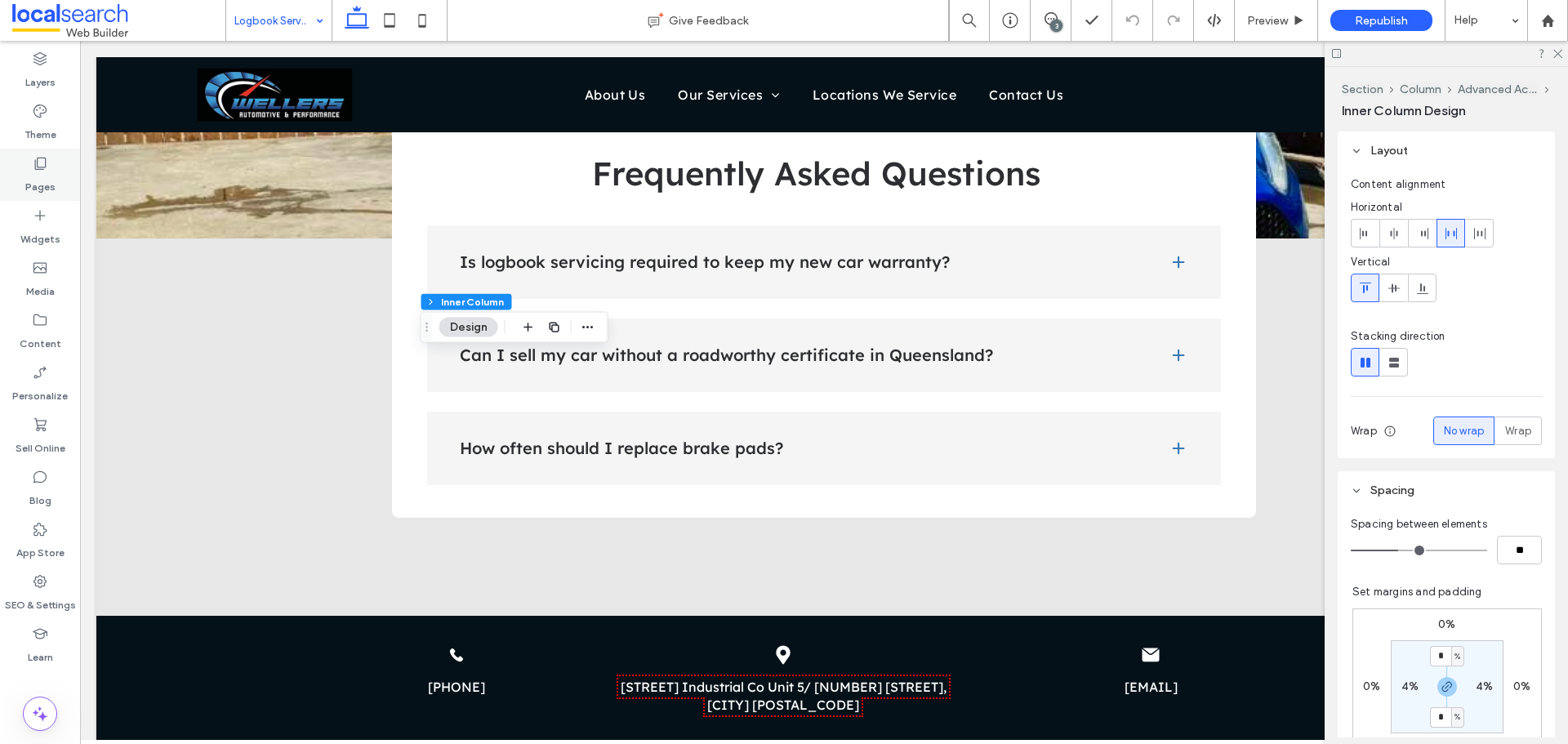 click 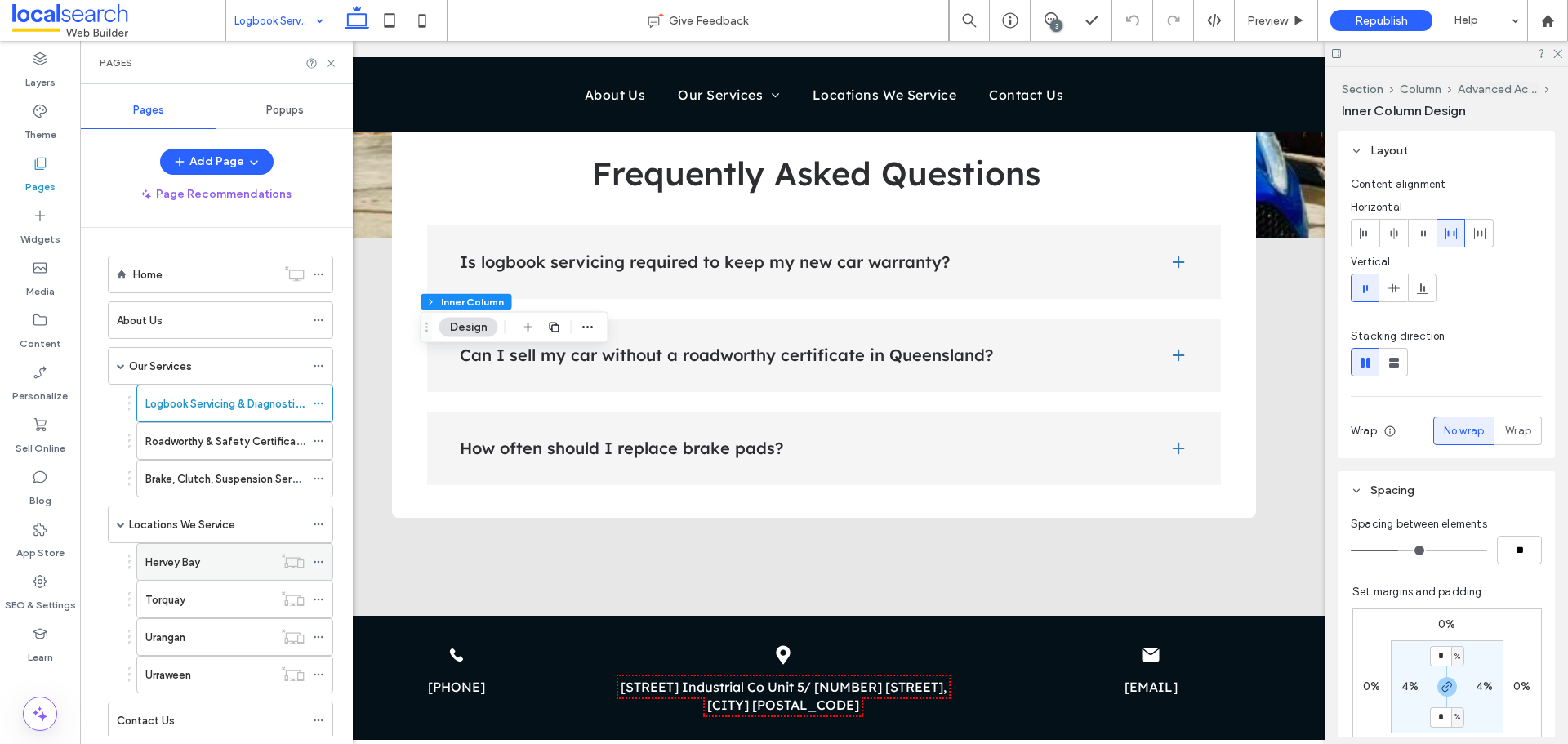 click on "Hervey Bay" at bounding box center [209, 562] 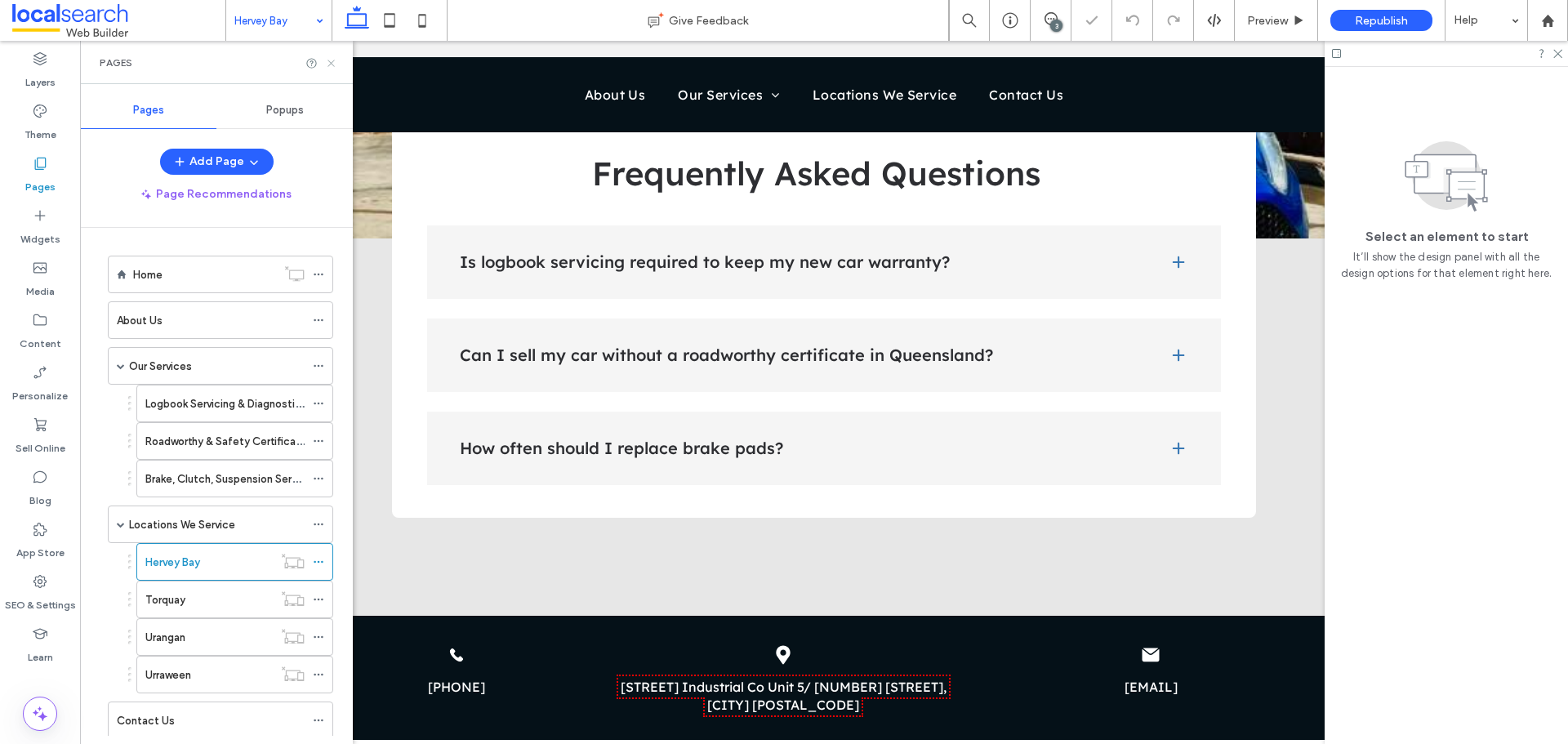click 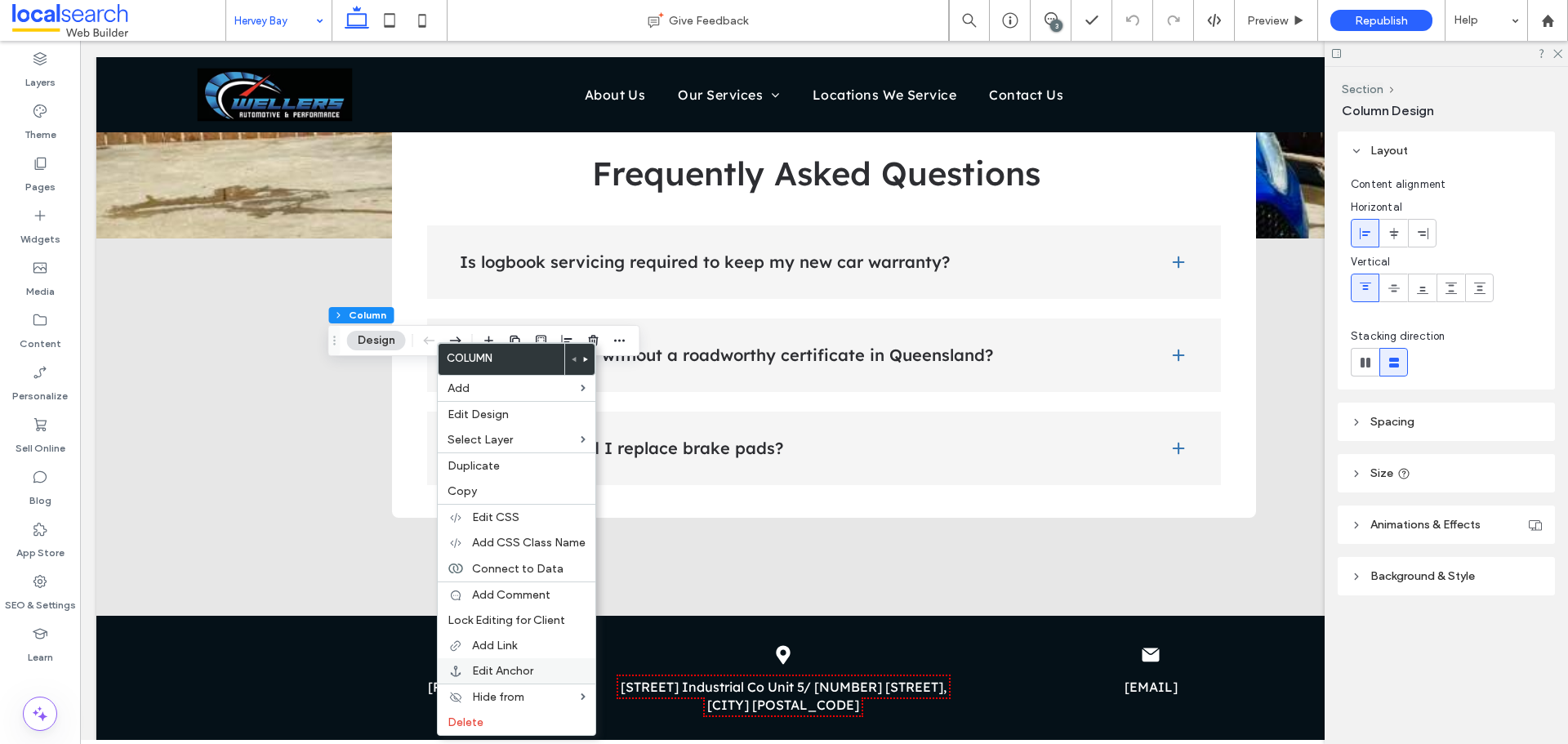 click on "Edit Anchor" at bounding box center (502, 670) 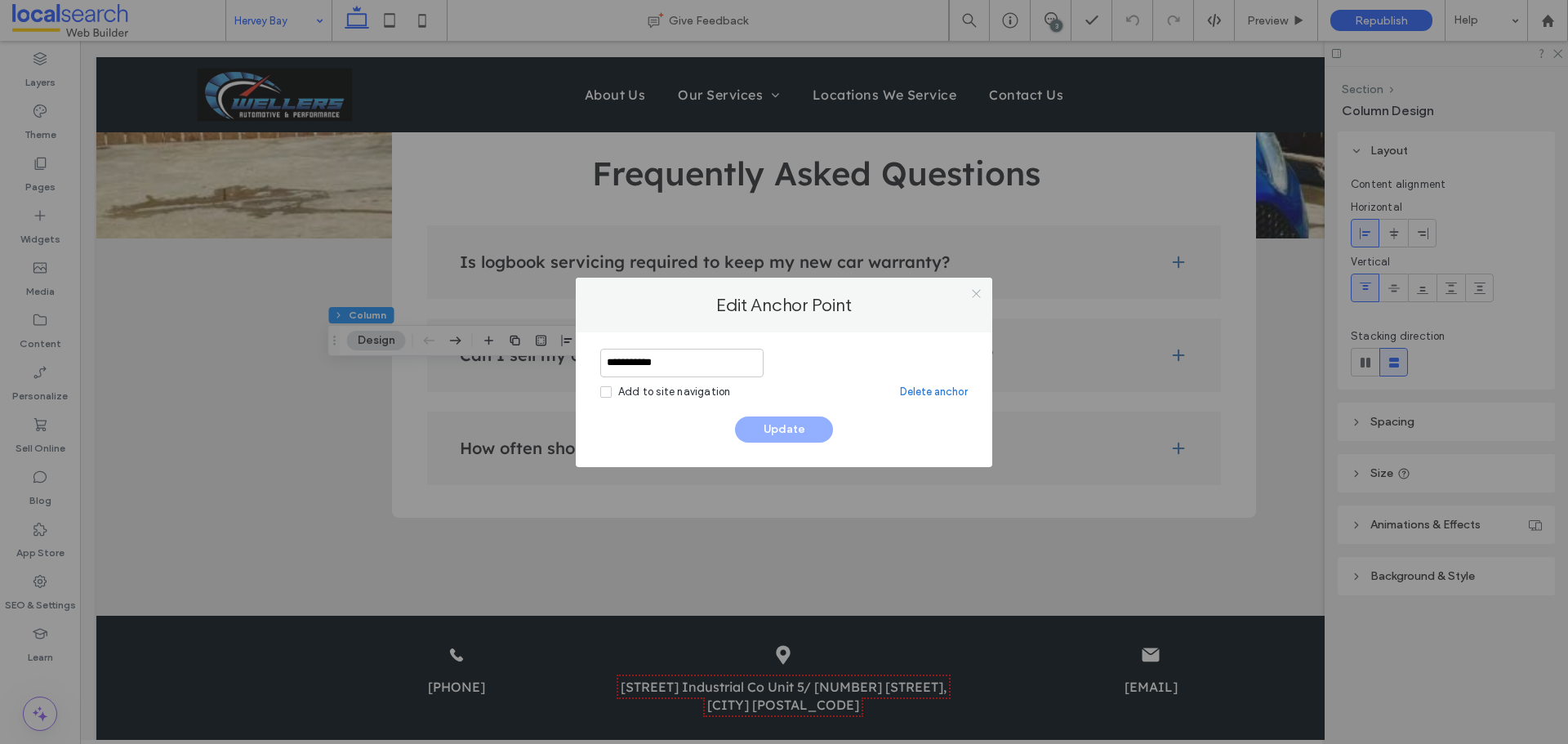 click 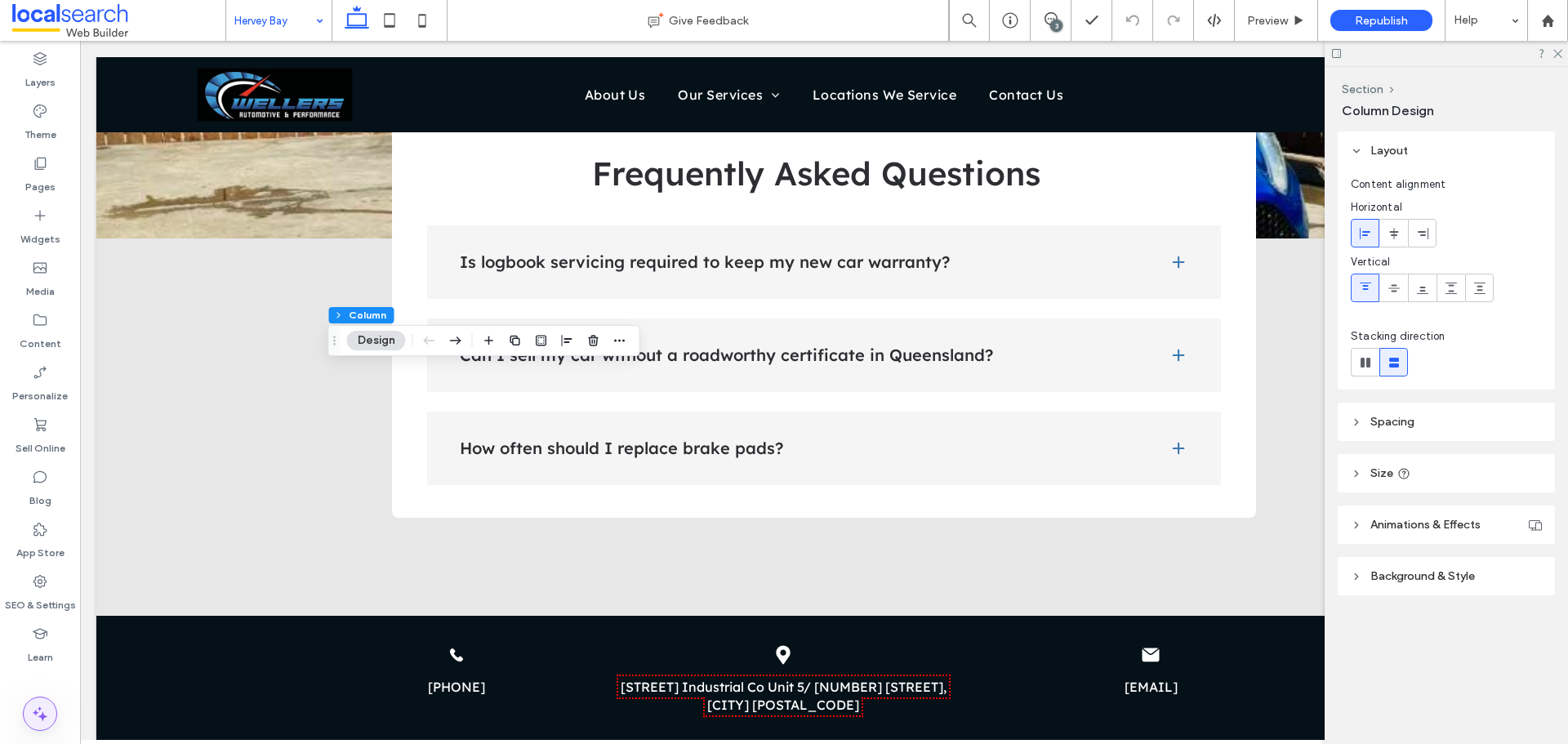 click 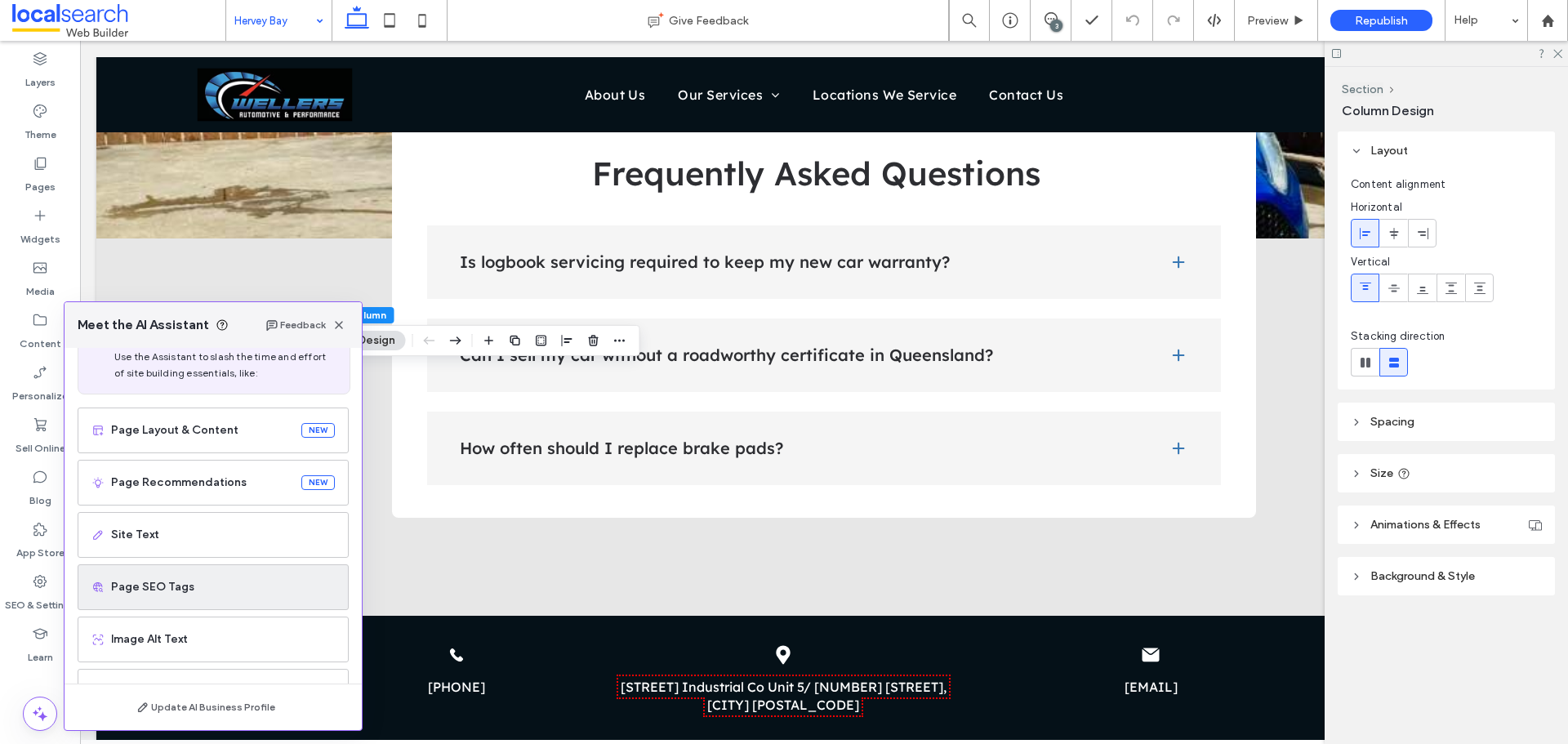 scroll, scrollTop: 82, scrollLeft: 0, axis: vertical 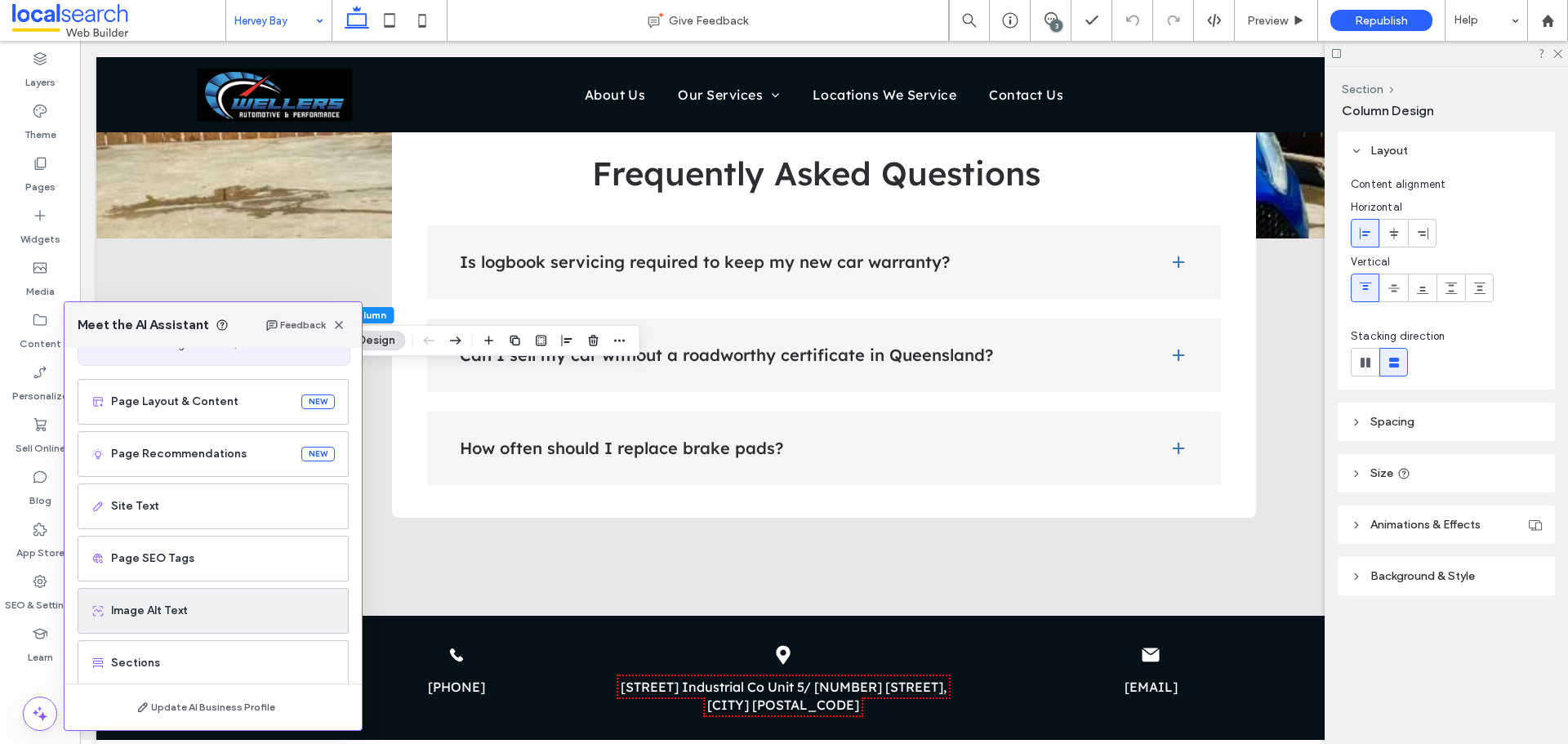 click on "Image Alt Text" at bounding box center [223, 611] 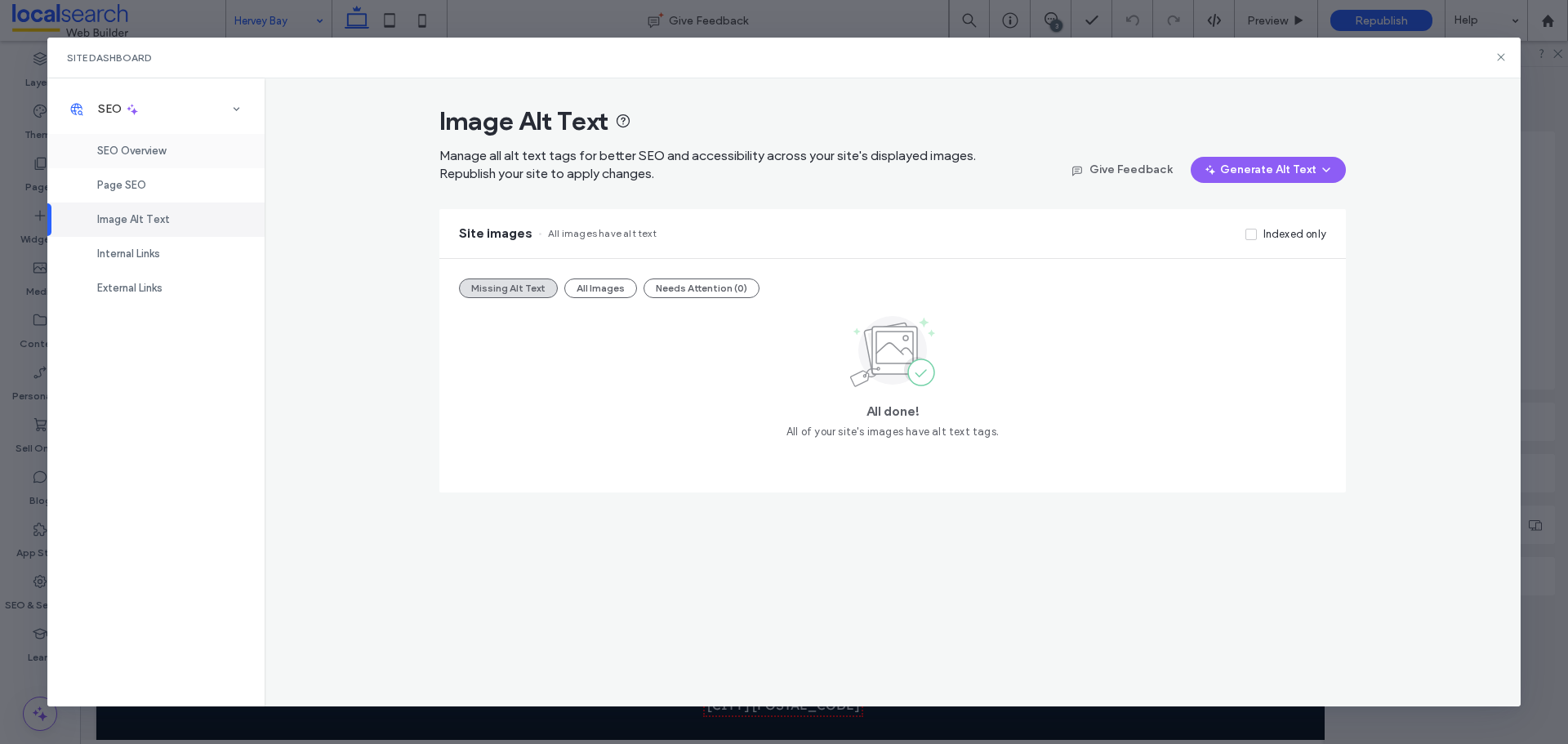 click on "SEO Overview" at bounding box center [156, 151] 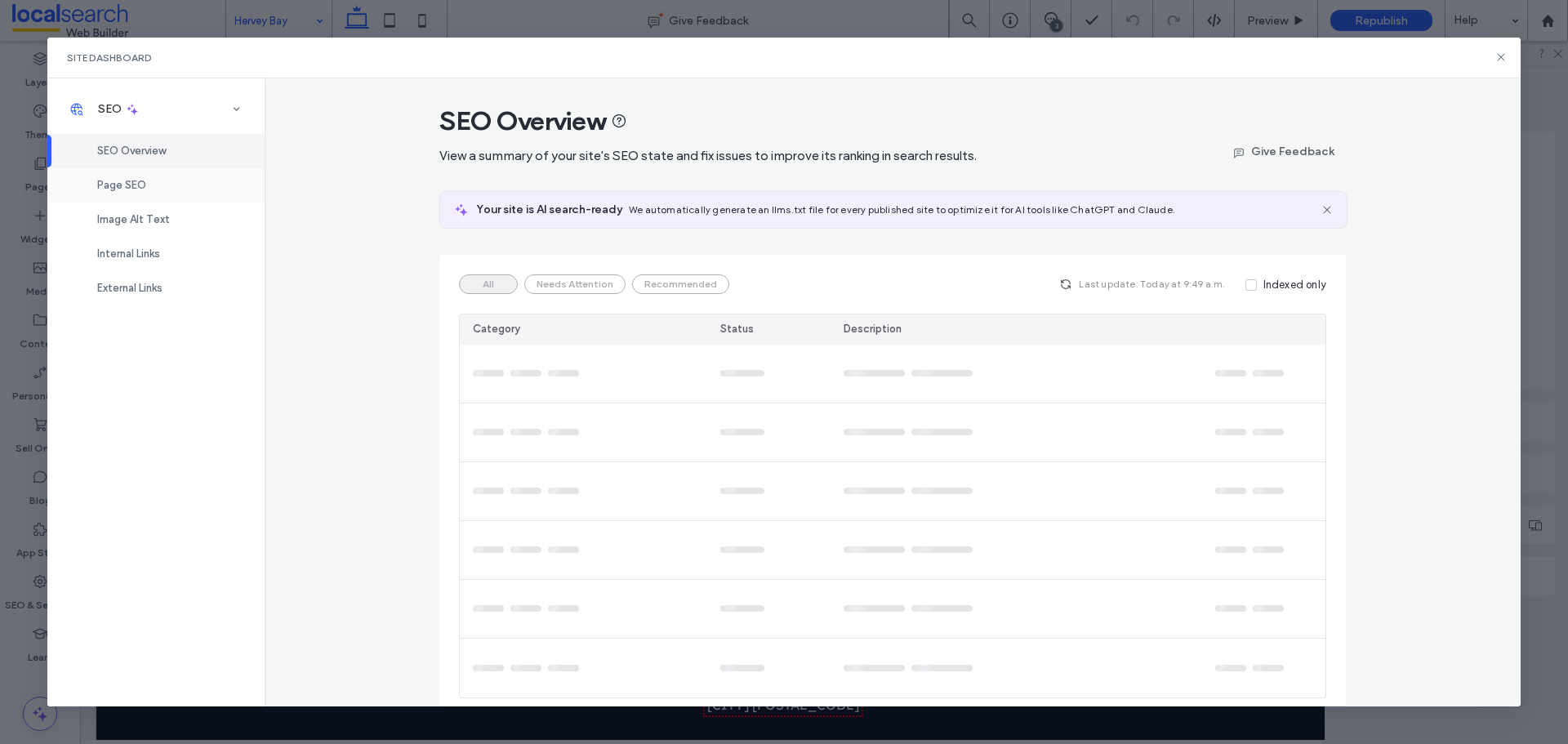 click on "Page SEO" at bounding box center [122, 185] 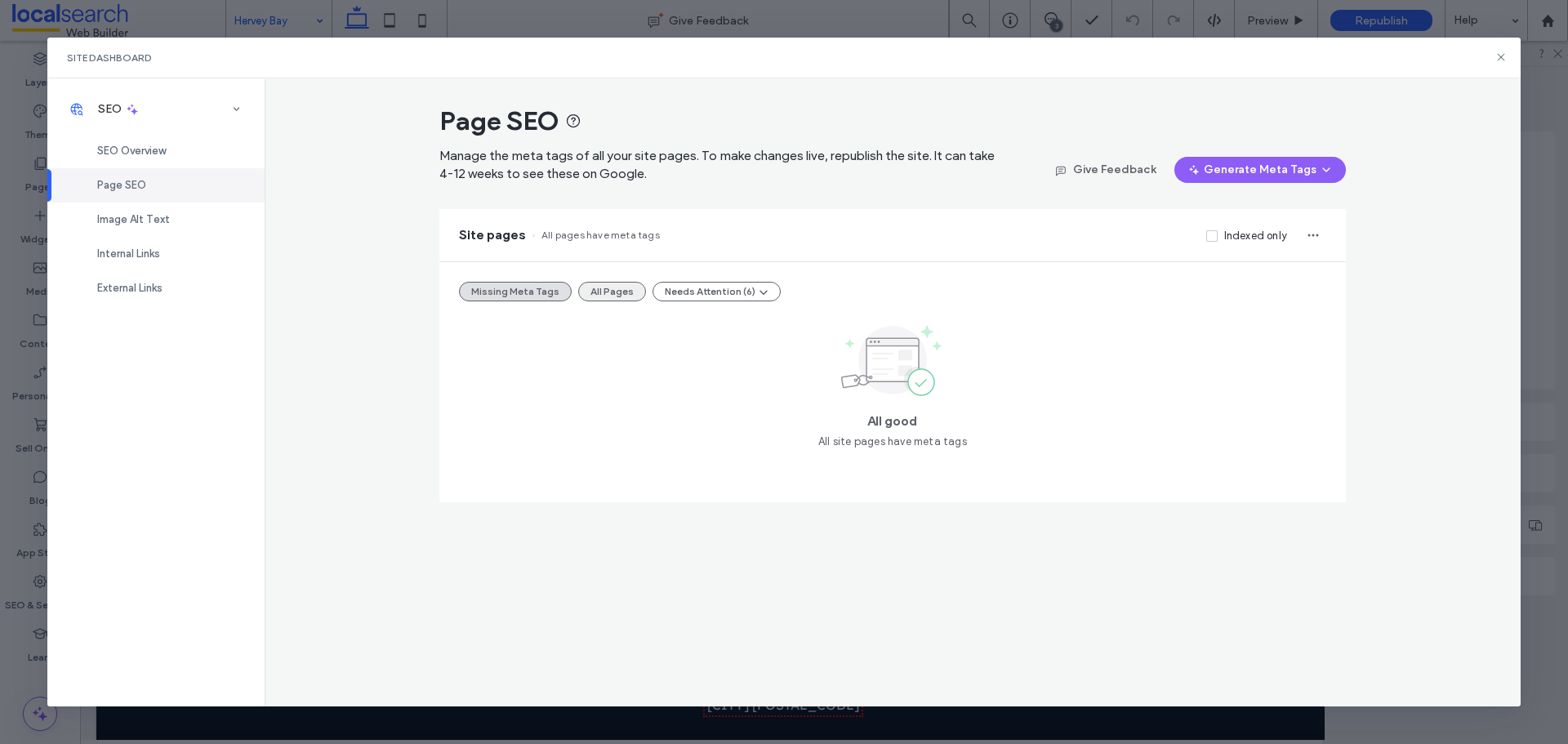 click on "All Pages" at bounding box center (612, 292) 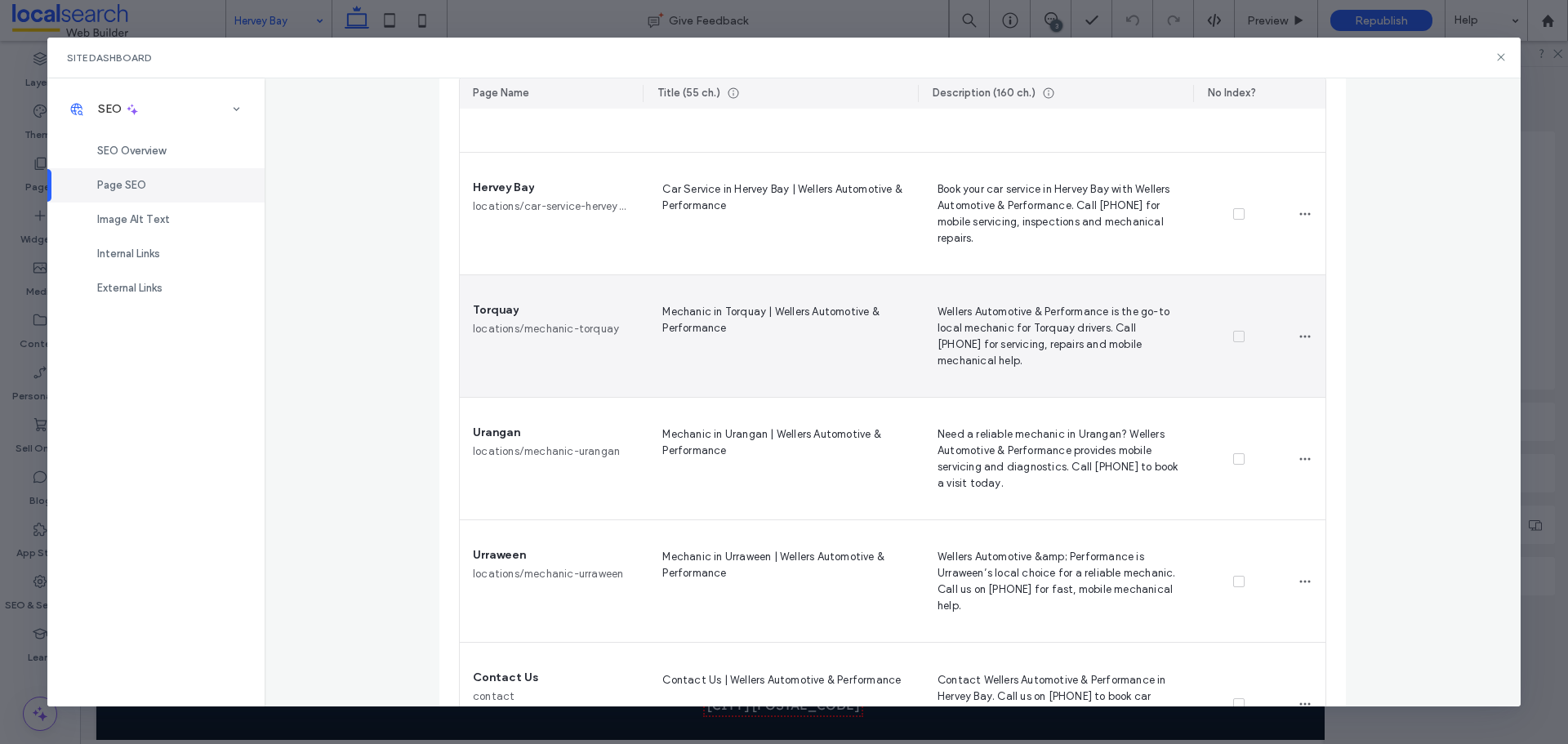 scroll, scrollTop: 1135, scrollLeft: 0, axis: vertical 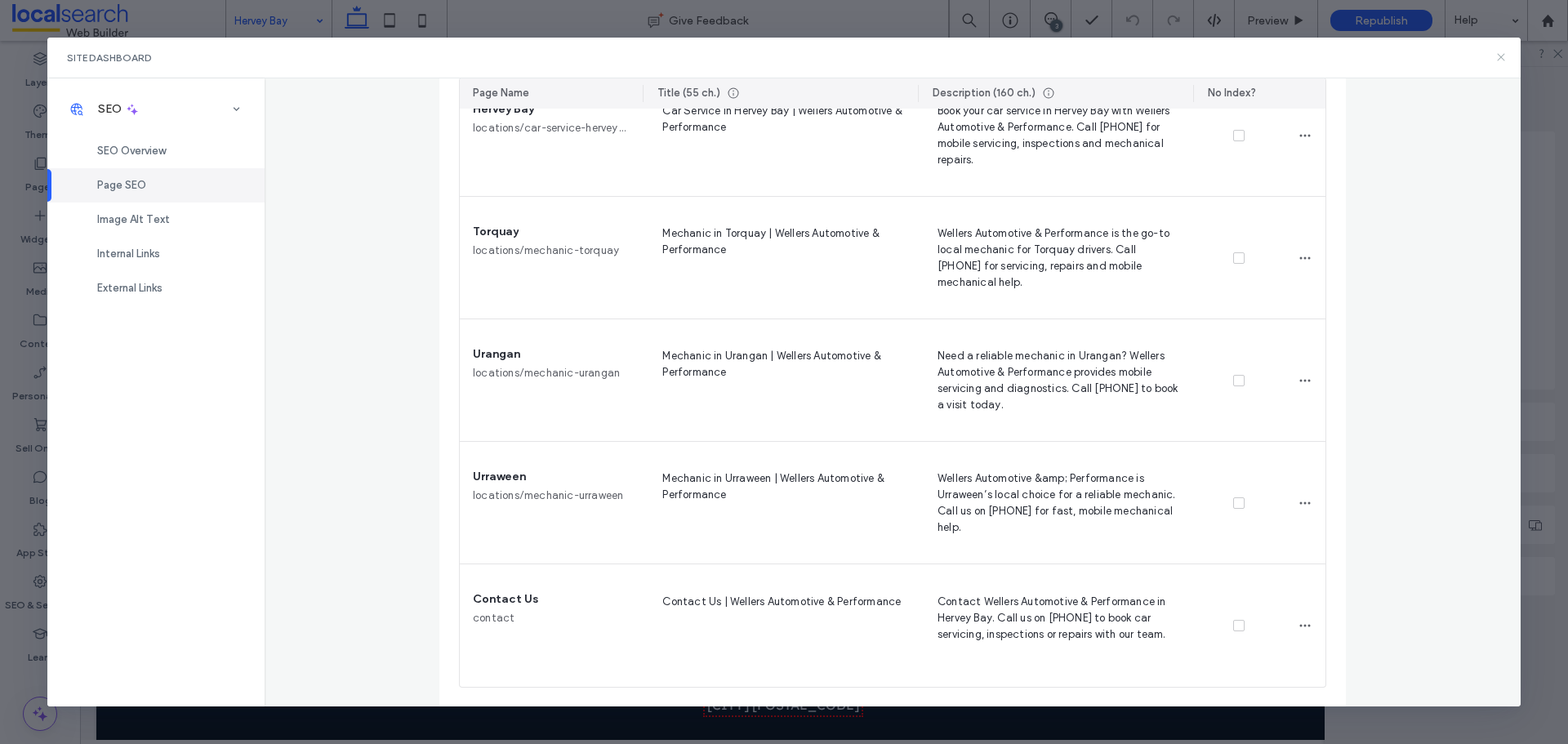 click 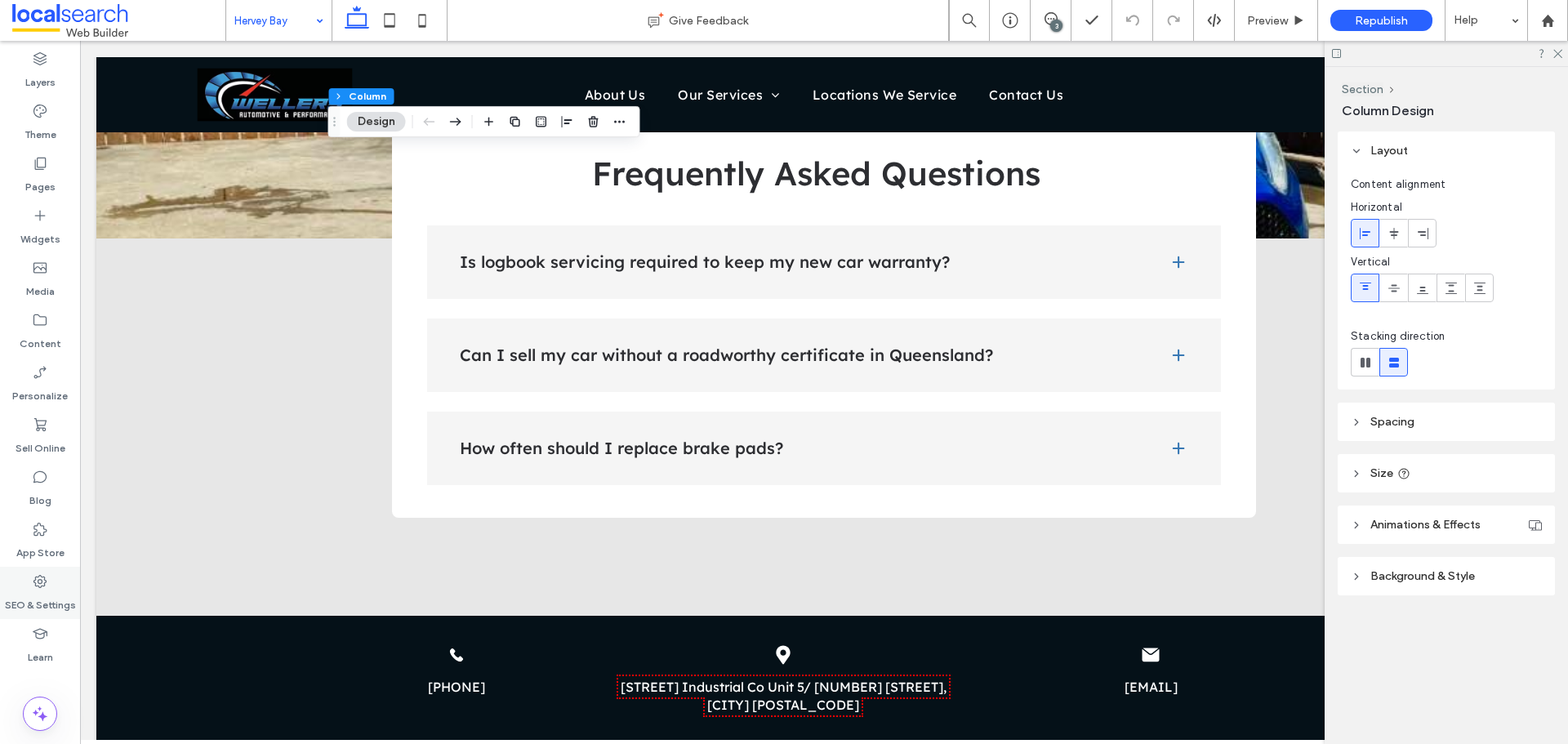 click on "SEO & Settings" at bounding box center [40, 593] 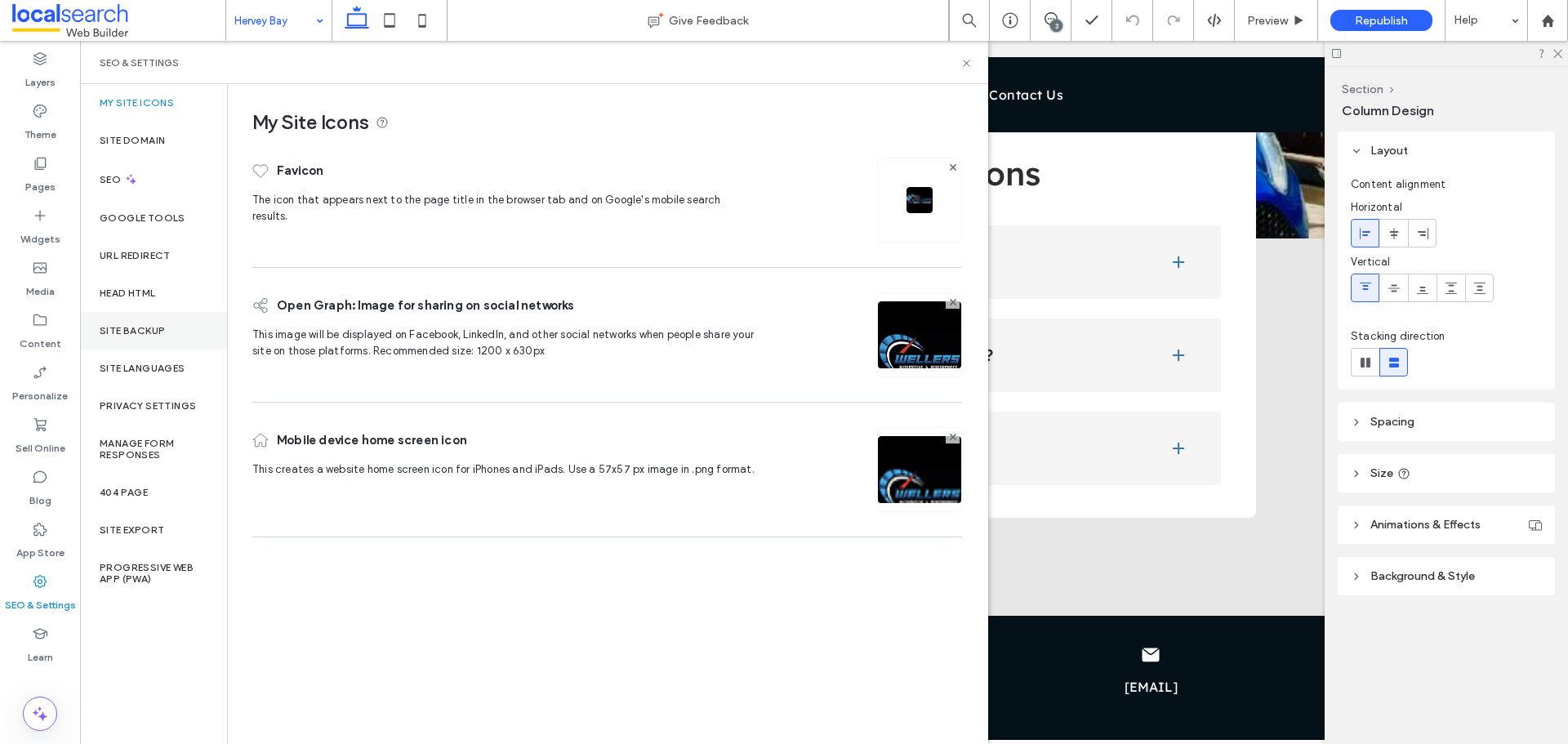 click on "Site Backup" at bounding box center (154, 331) 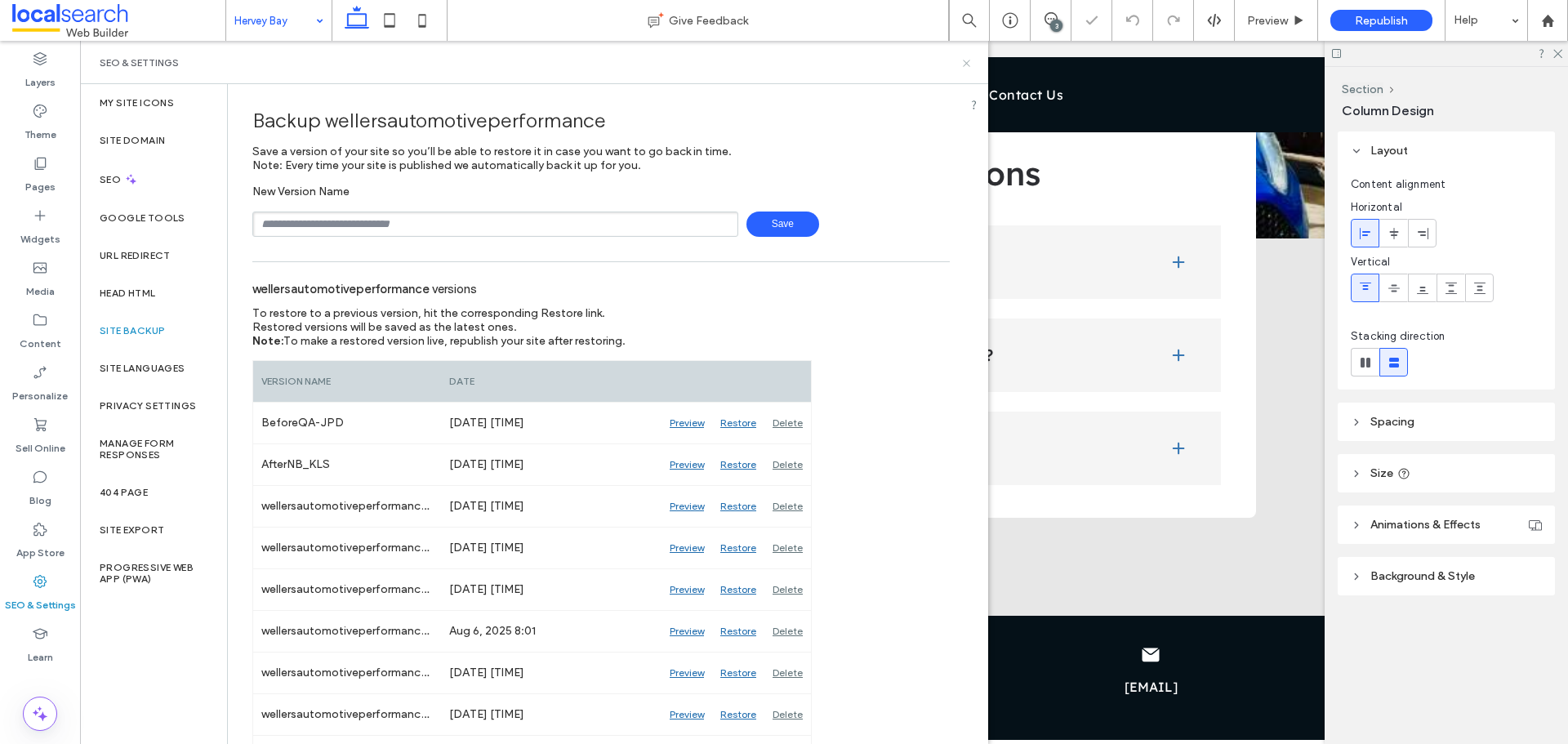 click 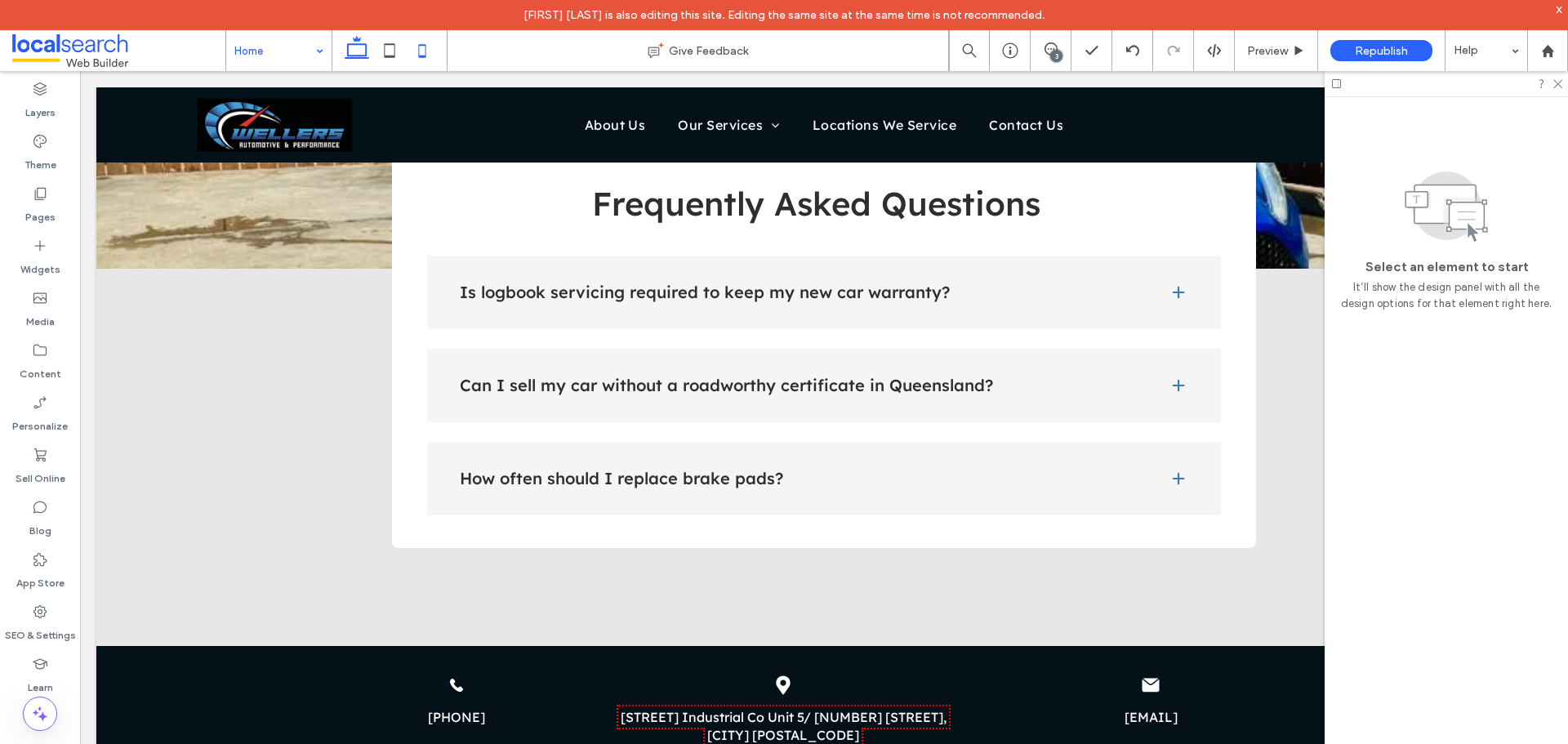 click 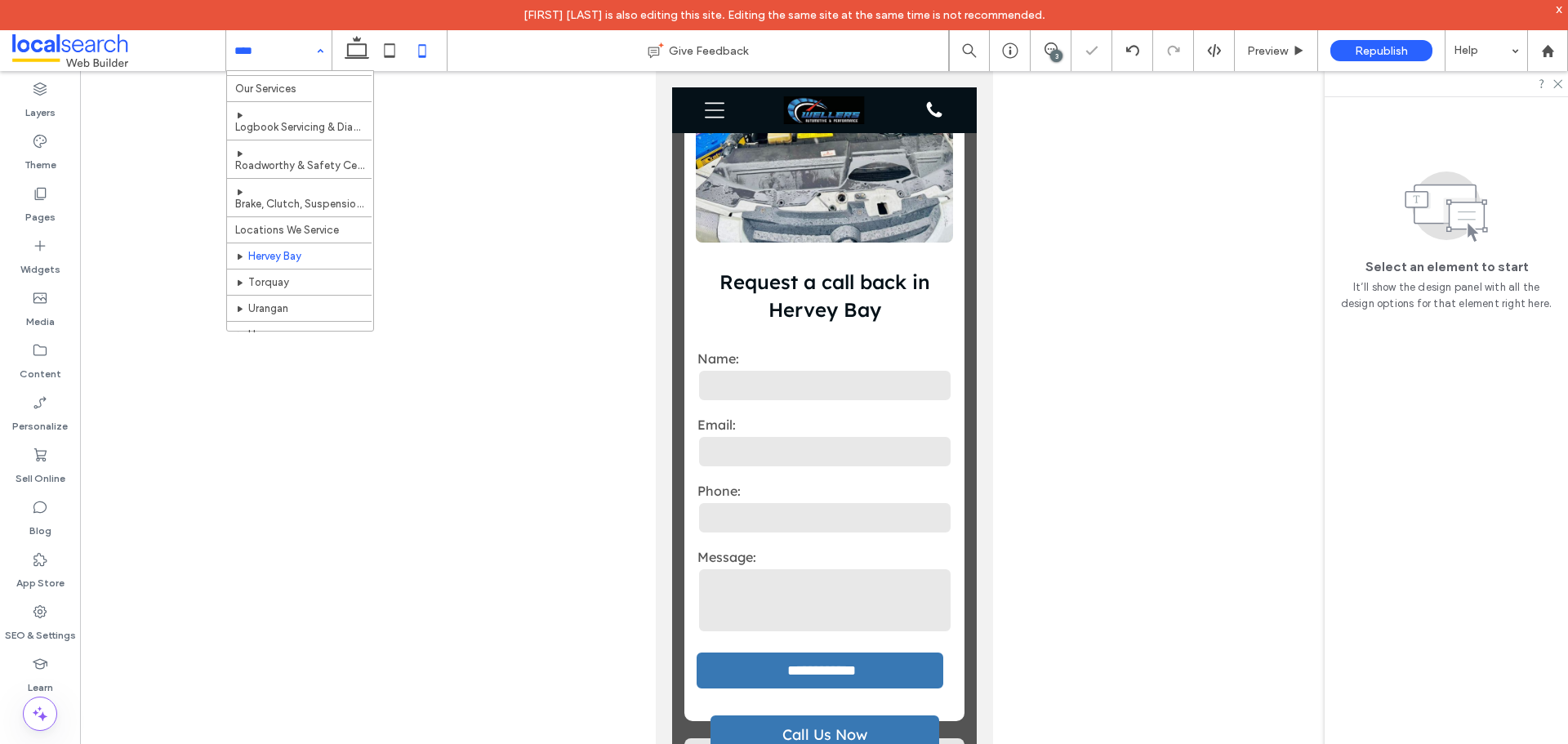 scroll, scrollTop: 88, scrollLeft: 0, axis: vertical 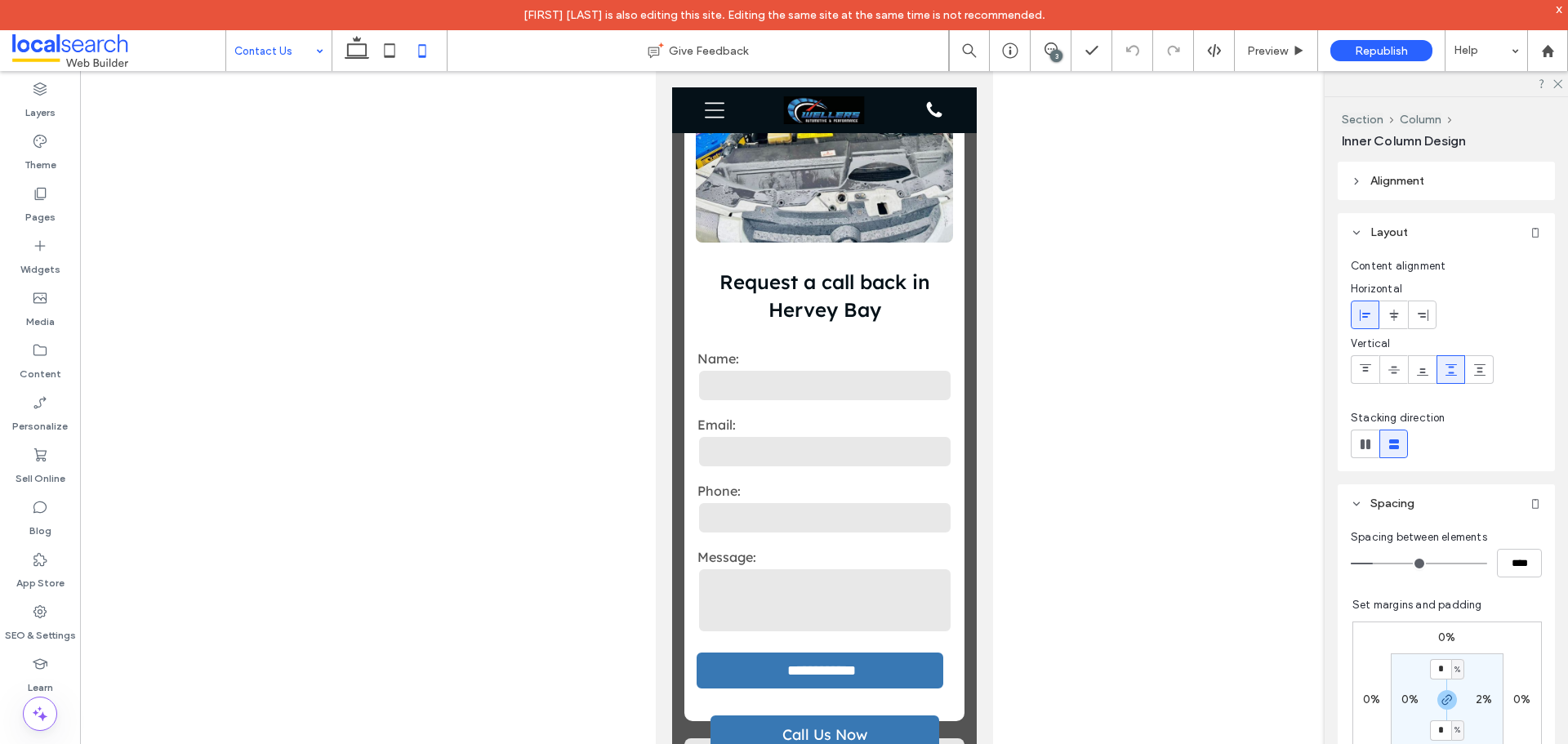 type on "**" 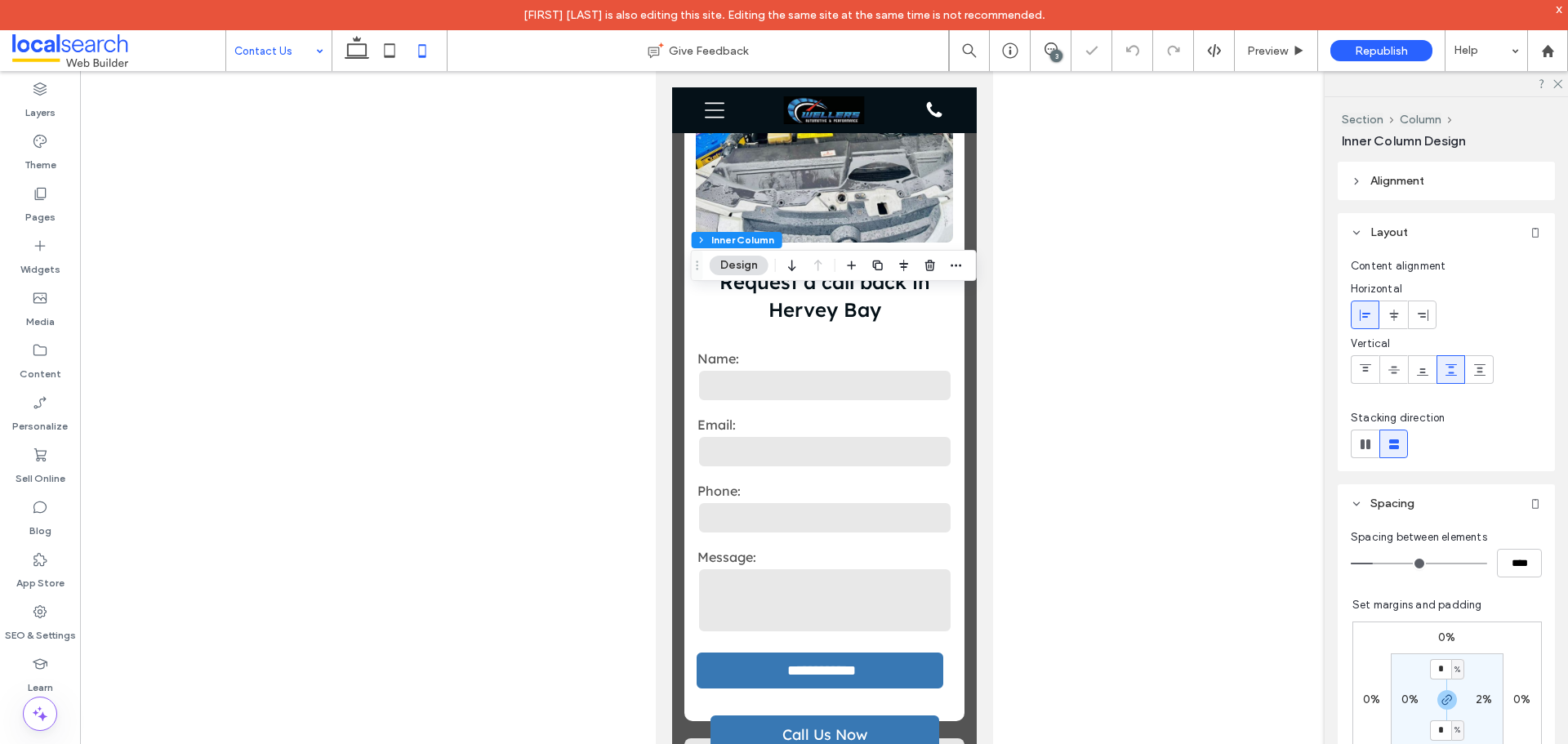 type on "**" 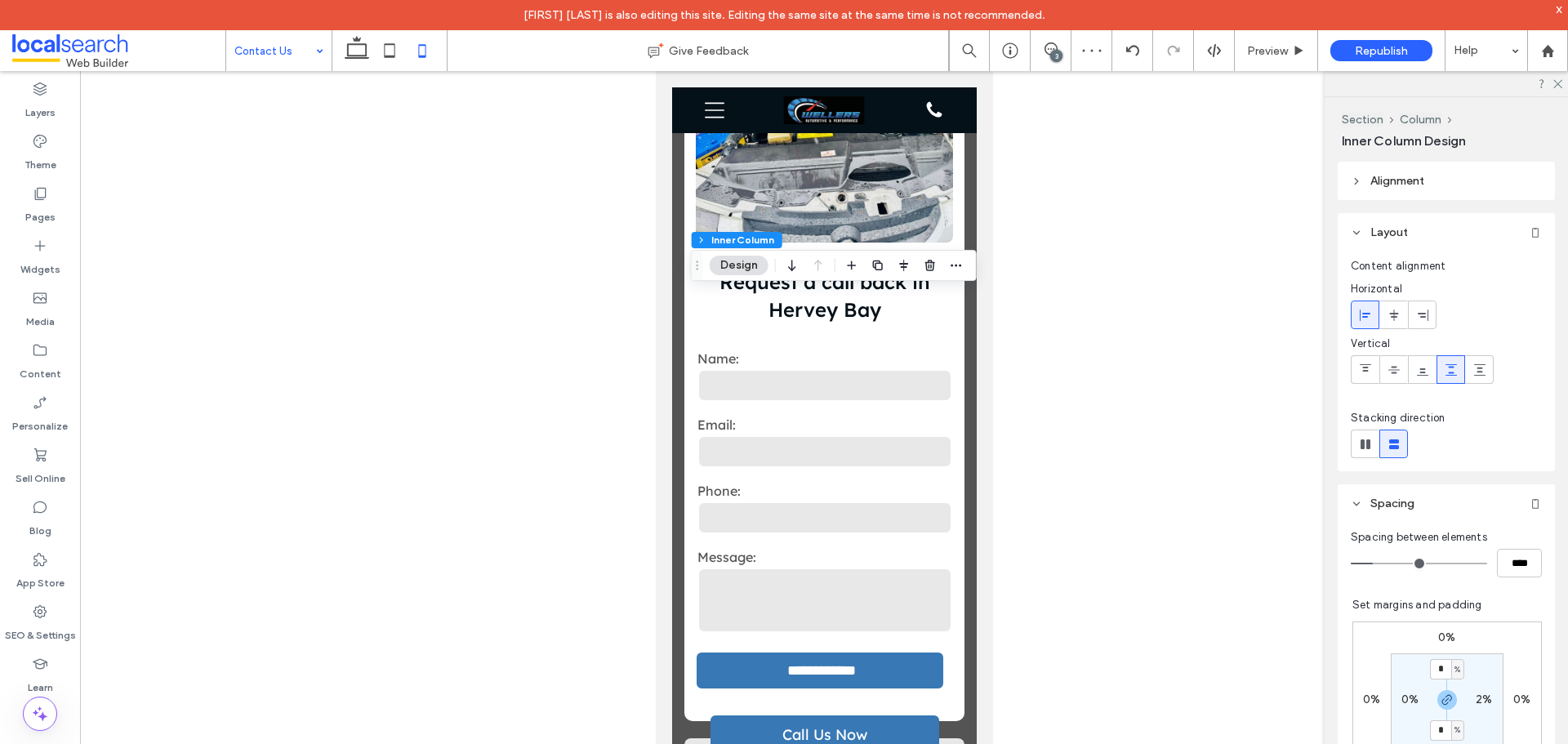 click at bounding box center (274, 51) 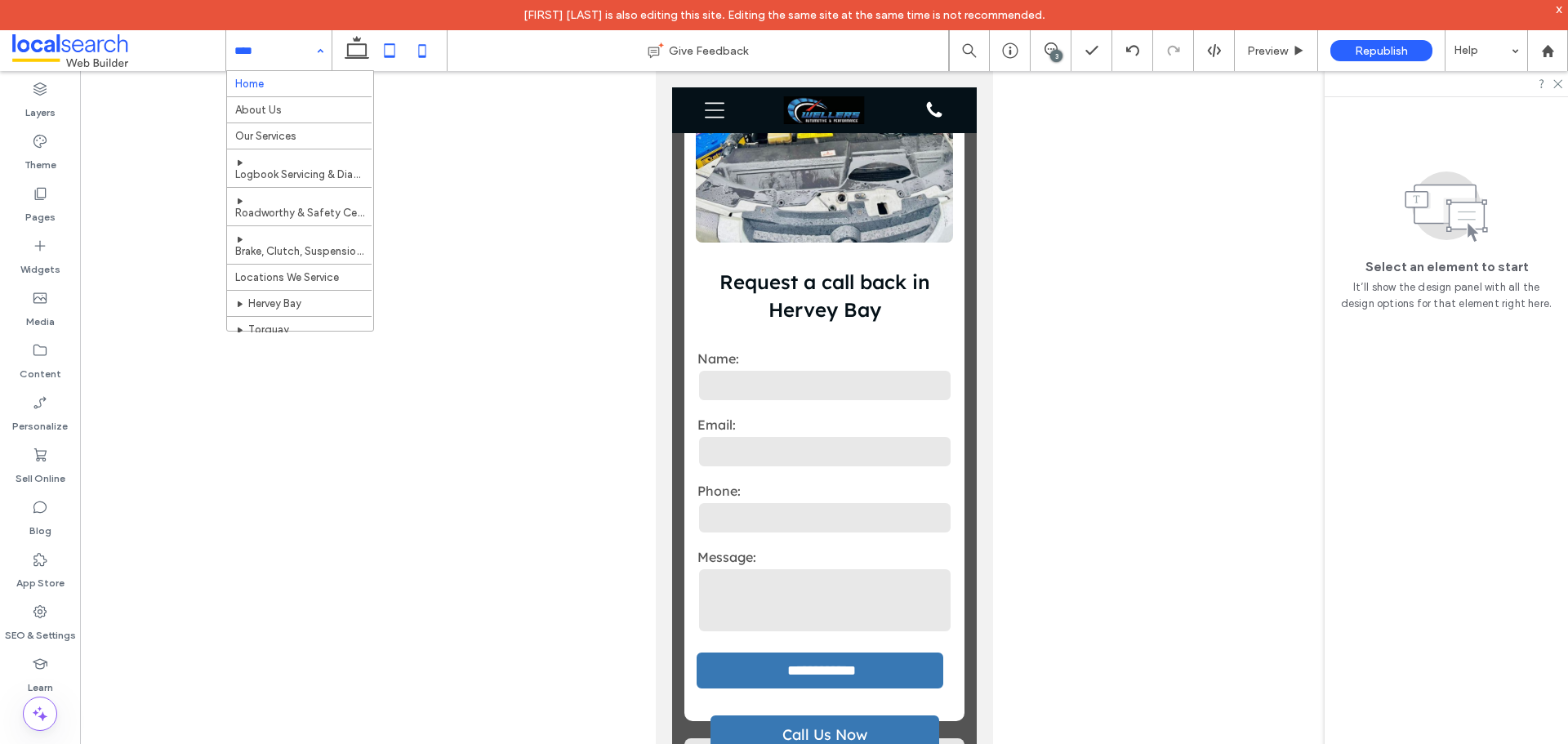 click 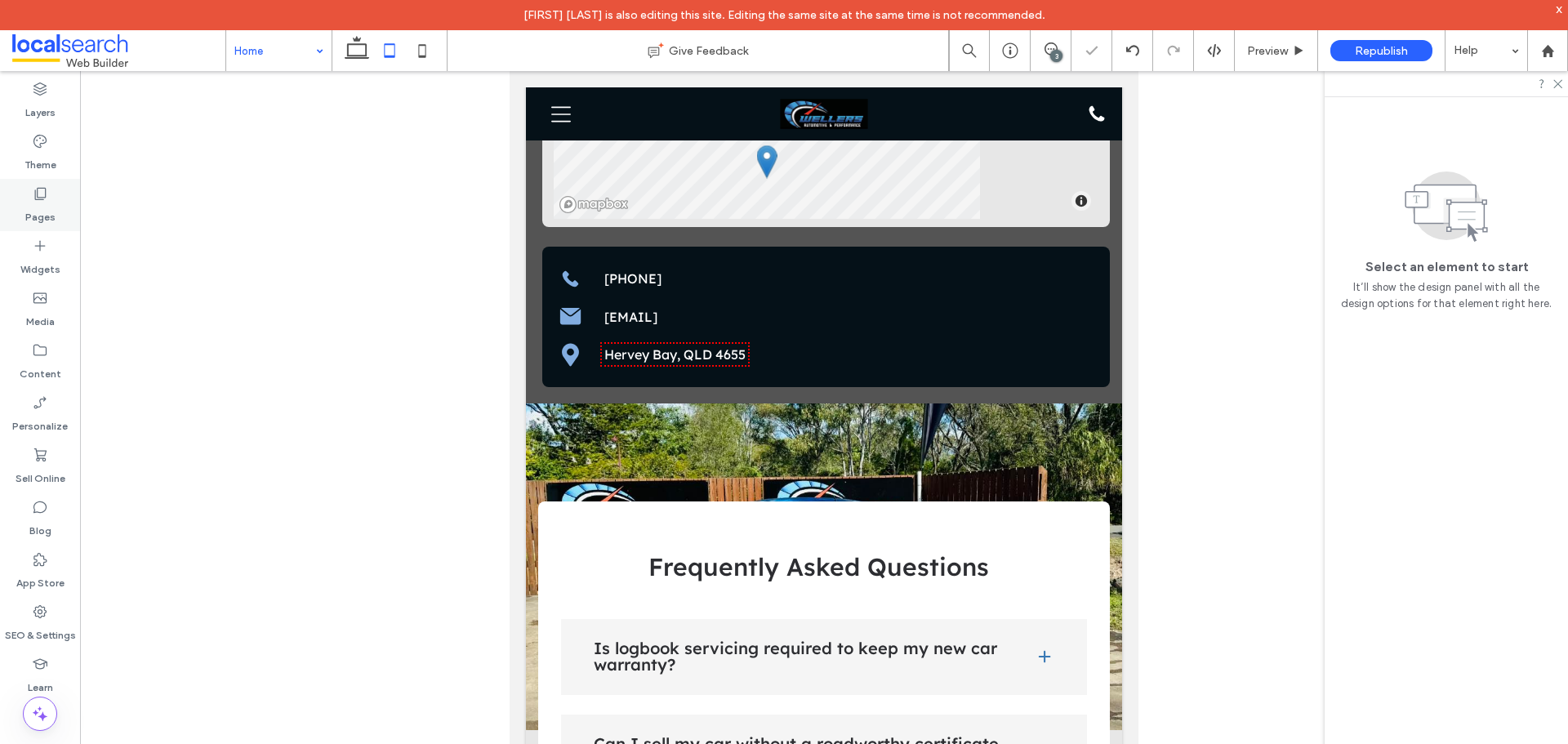 click on "Pages" at bounding box center (40, 205) 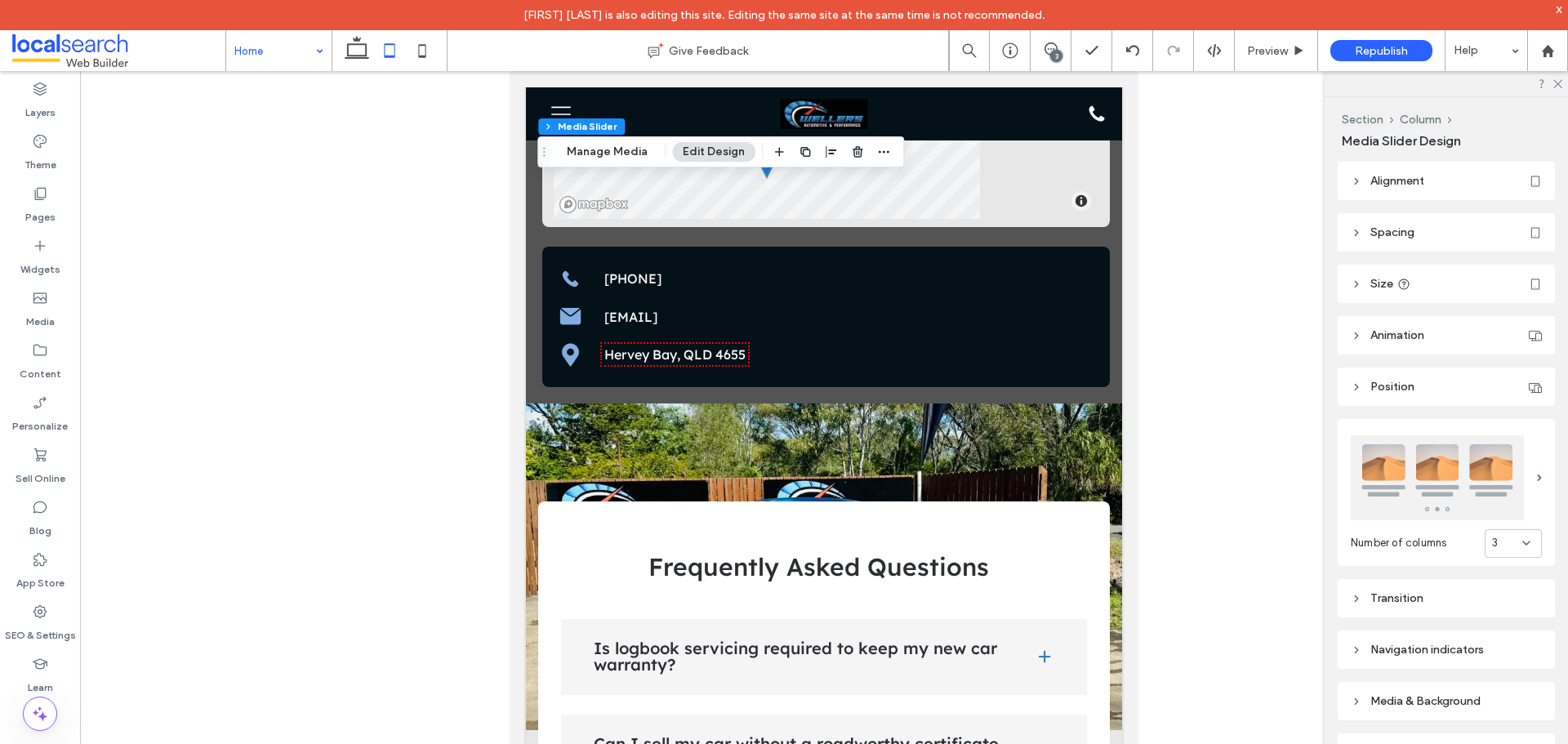click on "3" at bounding box center (1507, 543) 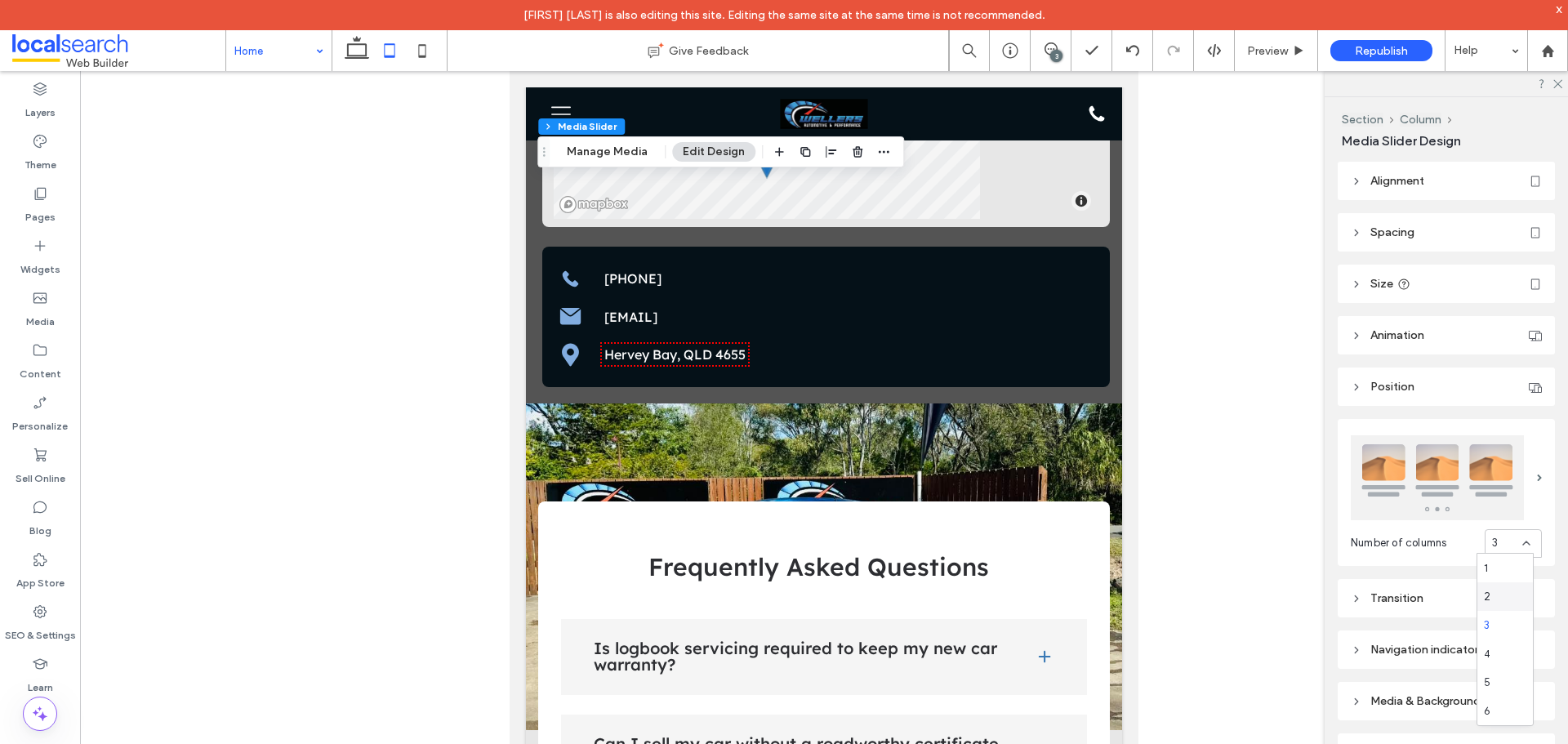 click on "2" at bounding box center (1505, 596) 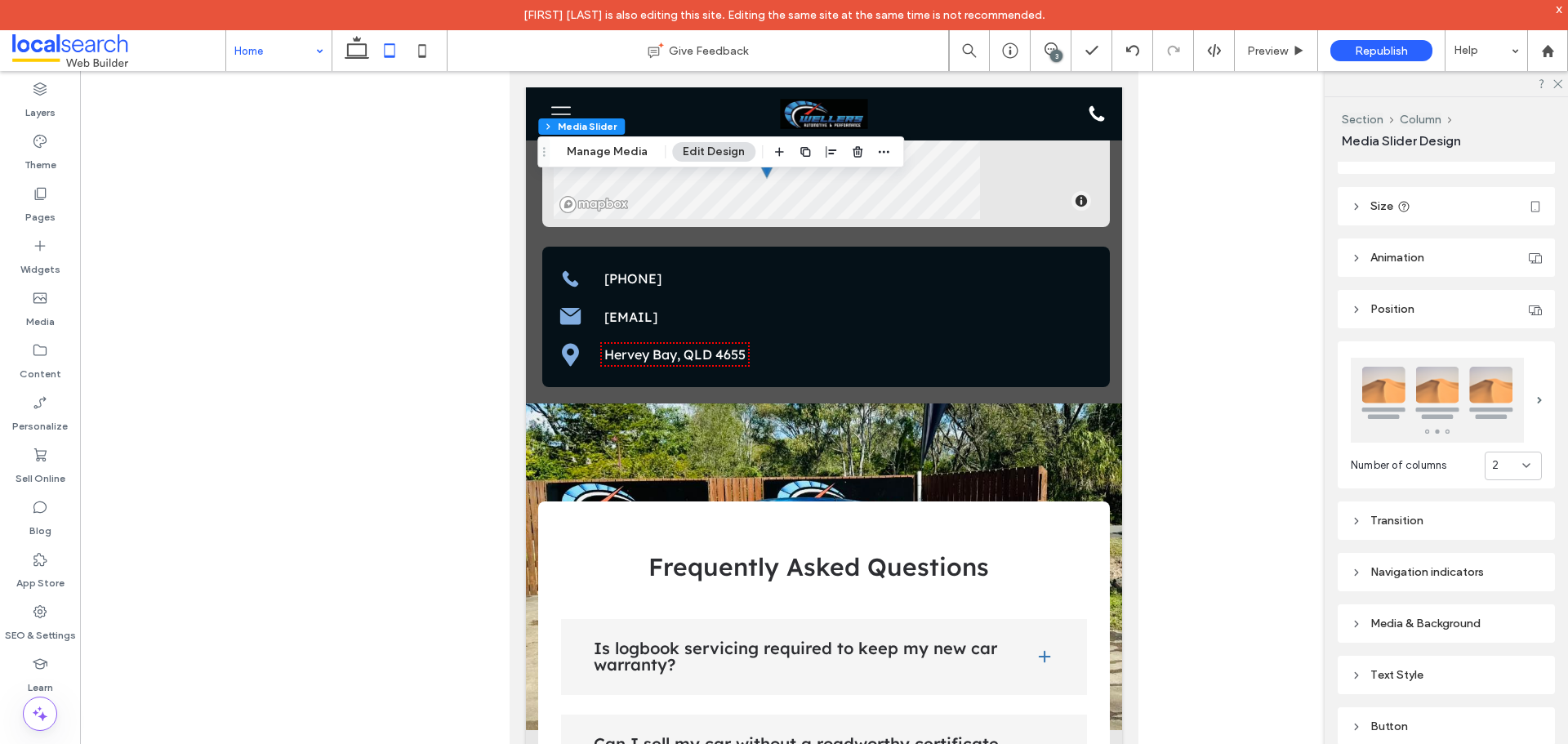 scroll, scrollTop: 168, scrollLeft: 0, axis: vertical 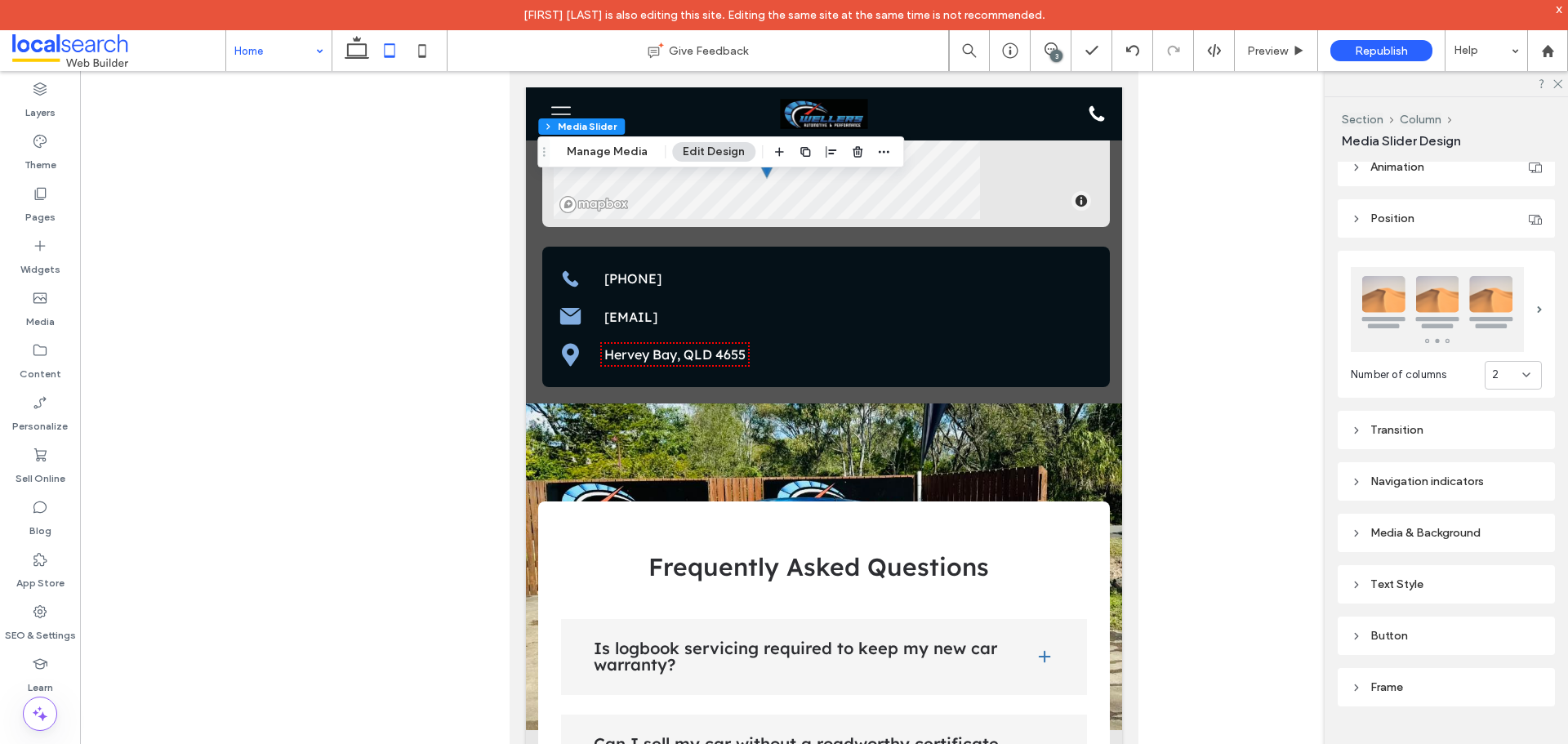 click on "Button" at bounding box center (1446, 635) 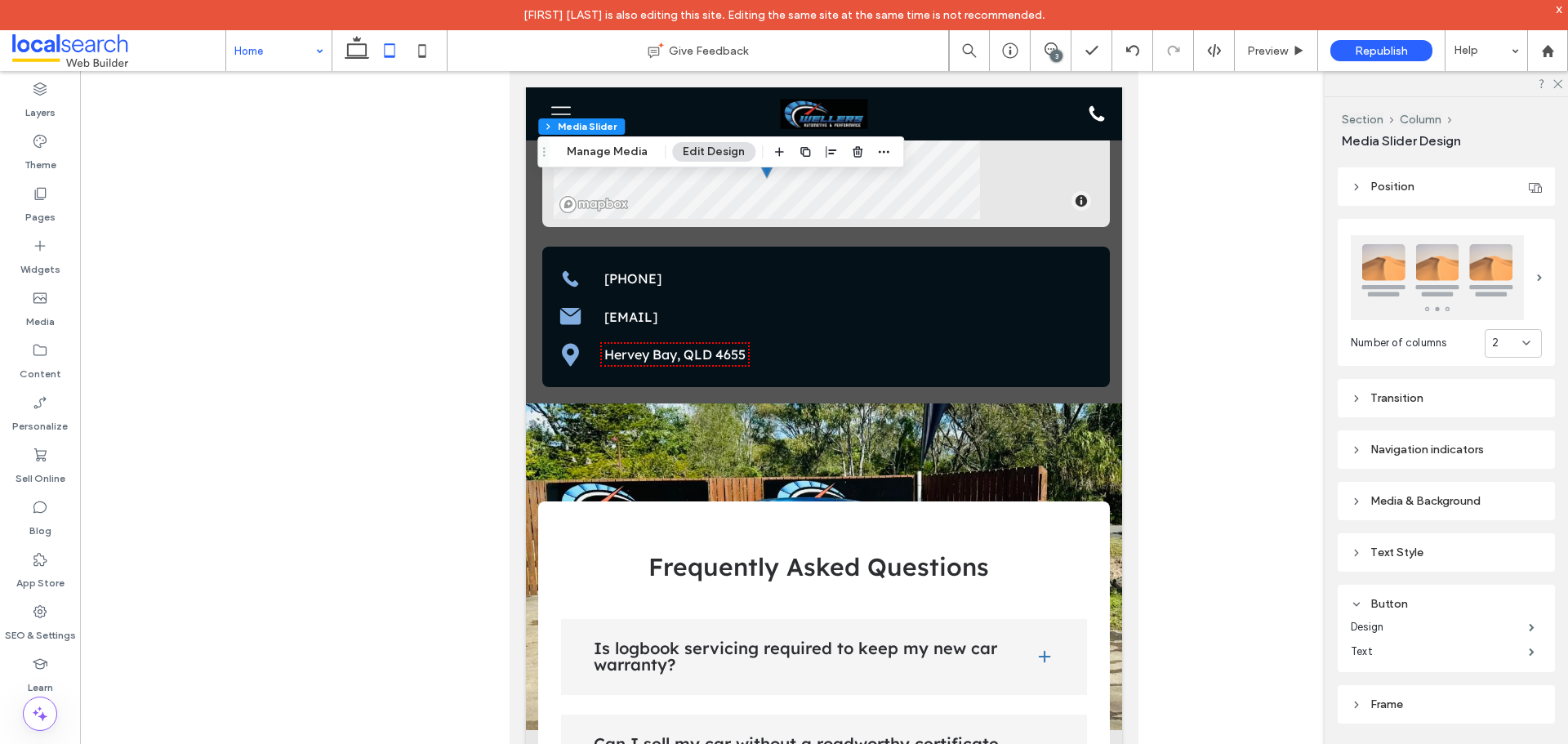 scroll, scrollTop: 217, scrollLeft: 0, axis: vertical 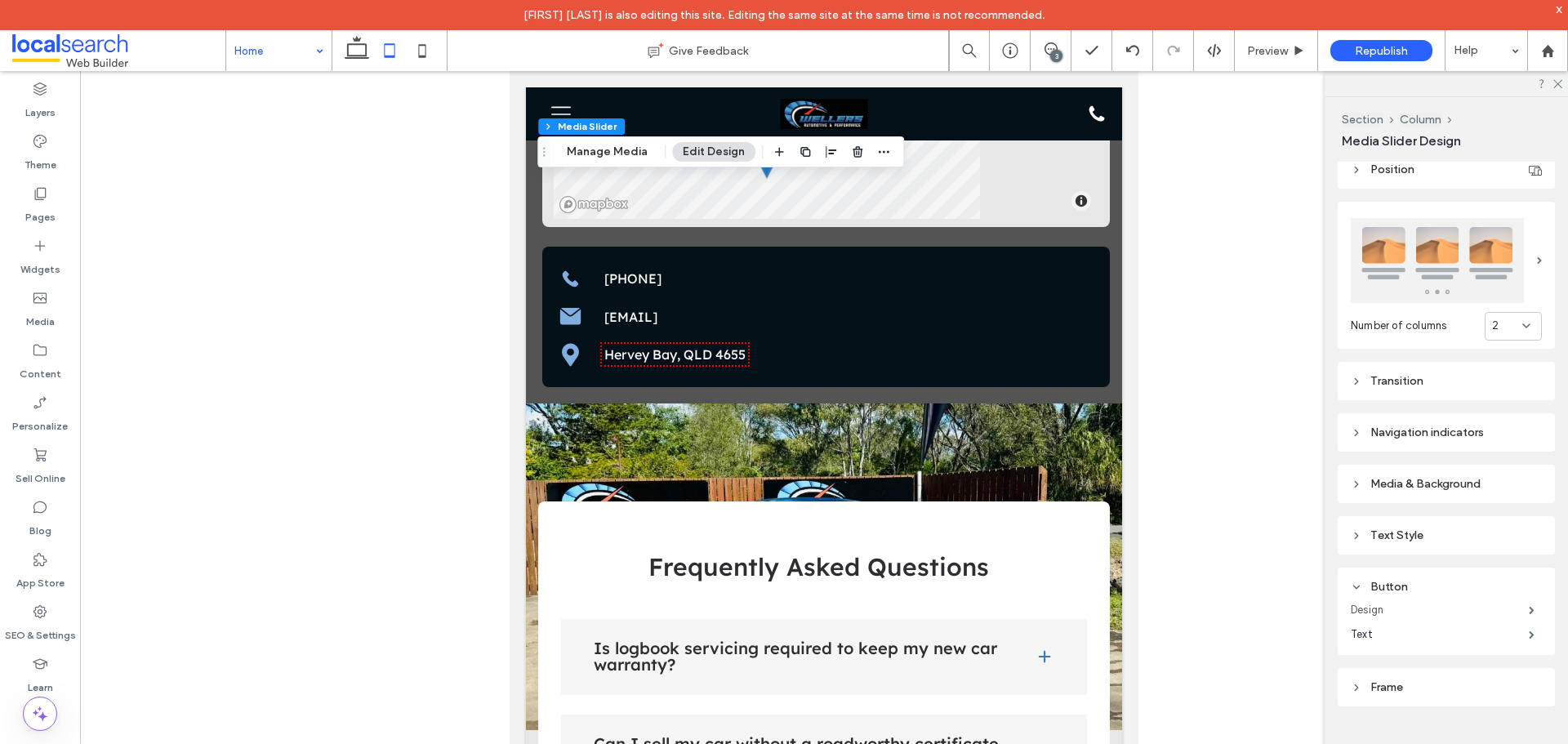 click on "Design" at bounding box center [1440, 610] 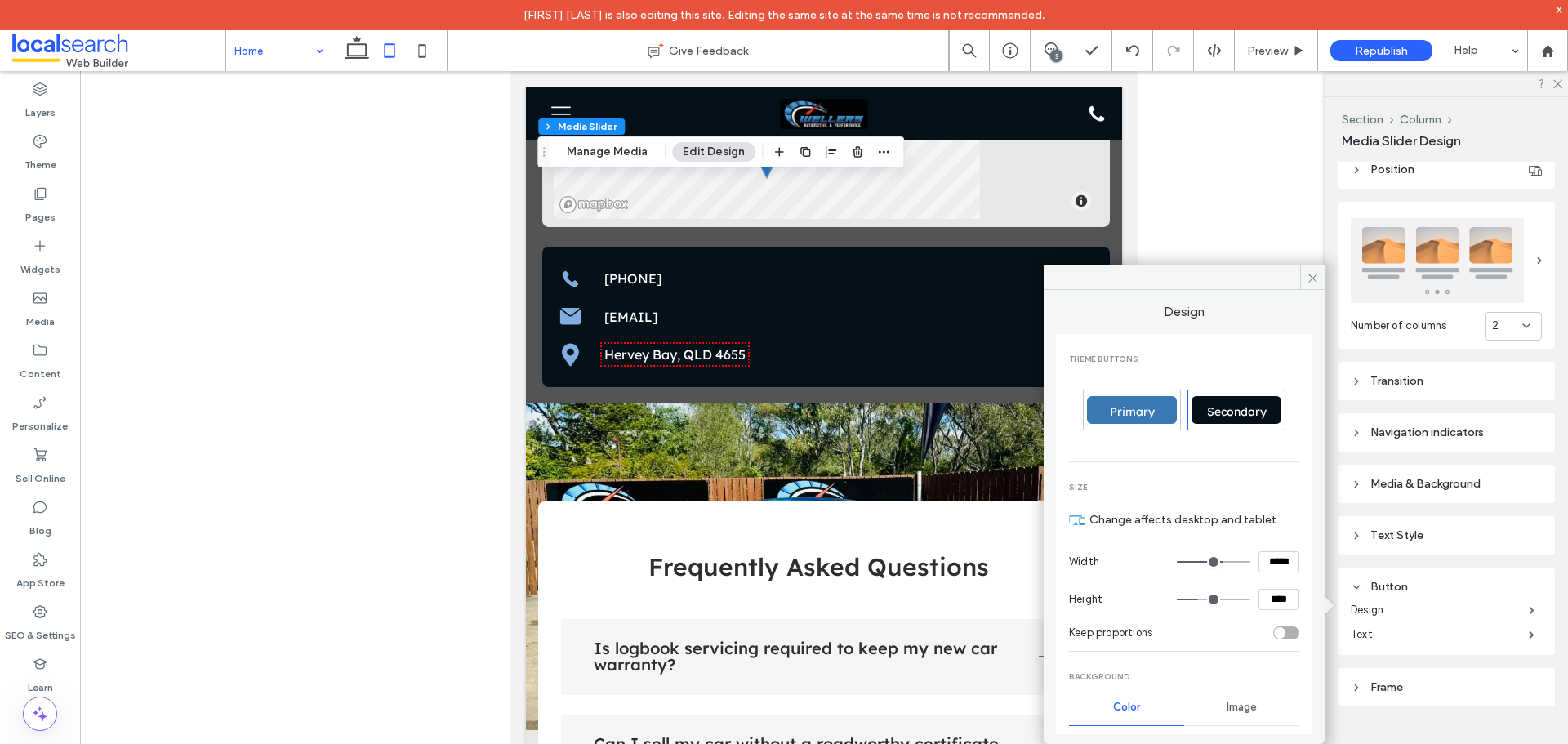 click at bounding box center (1214, 562) 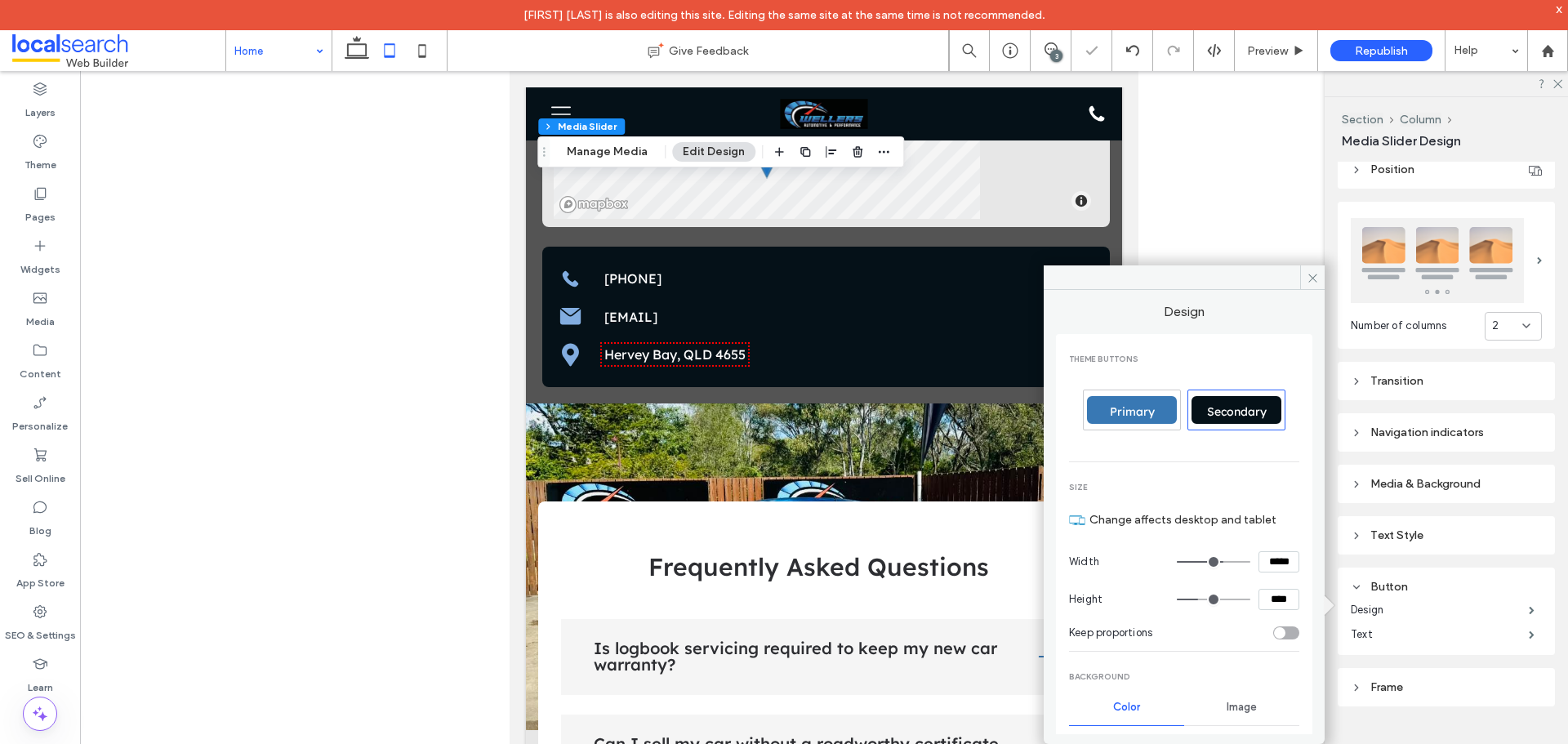click at bounding box center [1214, 562] 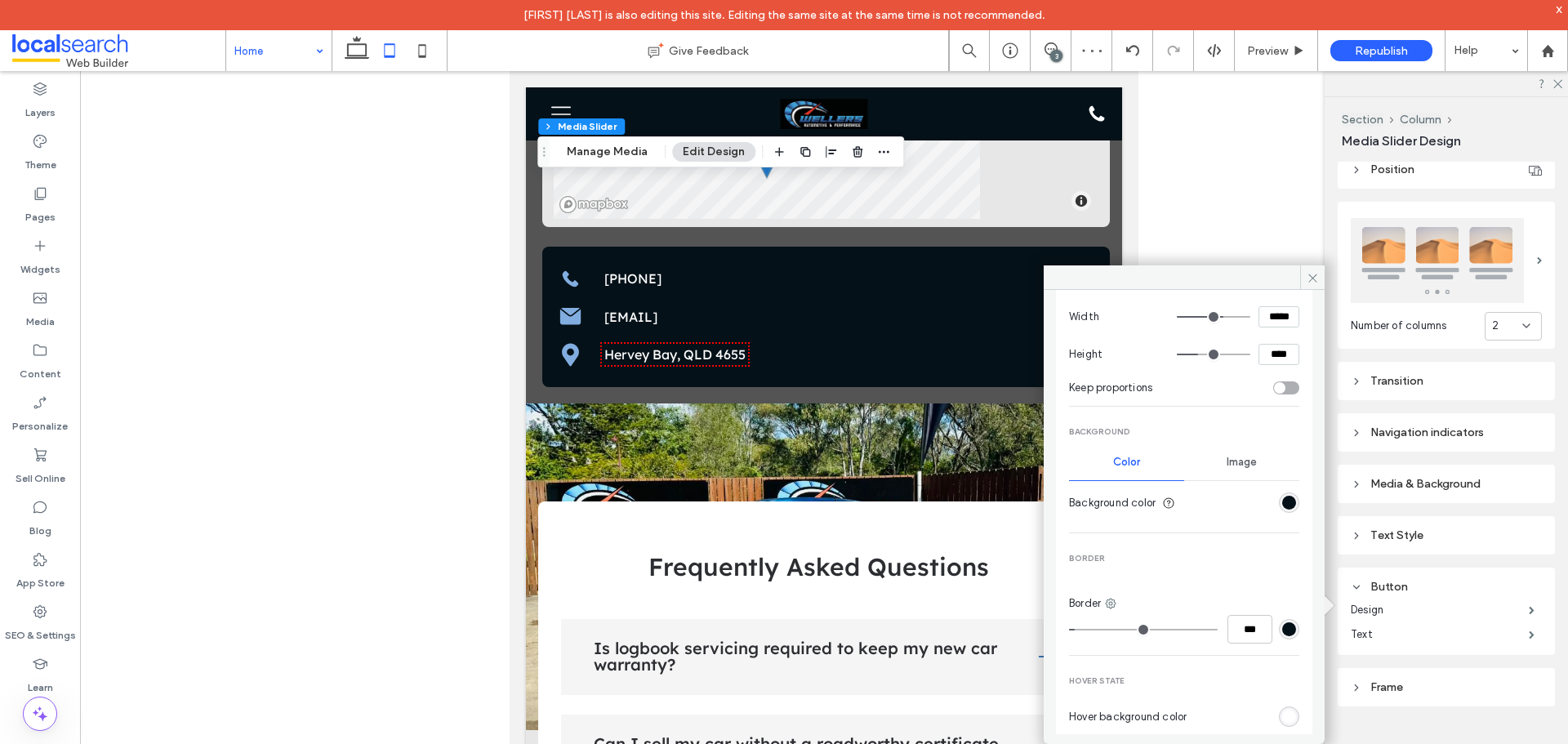 scroll, scrollTop: 0, scrollLeft: 0, axis: both 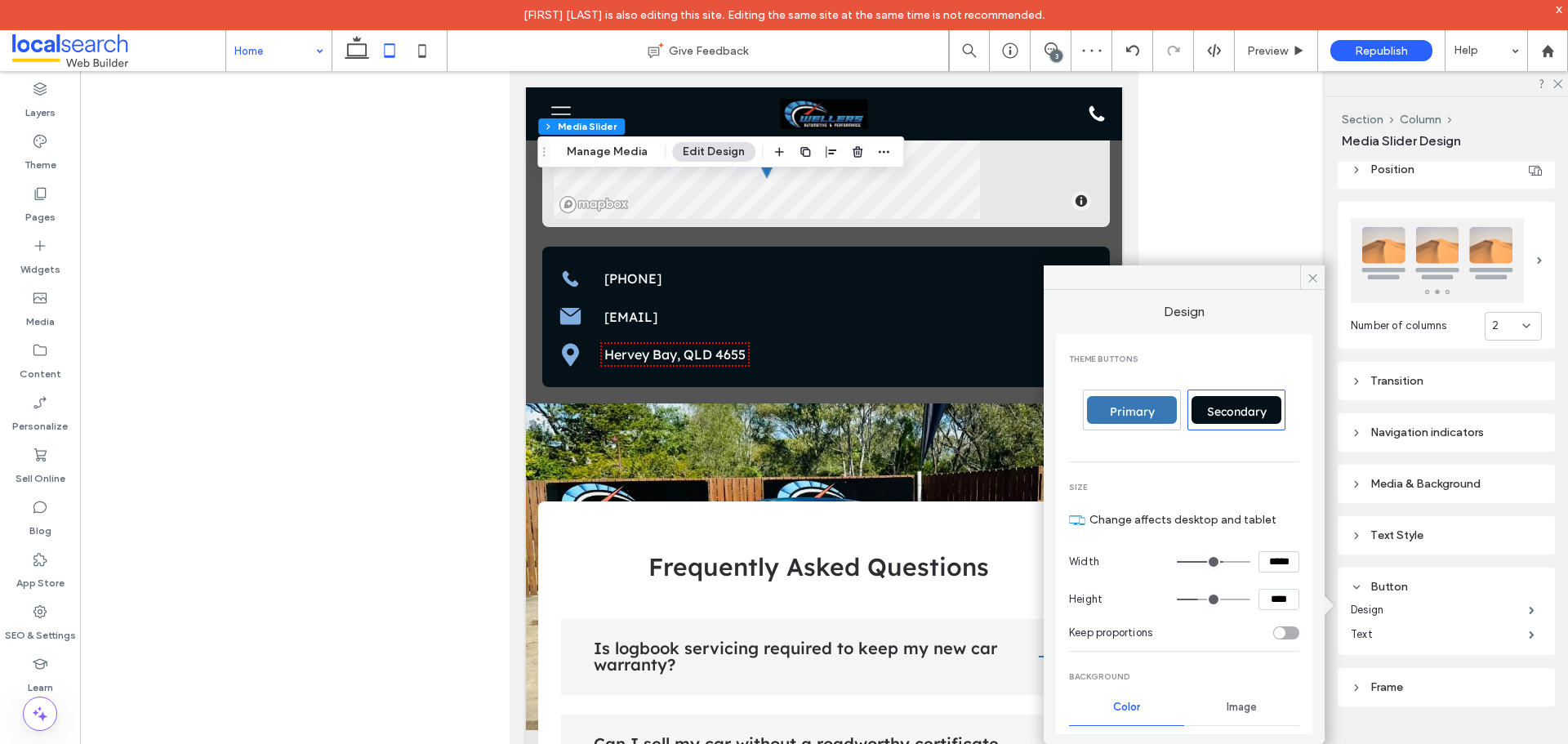 click on "*****" at bounding box center (1279, 562) 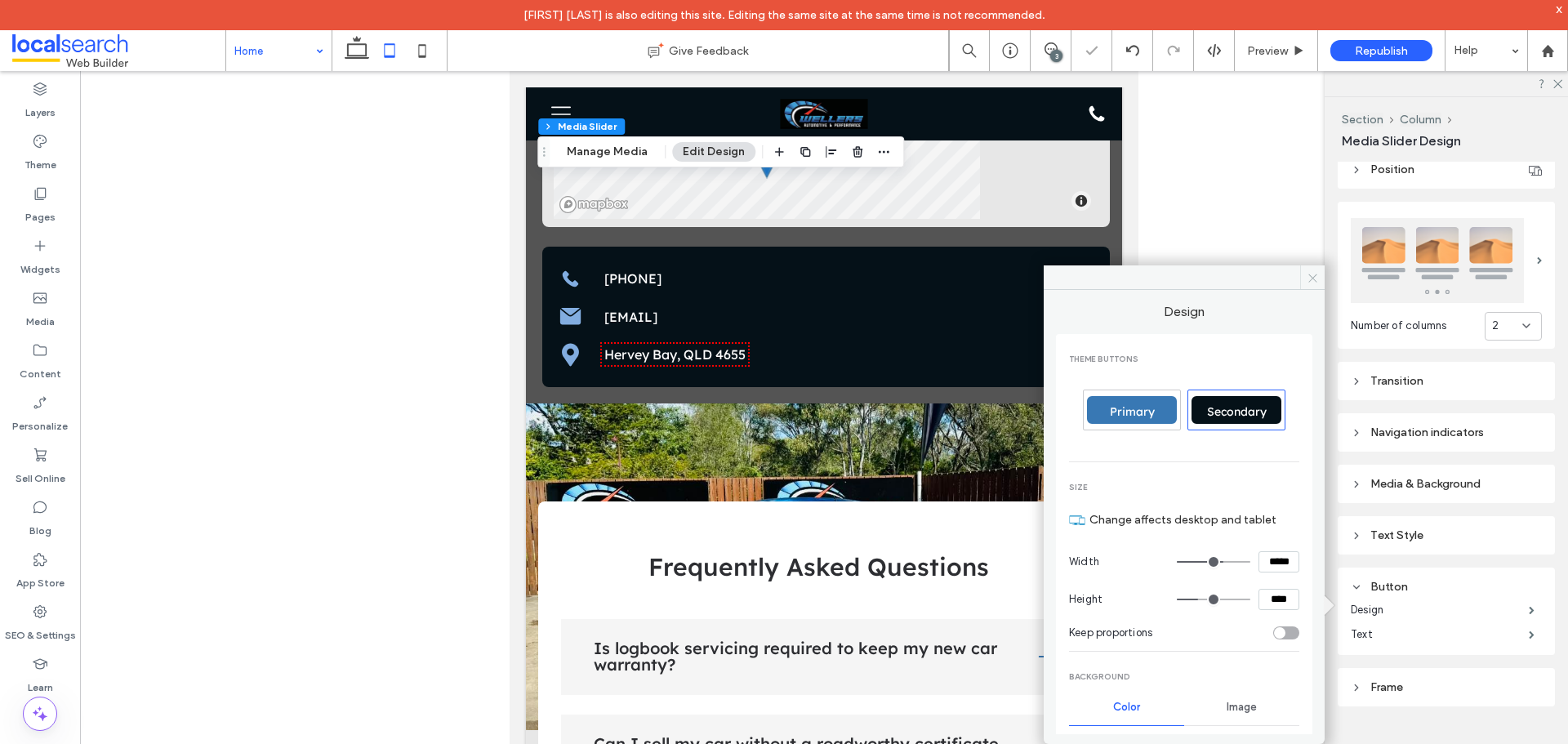 click 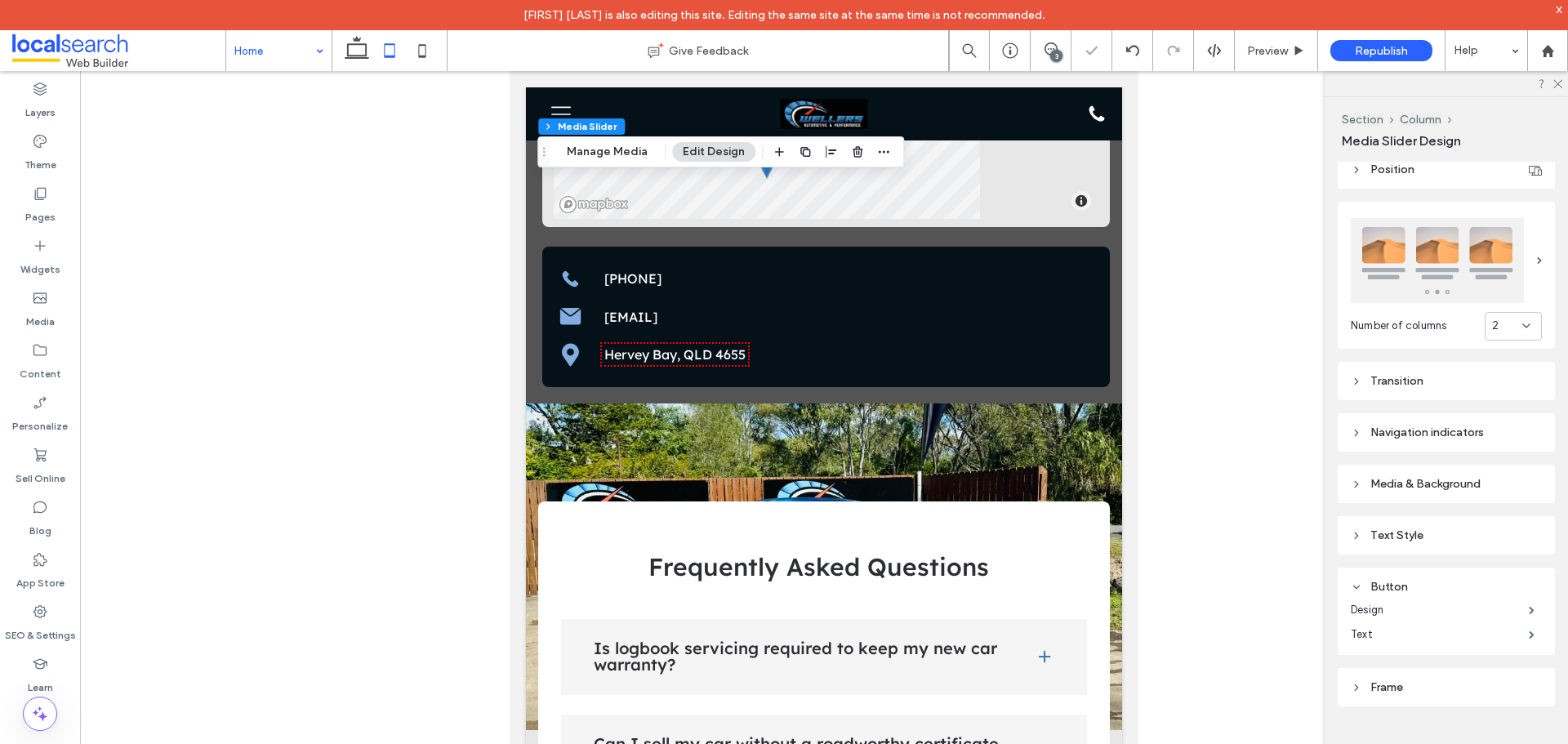 click on "Text Style" at bounding box center [1446, 535] 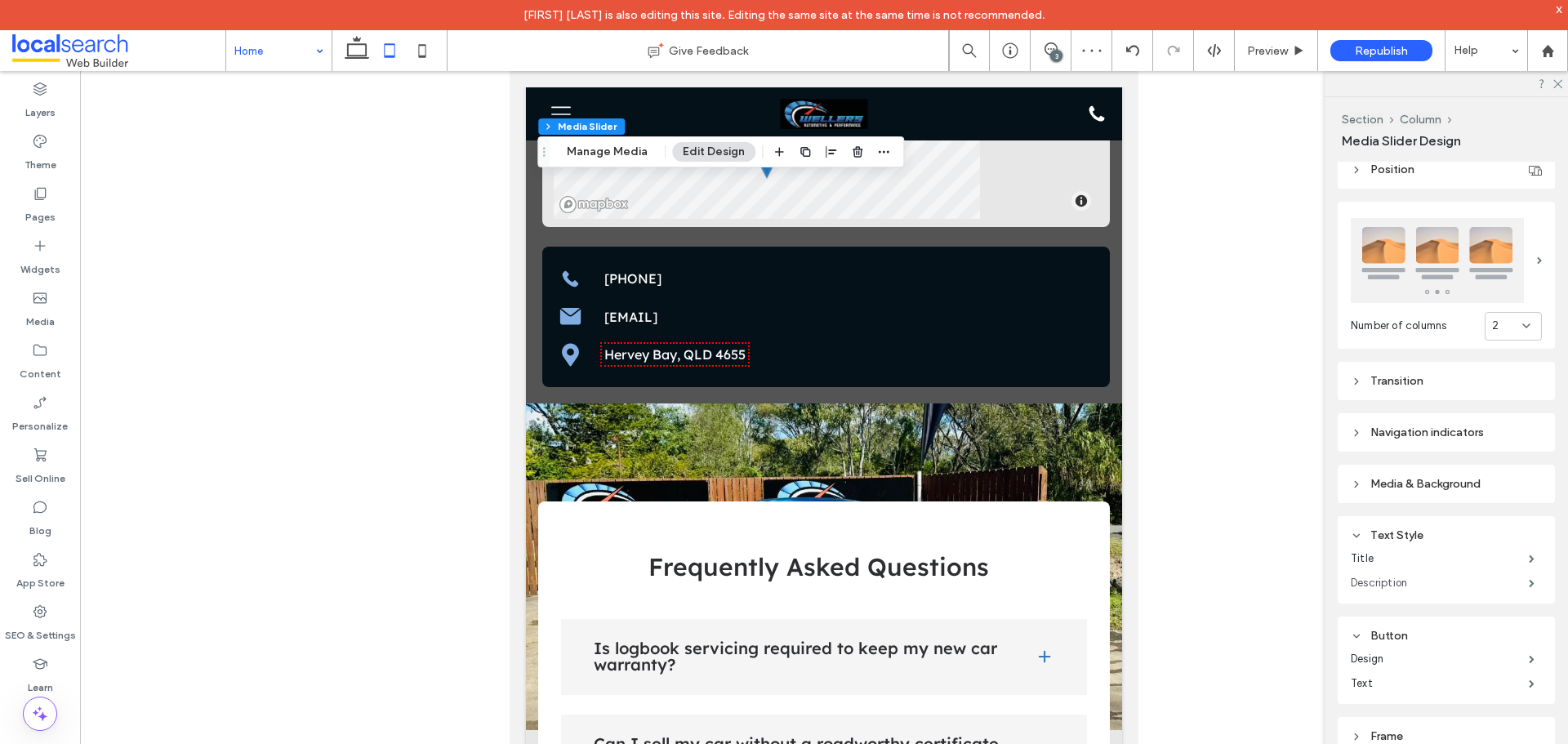 click on "Description" at bounding box center [1440, 583] 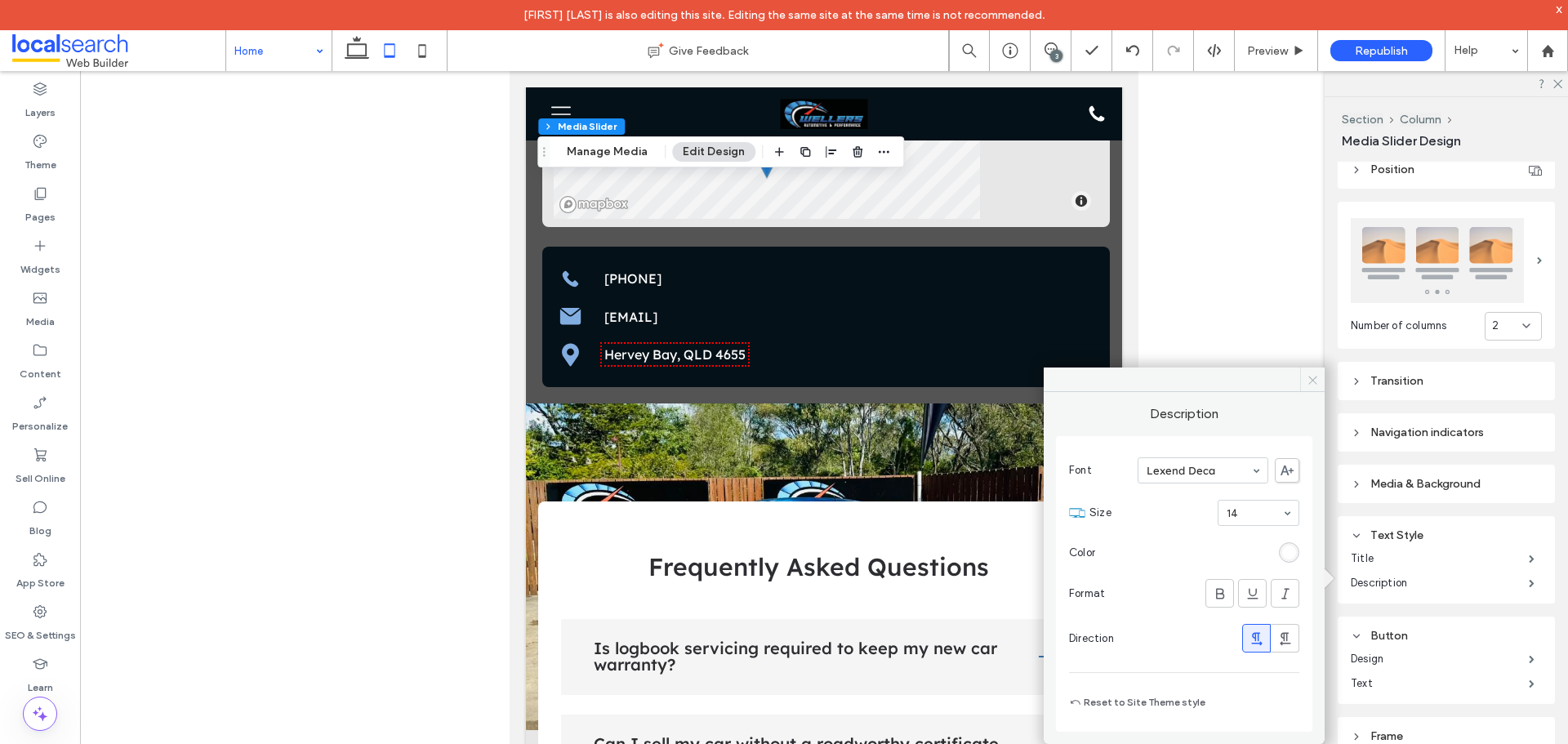 click 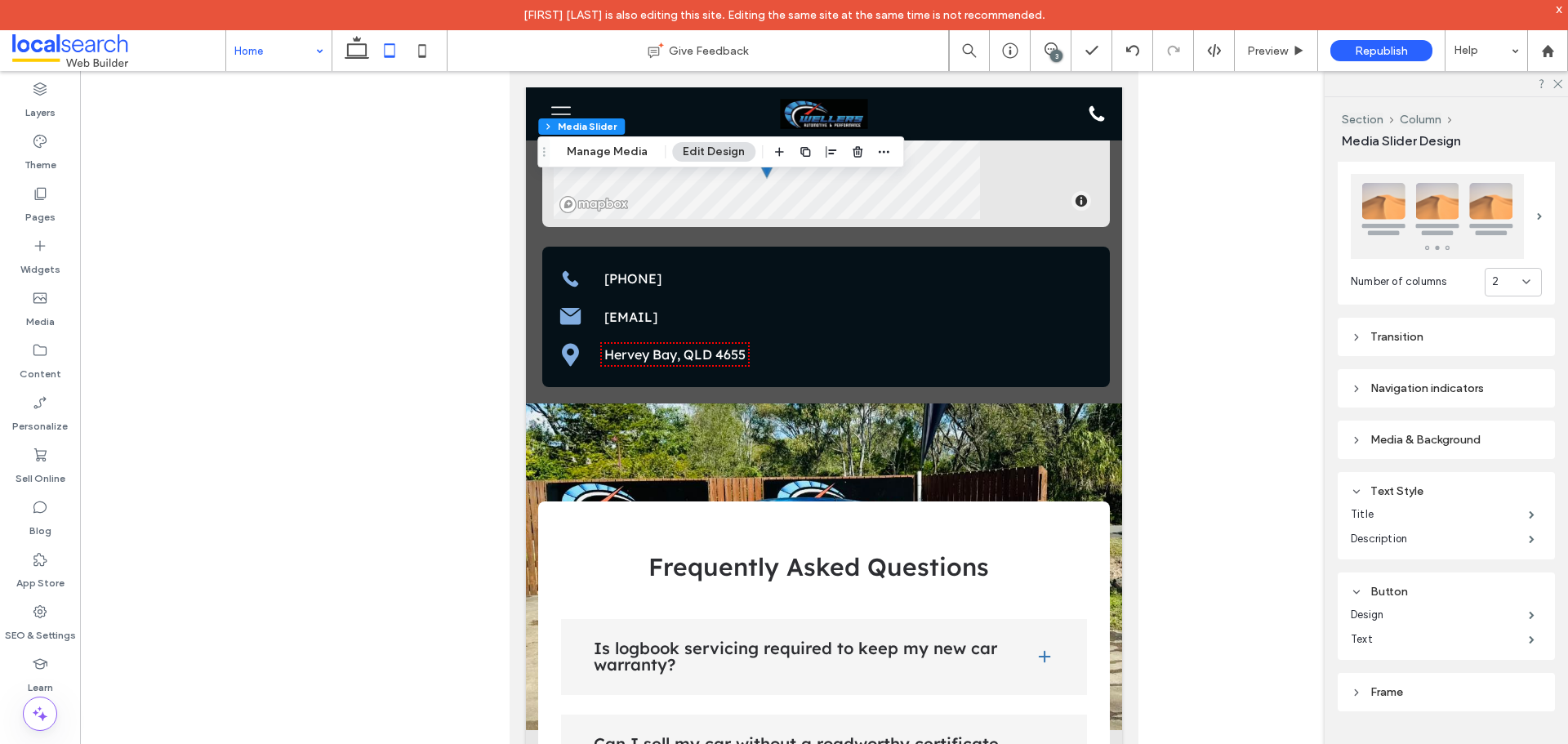 scroll, scrollTop: 266, scrollLeft: 0, axis: vertical 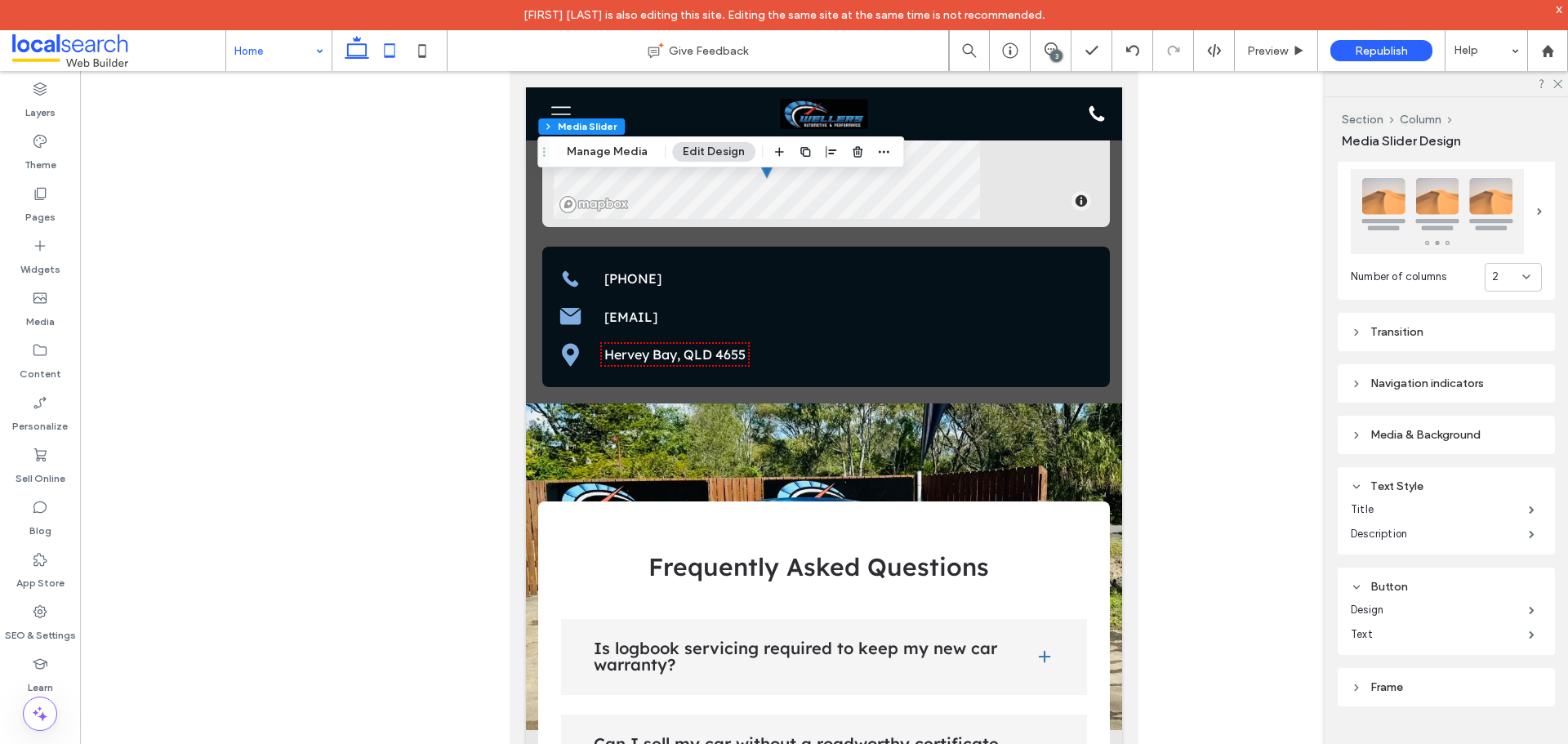 click 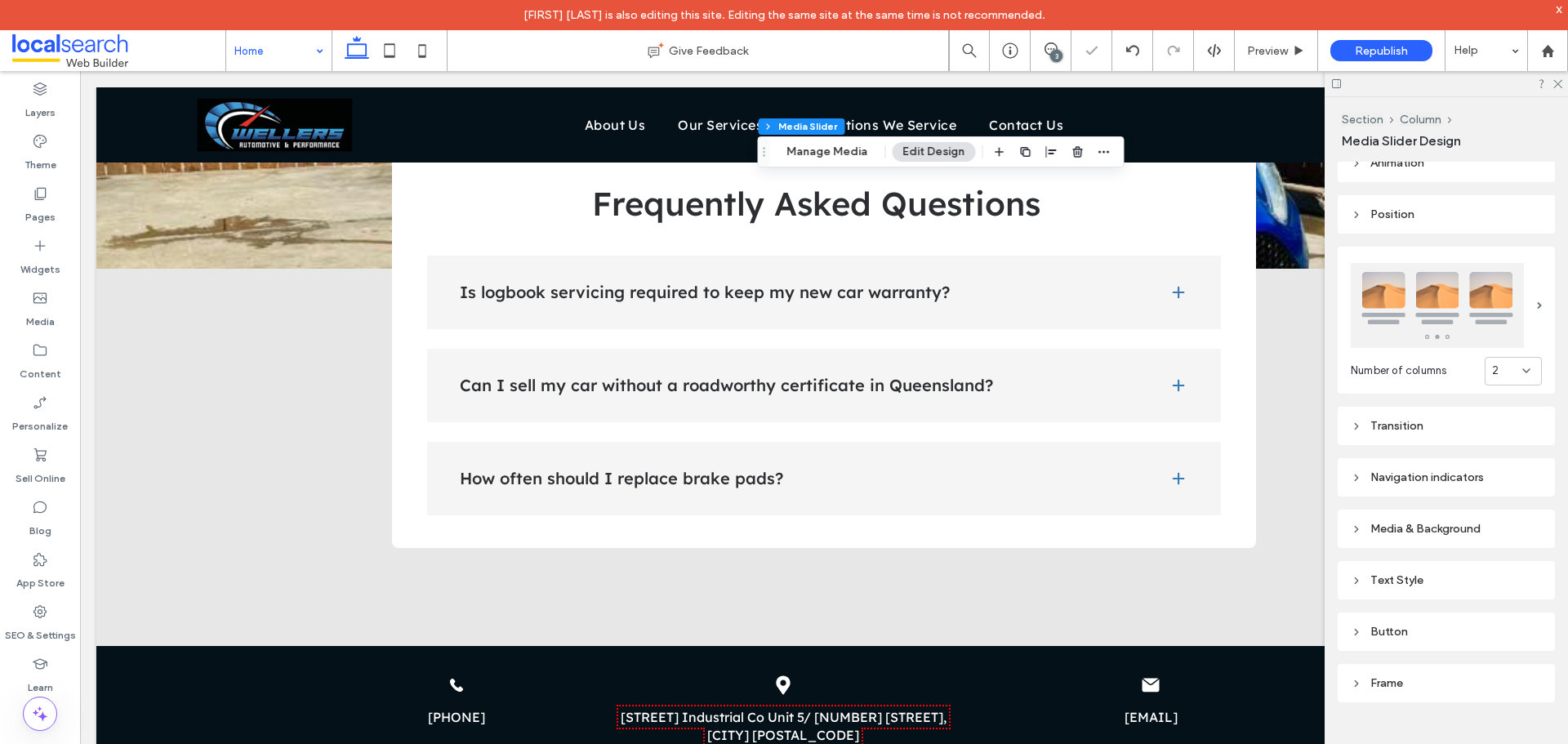 type on "***" 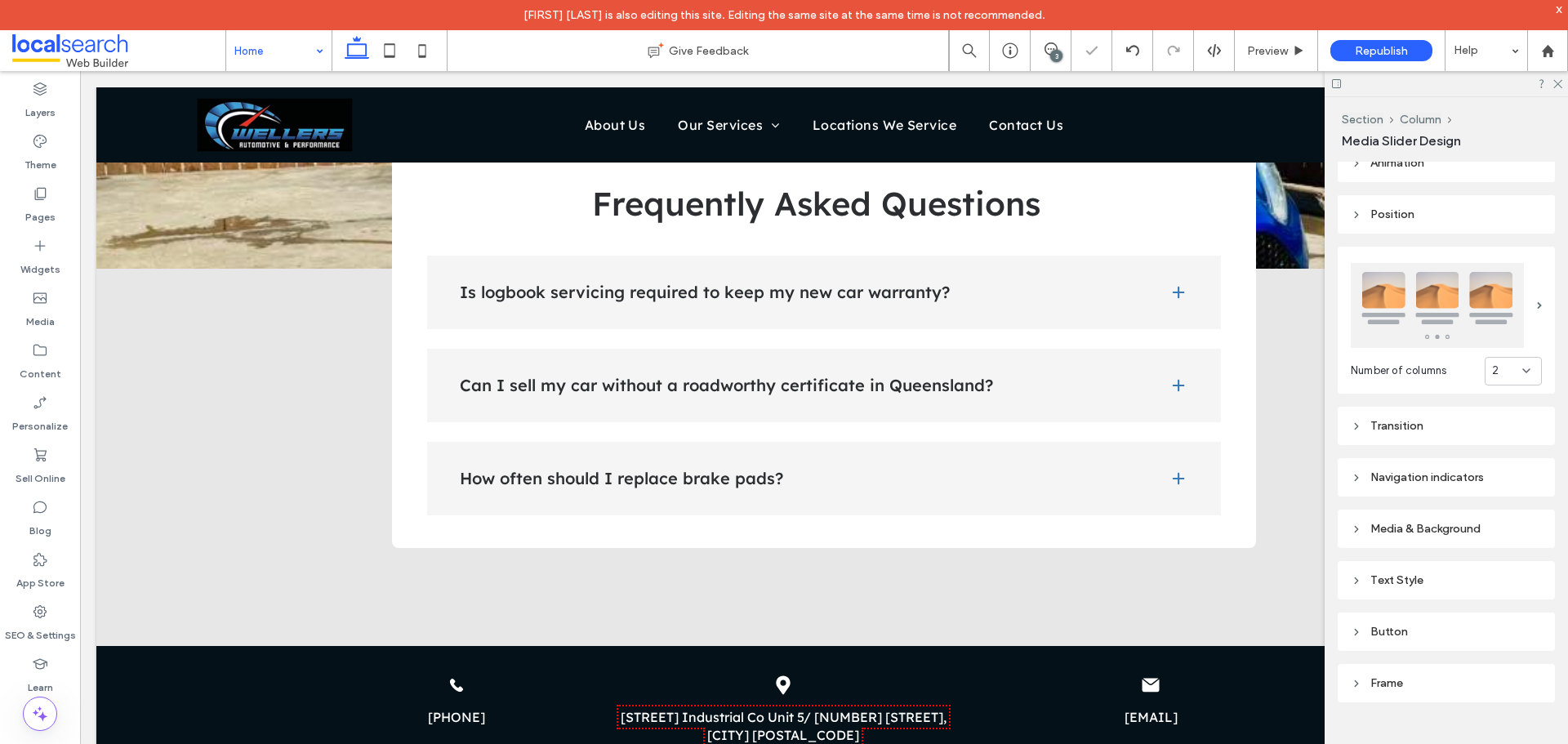 scroll, scrollTop: 168, scrollLeft: 0, axis: vertical 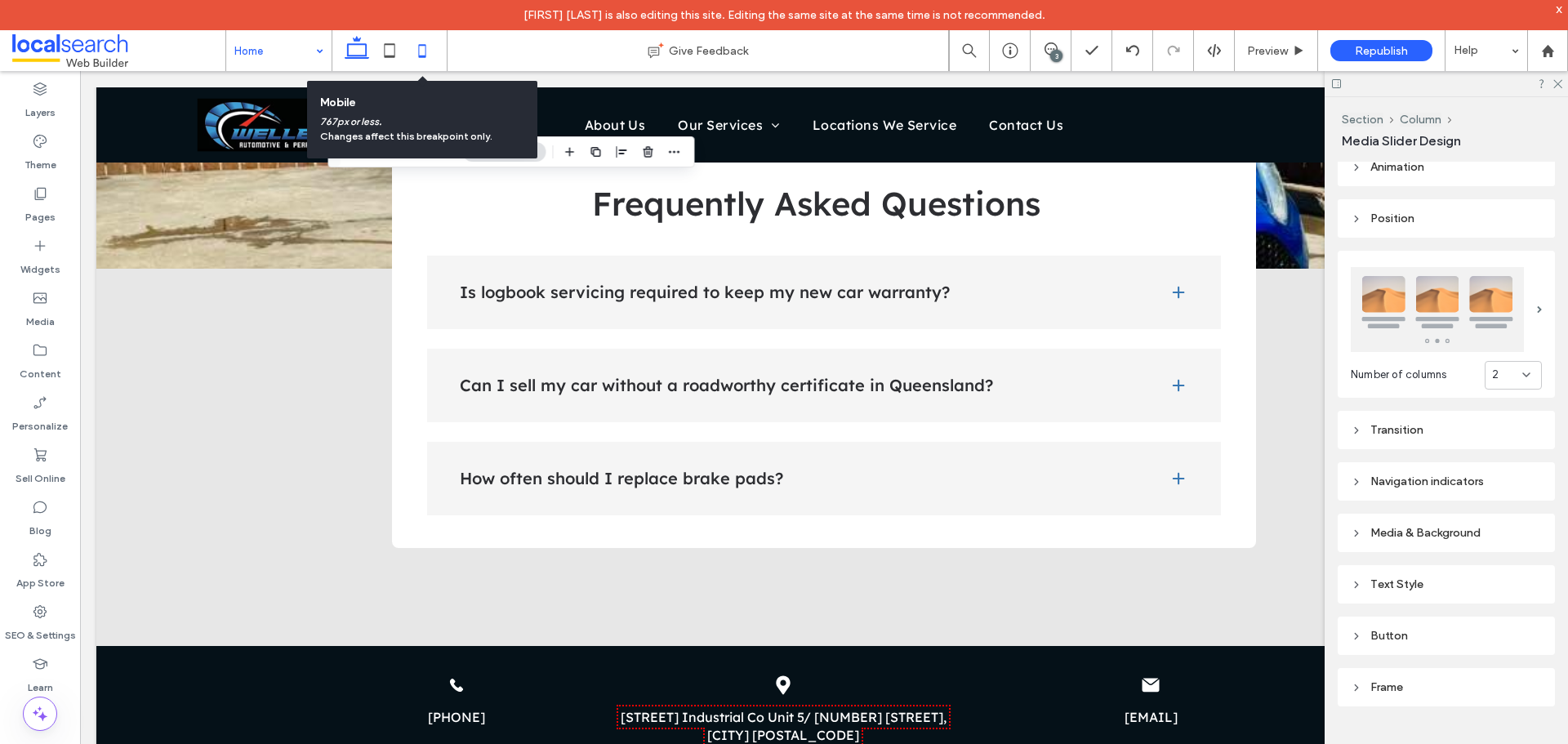 click 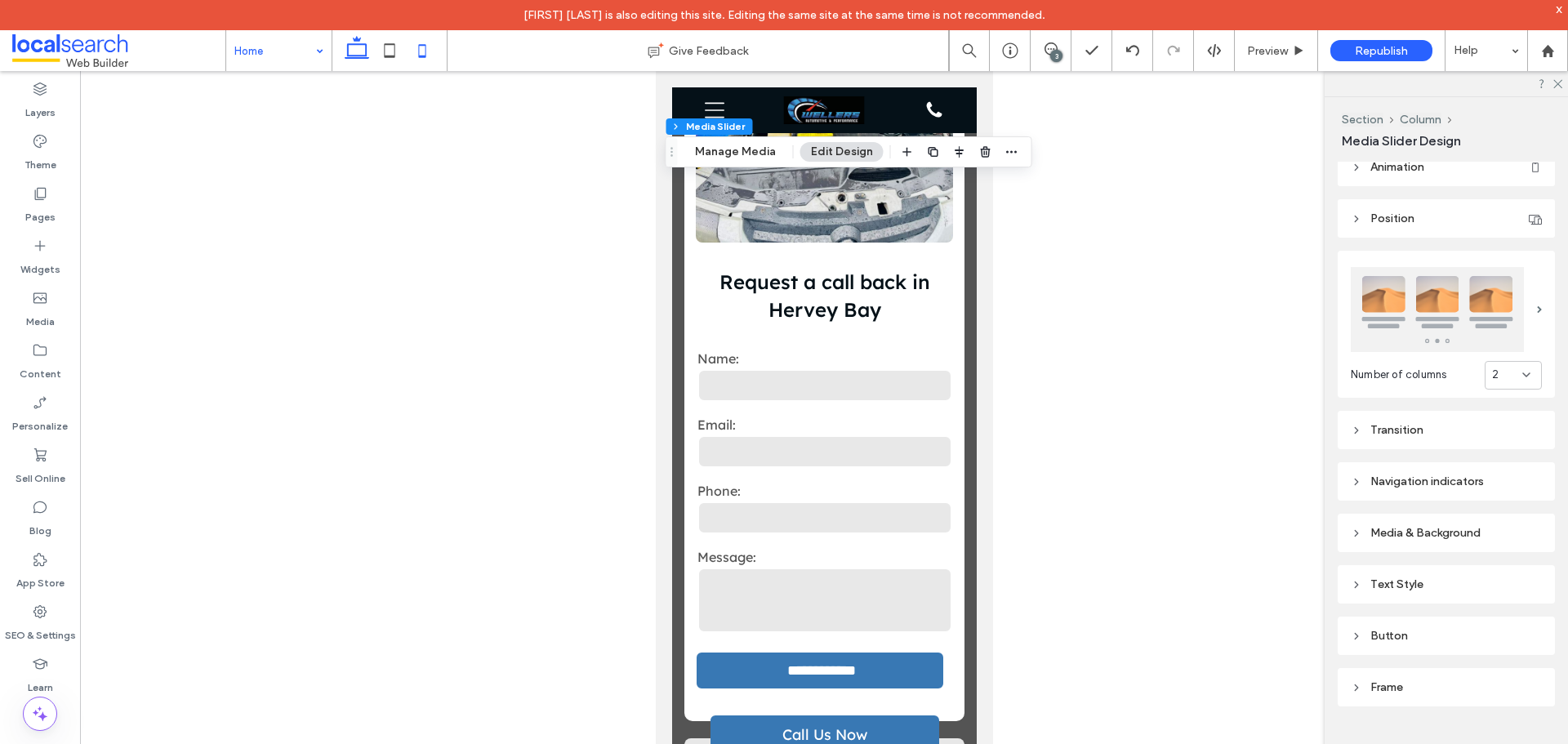 click 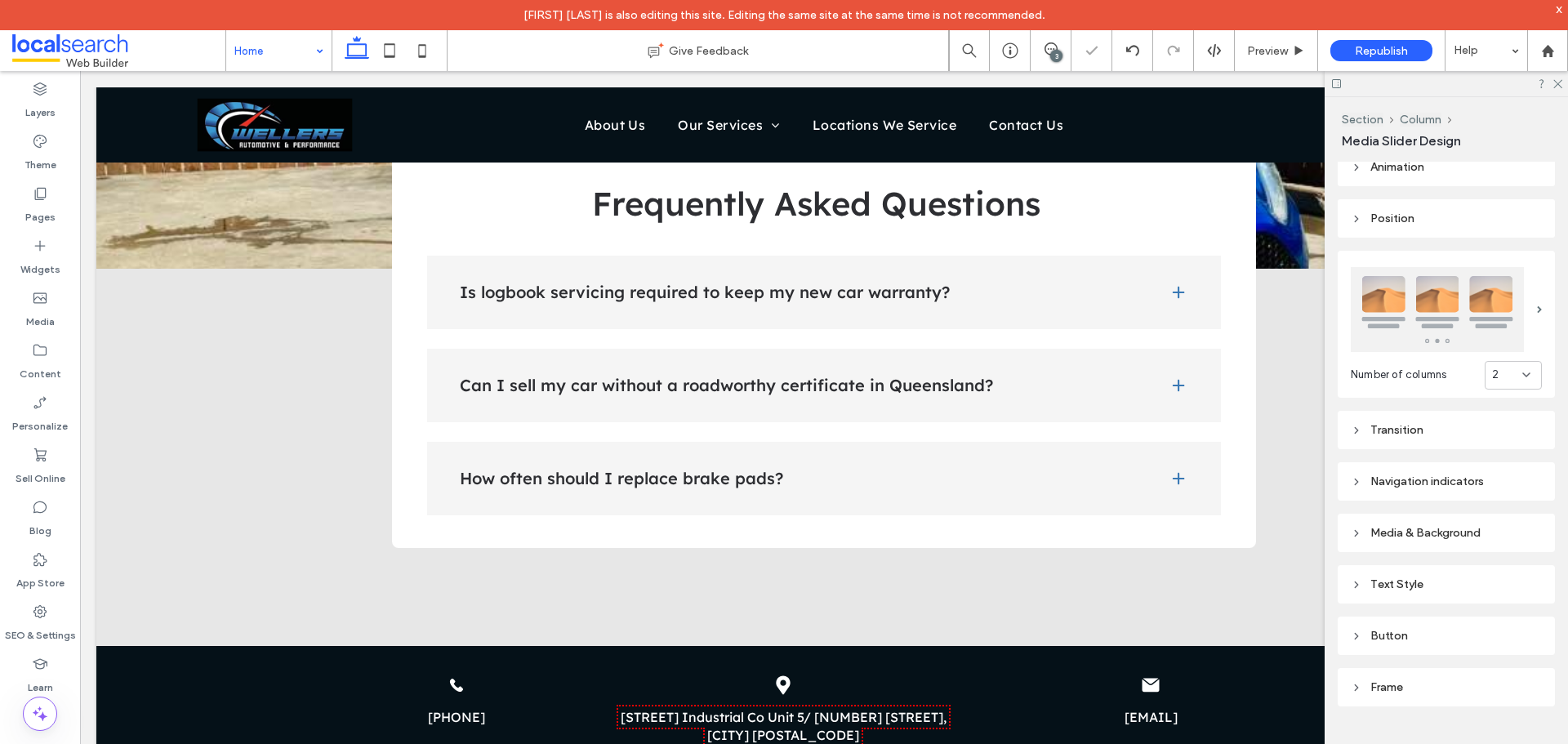 type on "***" 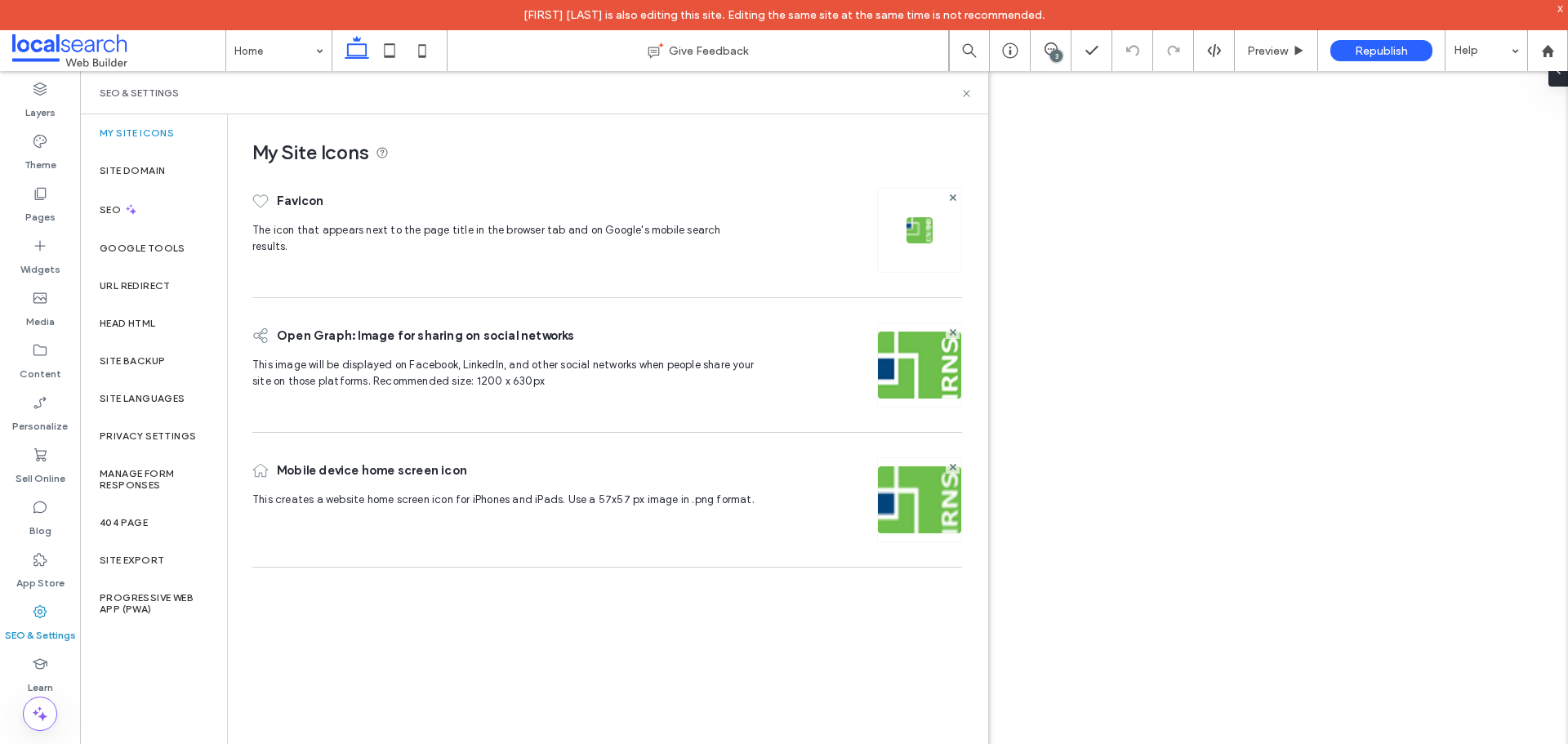 scroll, scrollTop: 0, scrollLeft: 0, axis: both 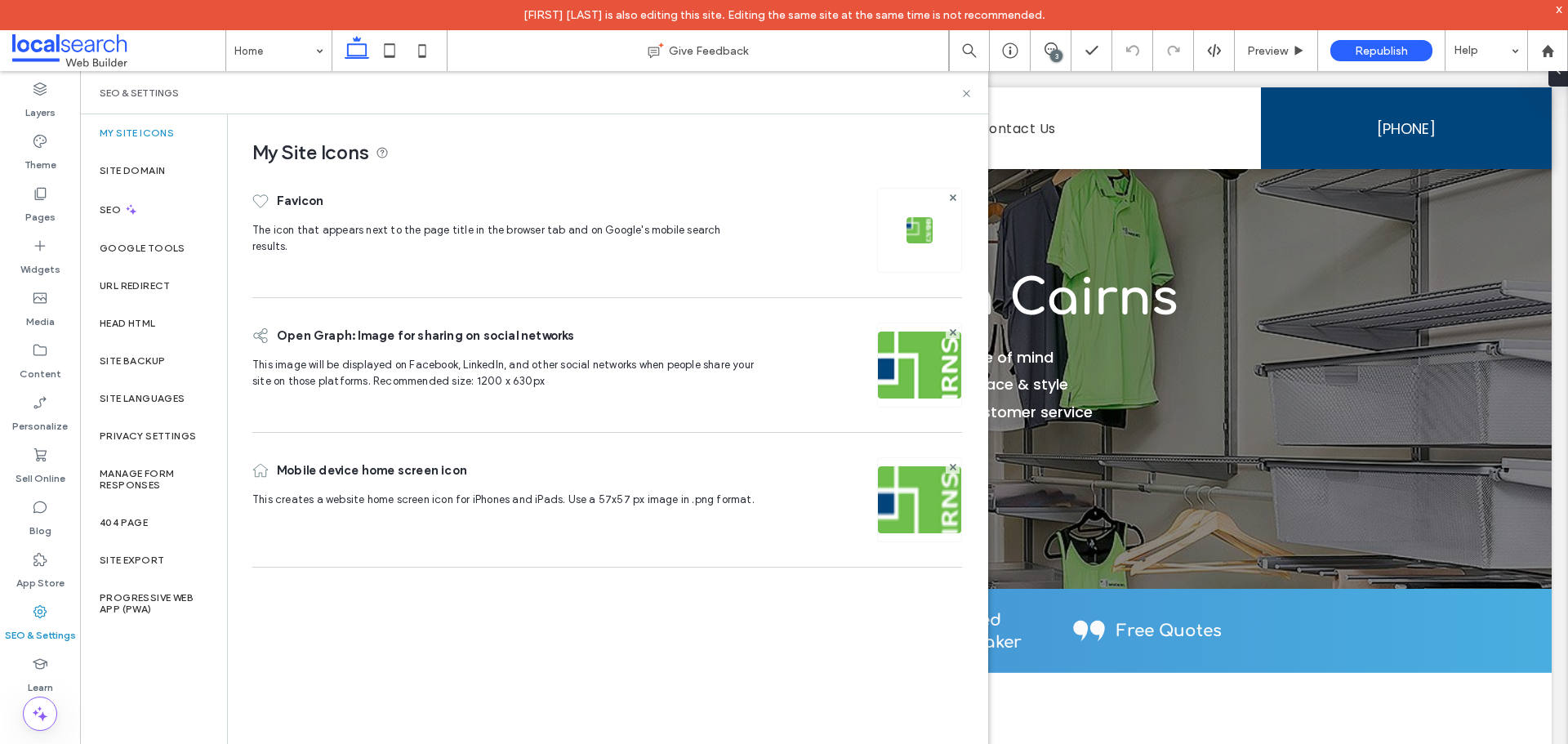 click on "Site Backup" at bounding box center [154, 361] 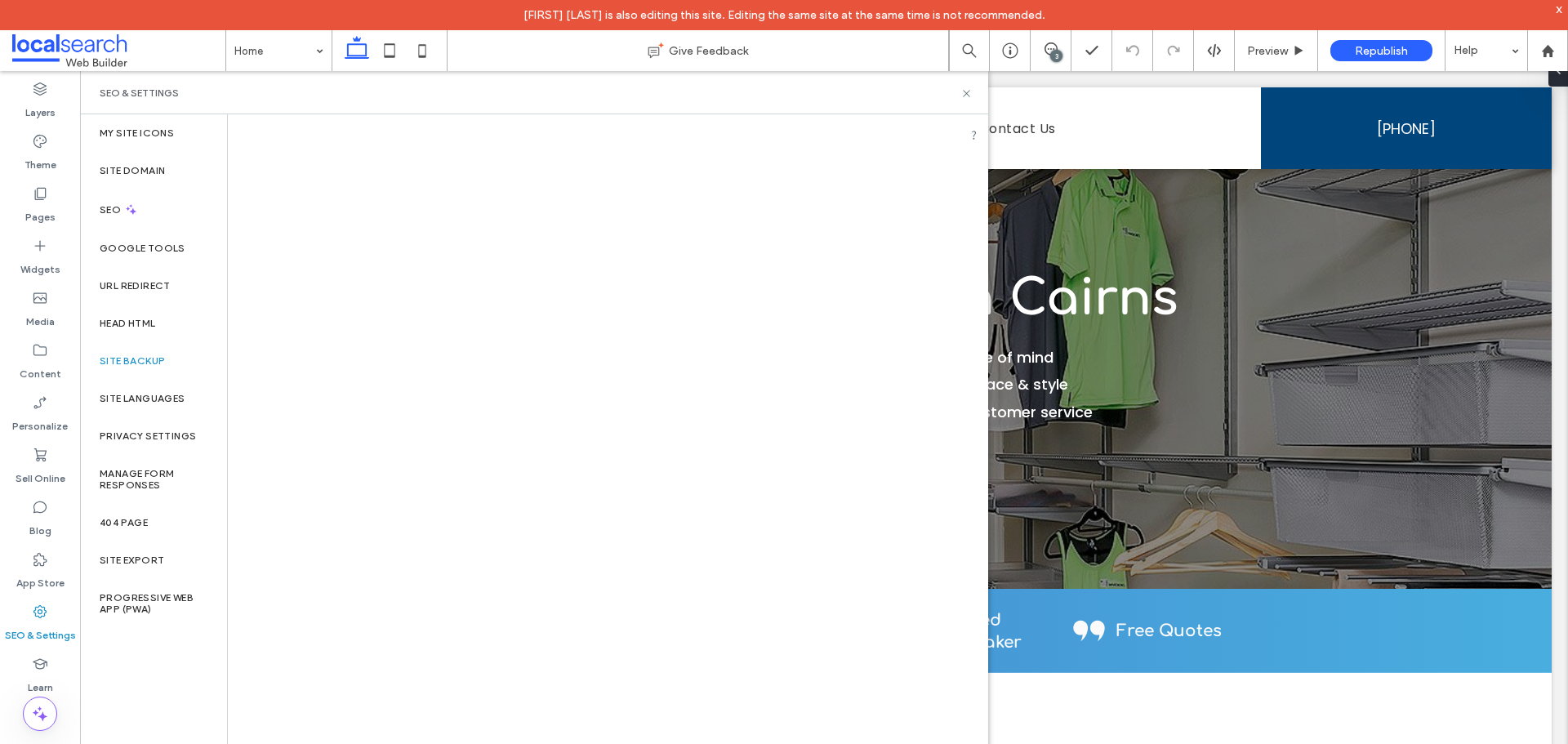 scroll, scrollTop: 0, scrollLeft: 0, axis: both 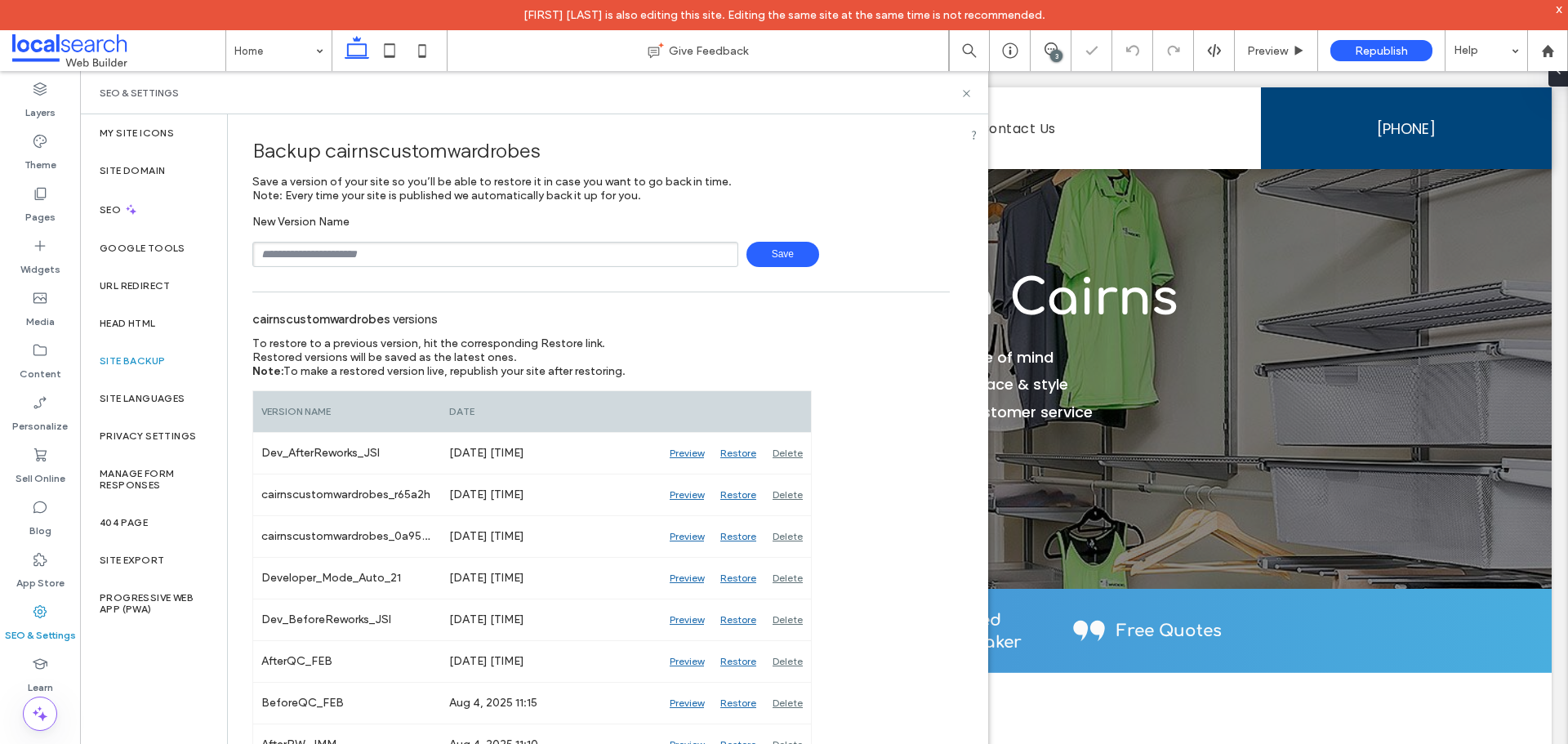 click at bounding box center (495, 254) 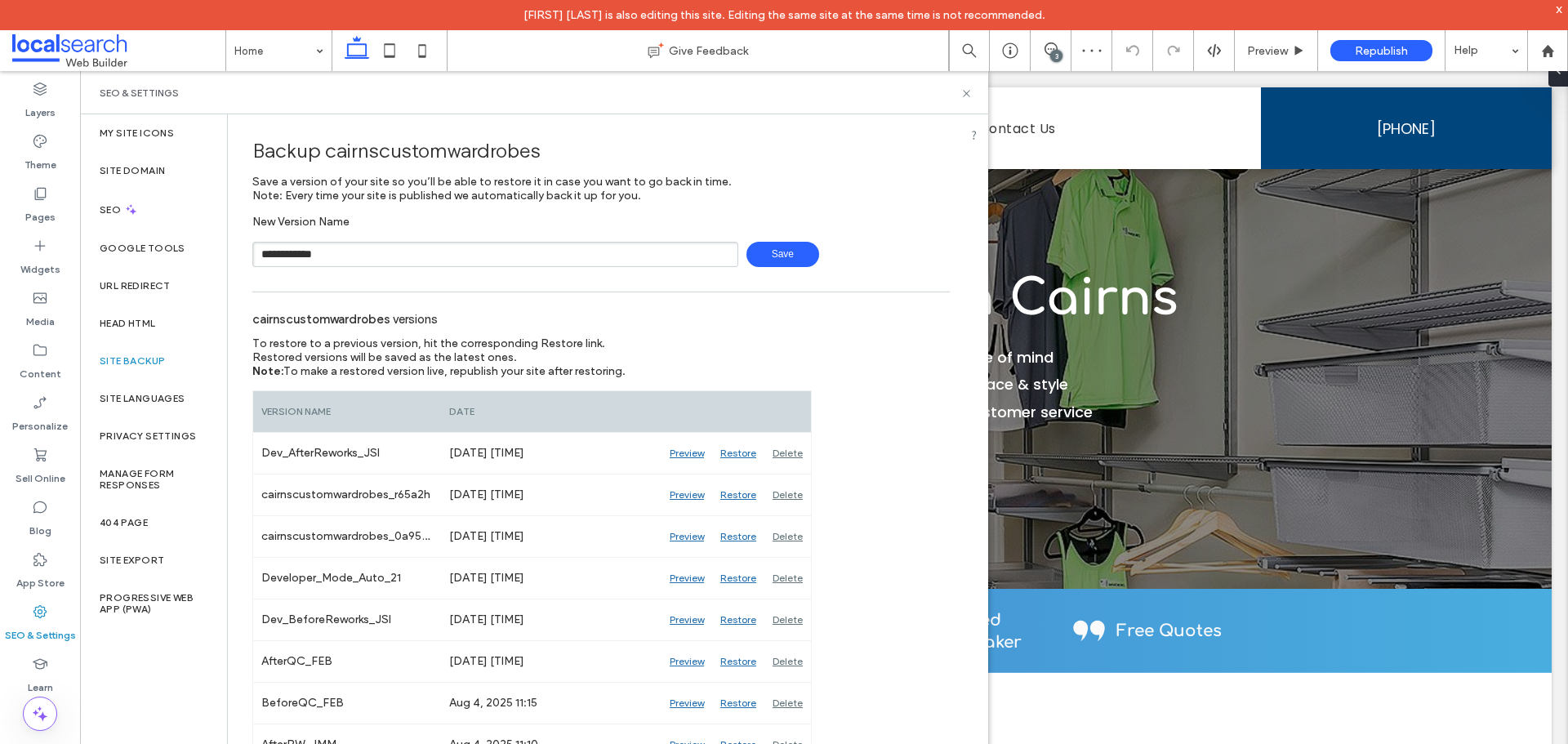click on "Save" at bounding box center [782, 254] 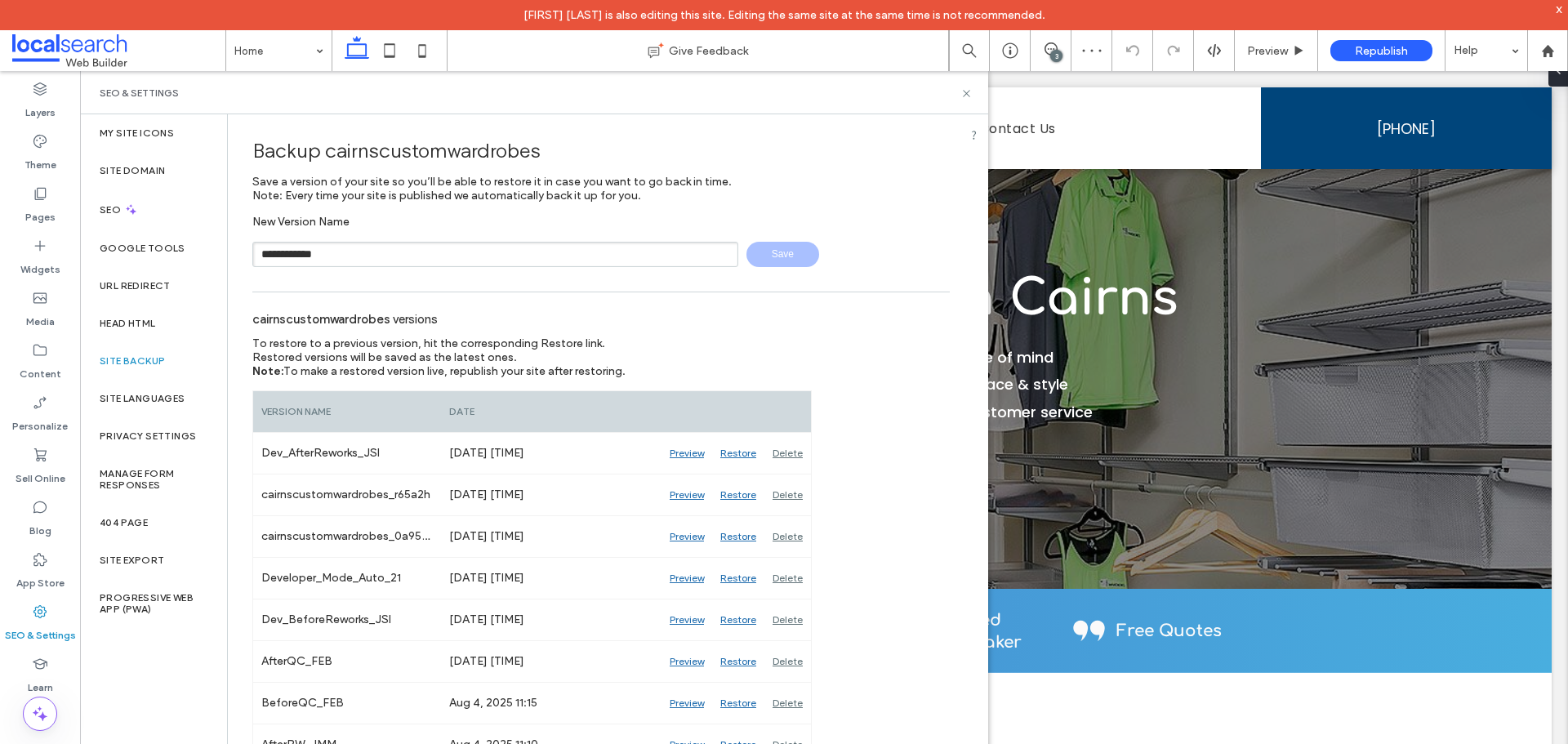 type 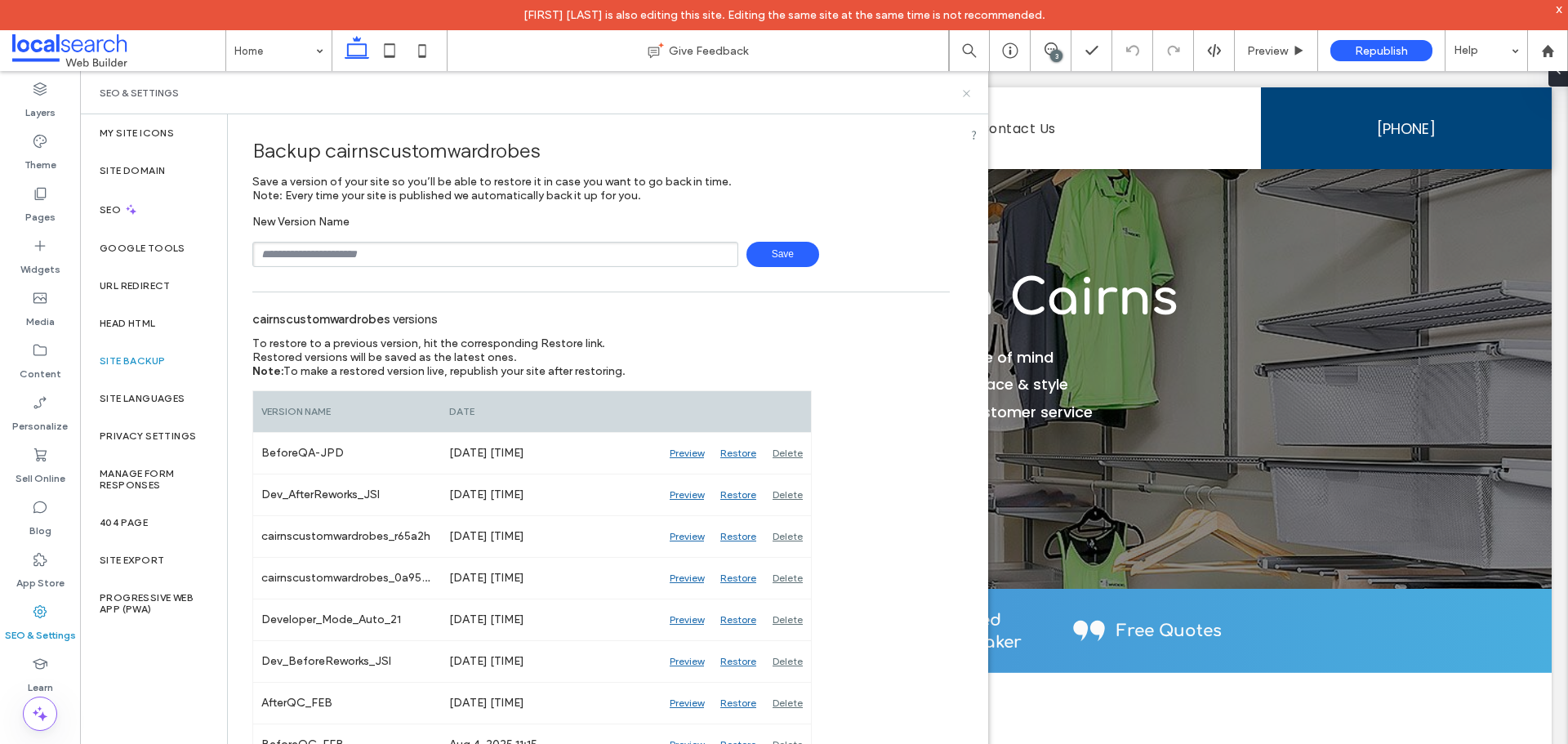 drag, startPoint x: 886, startPoint y: 23, endPoint x: 967, endPoint y: 93, distance: 107.05606 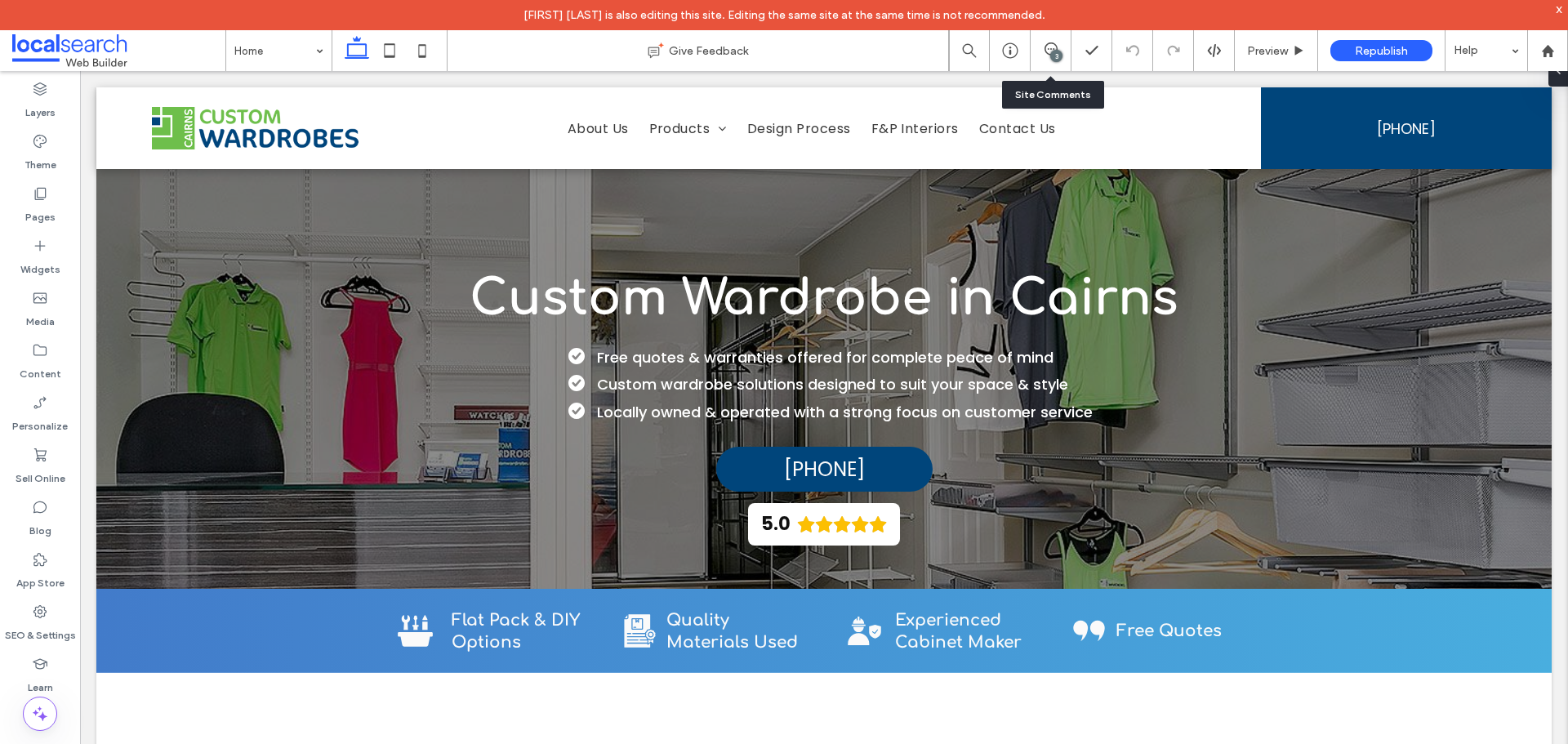 click on "3" at bounding box center [1051, 51] 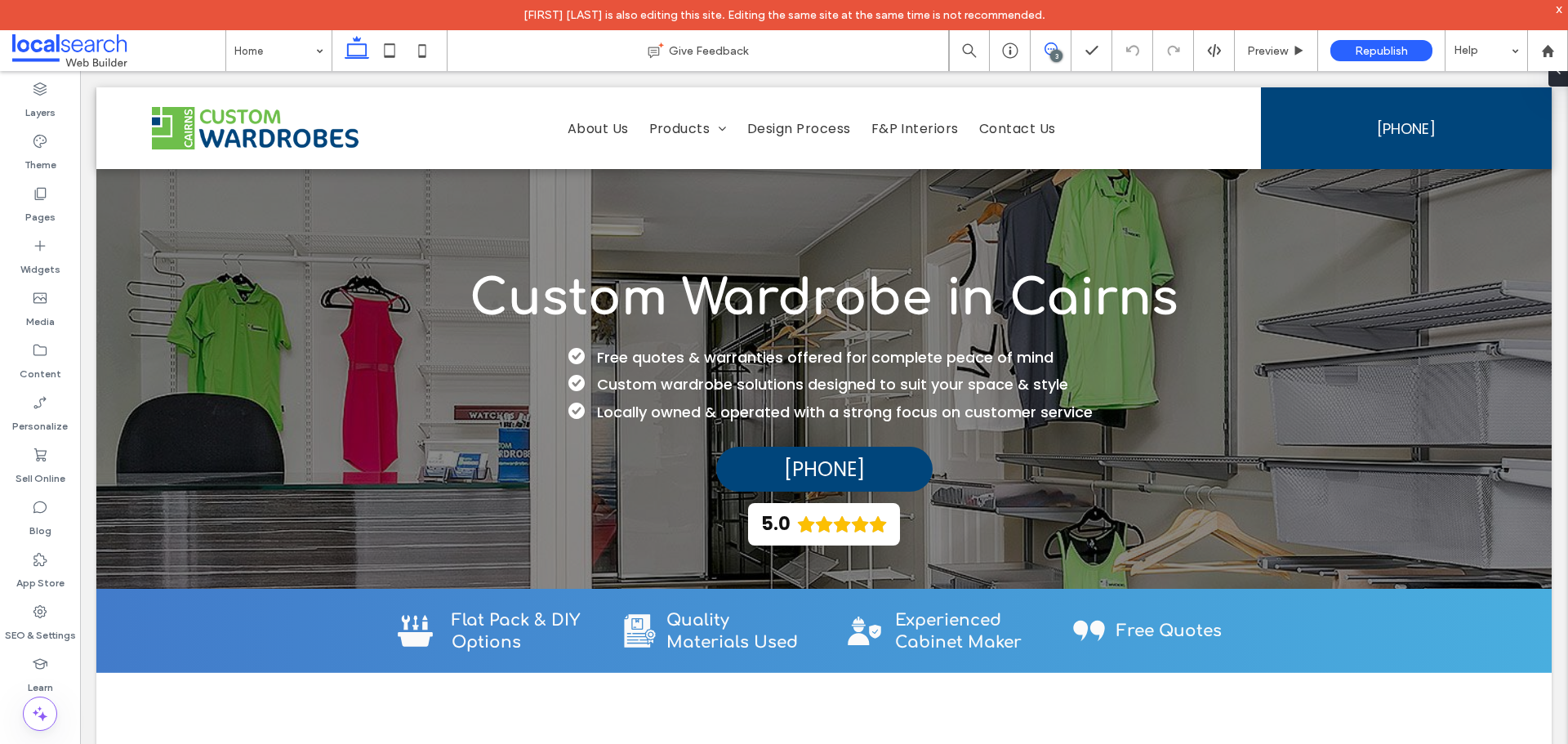 click 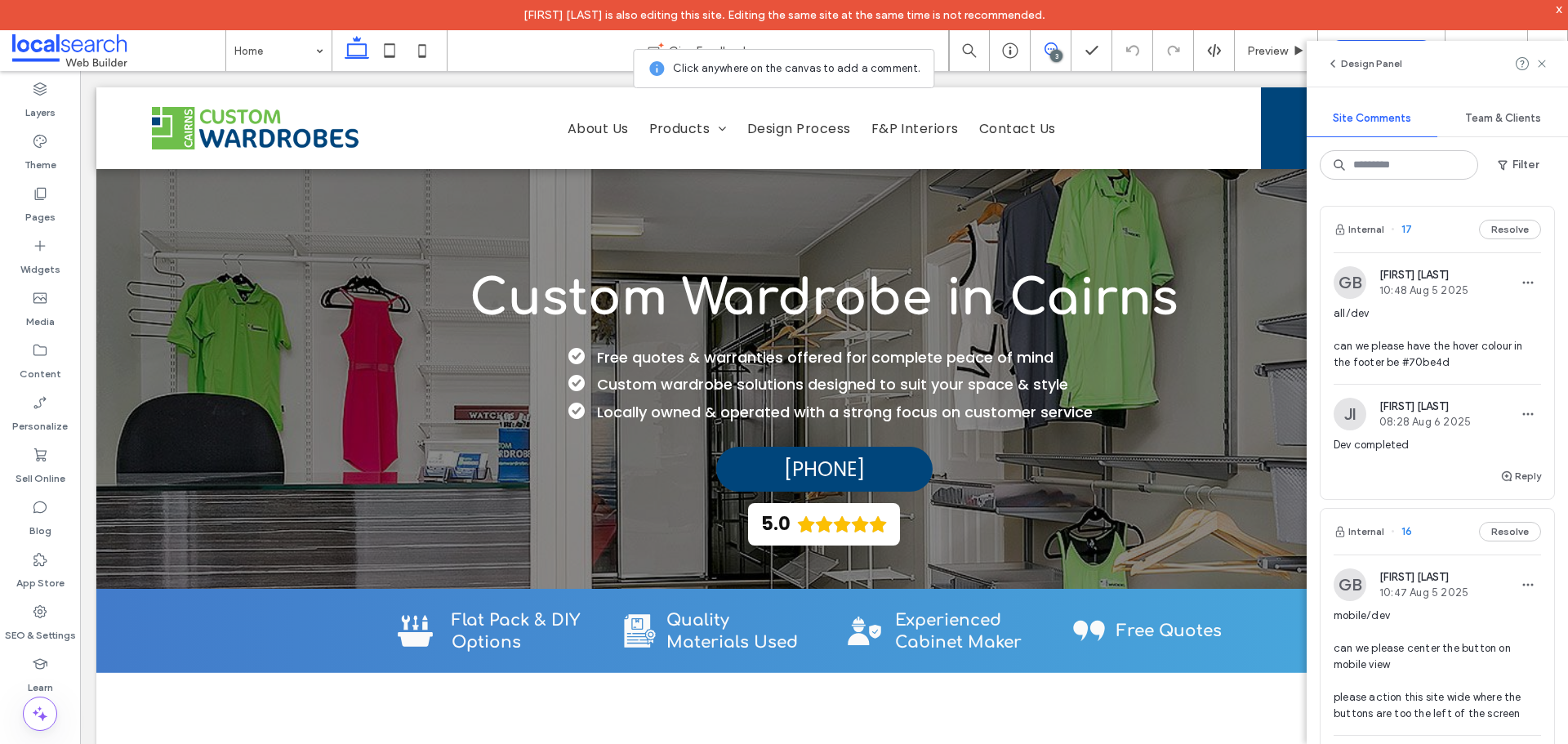 click on "Internal 17 Resolve" at bounding box center (1437, 229) 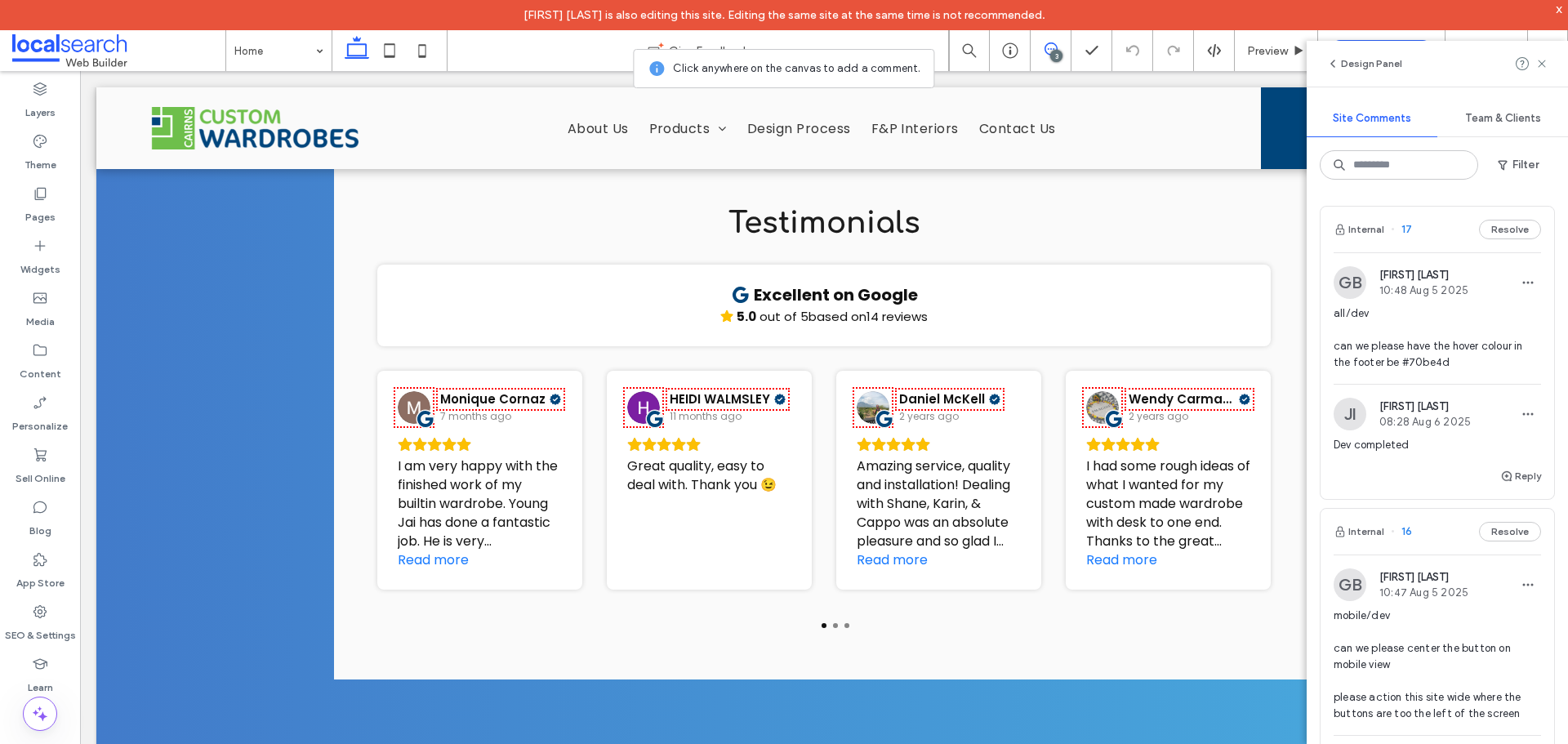 scroll, scrollTop: 3792, scrollLeft: 0, axis: vertical 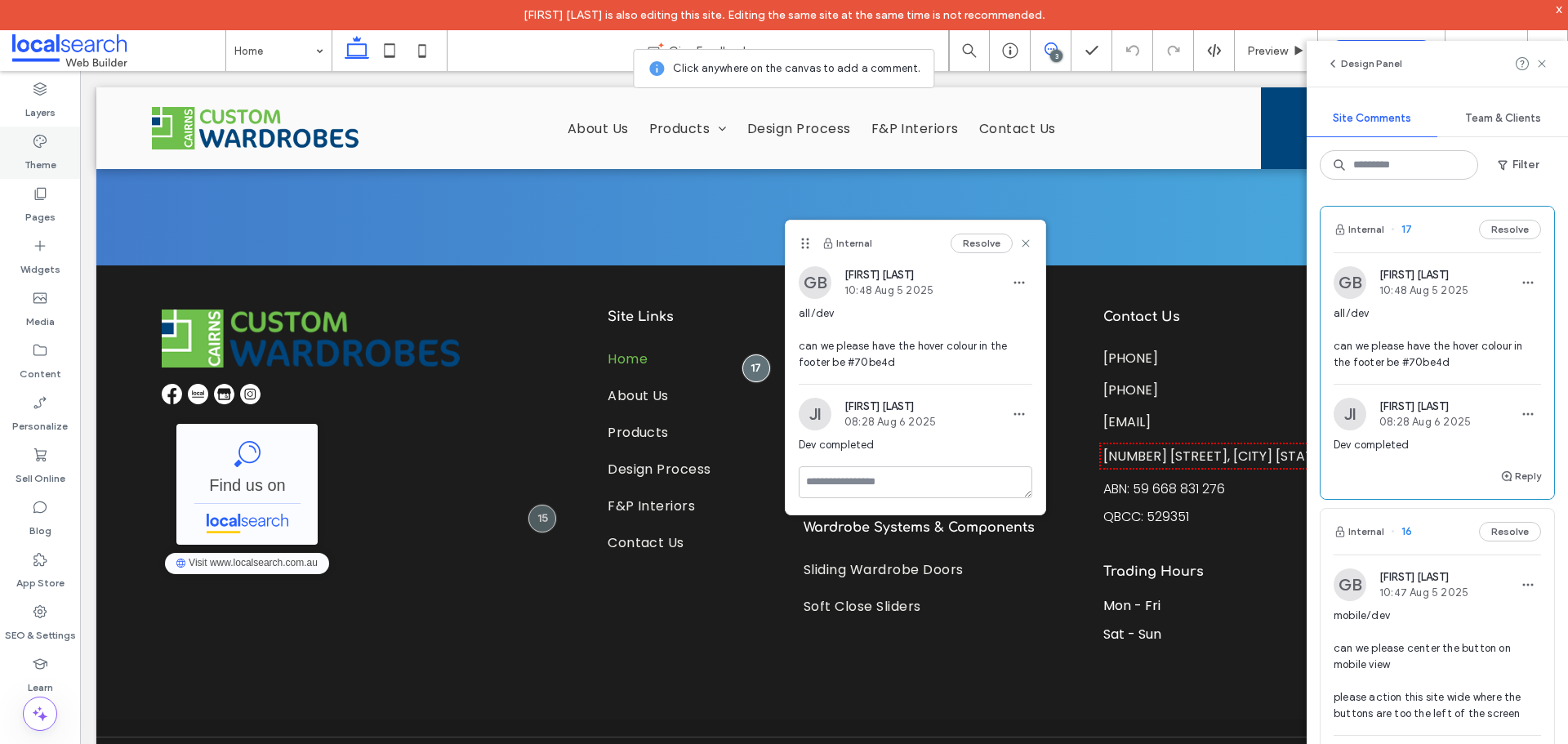 click on "Theme" at bounding box center (40, 161) 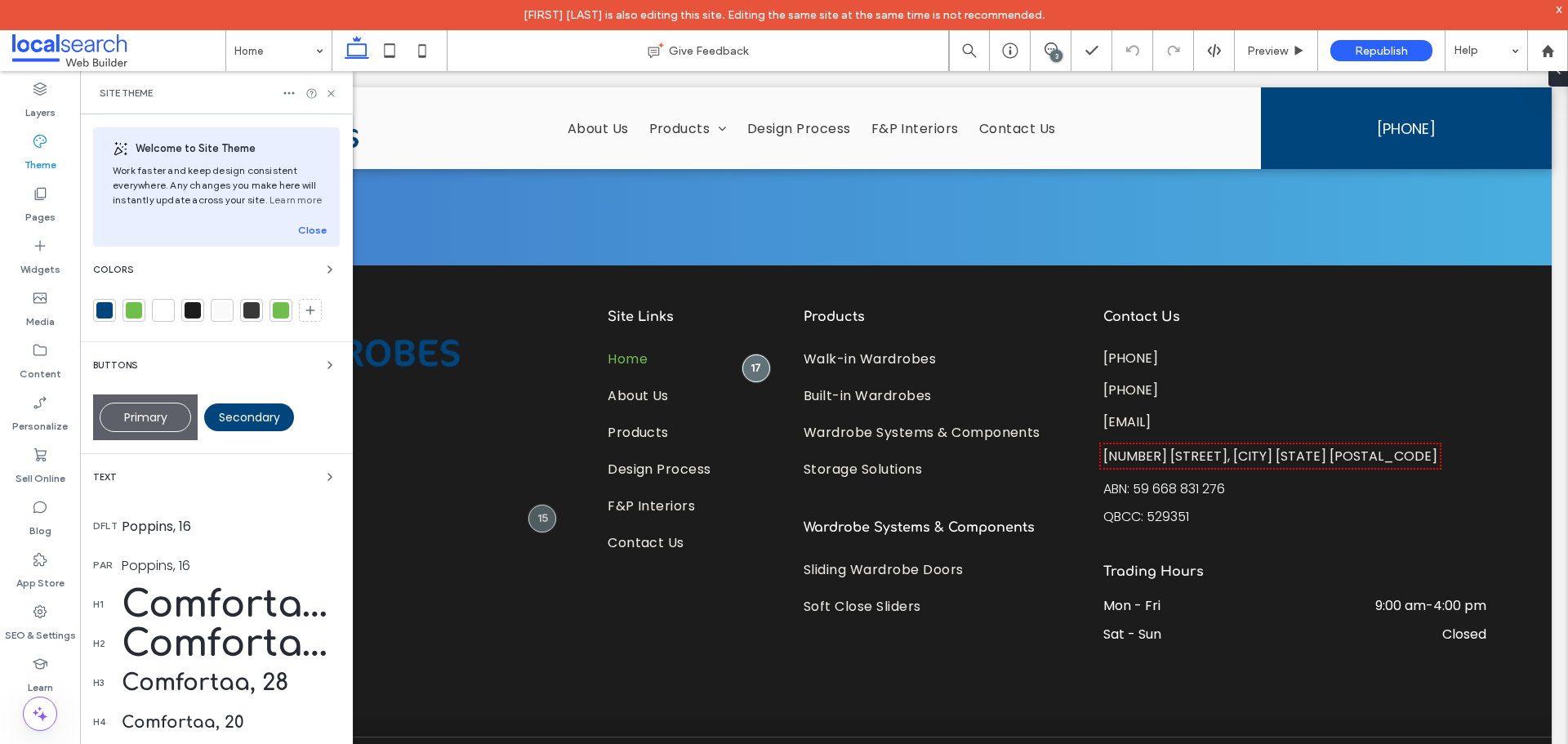 click on "Colors" at bounding box center [113, 270] 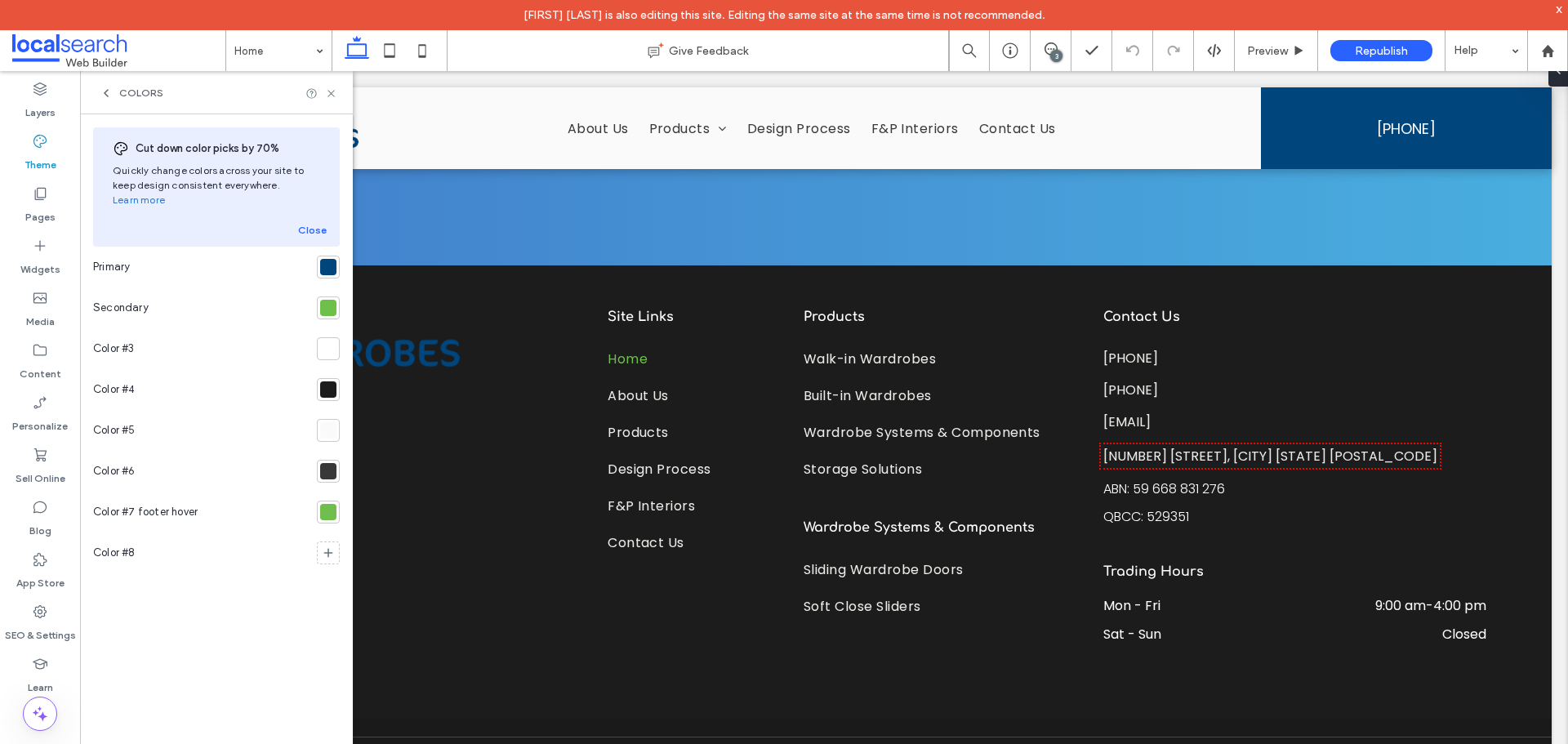 click at bounding box center (-192, 314) 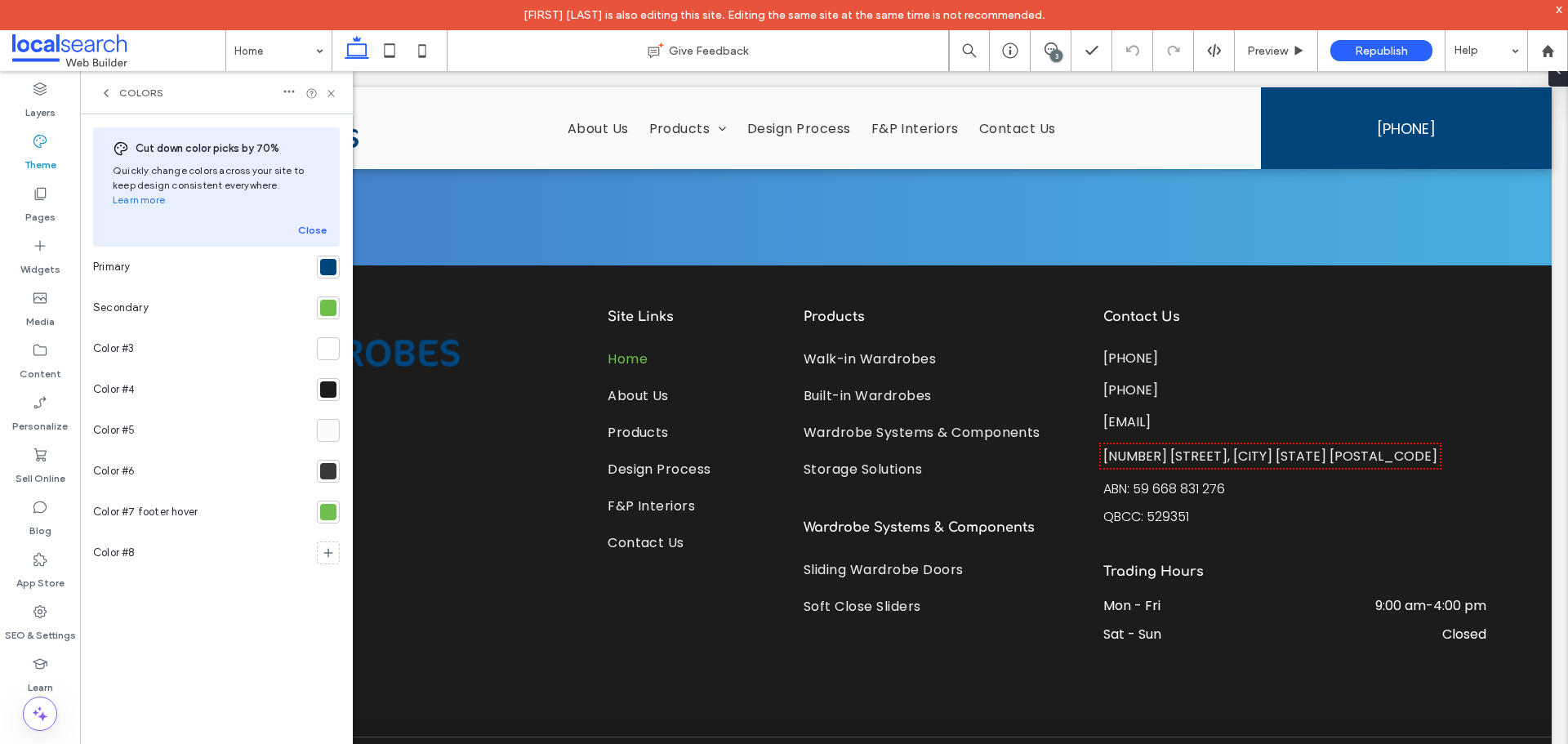 click at bounding box center [328, 308] 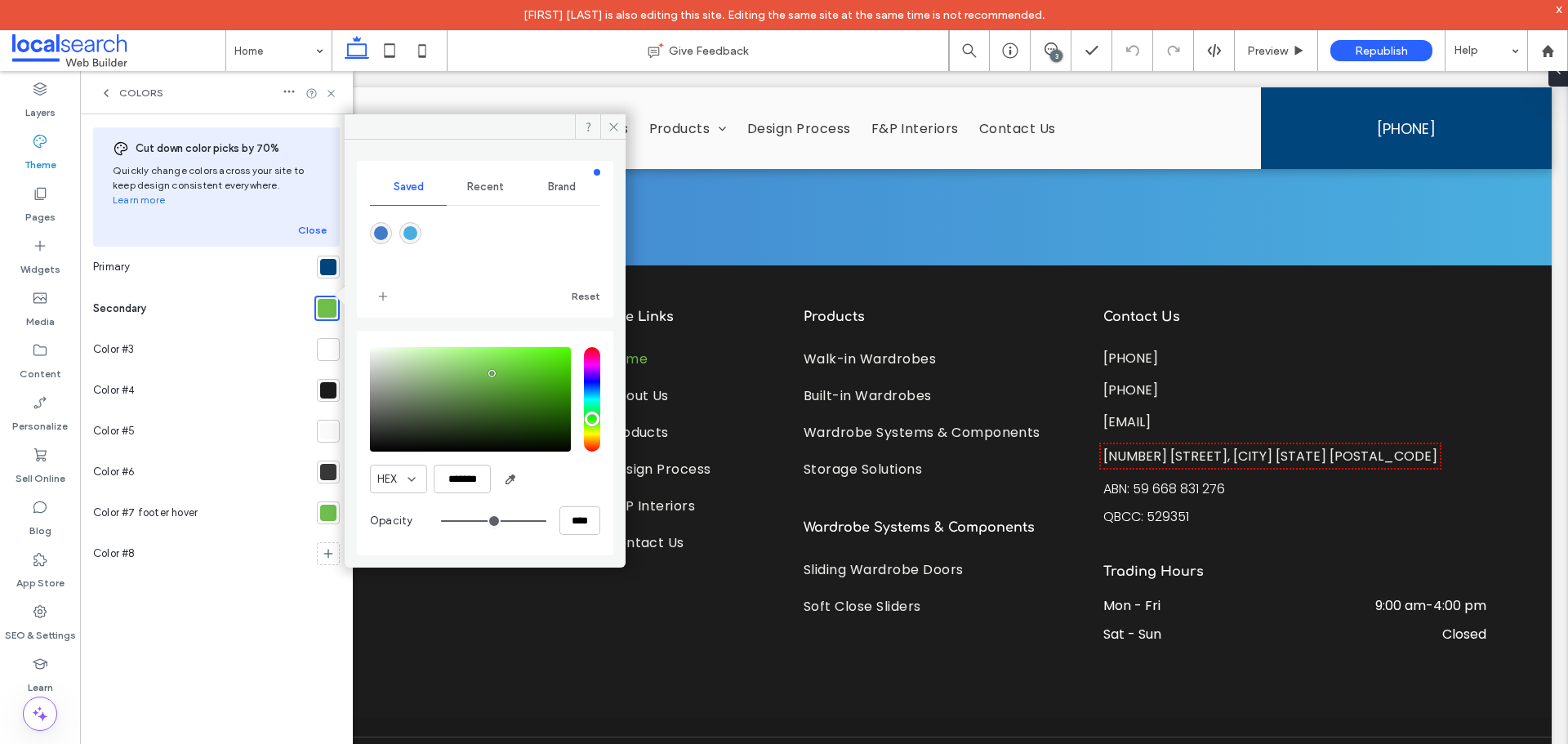 click at bounding box center [328, 513] 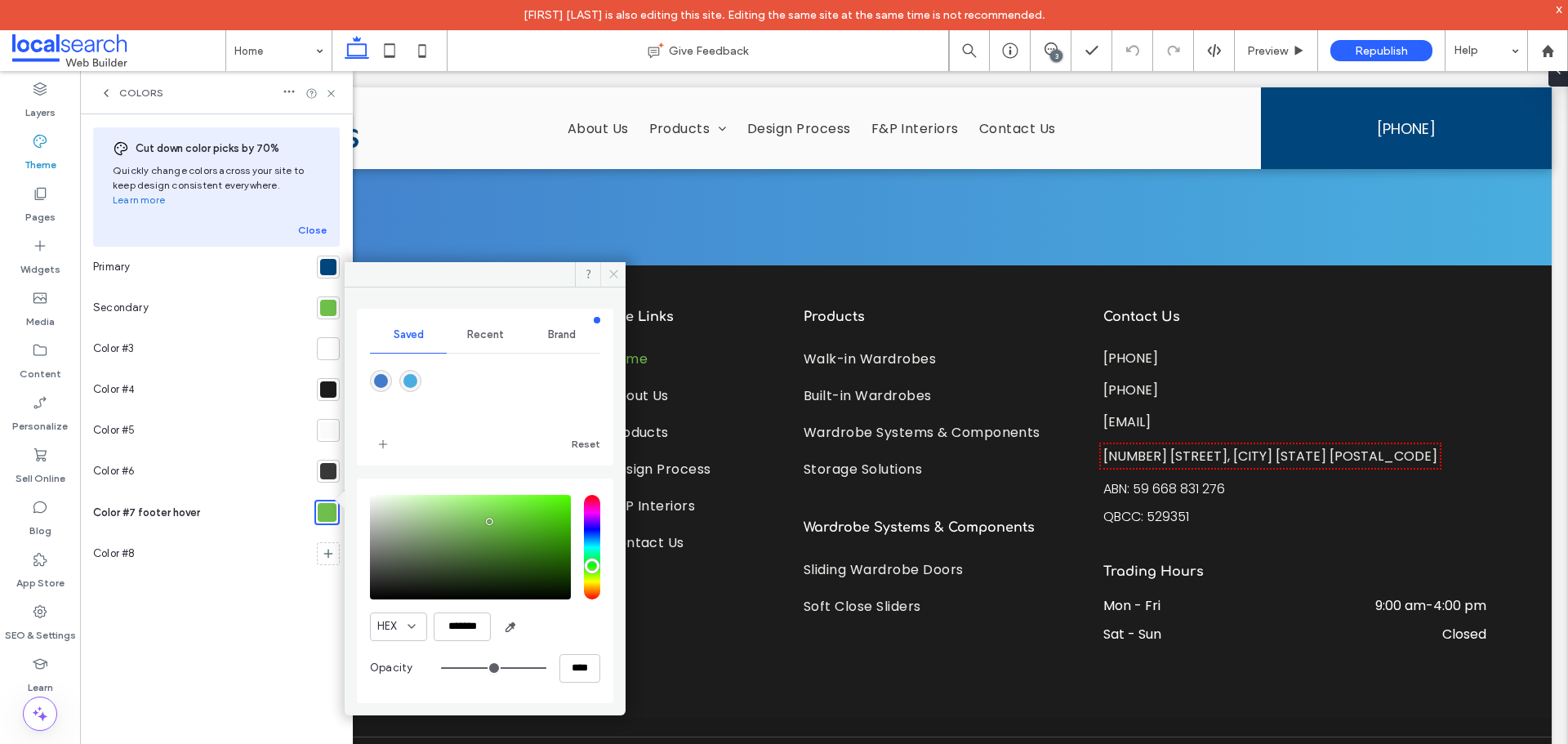 click 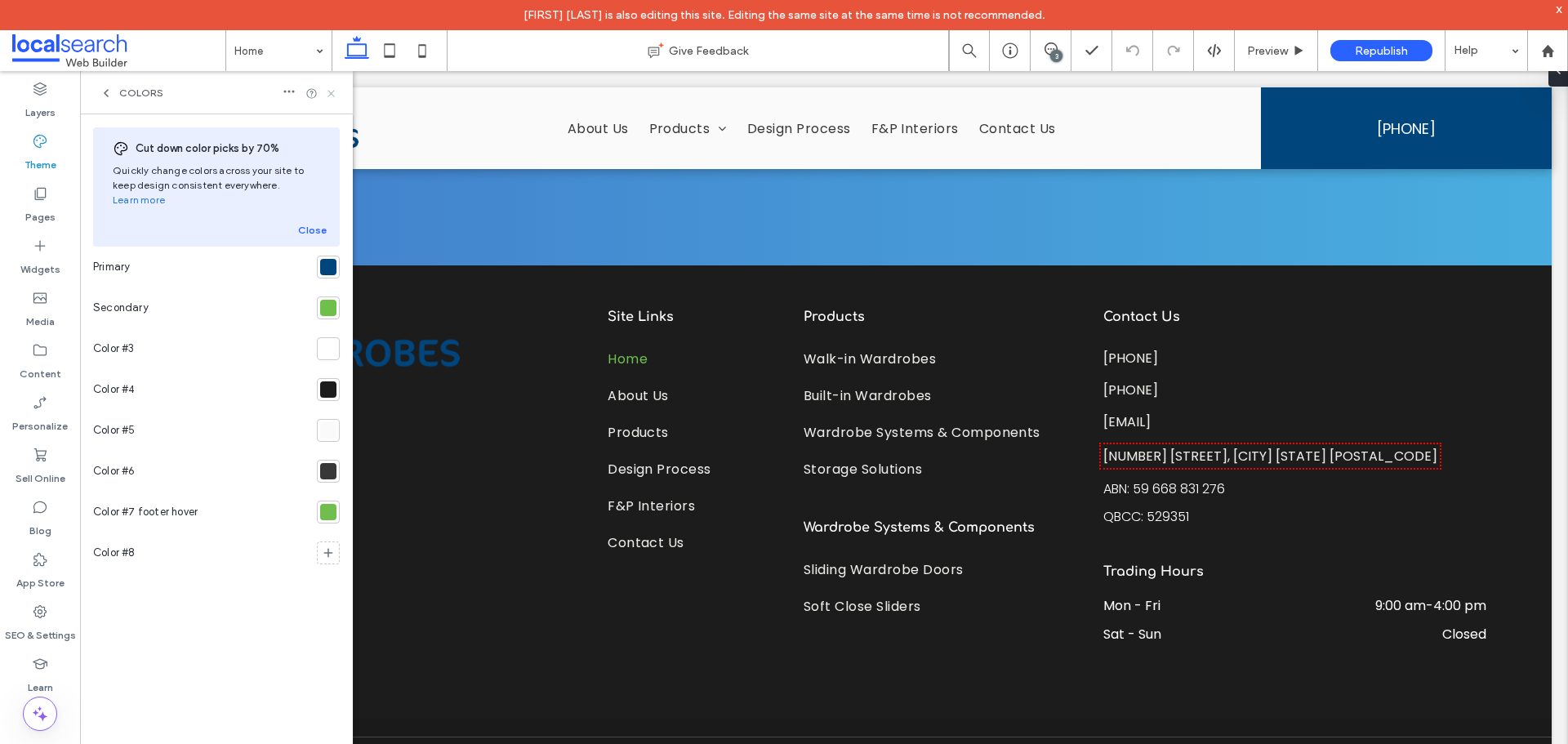 click 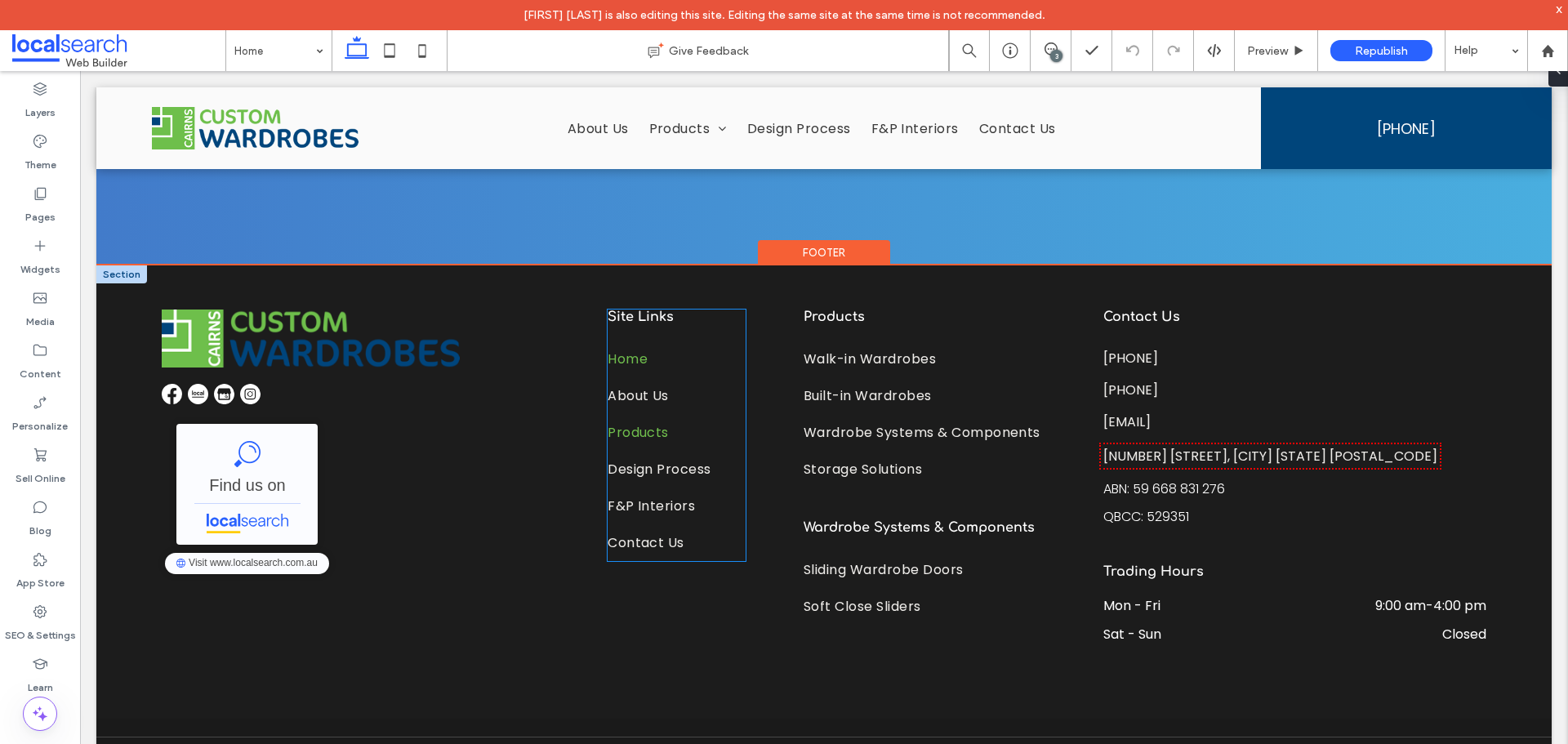 click on "Products" at bounding box center (638, 432) 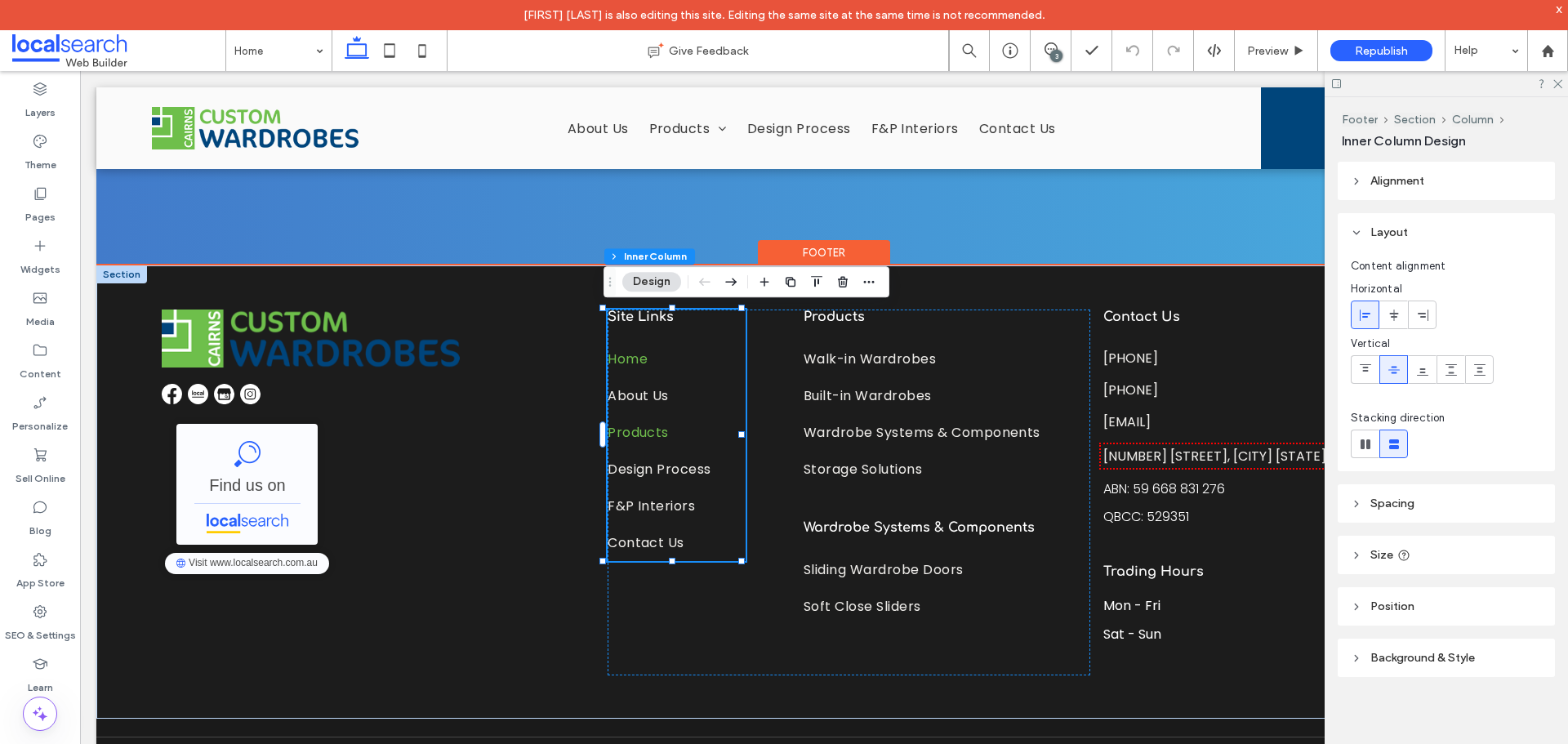 click on "Products" at bounding box center (638, 432) 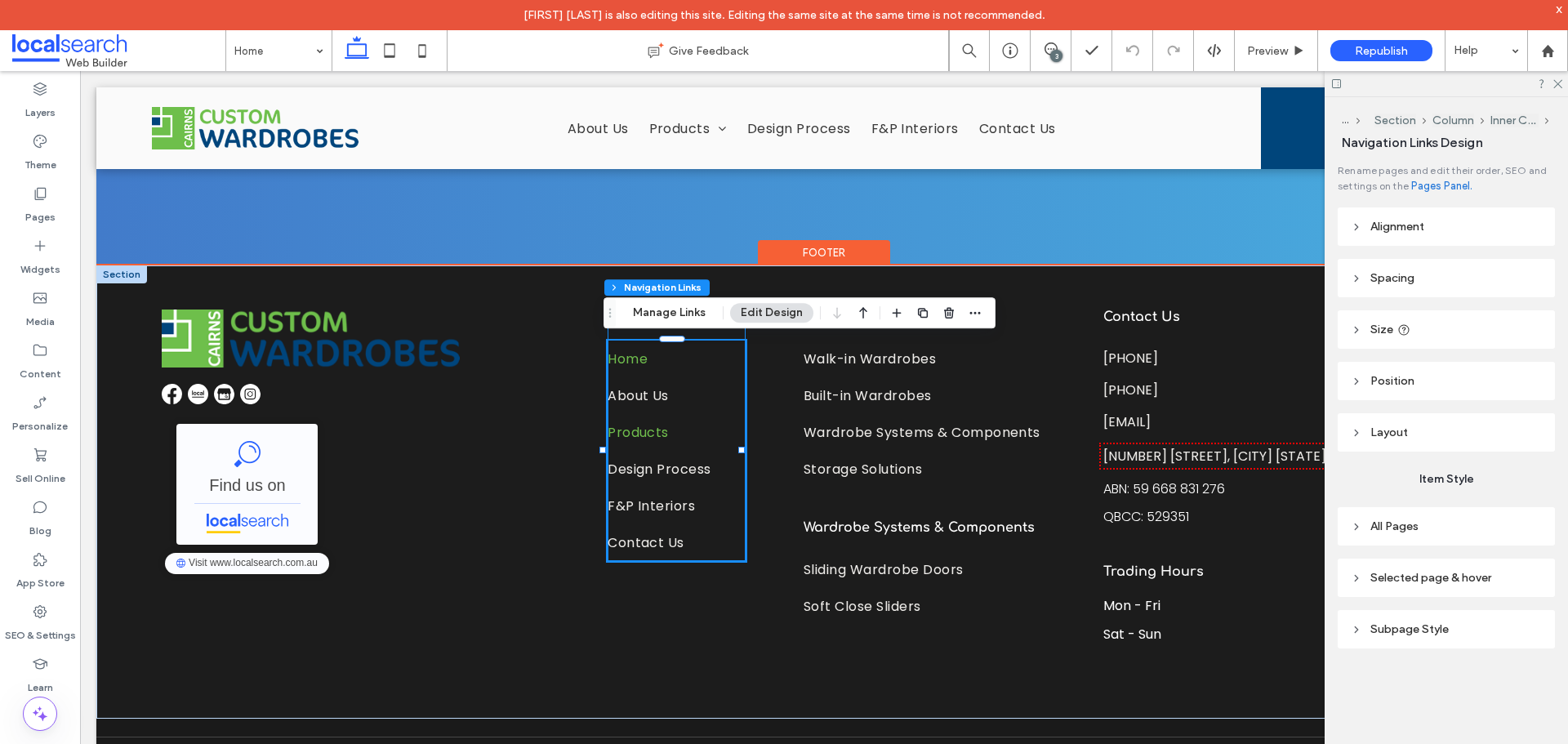 type on "***" 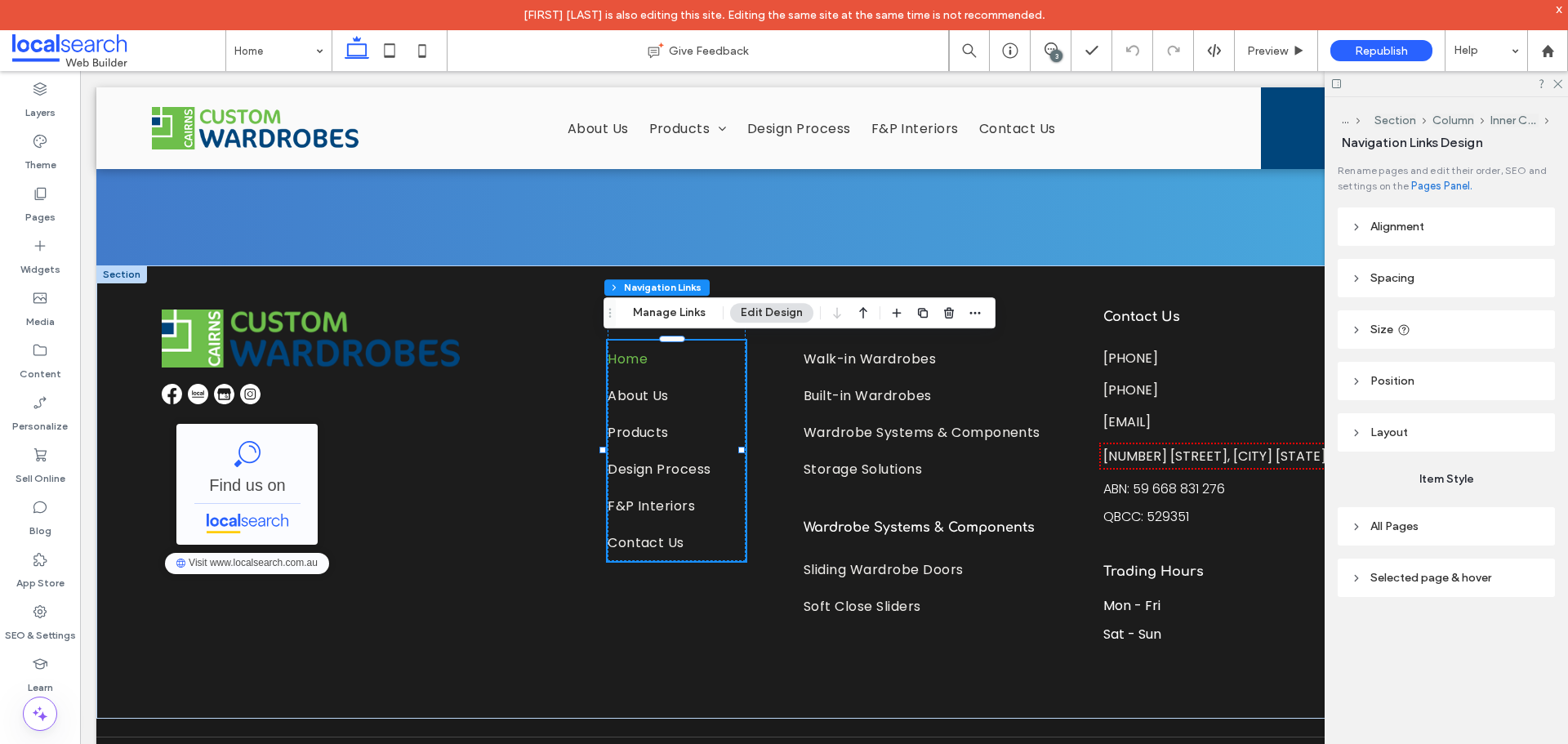 click on "Selected page & hover" at bounding box center [1431, 577] 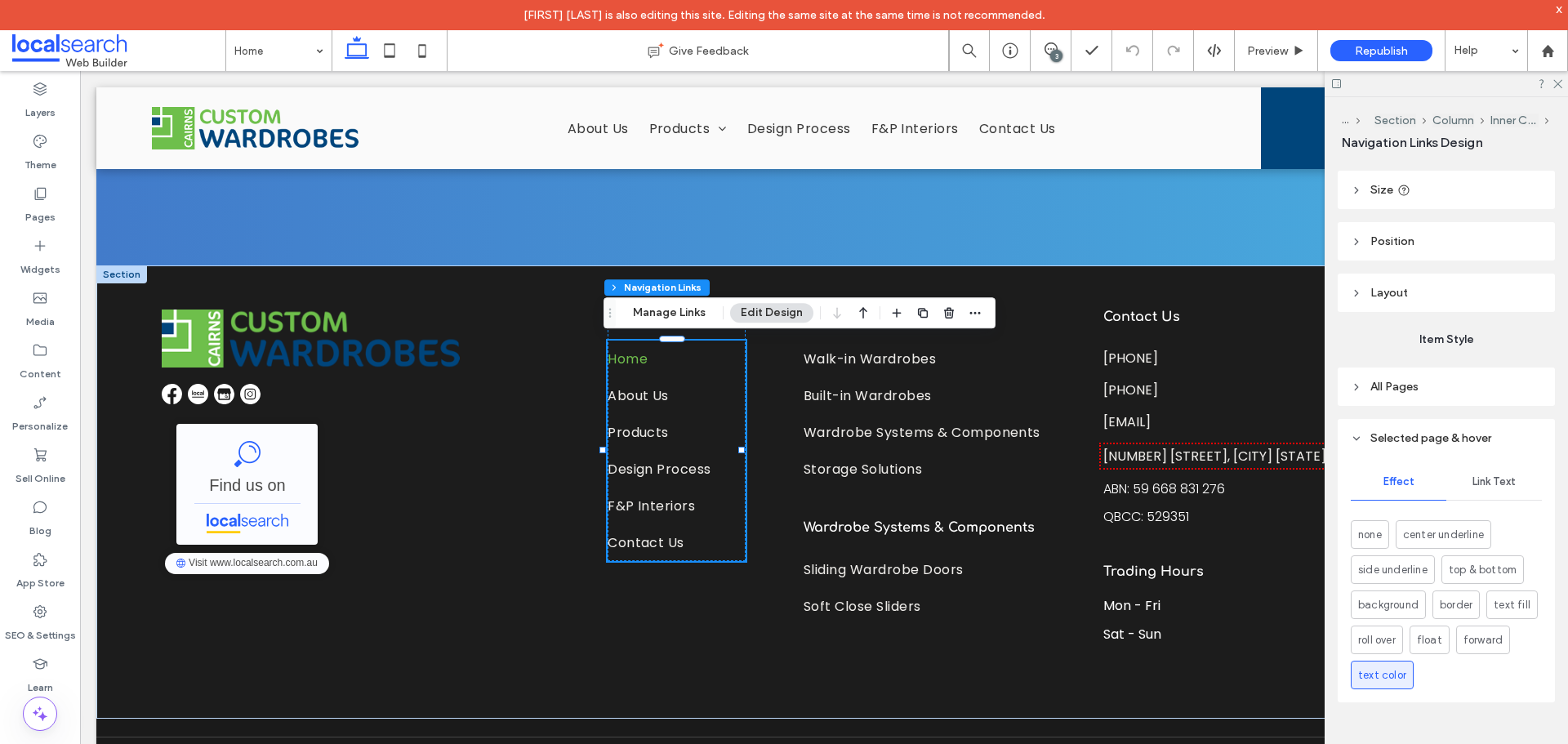 click on "Link Text" at bounding box center [1494, 482] 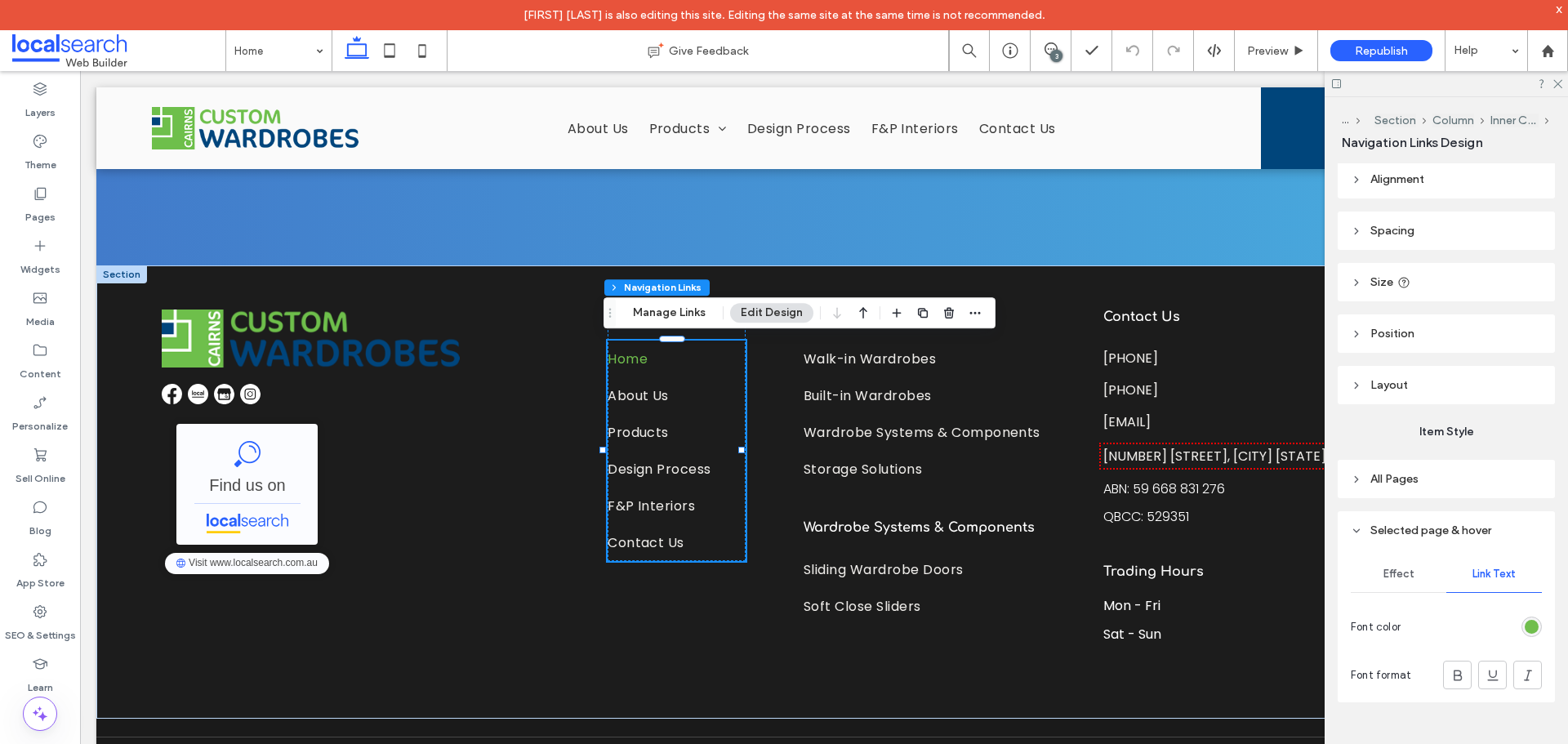 scroll, scrollTop: 47, scrollLeft: 0, axis: vertical 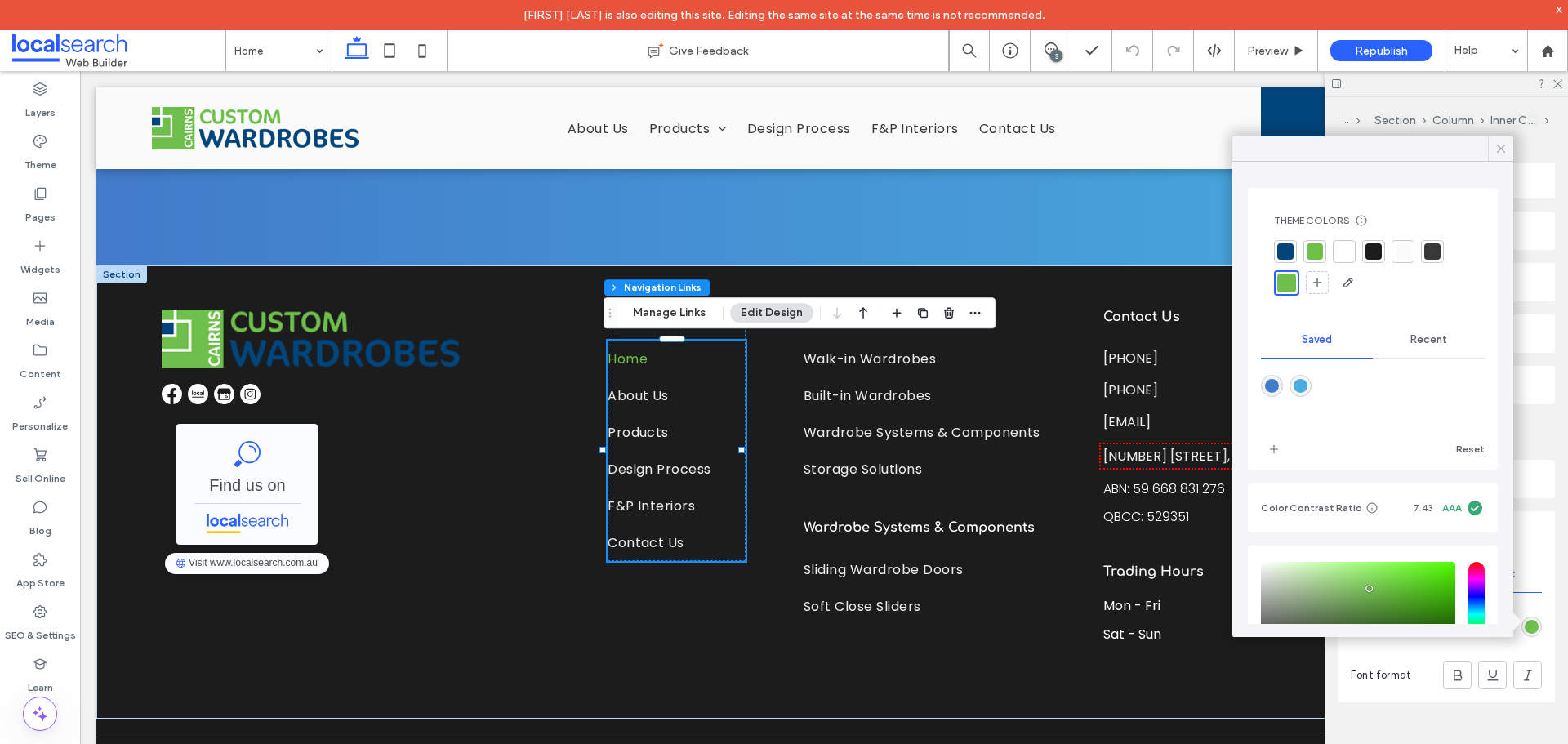 click 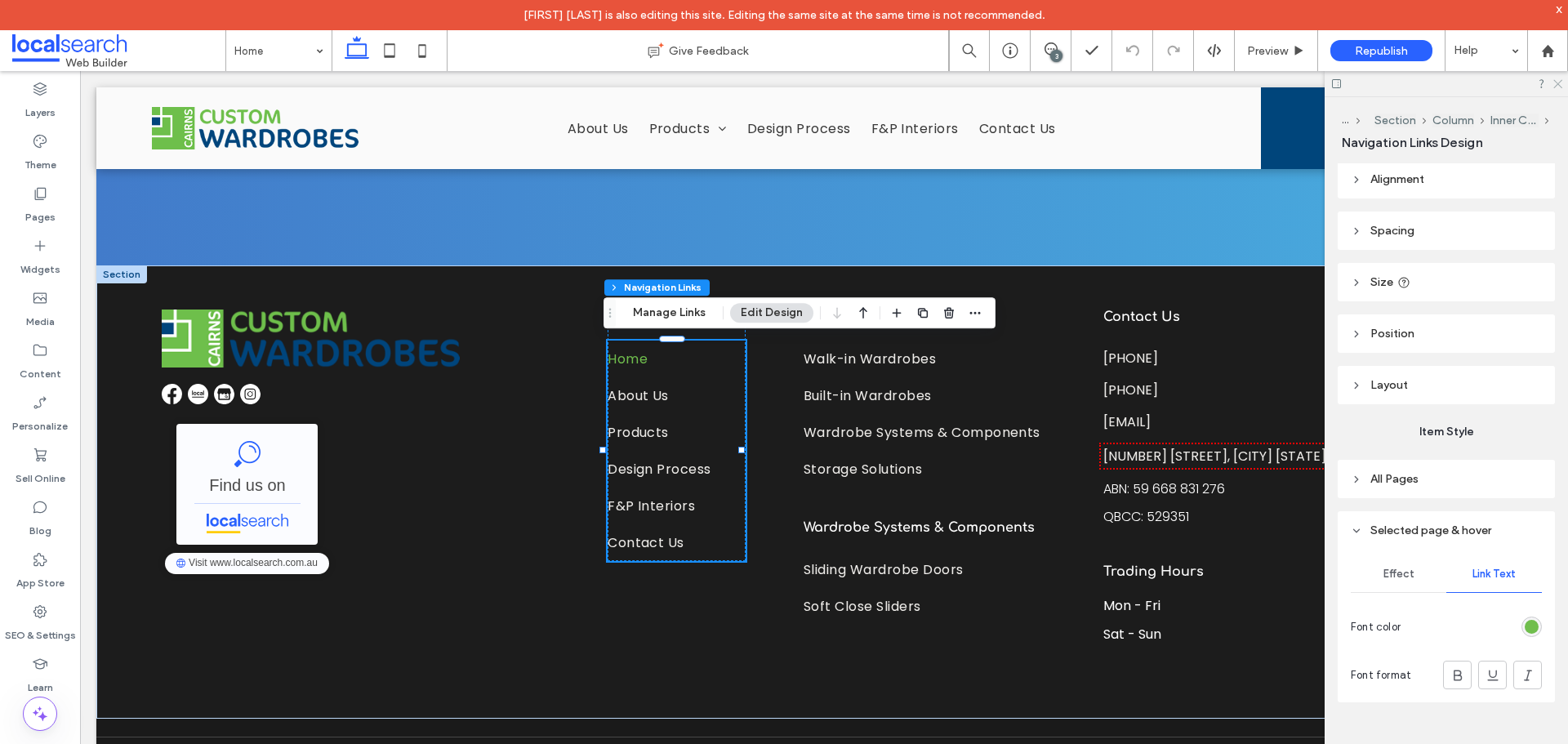 click 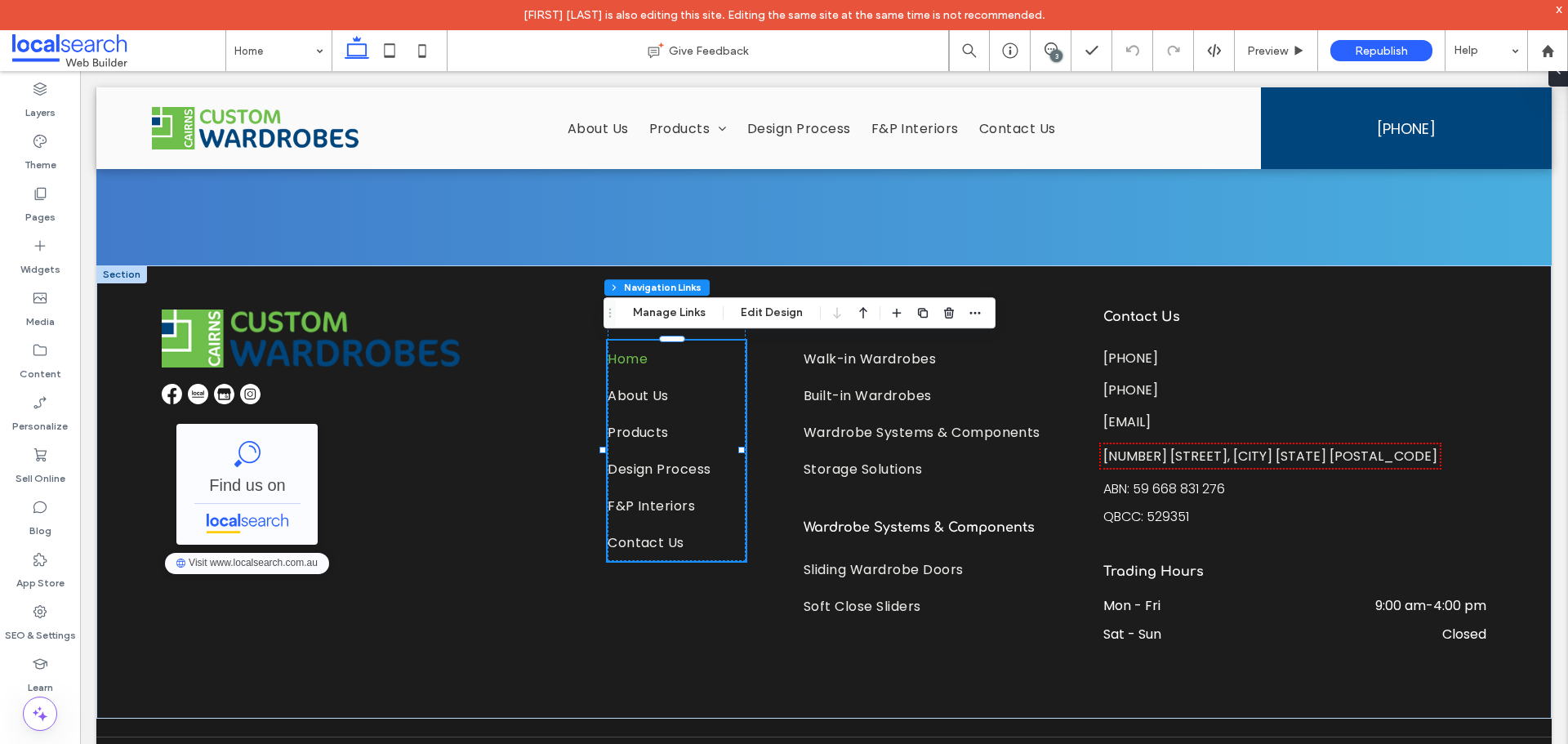 drag, startPoint x: 1055, startPoint y: 53, endPoint x: 1120, endPoint y: 241, distance: 198.91958 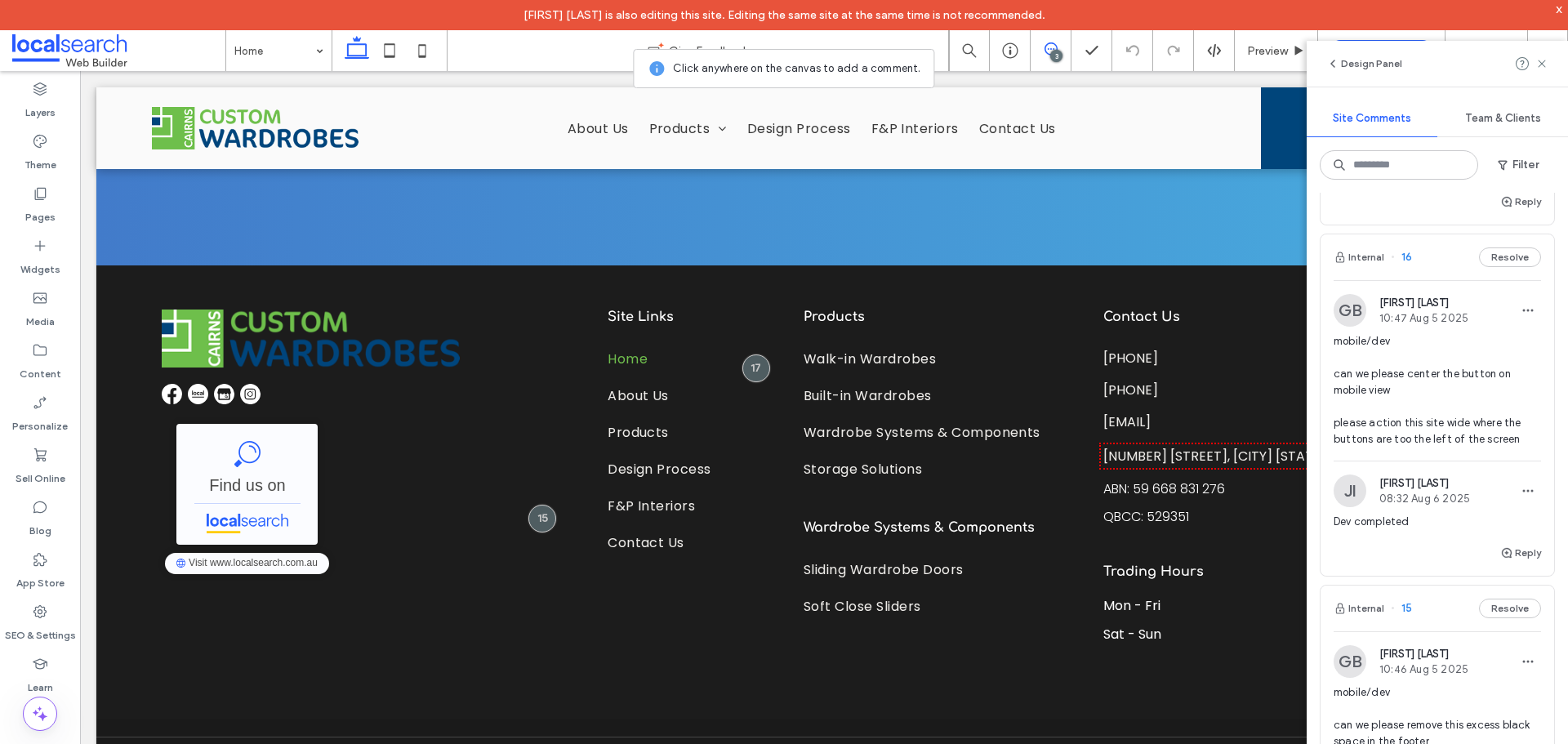 scroll, scrollTop: 245, scrollLeft: 0, axis: vertical 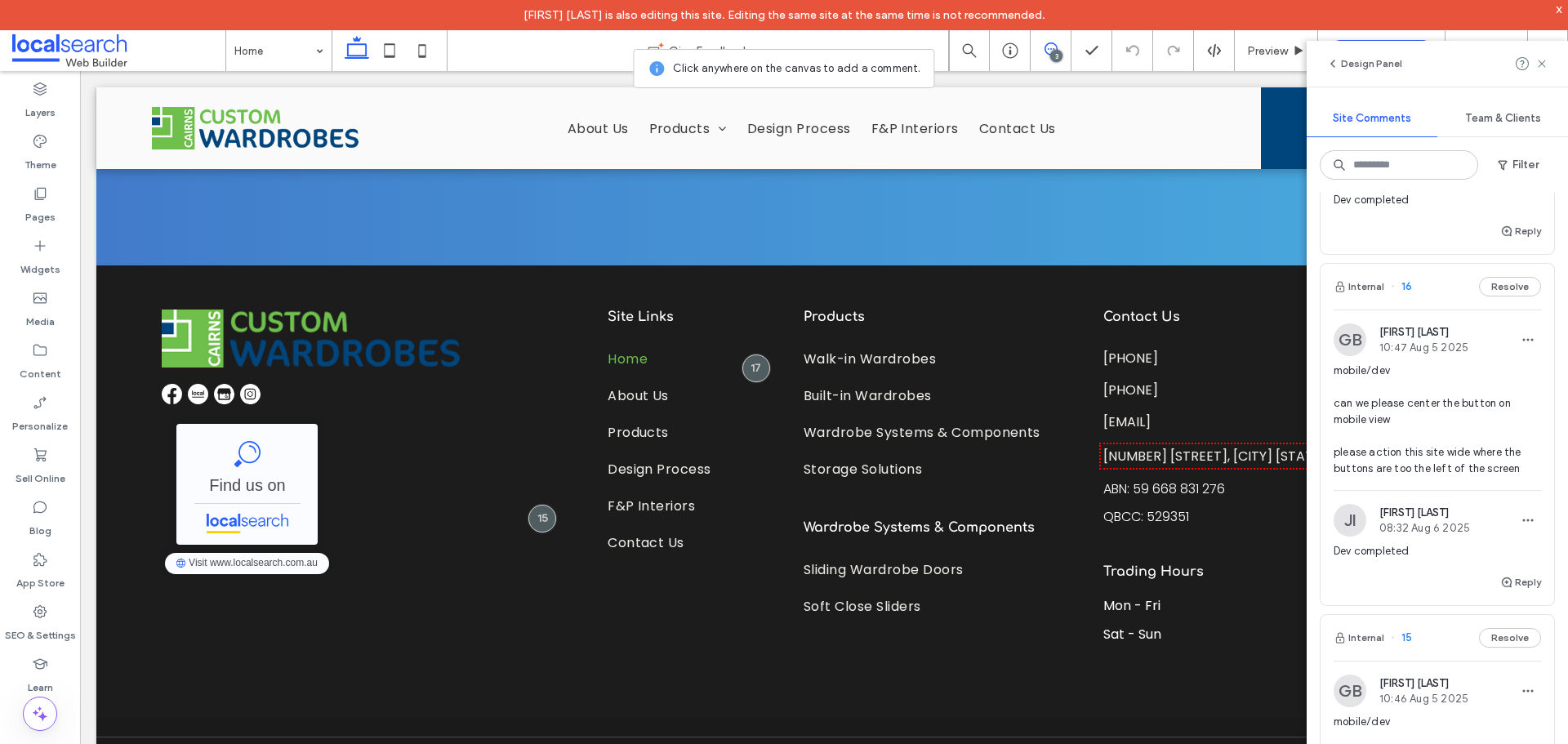 click on "Internal 16 Resolve" at bounding box center (1437, 287) 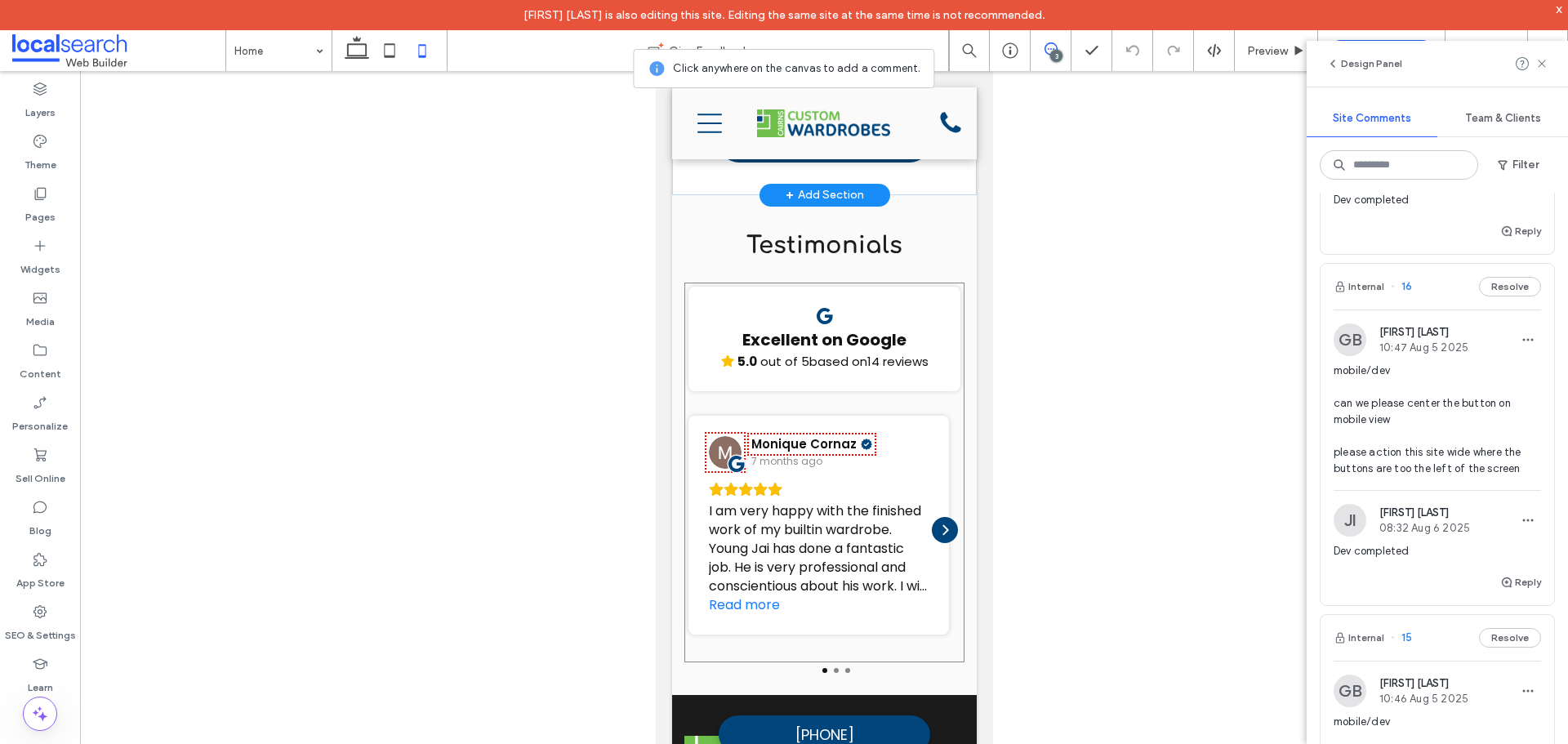 scroll, scrollTop: 3107, scrollLeft: 0, axis: vertical 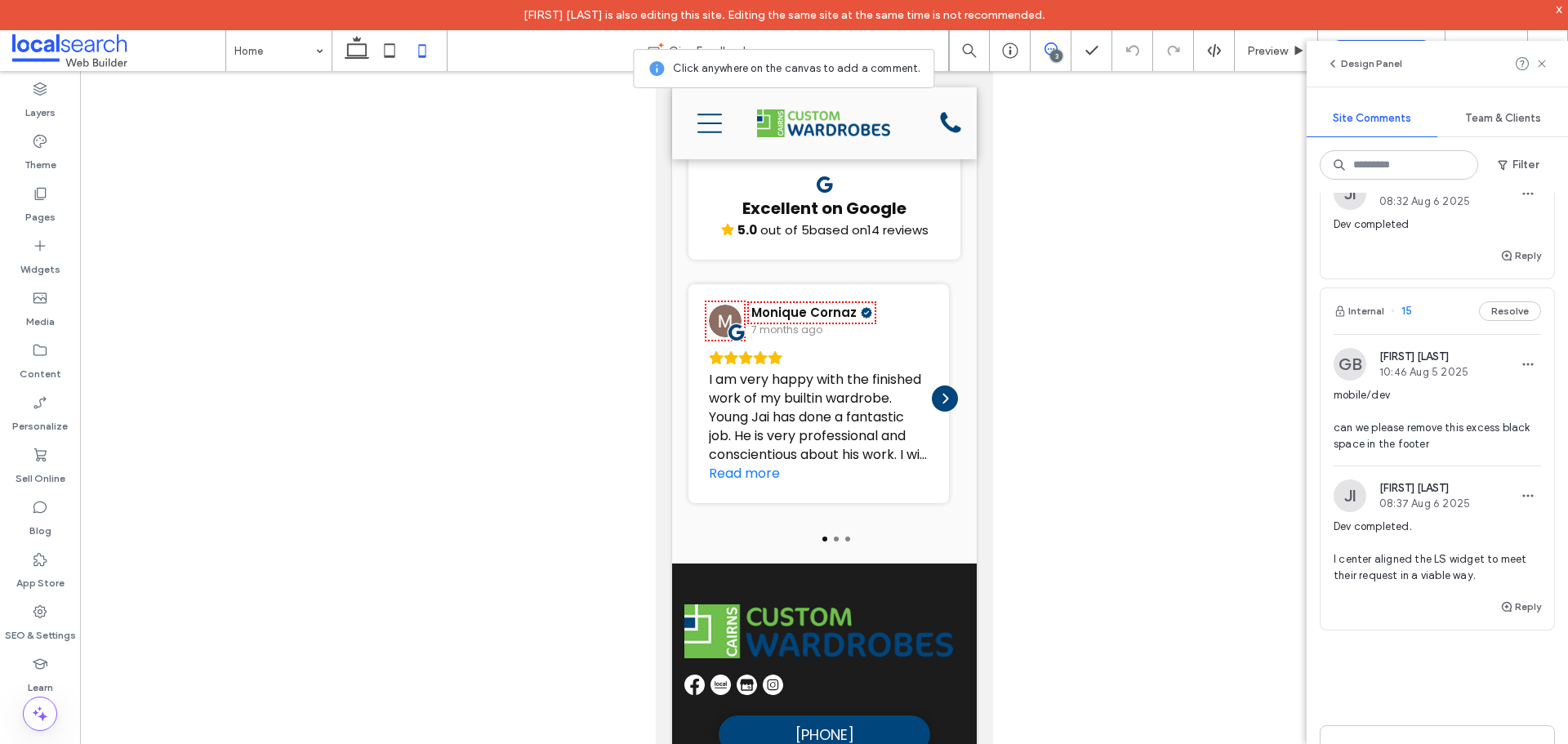 click on "Internal 15 Resolve" at bounding box center [1437, 311] 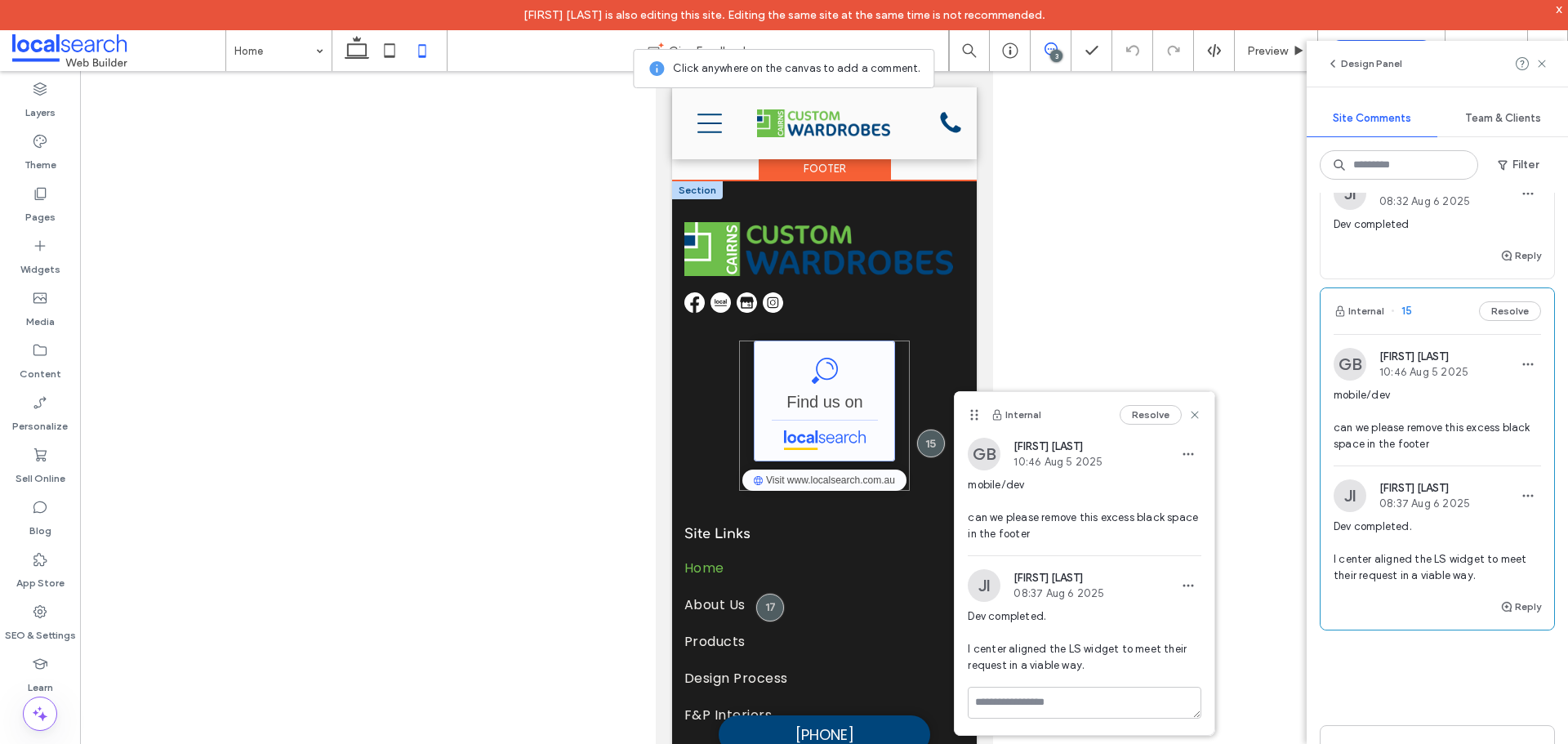 scroll, scrollTop: 3589, scrollLeft: 0, axis: vertical 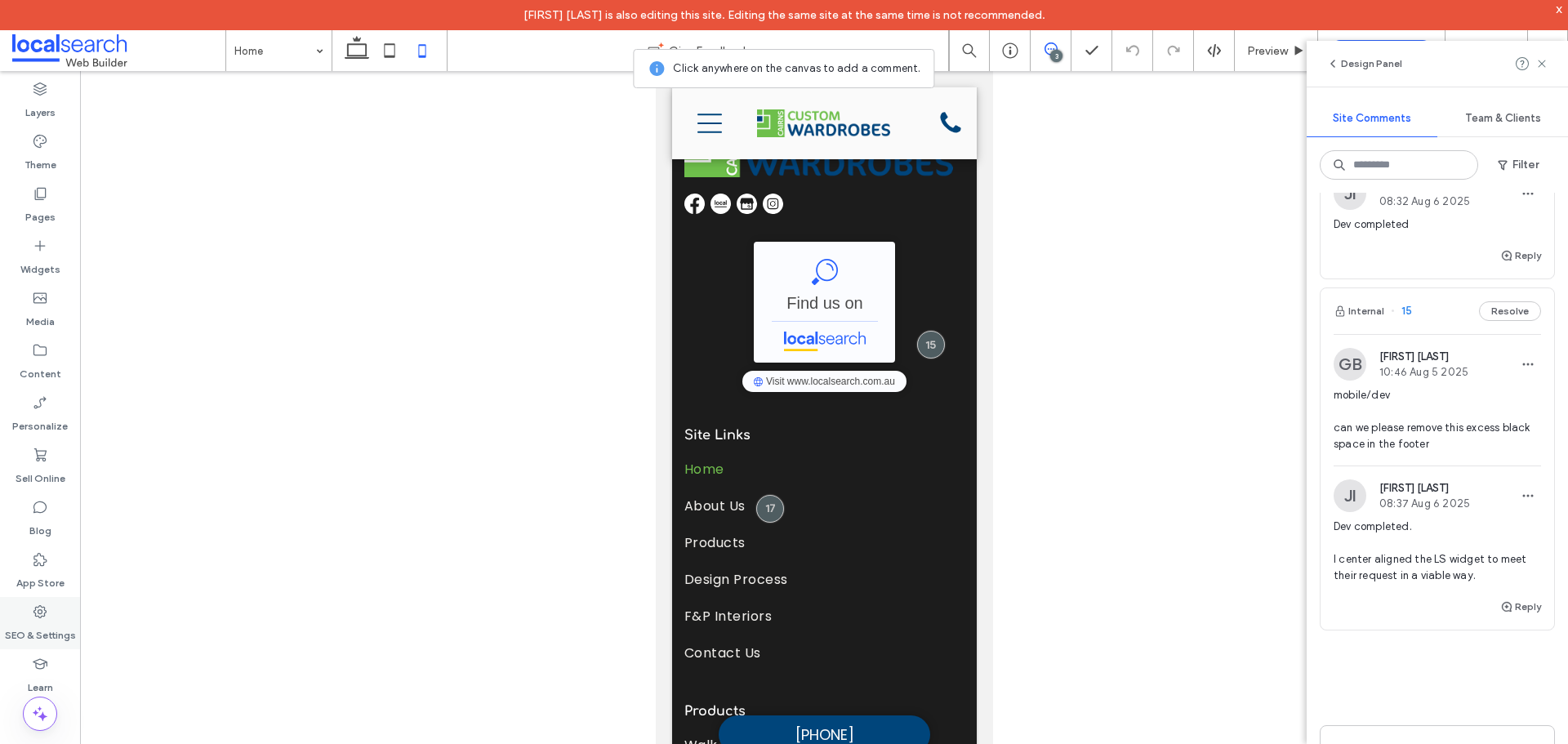 click on "SEO & Settings" at bounding box center (40, 631) 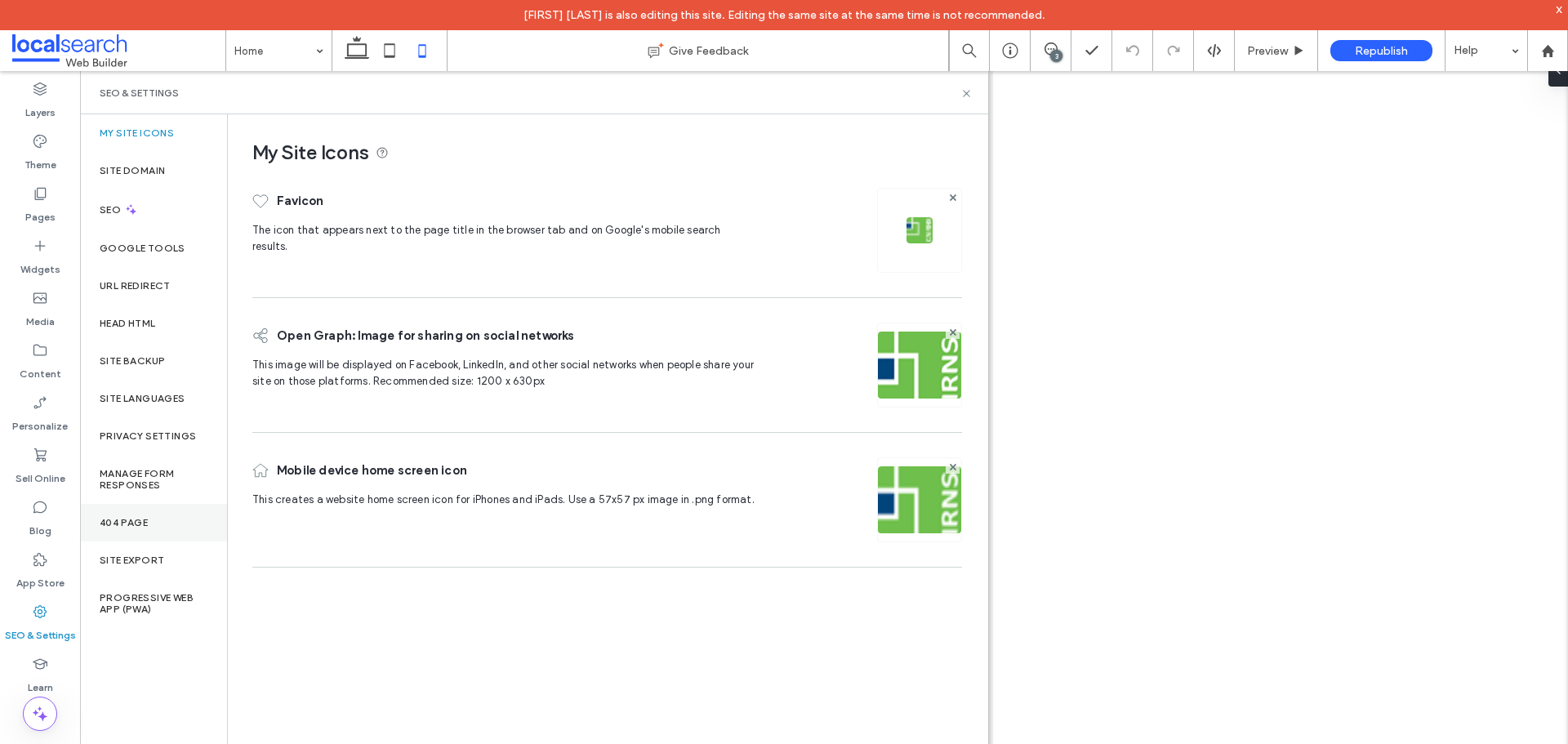scroll, scrollTop: 0, scrollLeft: 0, axis: both 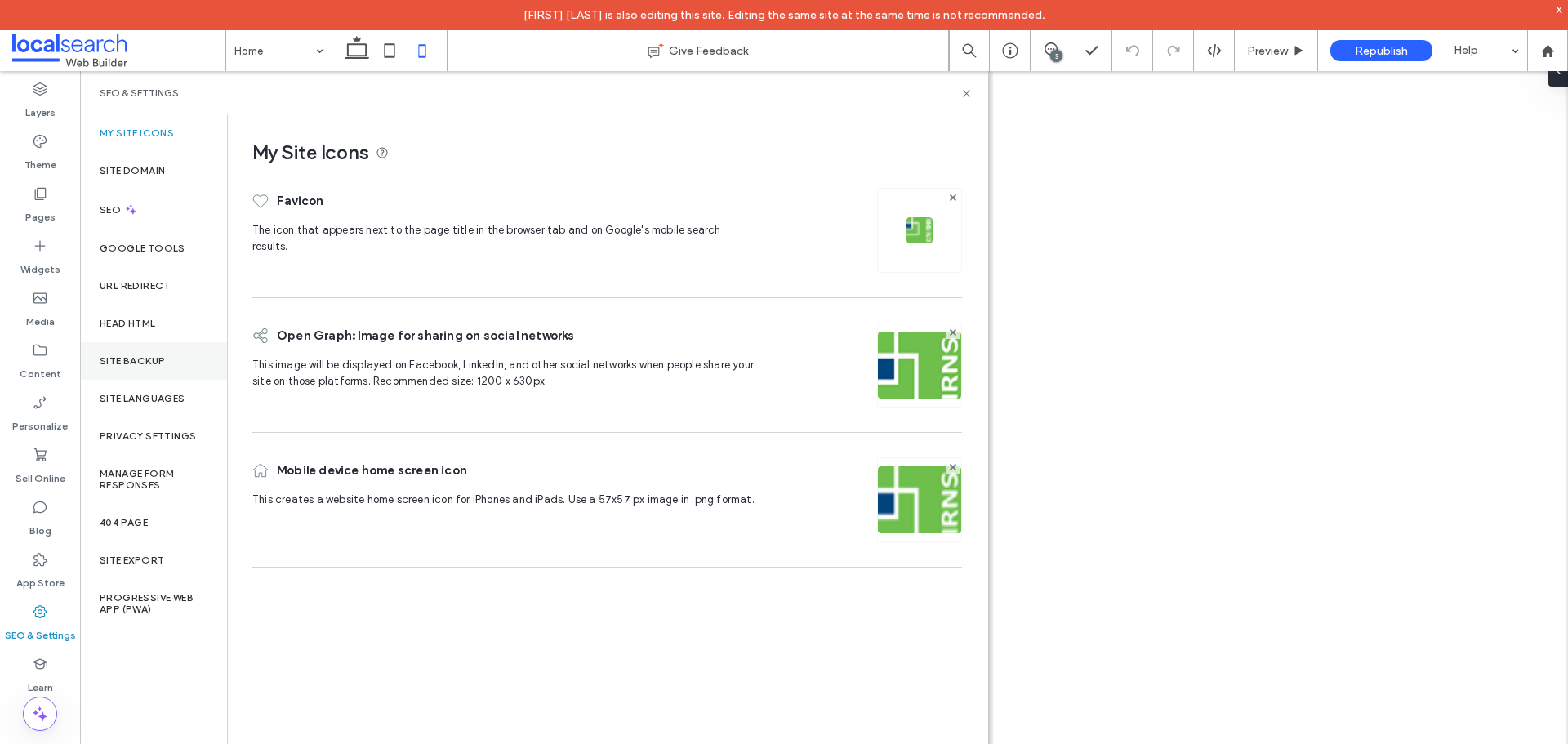 click on "Site Backup" at bounding box center (132, 361) 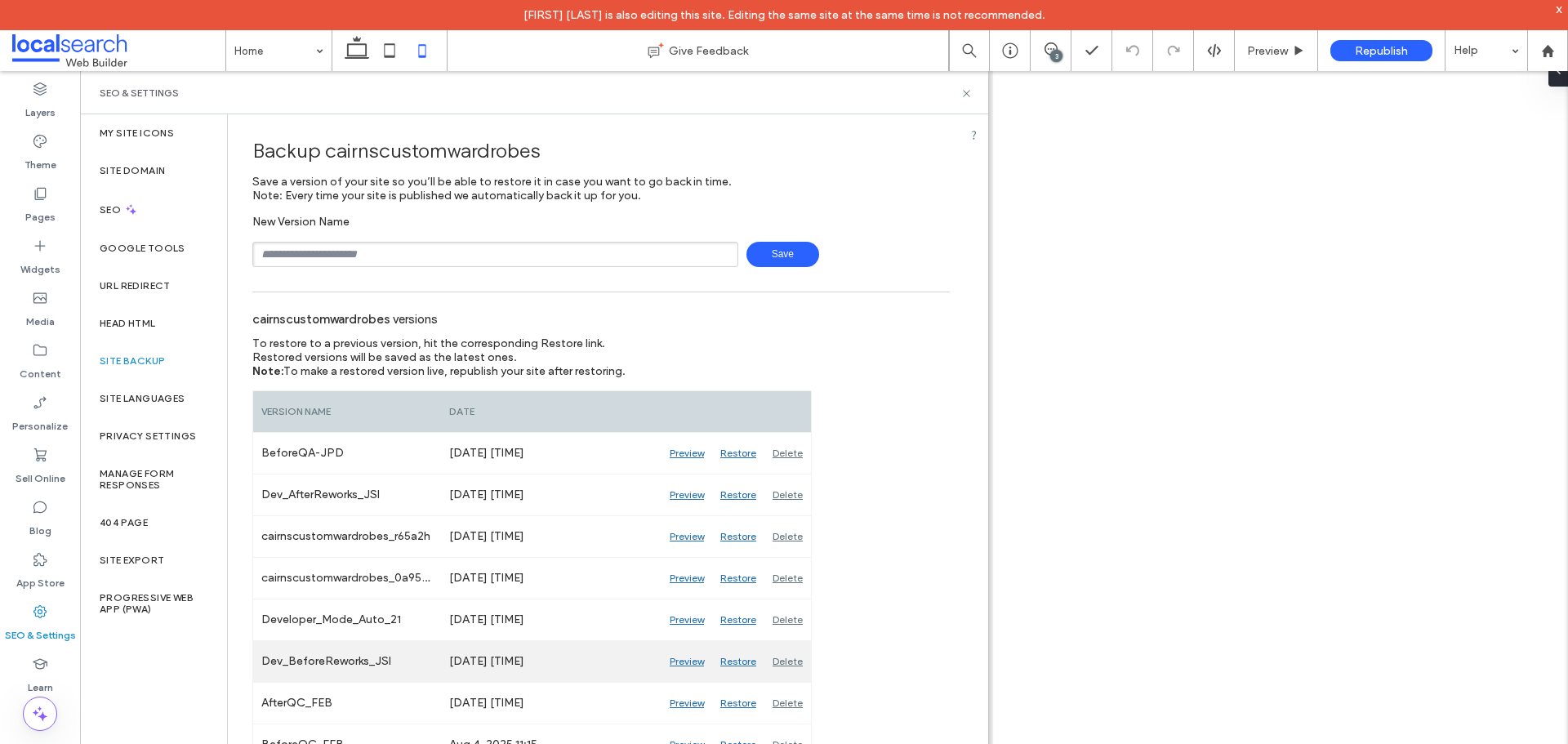click on "Preview" at bounding box center [687, 662] 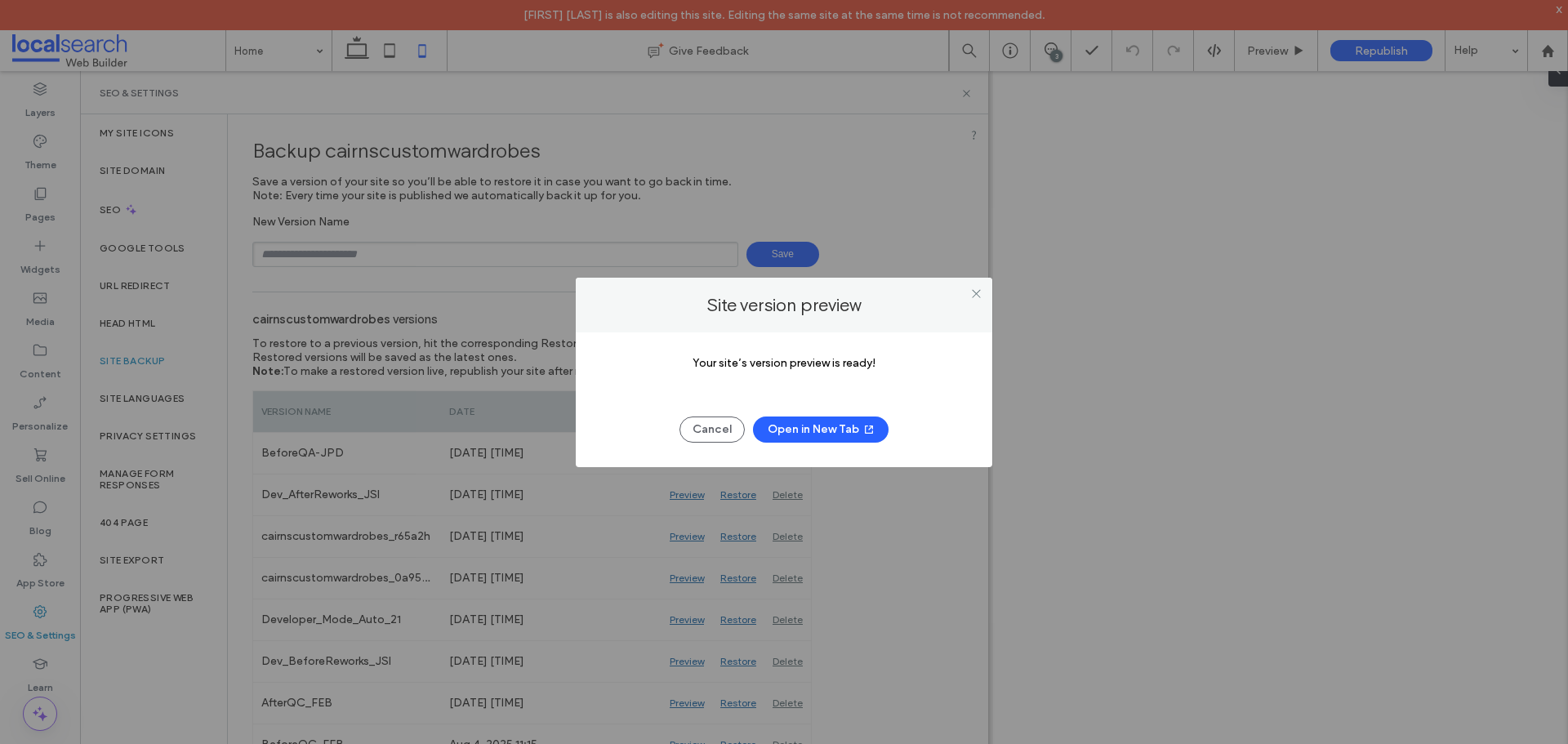 click on "Open in New Tab" at bounding box center (821, 430) 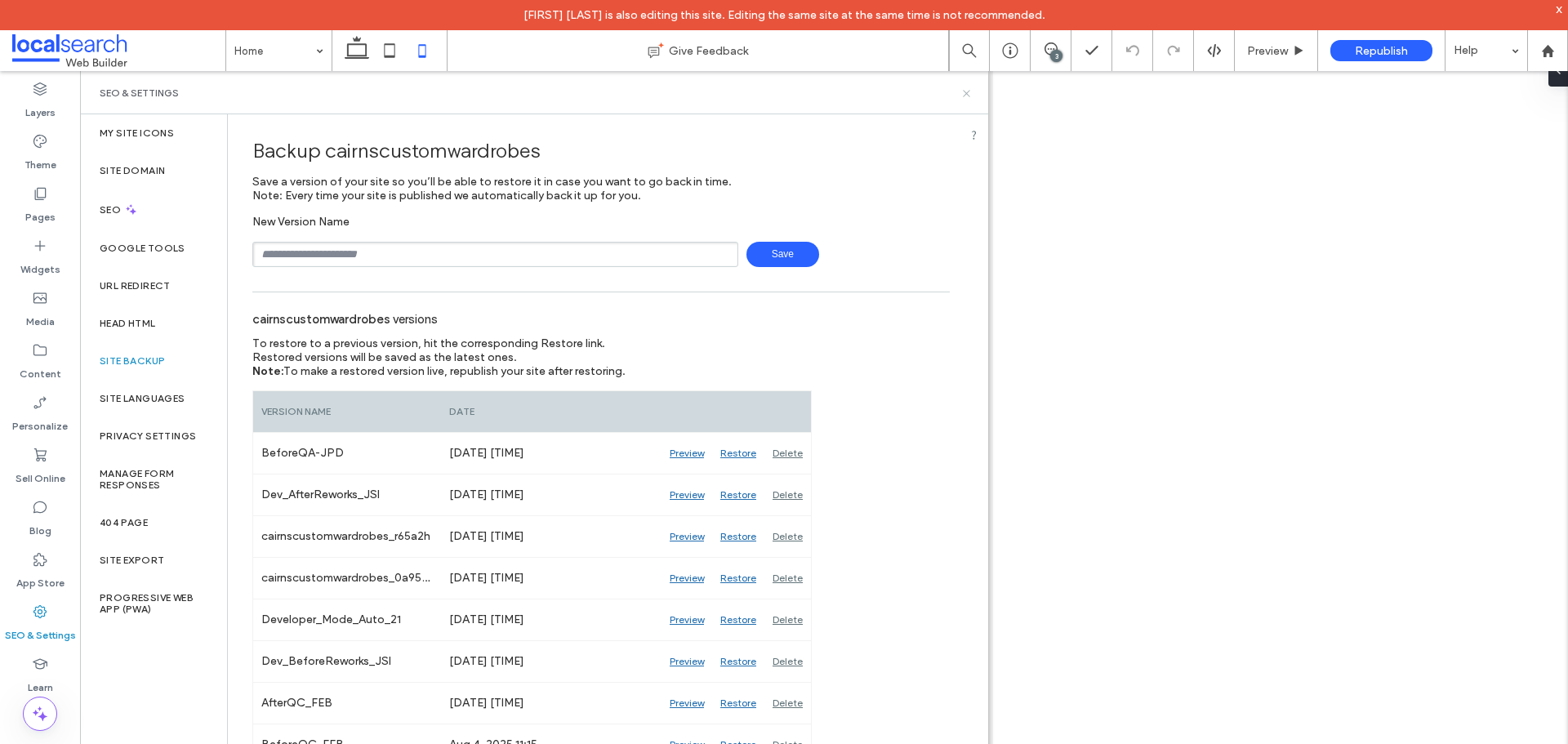 click 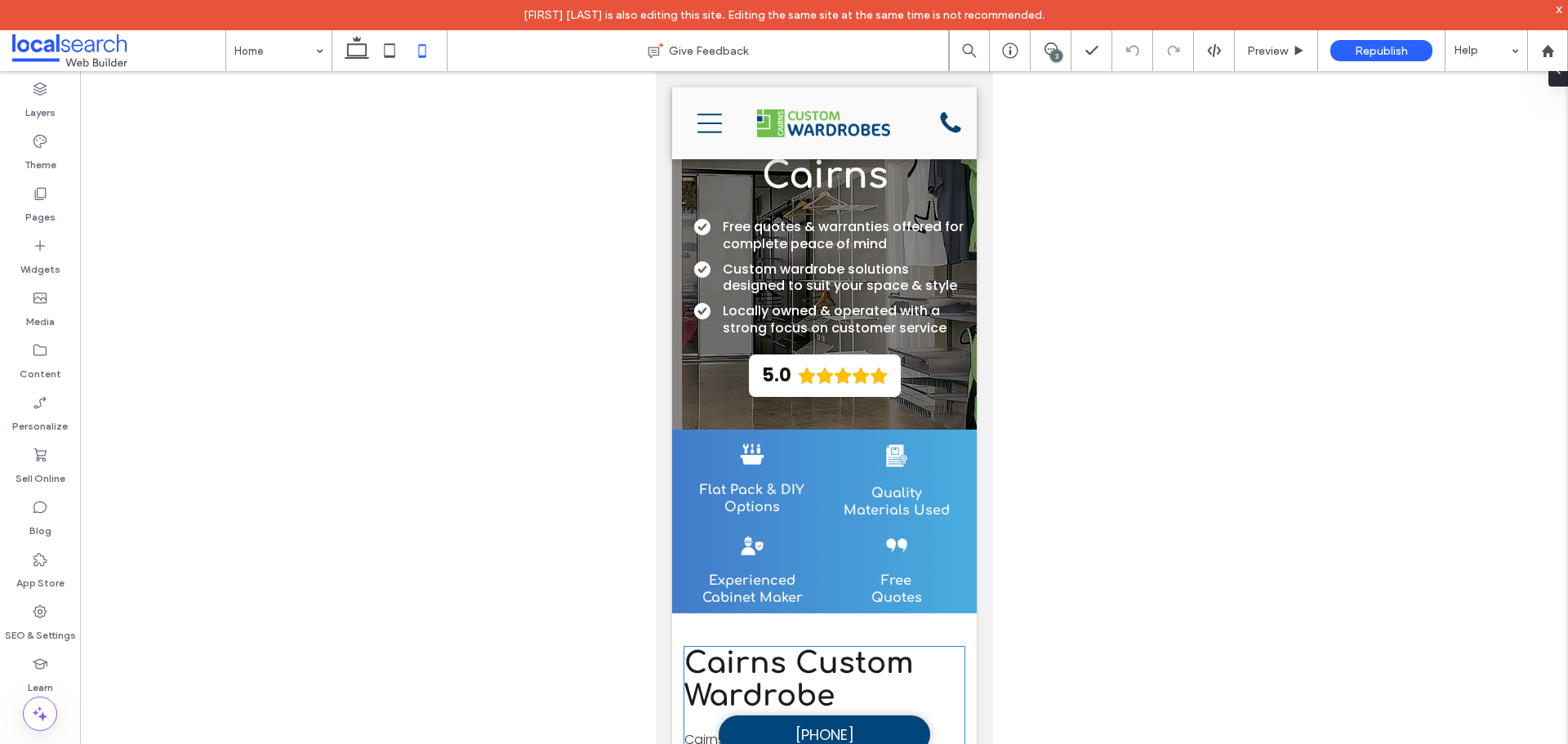scroll, scrollTop: 0, scrollLeft: 0, axis: both 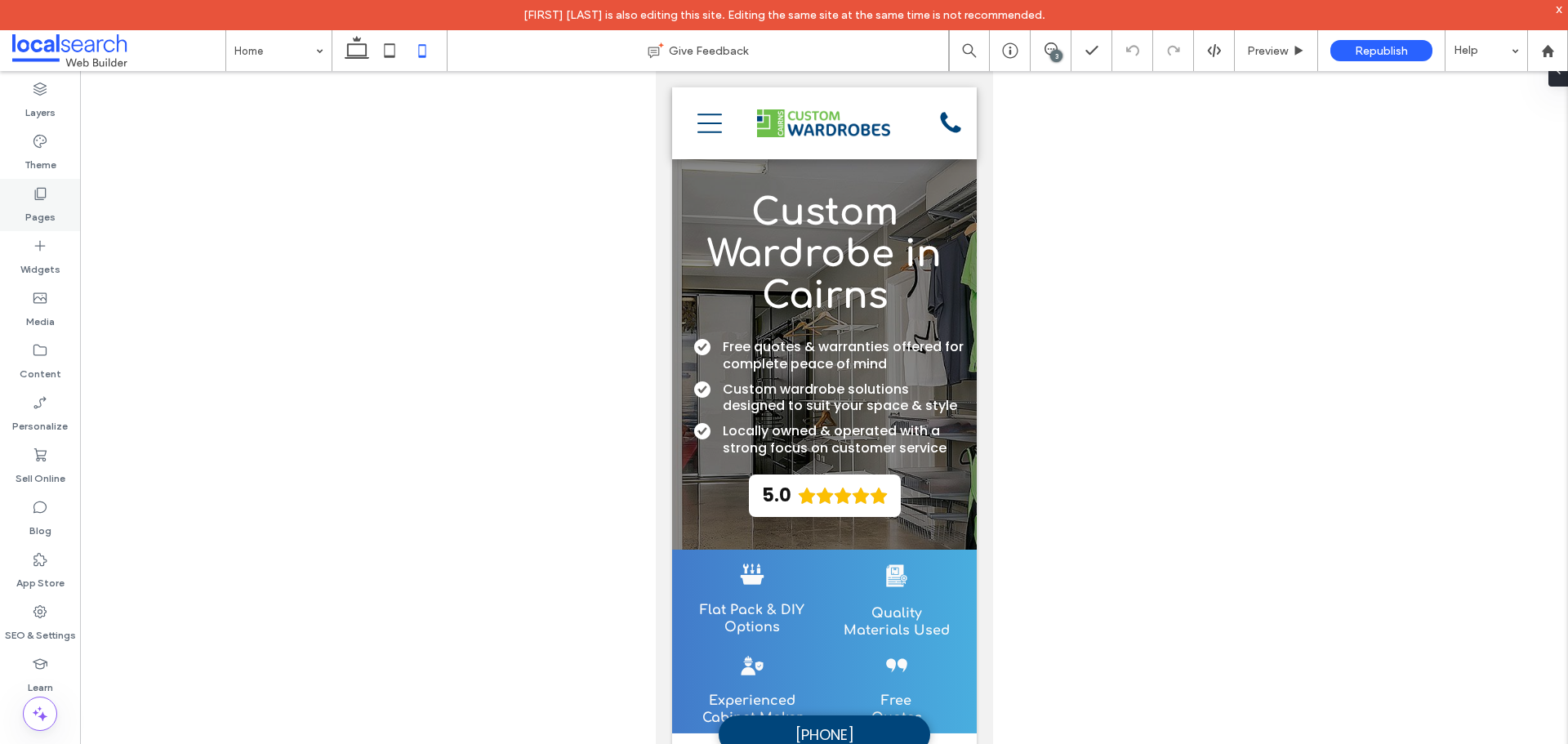 click on "Pages" at bounding box center [40, 213] 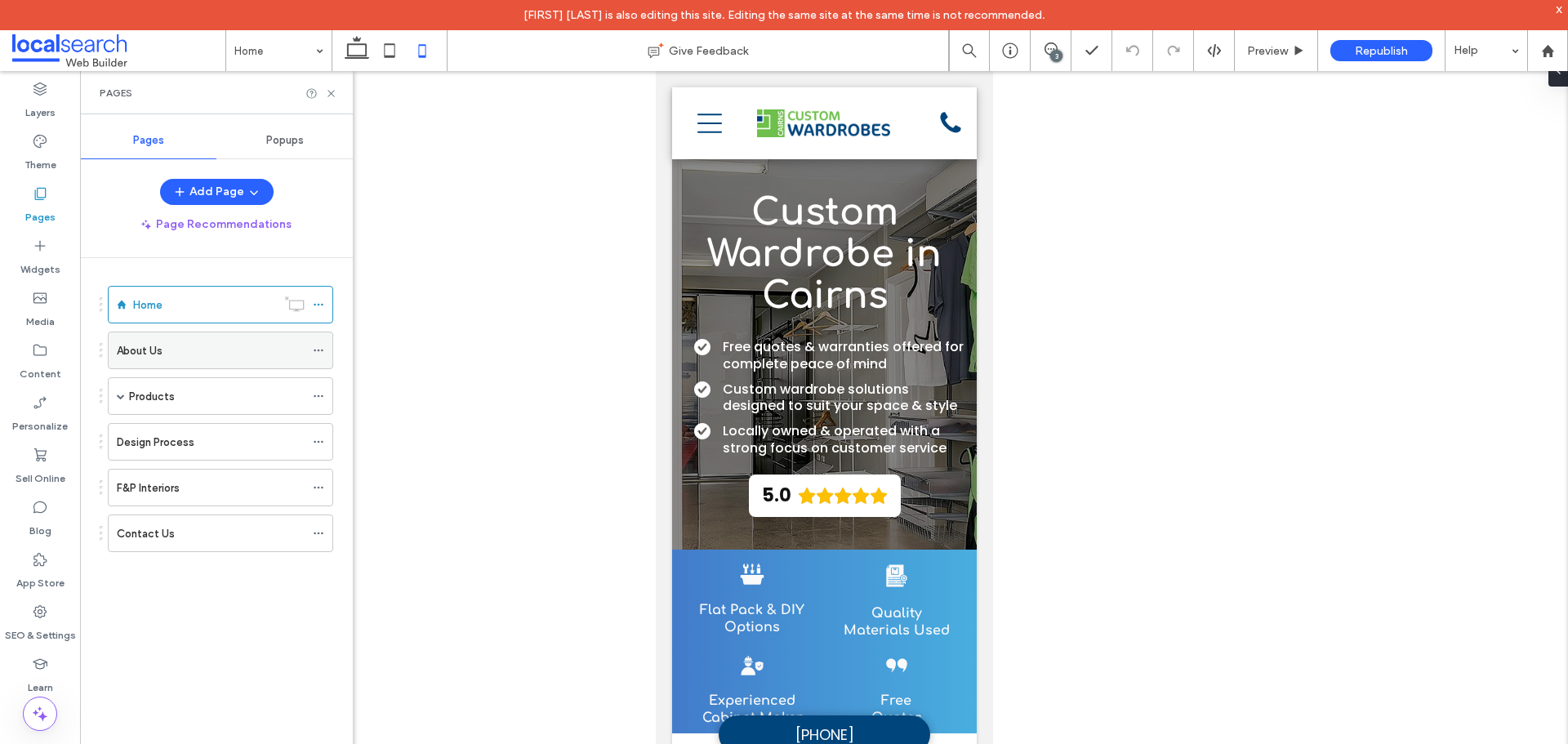 click on "About Us" at bounding box center [211, 350] 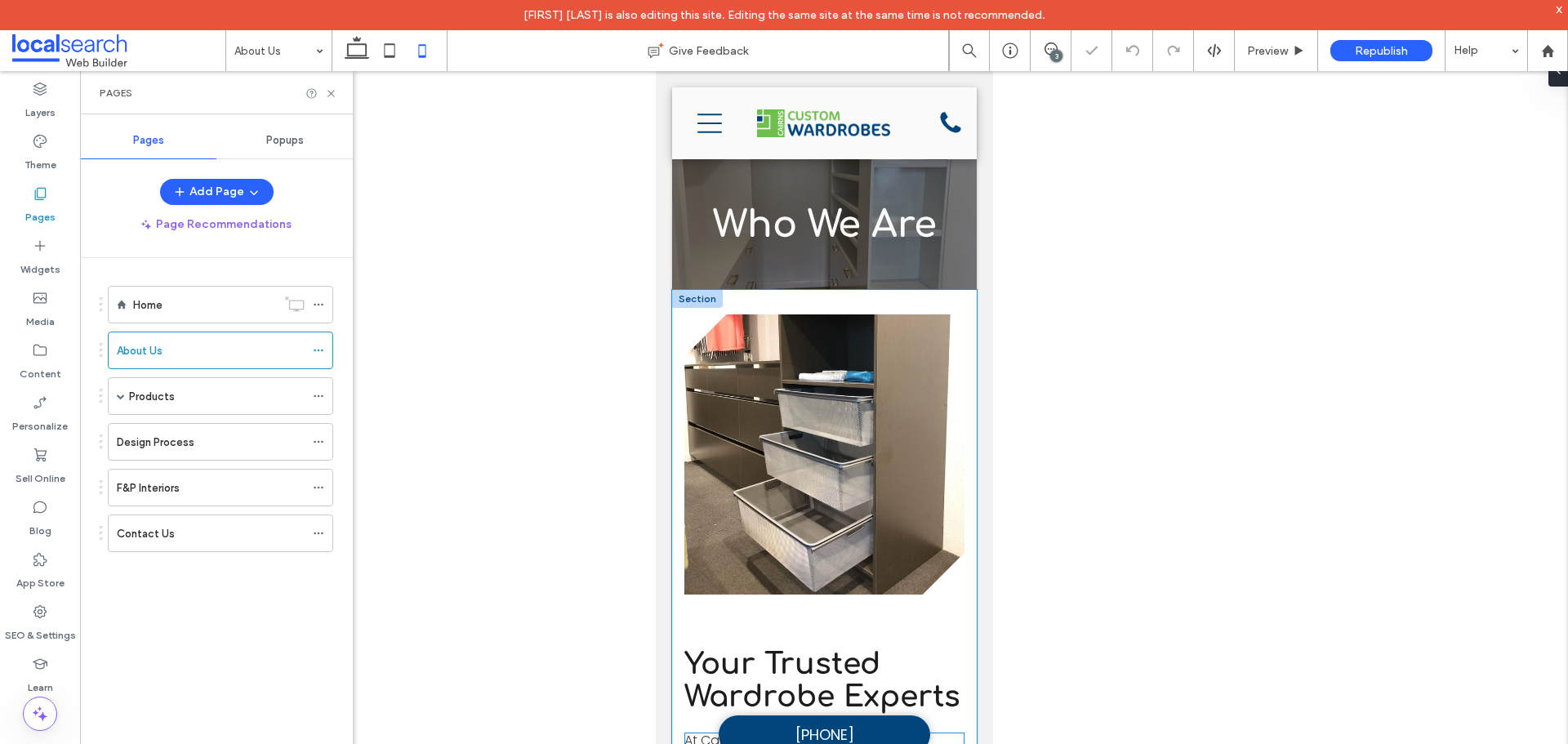scroll, scrollTop: 490, scrollLeft: 0, axis: vertical 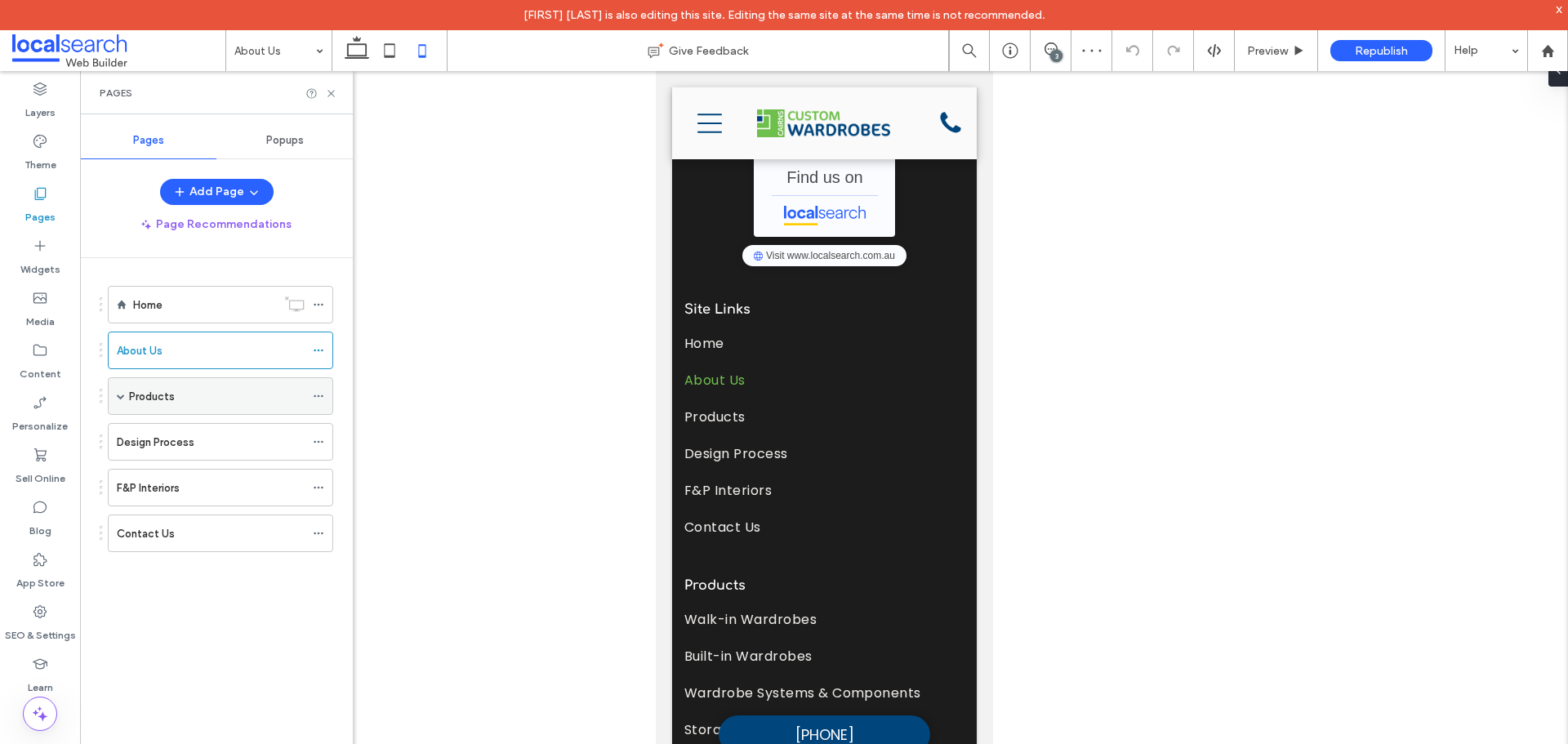 click on "Products" at bounding box center (216, 396) 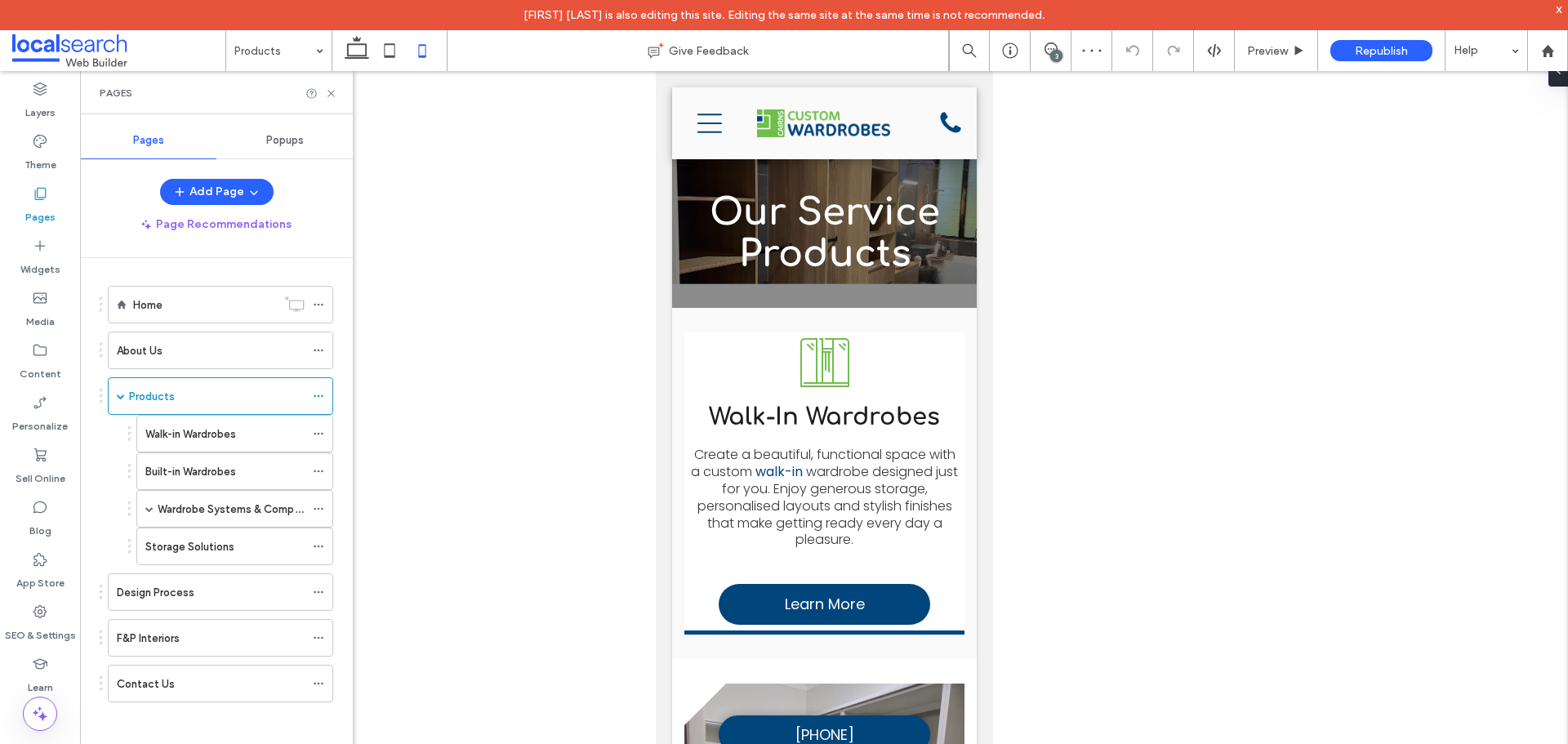 scroll, scrollTop: 1143, scrollLeft: 0, axis: vertical 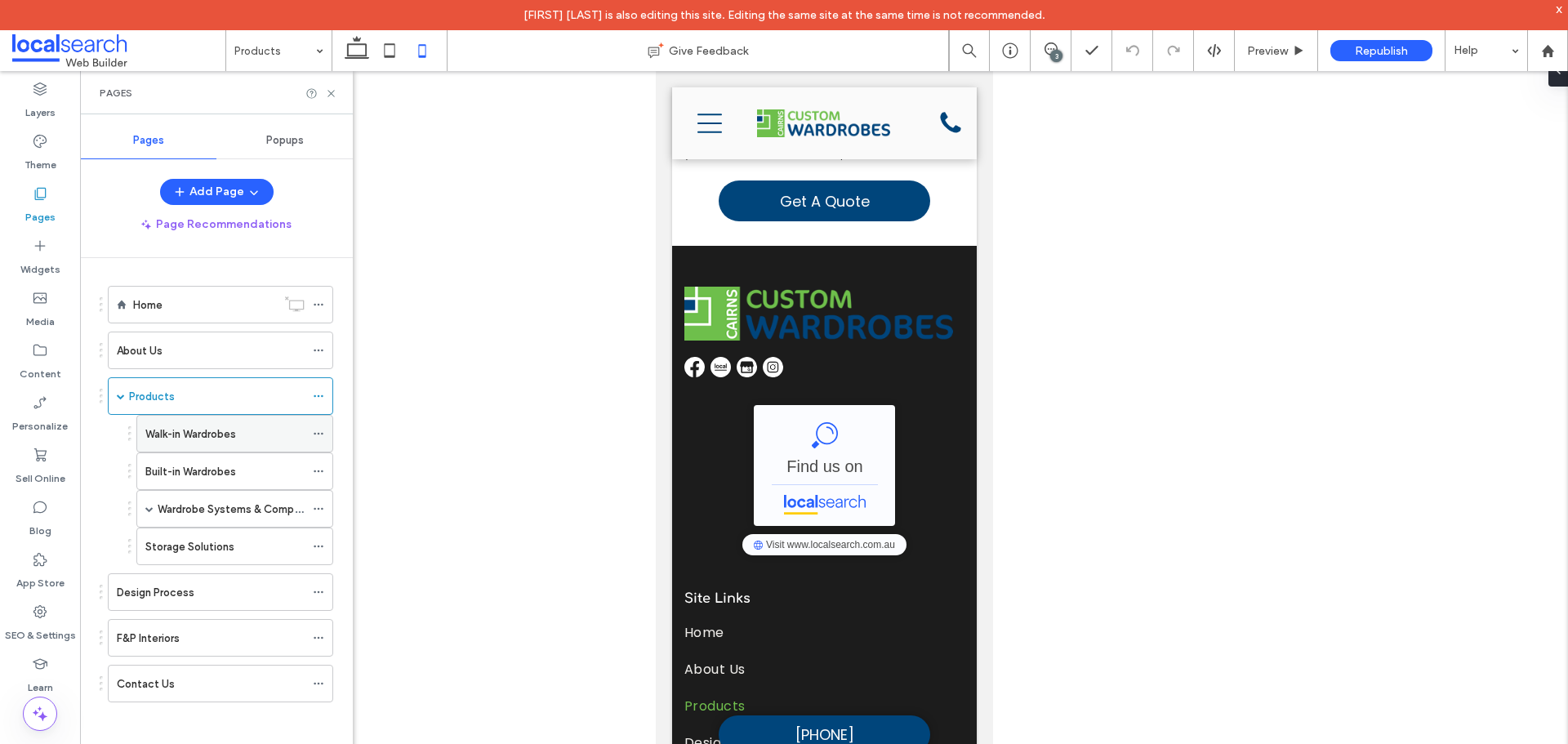 click on "Walk-in Wardrobes" at bounding box center [190, 434] 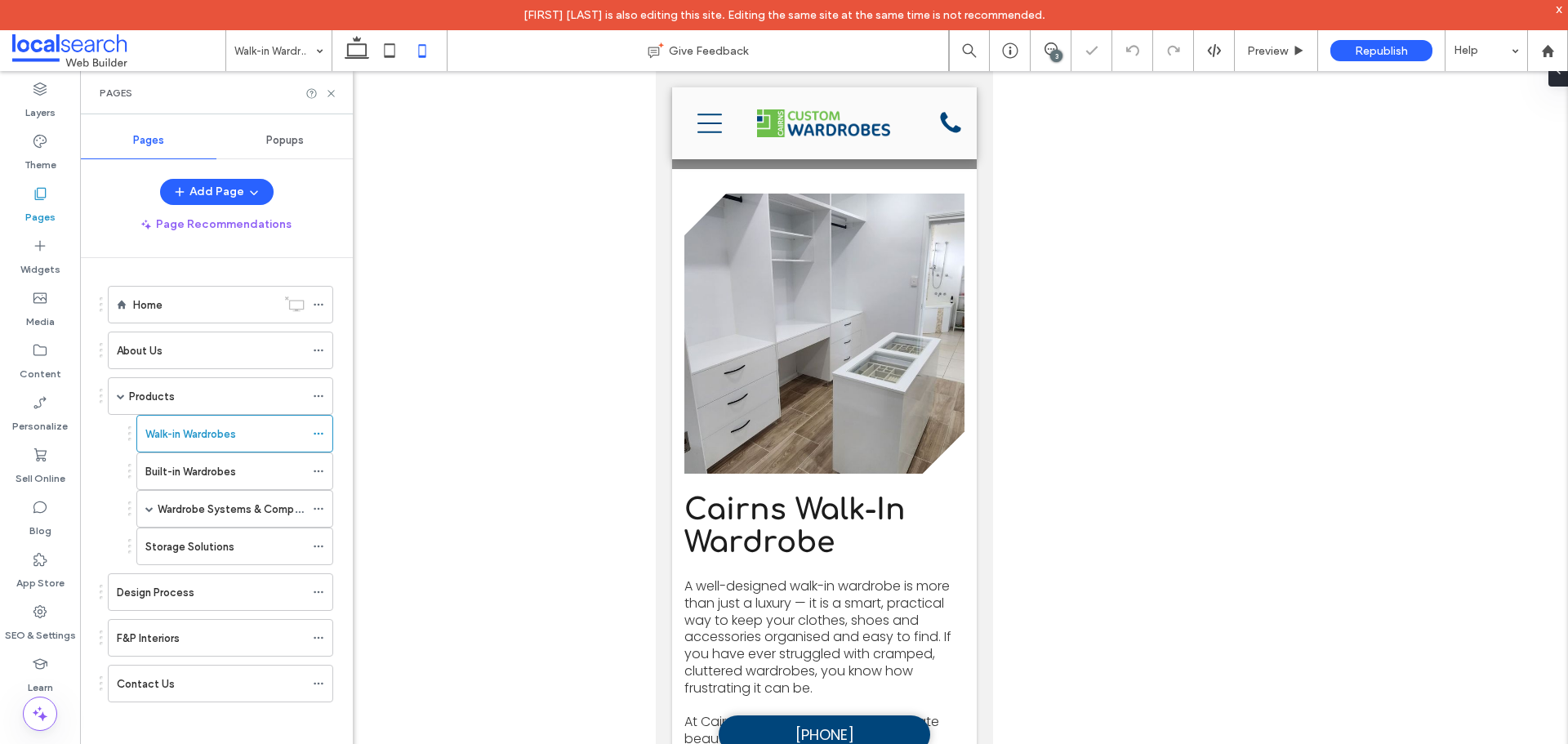 scroll, scrollTop: 1361, scrollLeft: 0, axis: vertical 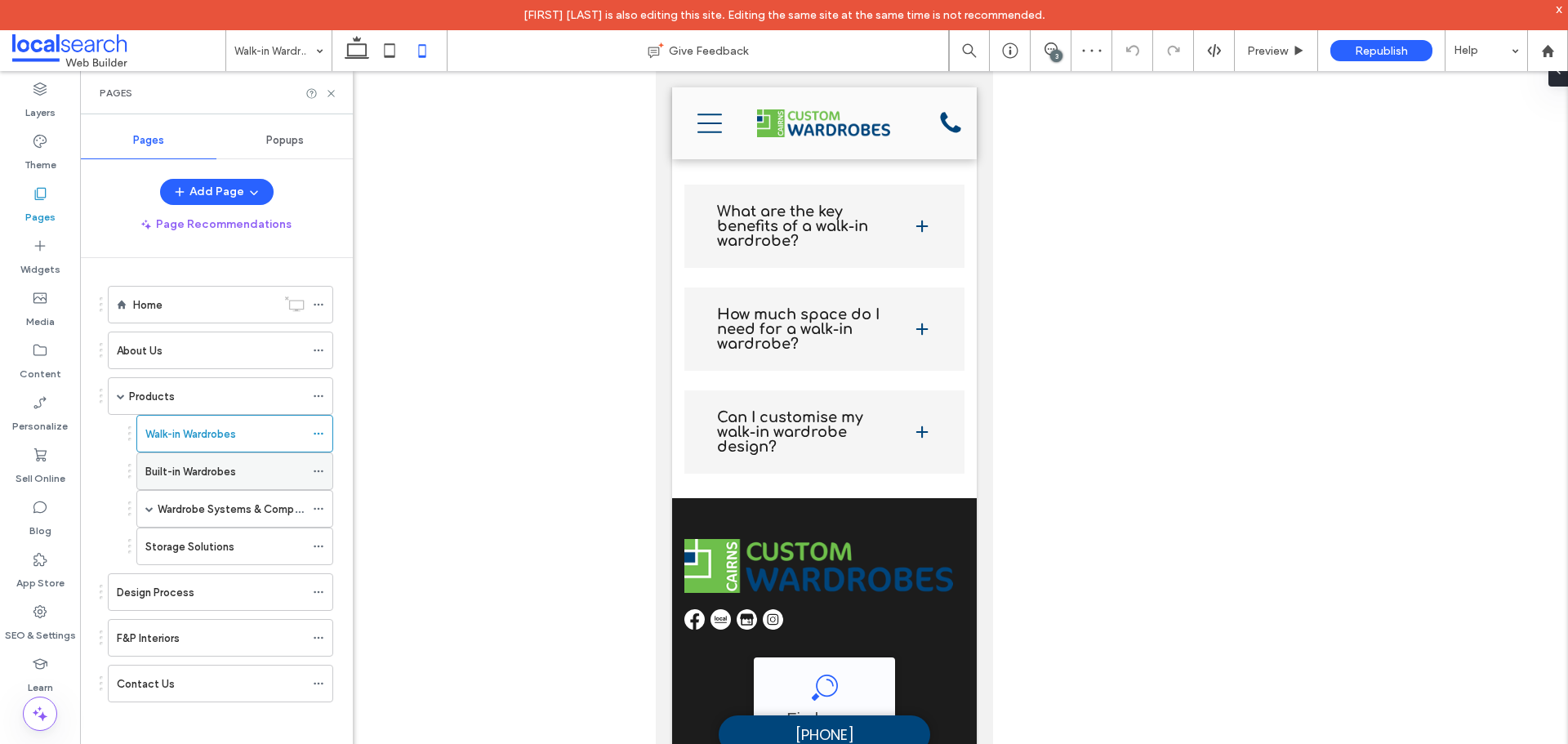 click on "Built-in Wardrobes" at bounding box center [190, 471] 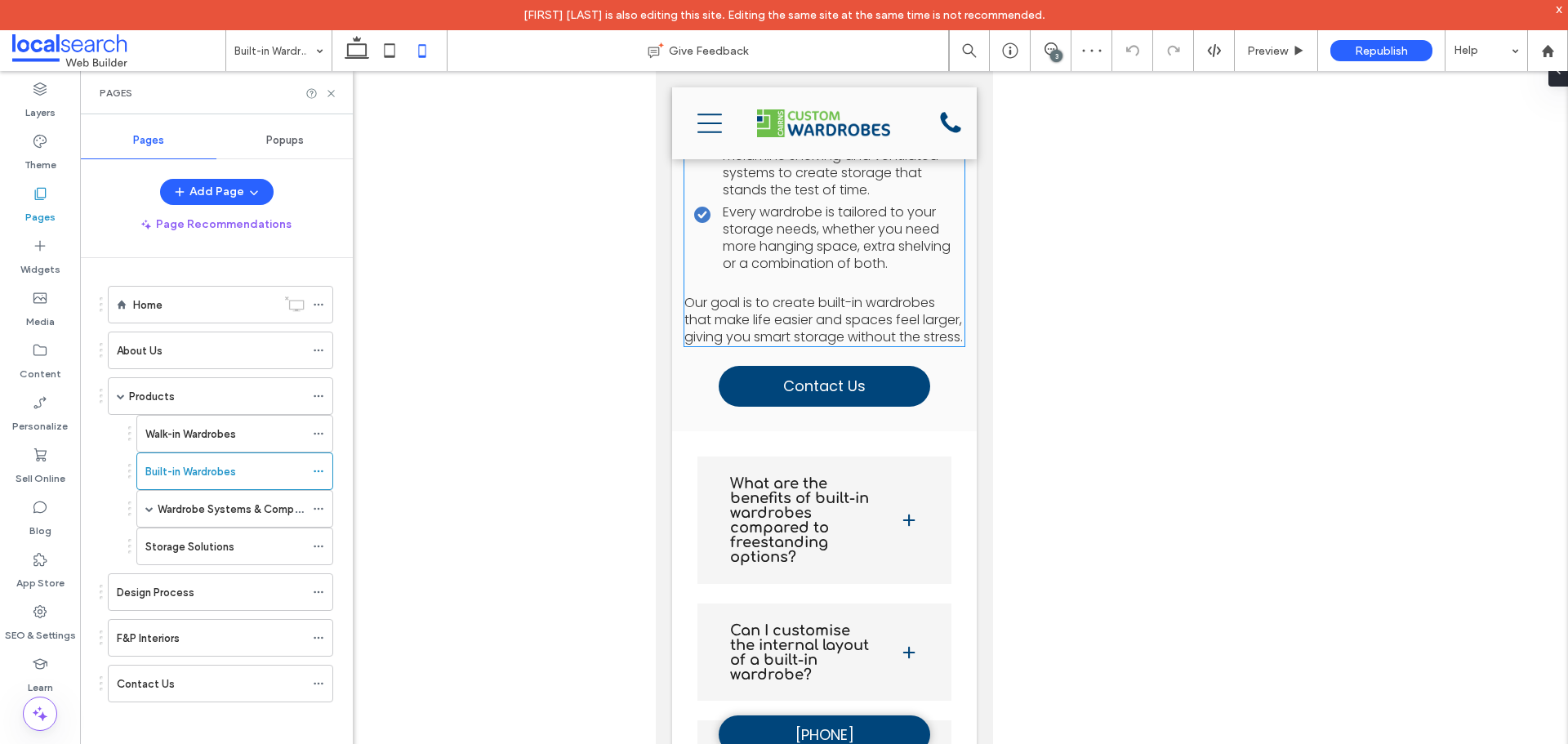 scroll, scrollTop: 0, scrollLeft: 0, axis: both 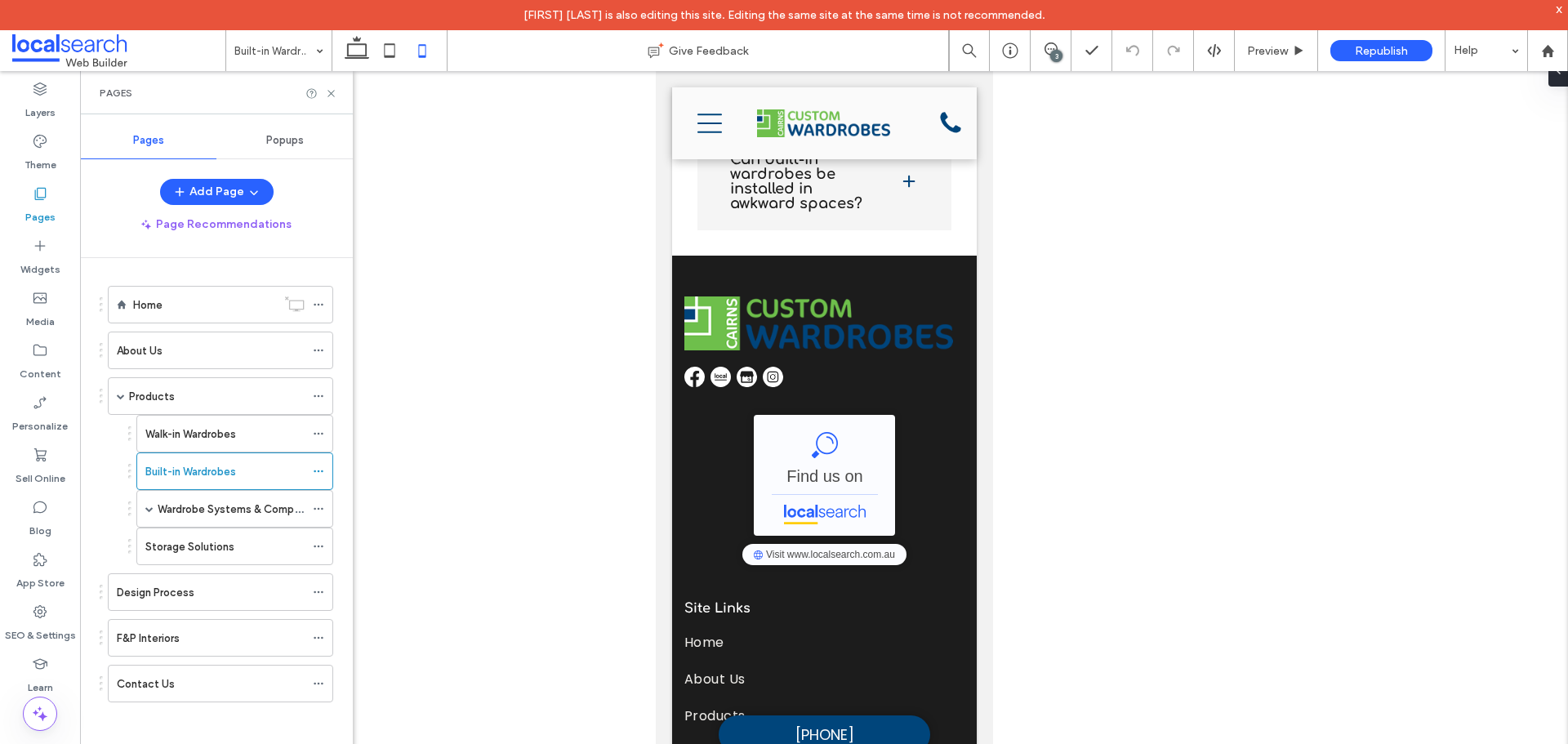 click on "Wardrobe Systems & Components" at bounding box center [243, 509] 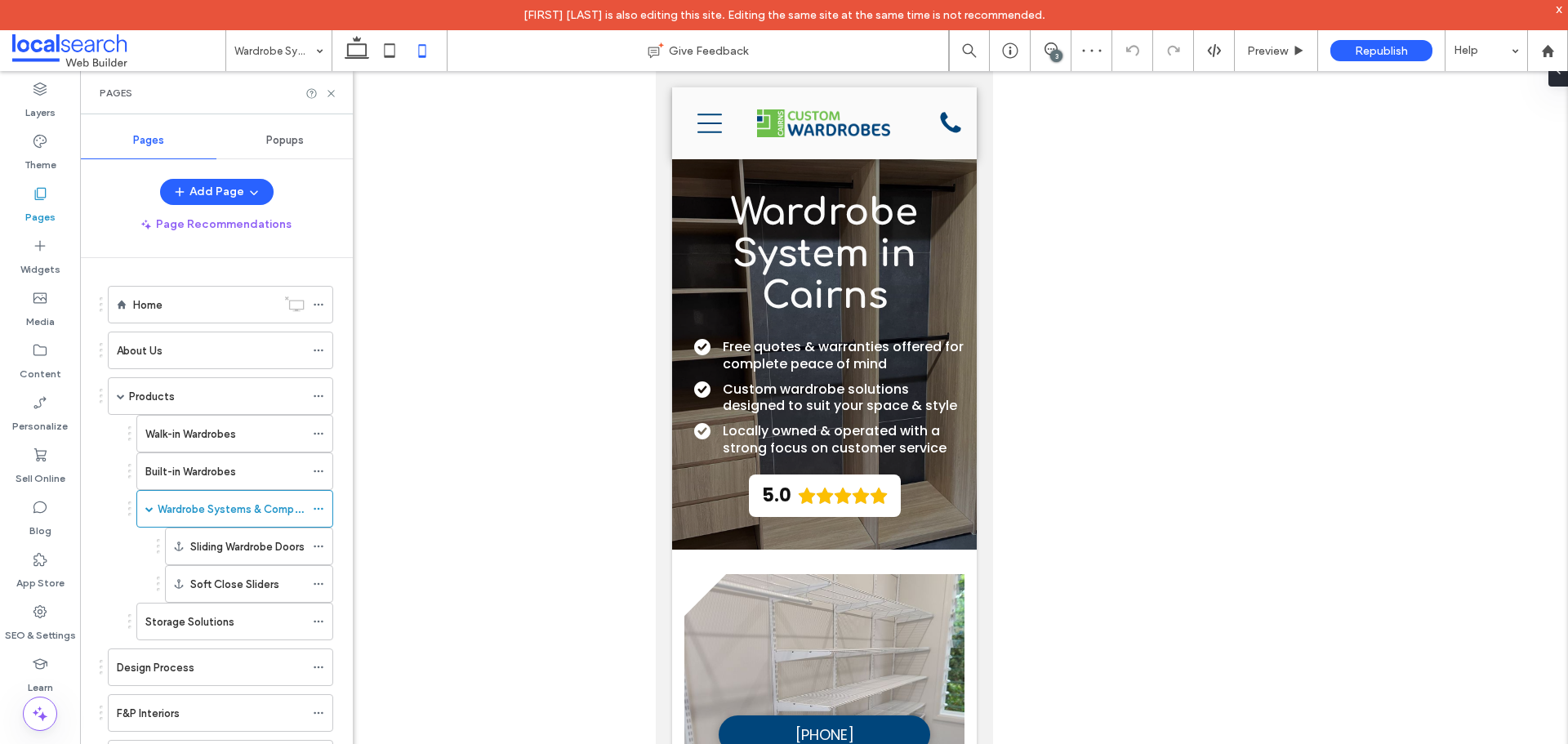 scroll, scrollTop: 1960, scrollLeft: 0, axis: vertical 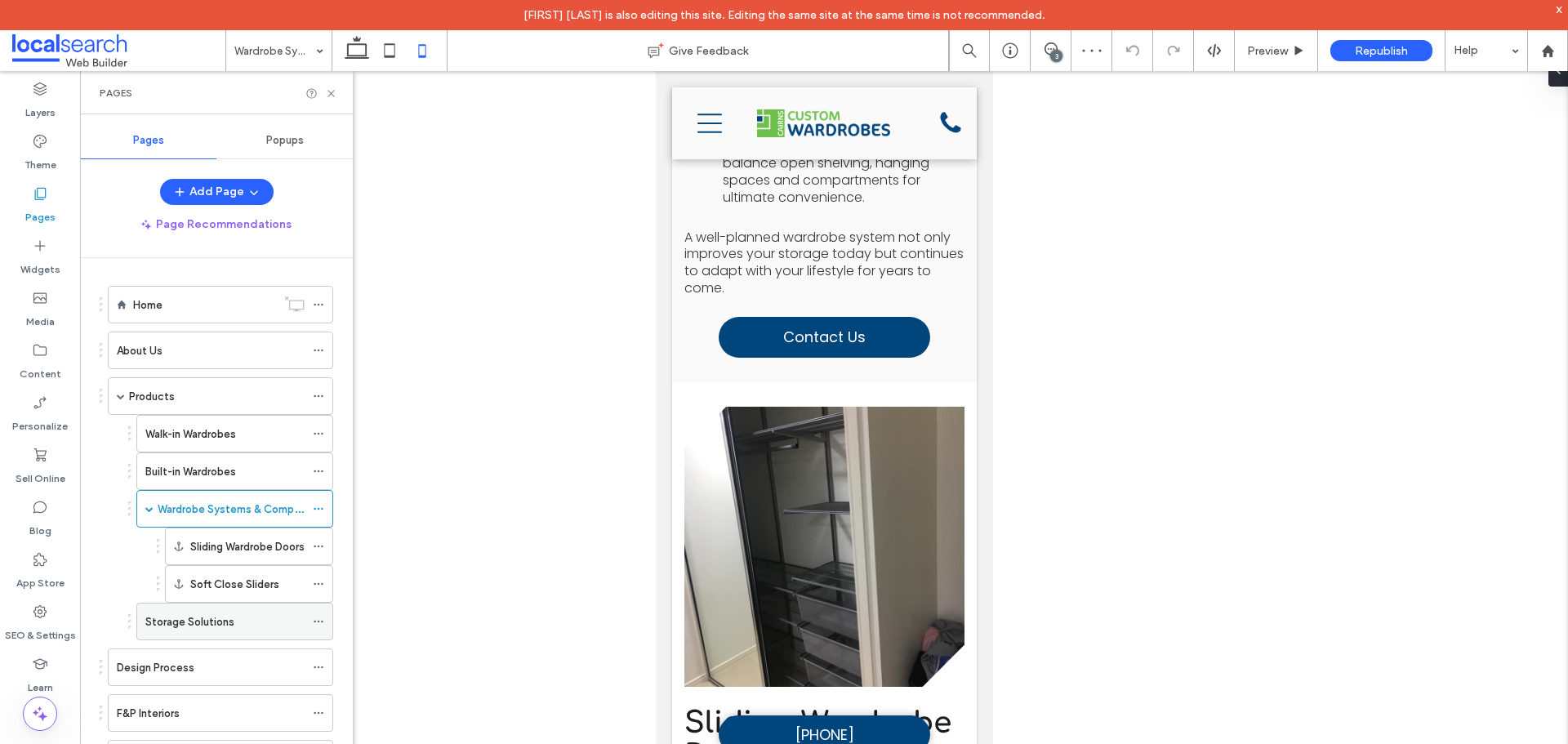 click on "Storage Solutions" at bounding box center [225, 621] 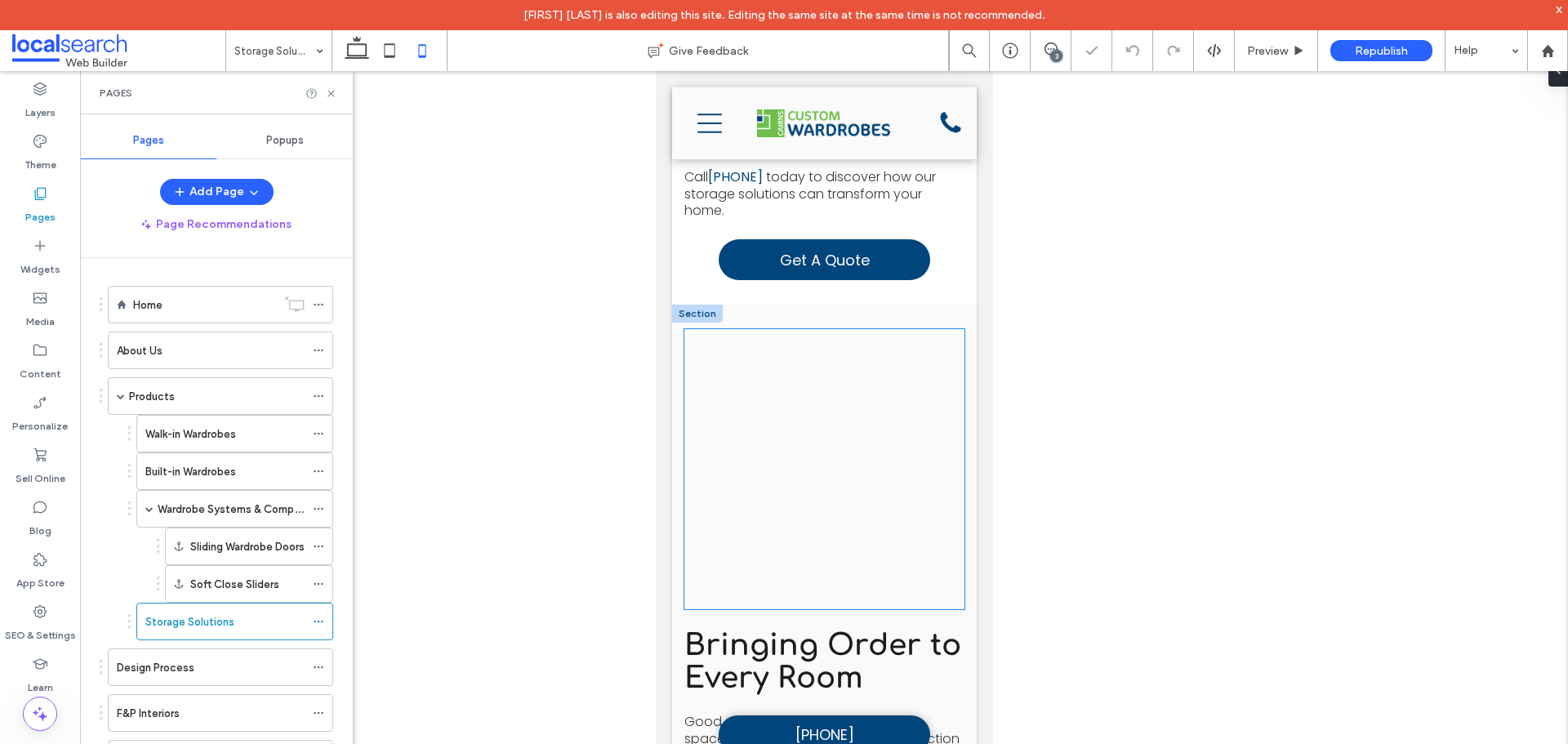 scroll, scrollTop: 0, scrollLeft: 0, axis: both 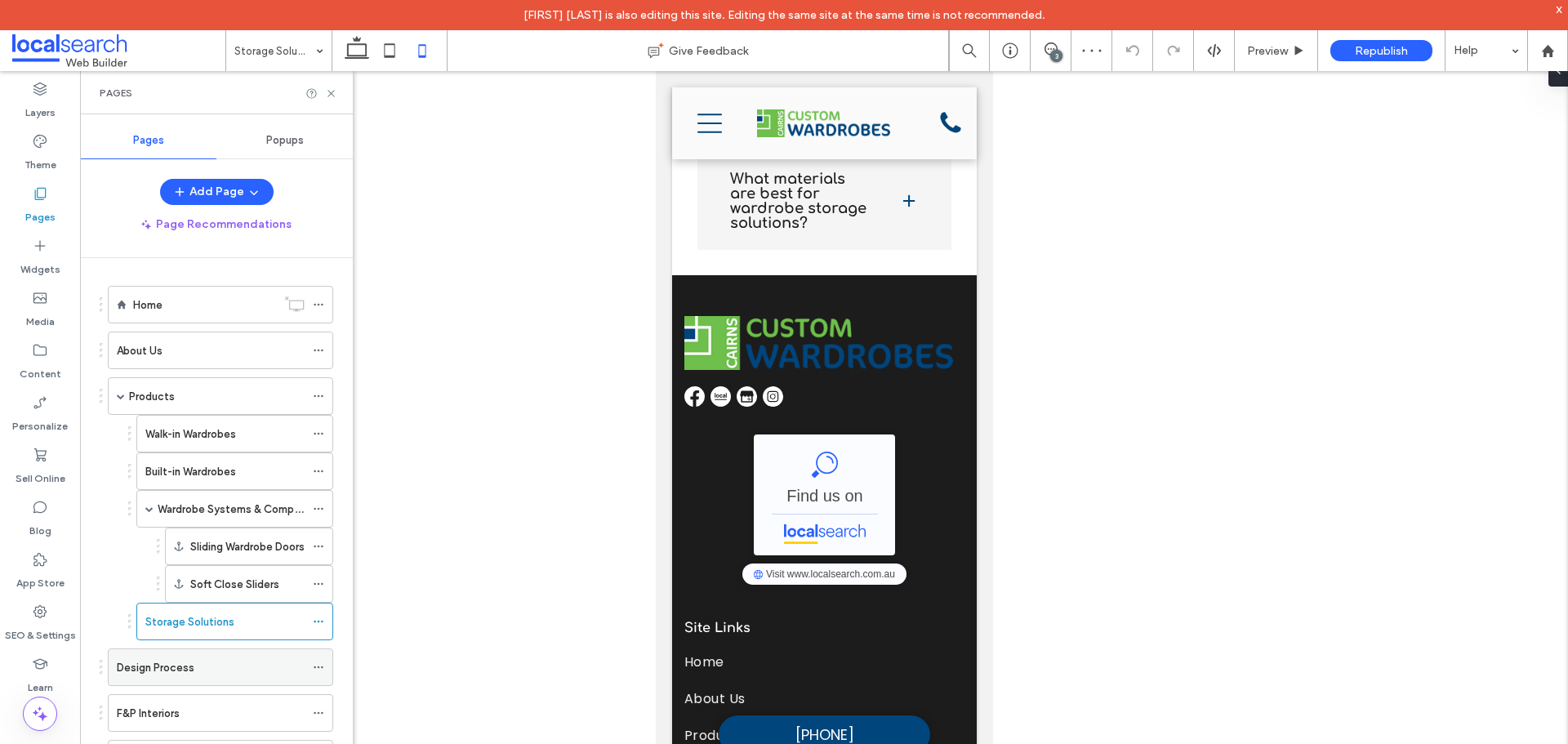 click on "Design Process" at bounding box center [211, 667] 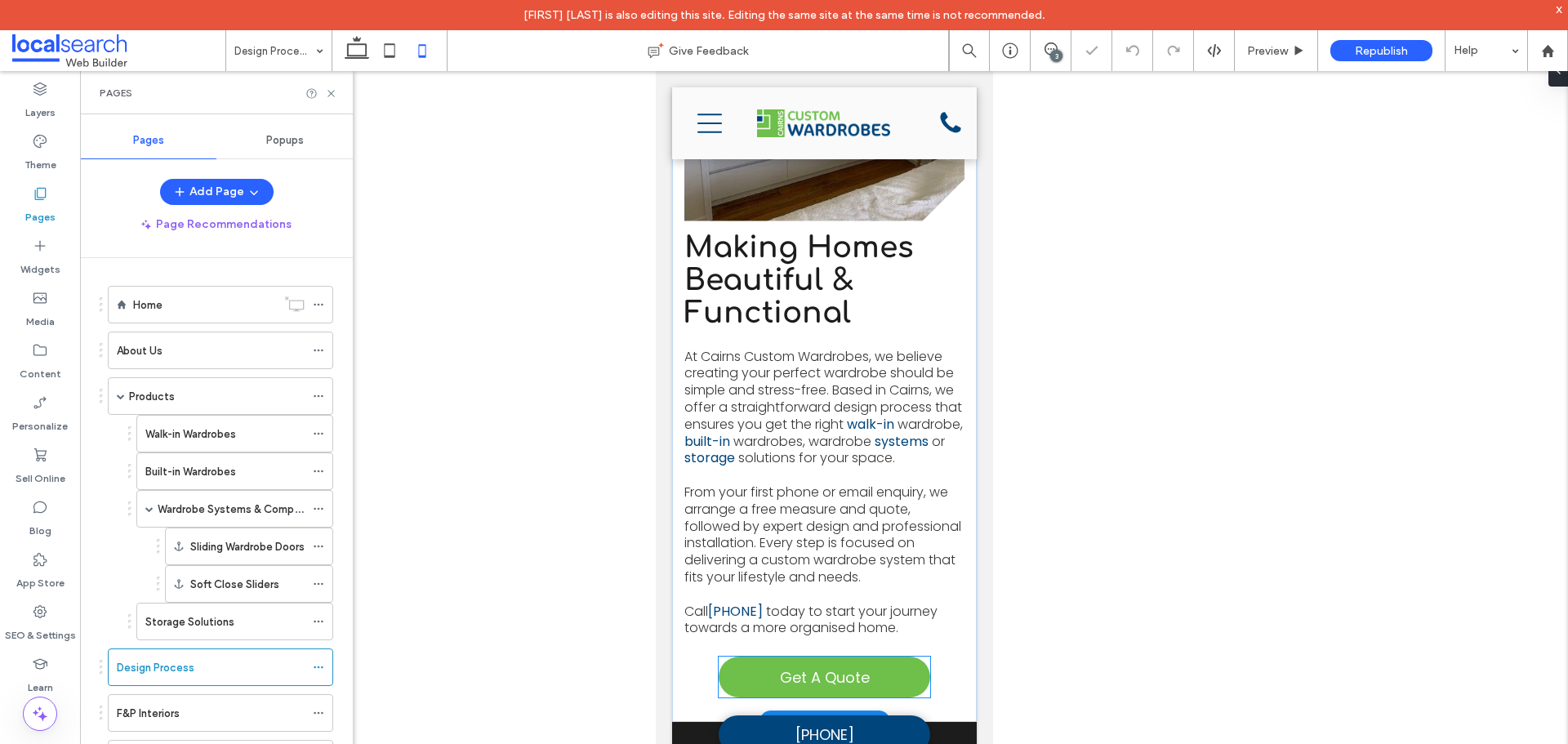 scroll, scrollTop: 1143, scrollLeft: 0, axis: vertical 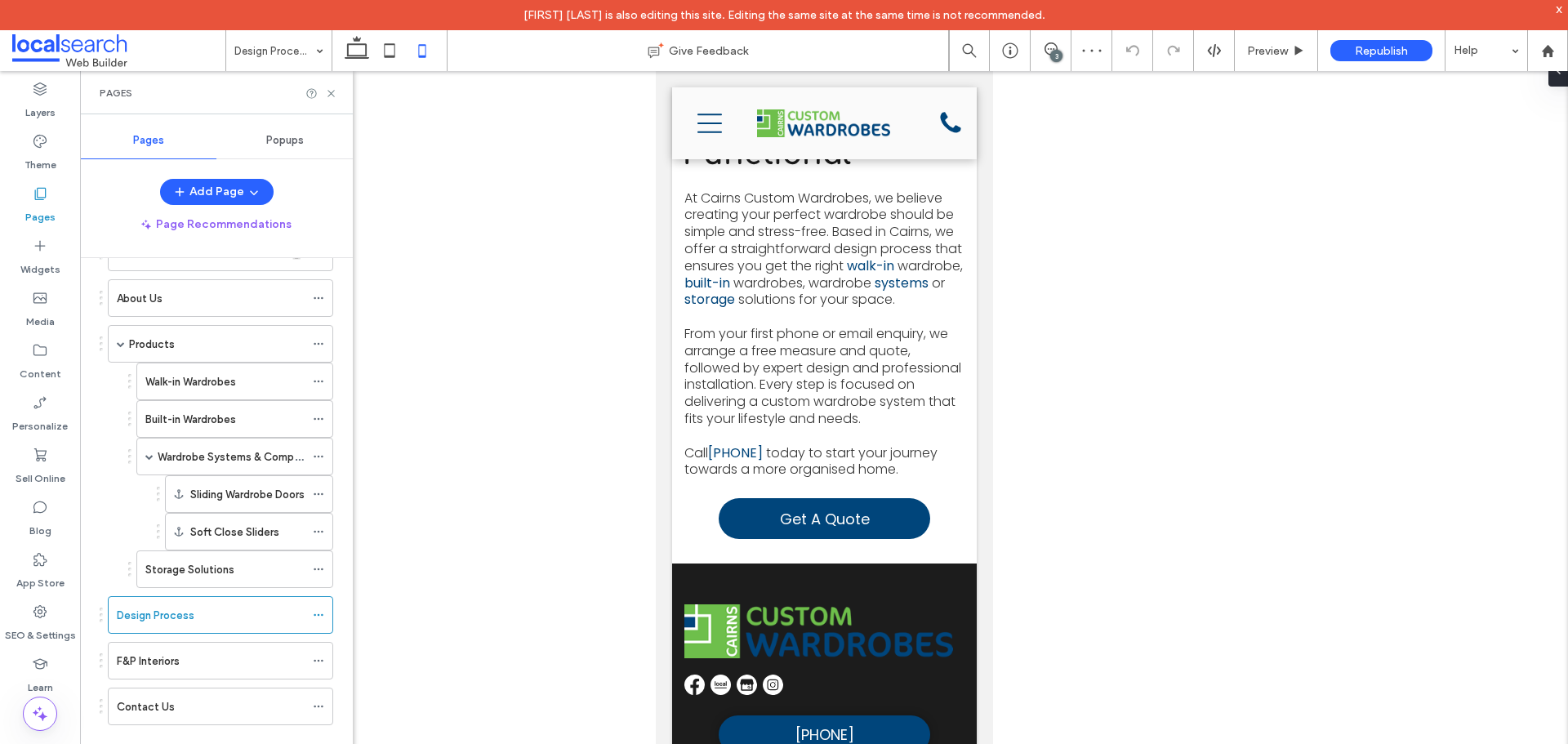 click on "F&P Interiors" at bounding box center (211, 661) 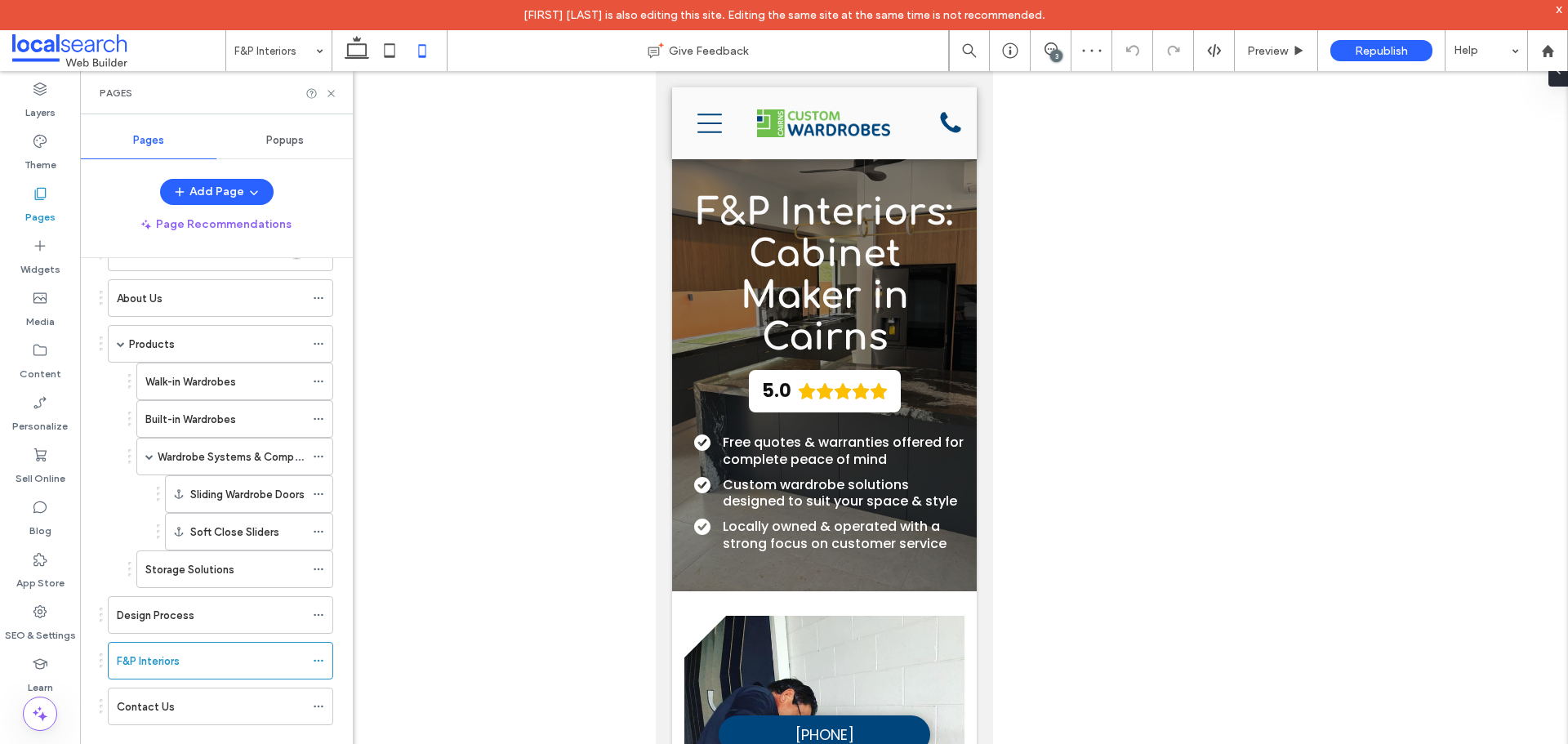 scroll, scrollTop: 1659, scrollLeft: 0, axis: vertical 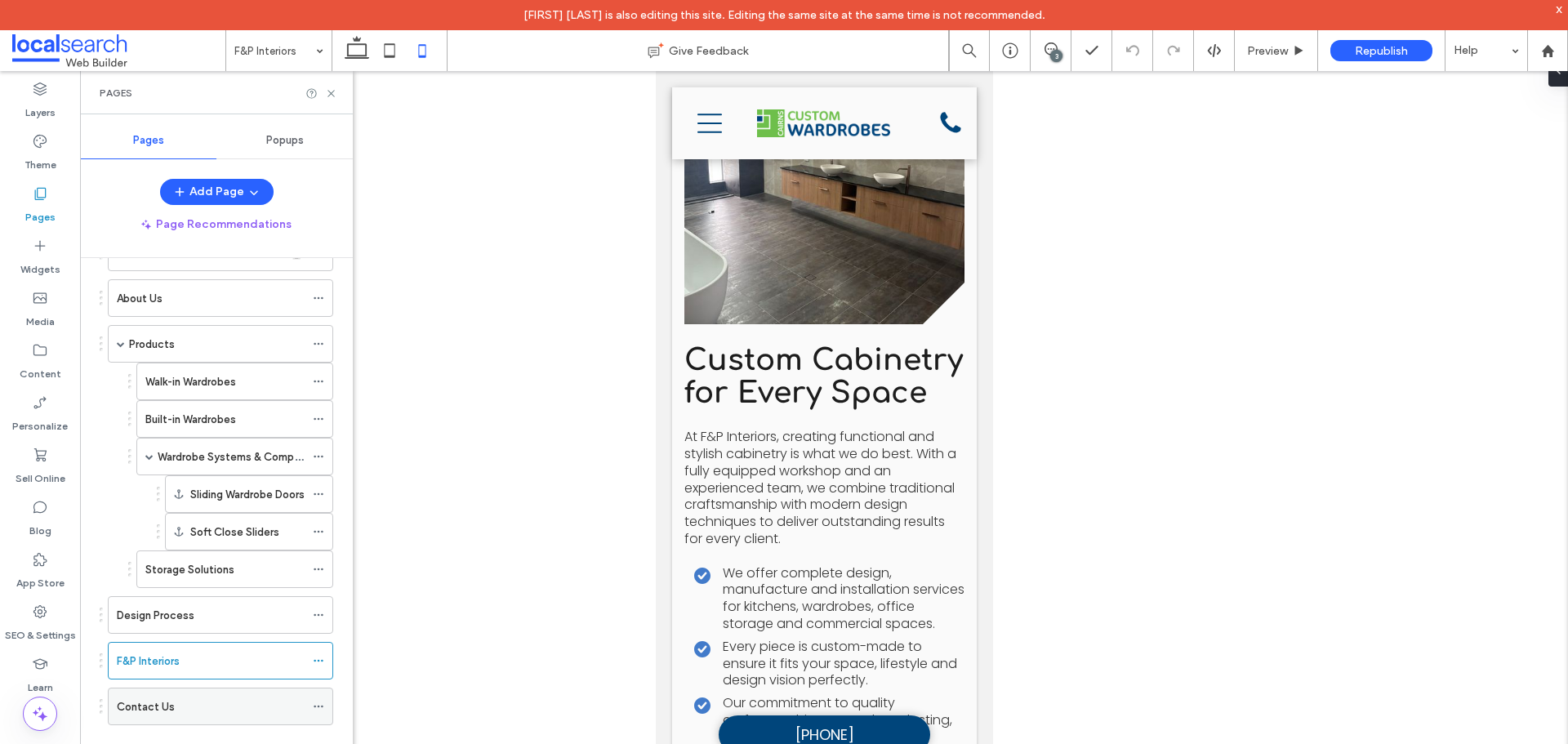 click on "Contact Us" at bounding box center [211, 706] 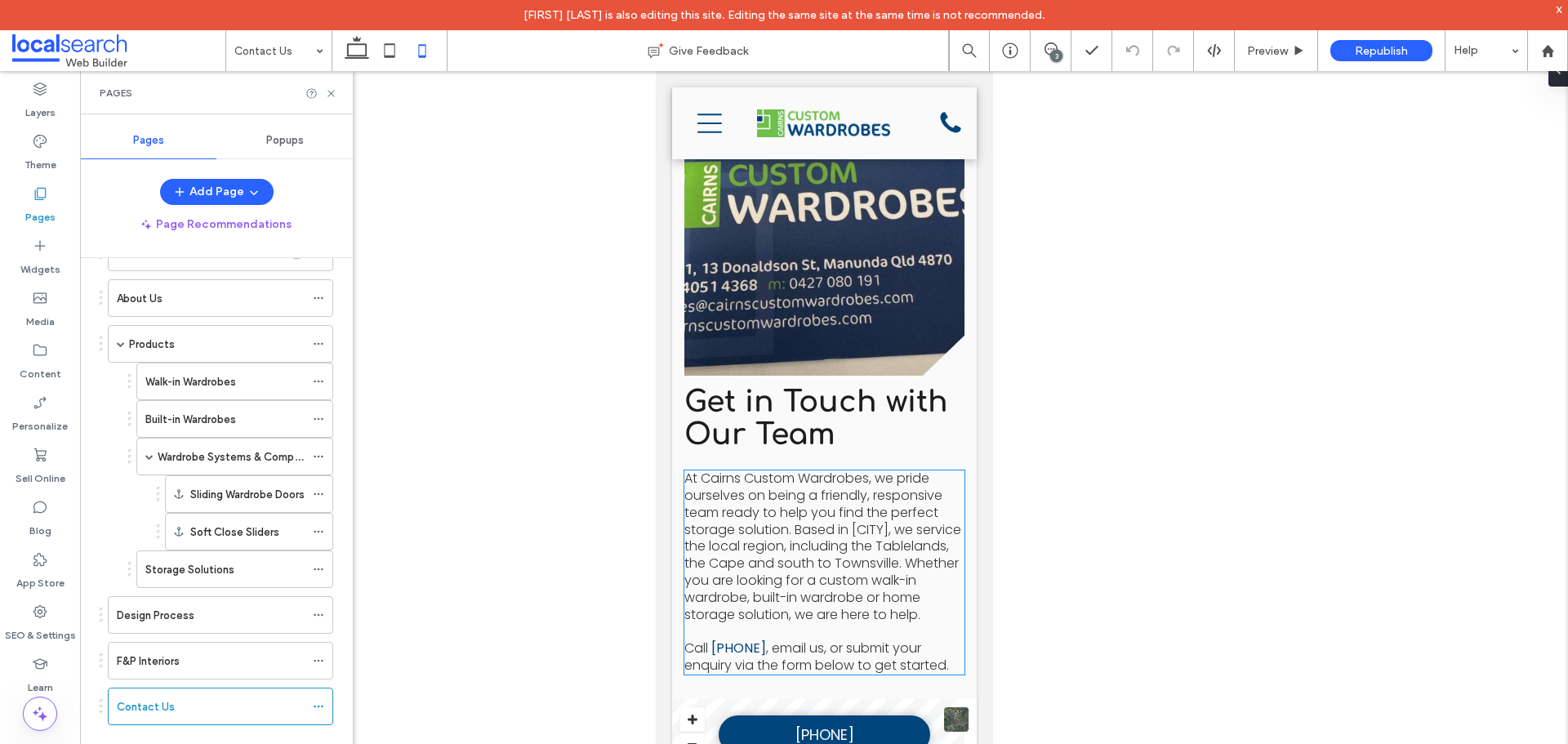 scroll, scrollTop: 1633, scrollLeft: 0, axis: vertical 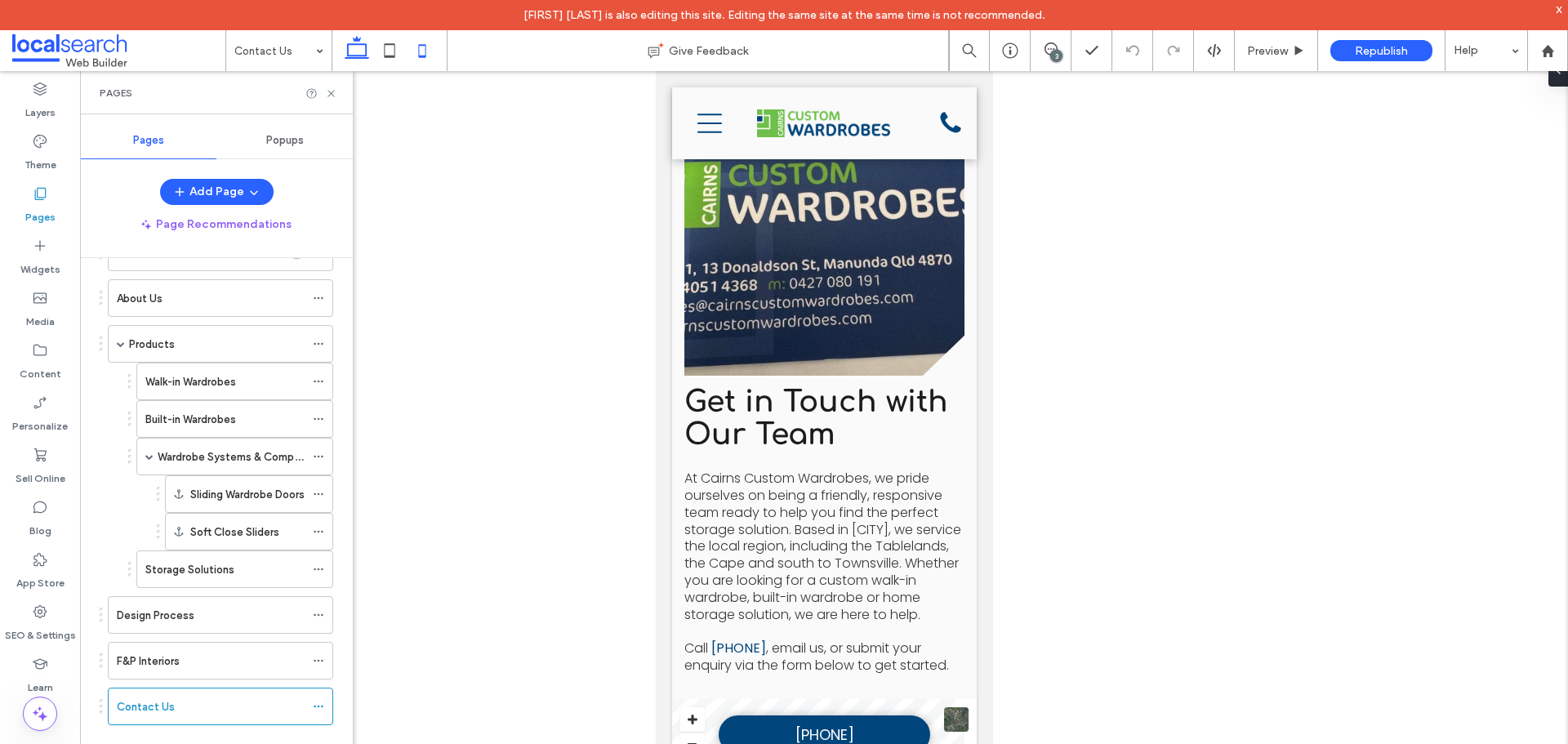 click 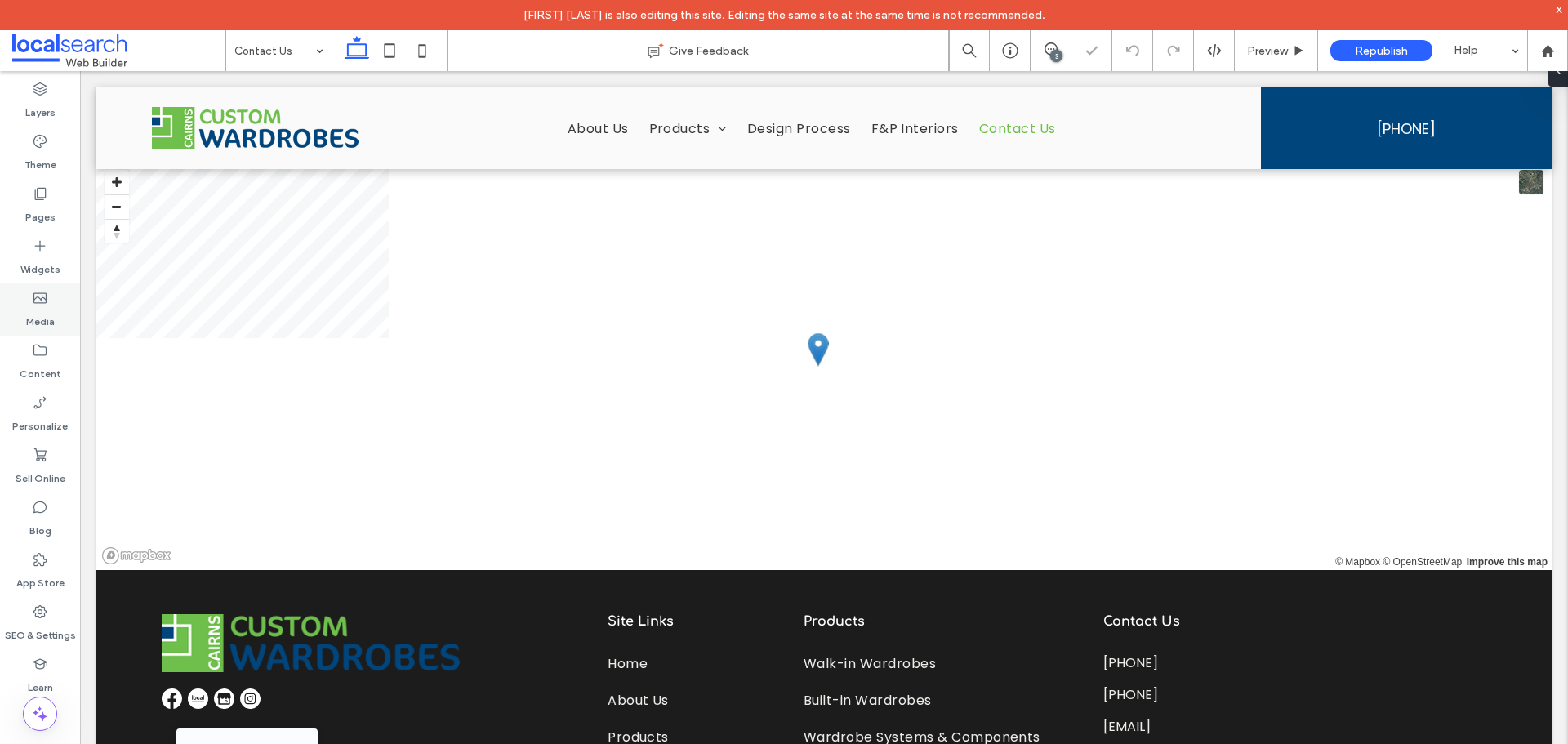 scroll, scrollTop: 1102, scrollLeft: 0, axis: vertical 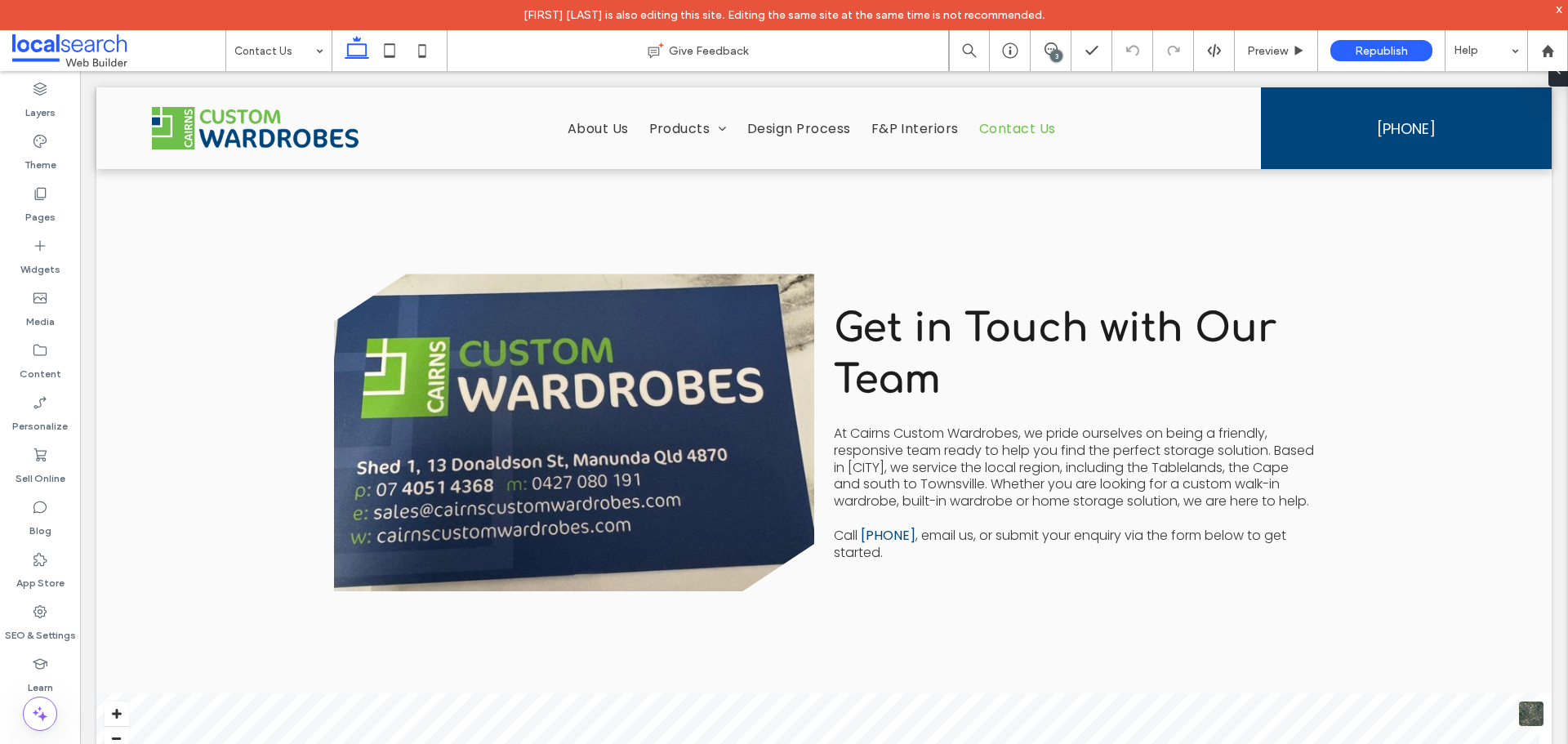 click on "3" 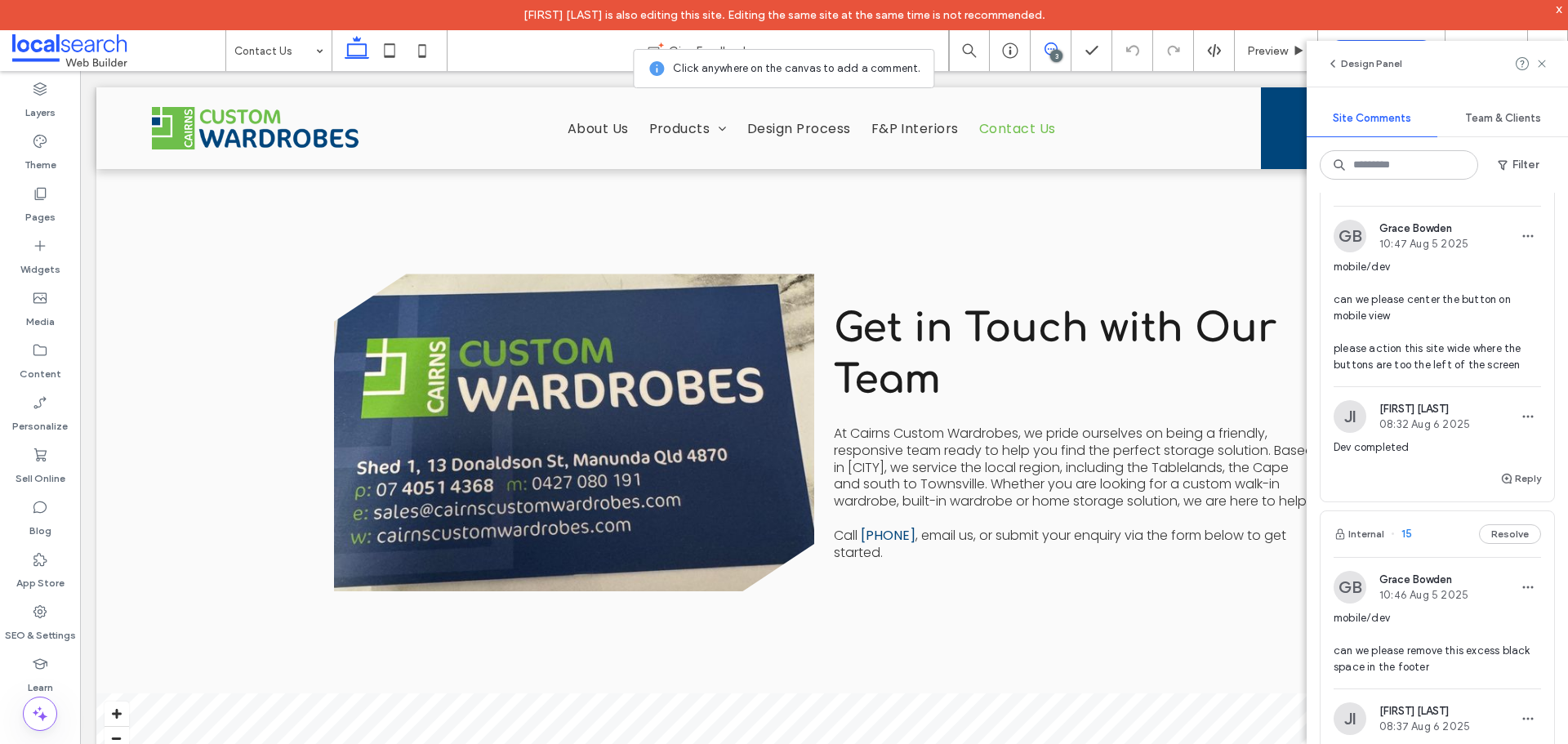 scroll, scrollTop: 490, scrollLeft: 0, axis: vertical 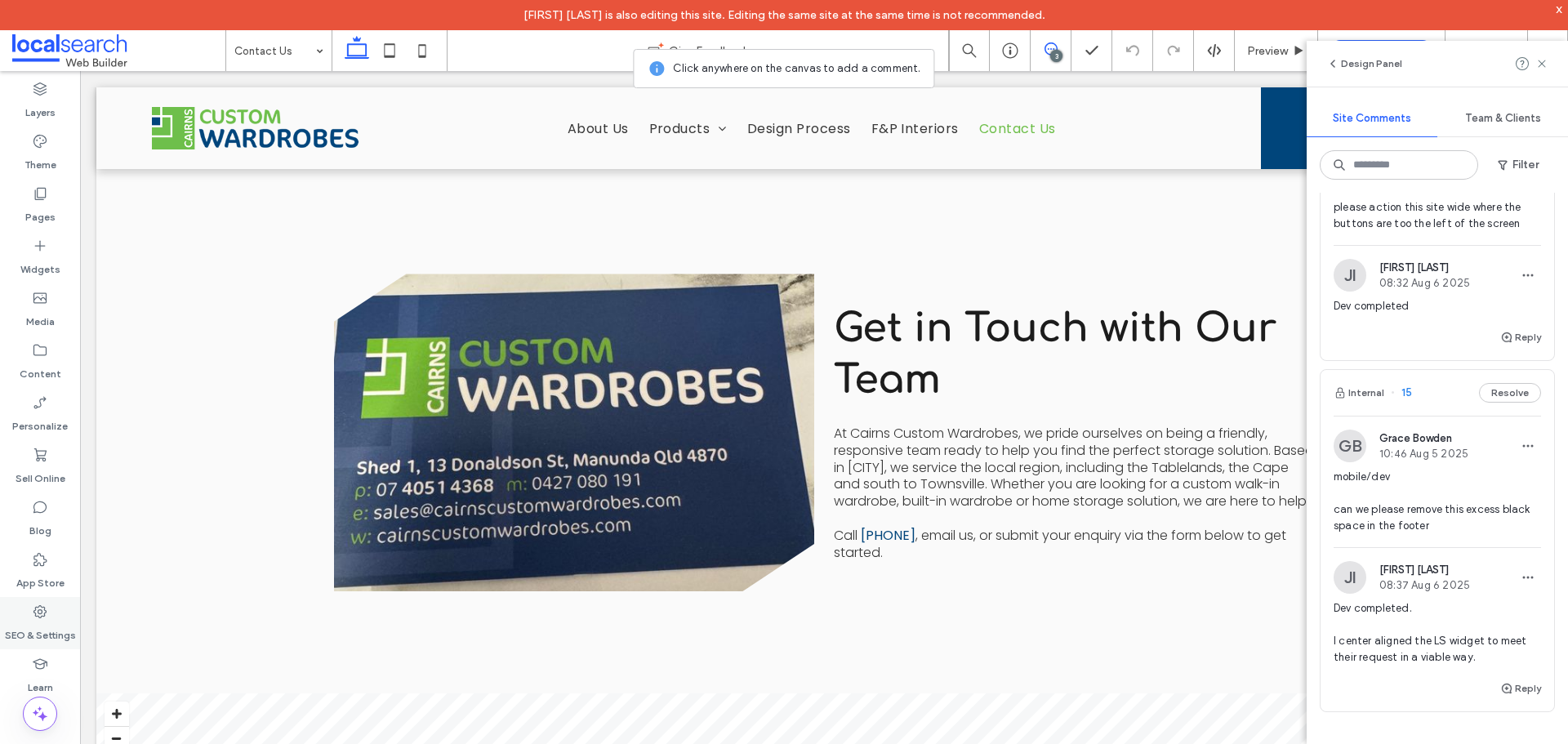 click 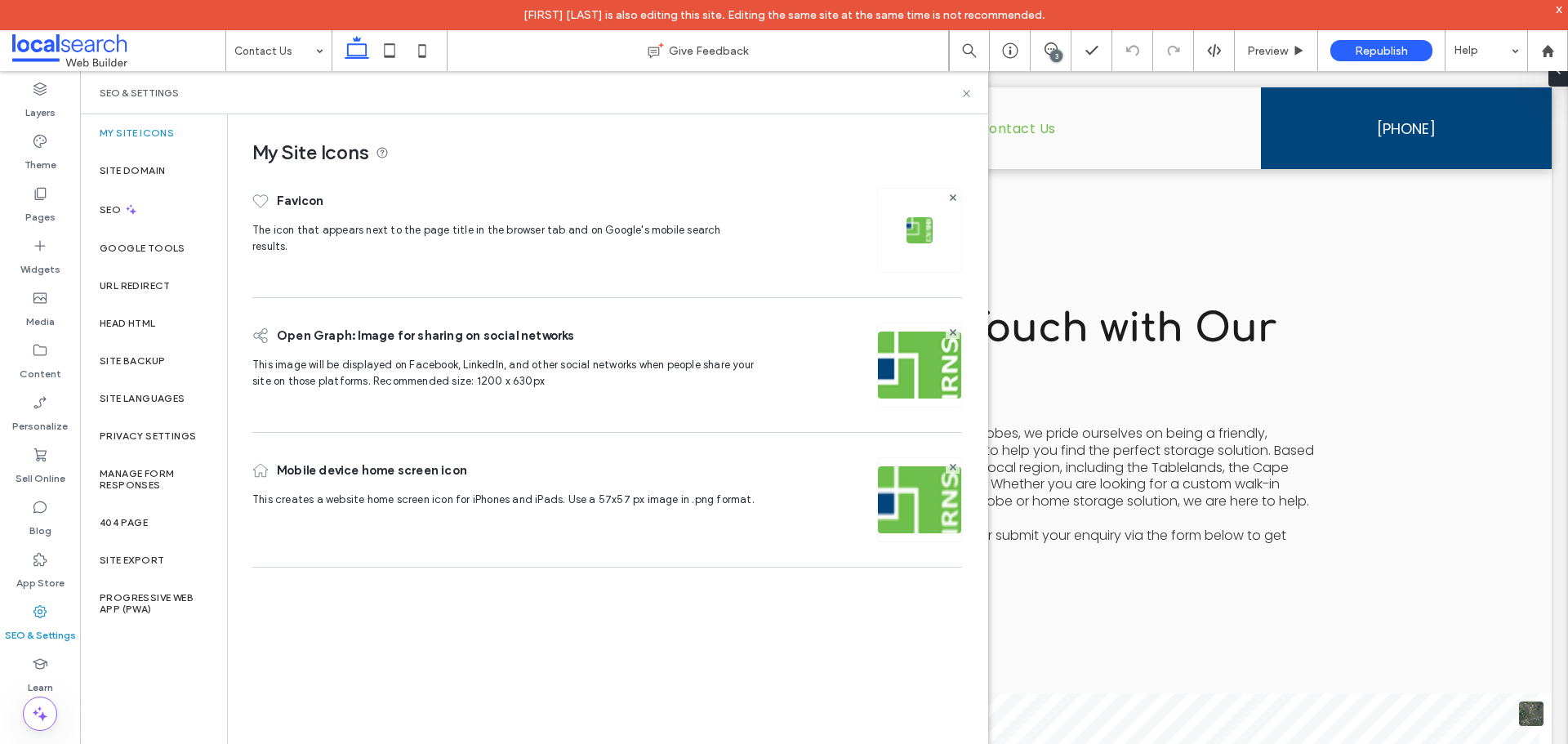 scroll, scrollTop: 0, scrollLeft: 0, axis: both 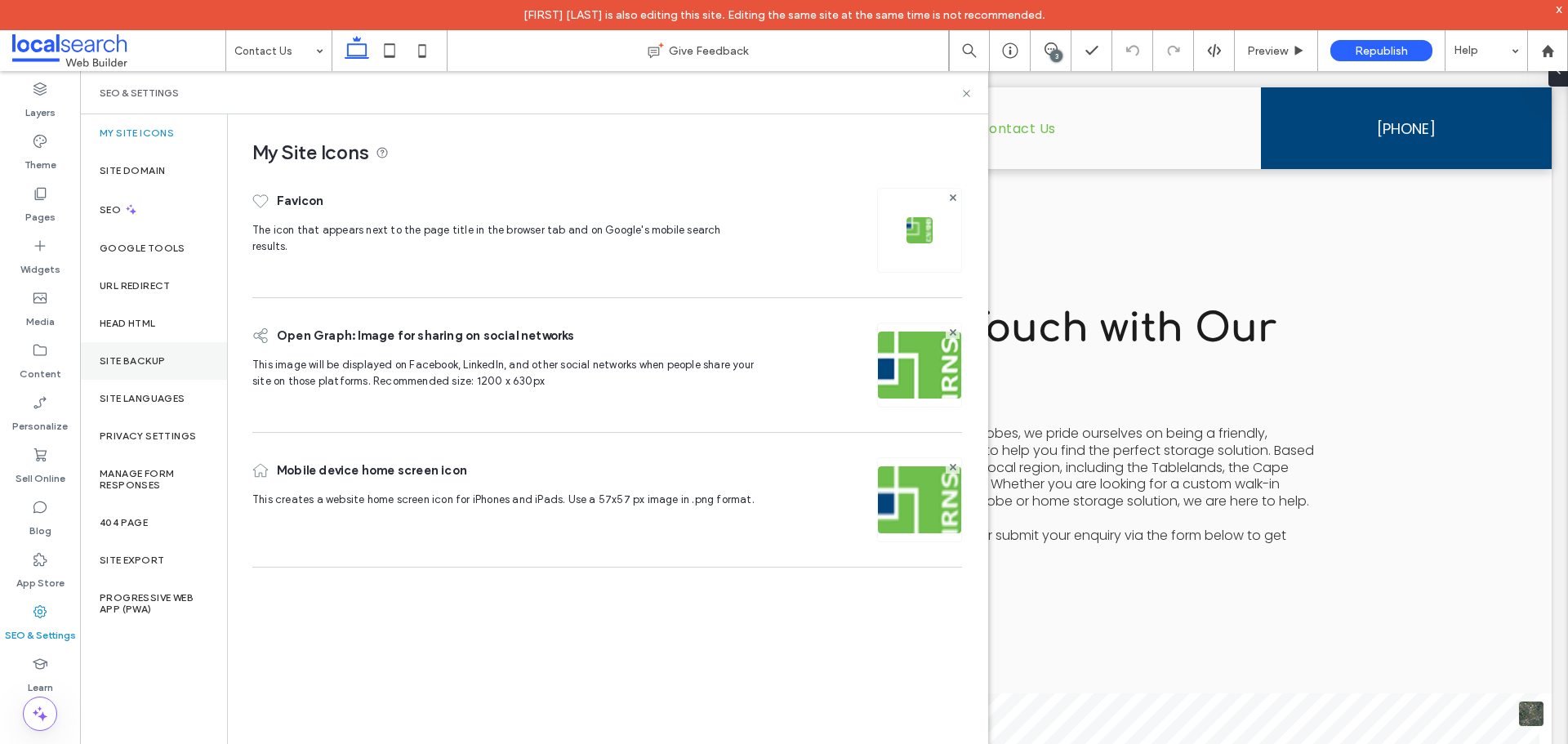 click on "Site Backup" 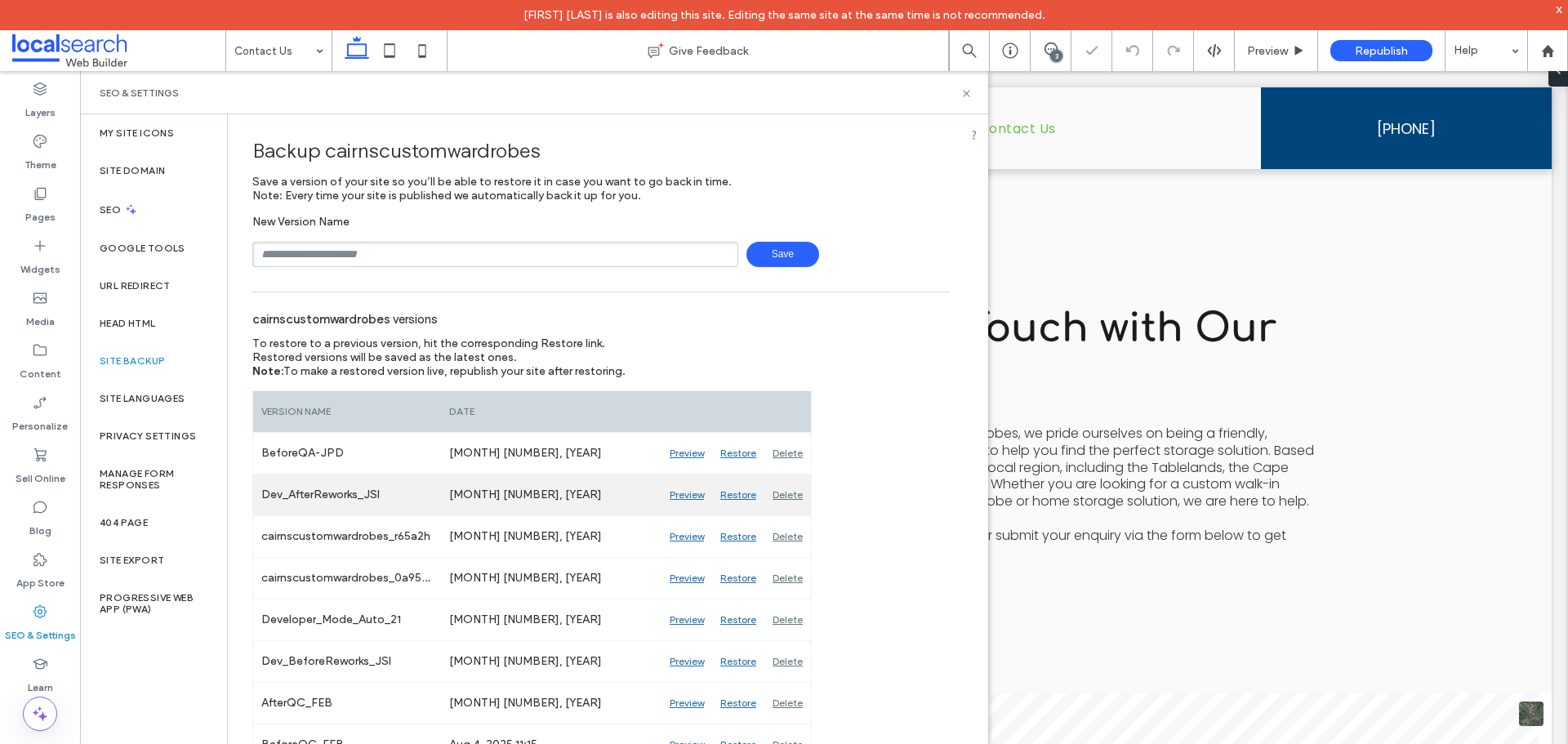 scroll, scrollTop: 82, scrollLeft: 0, axis: vertical 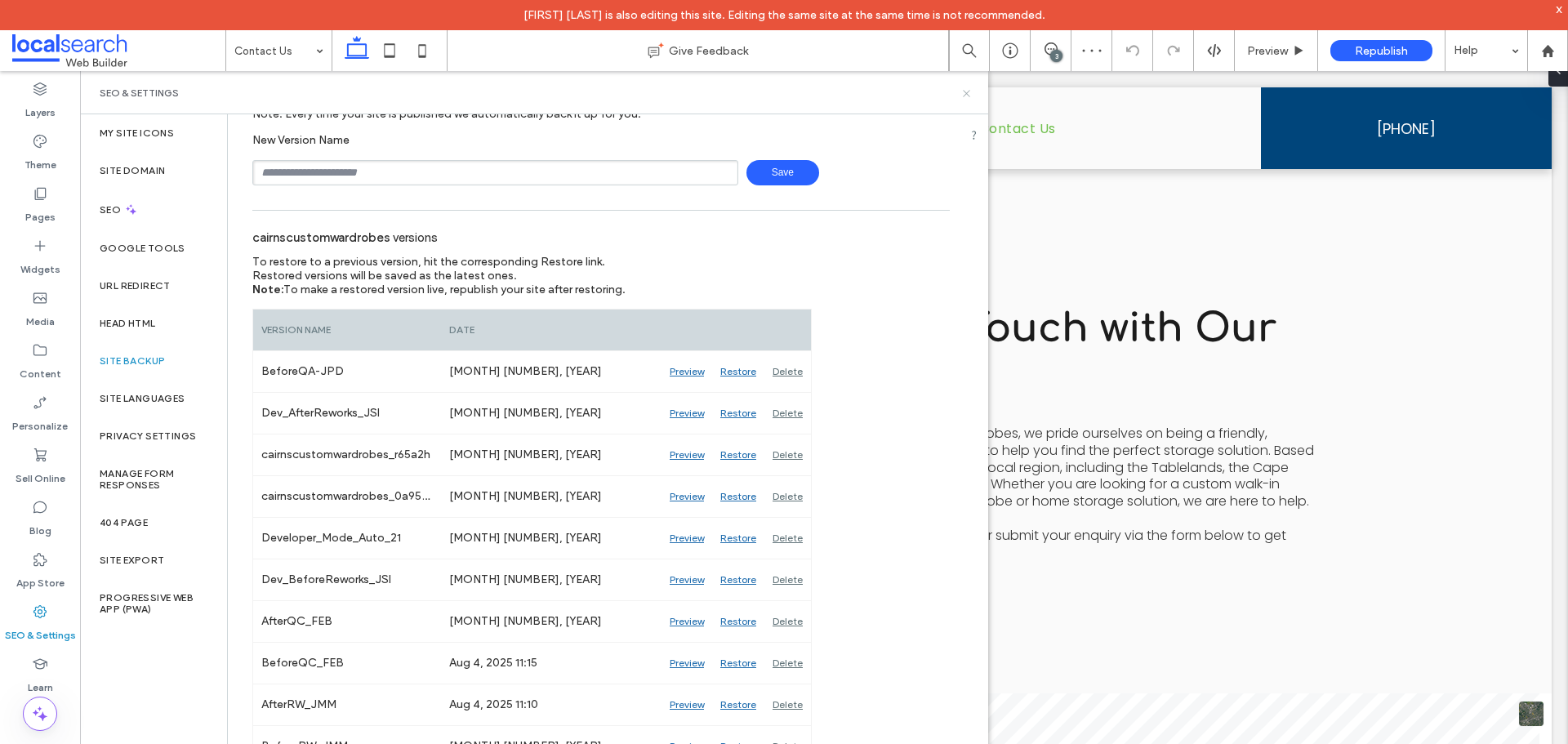 click 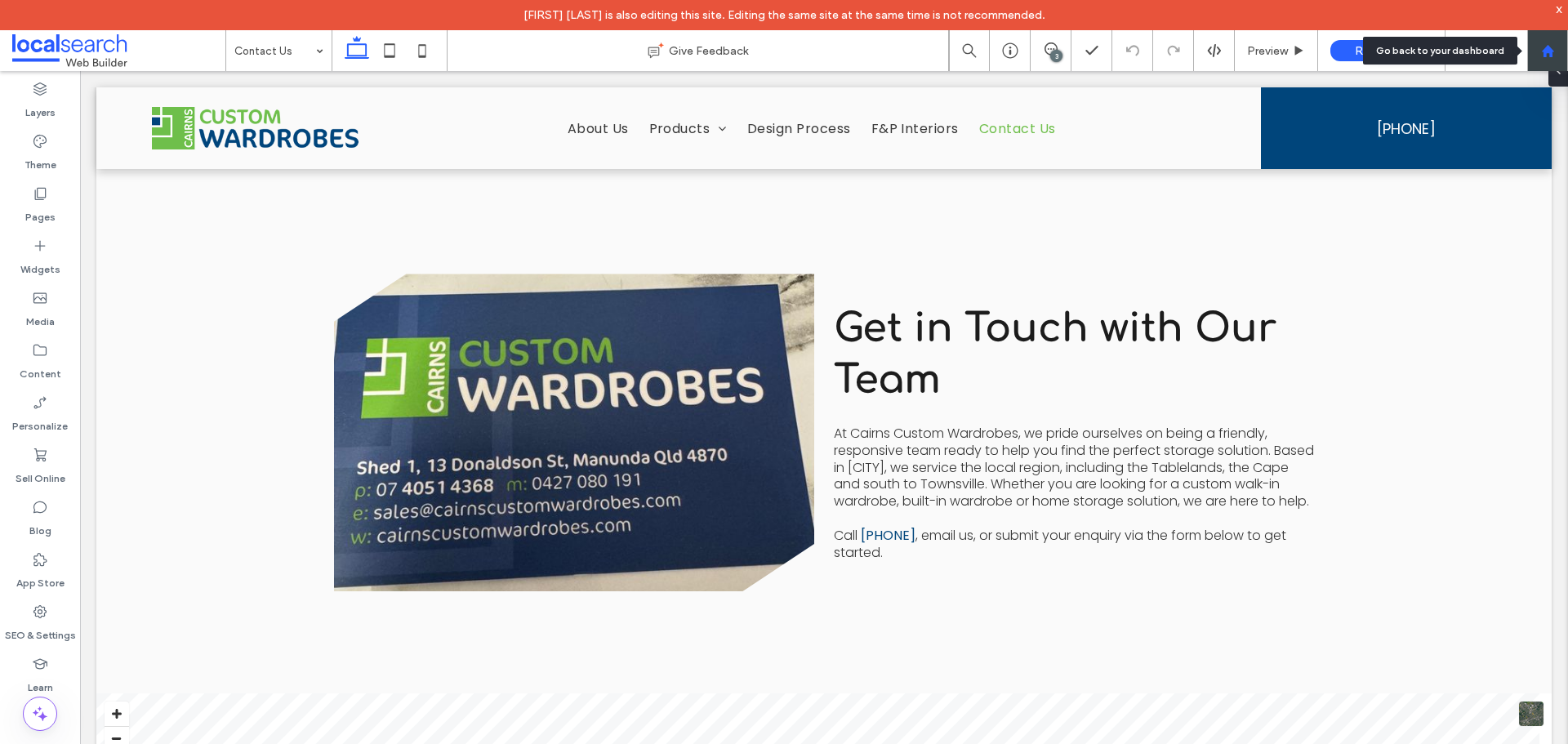 click 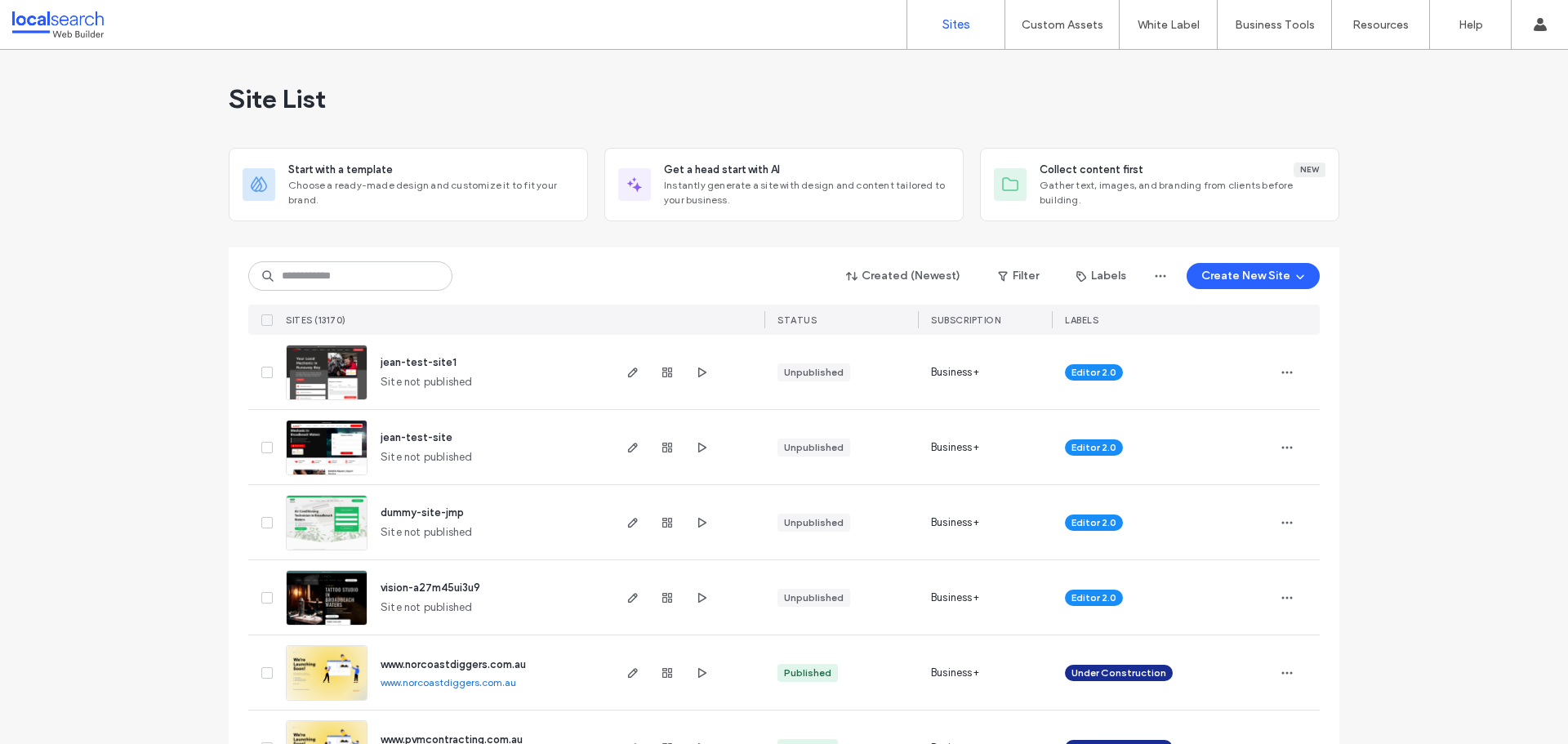 scroll, scrollTop: 0, scrollLeft: 0, axis: both 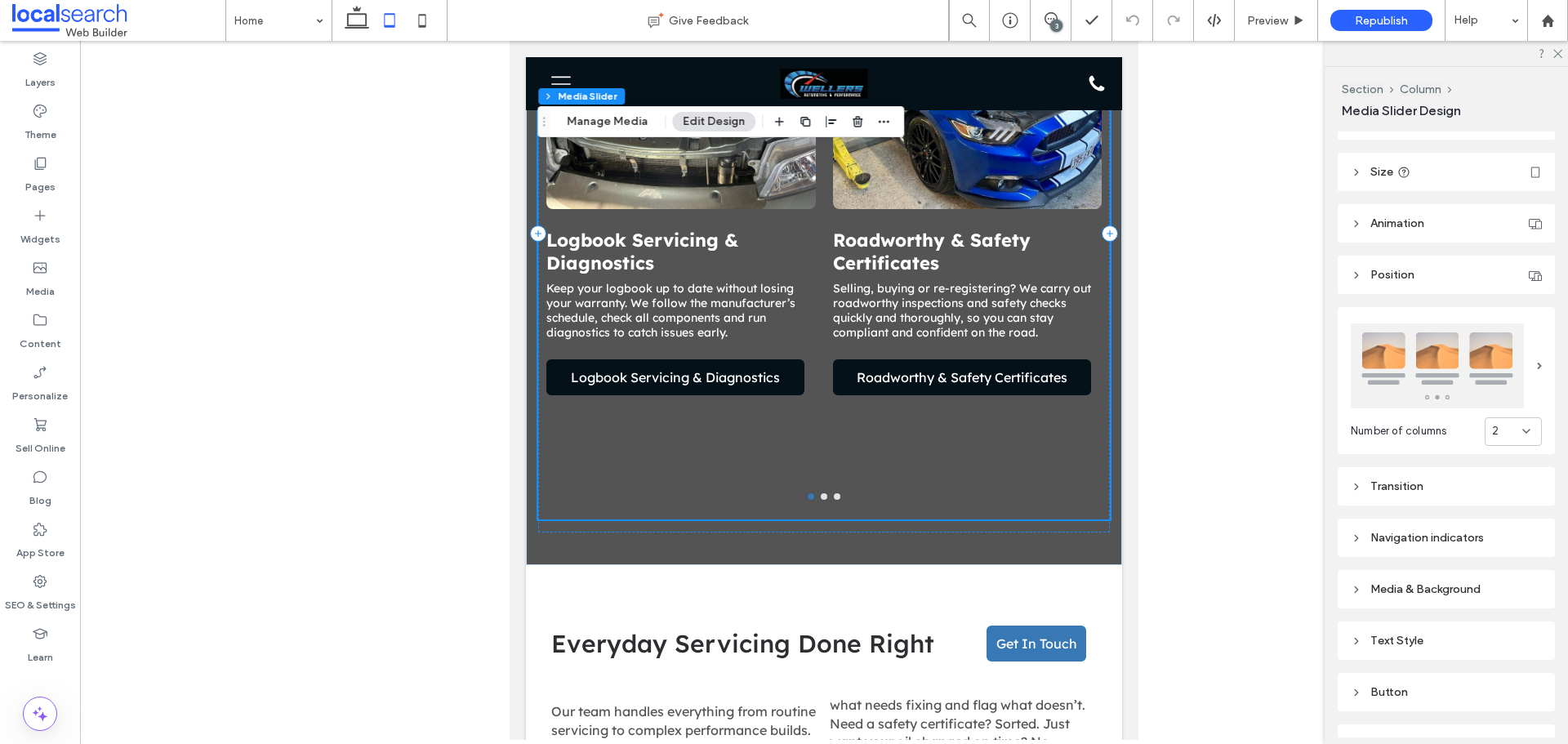 click on "Media & Background" at bounding box center (1446, 589) 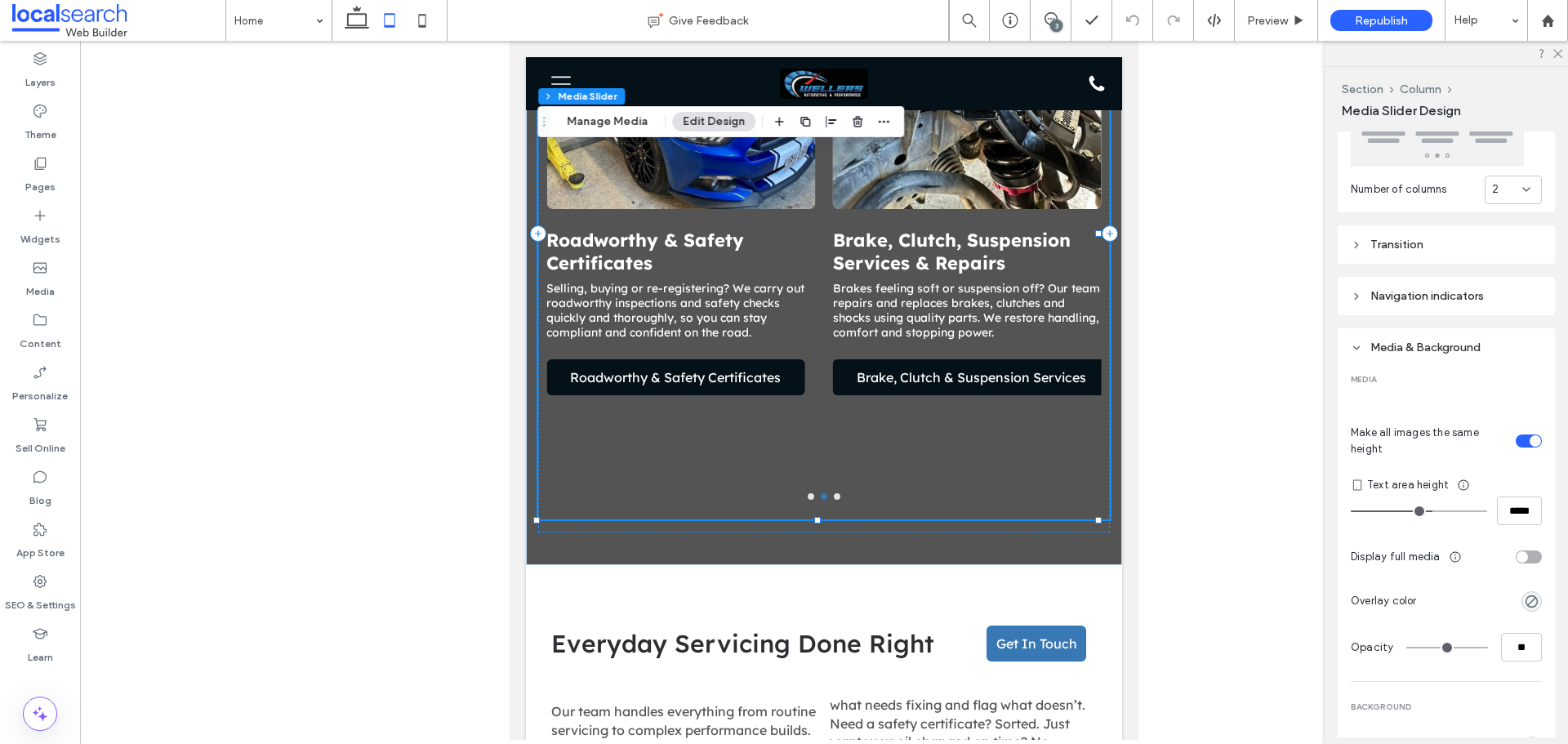 scroll, scrollTop: 319, scrollLeft: 0, axis: vertical 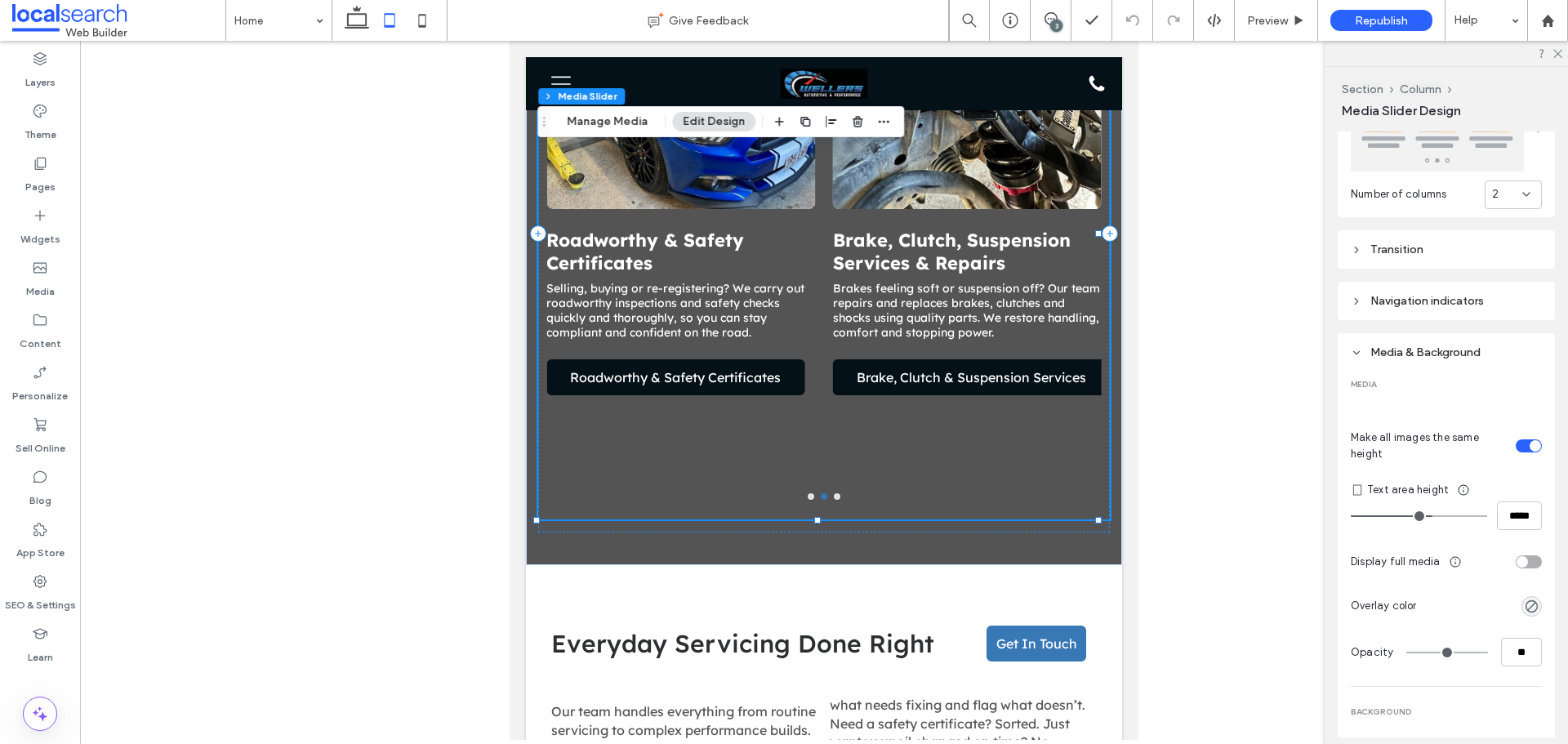 click on "Navigation indicators" at bounding box center [1446, 301] 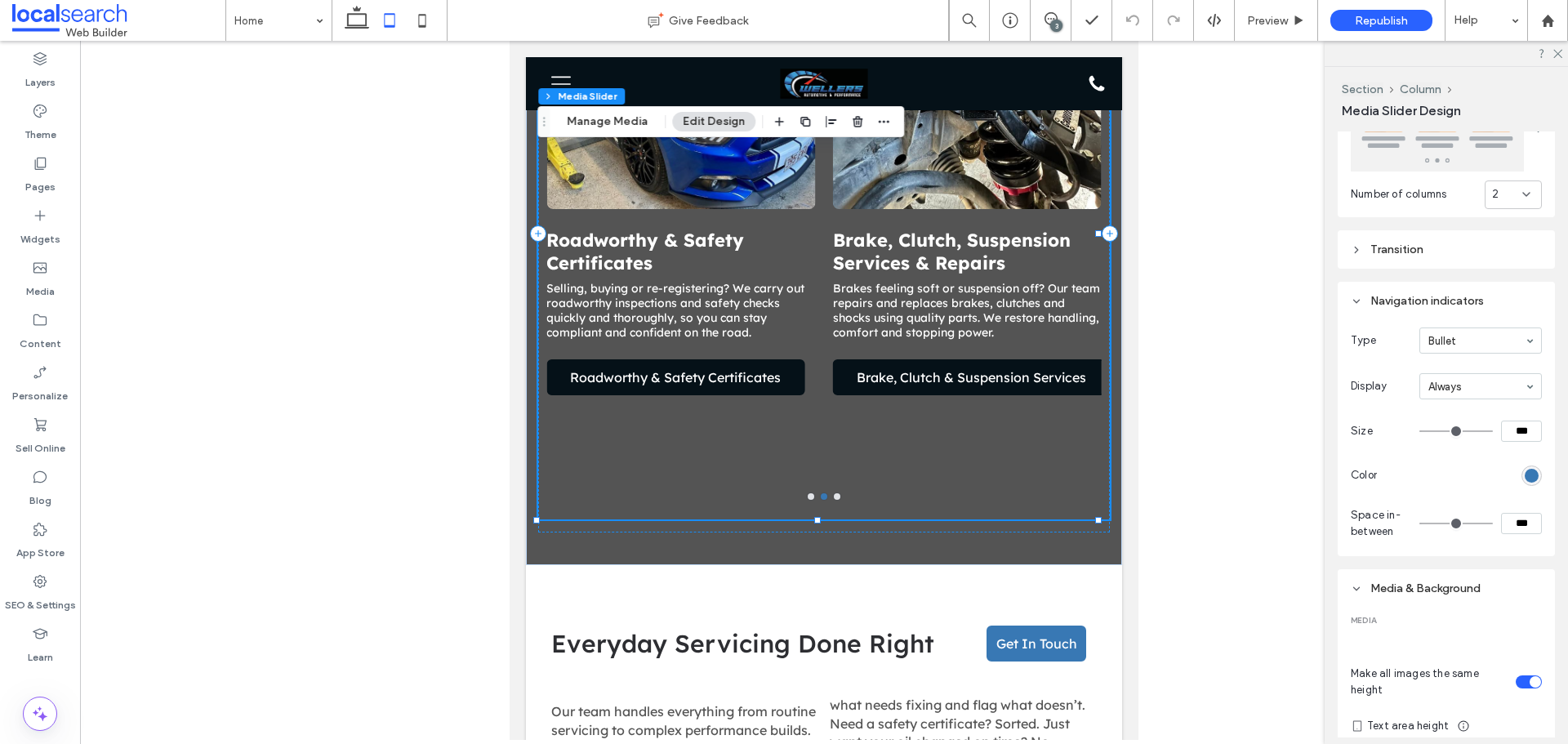 click on "Transition" at bounding box center (1446, 249) 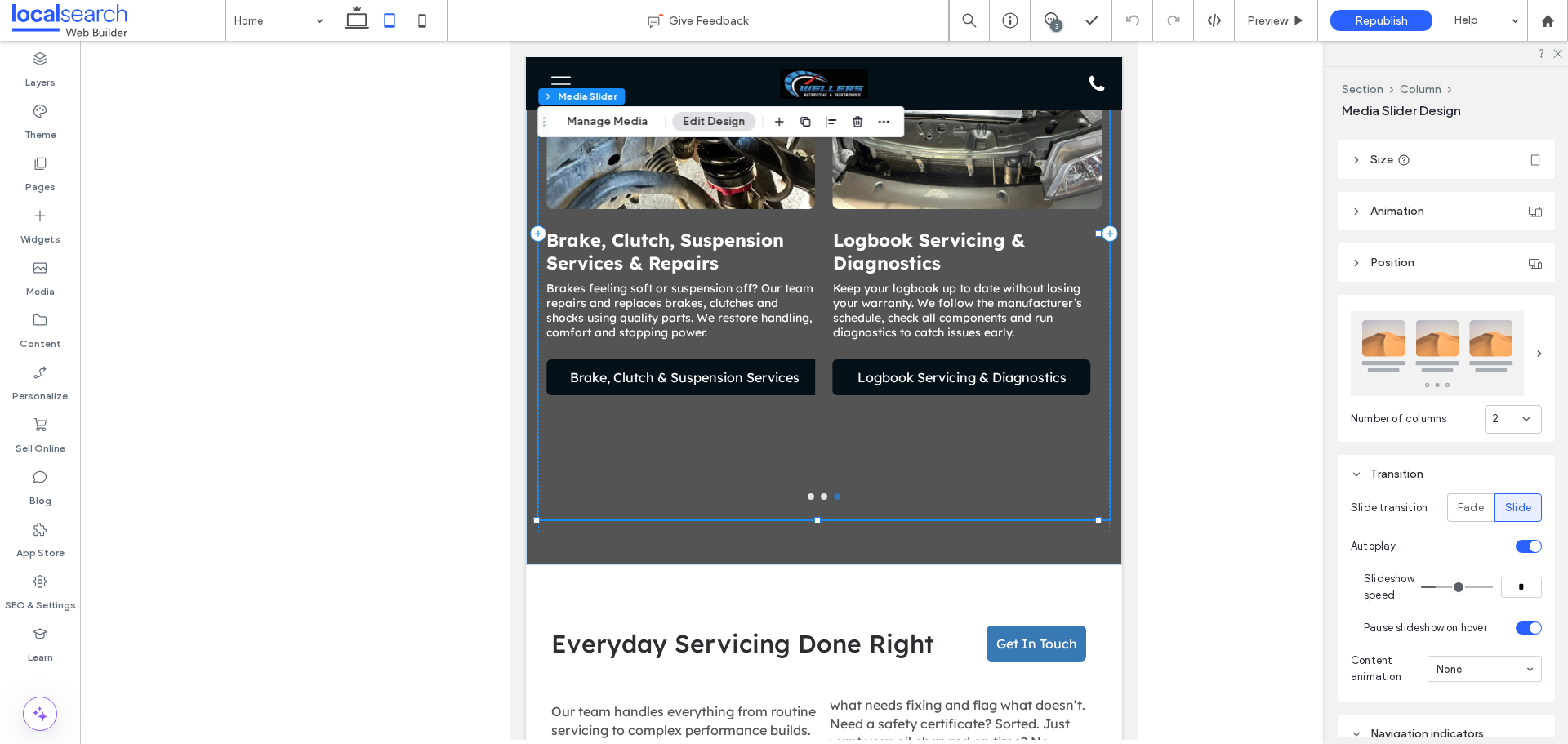 scroll, scrollTop: 74, scrollLeft: 0, axis: vertical 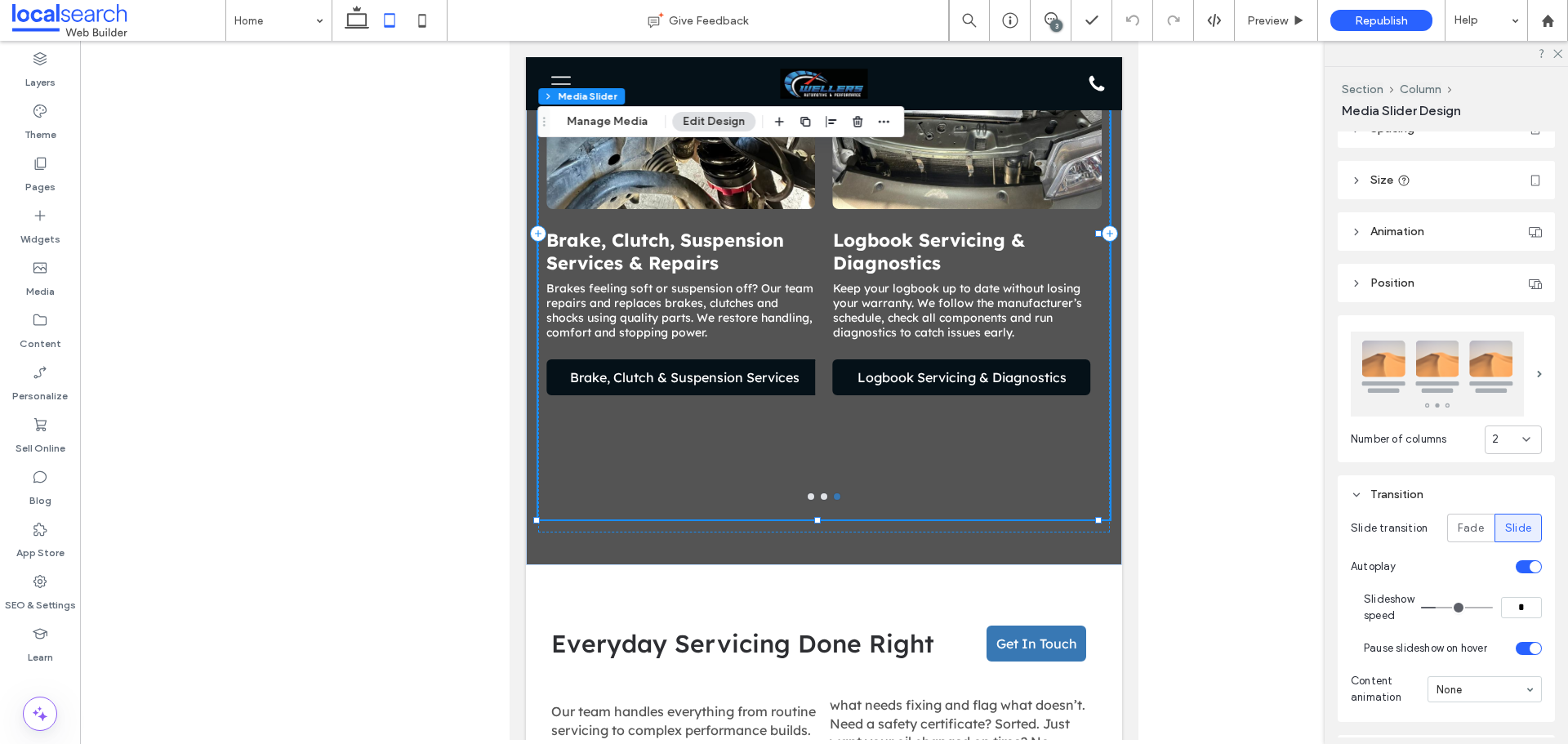 click on "Position" at bounding box center (1446, 283) 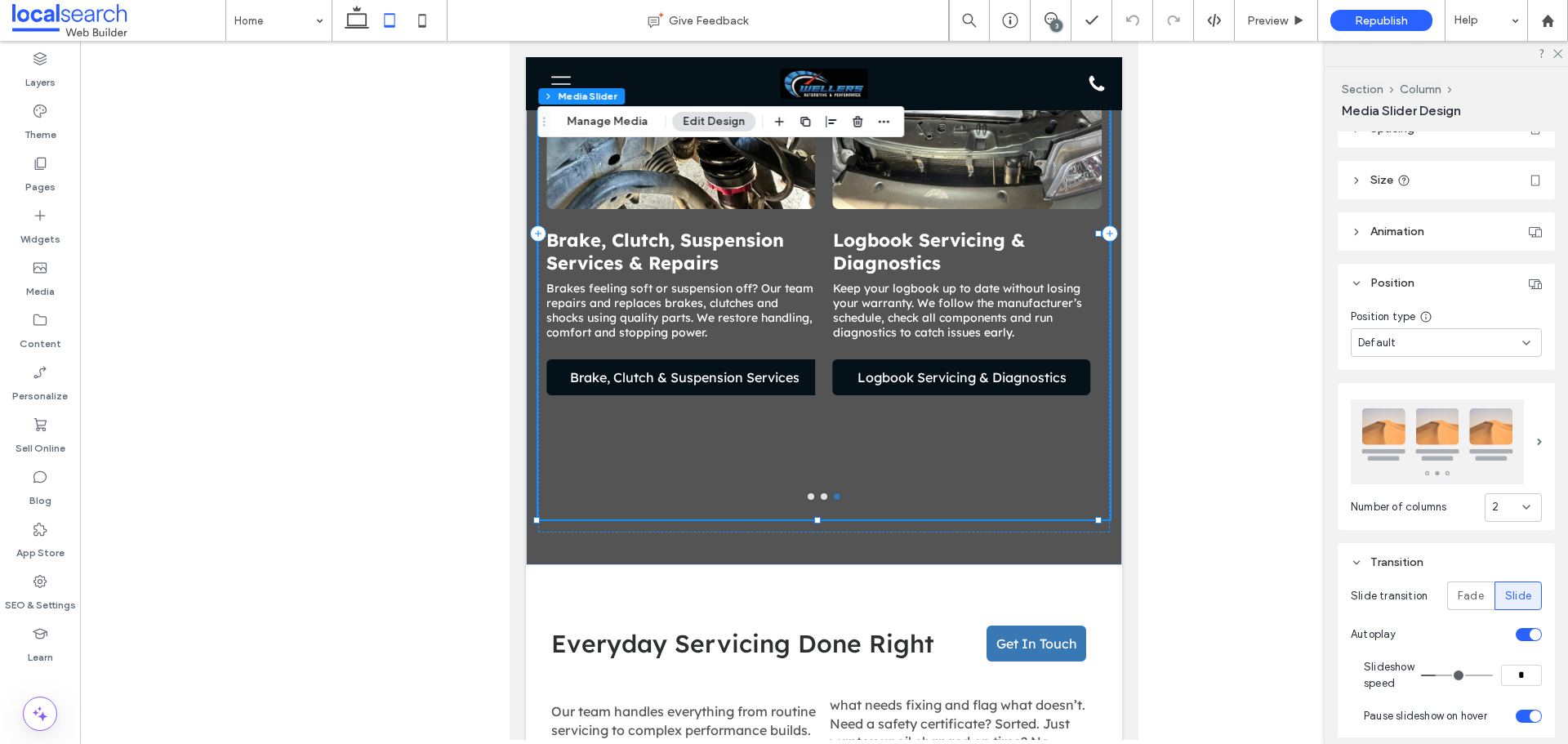click on "Animation" at bounding box center [1446, 231] 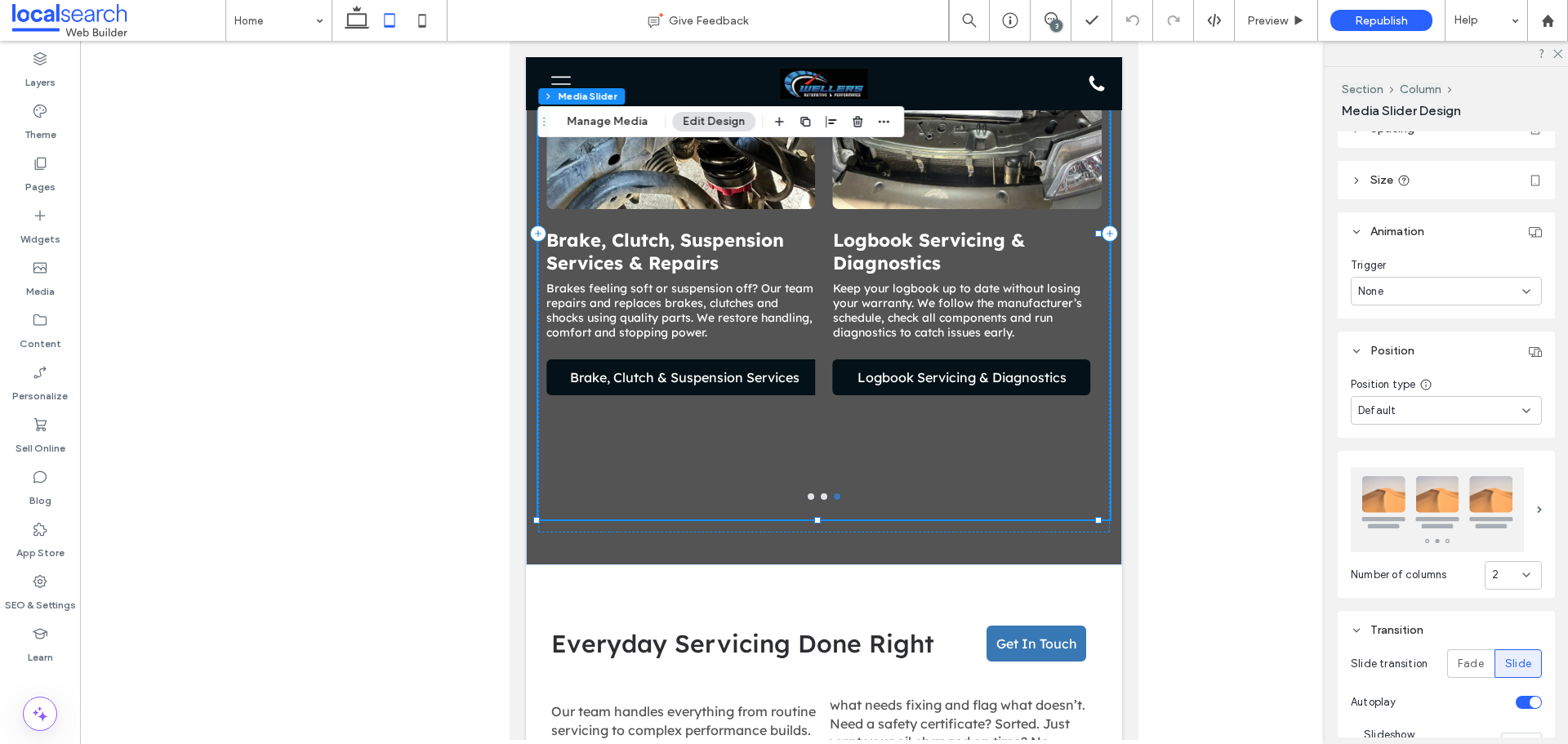 click on "Size" at bounding box center [1446, 180] 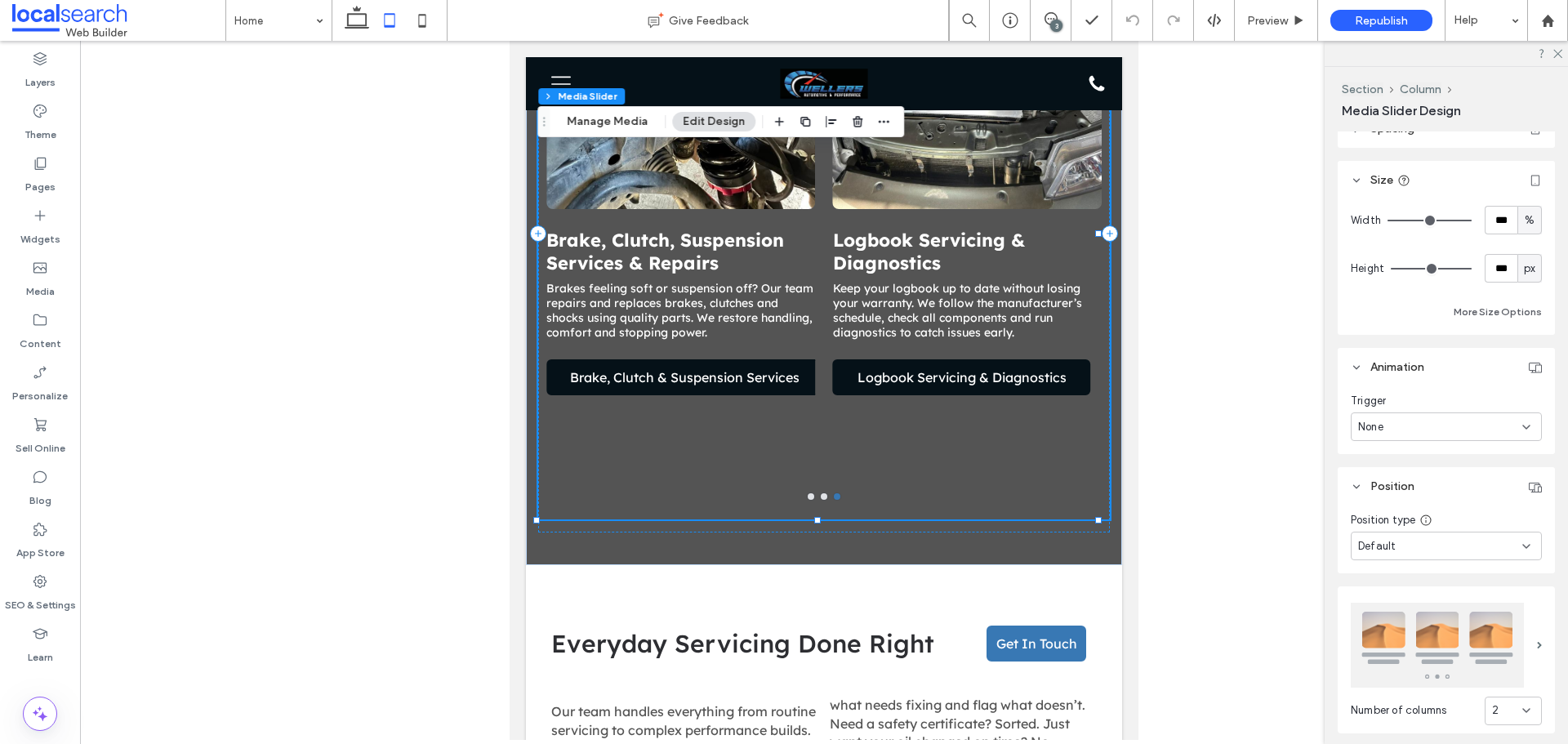 scroll, scrollTop: 0, scrollLeft: 0, axis: both 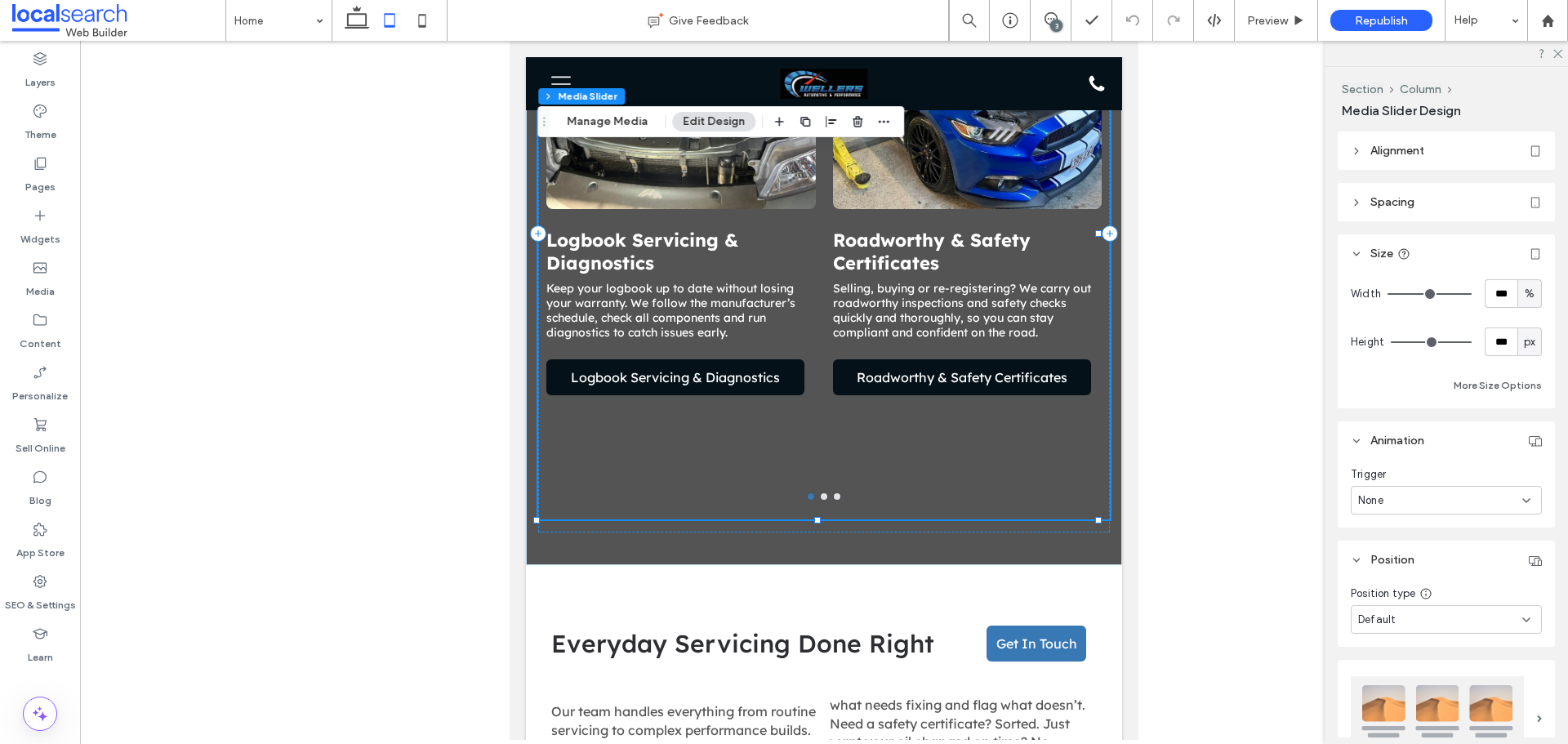 type on "***" 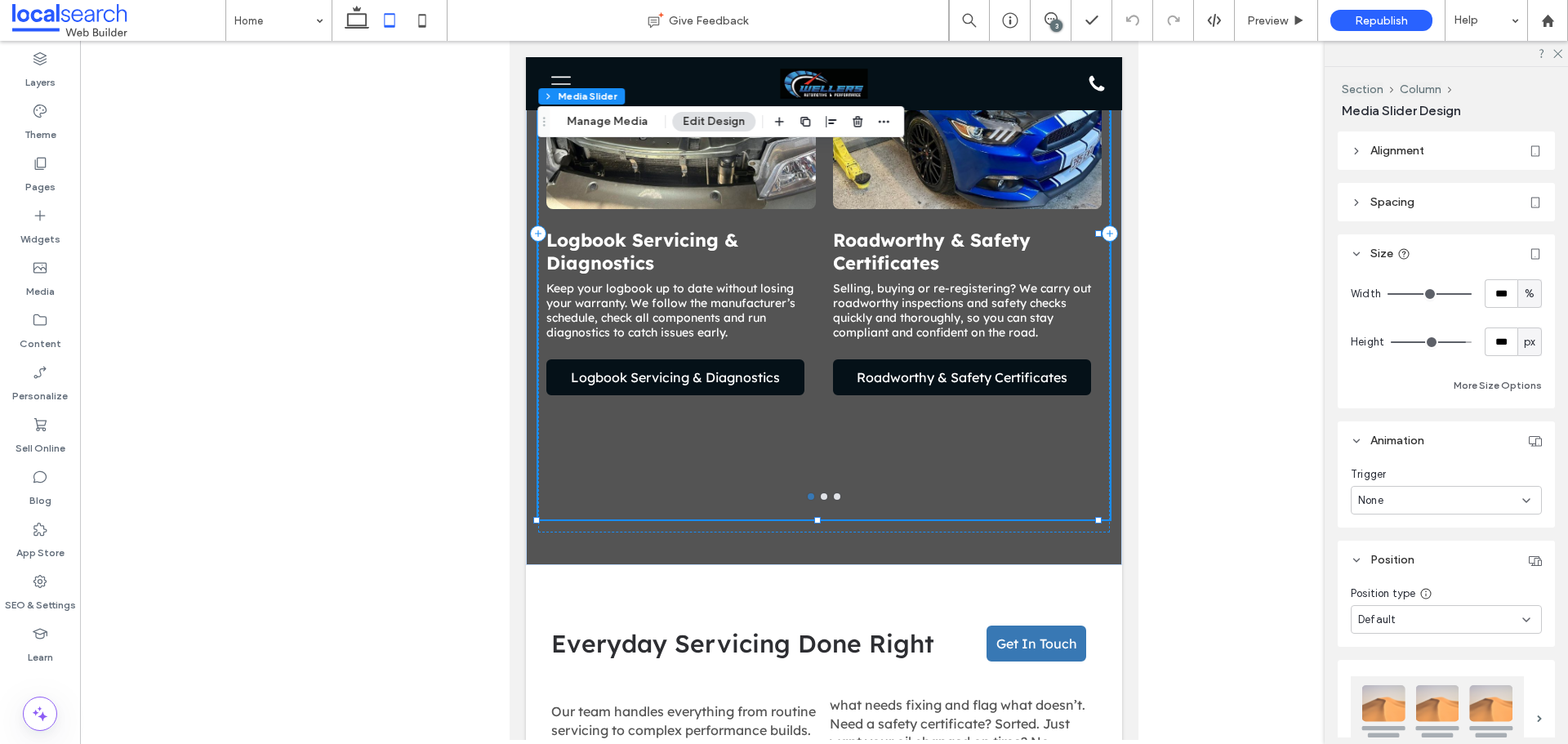 type on "***" 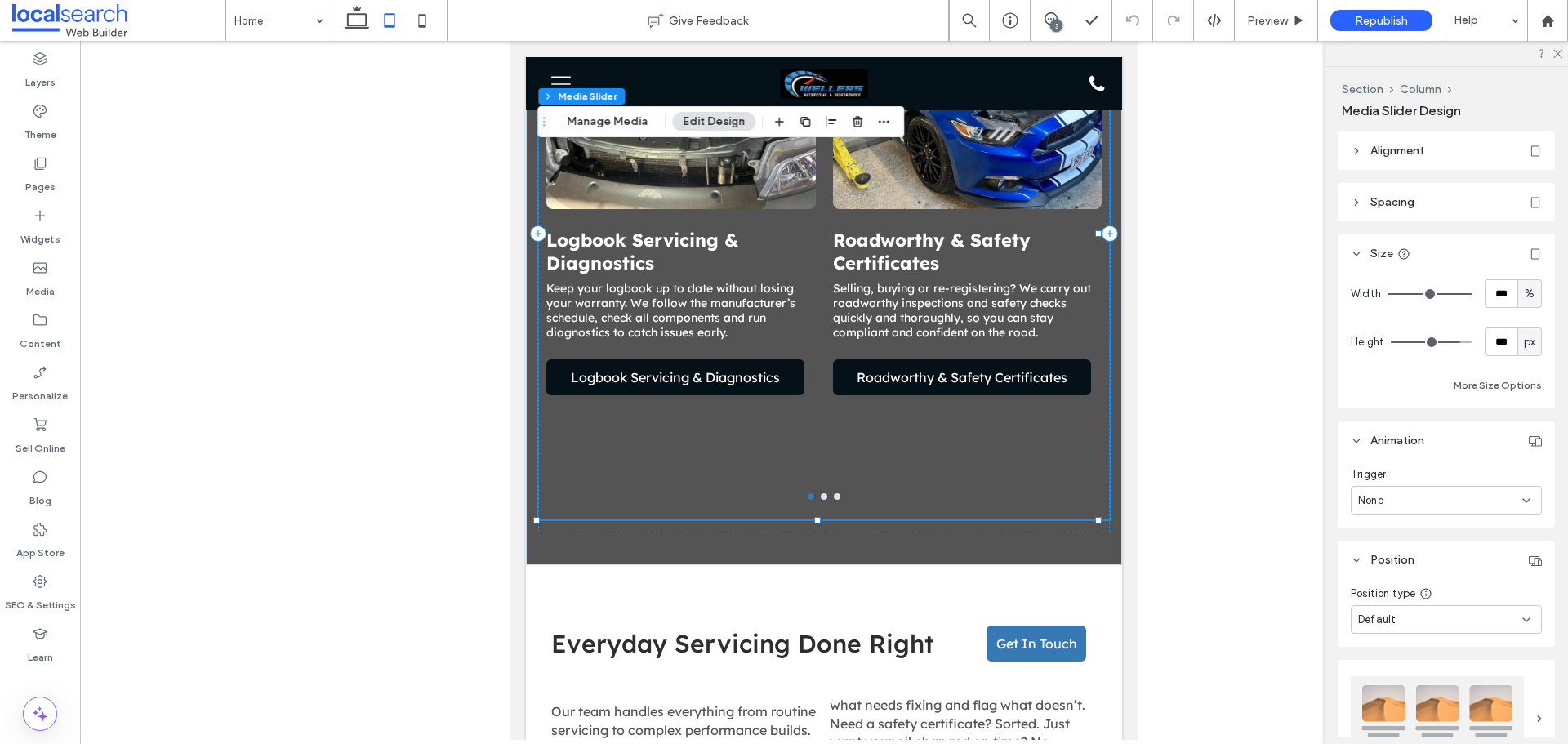 type on "***" 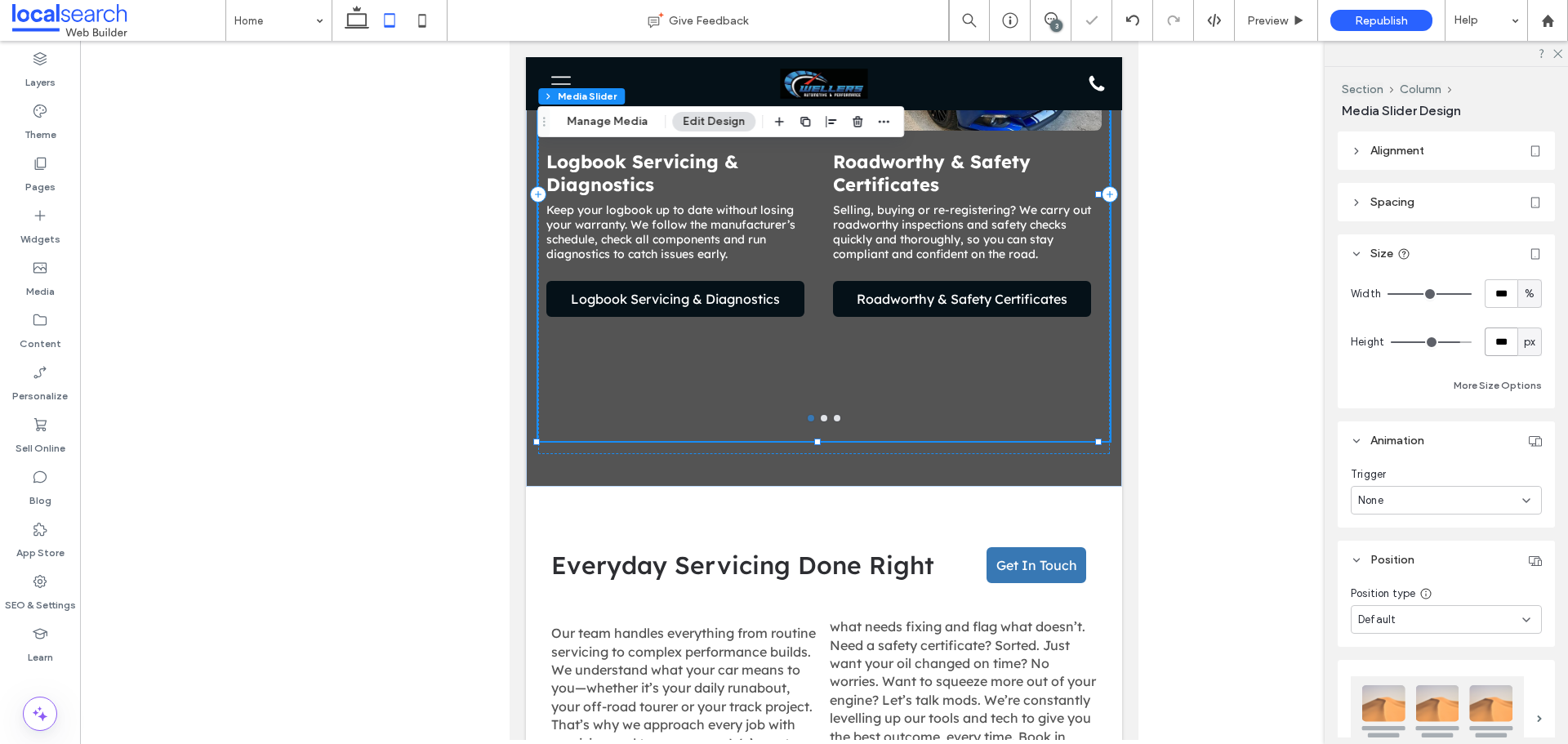 click on "***" at bounding box center (1501, 341) 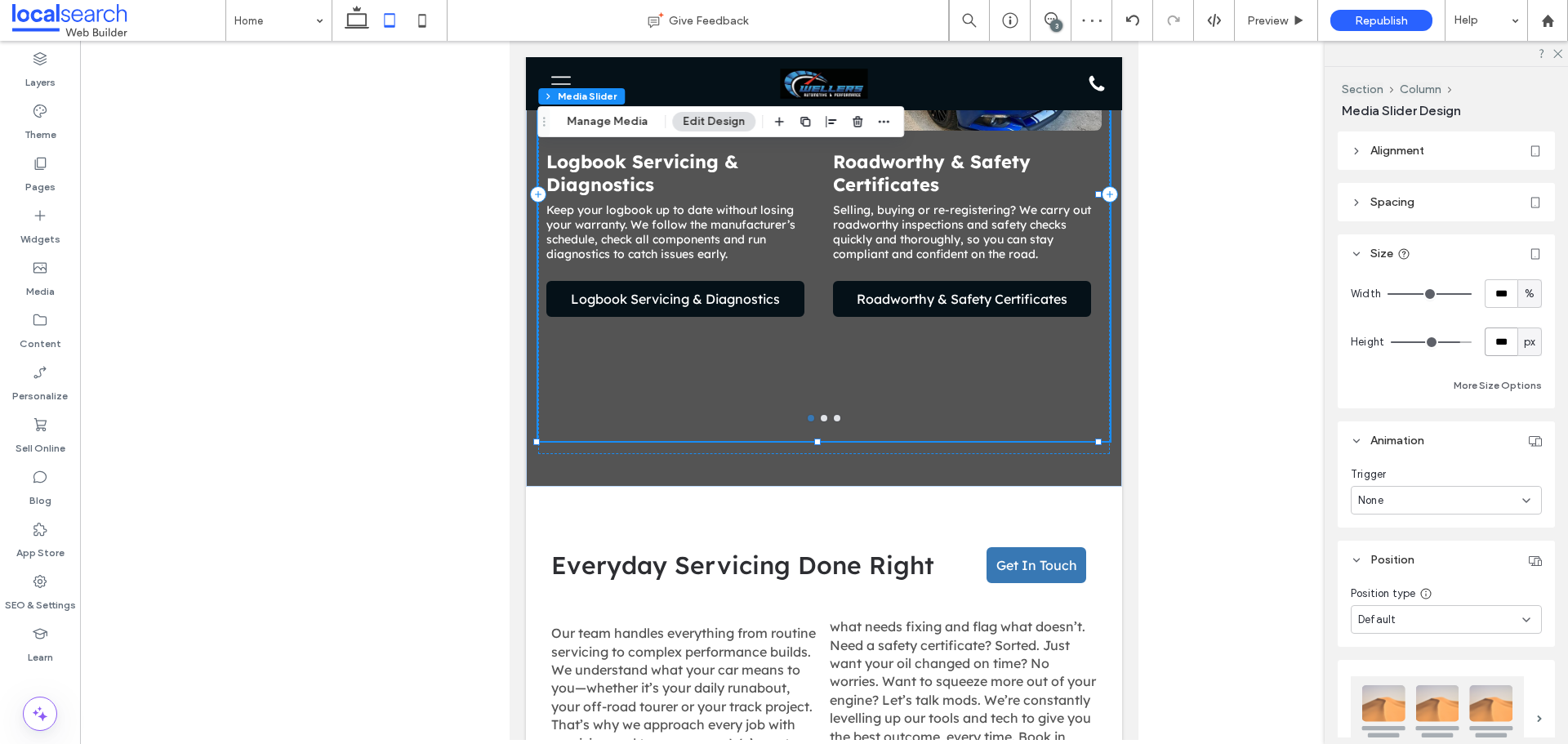 type on "***" 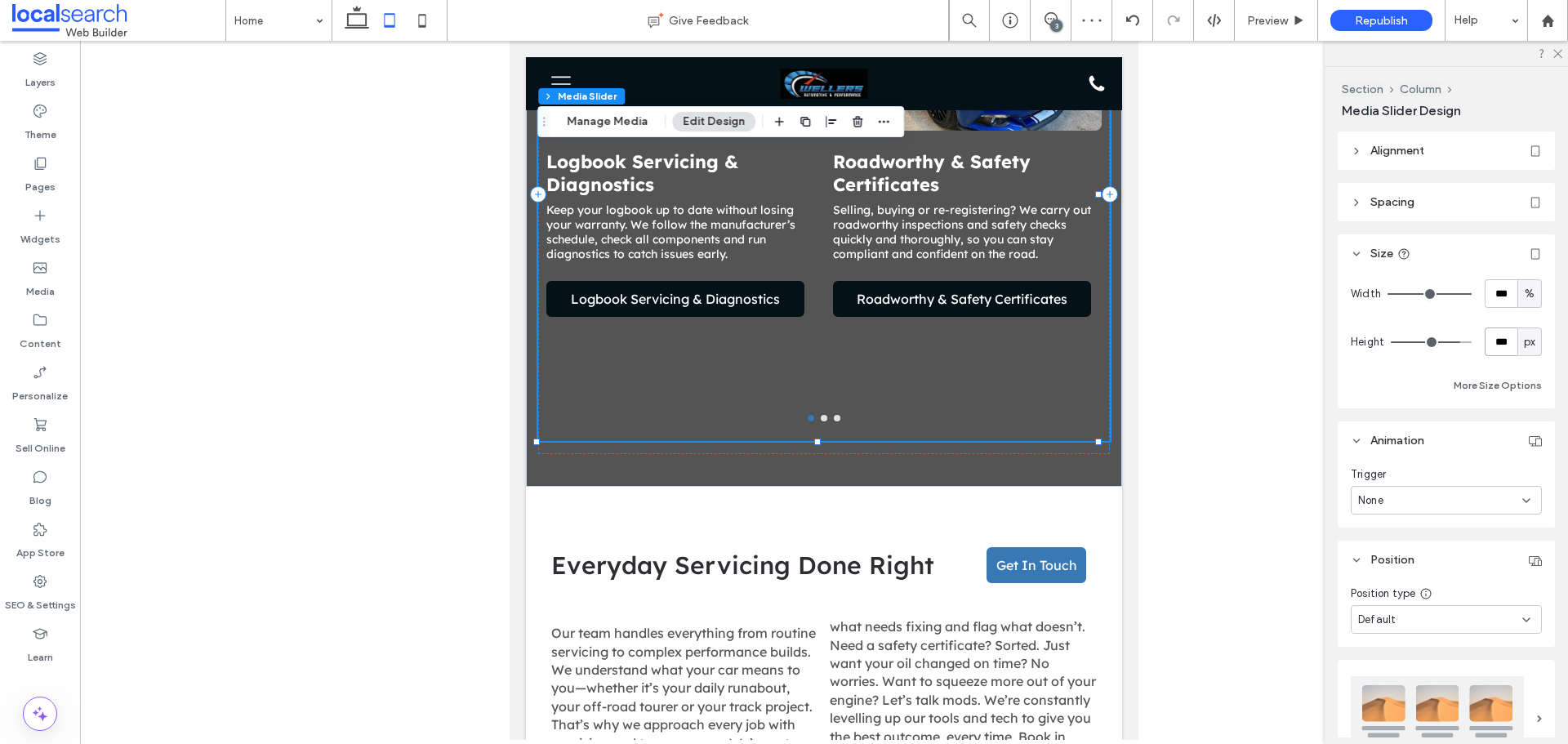 type on "***" 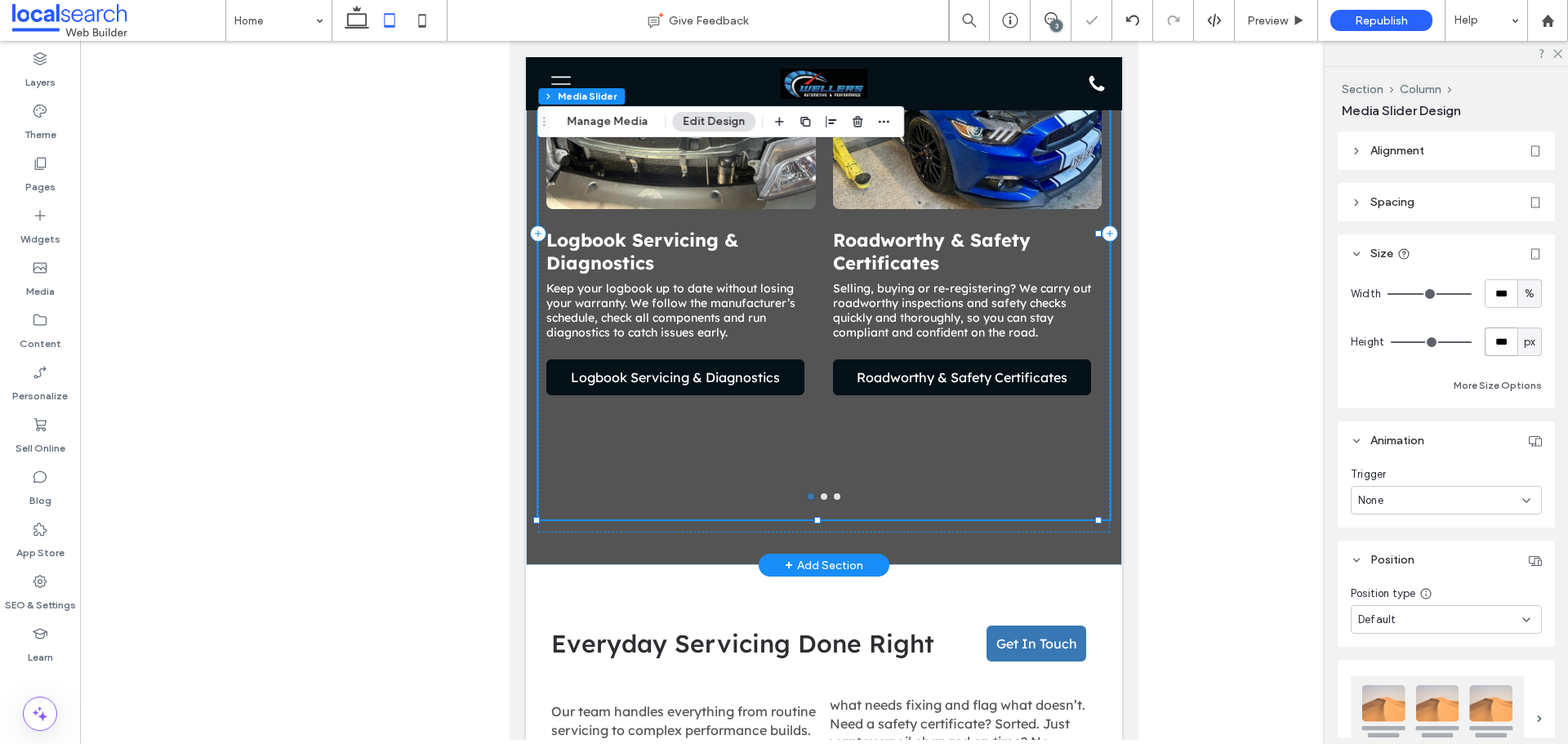 scroll, scrollTop: 1839, scrollLeft: 0, axis: vertical 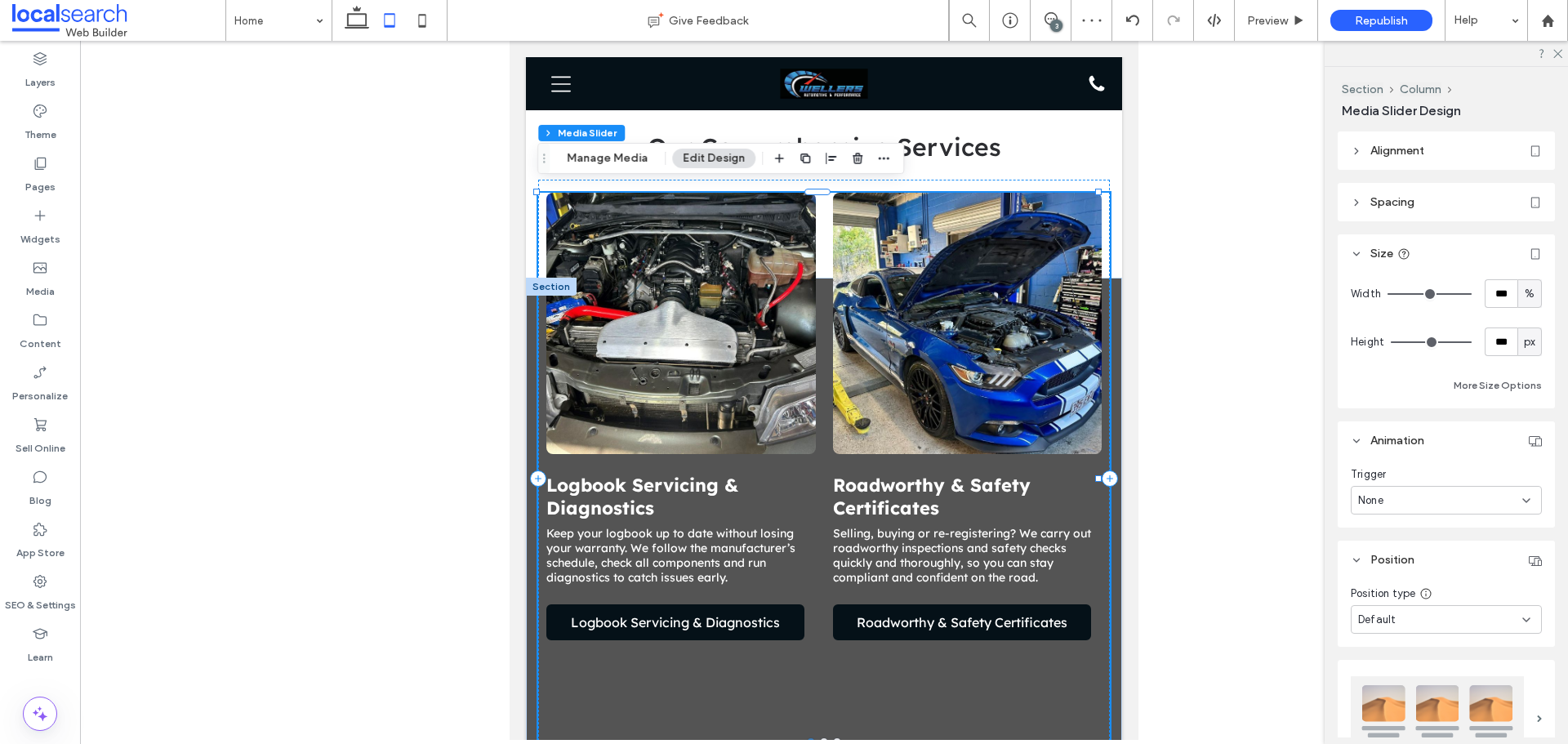 click on "Spacing" at bounding box center [1446, 202] 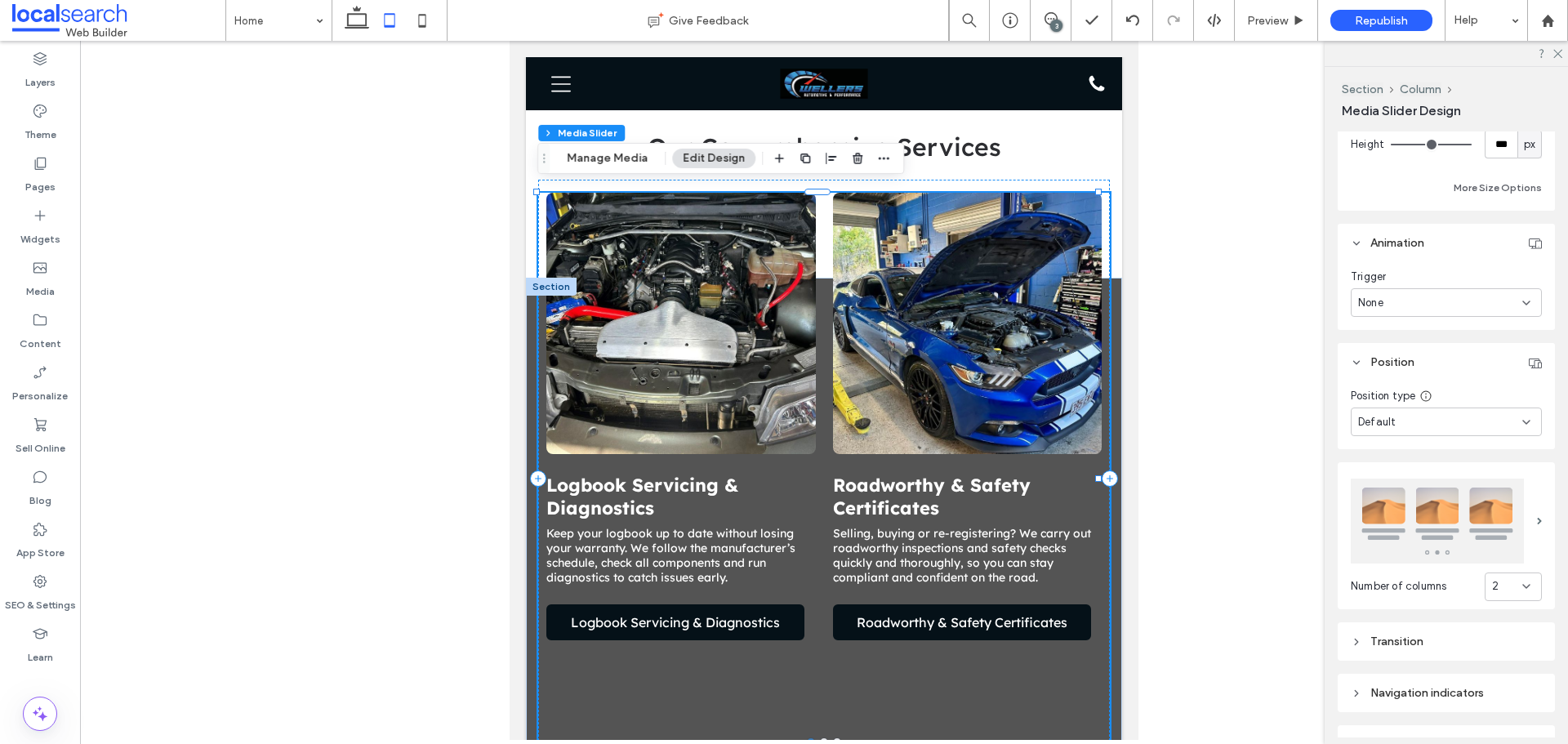 scroll, scrollTop: 690, scrollLeft: 0, axis: vertical 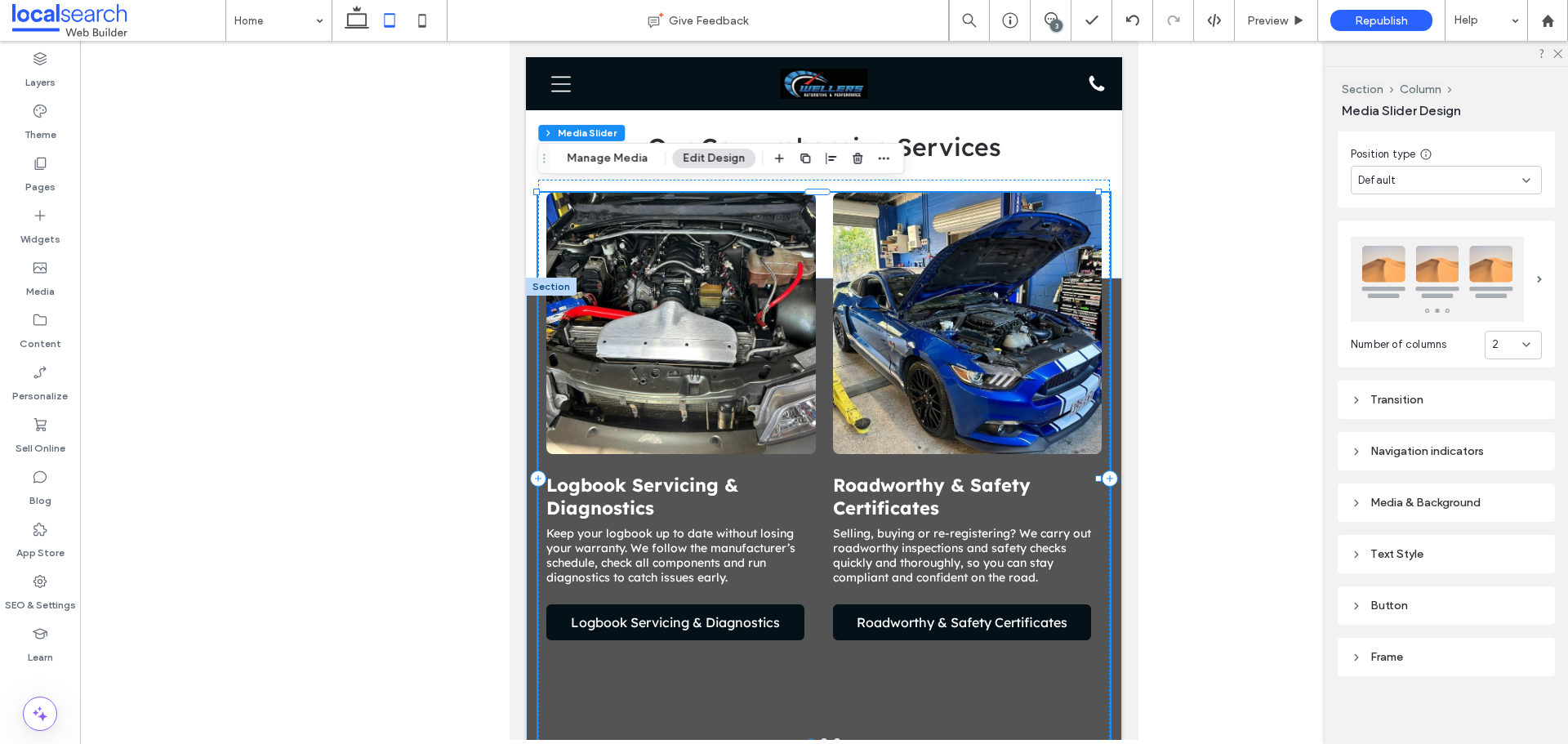 click on "Transition" at bounding box center (1446, 399) 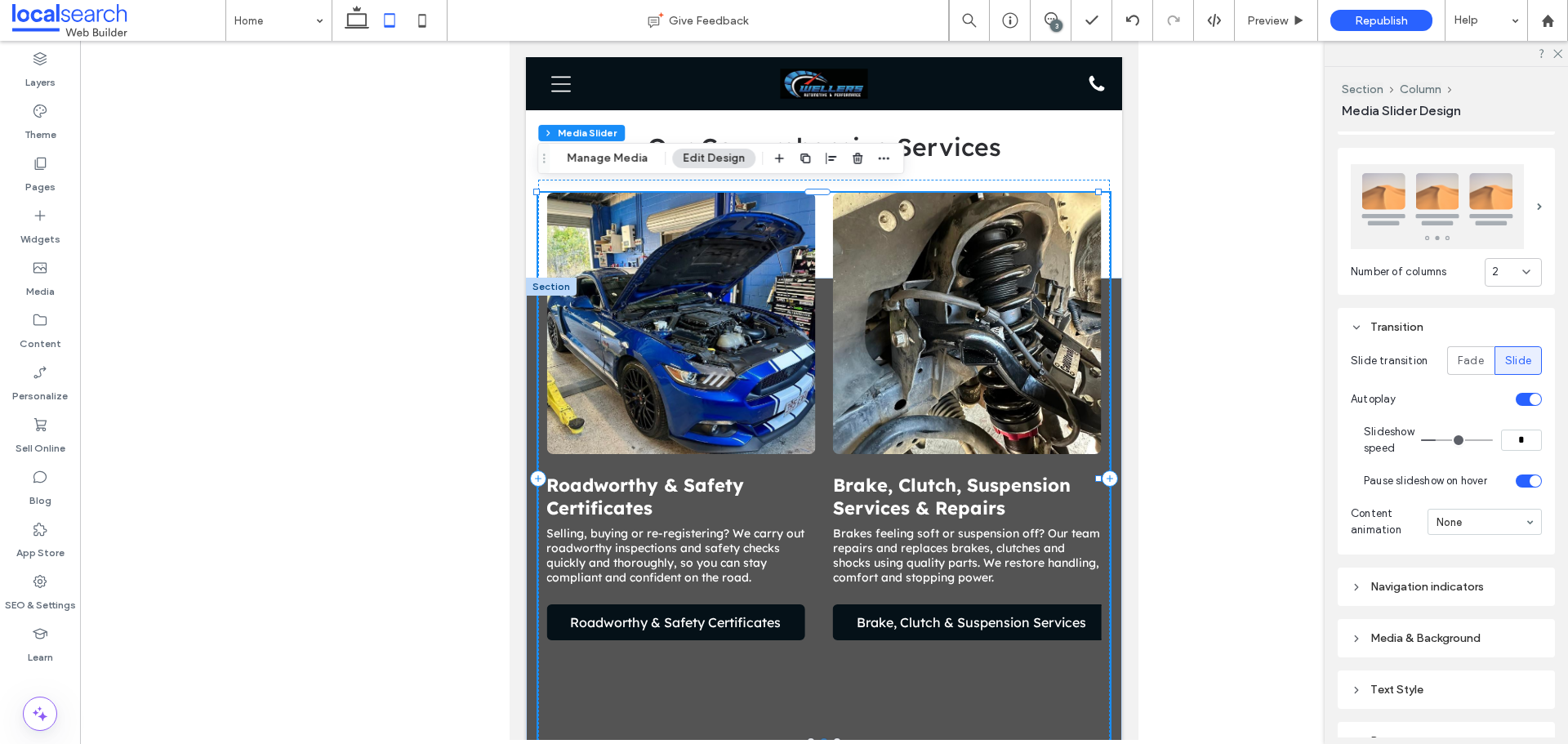 scroll, scrollTop: 853, scrollLeft: 0, axis: vertical 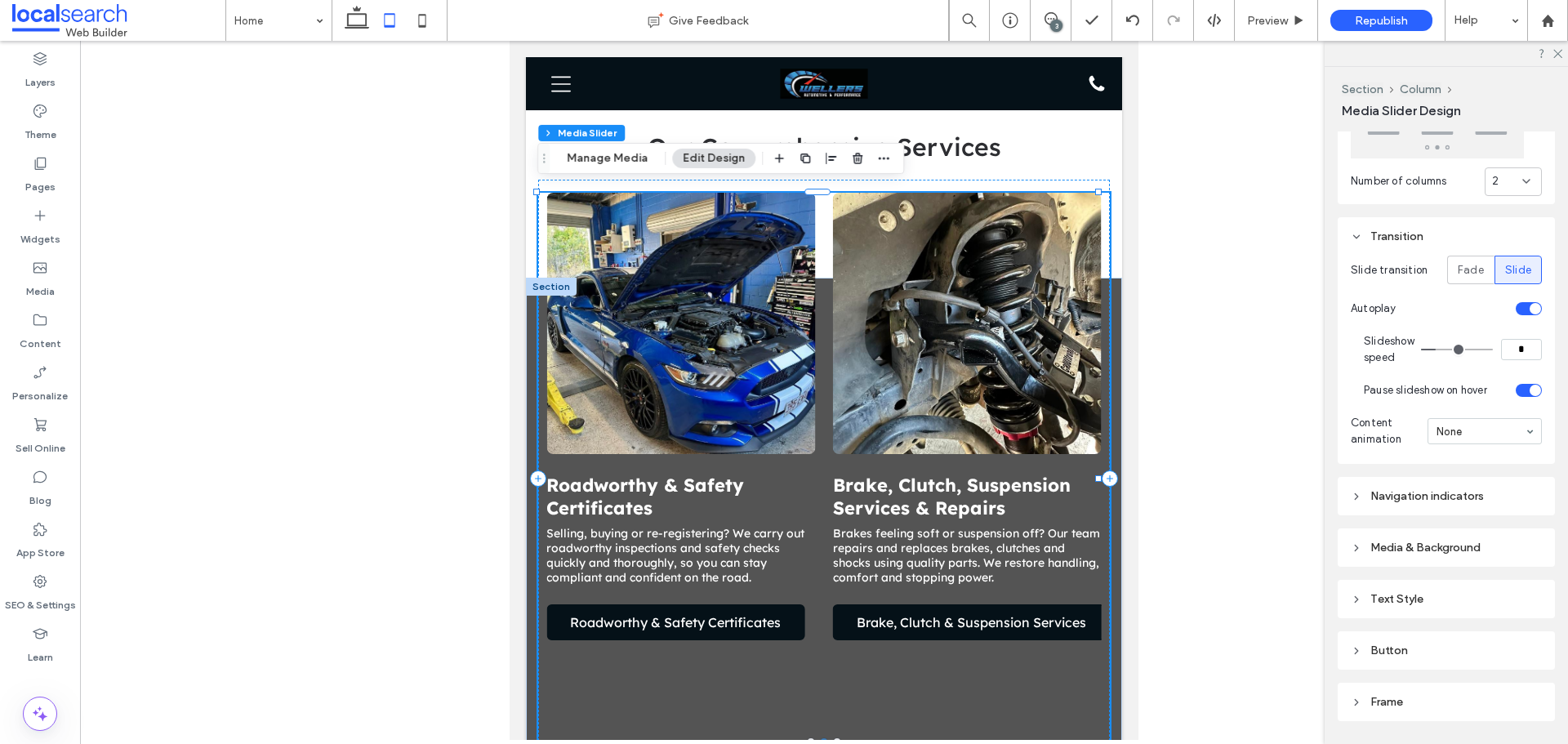 click on "Navigation indicators" at bounding box center (1446, 496) 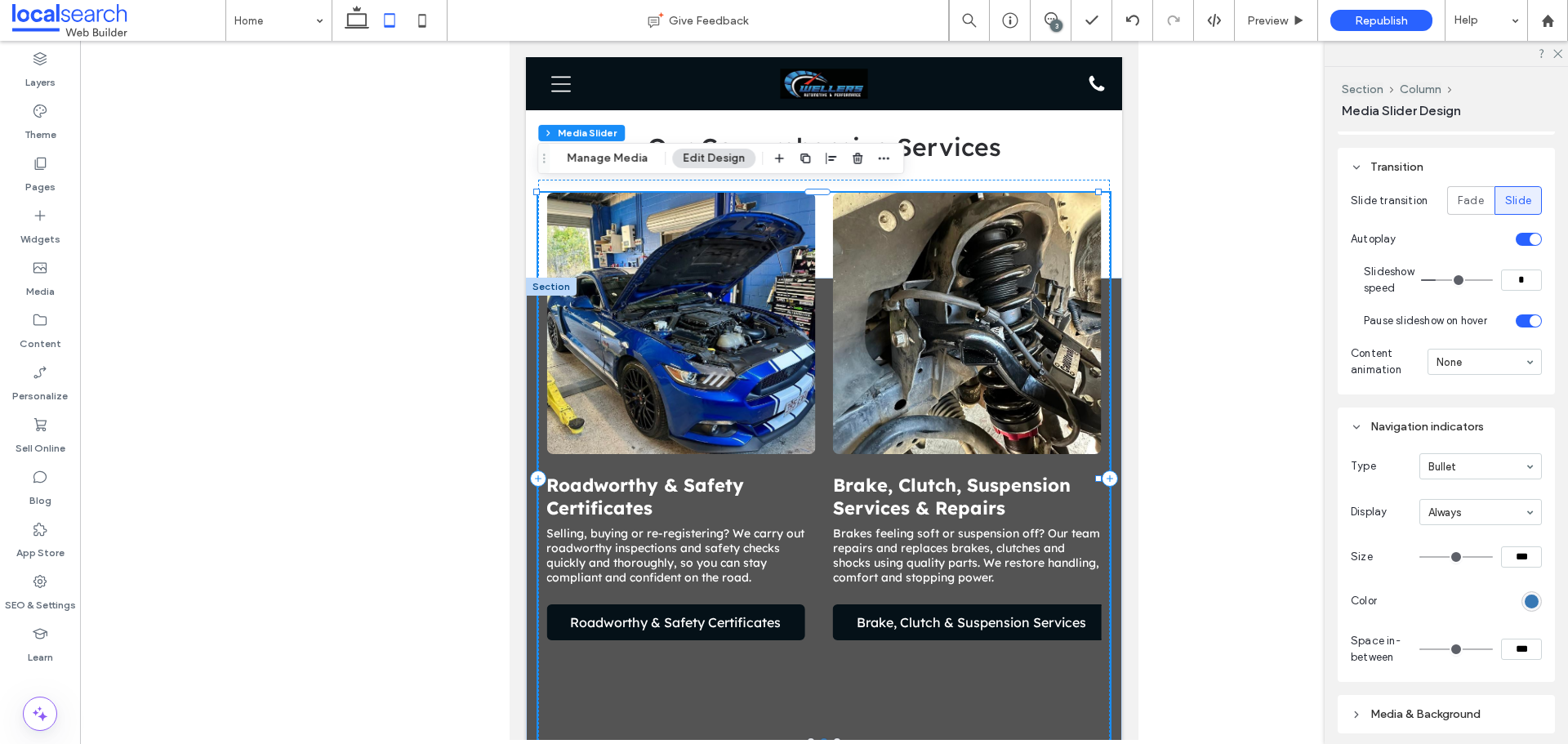 scroll, scrollTop: 1098, scrollLeft: 0, axis: vertical 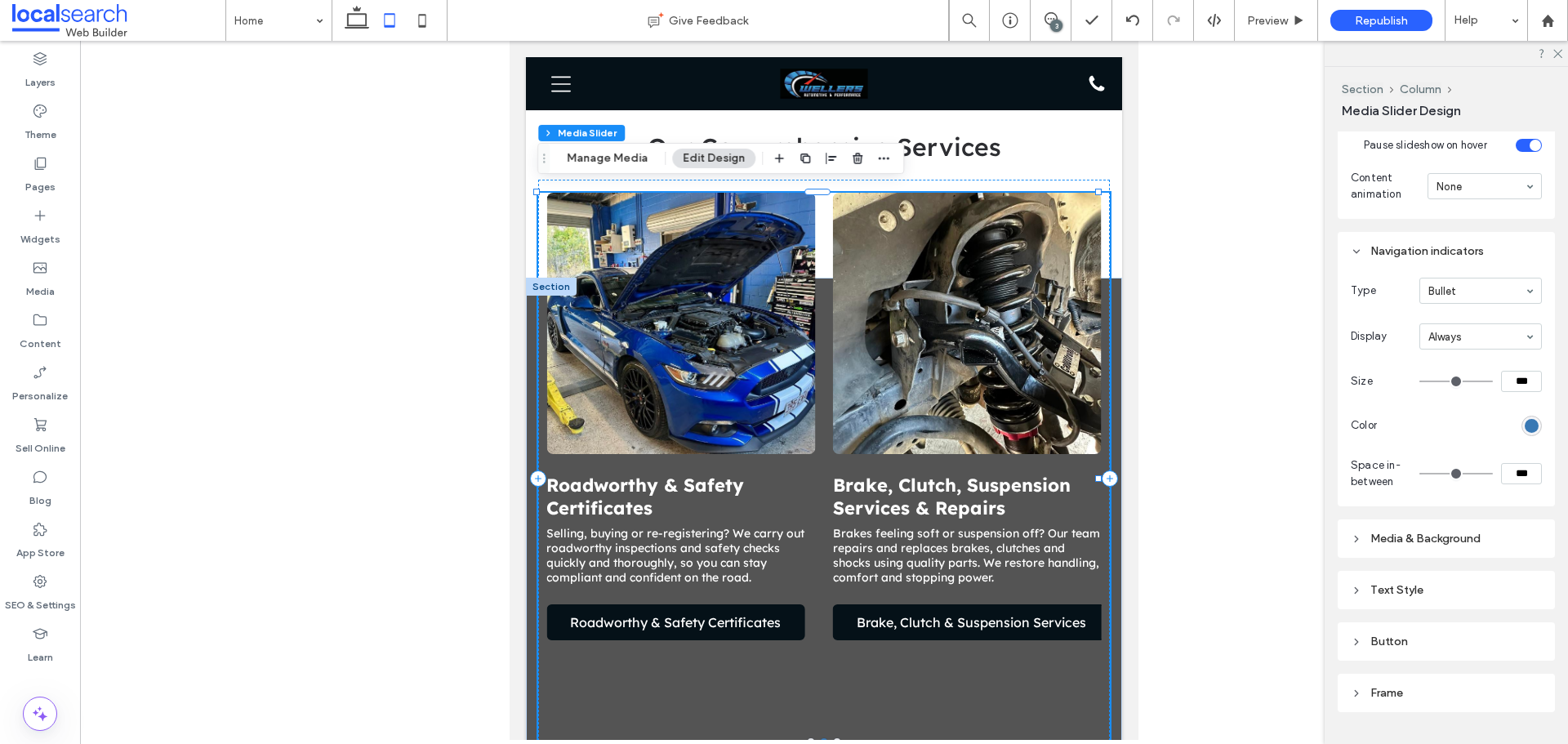 click on "Media & Background" at bounding box center [1446, 538] 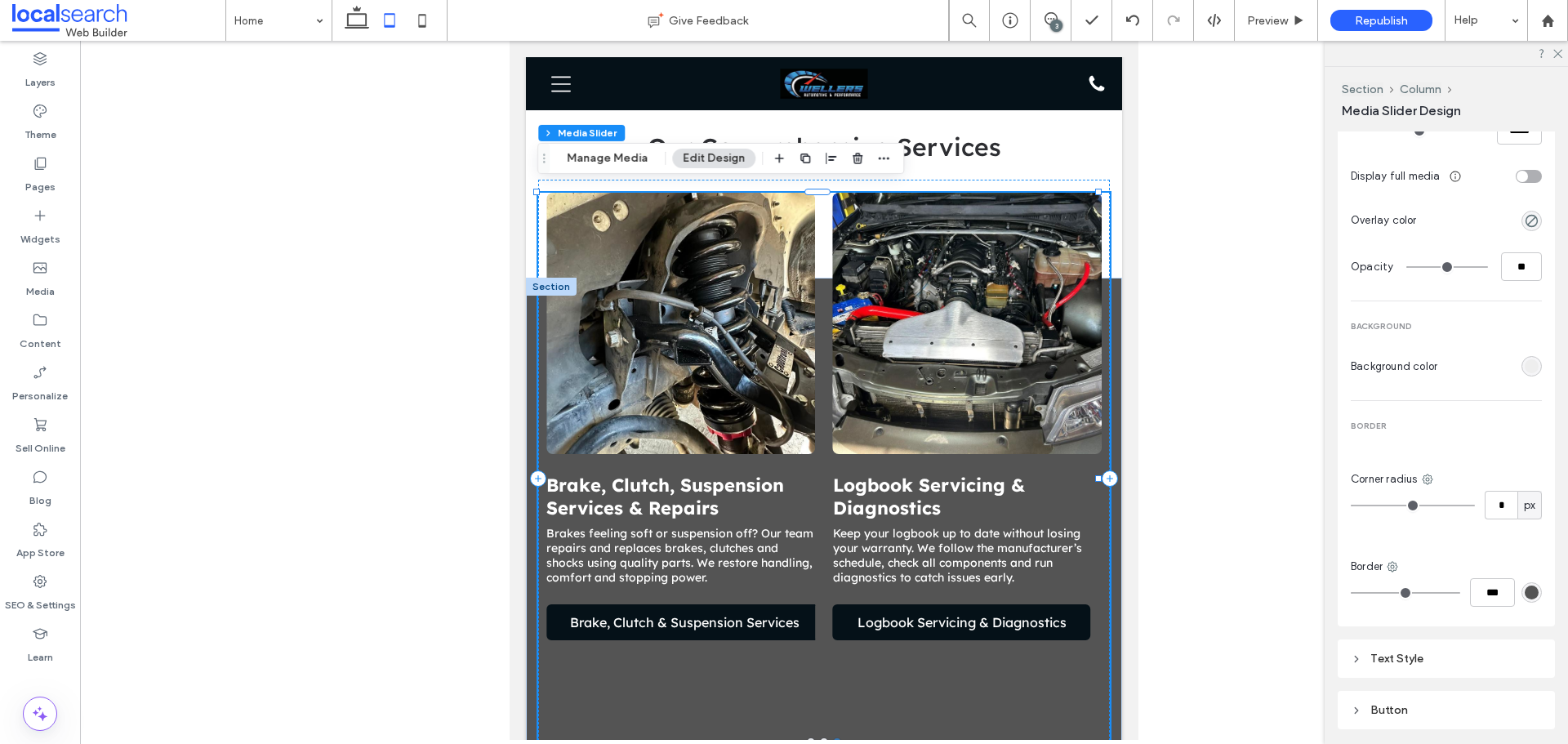 scroll, scrollTop: 1752, scrollLeft: 0, axis: vertical 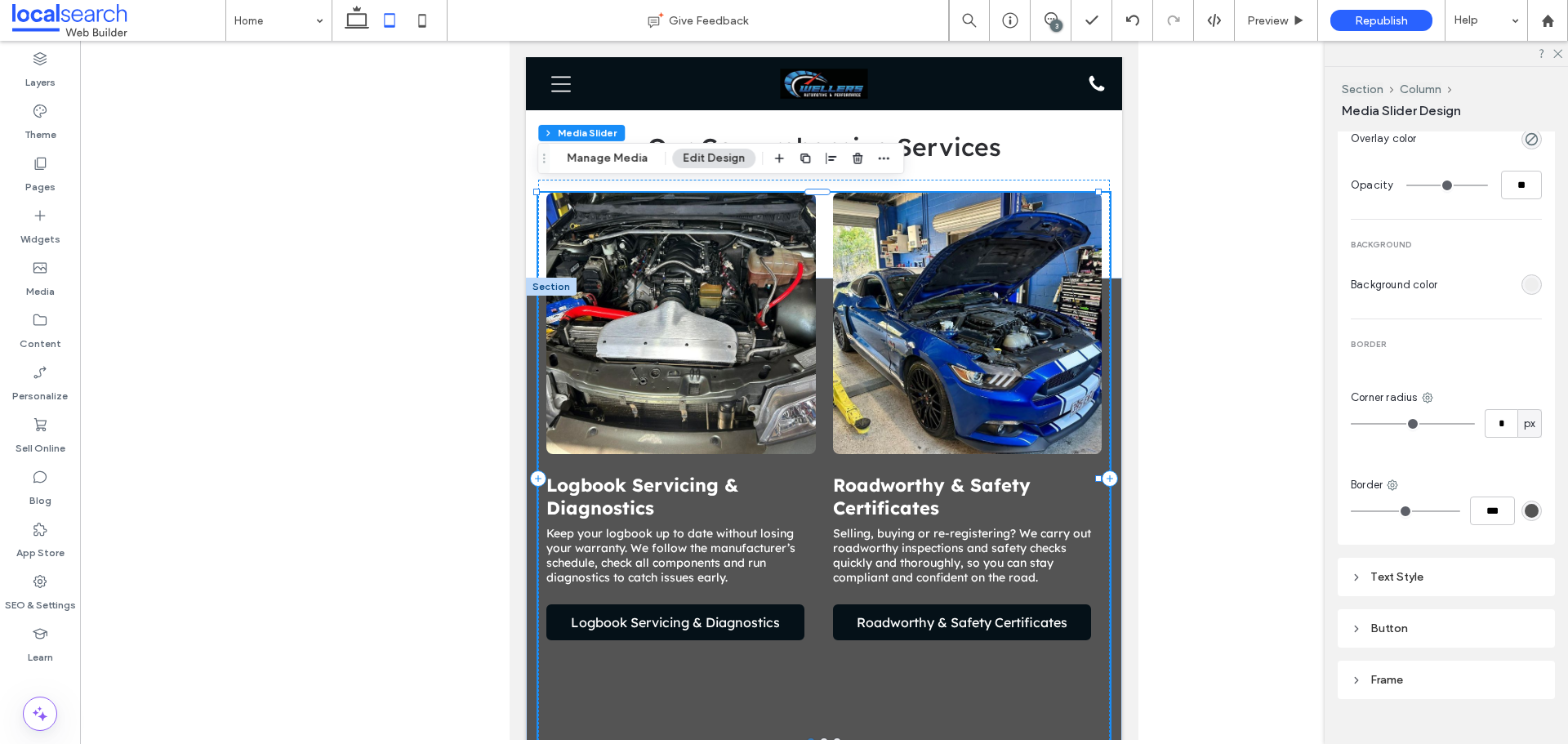 click on "Text Style" at bounding box center [1446, 577] 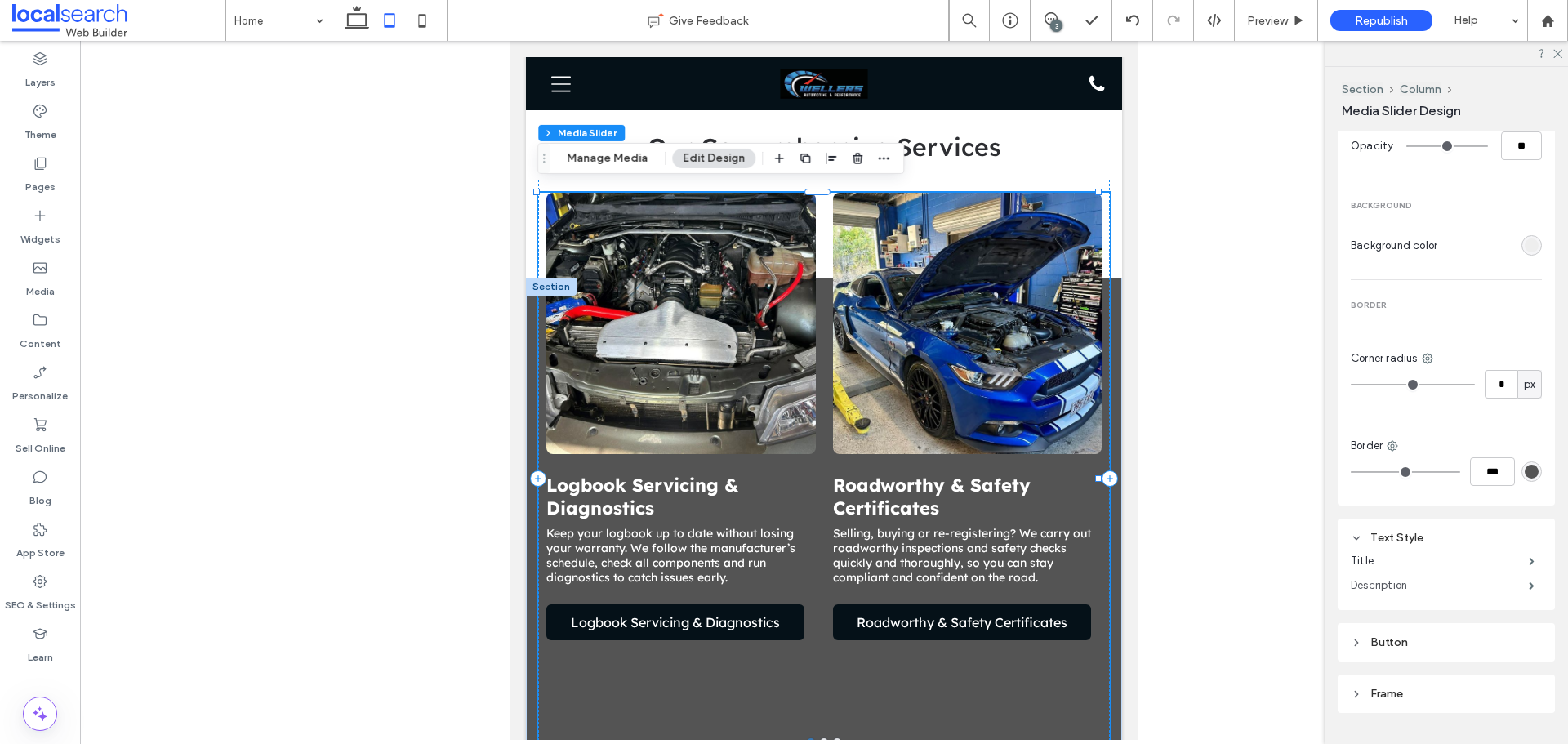 scroll, scrollTop: 1824, scrollLeft: 0, axis: vertical 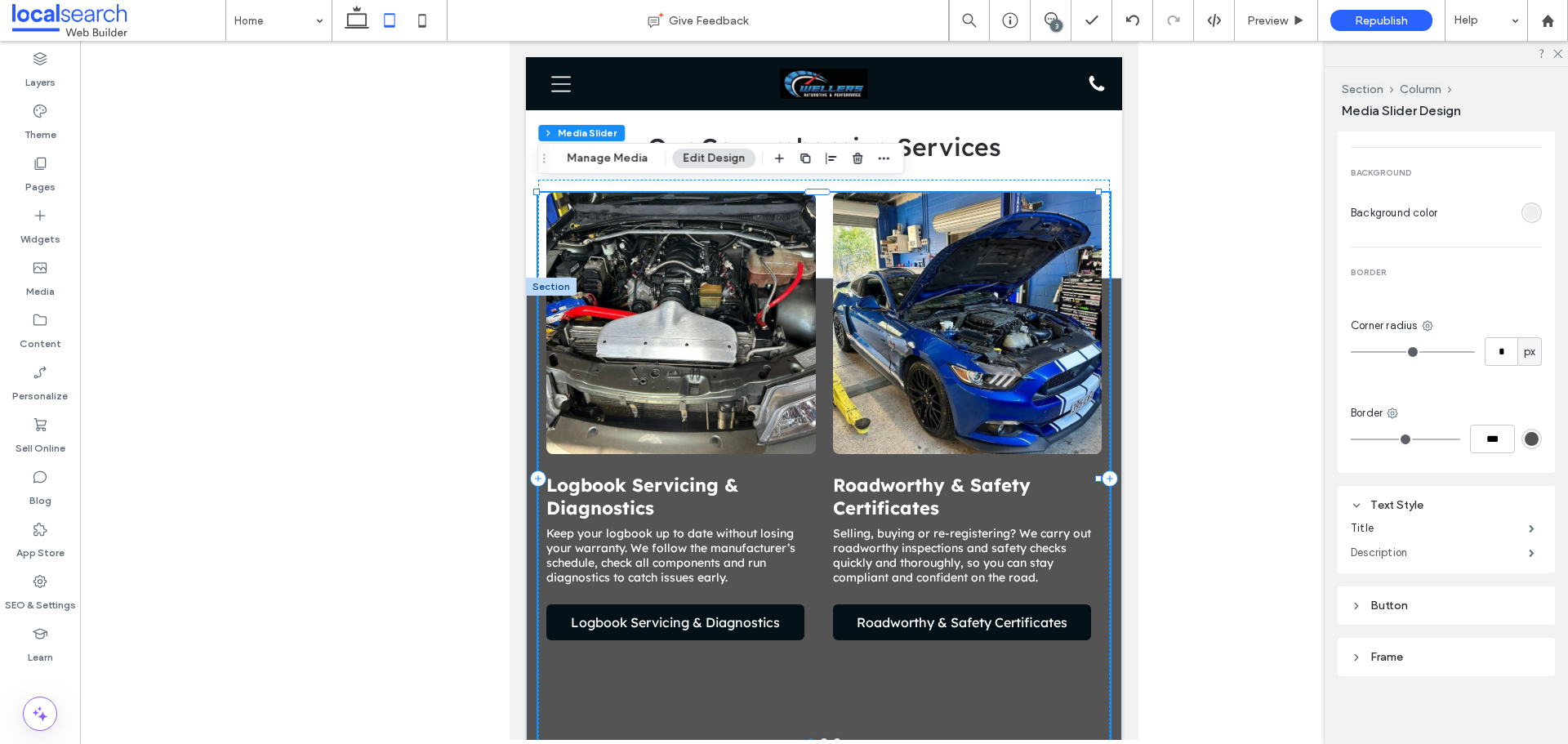 click on "Description" at bounding box center [1440, 553] 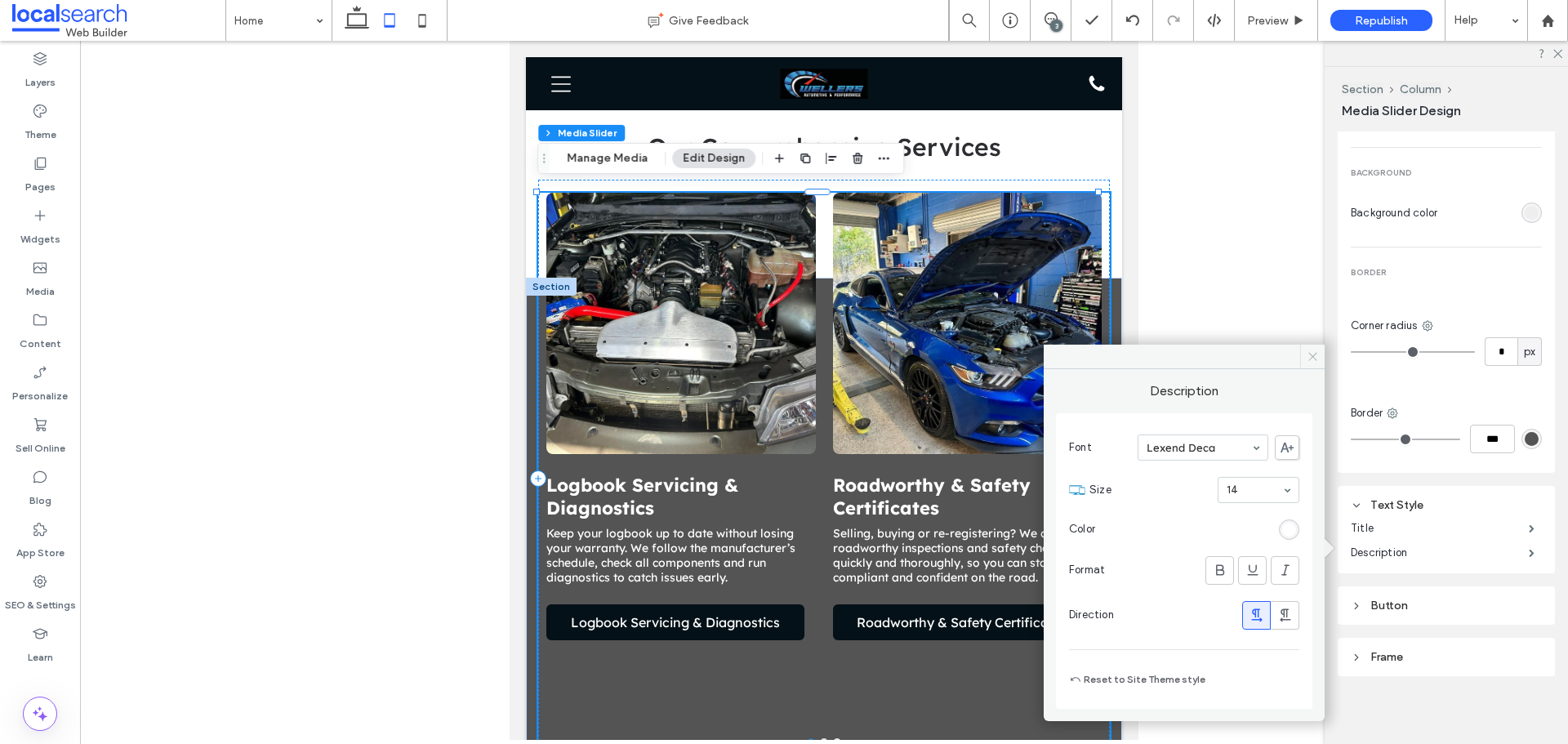 click 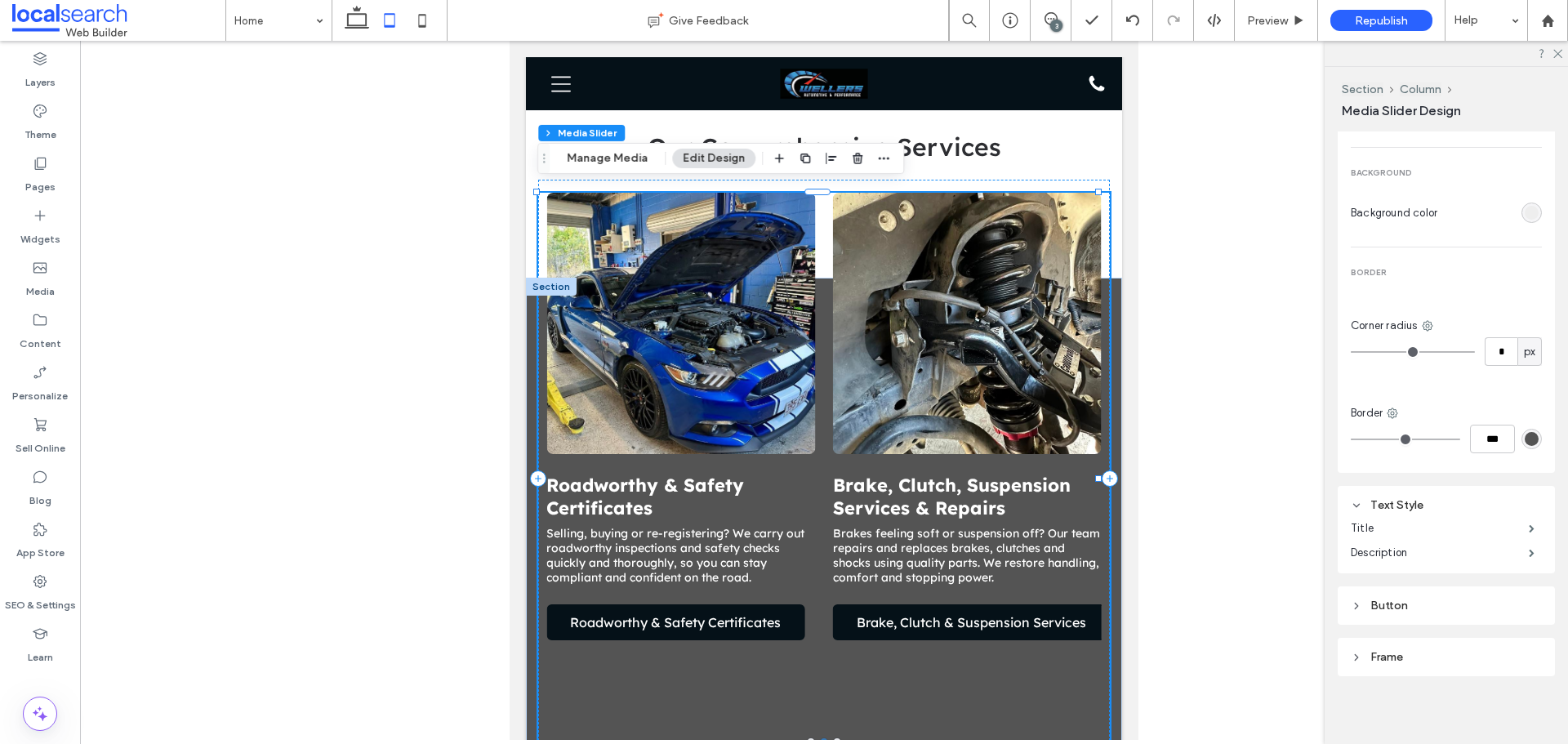 click on "Button" at bounding box center [1446, 605] 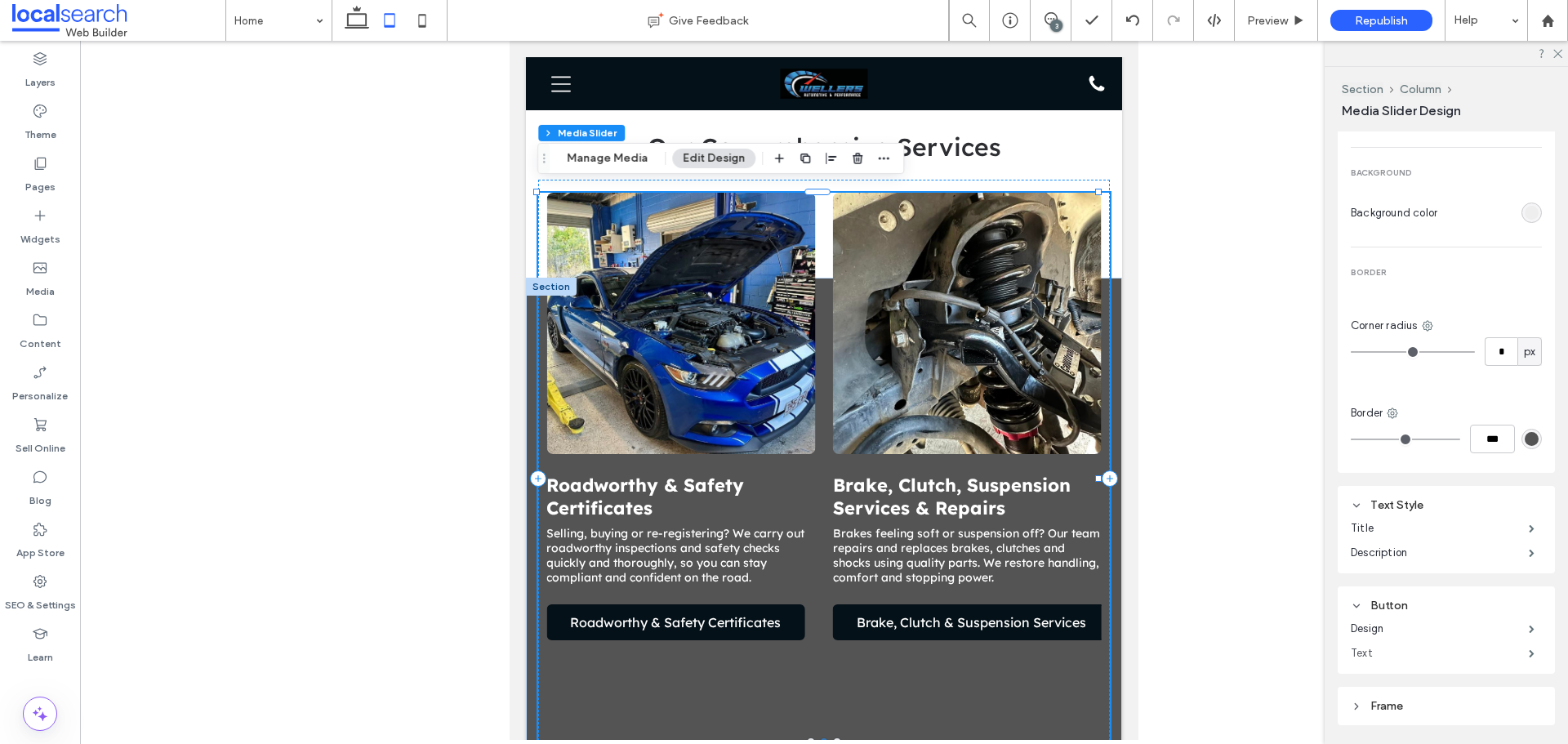 scroll, scrollTop: 1873, scrollLeft: 0, axis: vertical 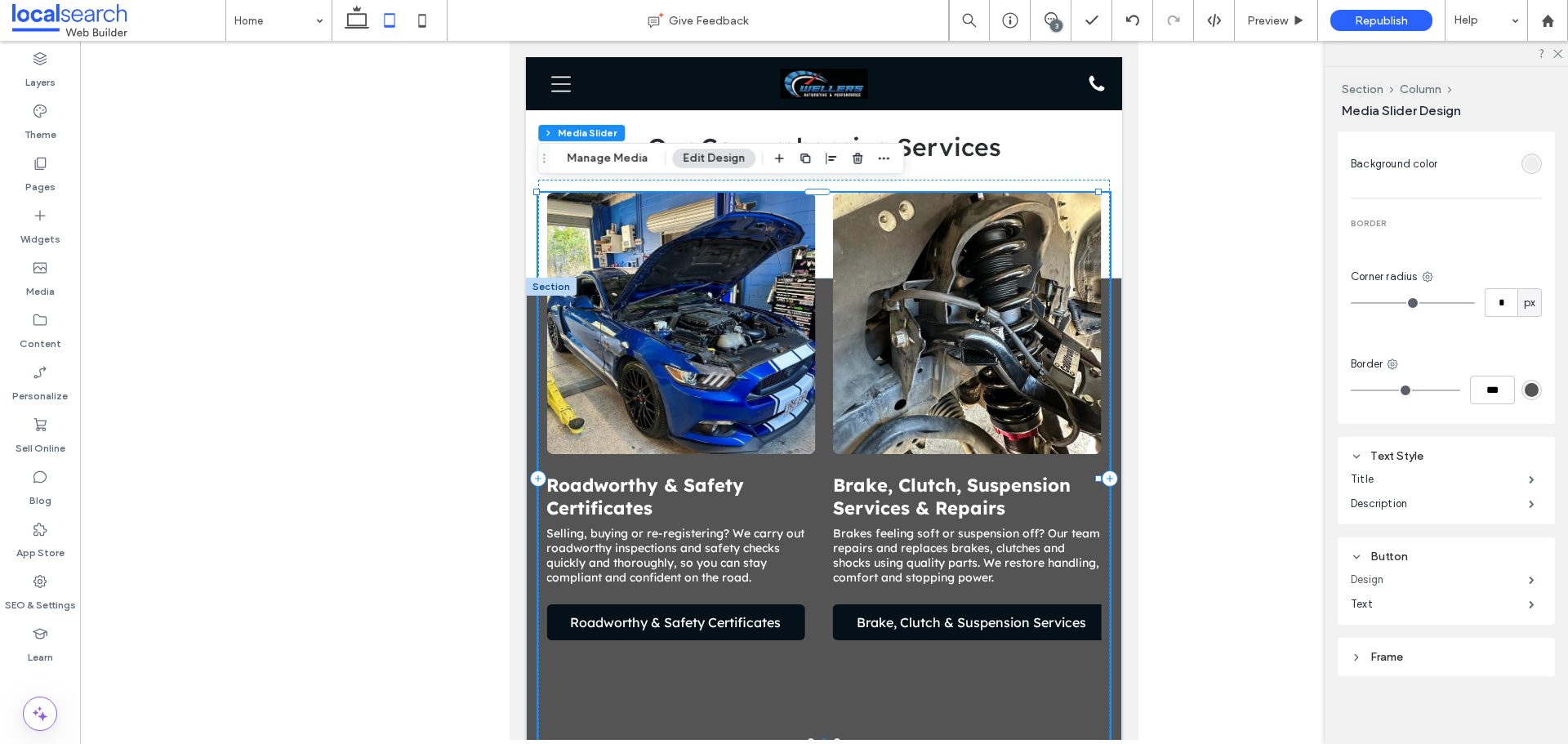 click on "Design" at bounding box center [1440, 580] 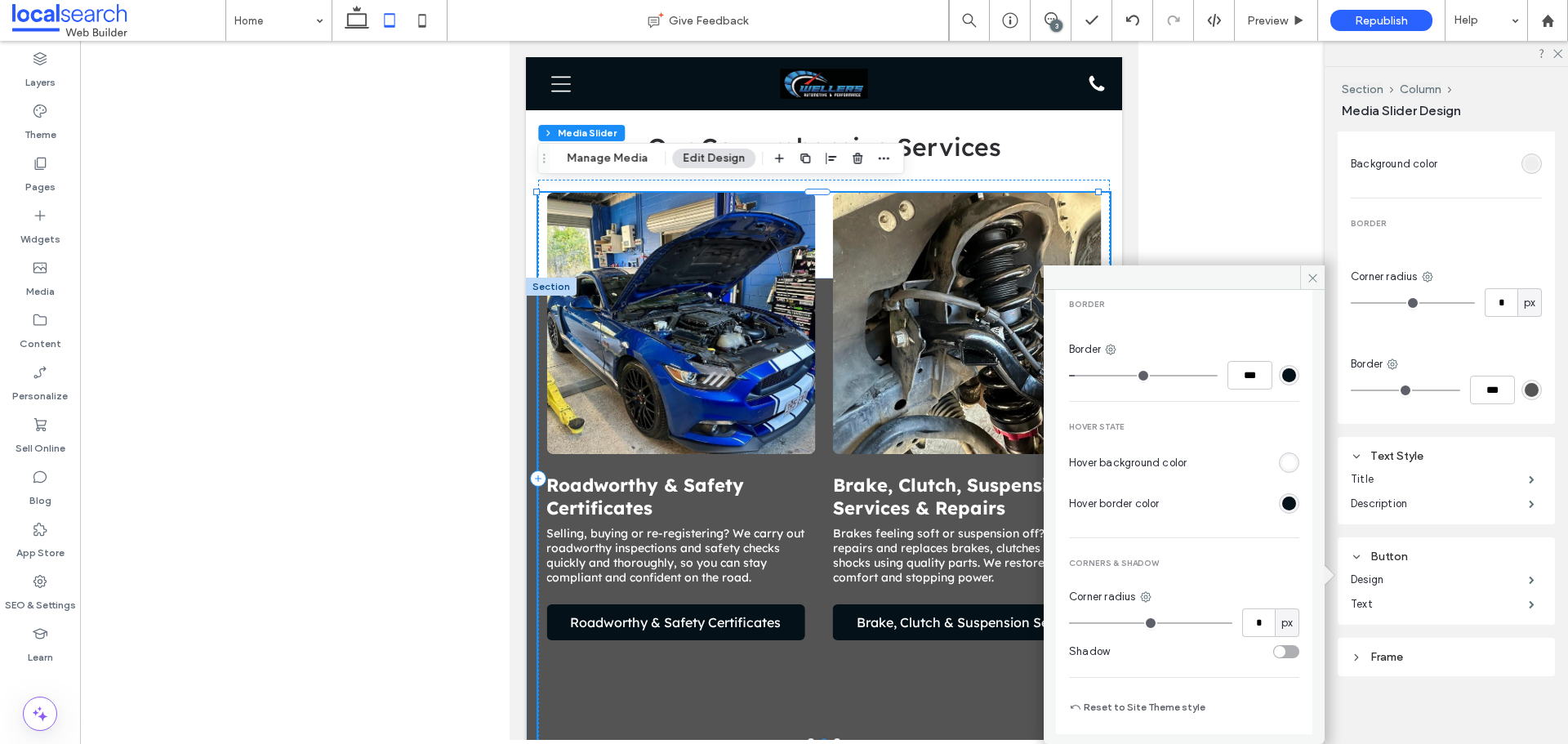scroll, scrollTop: 503, scrollLeft: 0, axis: vertical 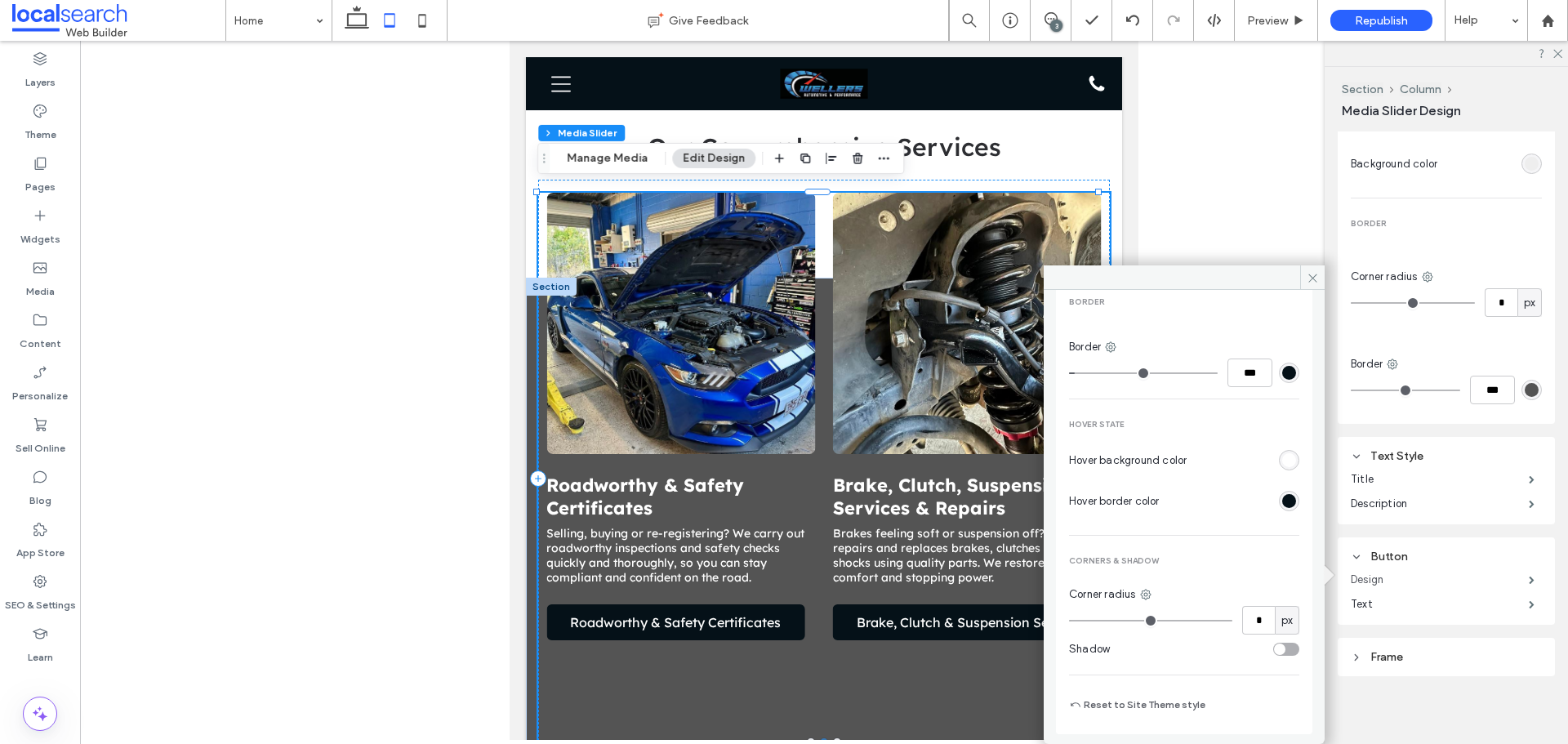 drag, startPoint x: 1311, startPoint y: 278, endPoint x: 1380, endPoint y: 570, distance: 300.04166 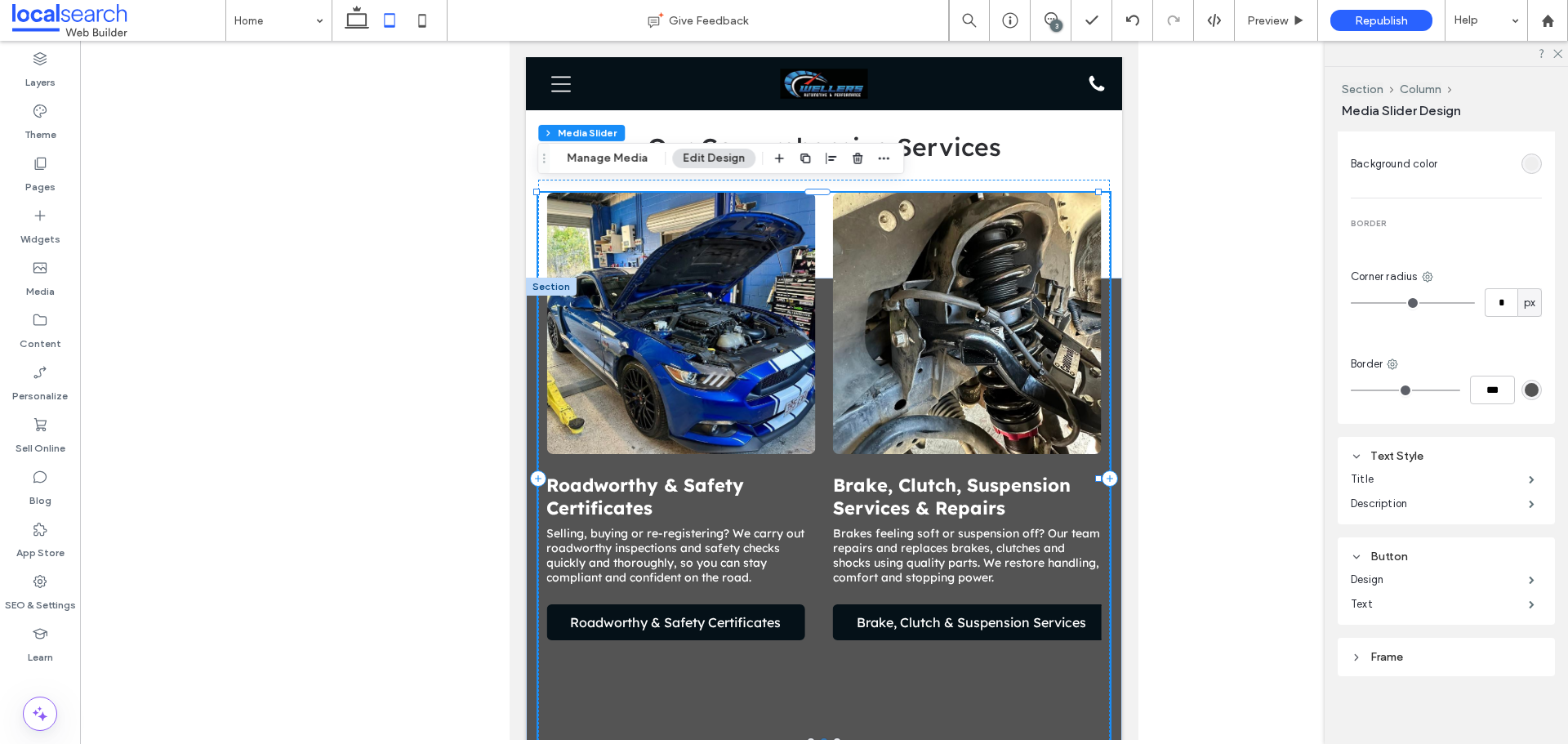 click on "Frame" at bounding box center [1446, 657] 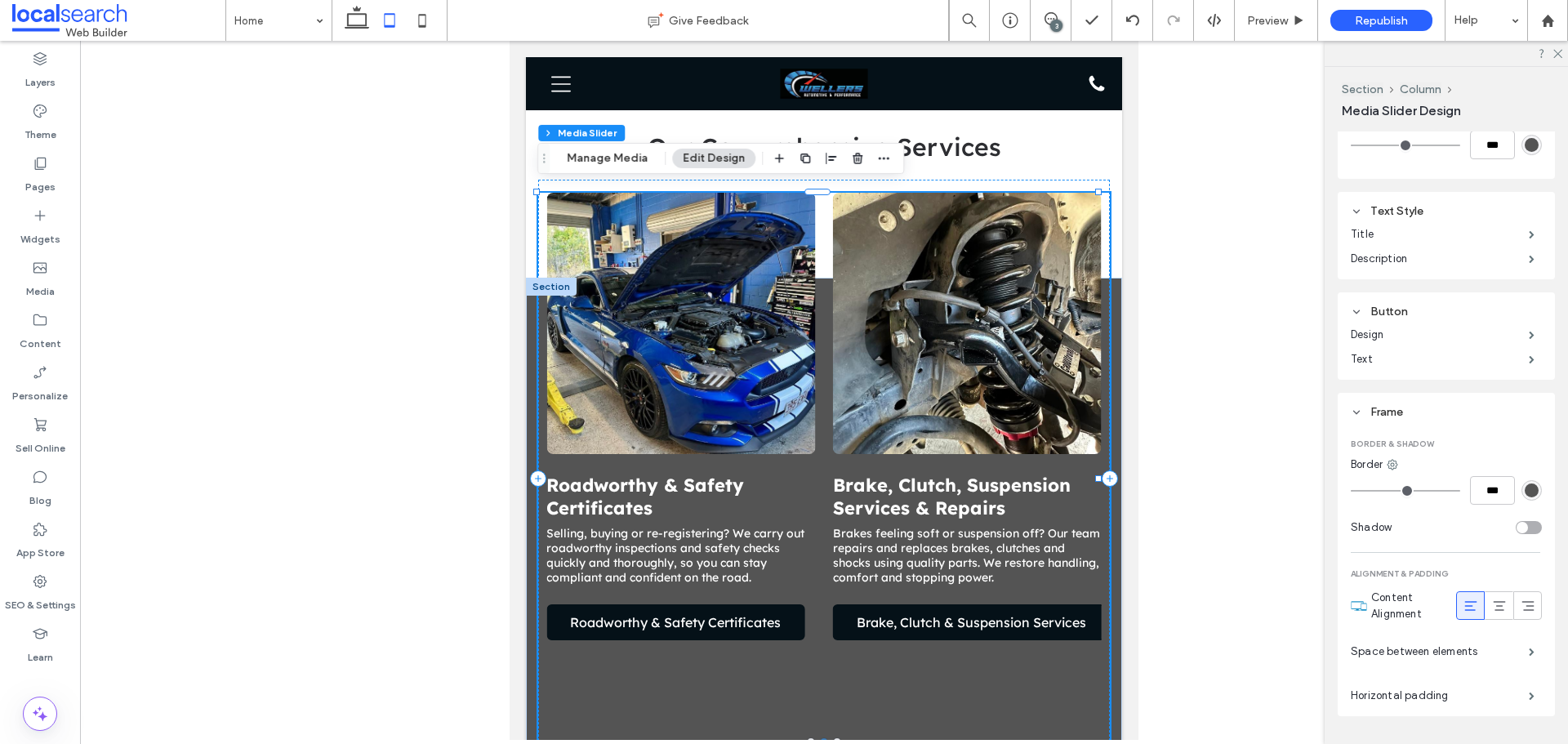 scroll, scrollTop: 2158, scrollLeft: 0, axis: vertical 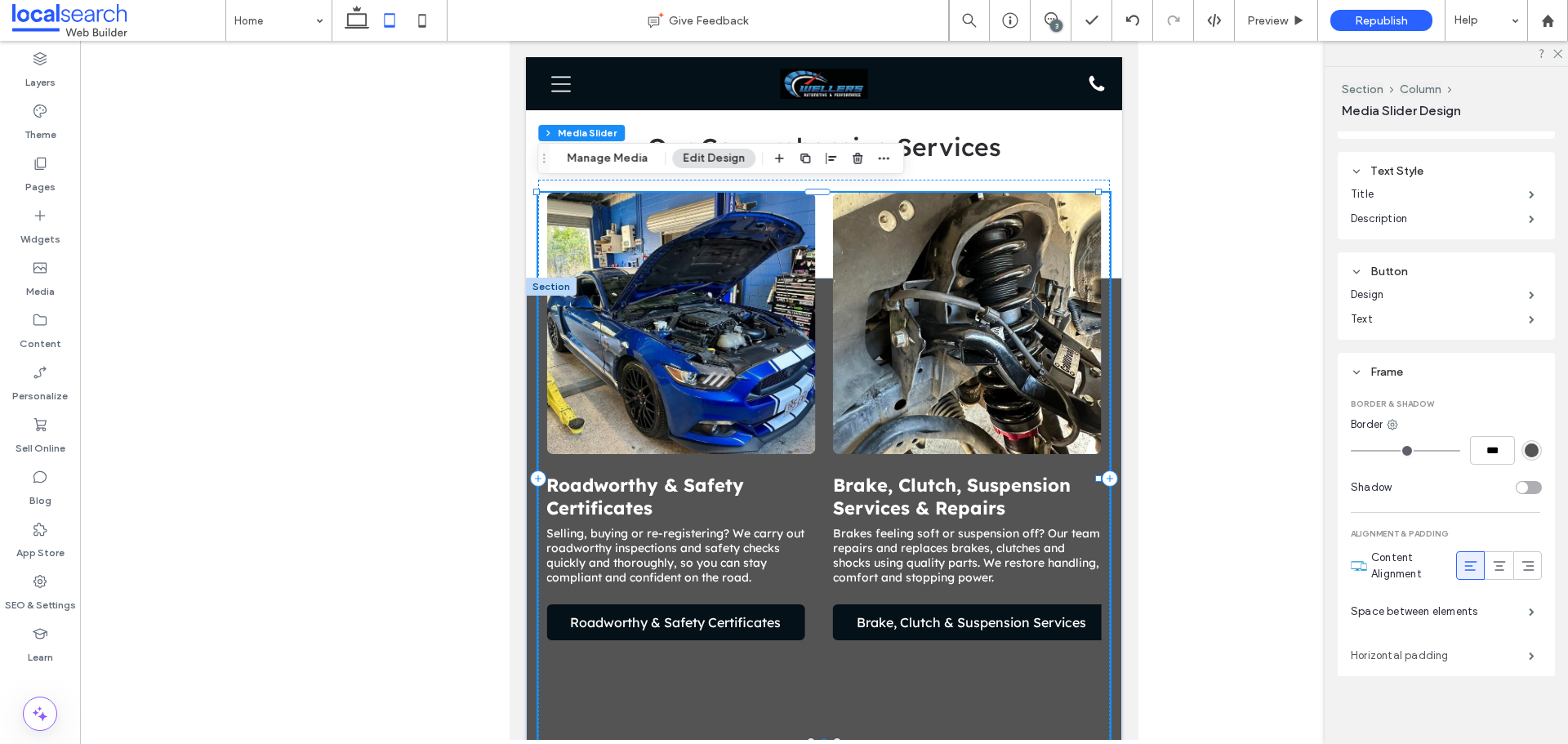 click on "Horizontal padding" at bounding box center [1440, 656] 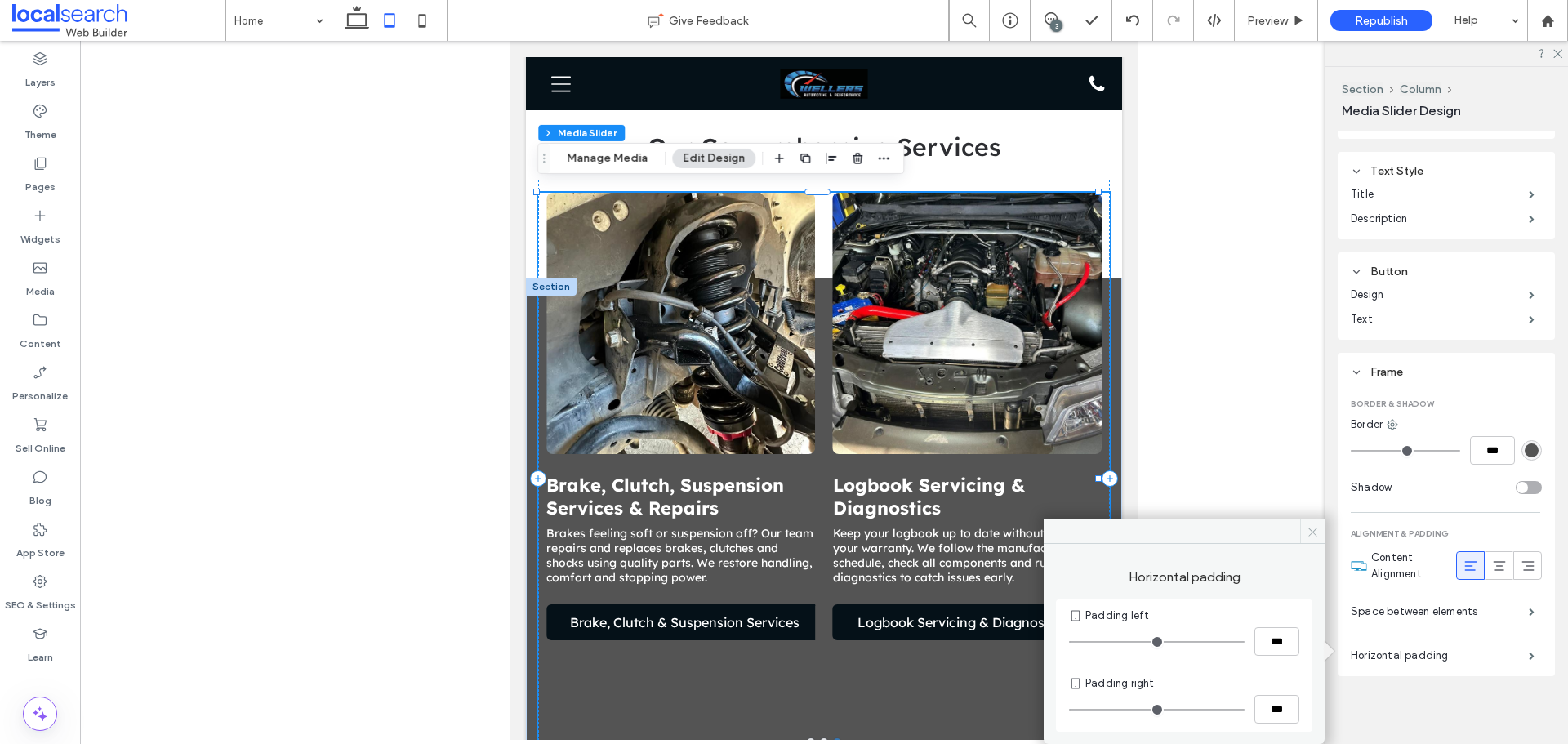 click 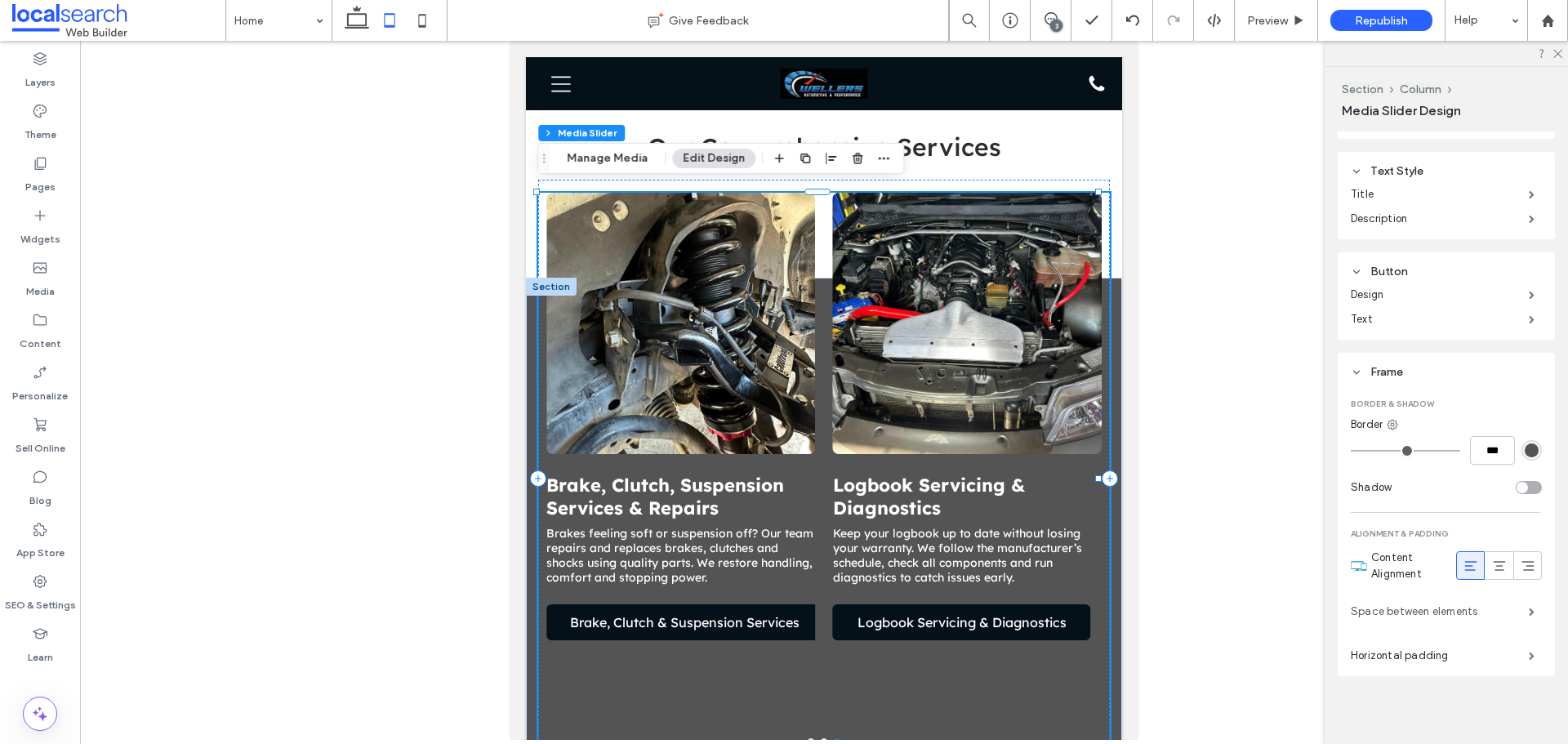 click on "Space between elements" at bounding box center (1440, 612) 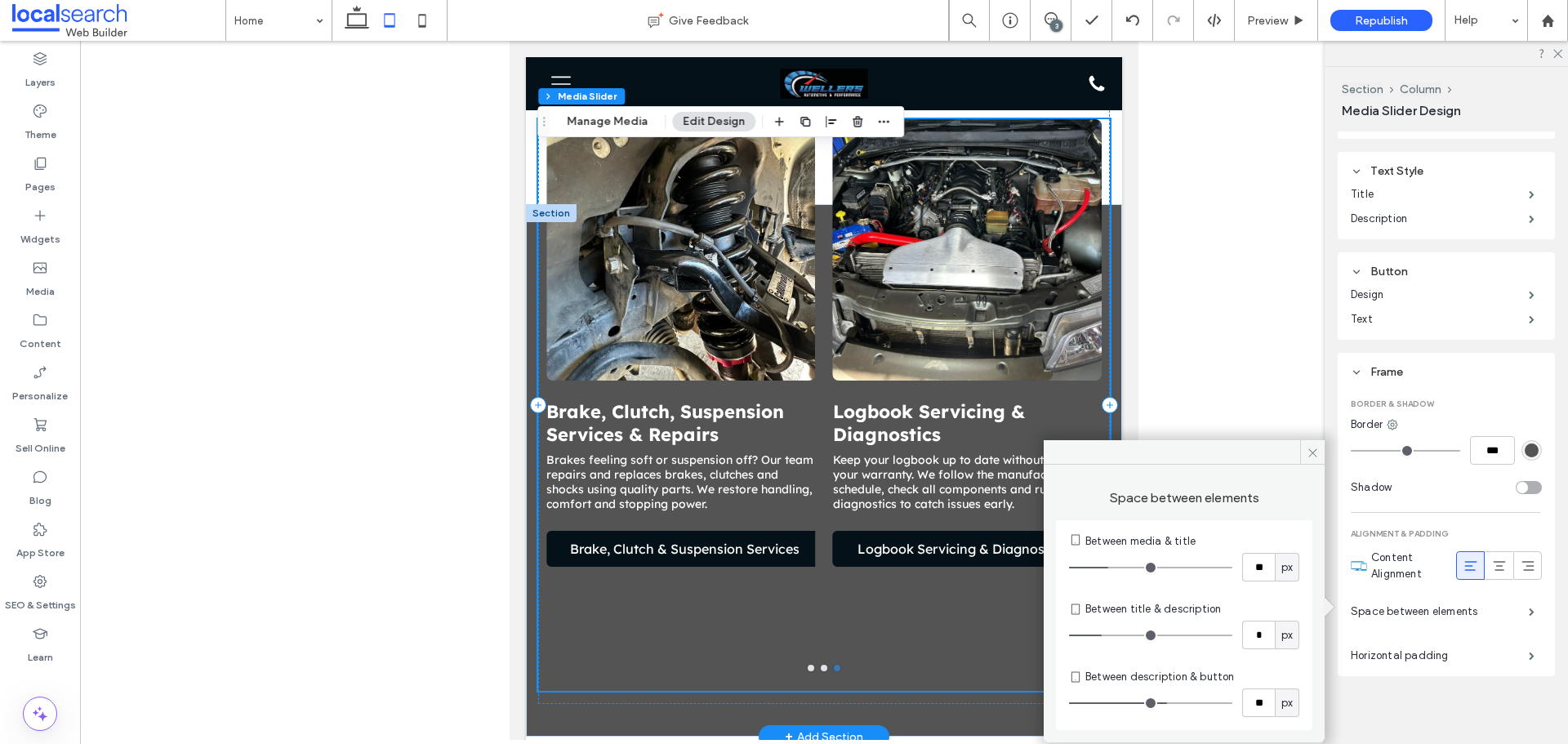 scroll, scrollTop: 1921, scrollLeft: 0, axis: vertical 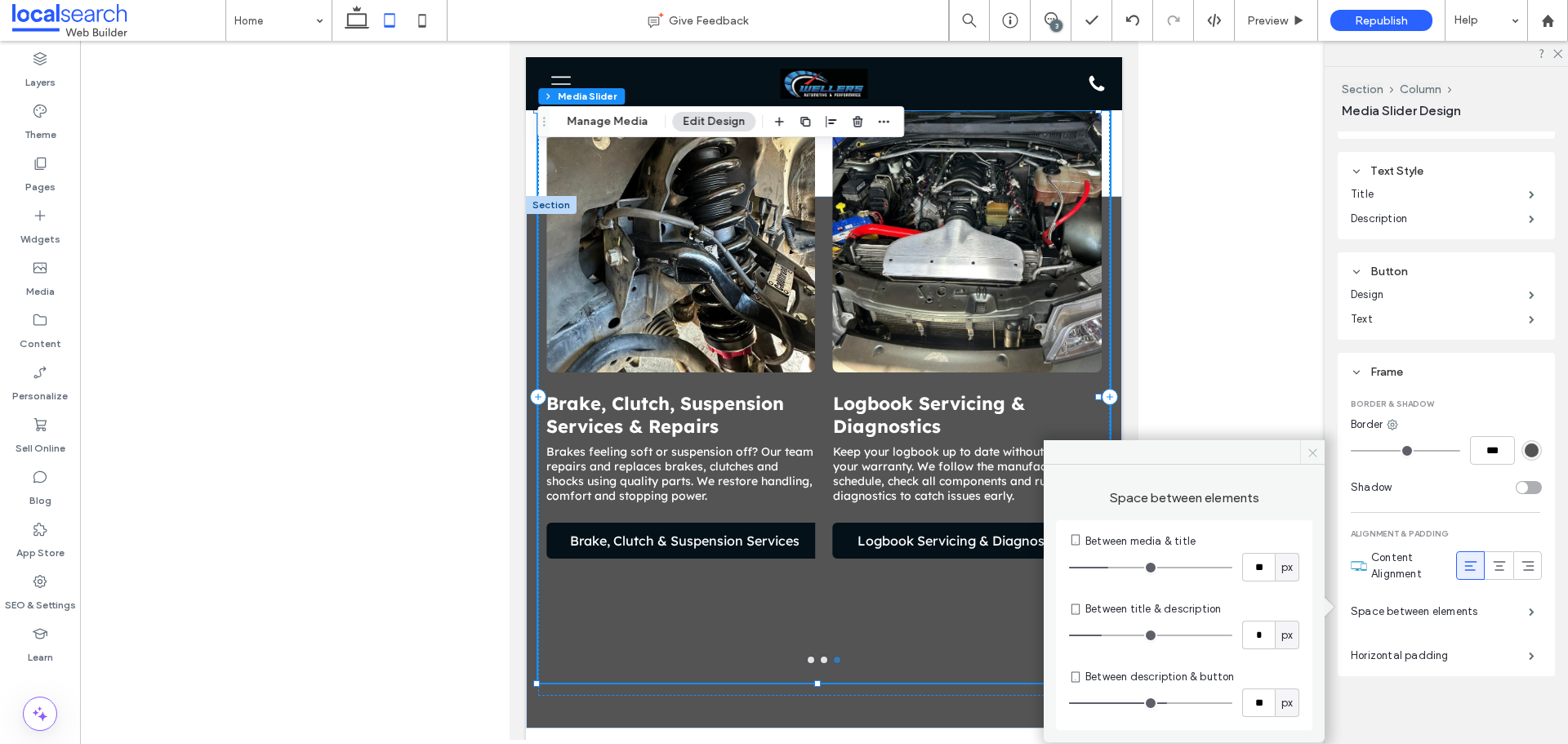 click 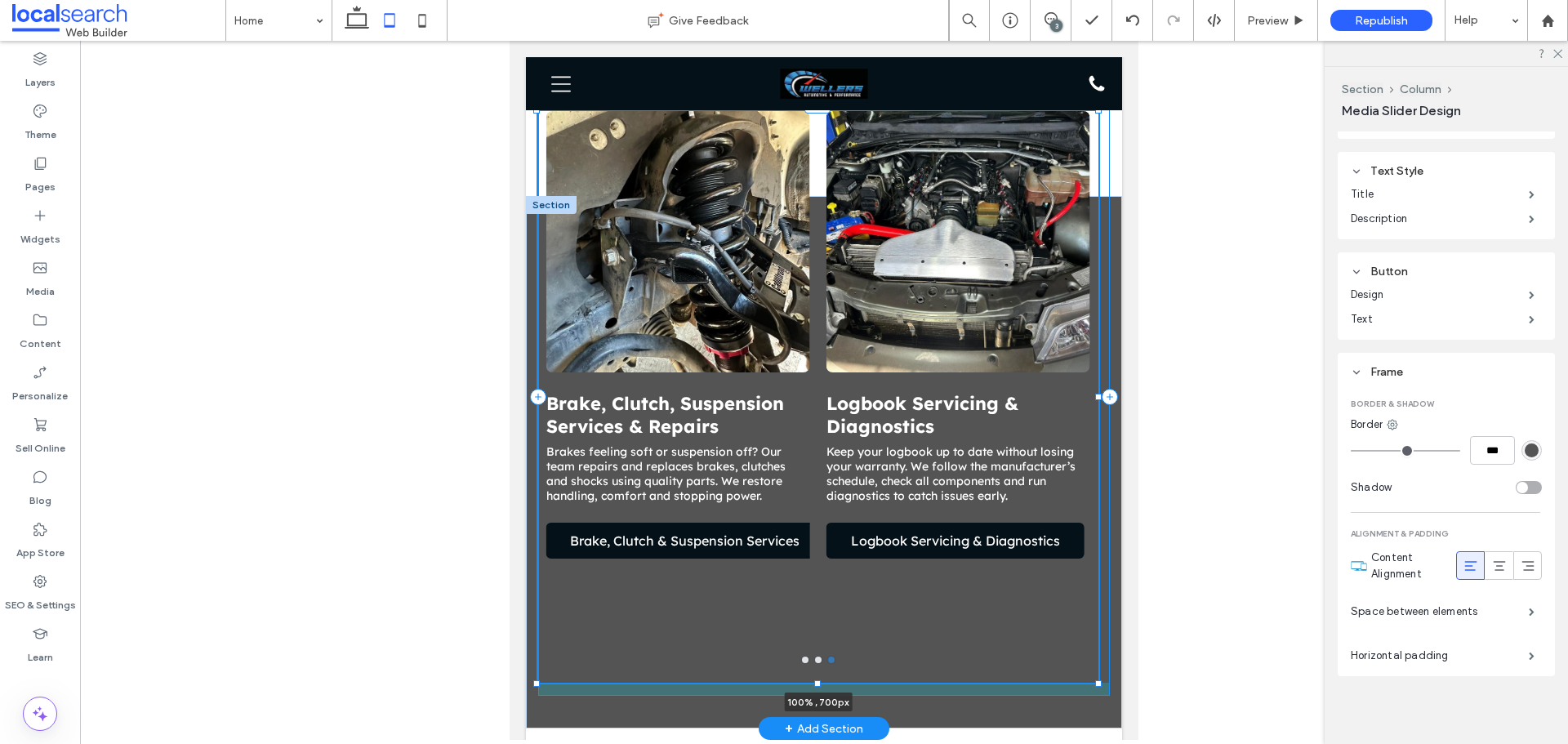 drag, startPoint x: 818, startPoint y: 676, endPoint x: 851, endPoint y: 676, distance: 33 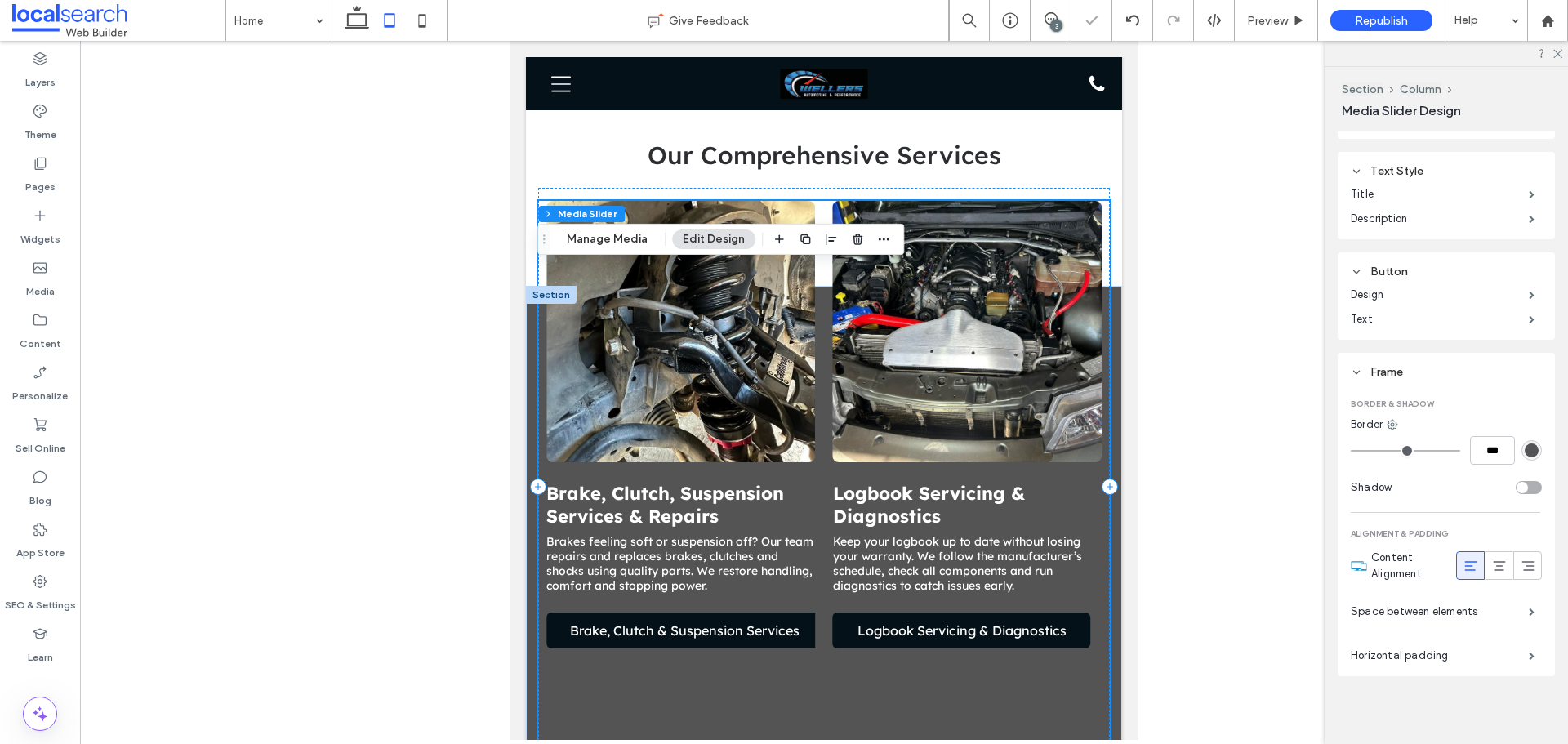scroll, scrollTop: 1921, scrollLeft: 0, axis: vertical 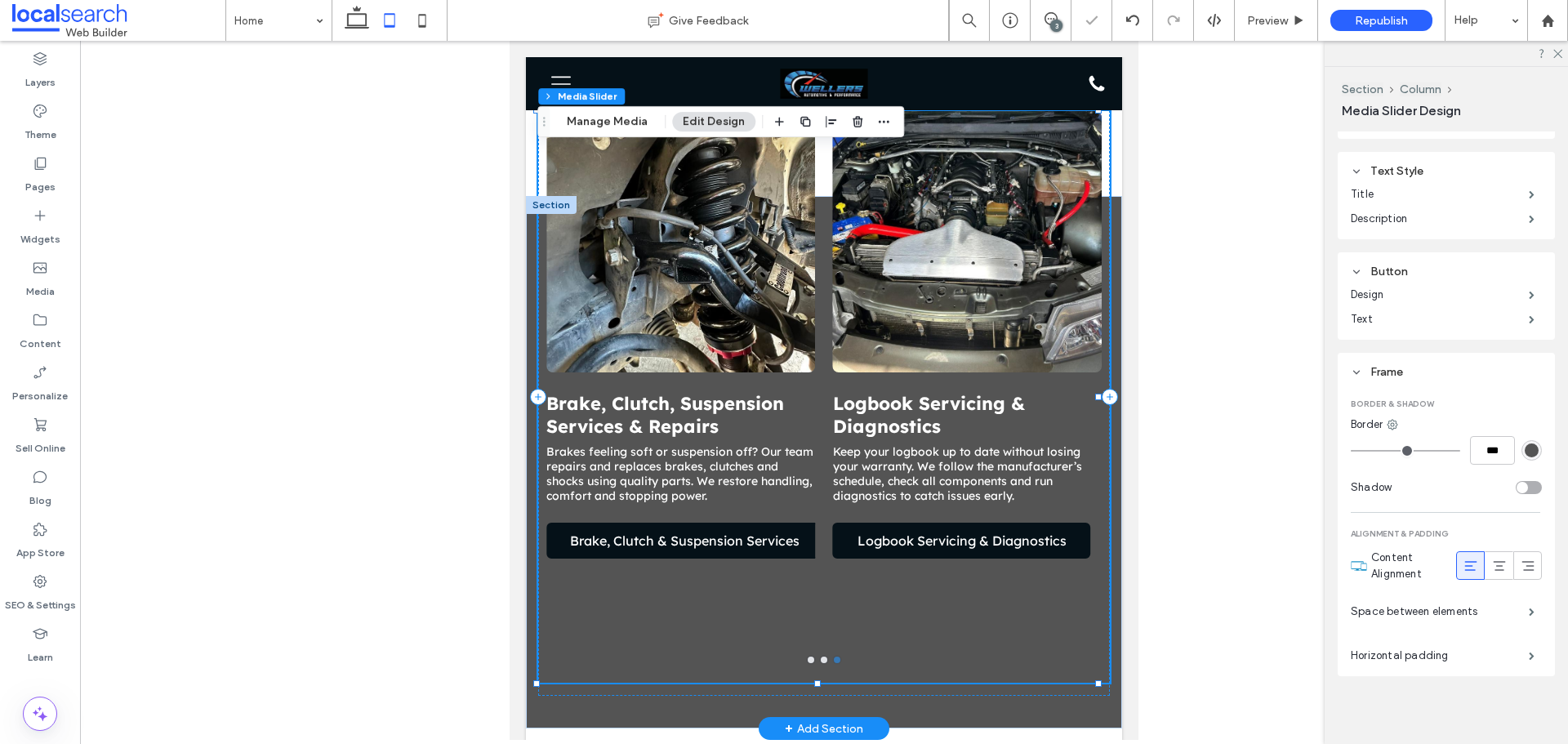 click on "Logbook Servicing & Diagnostics Keep your logbook up to date without losing your warranty. We follow the manufacturer’s schedule, check all components and run diagnostics to catch issues early. Logbook Servicing & Diagnostics Logbook Servicing & Diagnostics" at bounding box center [967, 515] 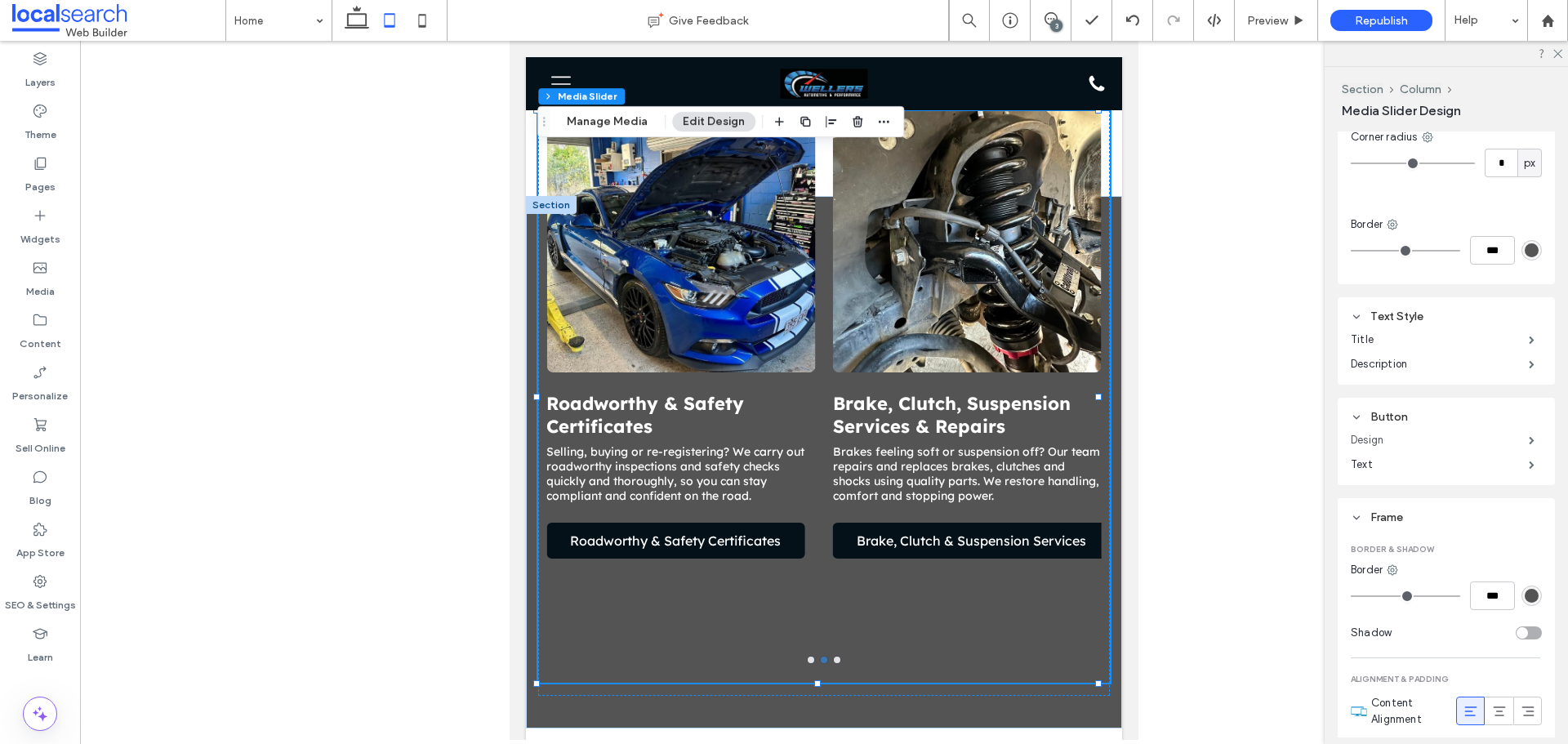 scroll, scrollTop: 2042, scrollLeft: 0, axis: vertical 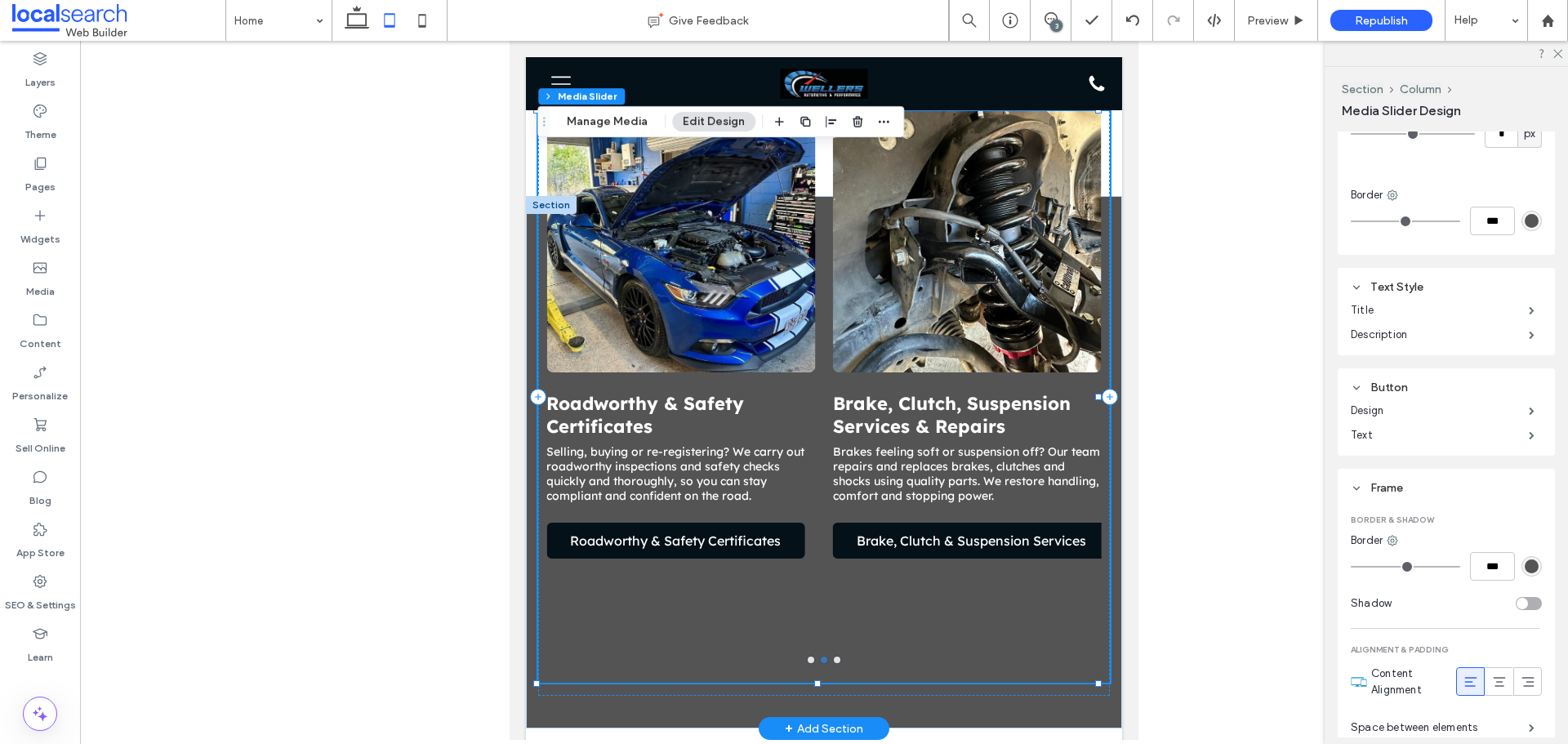 click on "Brake, Clutch, Suspension Services & Repairs Brakes feeling soft or suspension off? Our team repairs and replaces brakes, clutches and shocks using quality parts. We restore handling, comfort and stopping power. Brake, Clutch & Suspension Services Brake, Clutch & Suspension Services" at bounding box center (967, 515) 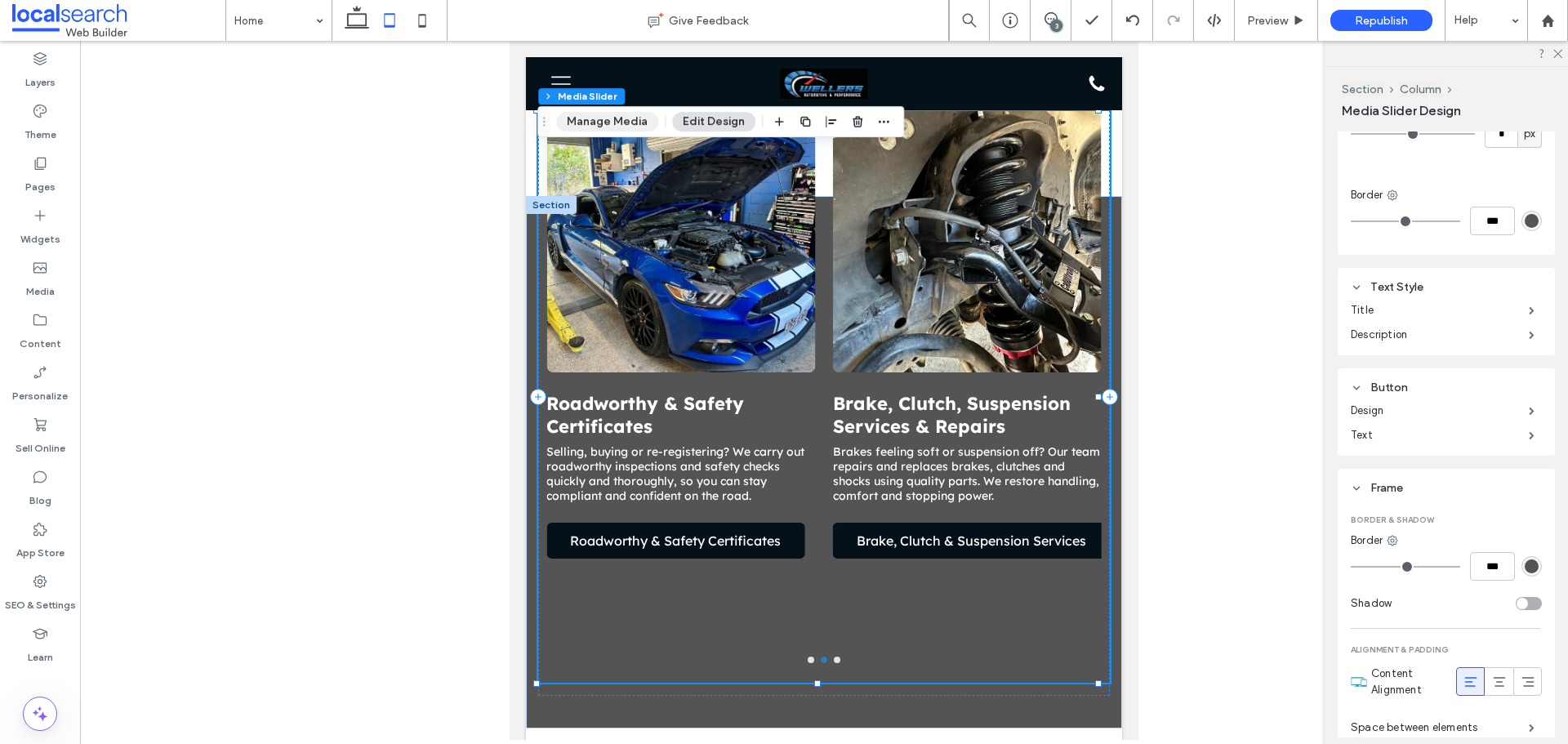click on "Manage Media" at bounding box center (607, 122) 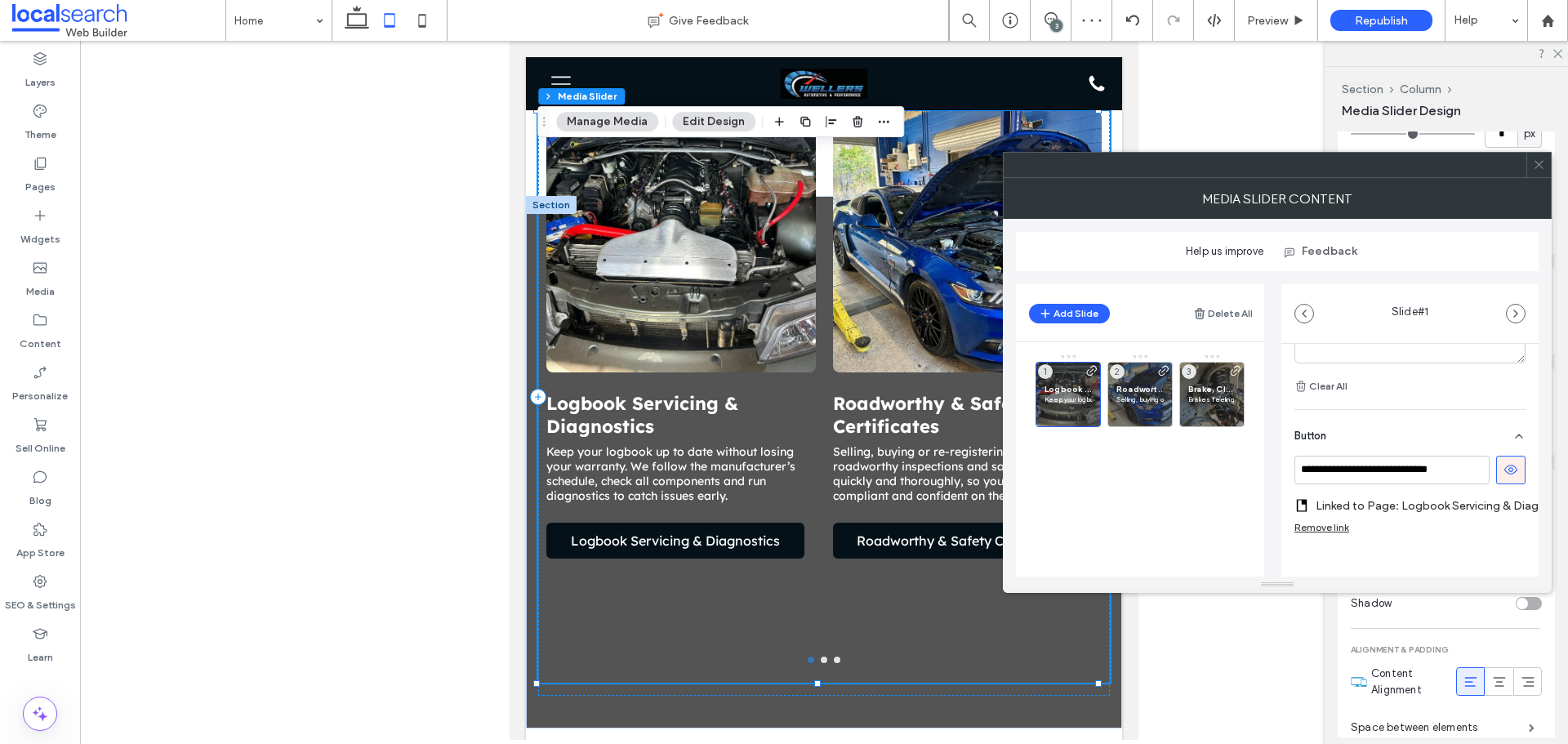 scroll, scrollTop: 653, scrollLeft: 0, axis: vertical 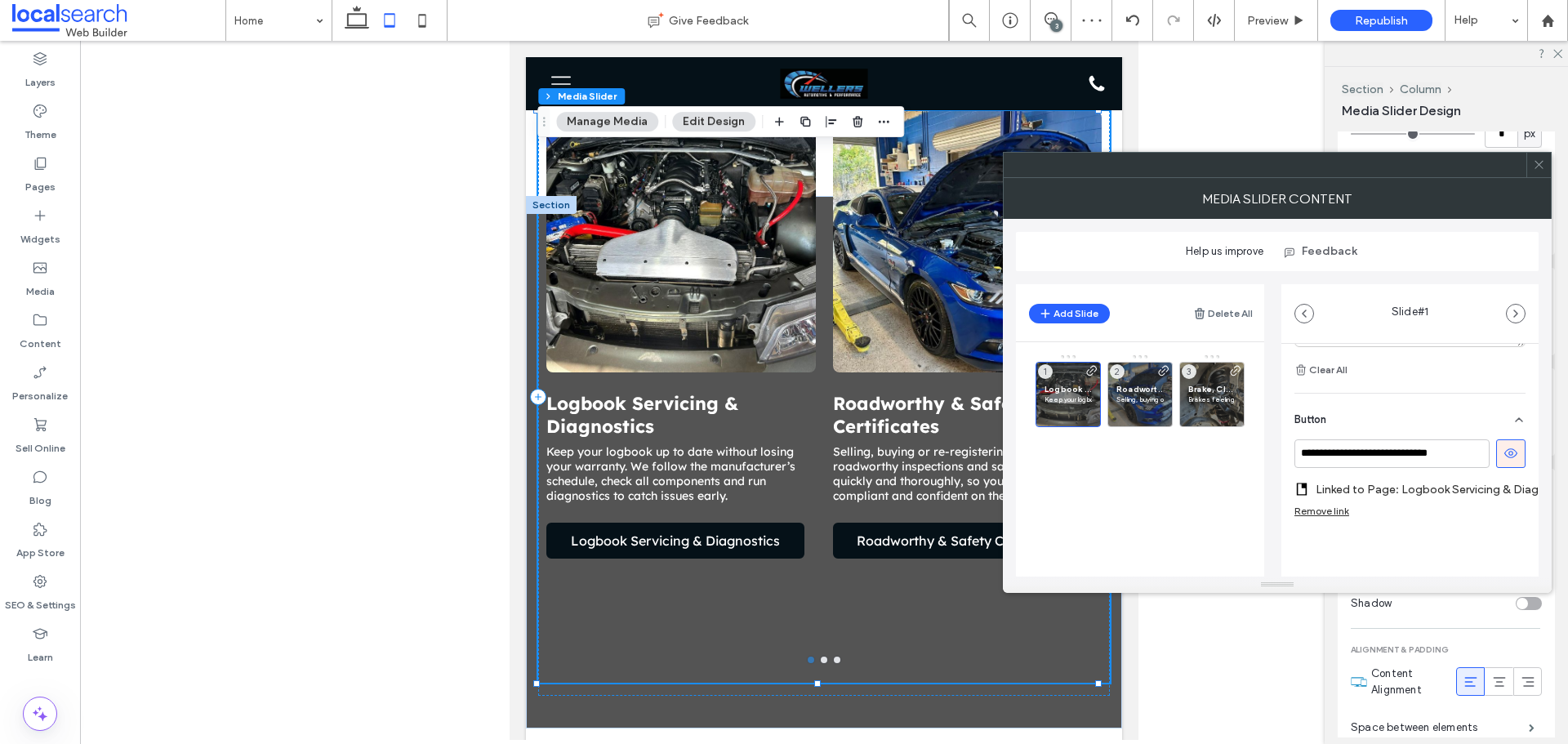 click 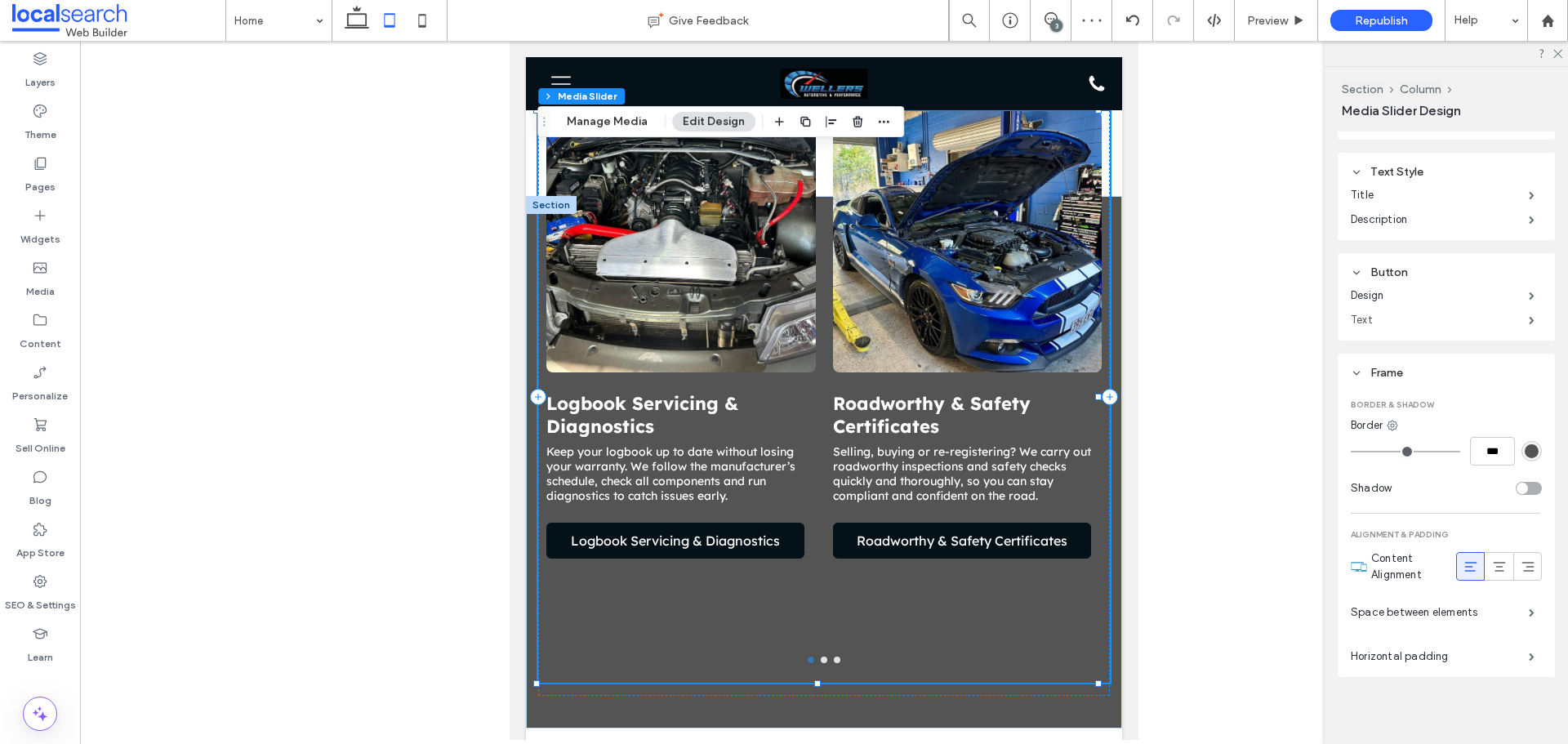 scroll, scrollTop: 2158, scrollLeft: 0, axis: vertical 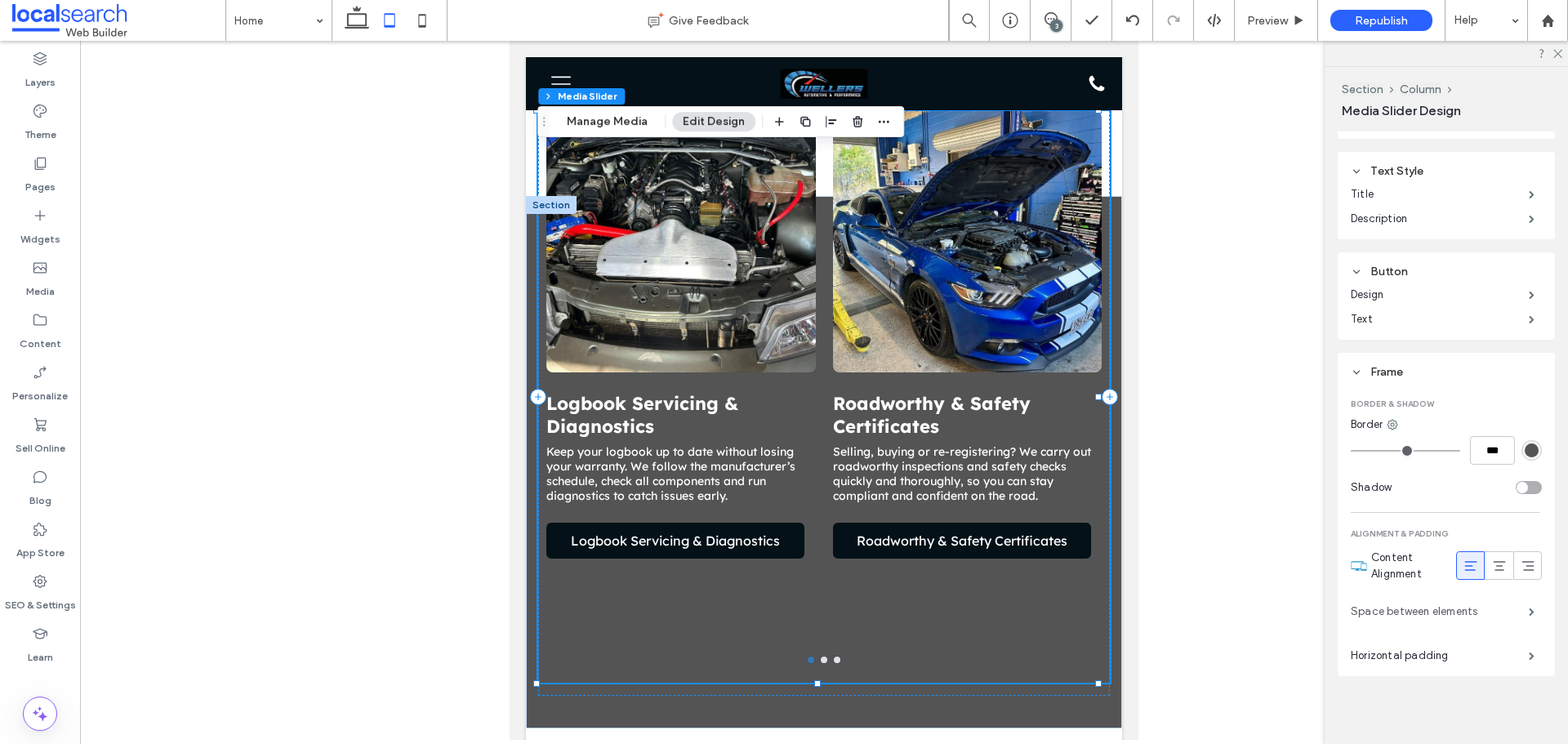 click on "Space between elements" at bounding box center (1440, 612) 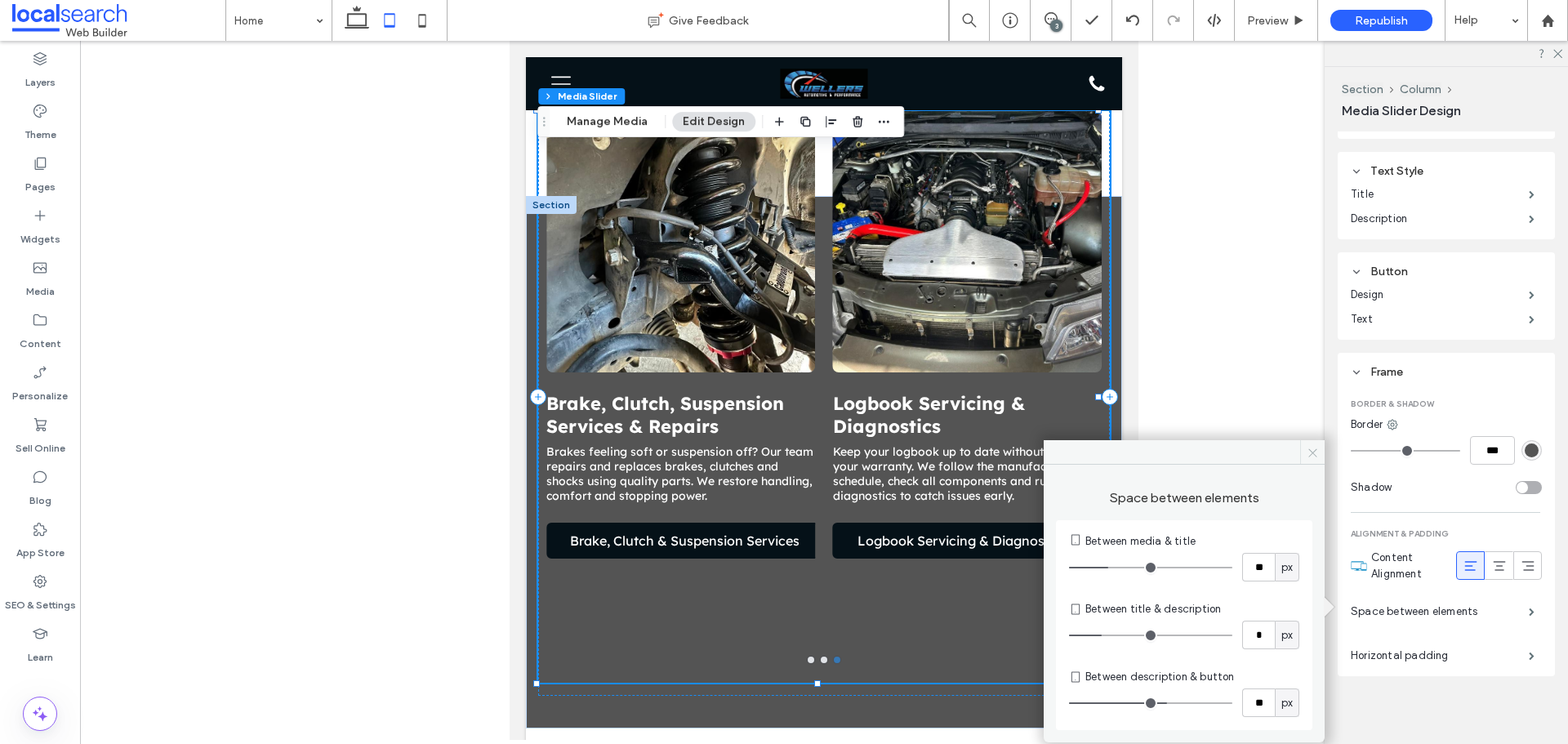 click at bounding box center [1312, 452] 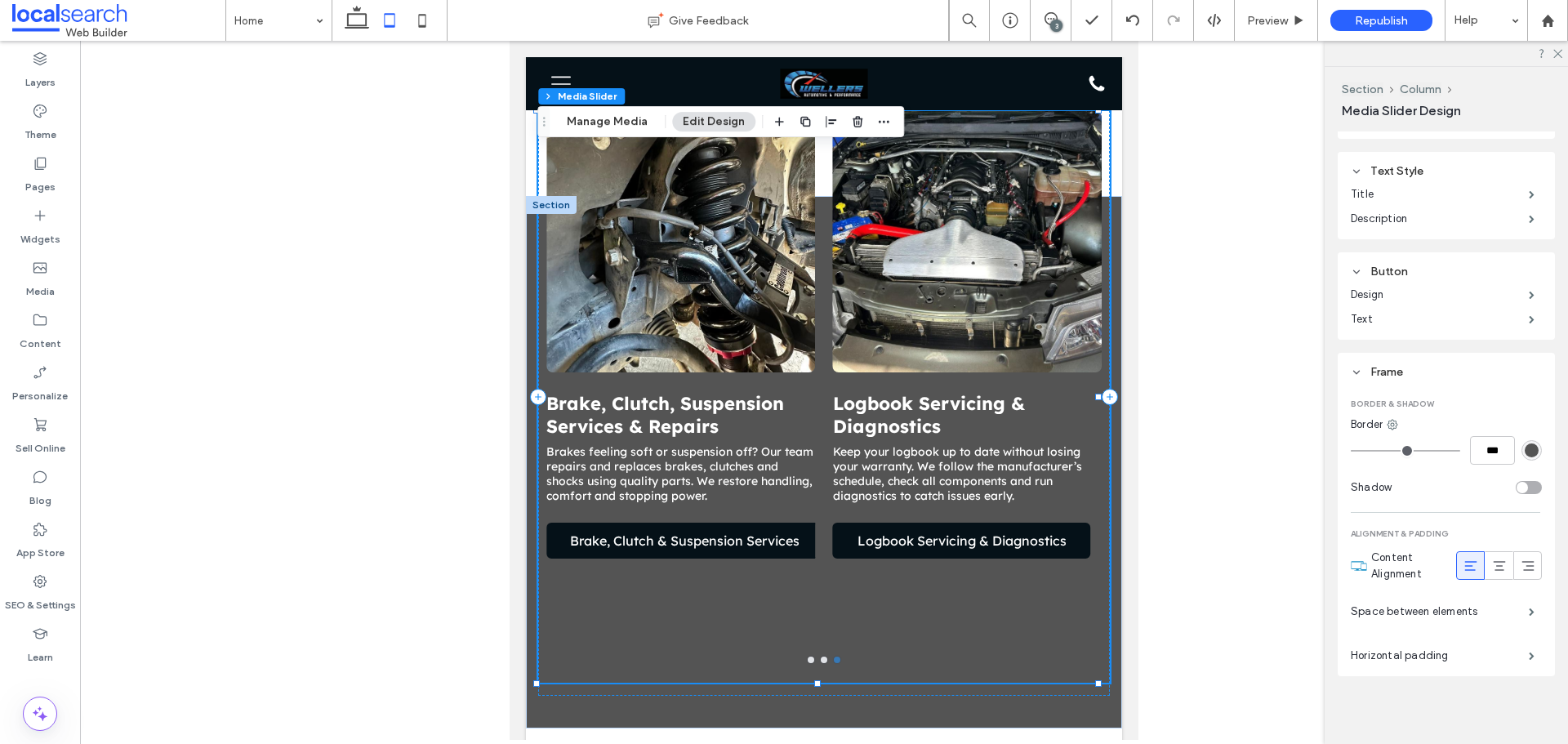 scroll, scrollTop: 2076, scrollLeft: 0, axis: vertical 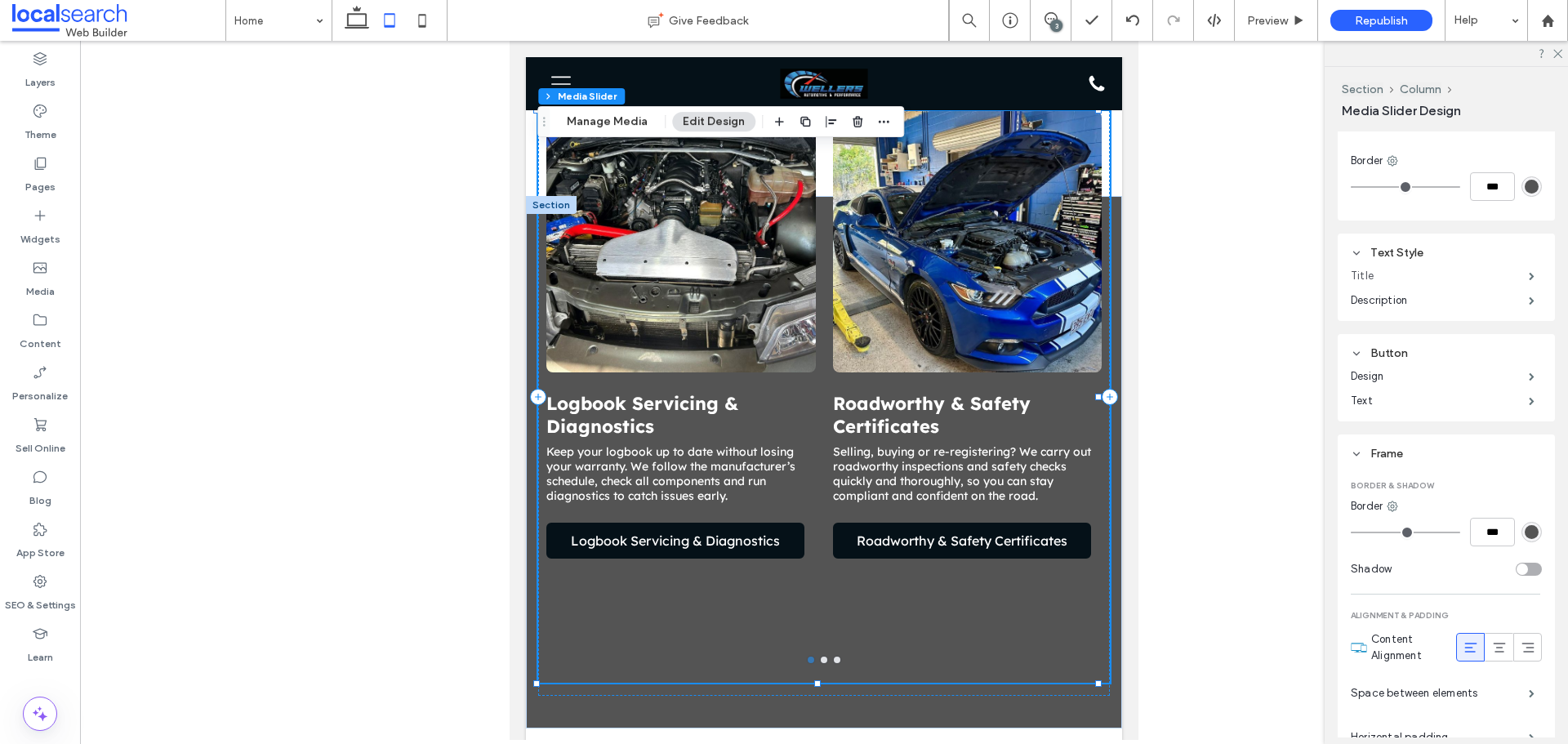 click on "Title" at bounding box center [1440, 276] 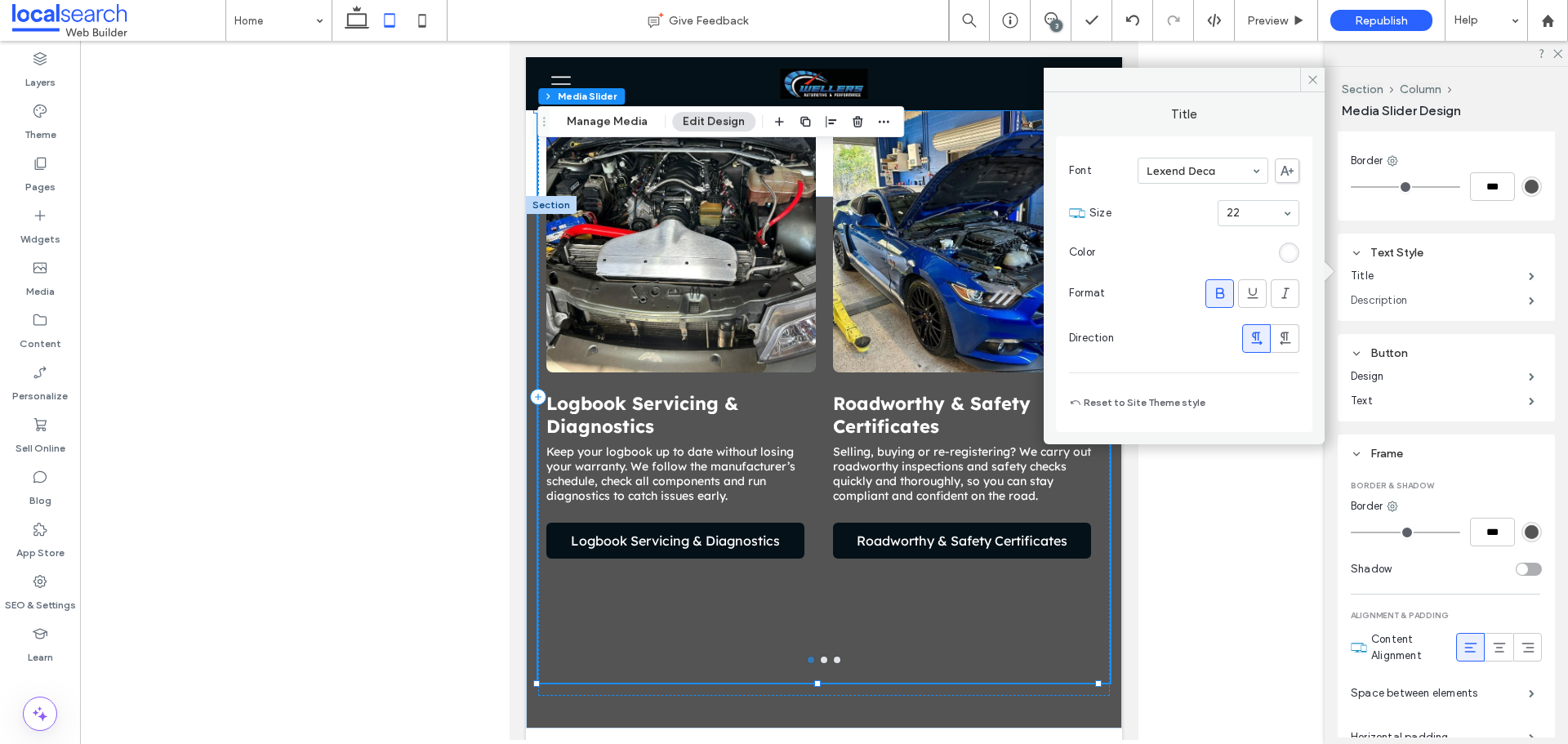 click on "Description" at bounding box center [1440, 301] 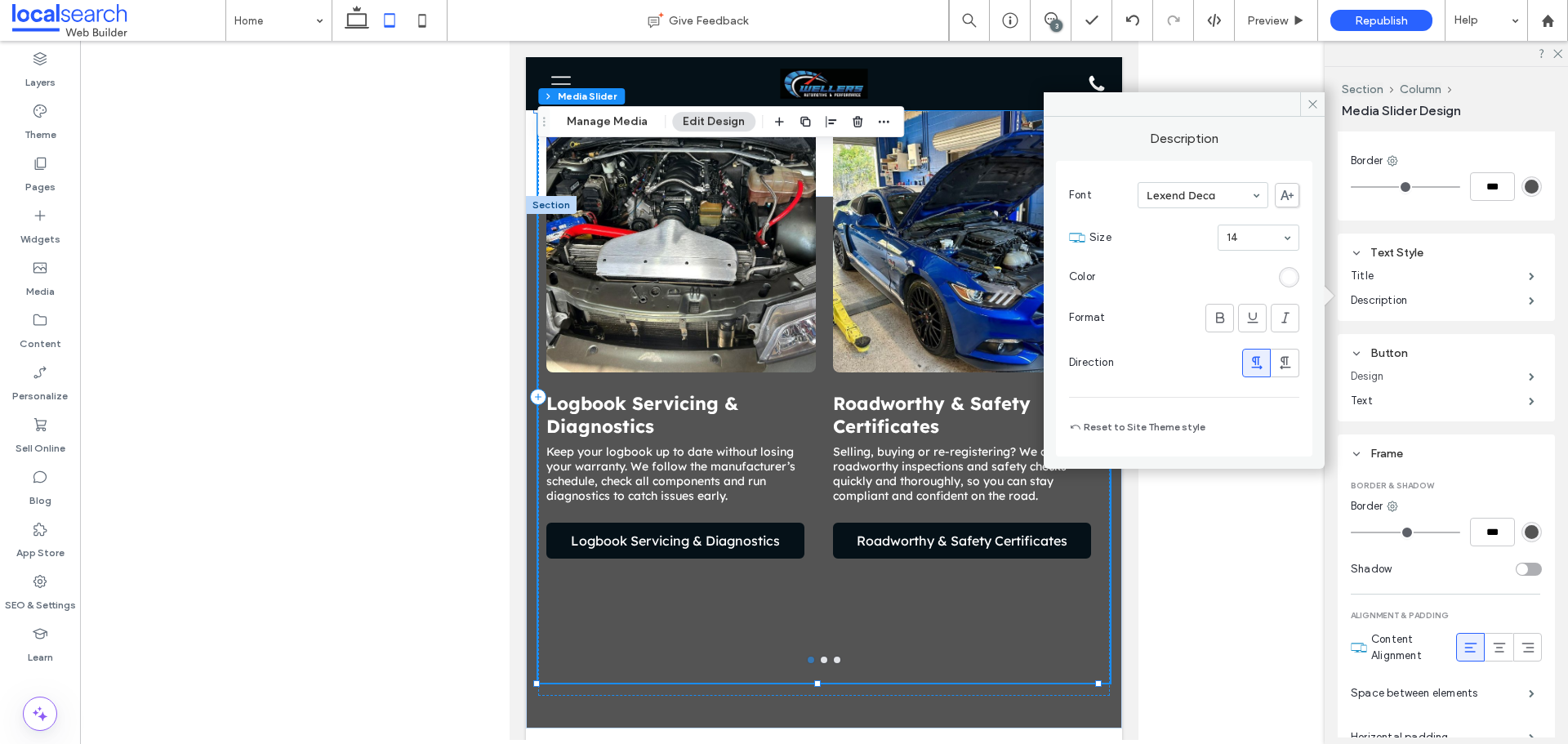 click on "Design" at bounding box center [1440, 376] 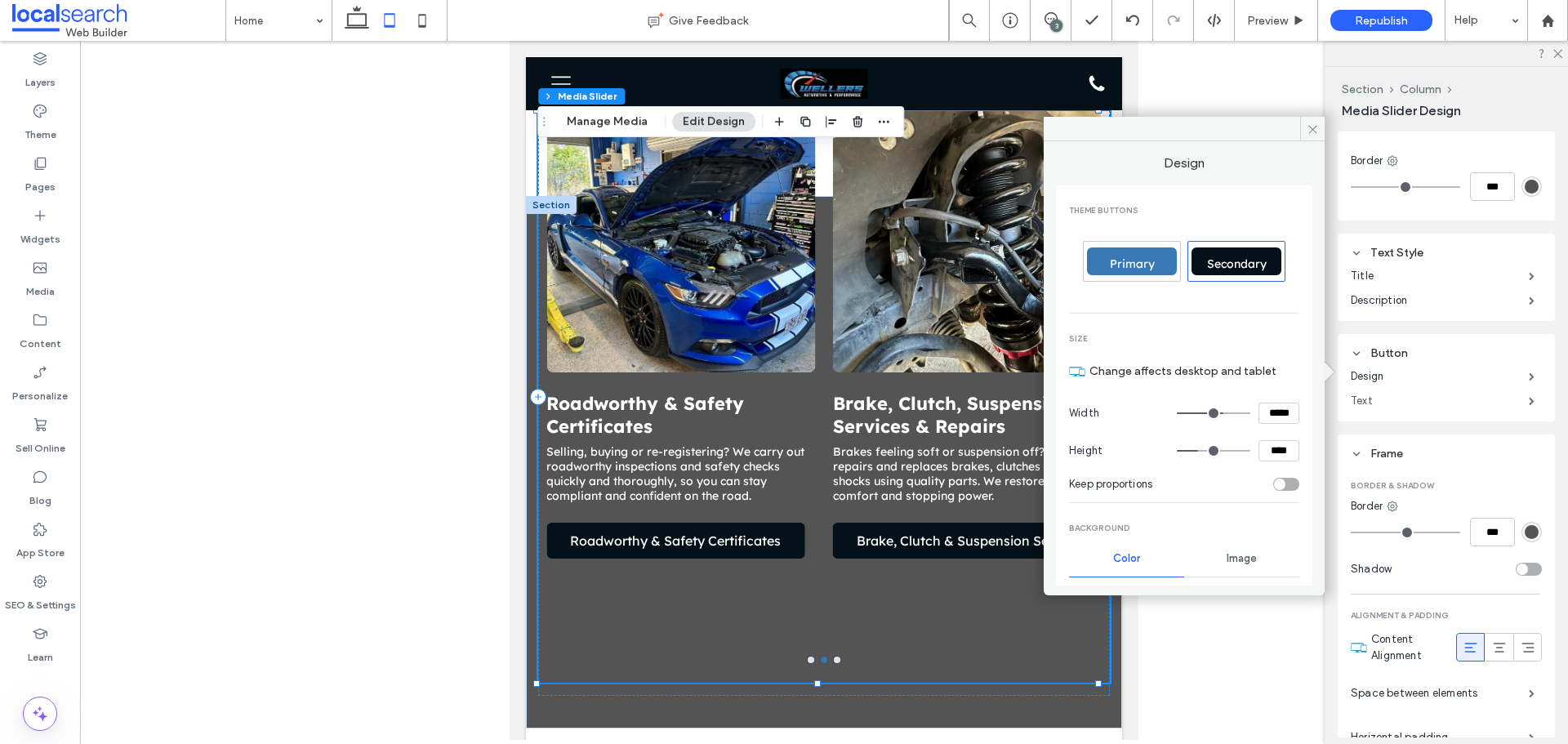 click on "Text" at bounding box center (1440, 401) 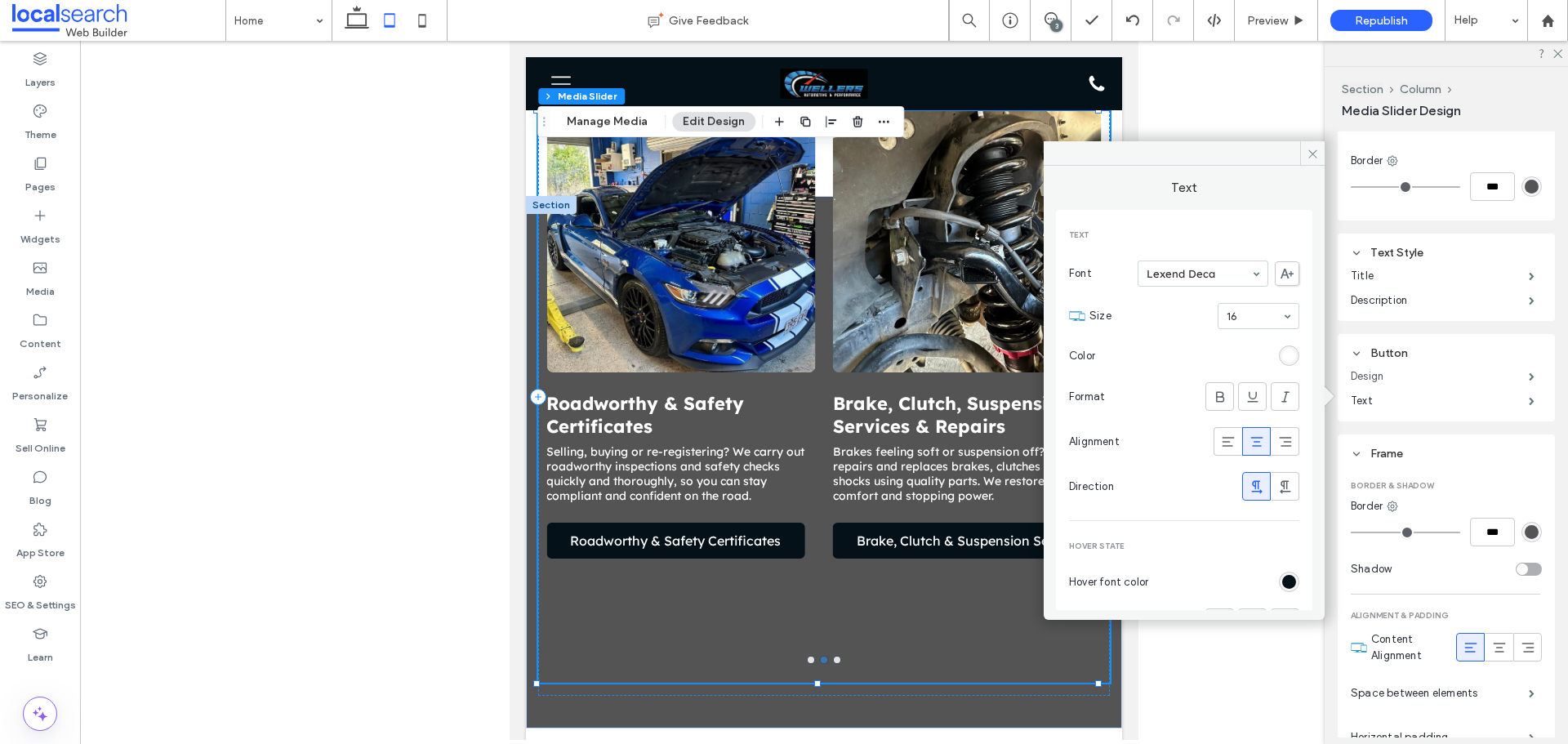 click on "Design" at bounding box center (1440, 376) 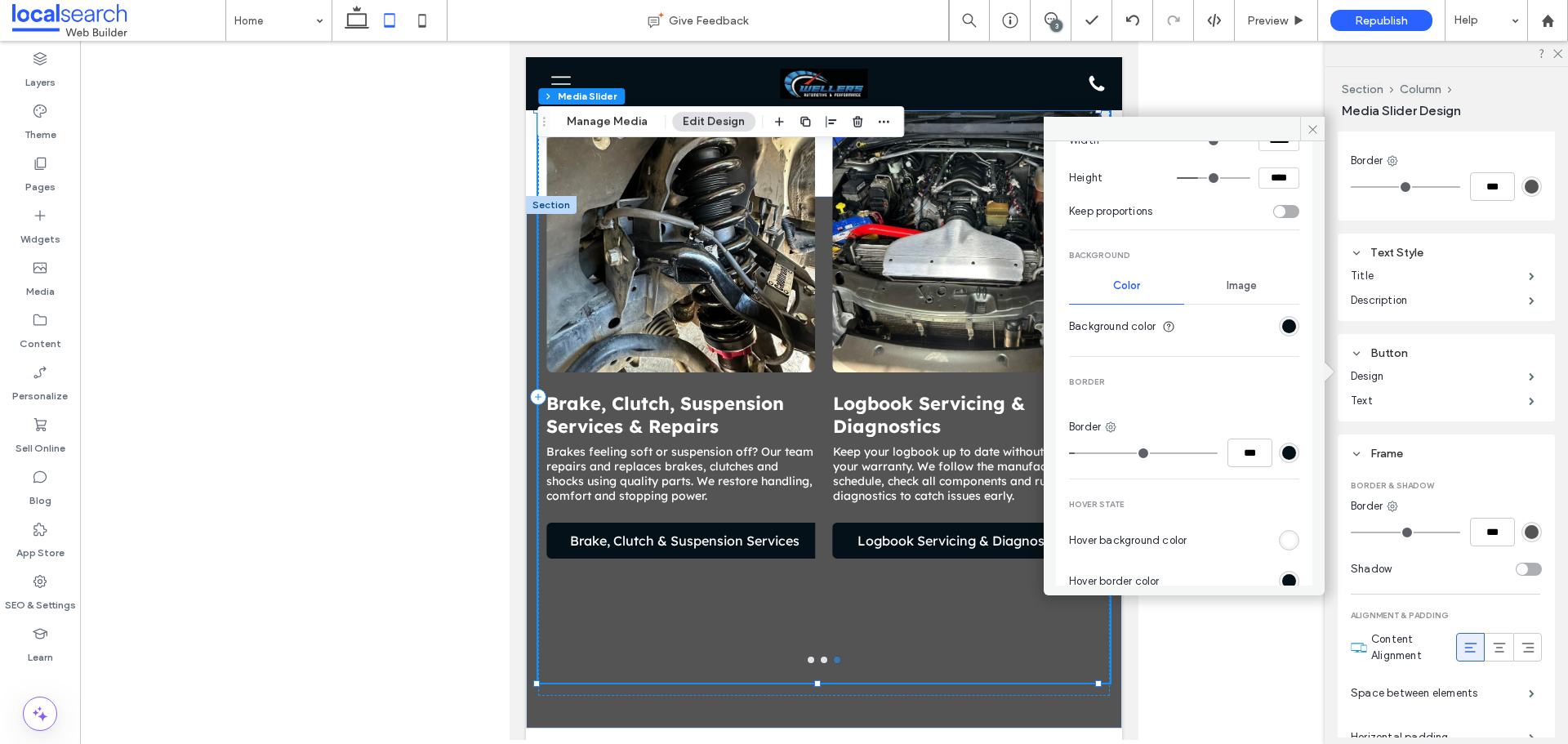 scroll, scrollTop: 258, scrollLeft: 0, axis: vertical 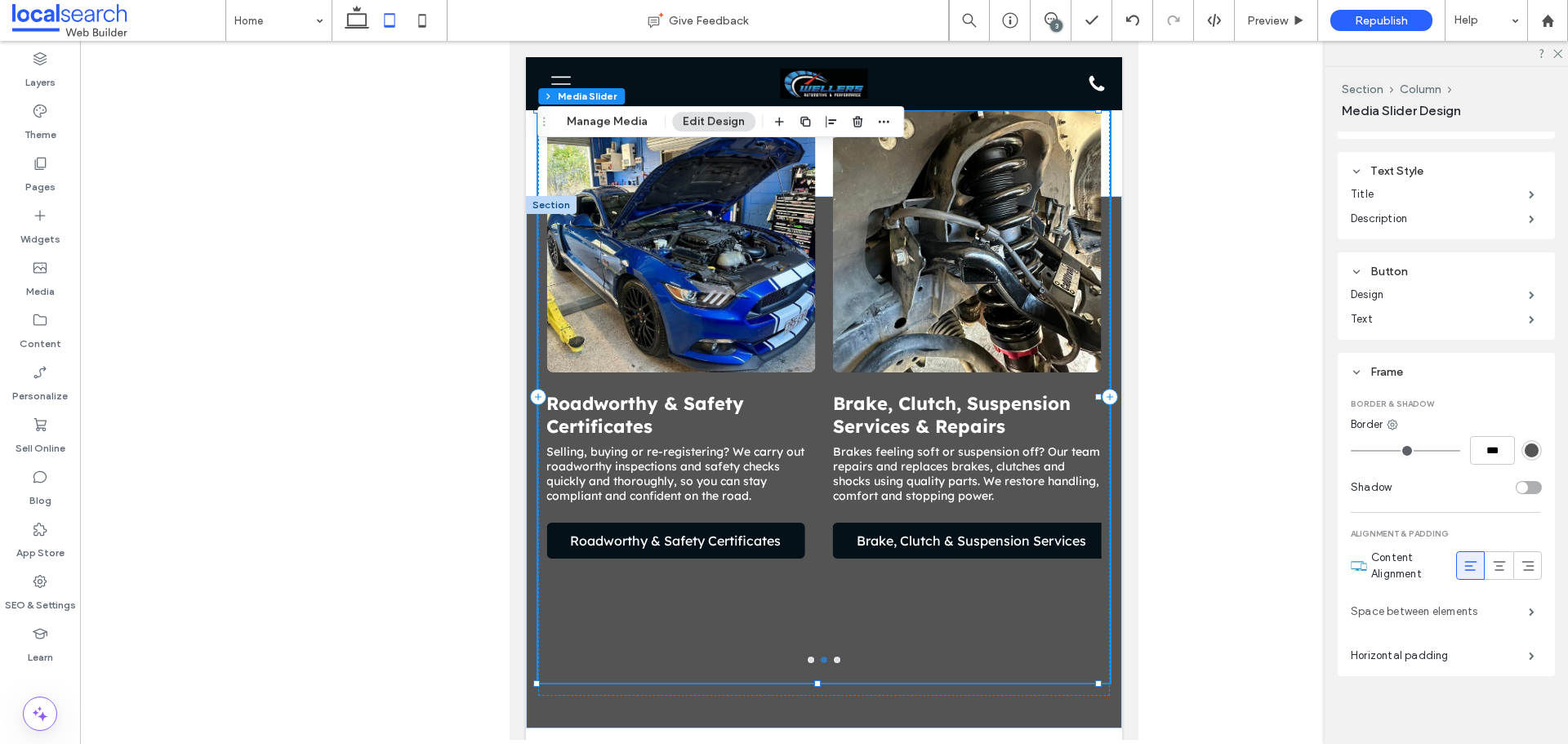 click on "Space between elements" at bounding box center [1440, 612] 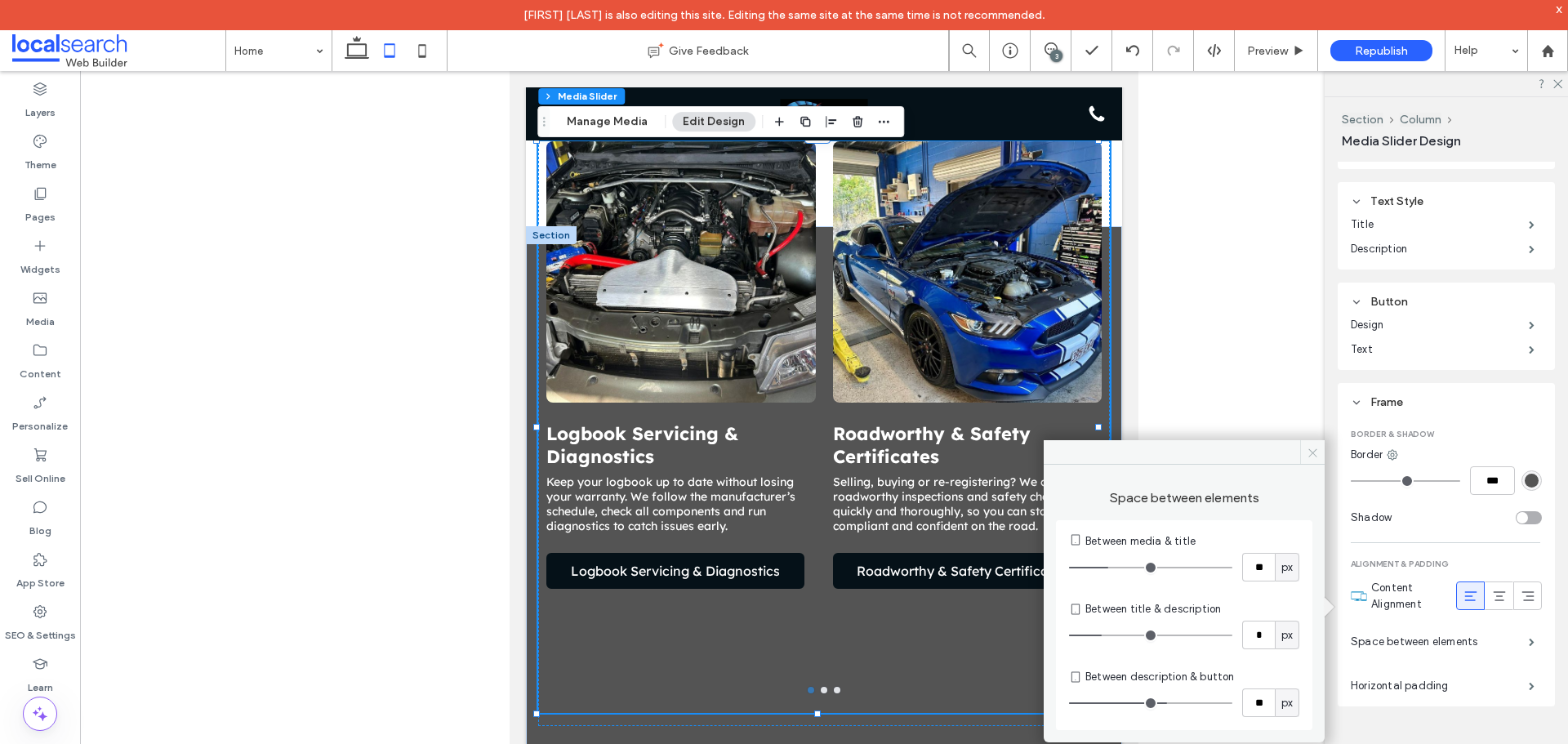 click 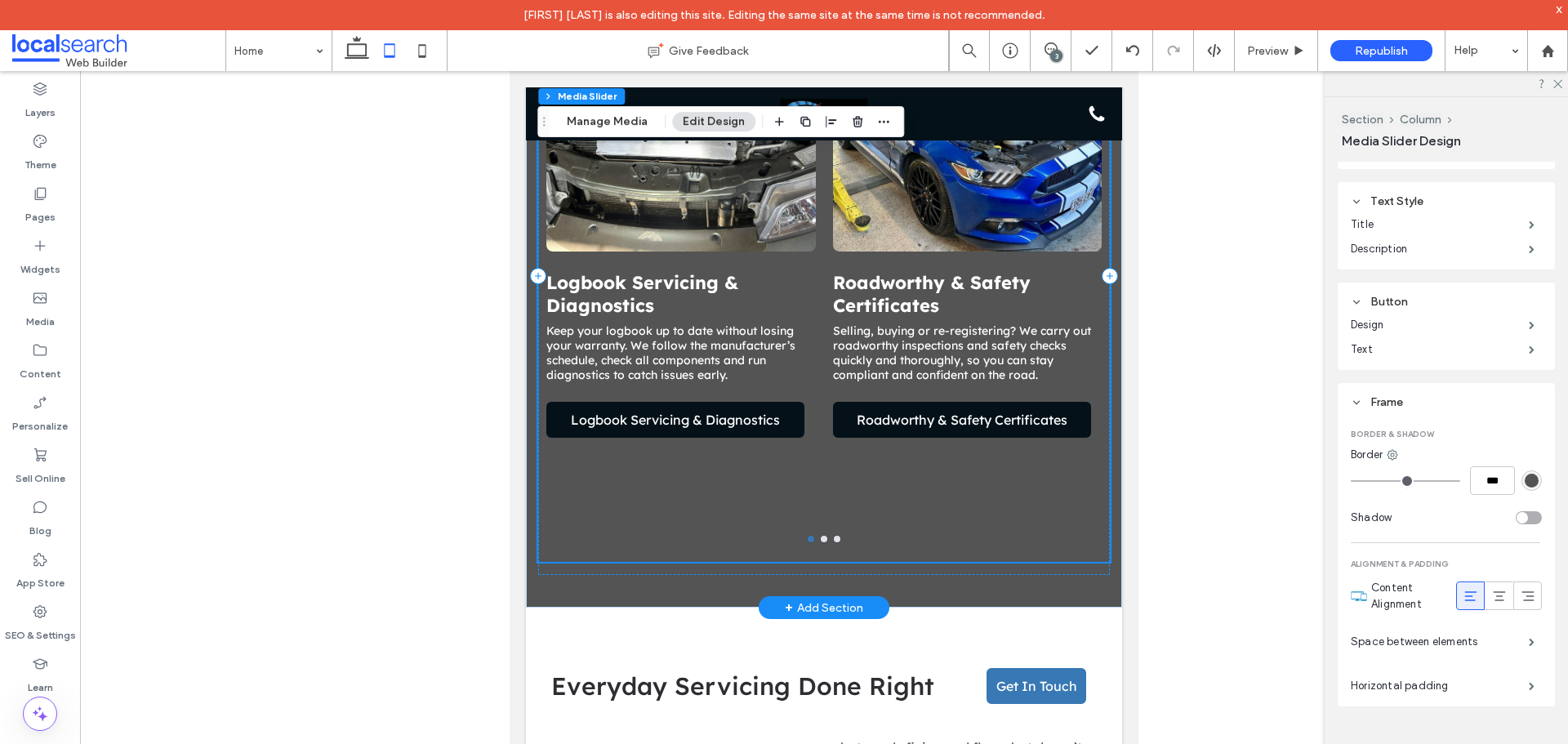 scroll, scrollTop: 2084, scrollLeft: 0, axis: vertical 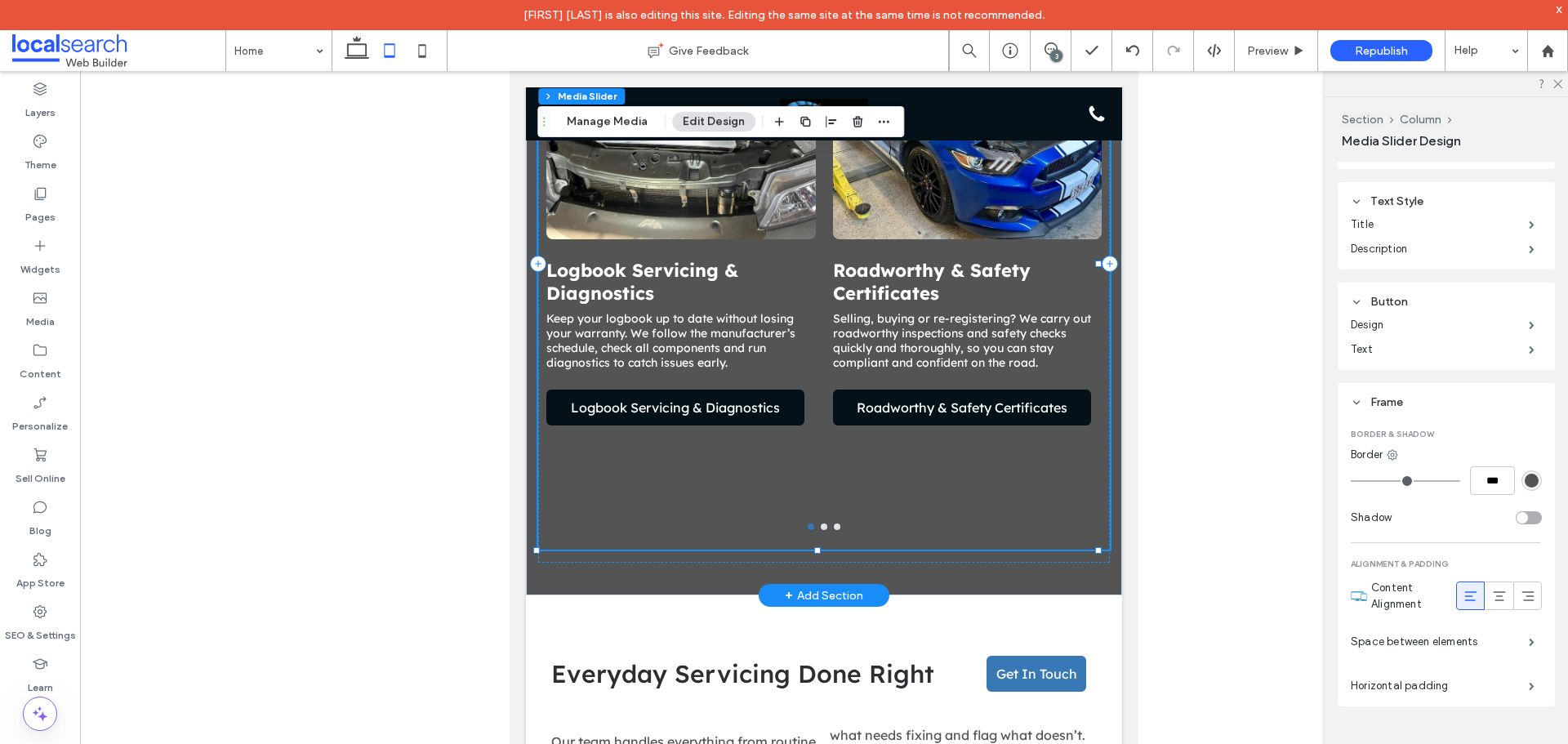 click on "Roadworthy & Safety Certificates Selling, buying or re-registering? We carry out roadworthy inspections and safety checks quickly and thoroughly, so you can stay compliant and confident on the road. Roadworthy & Safety Certificates Roadworthy & Safety Certificates" at bounding box center [967, 381] 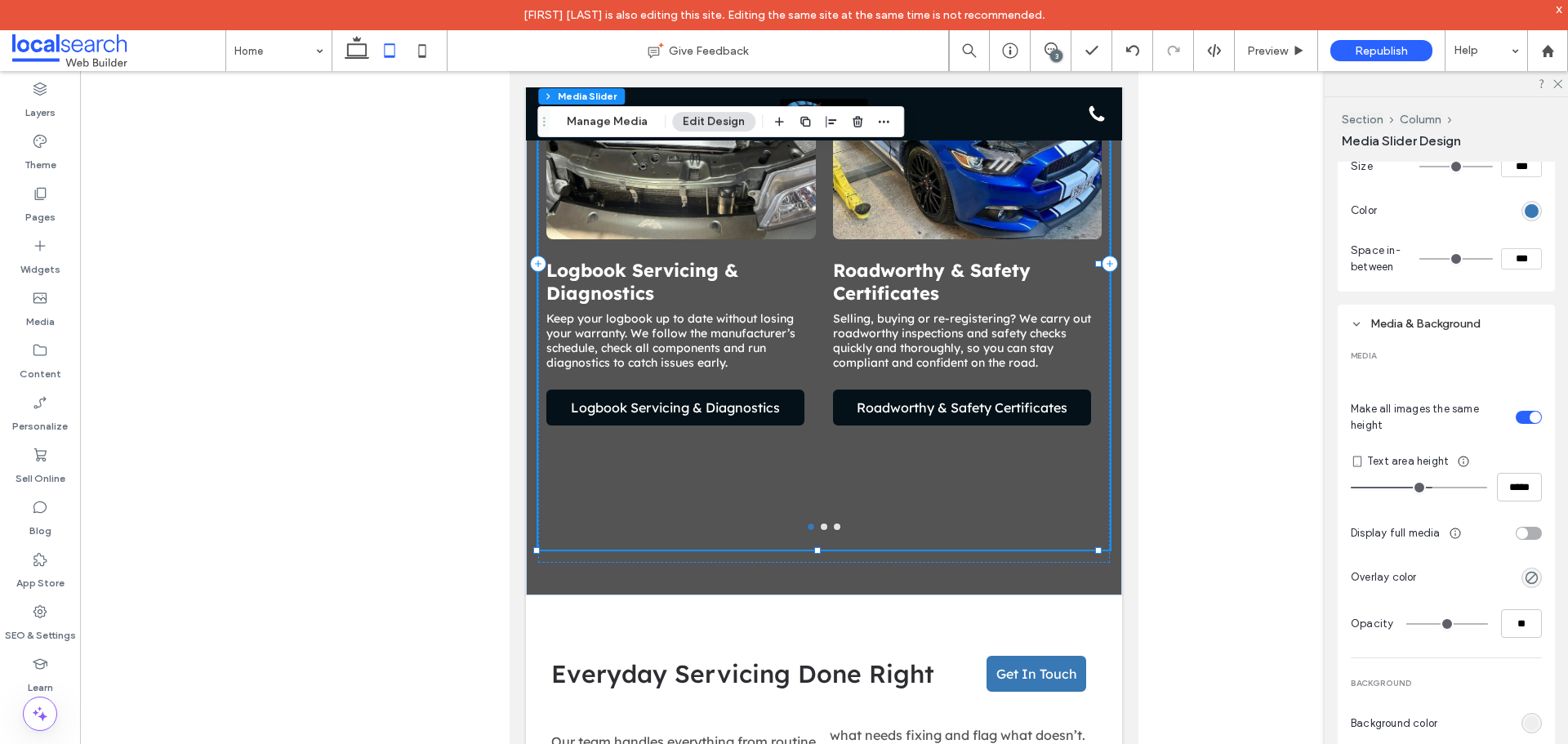 scroll, scrollTop: 1341, scrollLeft: 0, axis: vertical 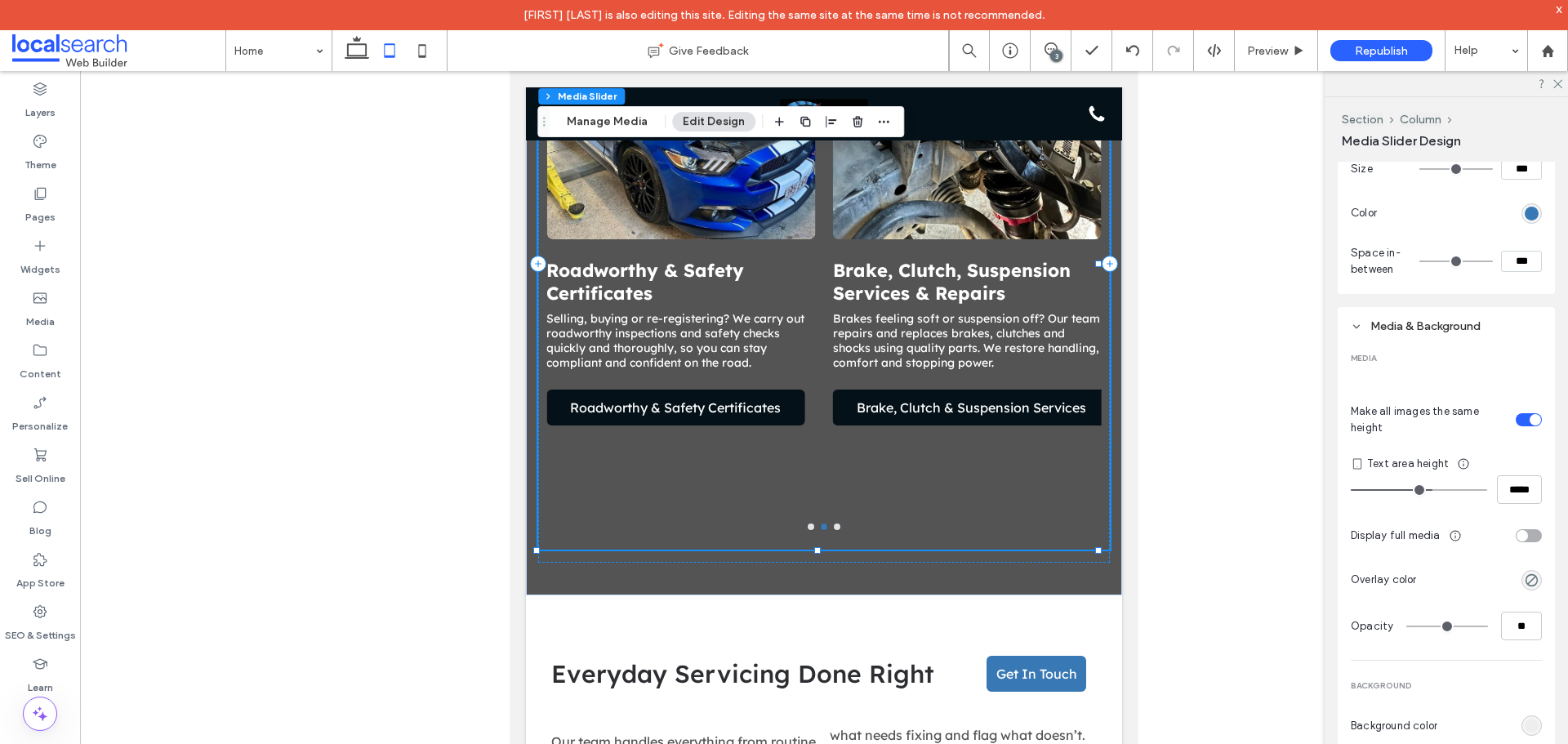type on "***" 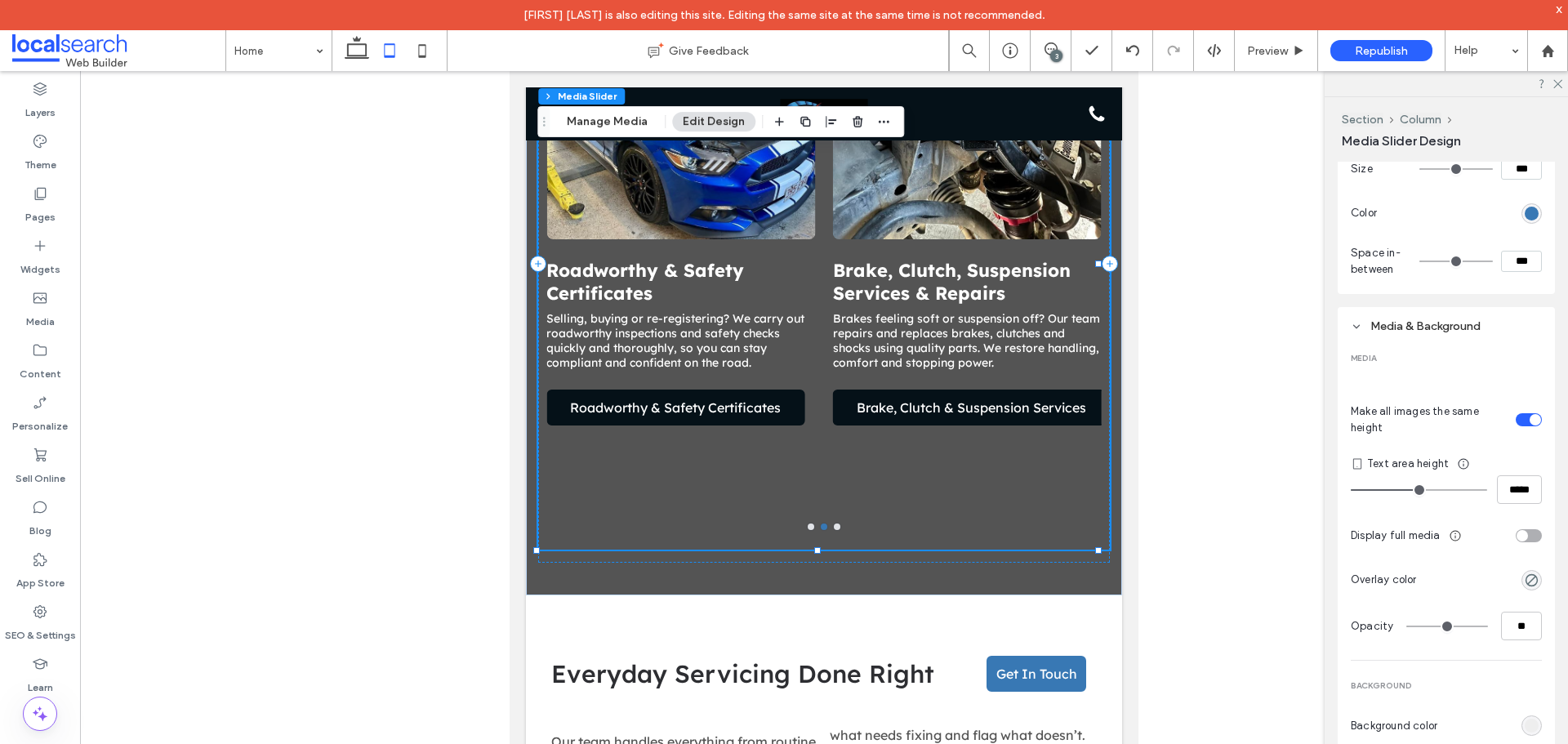 type on "***" 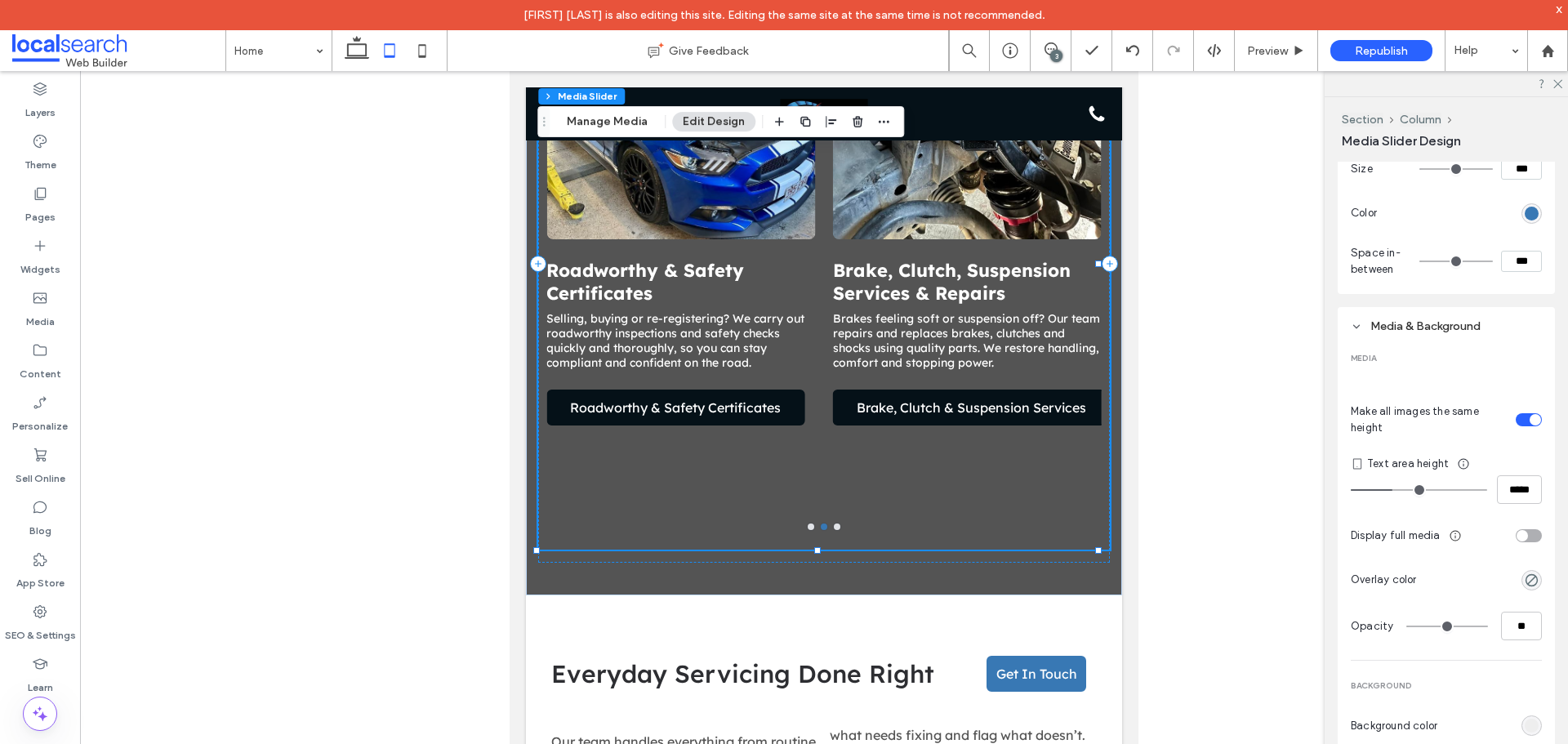 type on "***" 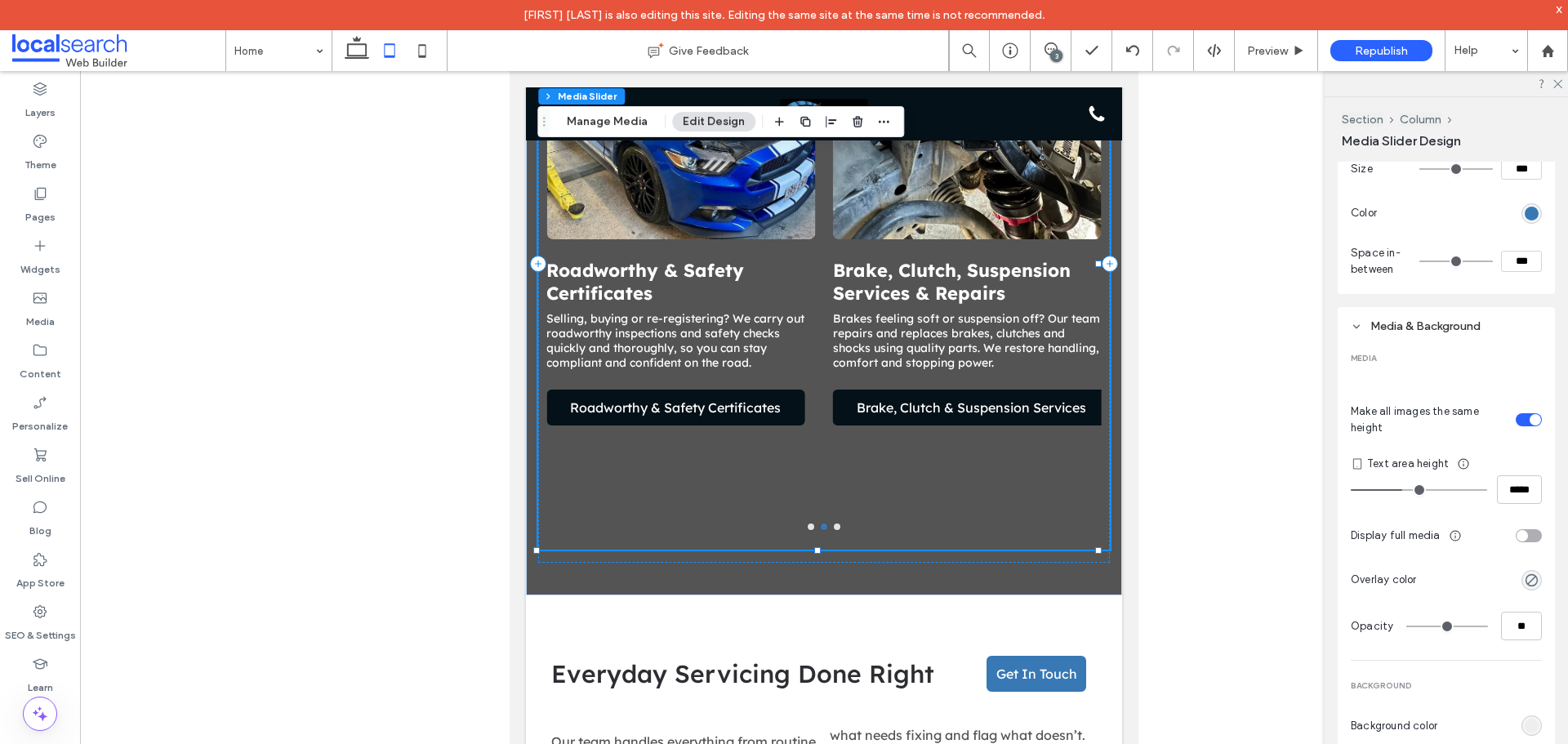 type on "***" 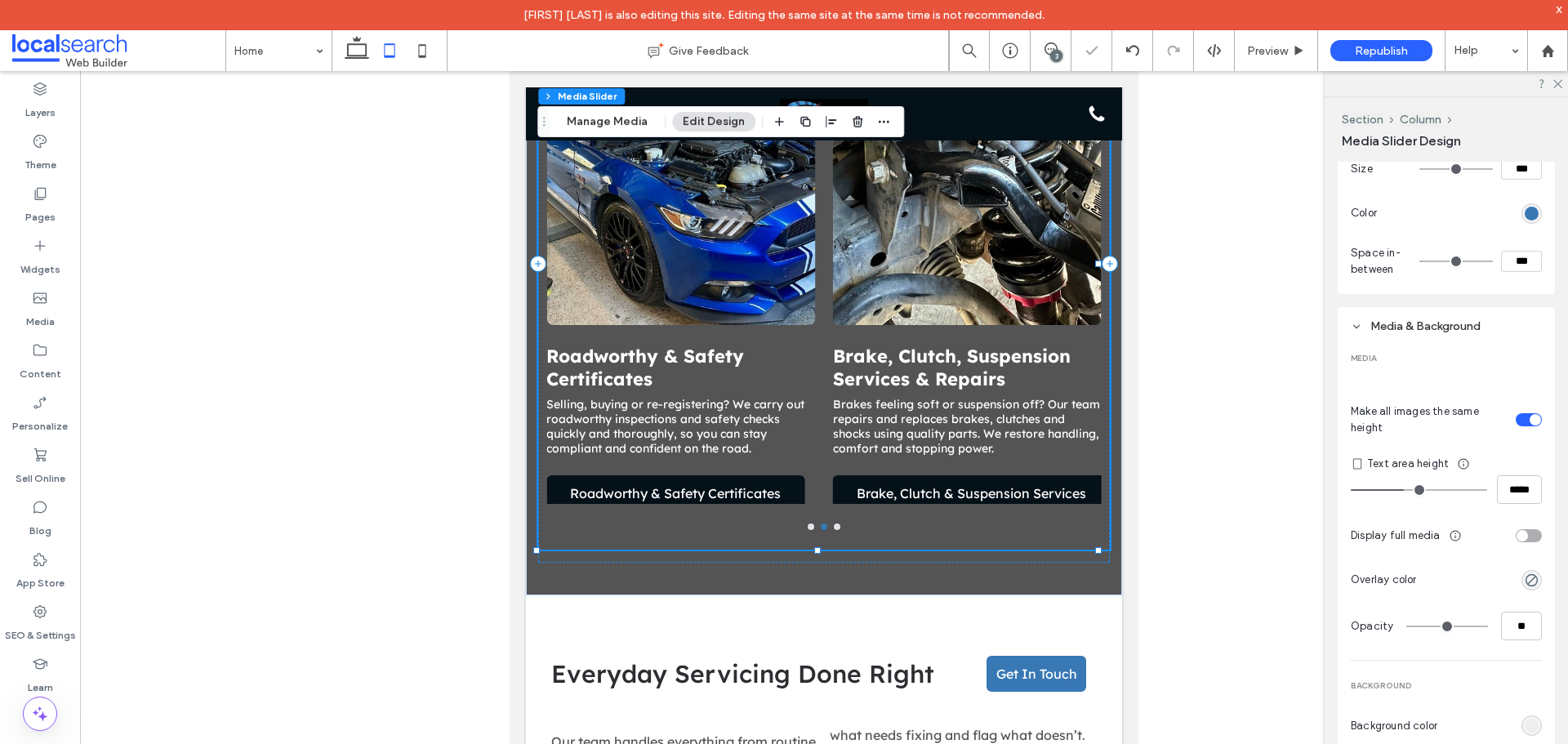 type on "***" 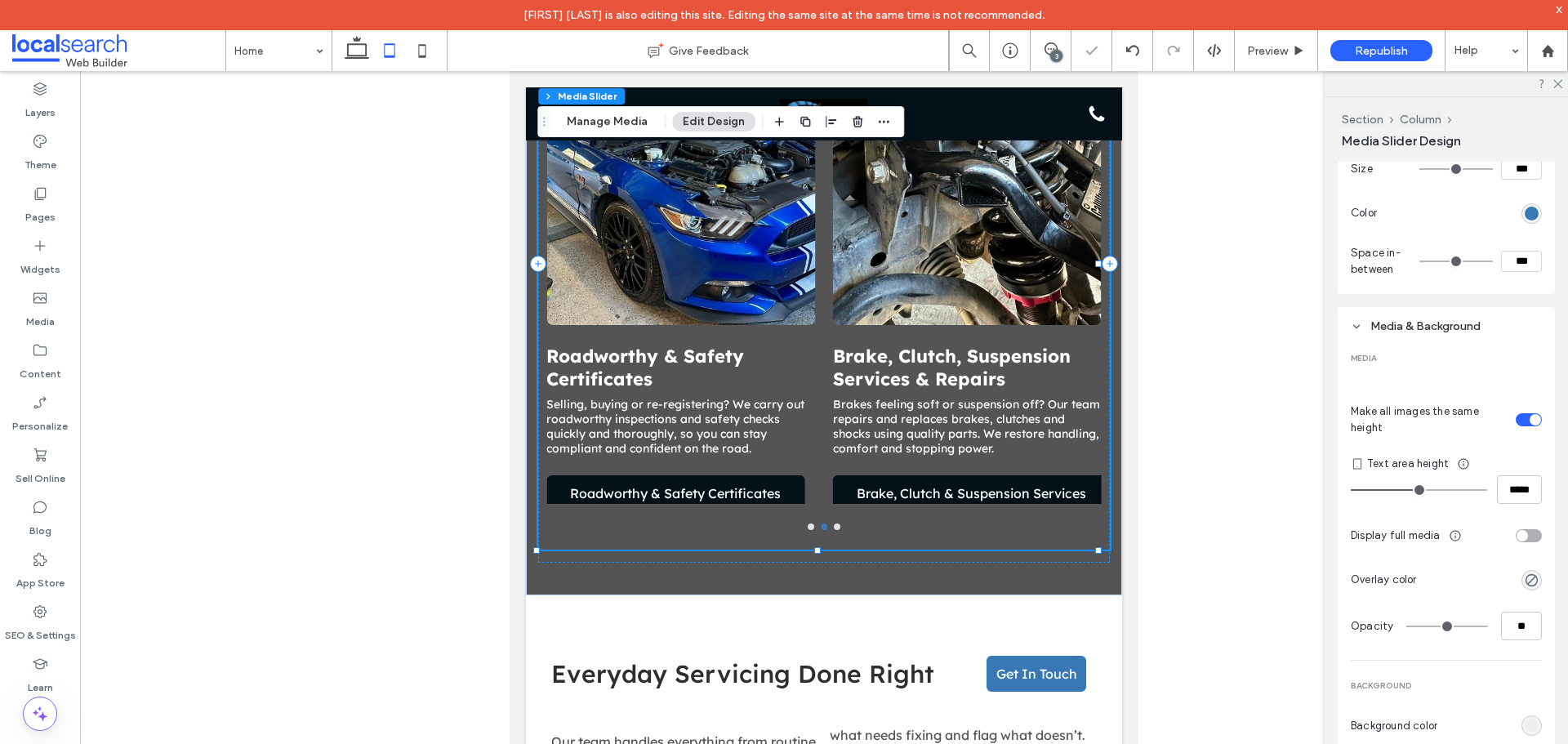 type on "***" 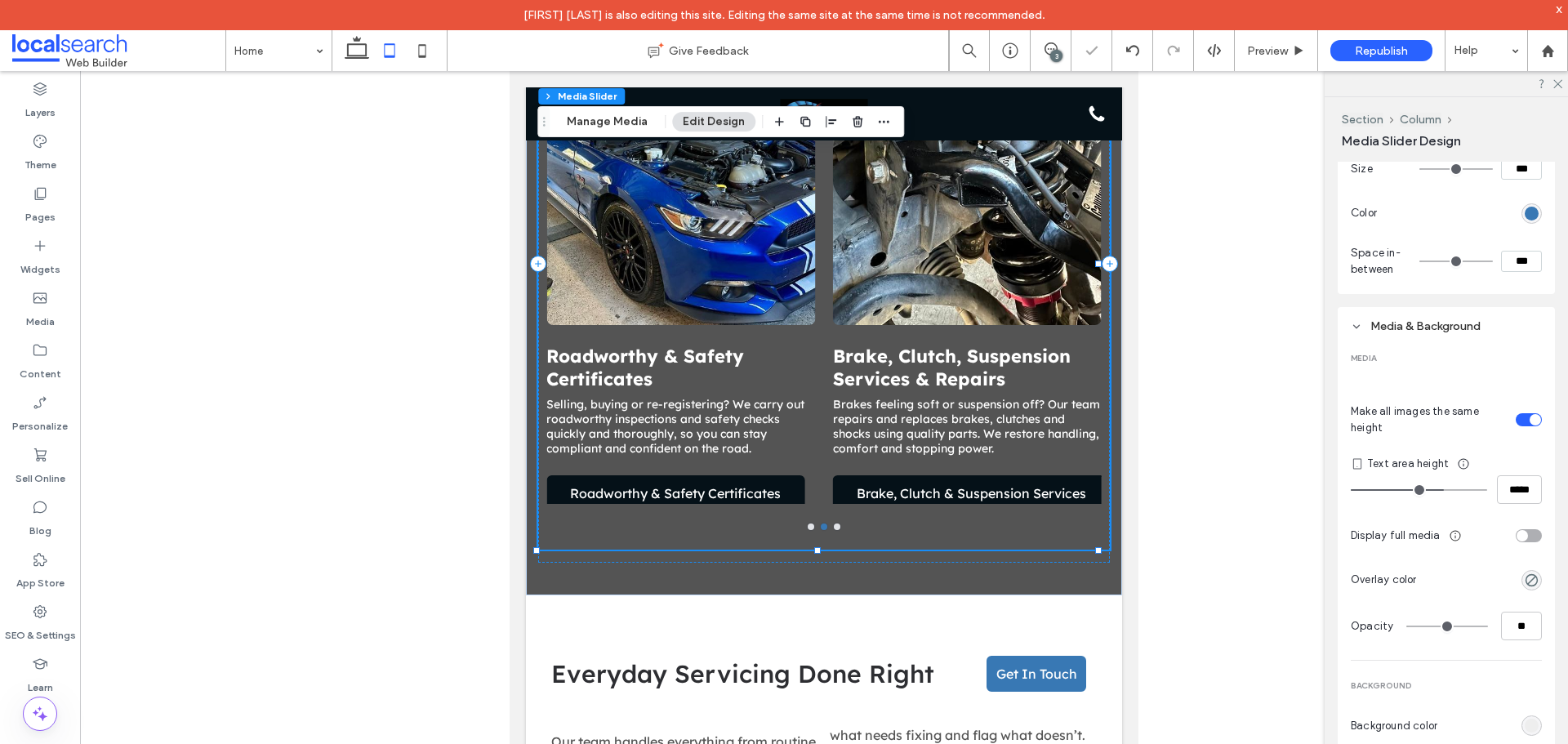 drag, startPoint x: 1406, startPoint y: 489, endPoint x: 1436, endPoint y: 488, distance: 30.016662 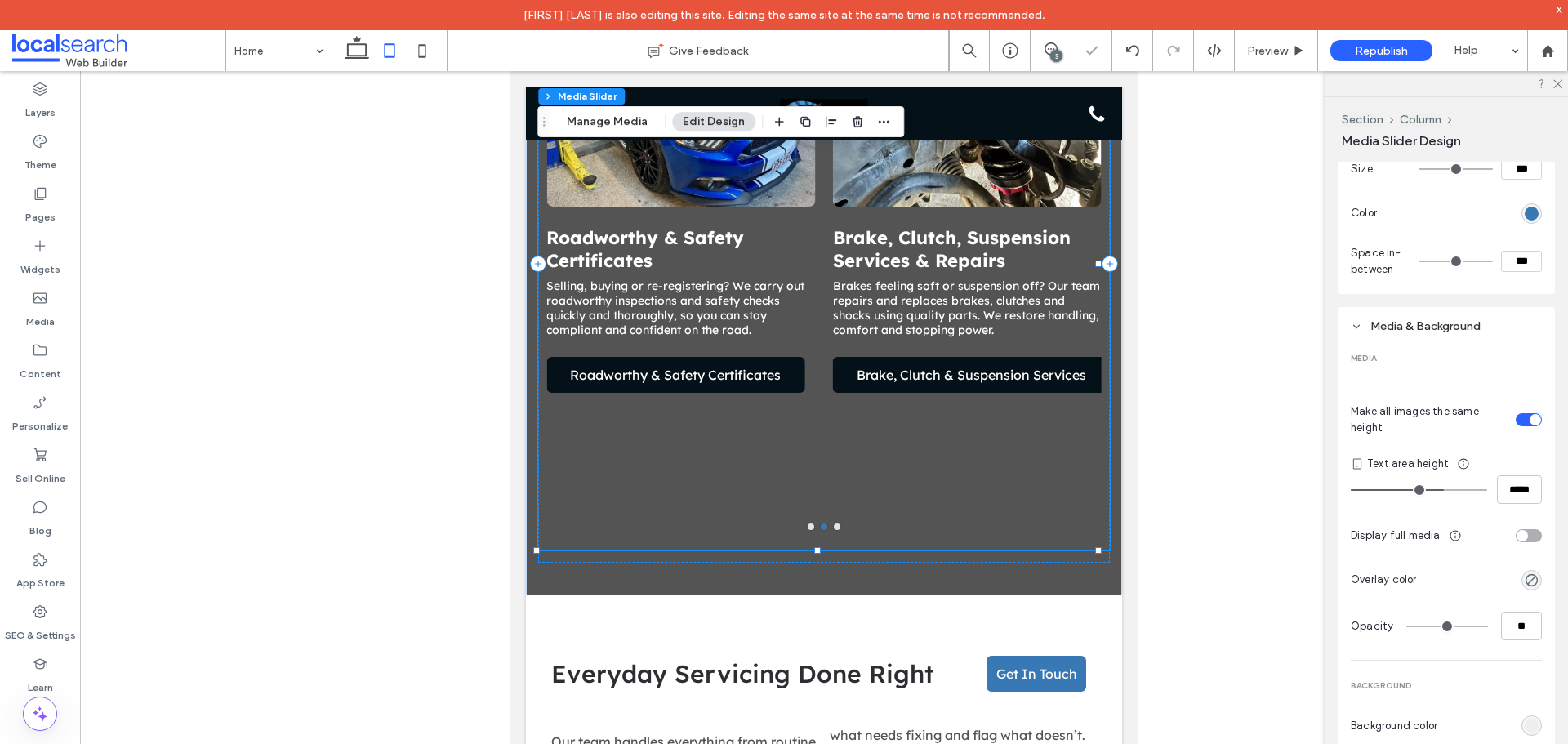 type on "***" 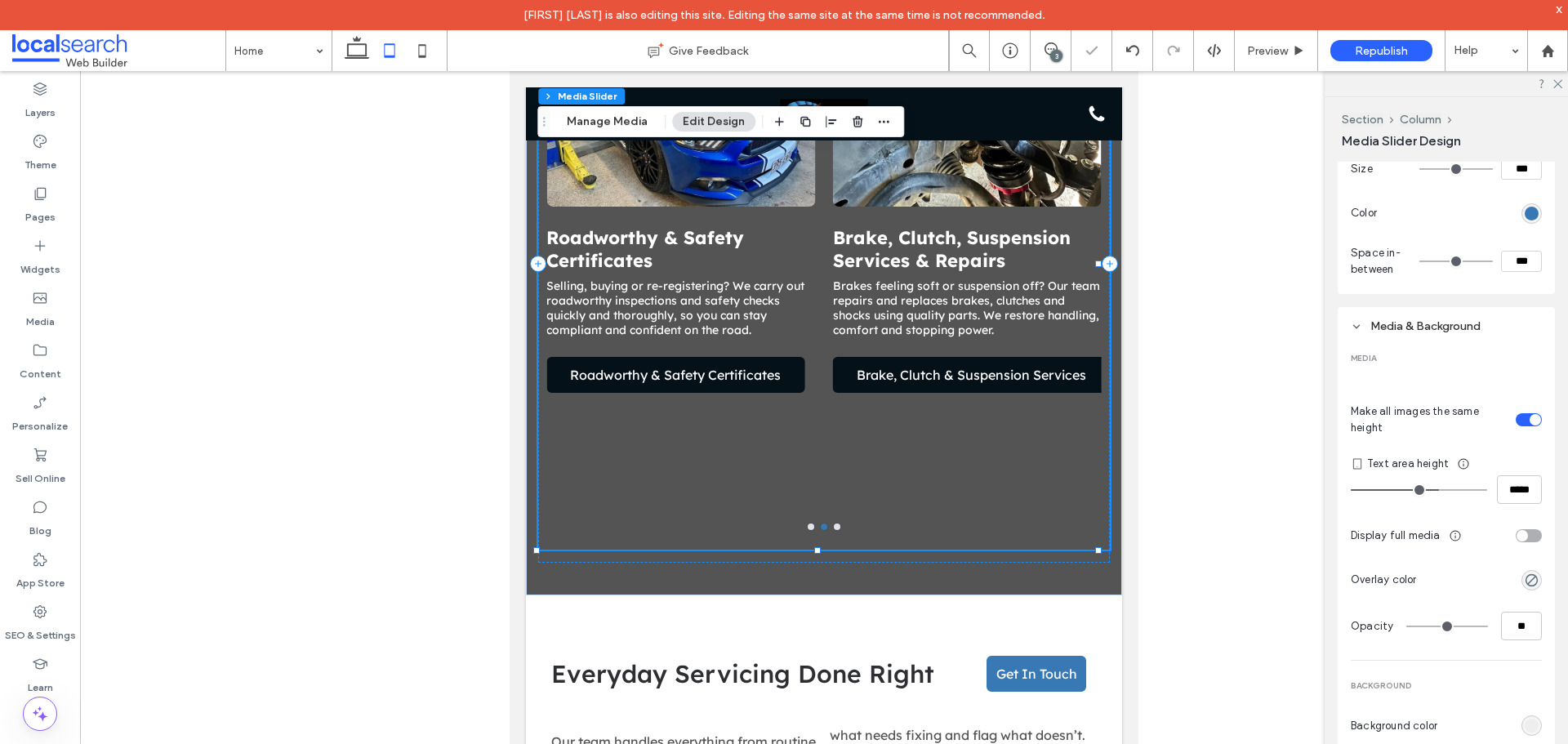 type on "*****" 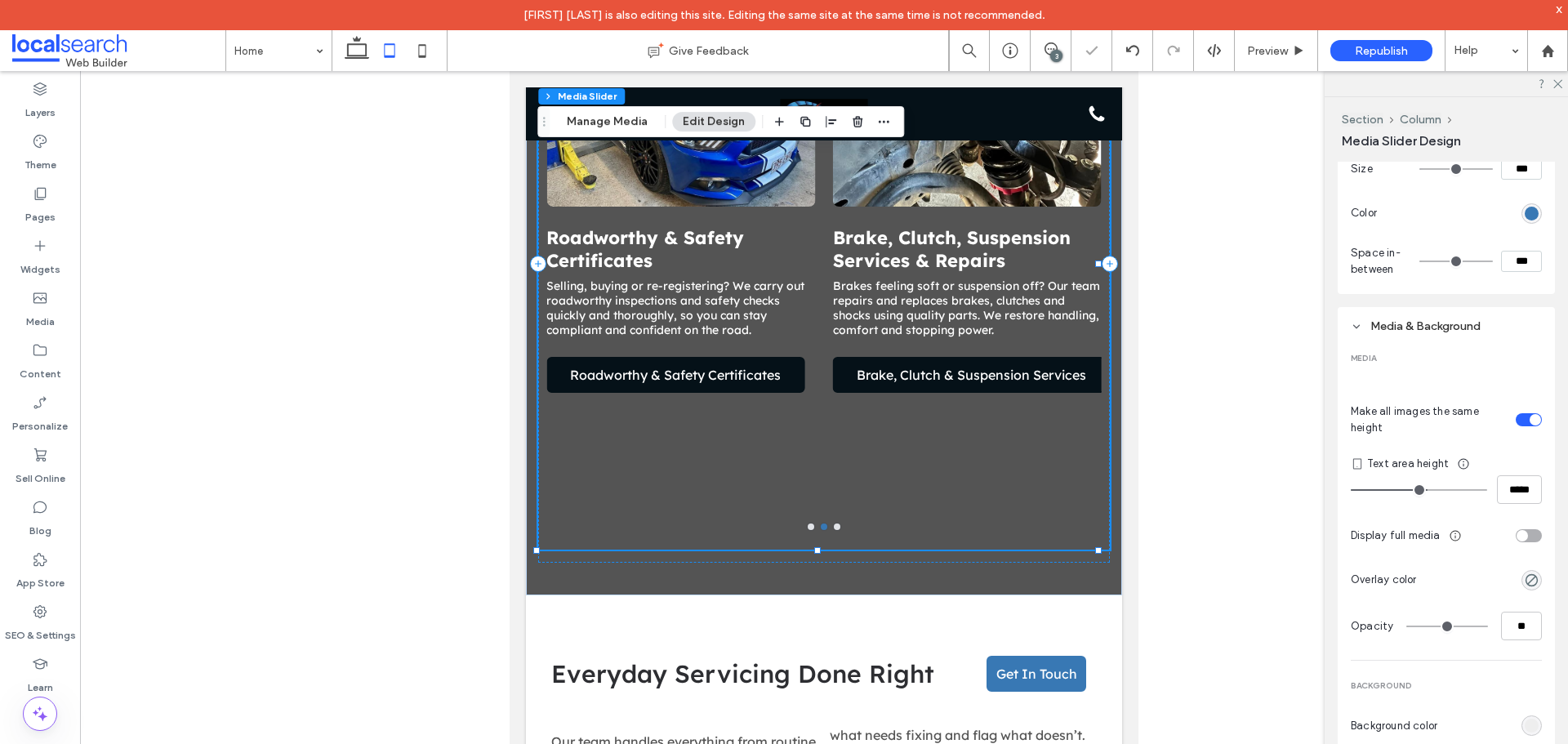 drag, startPoint x: 1432, startPoint y: 488, endPoint x: 1422, endPoint y: 491, distance: 10.440307 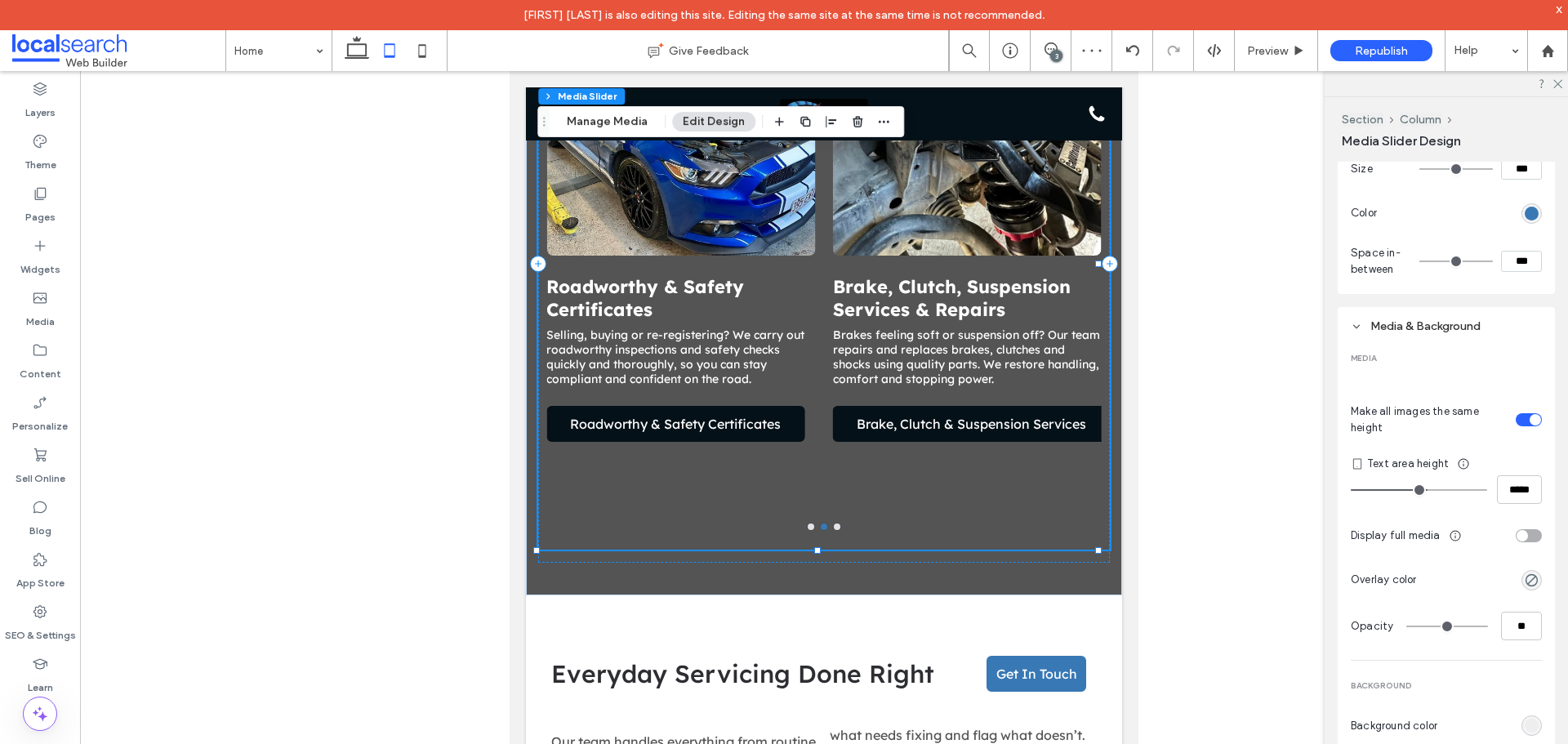 type on "***" 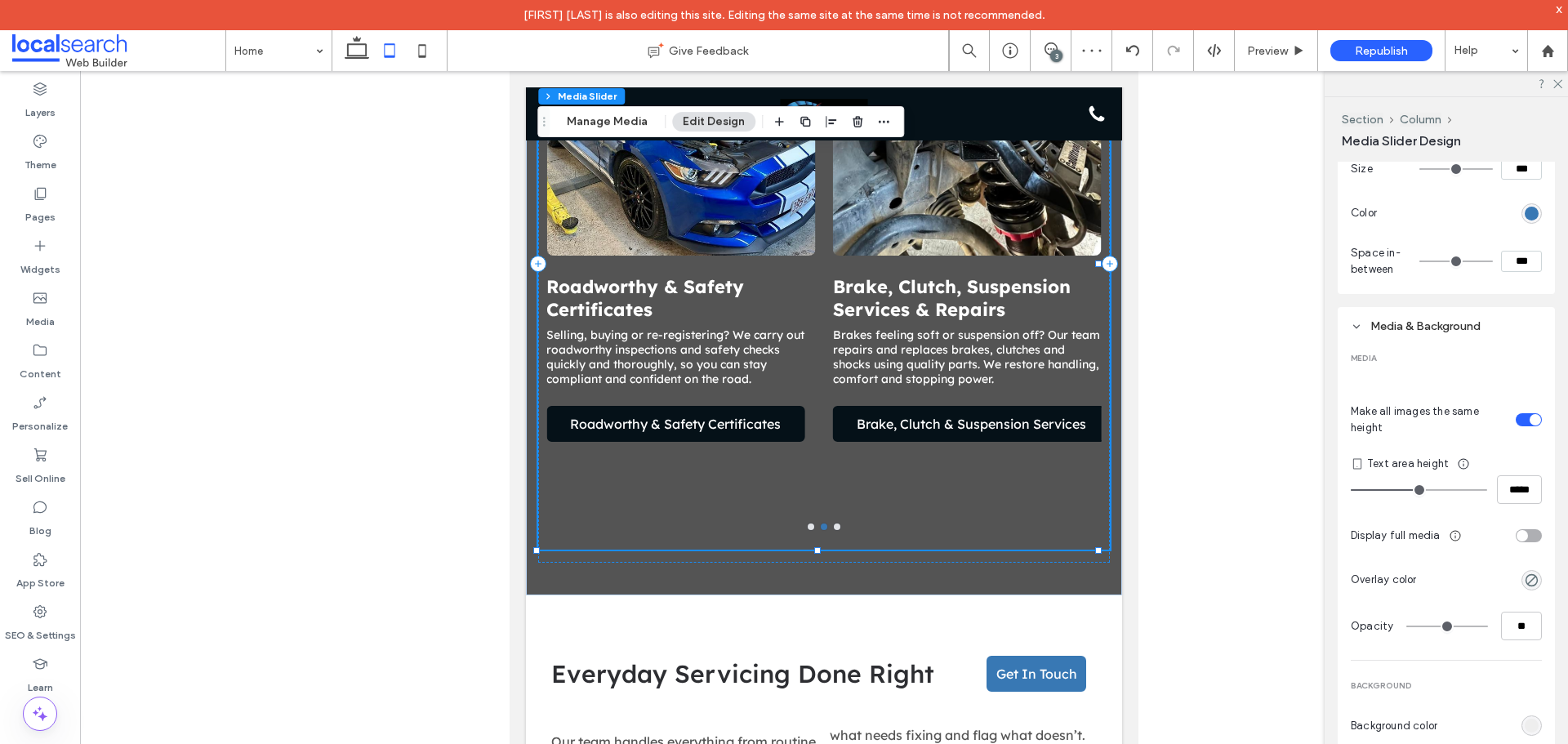 click at bounding box center [1419, 490] 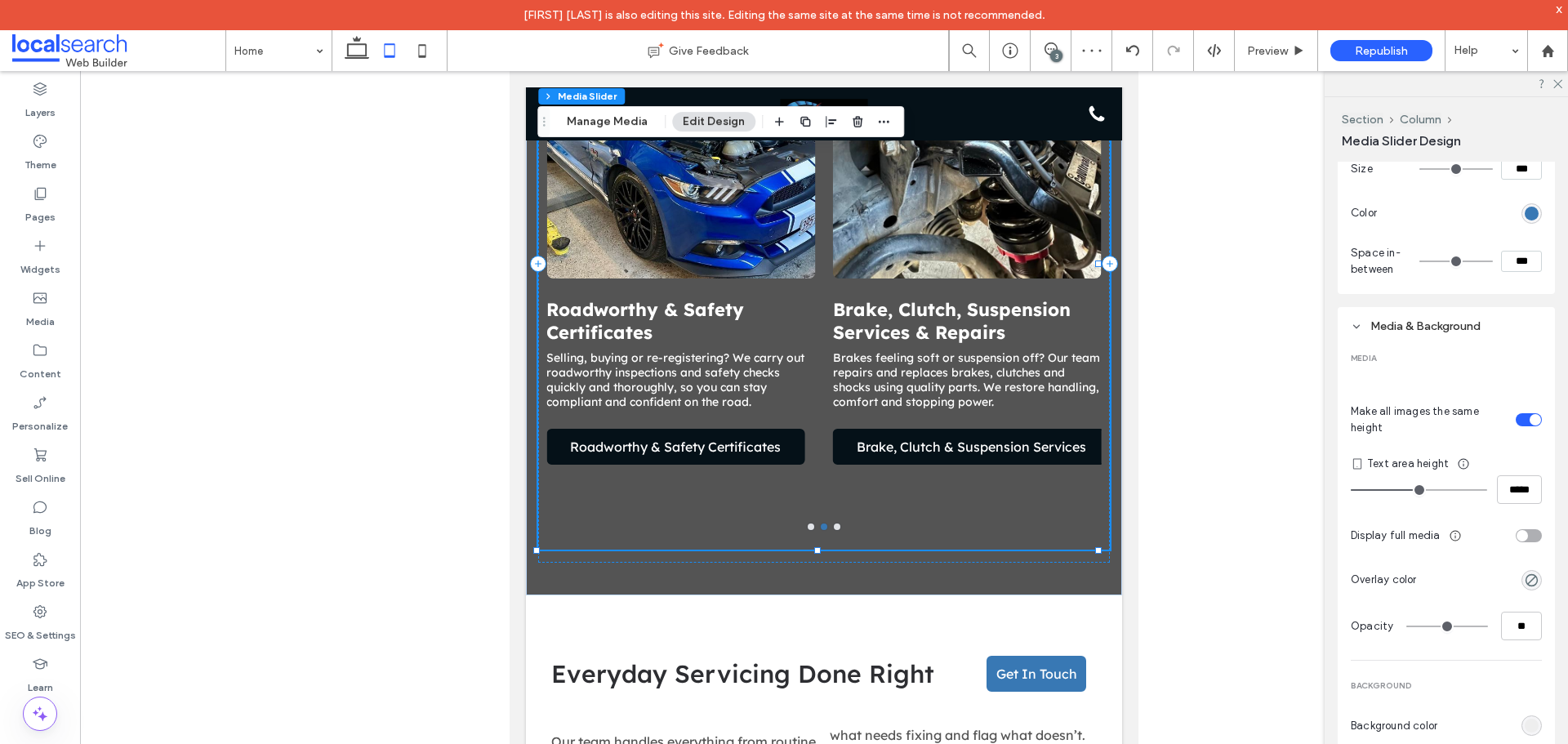 type on "***" 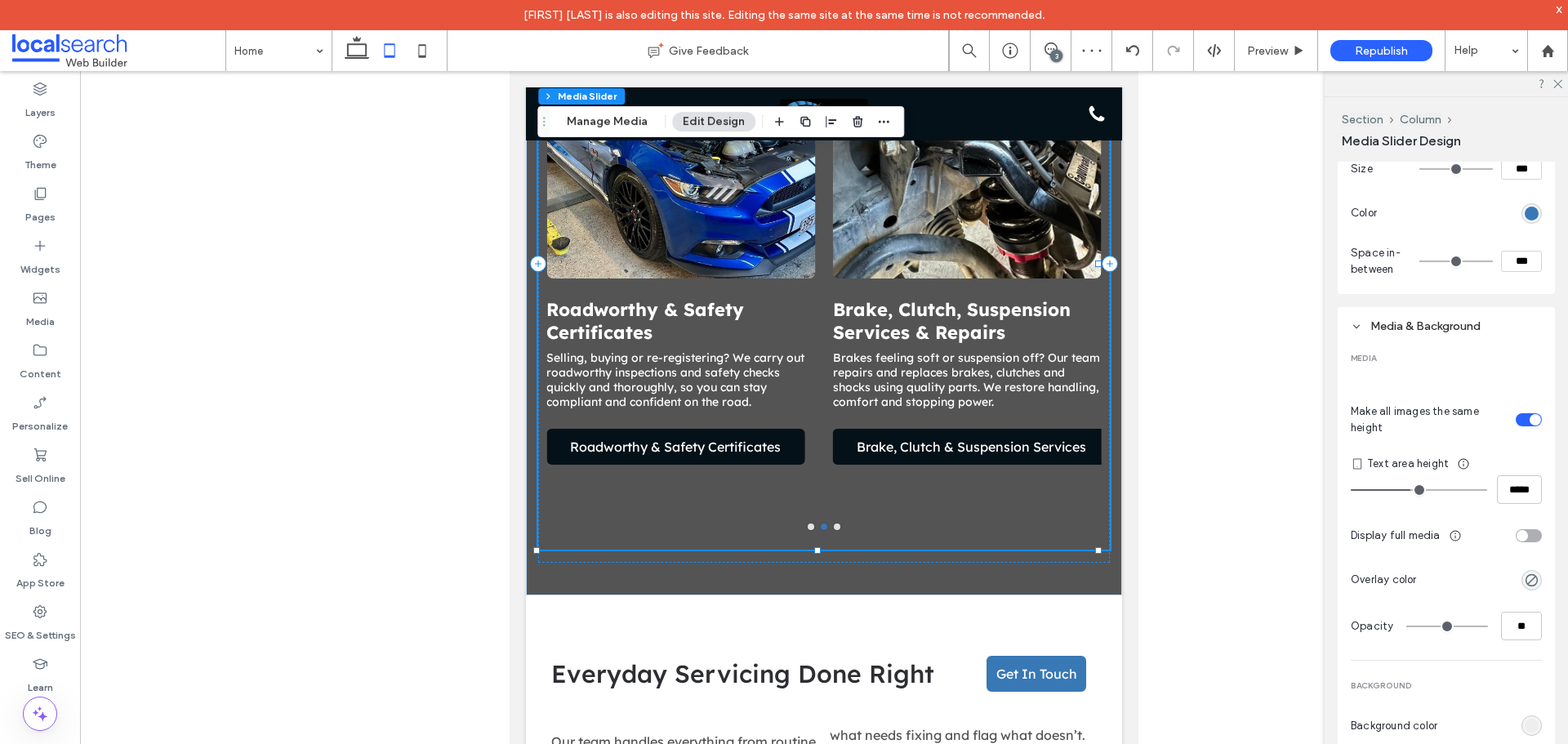 click at bounding box center (1419, 490) 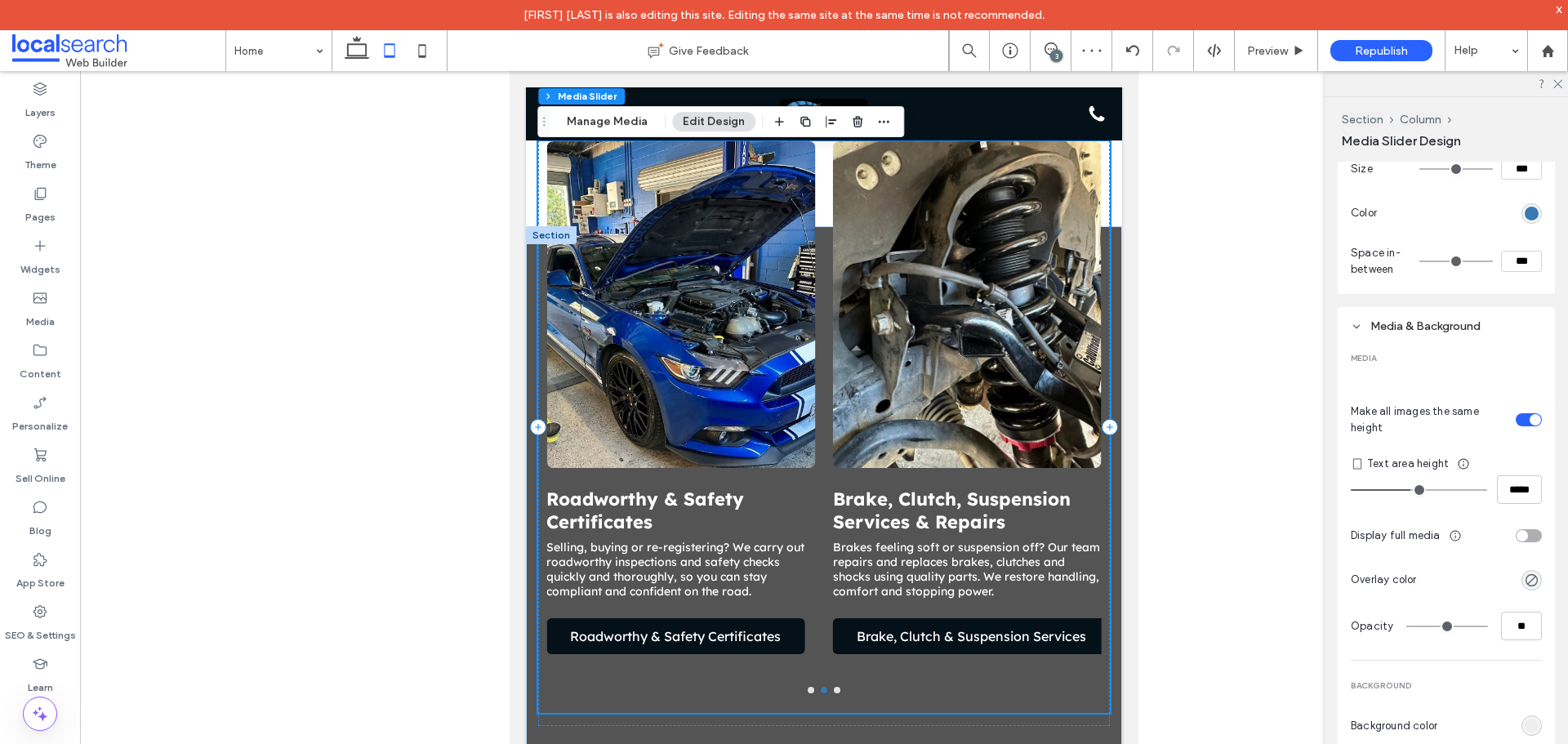 scroll, scrollTop: 2003, scrollLeft: 0, axis: vertical 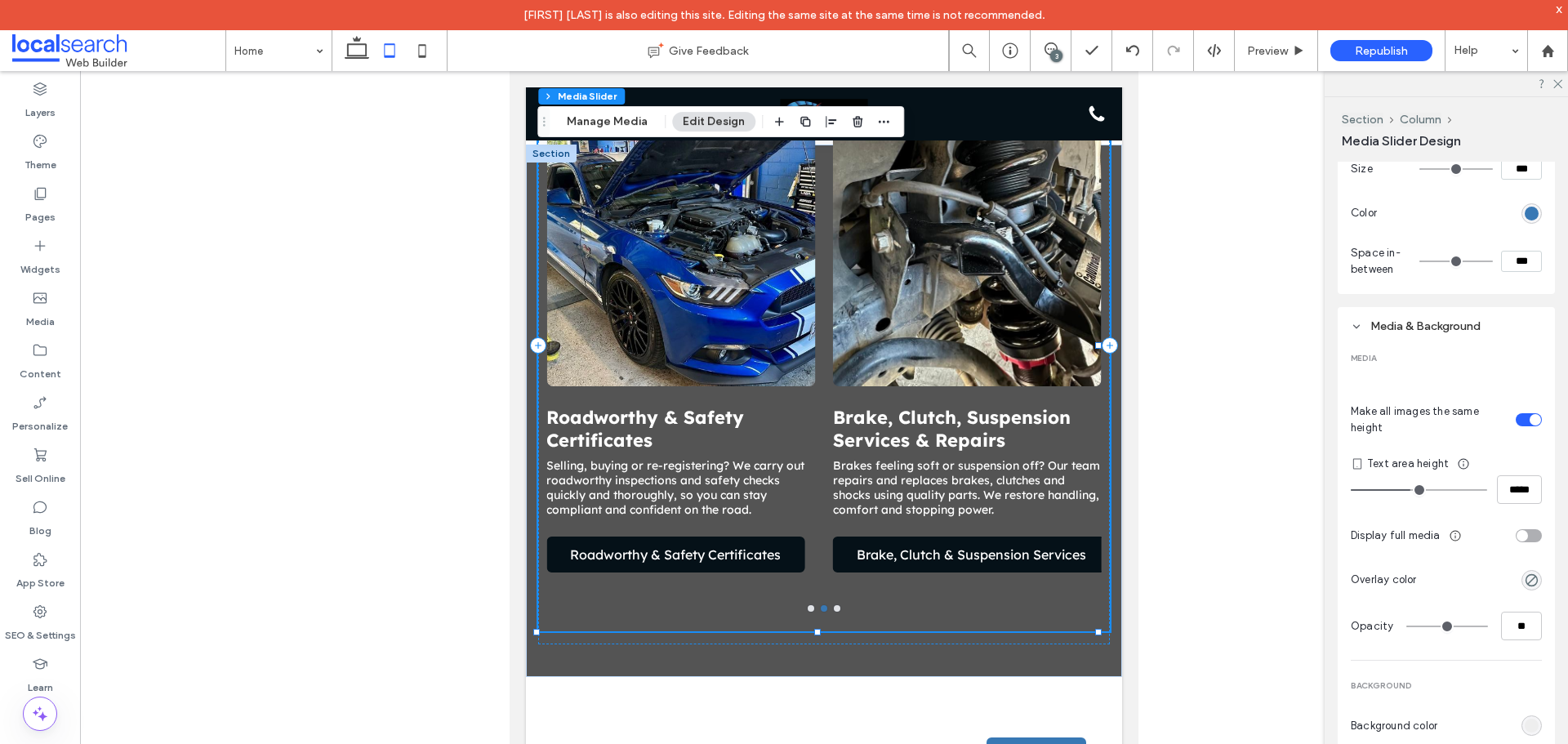 type on "***" 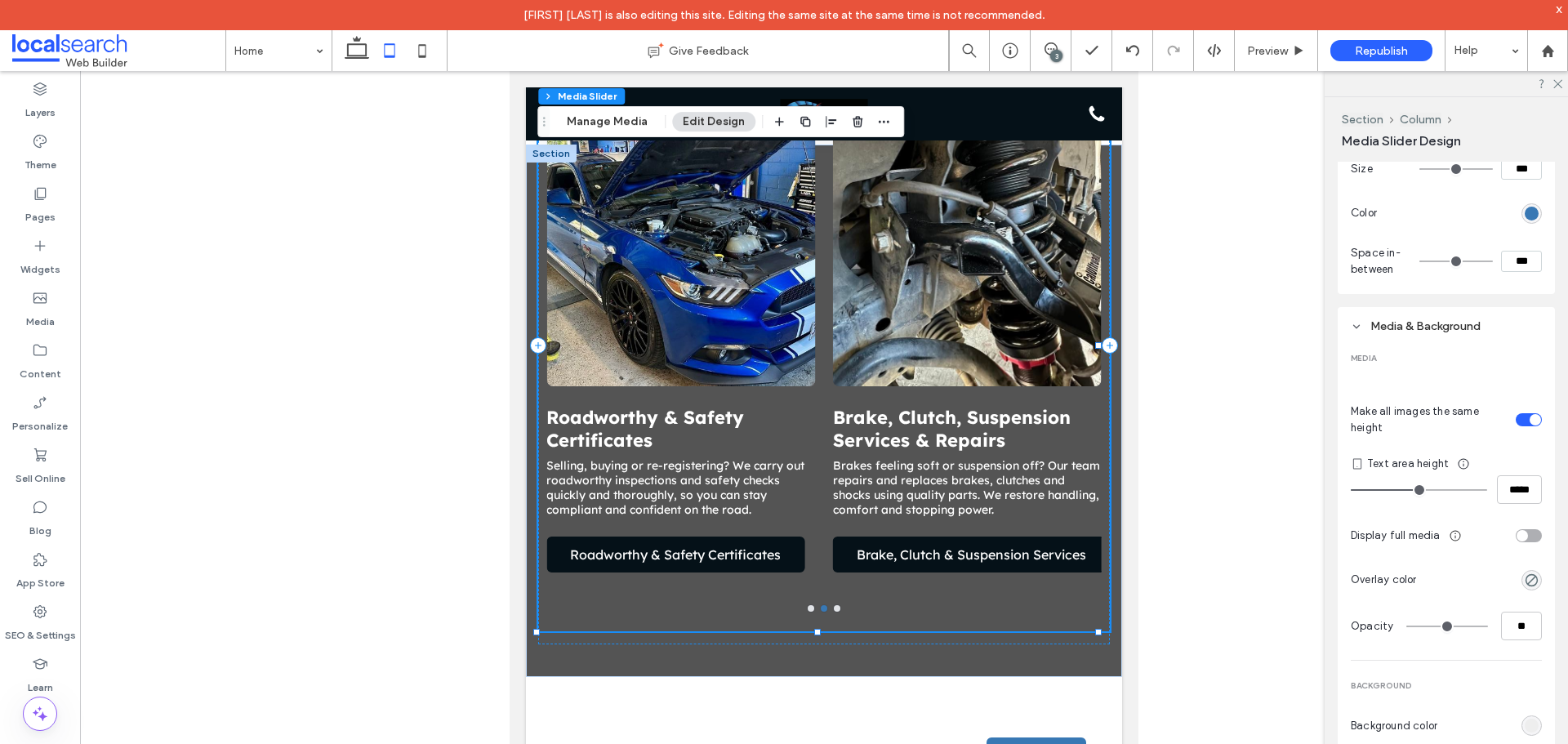 type on "***" 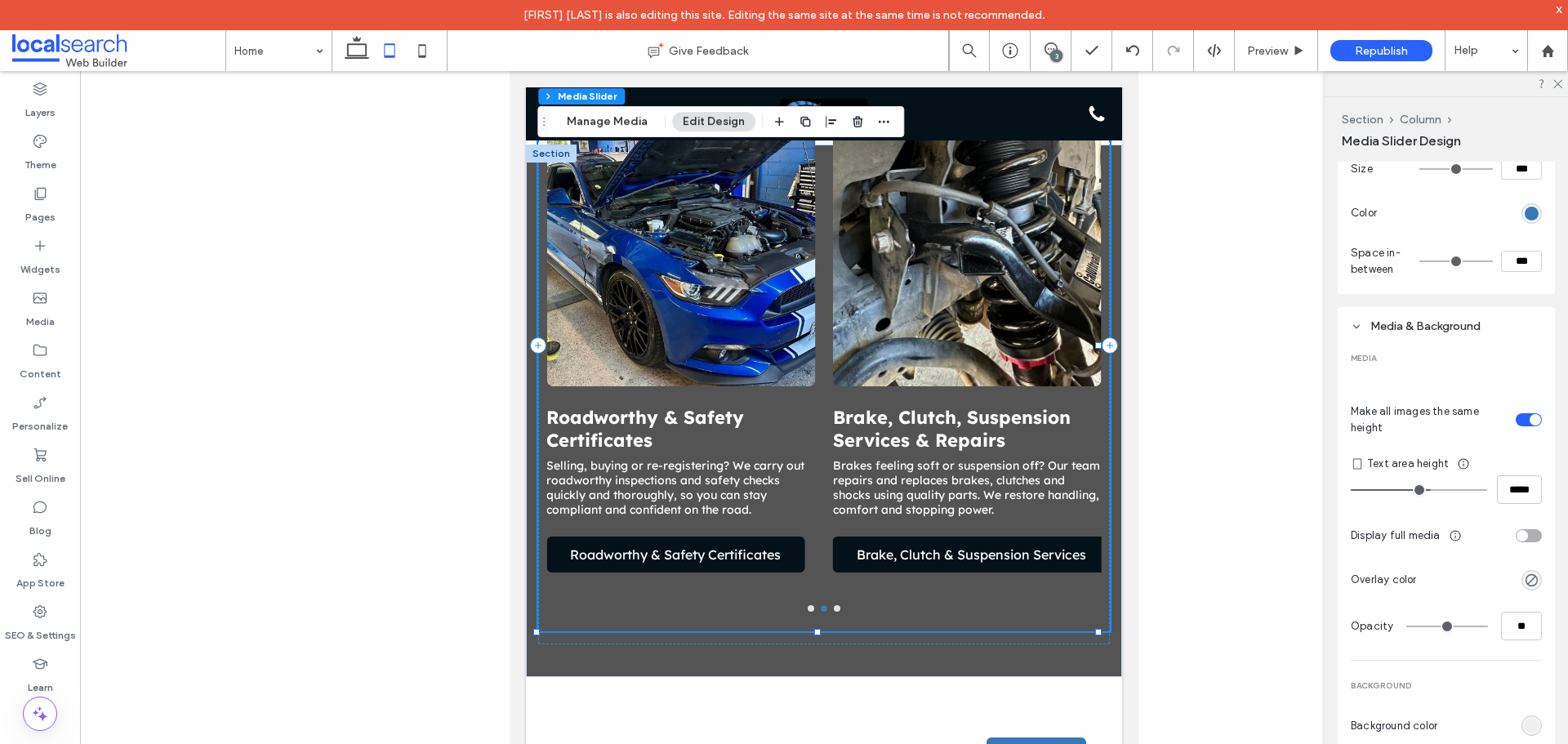 drag, startPoint x: 1405, startPoint y: 488, endPoint x: 1425, endPoint y: 489, distance: 20.024984 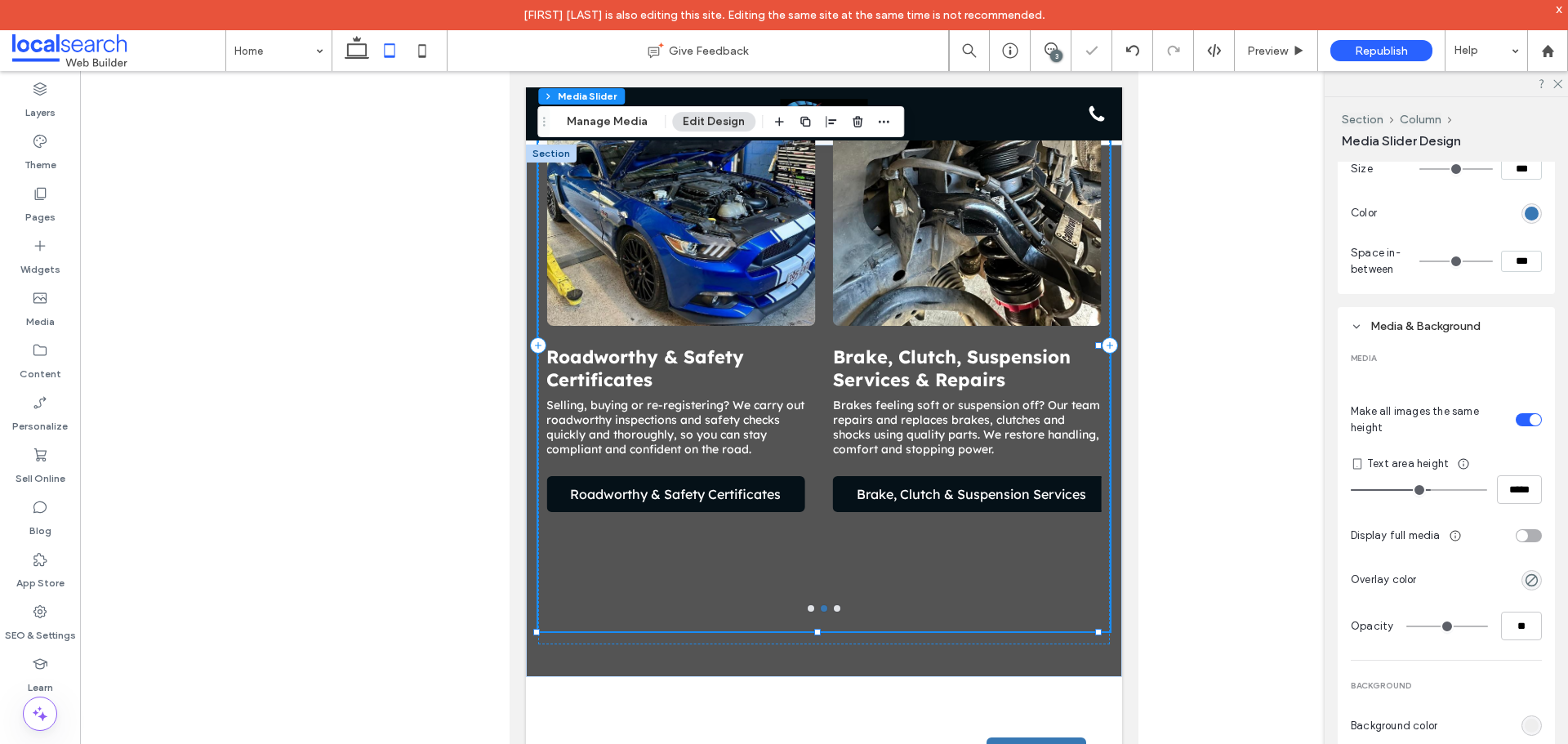 type on "***" 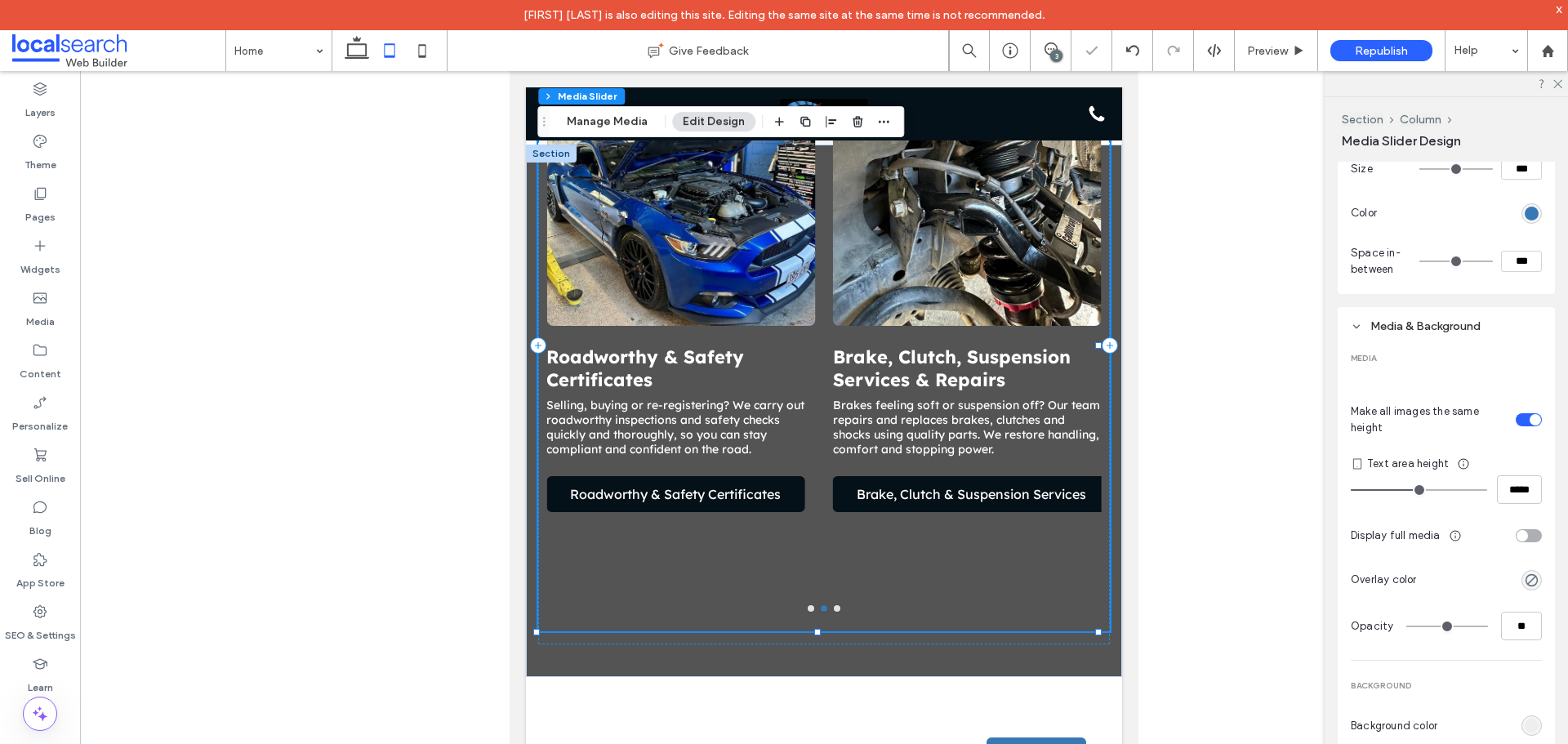 type on "***" 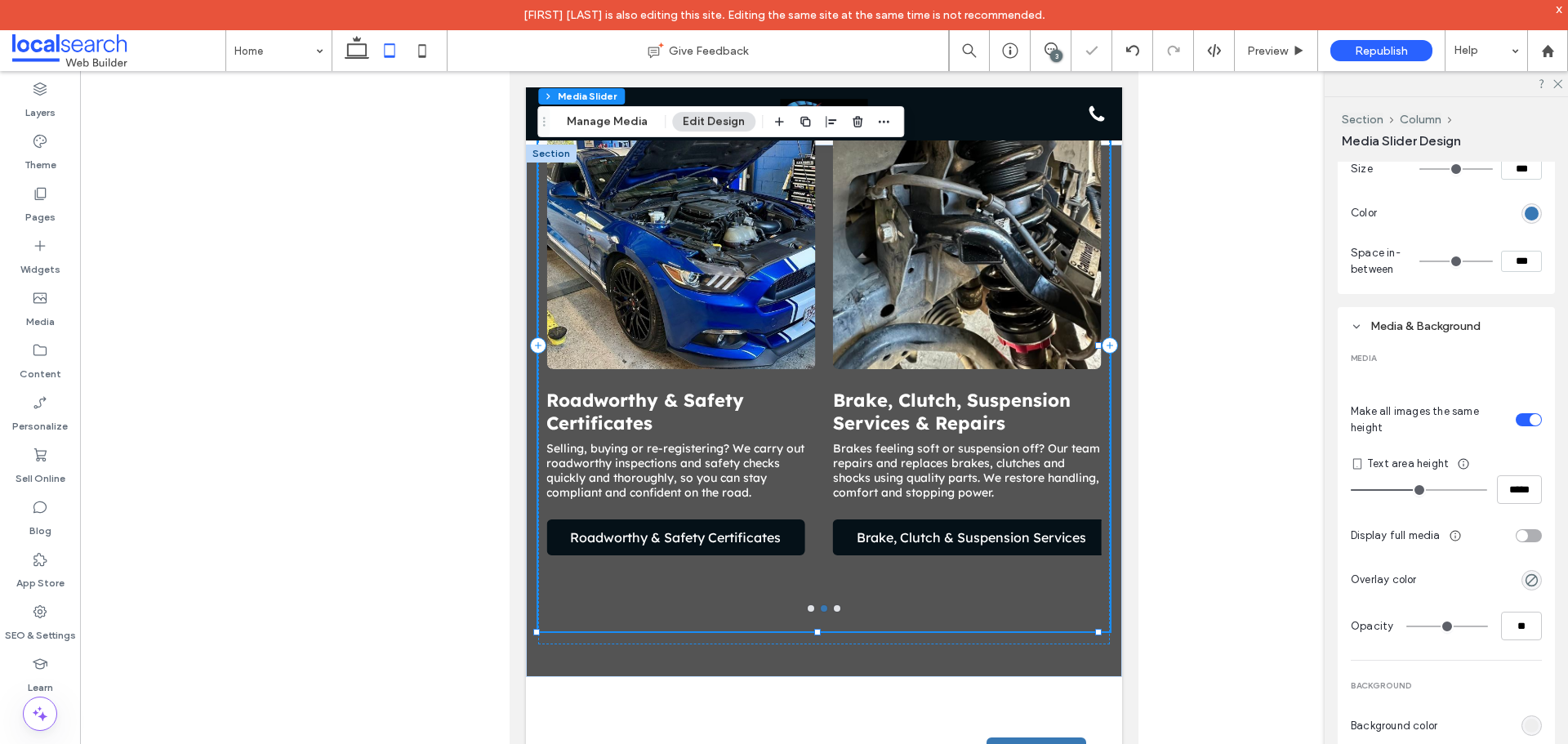 type on "***" 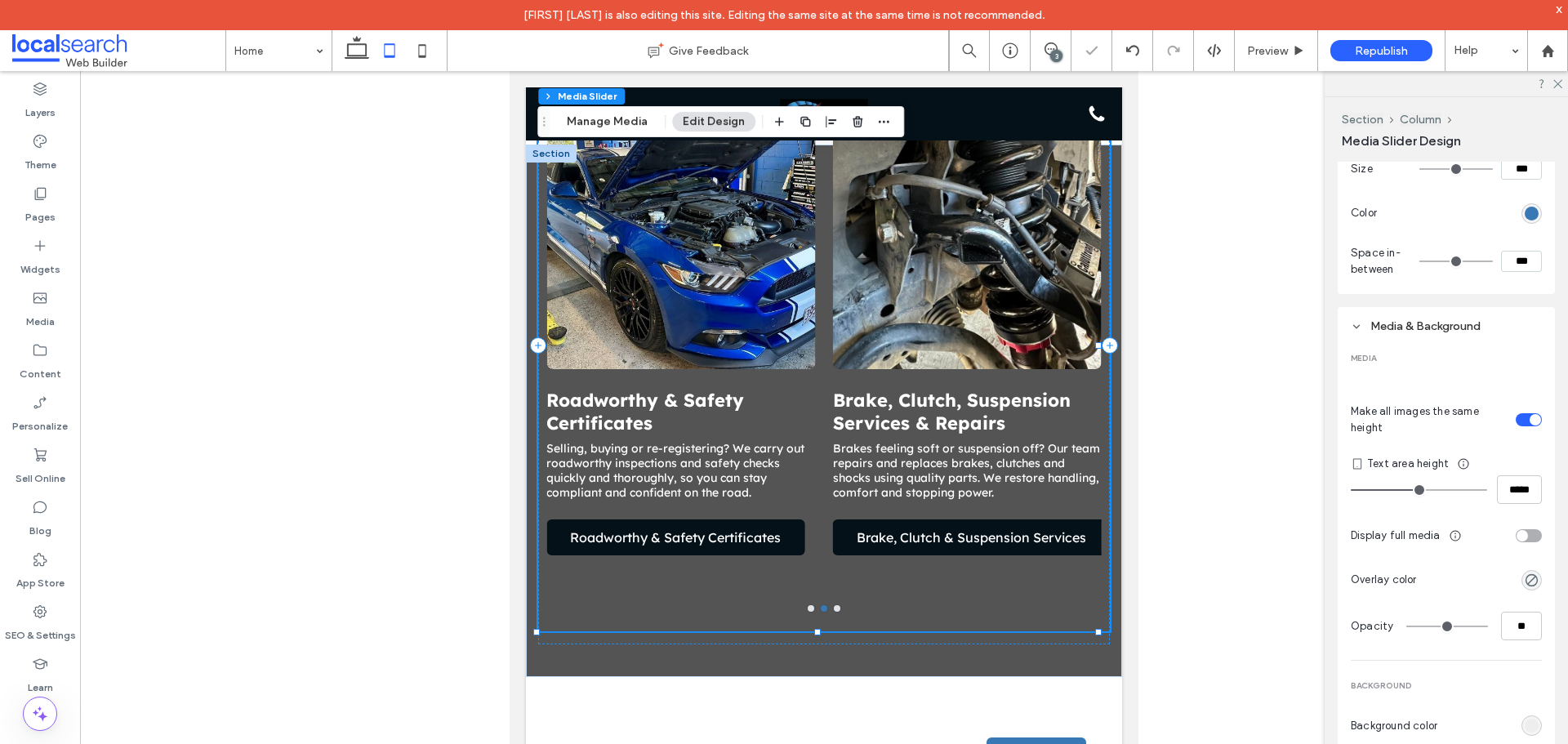 type on "***" 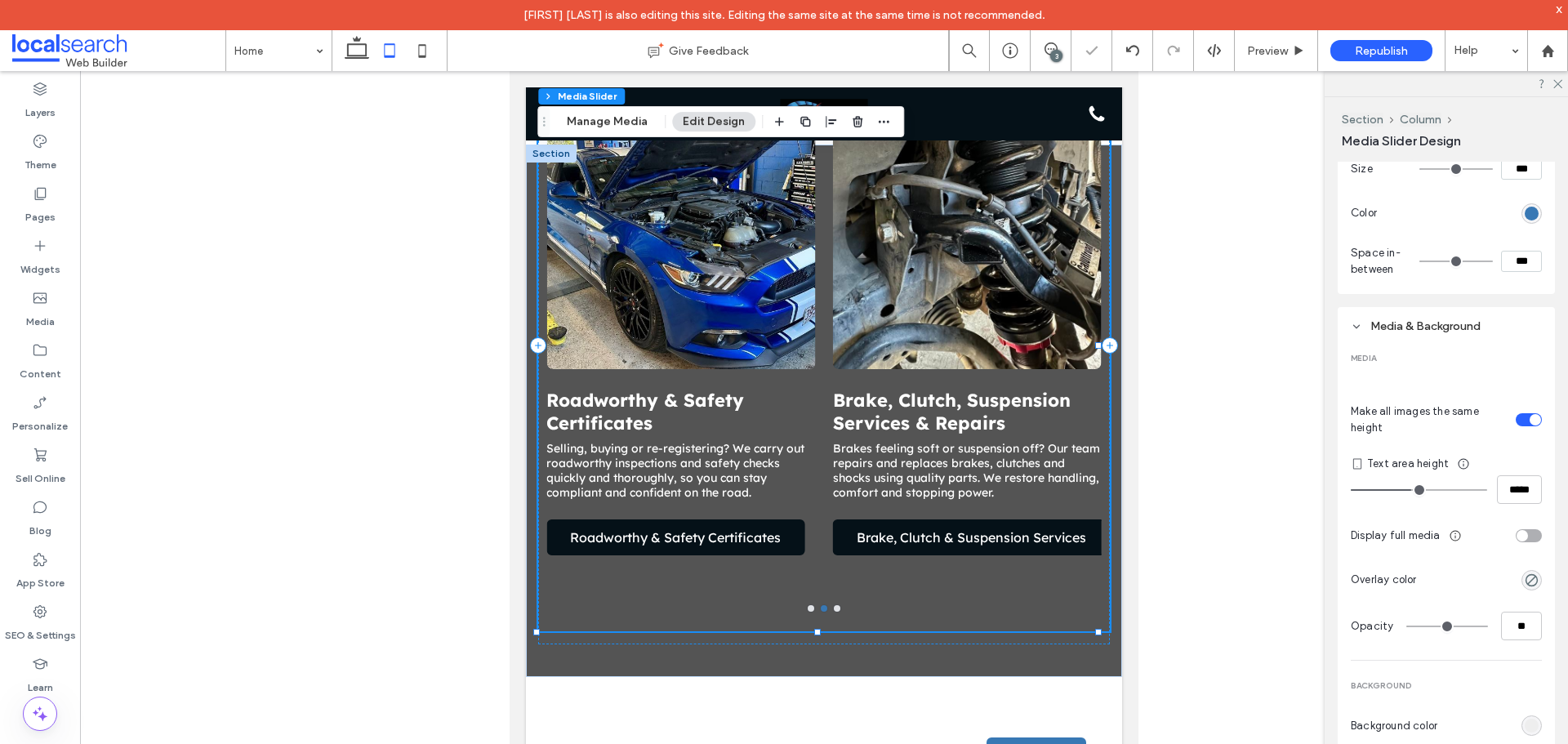 click at bounding box center (1419, 490) 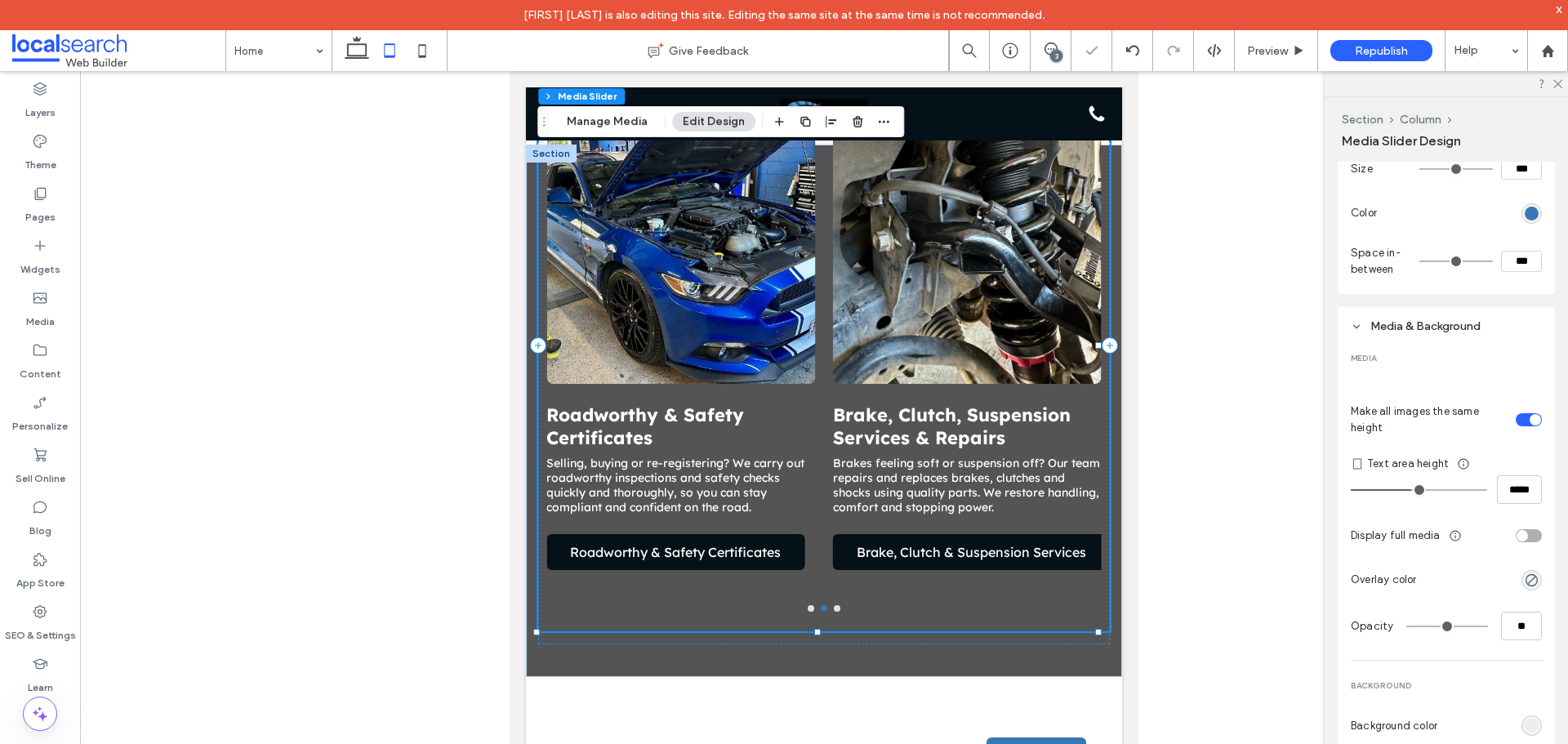 type on "***" 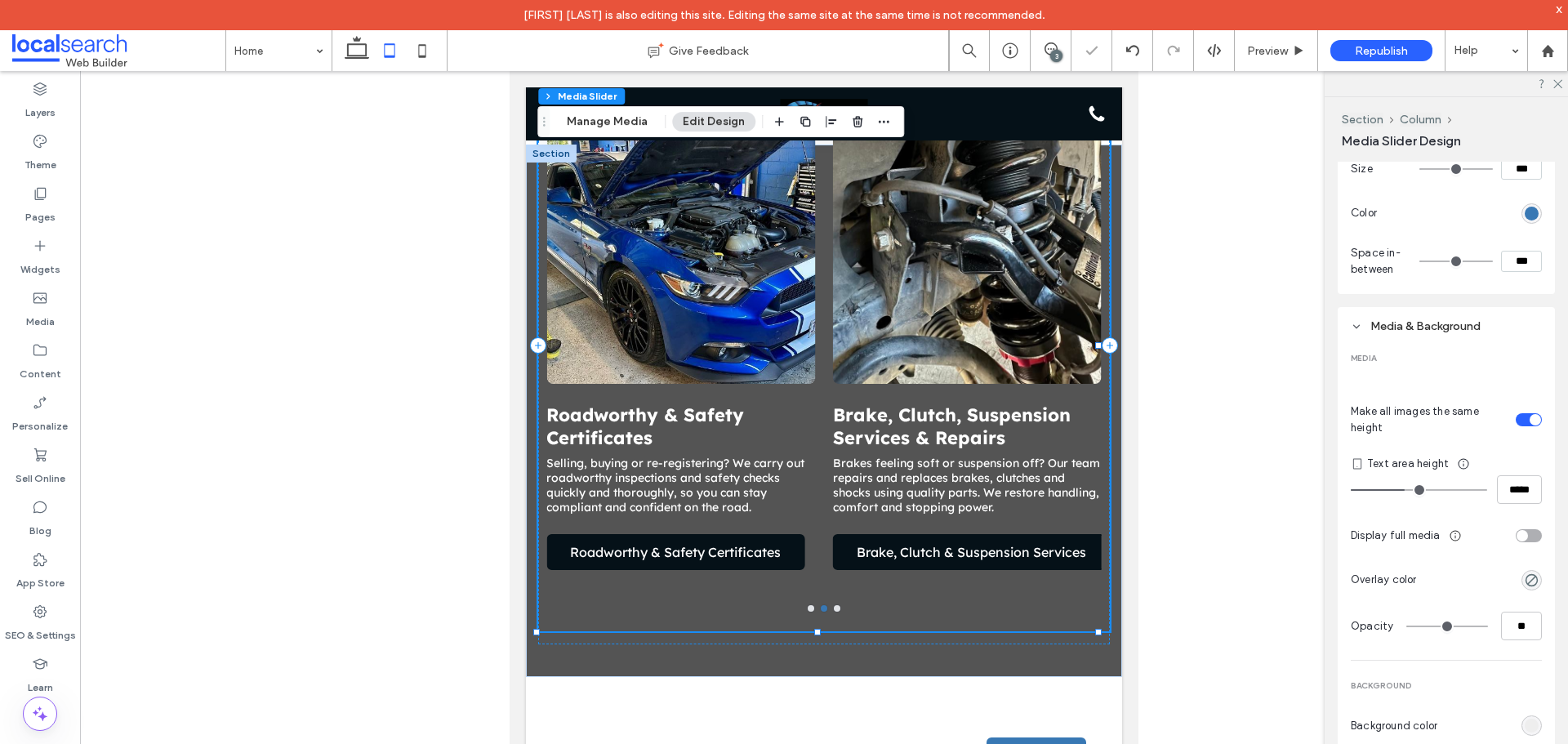 type on "***" 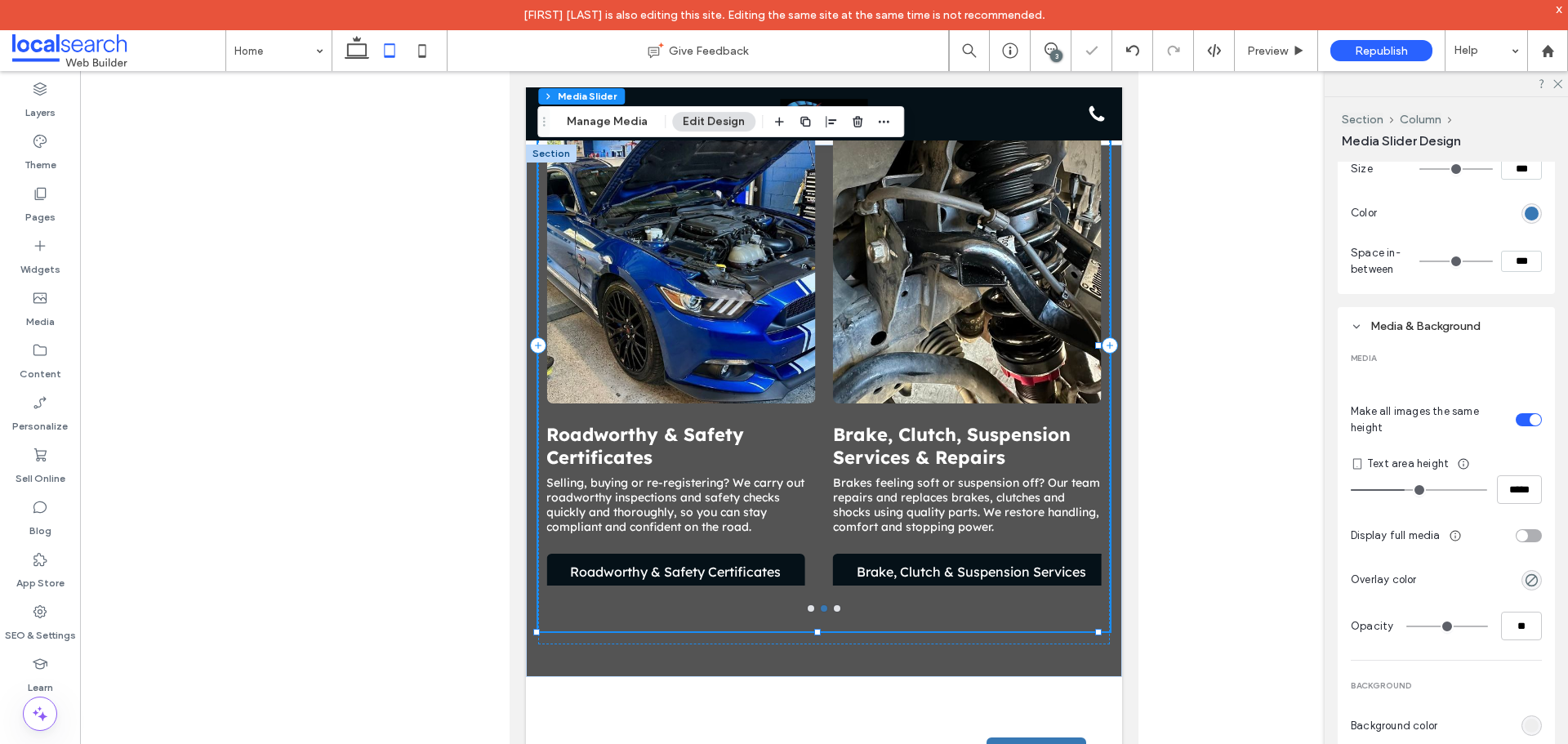 type on "***" 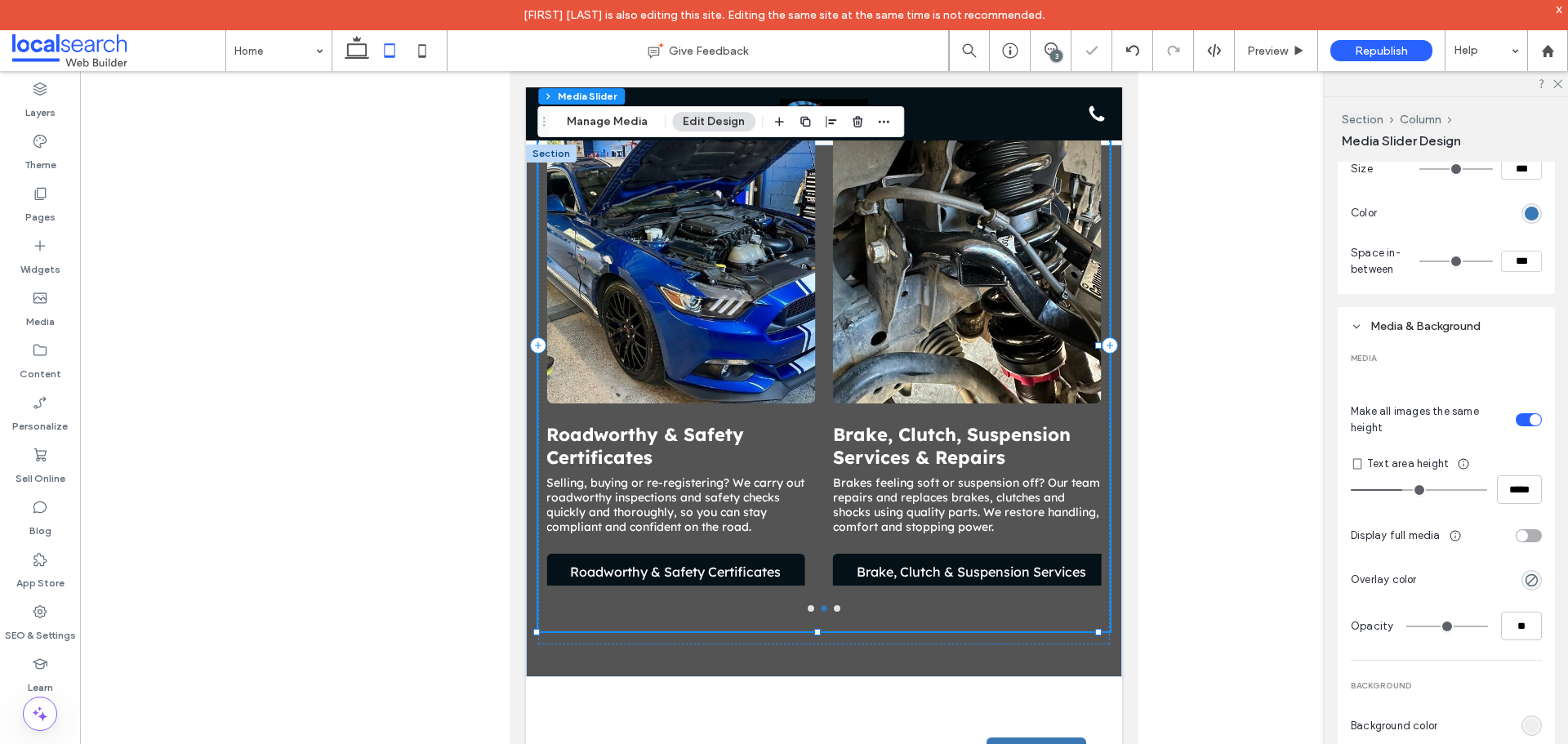 click at bounding box center [1419, 490] 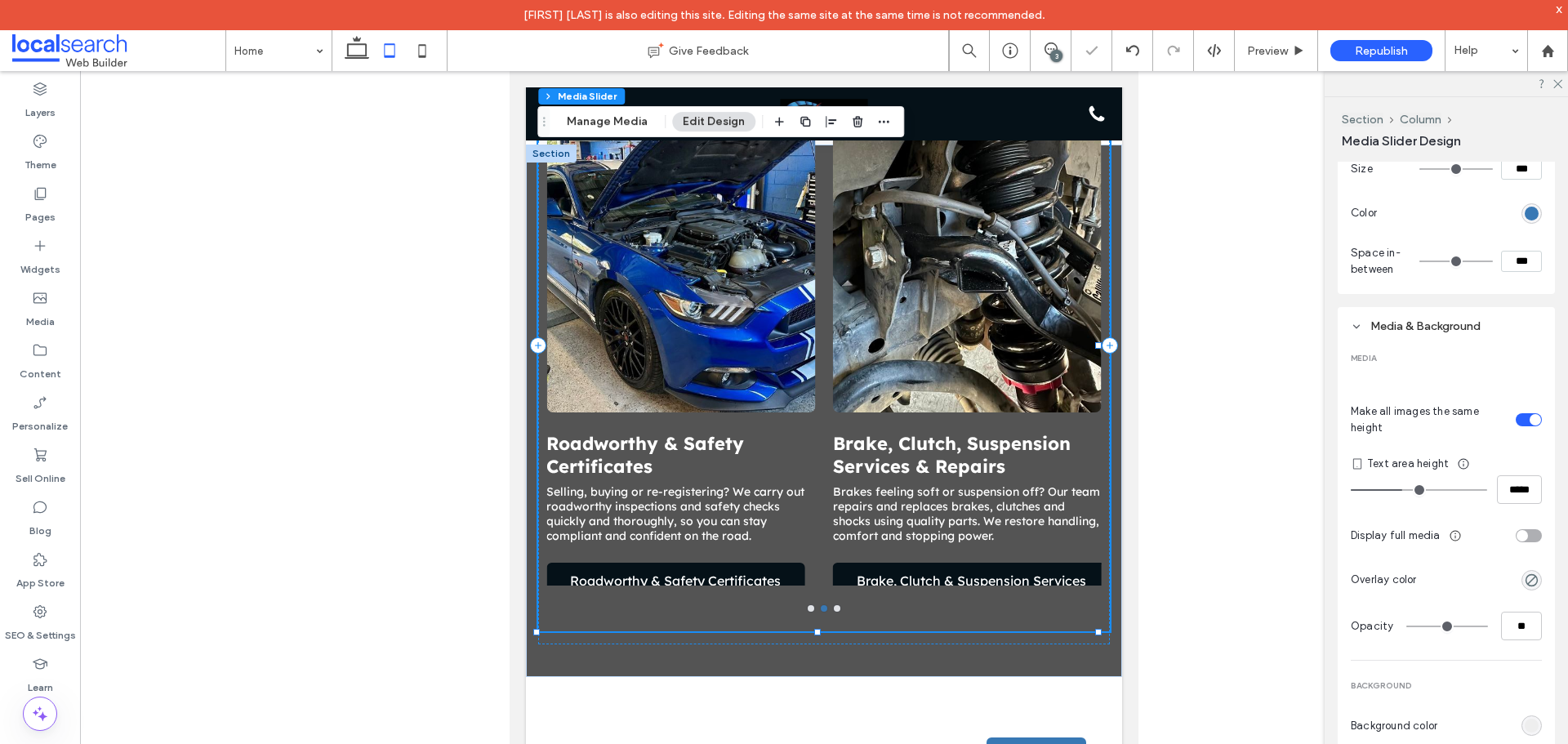 type on "***" 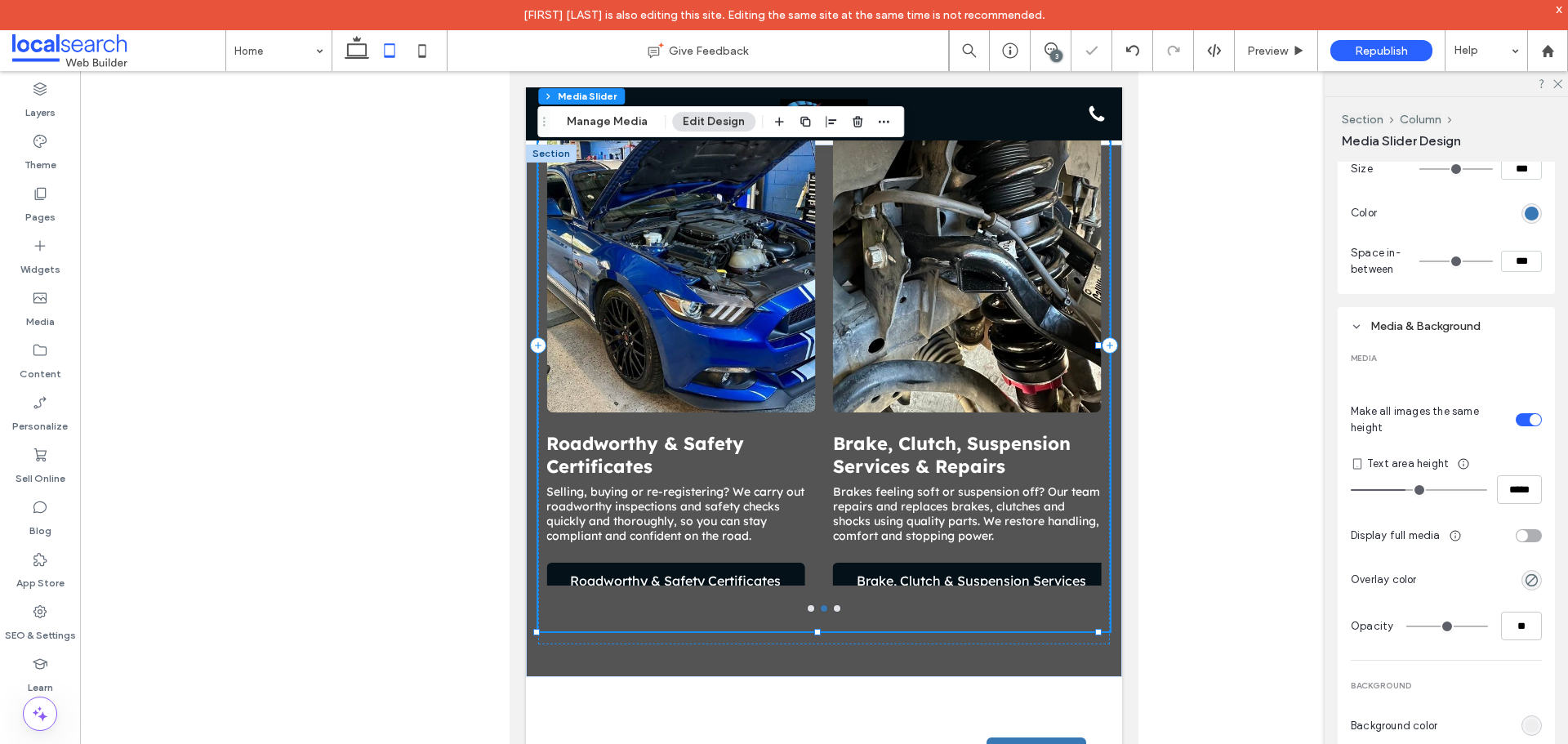 click at bounding box center [1419, 490] 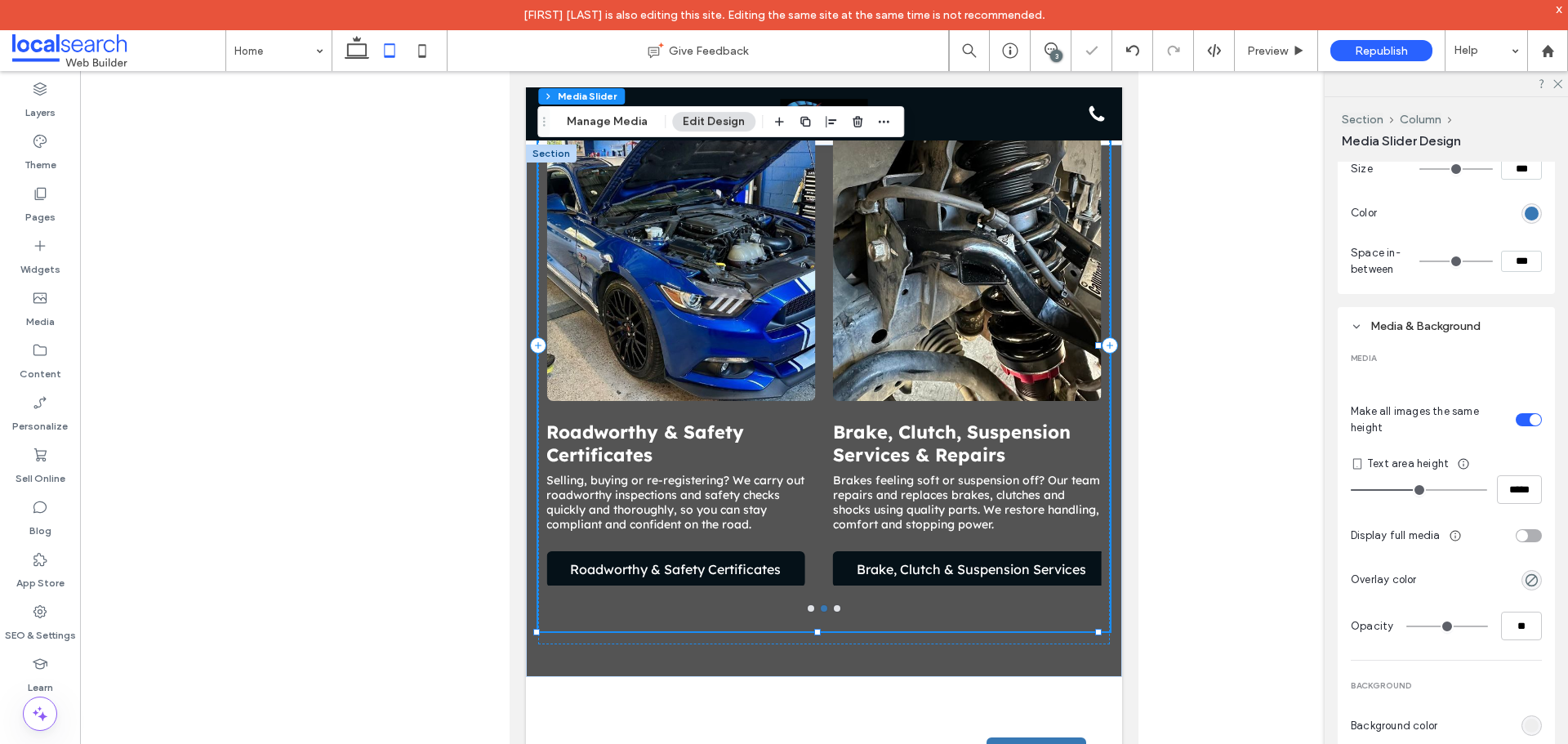click at bounding box center [1419, 490] 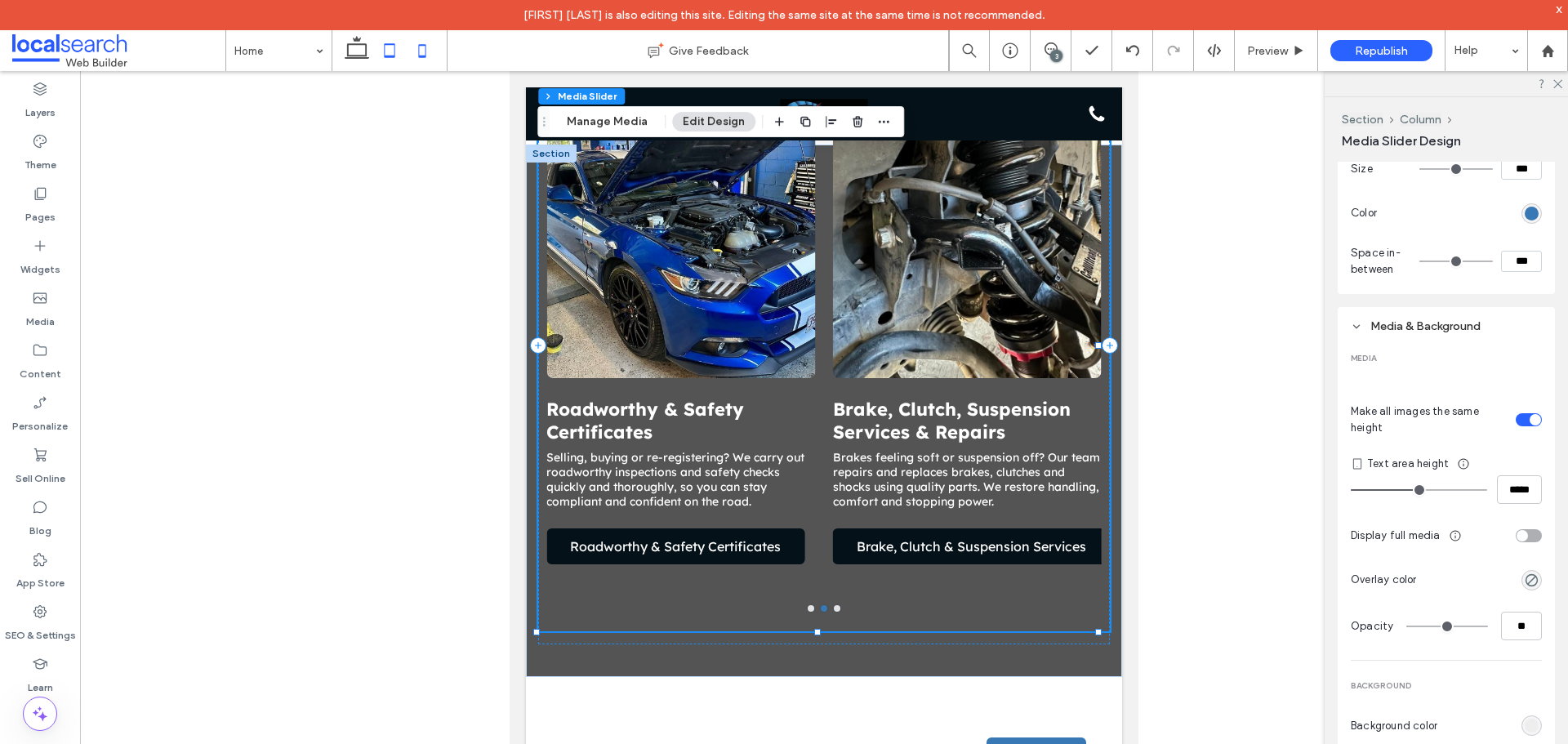 click 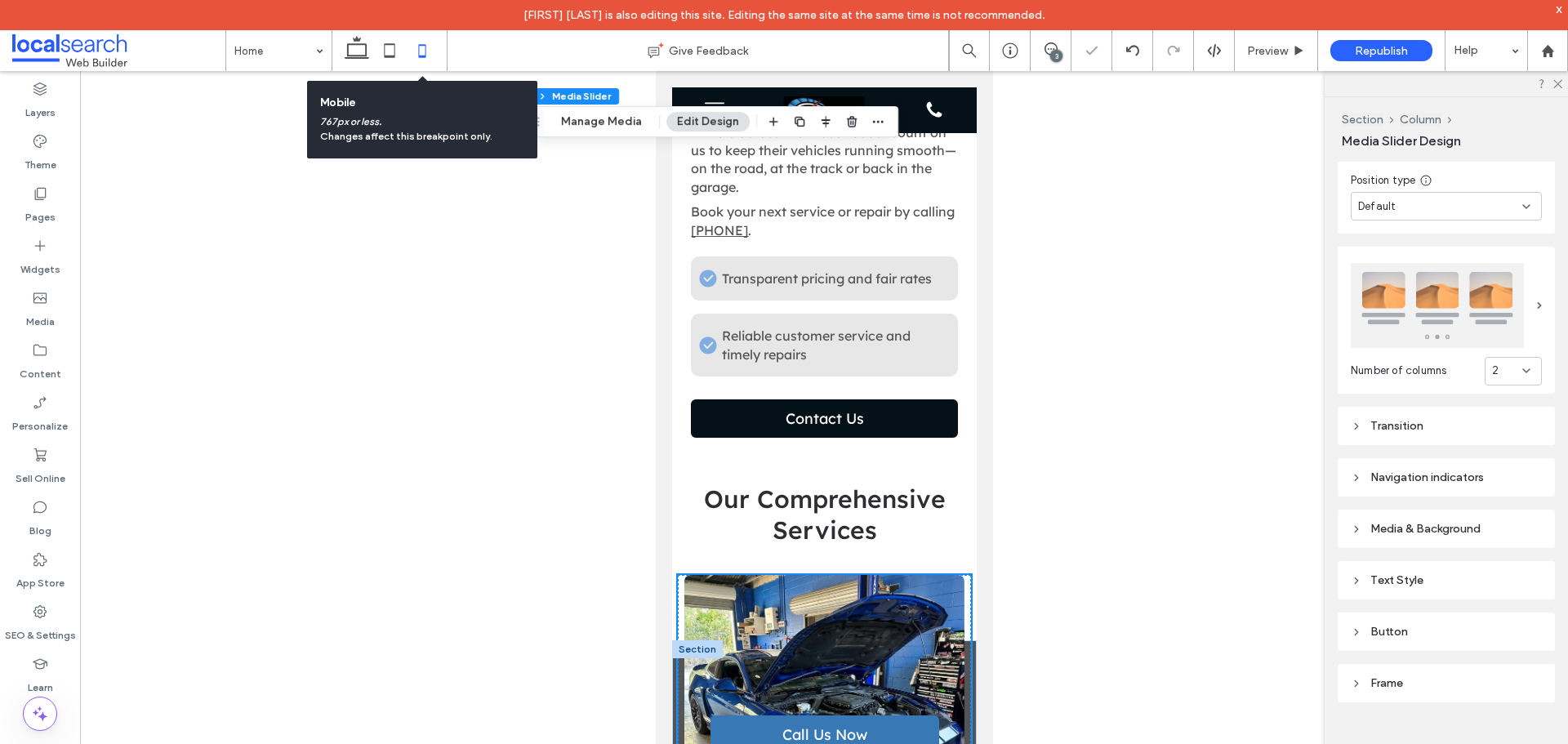 scroll, scrollTop: 2457, scrollLeft: 0, axis: vertical 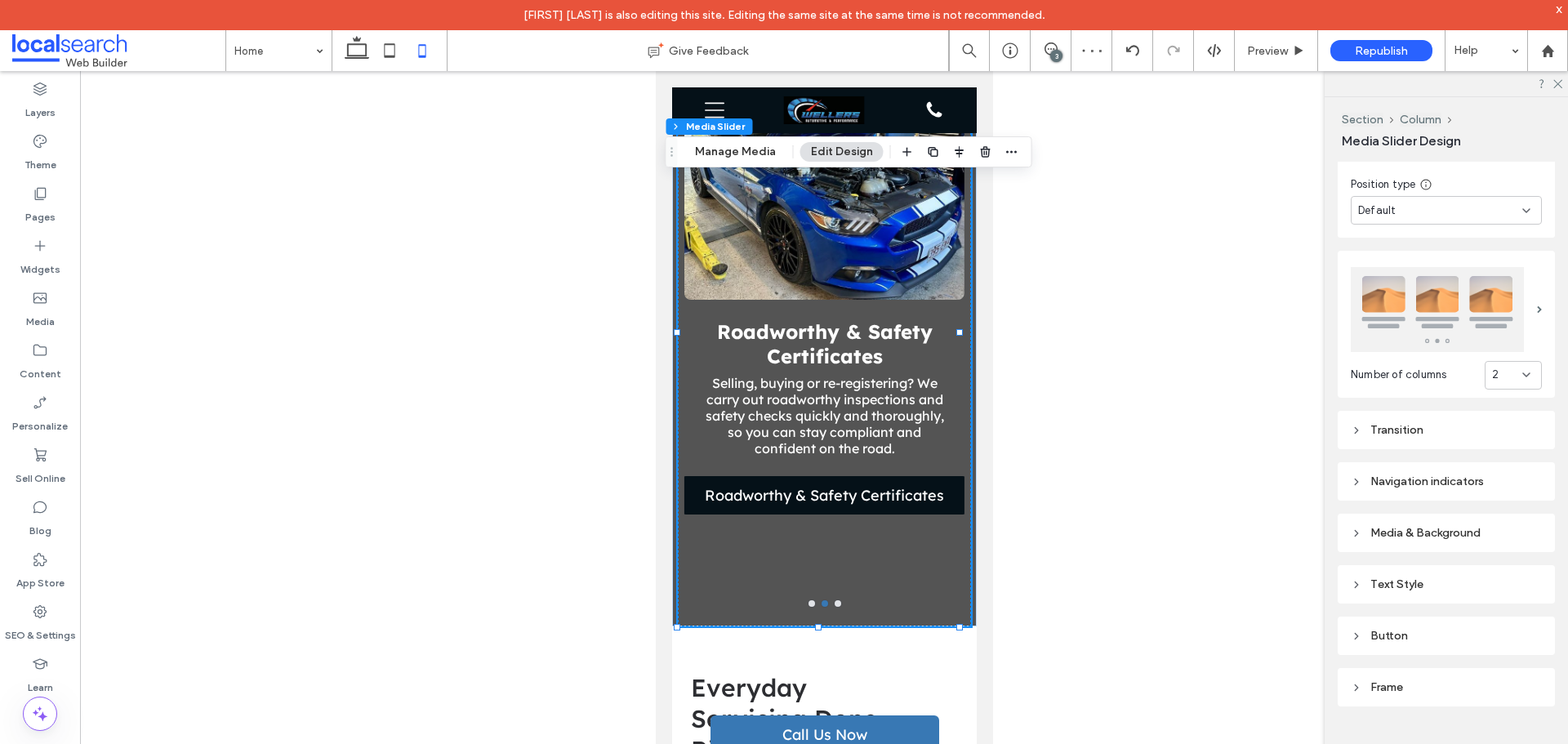 click on "Transition" at bounding box center [1446, 430] 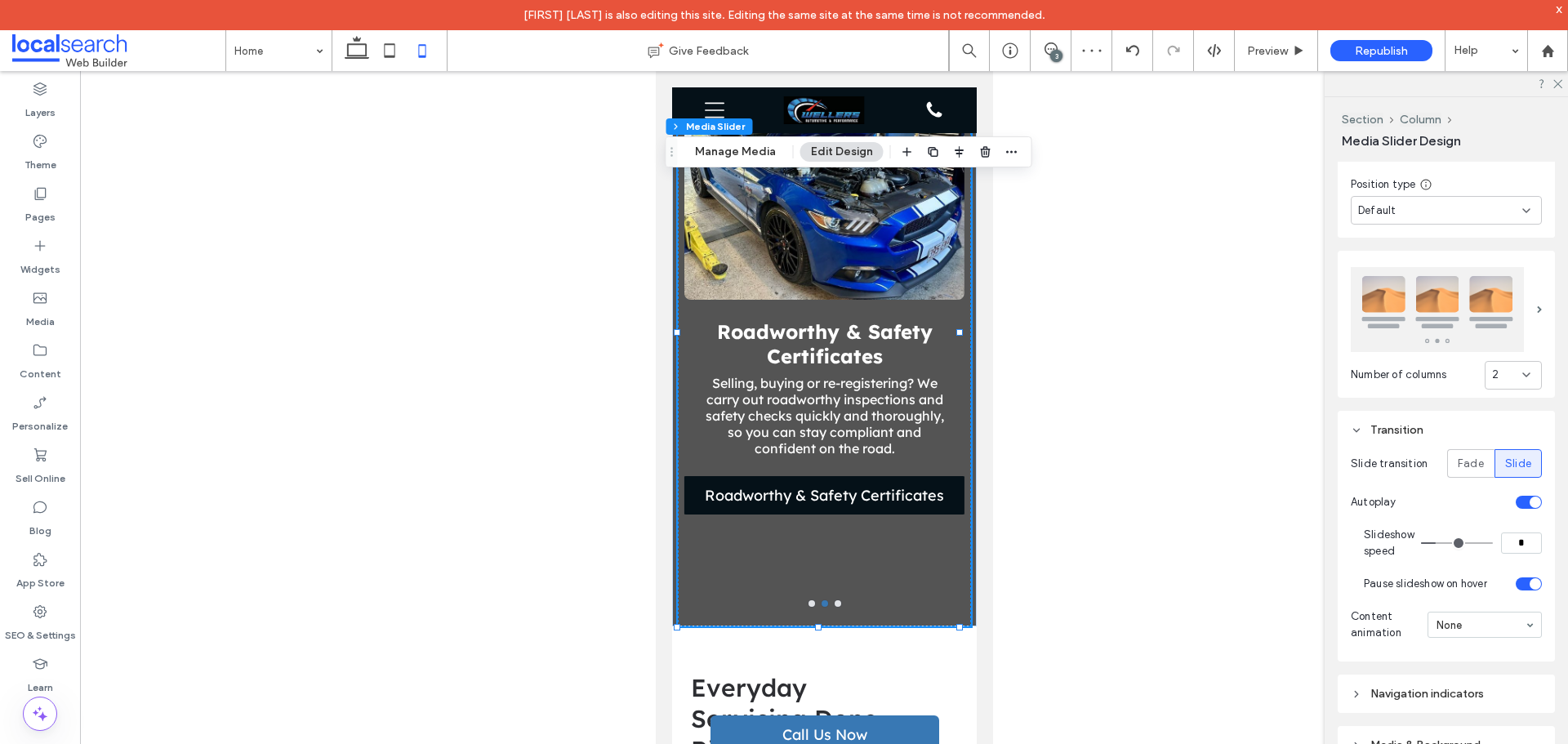 scroll, scrollTop: 898, scrollLeft: 0, axis: vertical 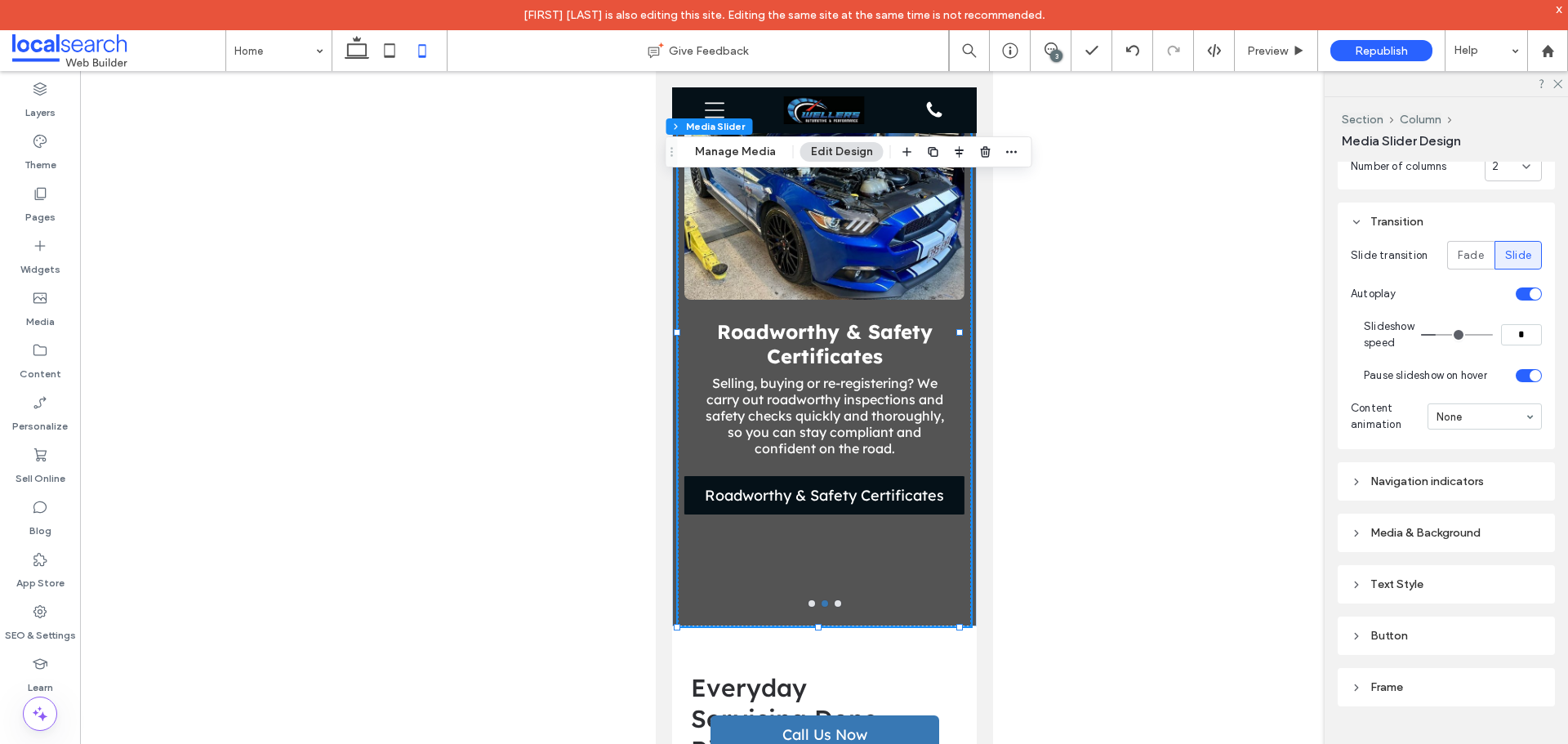 click on "Navigation indicators" at bounding box center [1446, 481] 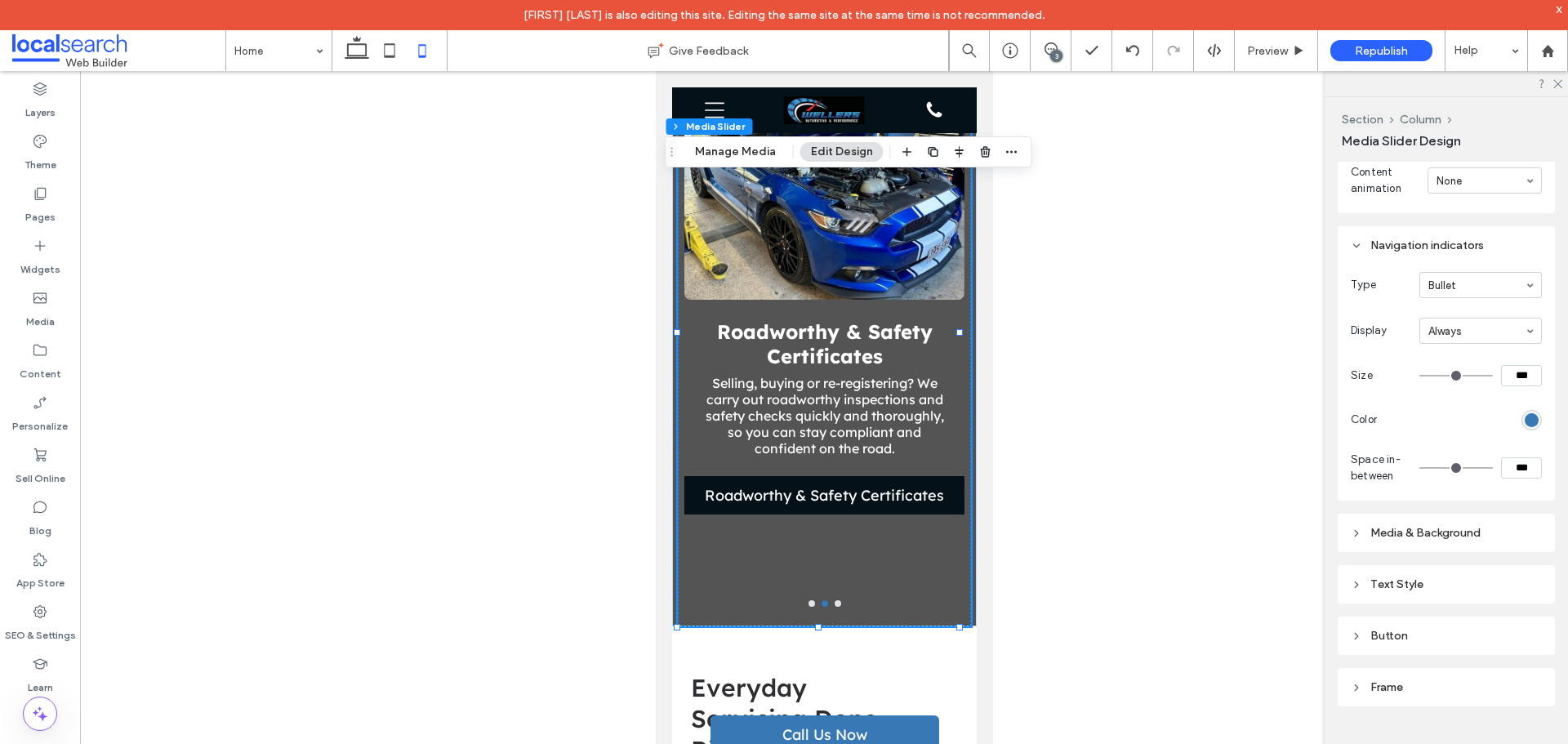click on "Media & Background" at bounding box center [1446, 532] 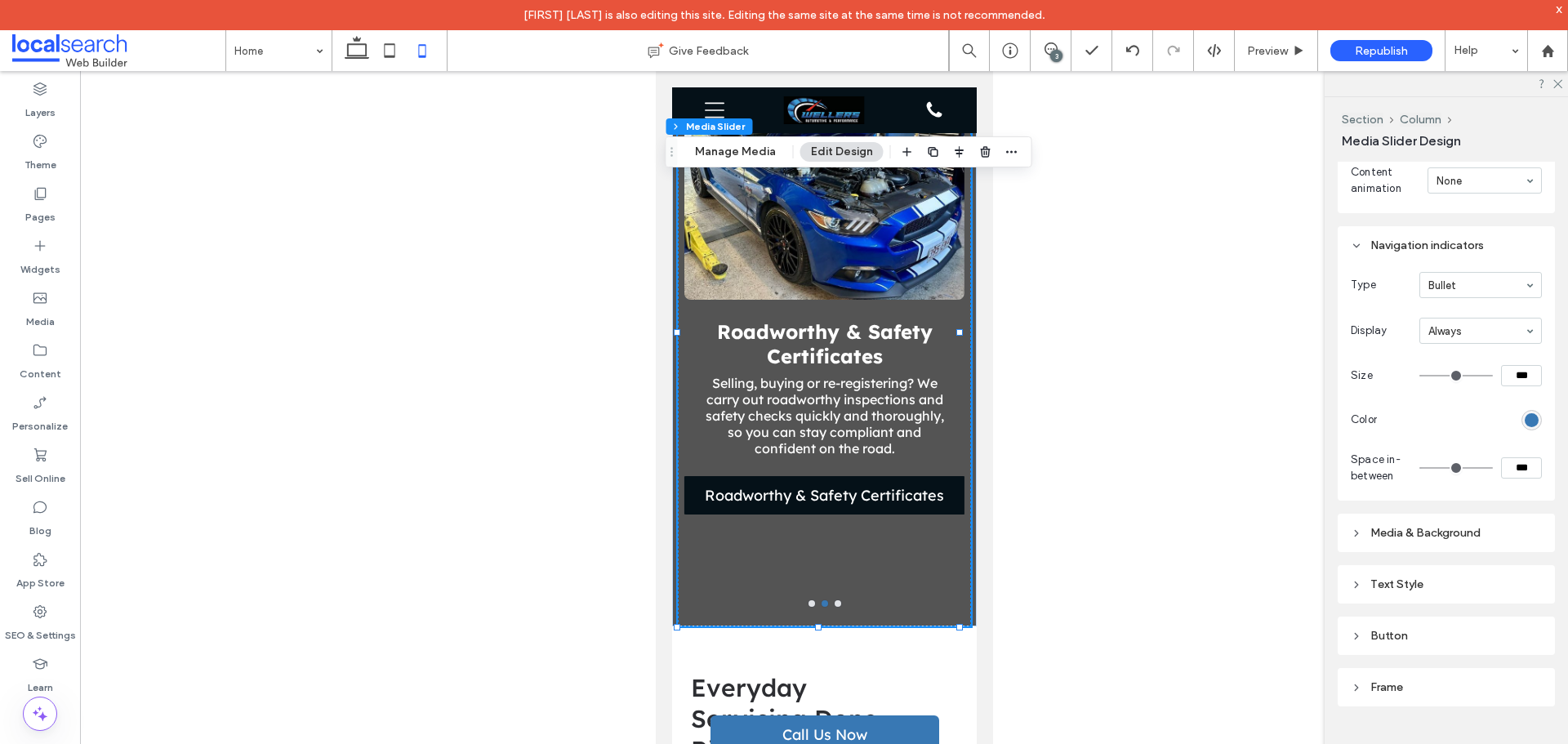 scroll, scrollTop: 1341, scrollLeft: 0, axis: vertical 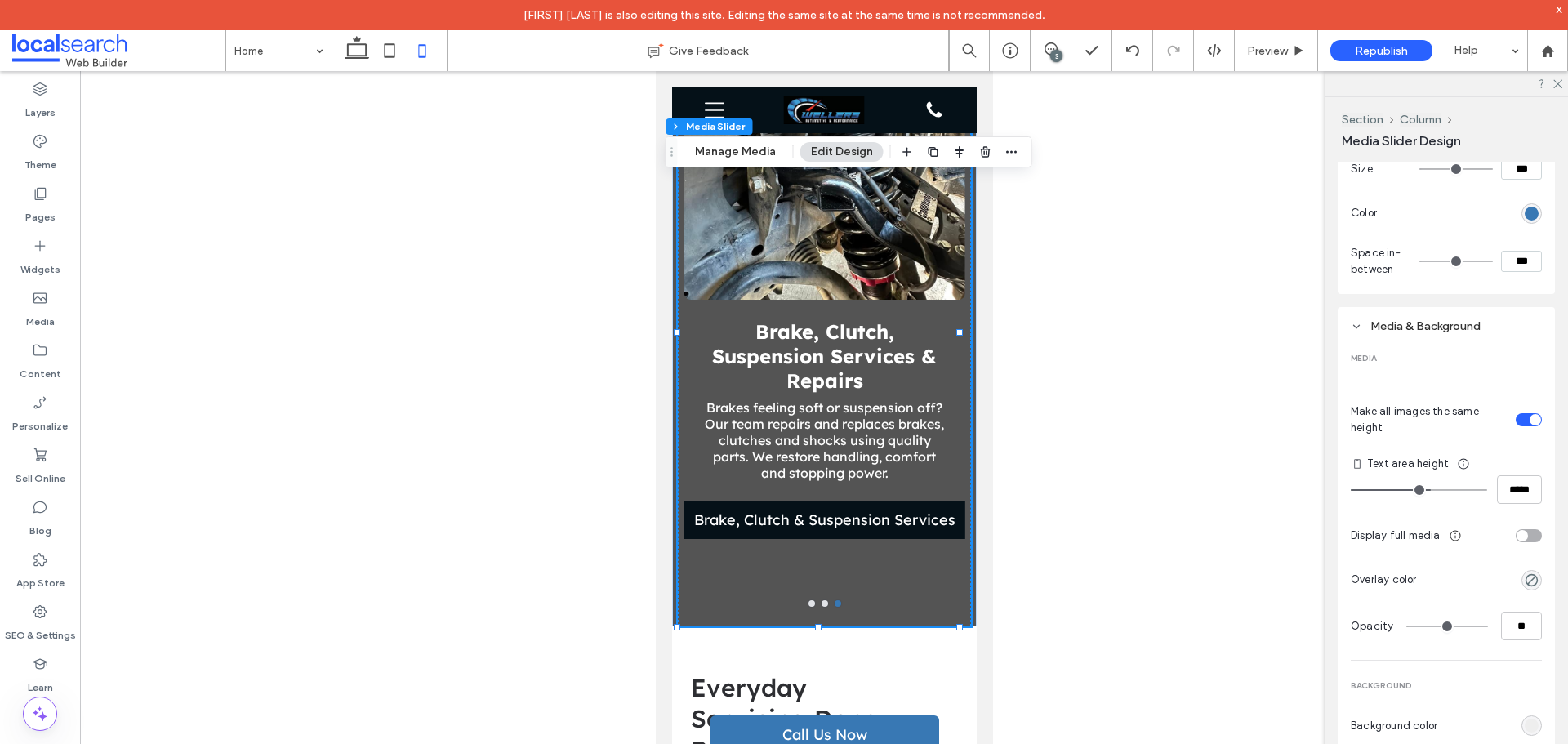 click at bounding box center [1419, 490] 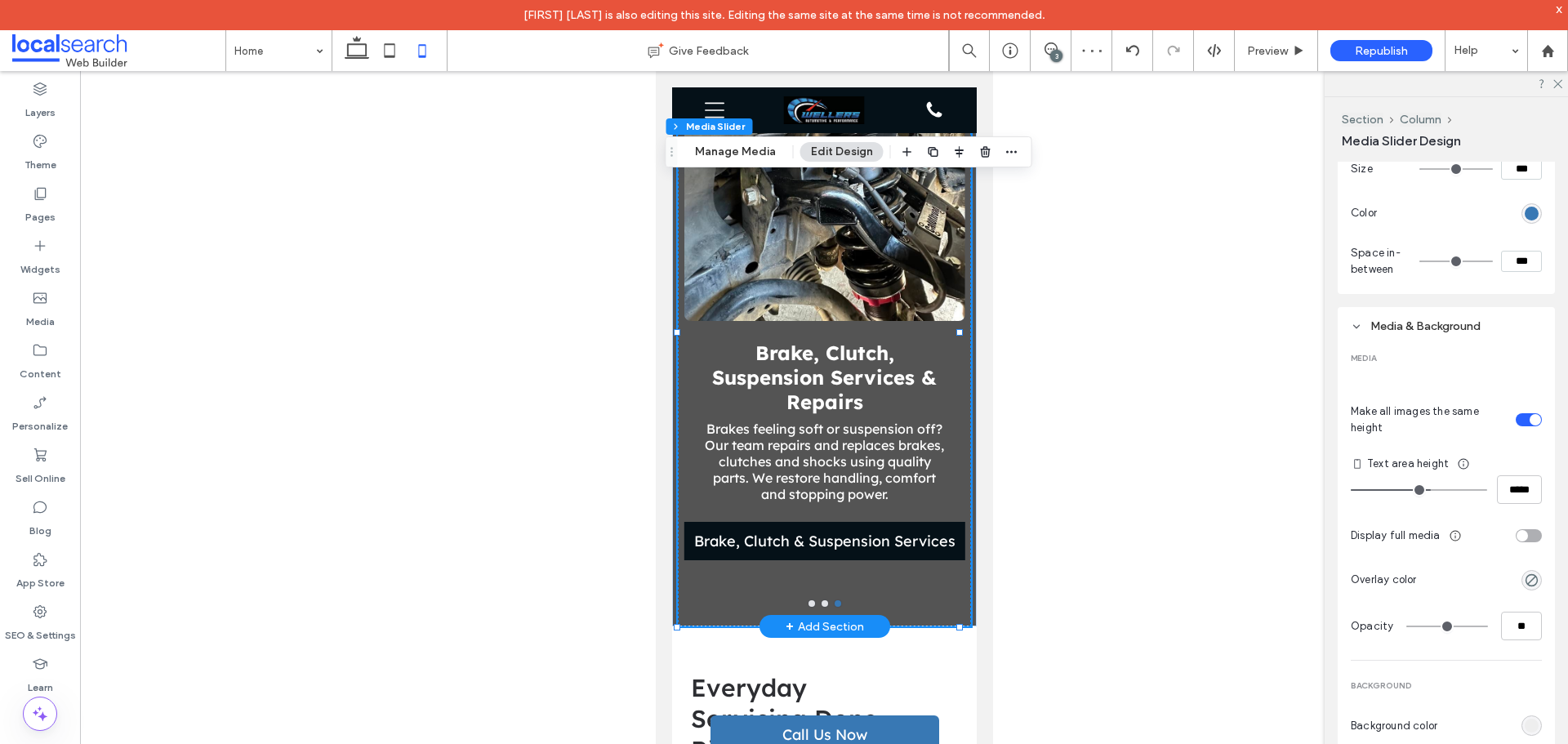 click at bounding box center (824, 604) 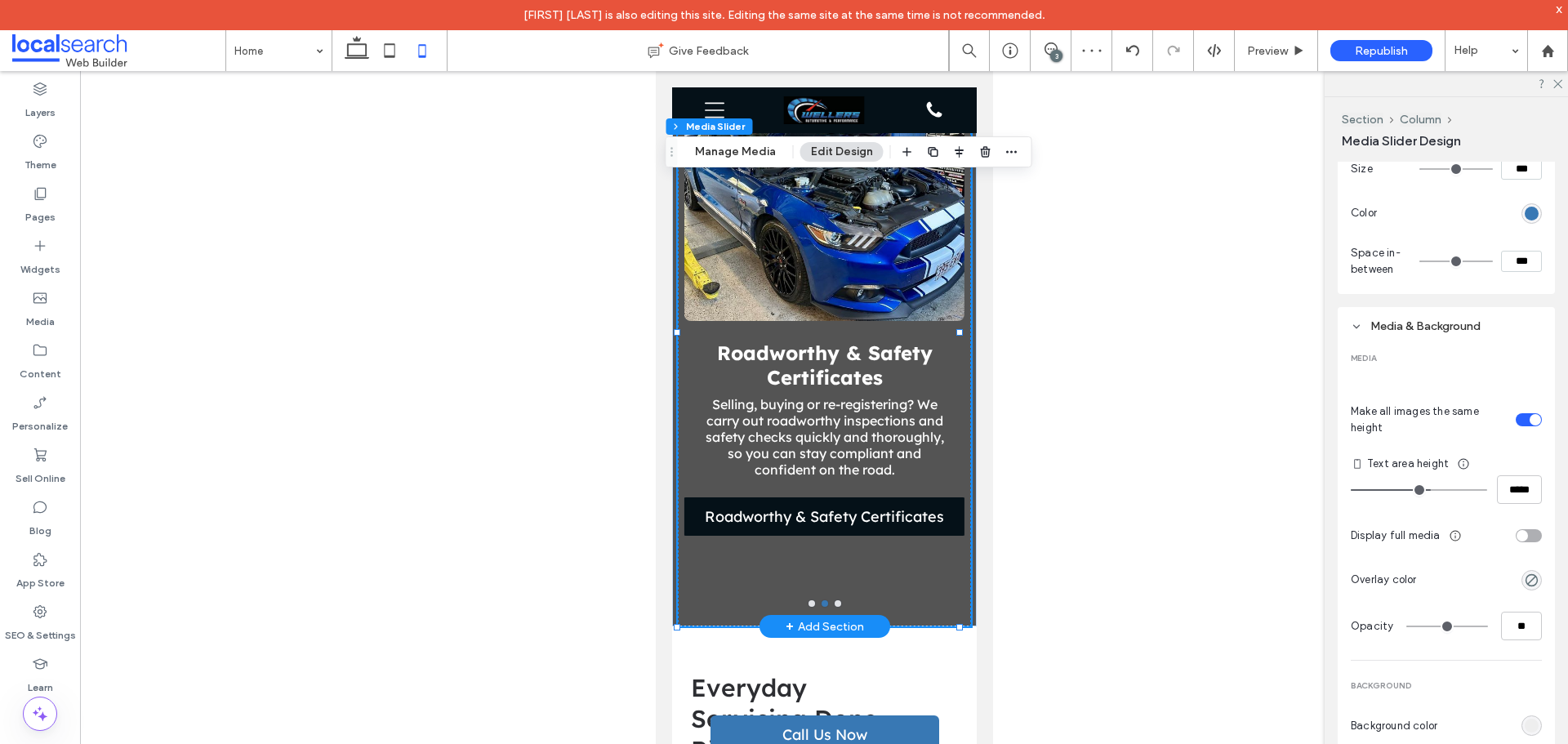 click at bounding box center [811, 604] 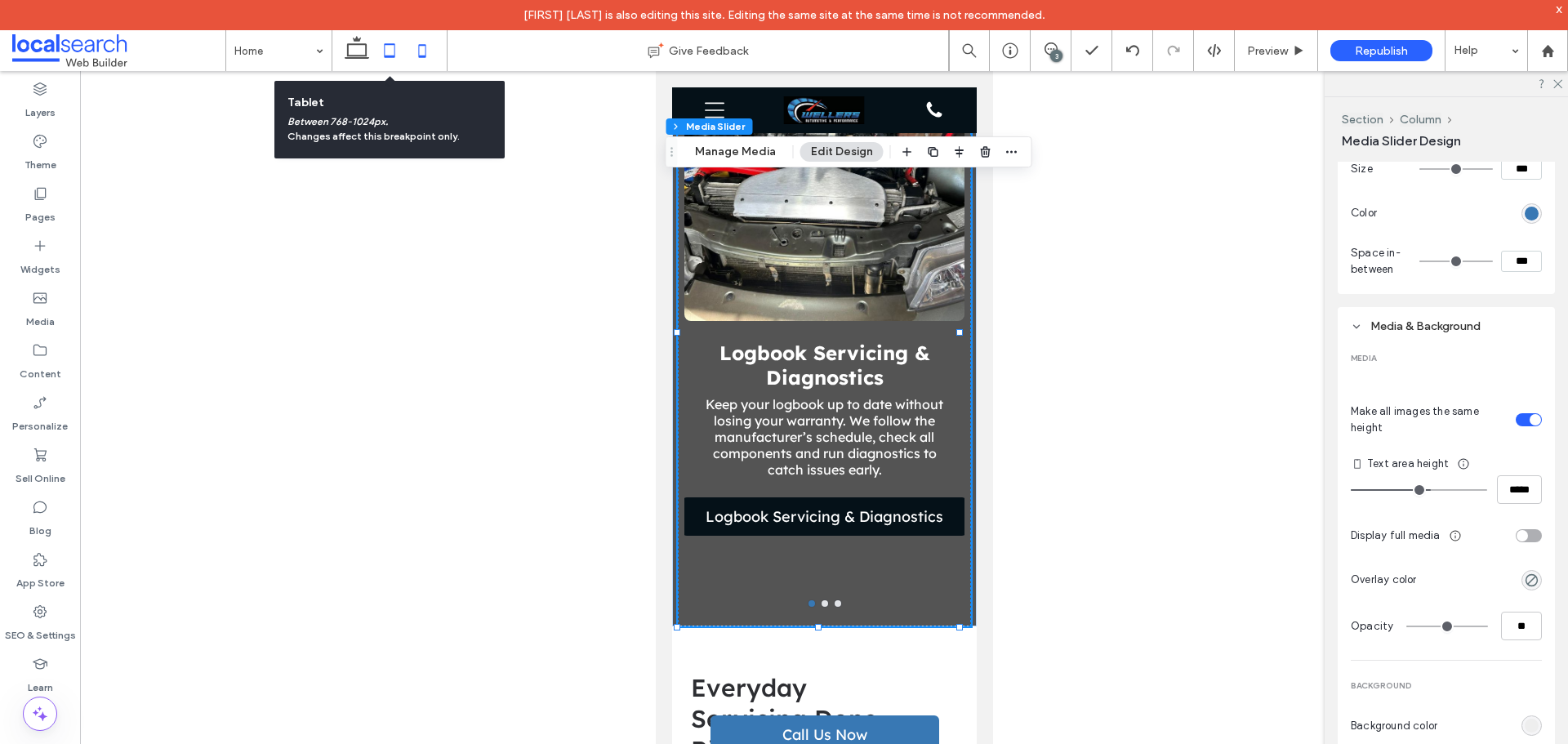 click 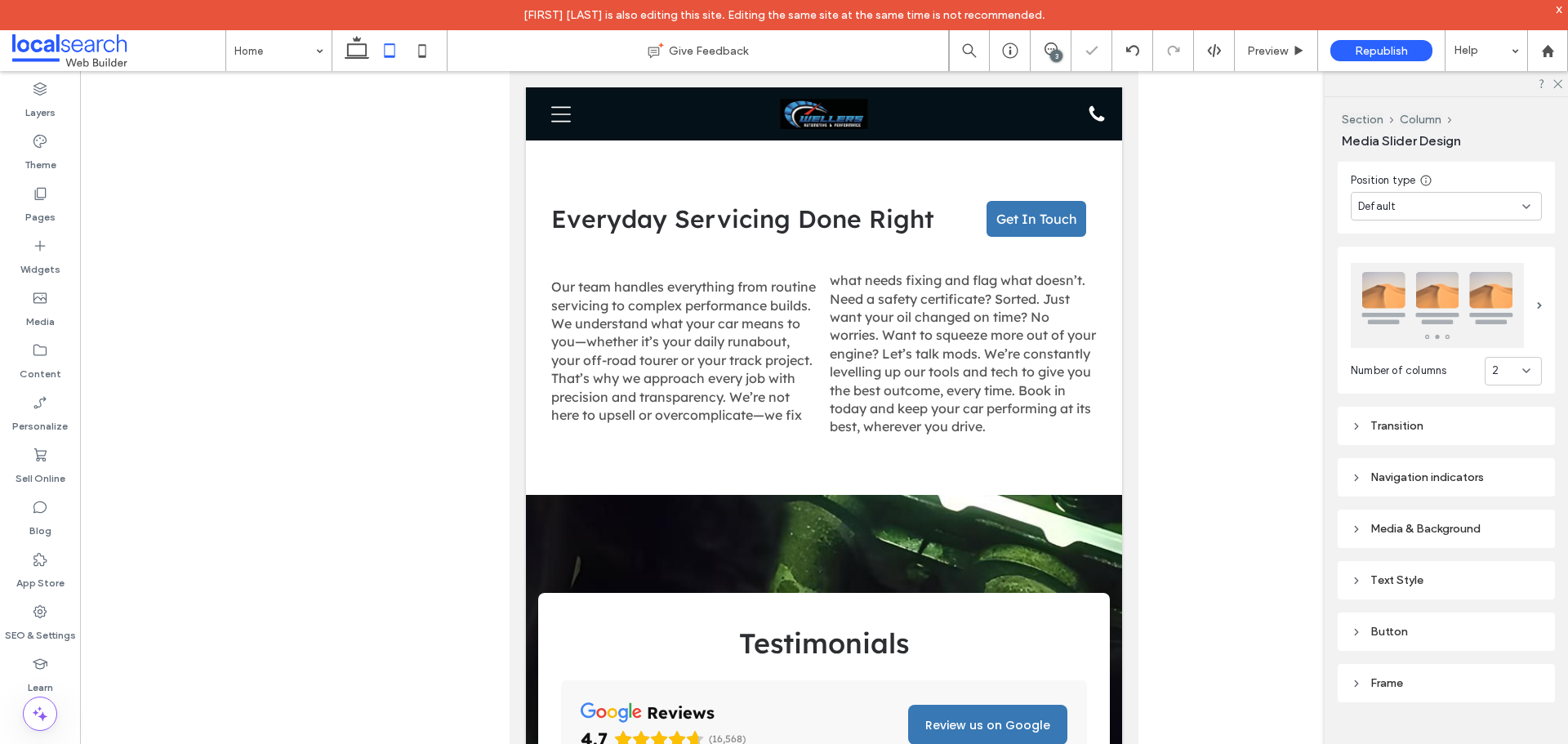 scroll, scrollTop: 690, scrollLeft: 0, axis: vertical 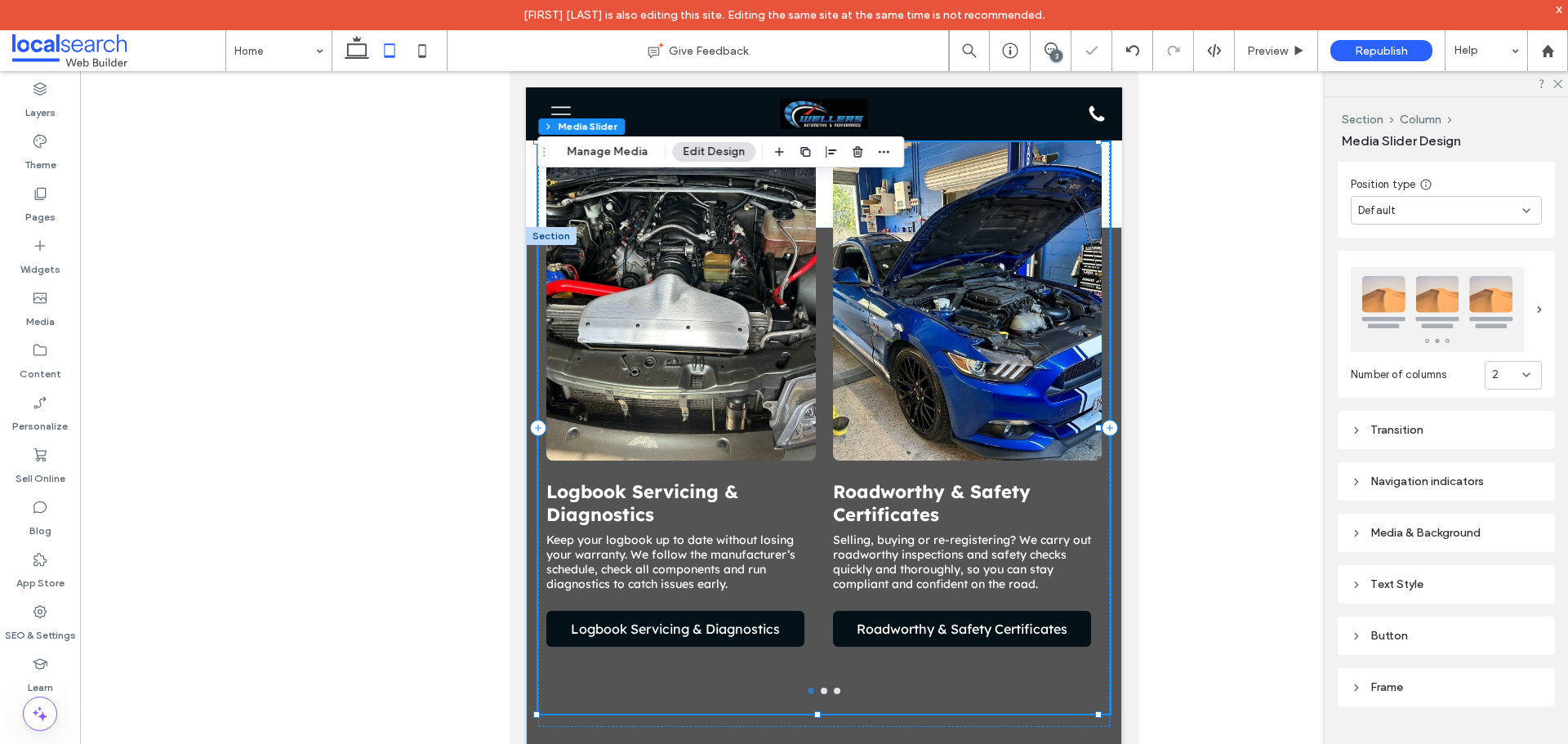 click on "Navigation indicators" at bounding box center (1446, 481) 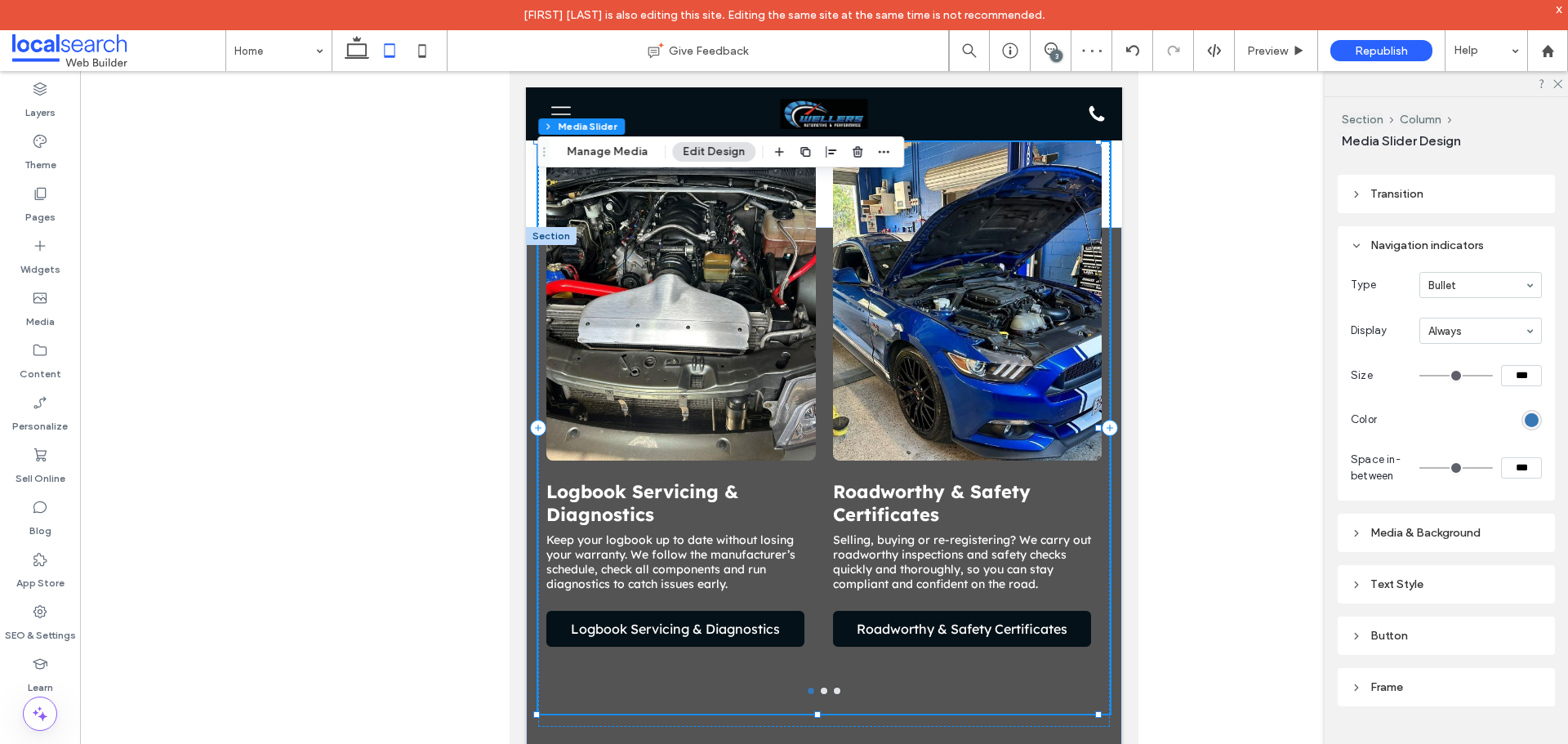 click on "Media & Background" at bounding box center [1446, 532] 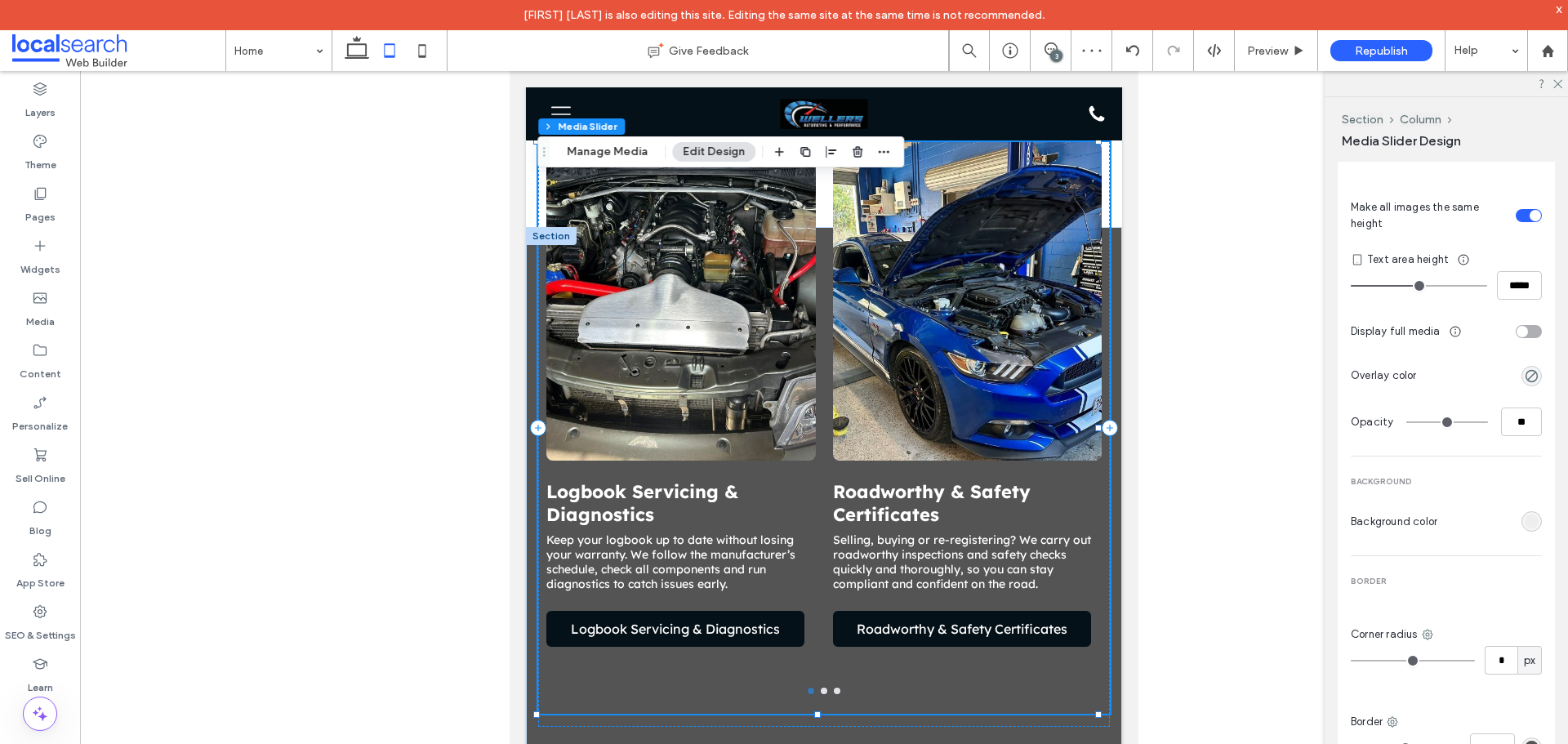 scroll, scrollTop: 1341, scrollLeft: 0, axis: vertical 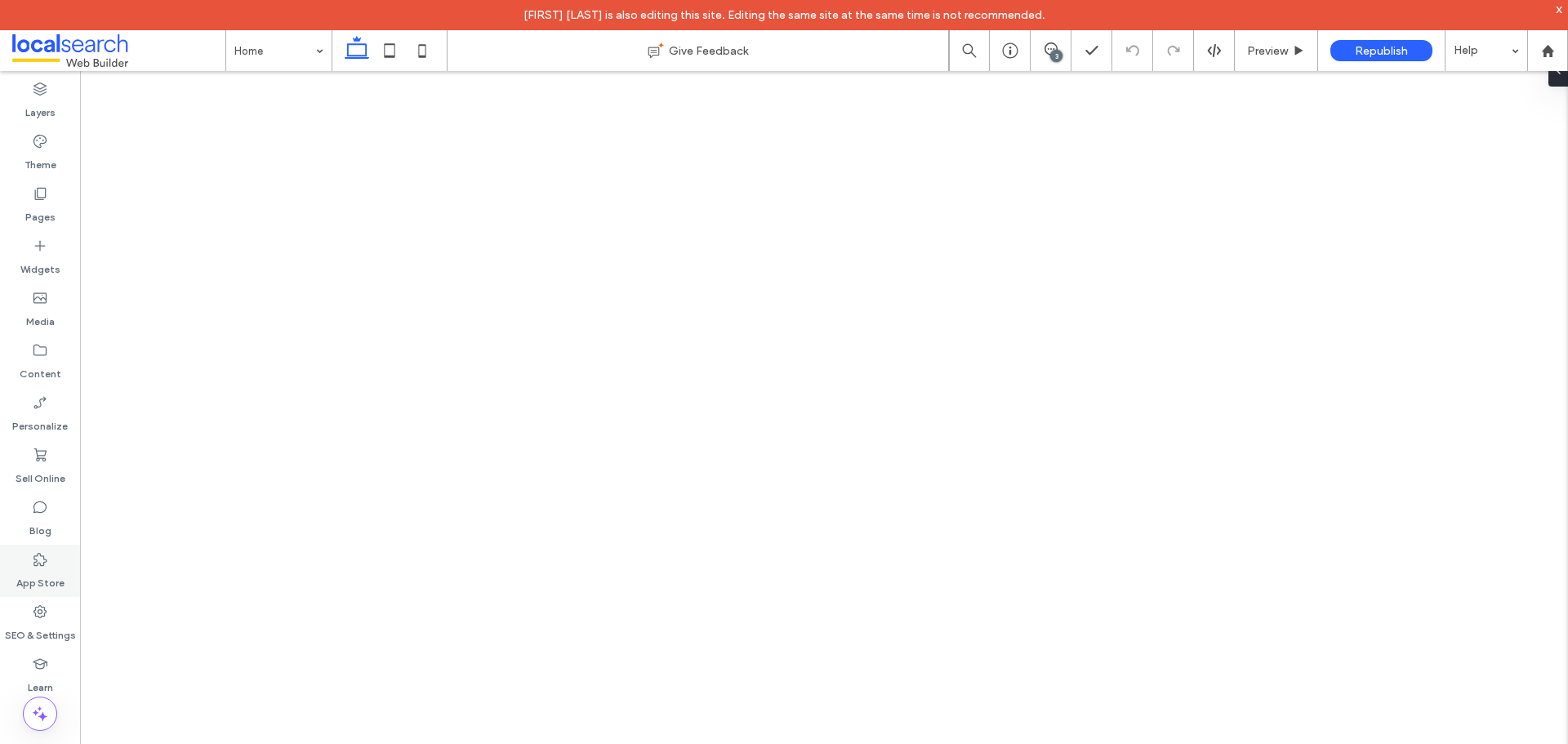 click on "SEO & Settings" at bounding box center [40, 631] 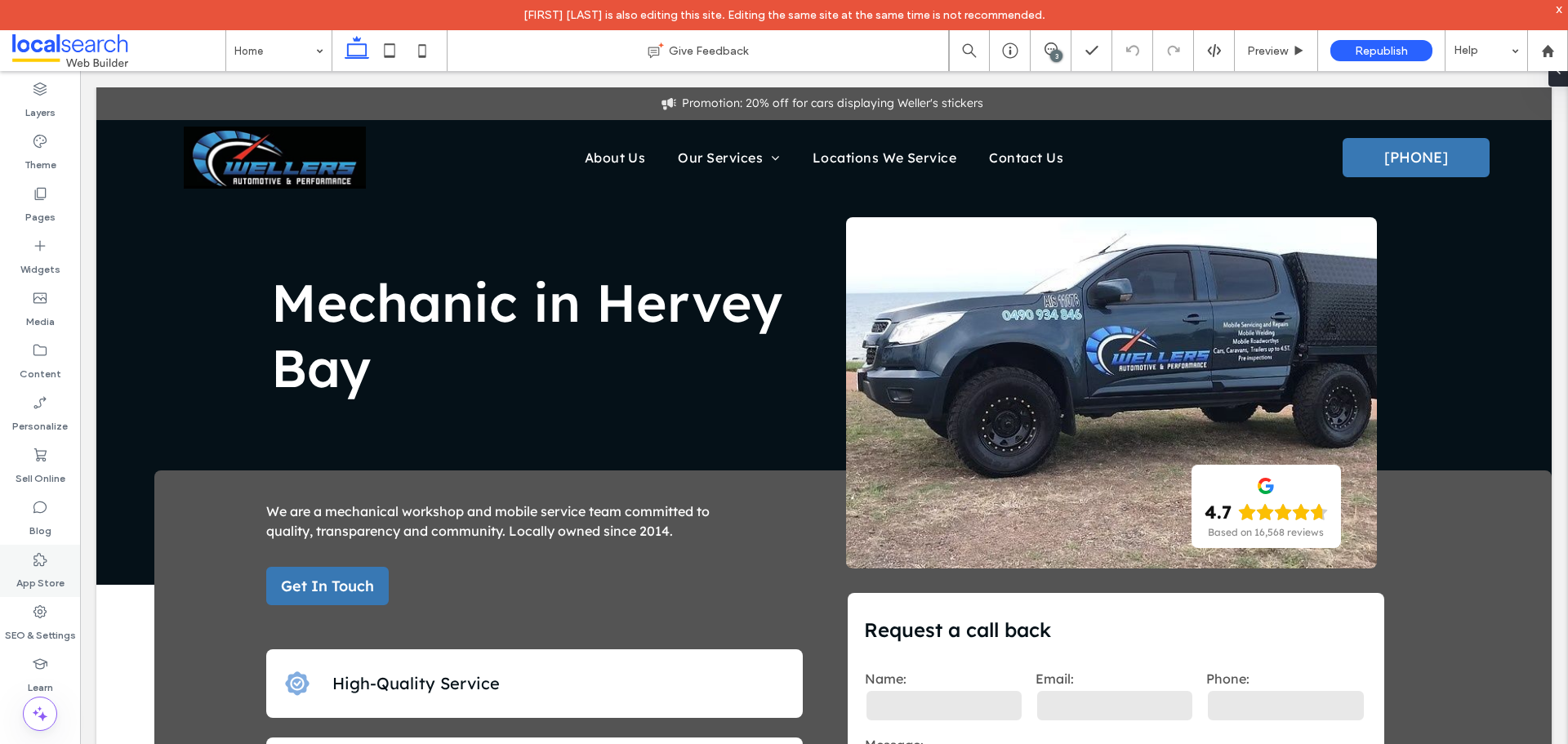 scroll, scrollTop: 0, scrollLeft: 0, axis: both 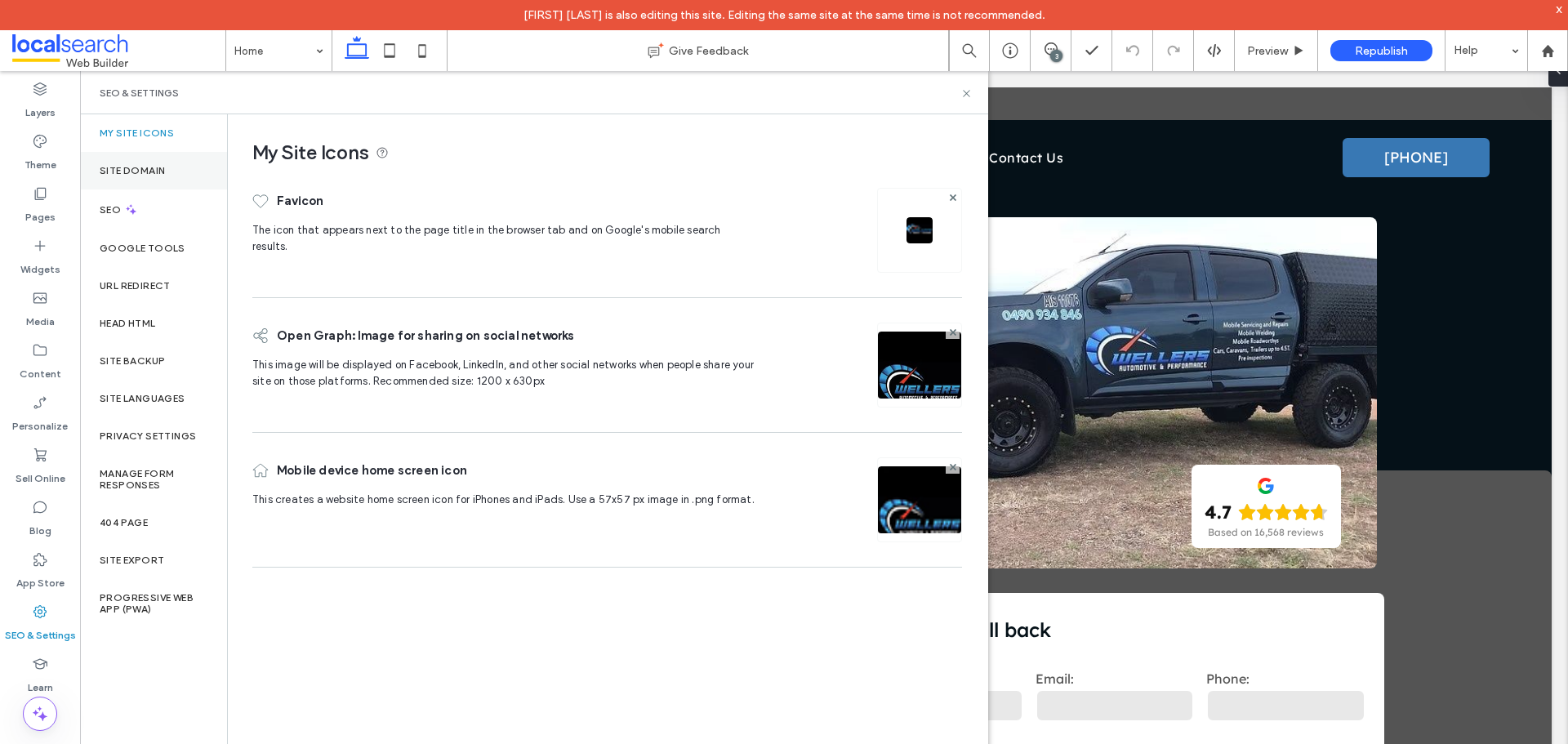 click on "Site Domain" at bounding box center [154, 171] 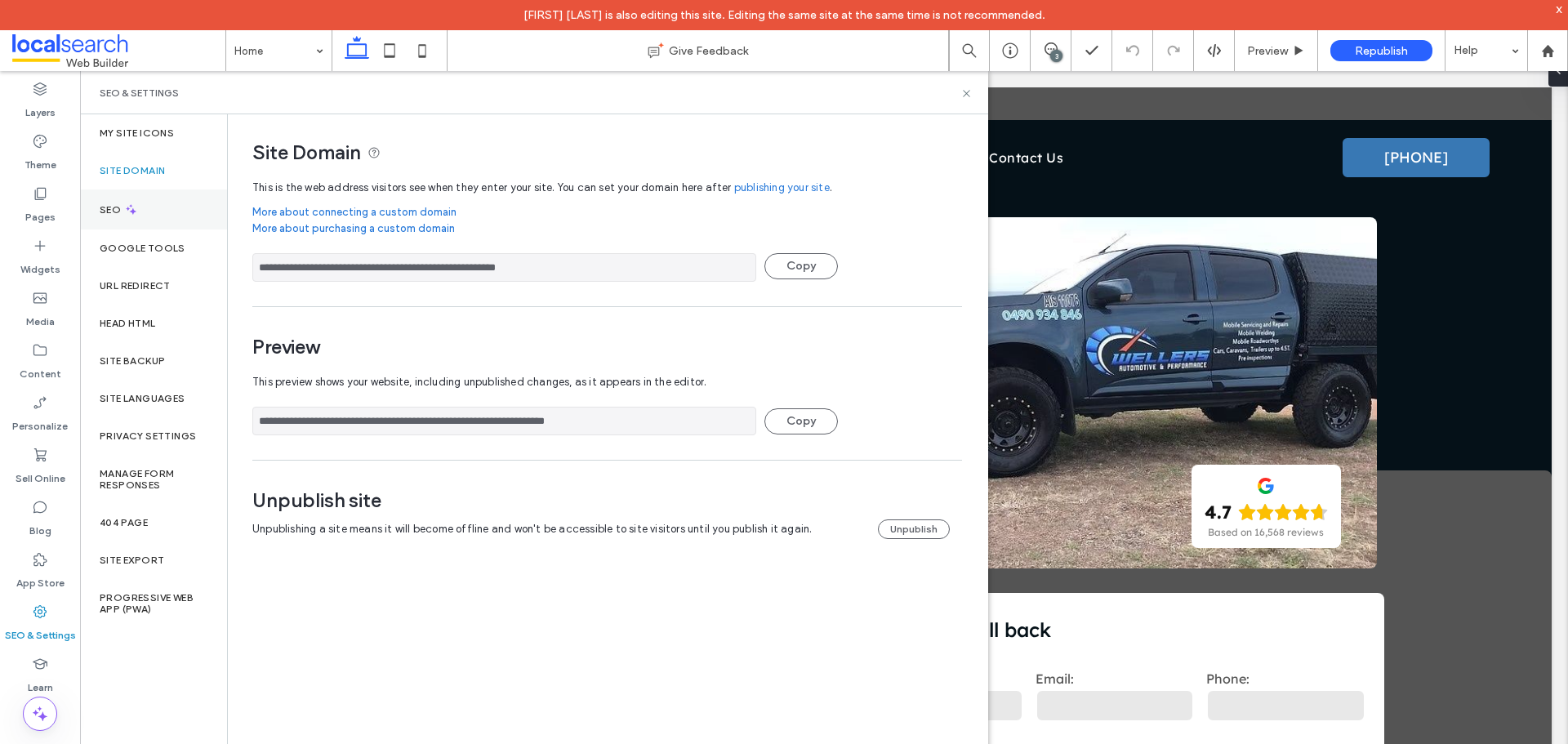click on "SEO" at bounding box center (154, 209) 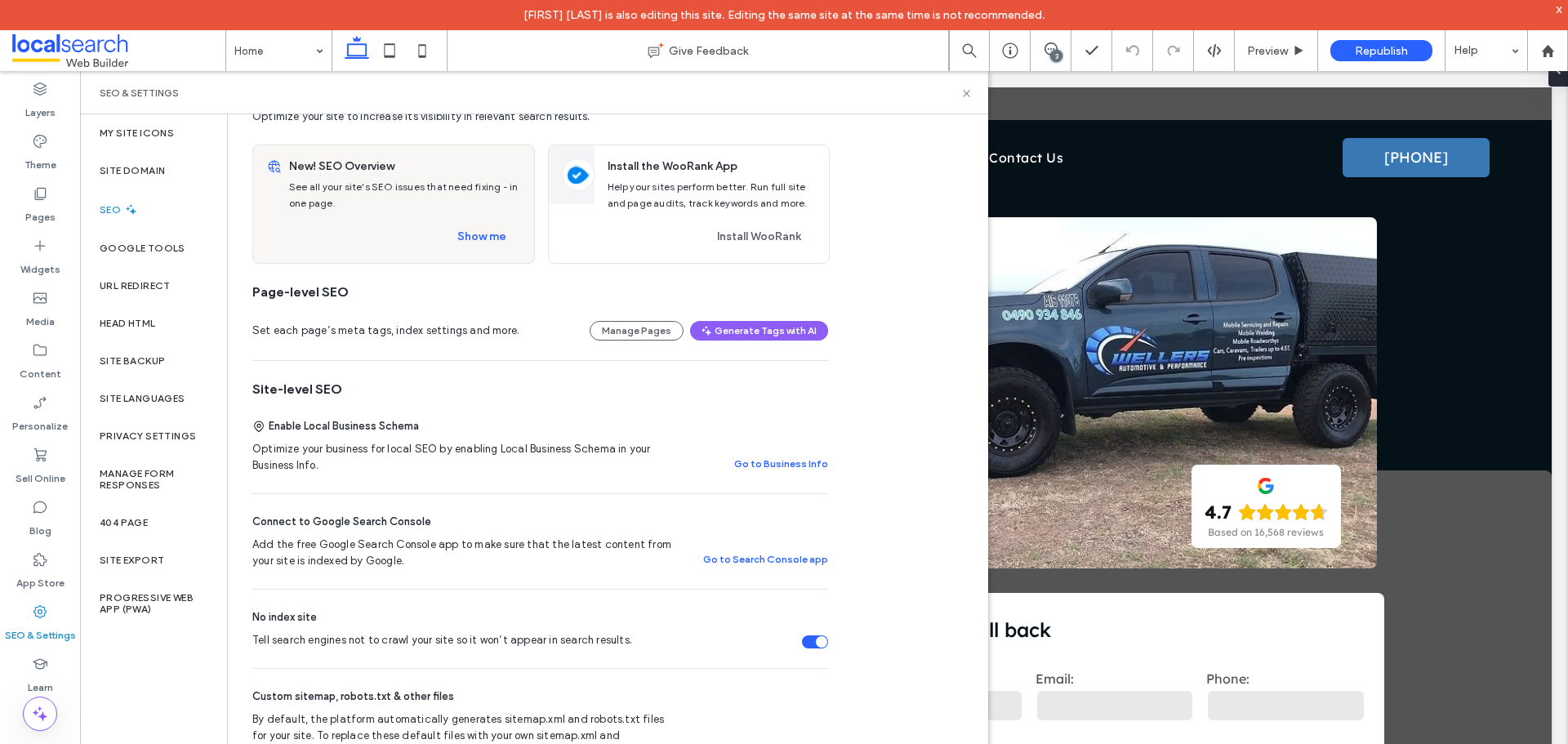 scroll, scrollTop: 163, scrollLeft: 0, axis: vertical 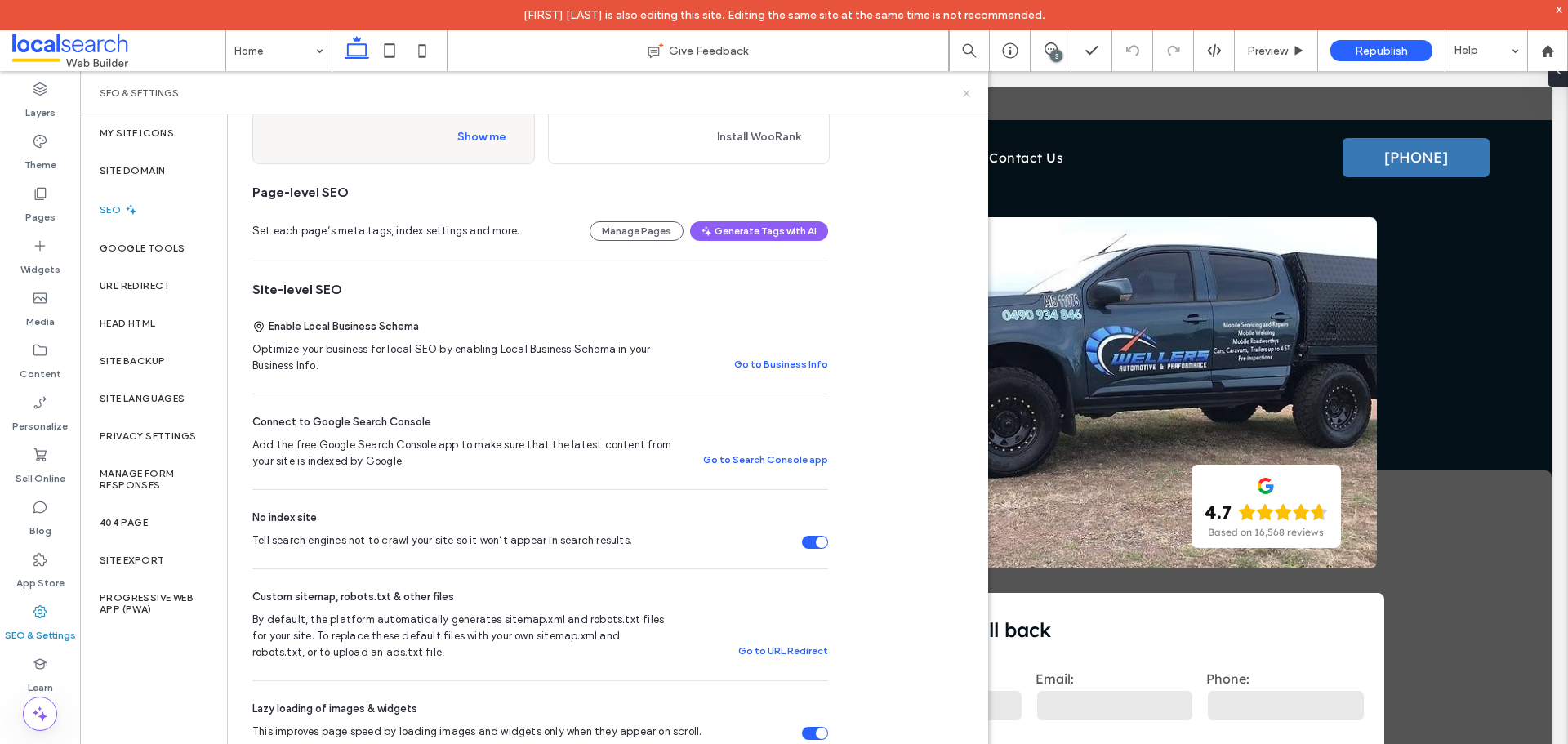 click 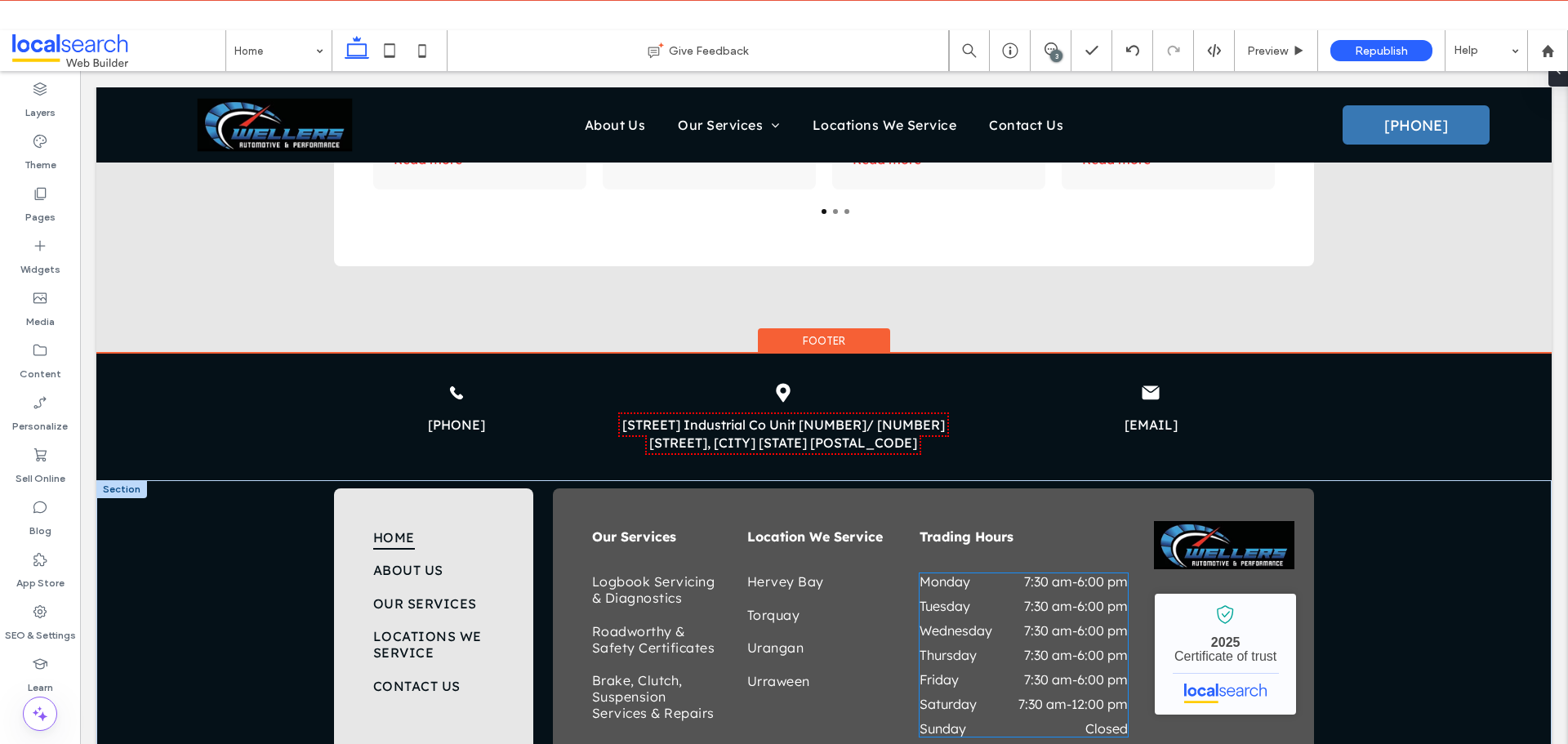 scroll, scrollTop: 3215, scrollLeft: 0, axis: vertical 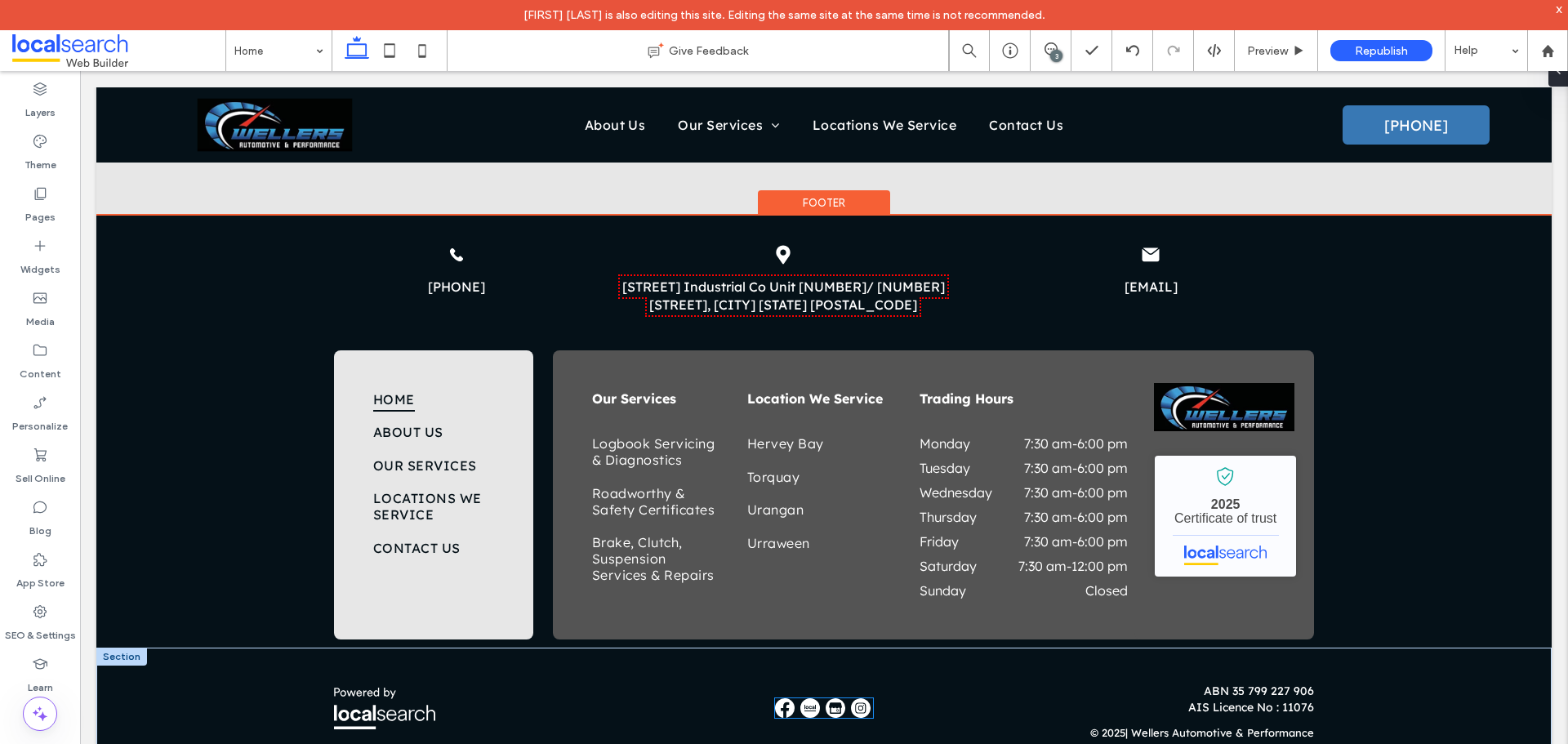click at bounding box center (810, 708) 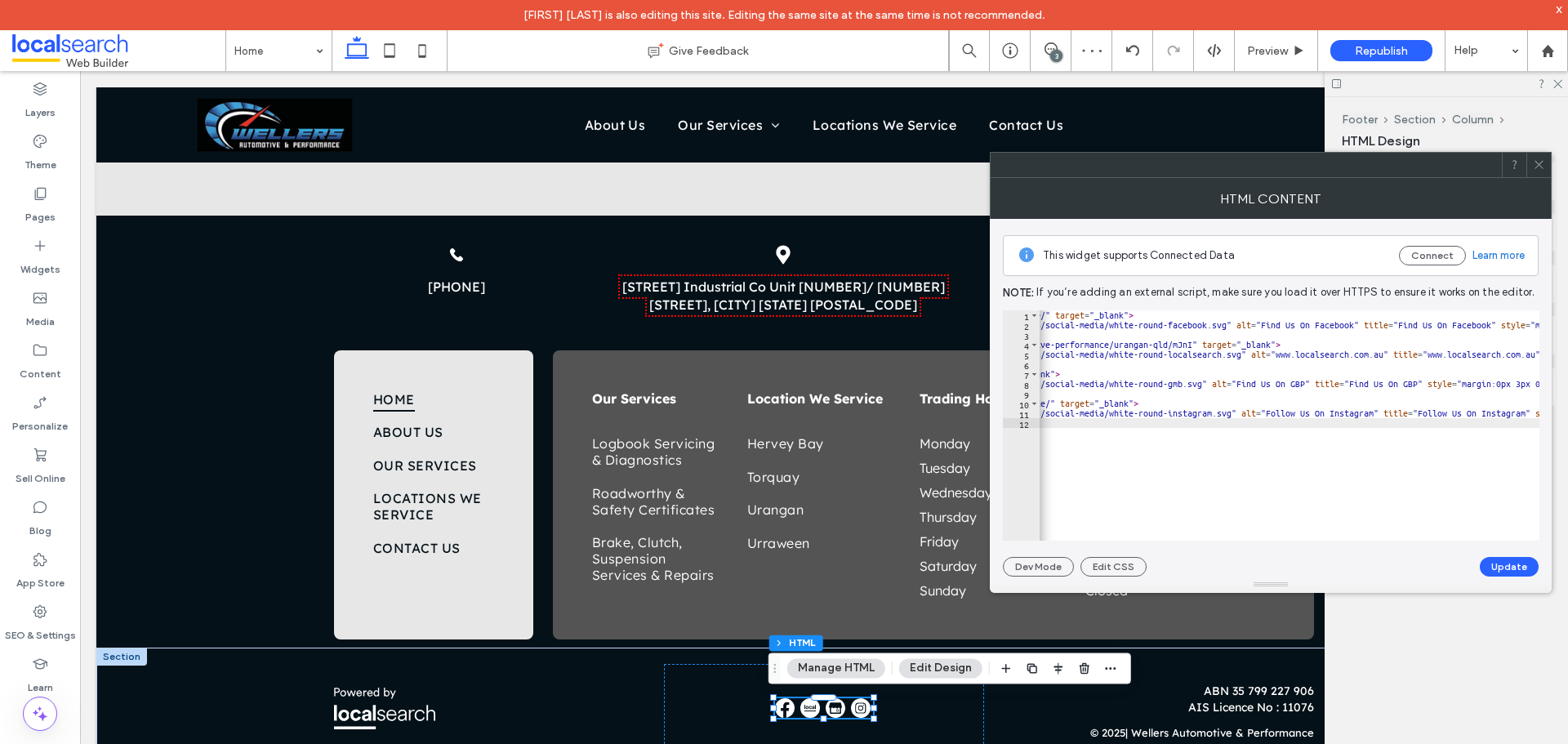 scroll, scrollTop: 0, scrollLeft: 332, axis: horizontal 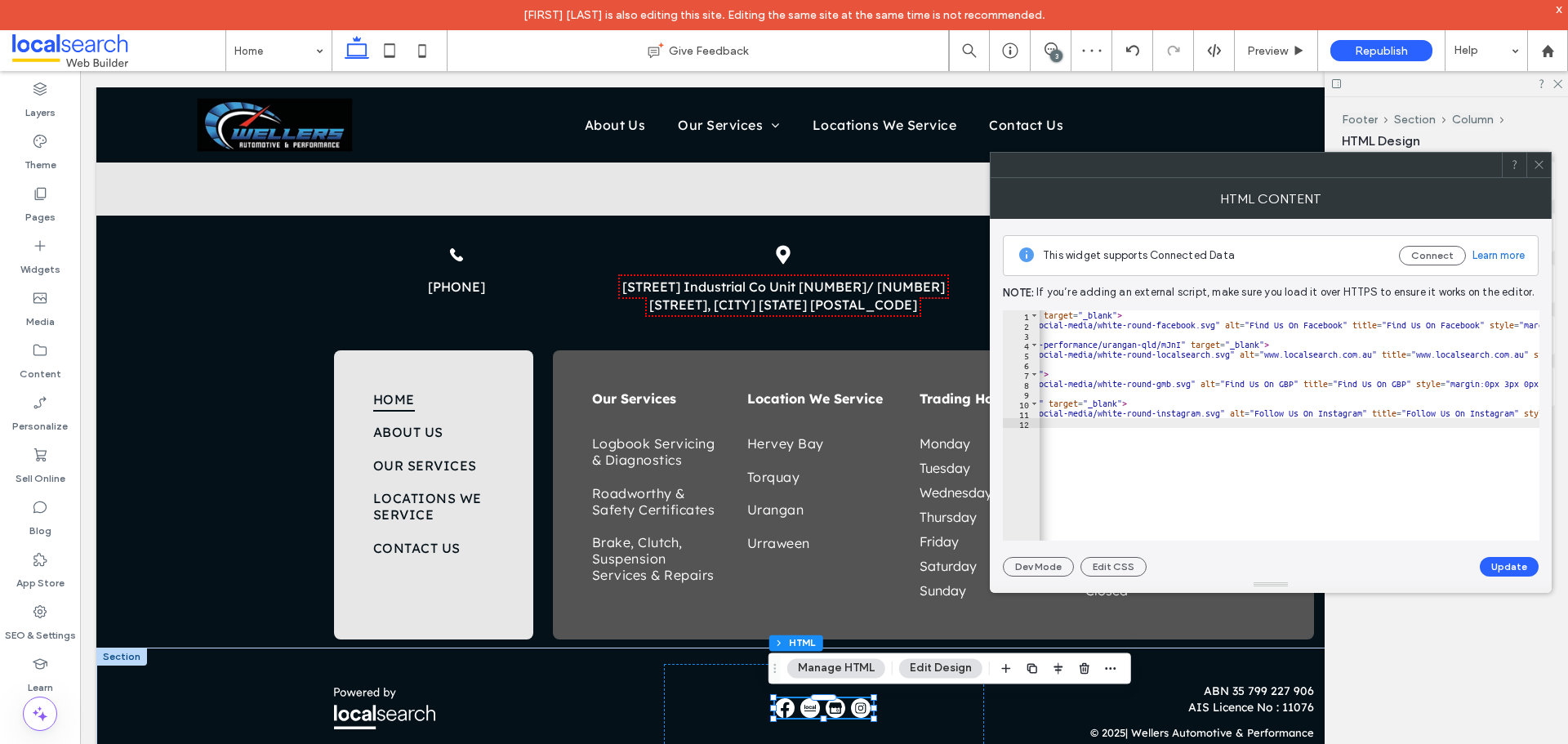 click 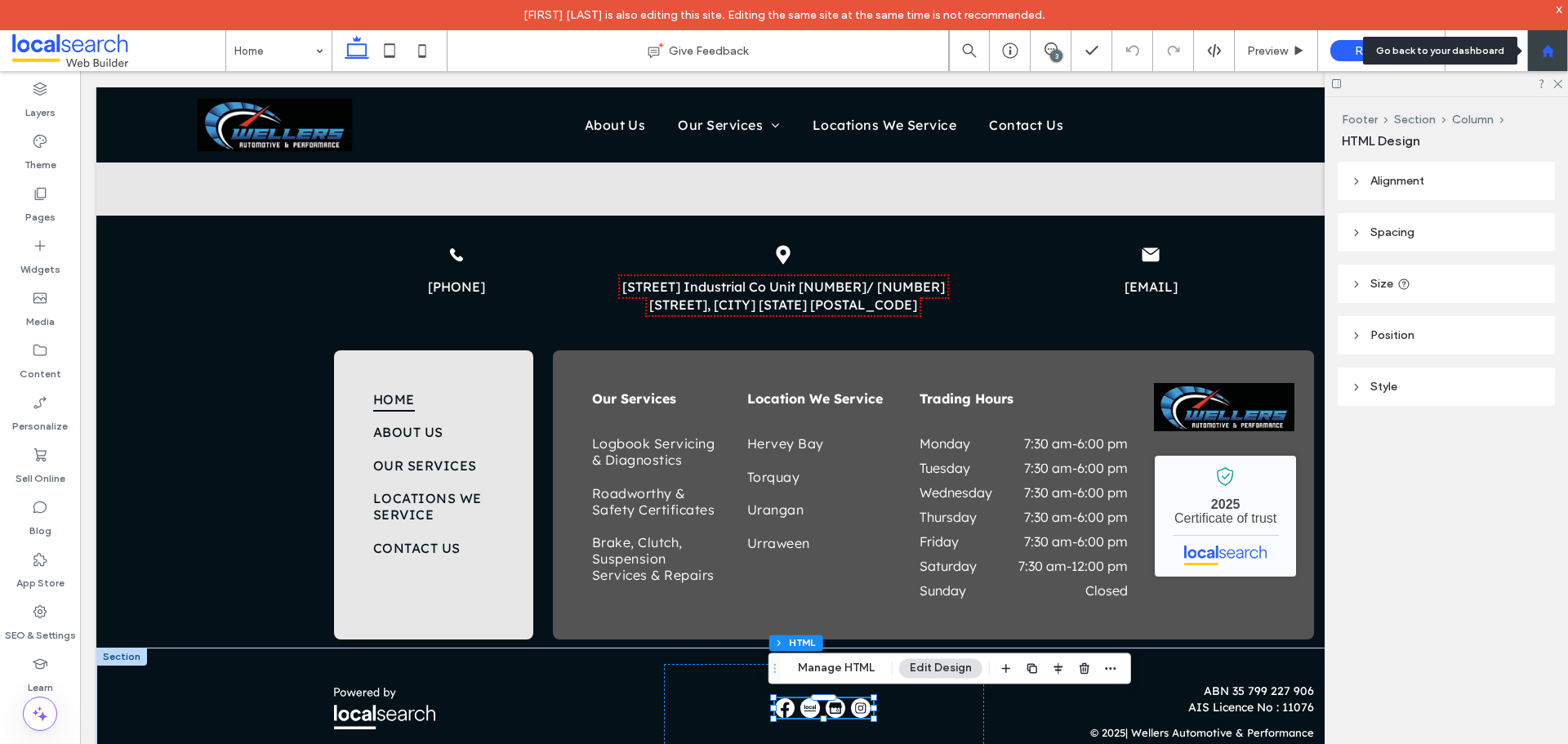 click 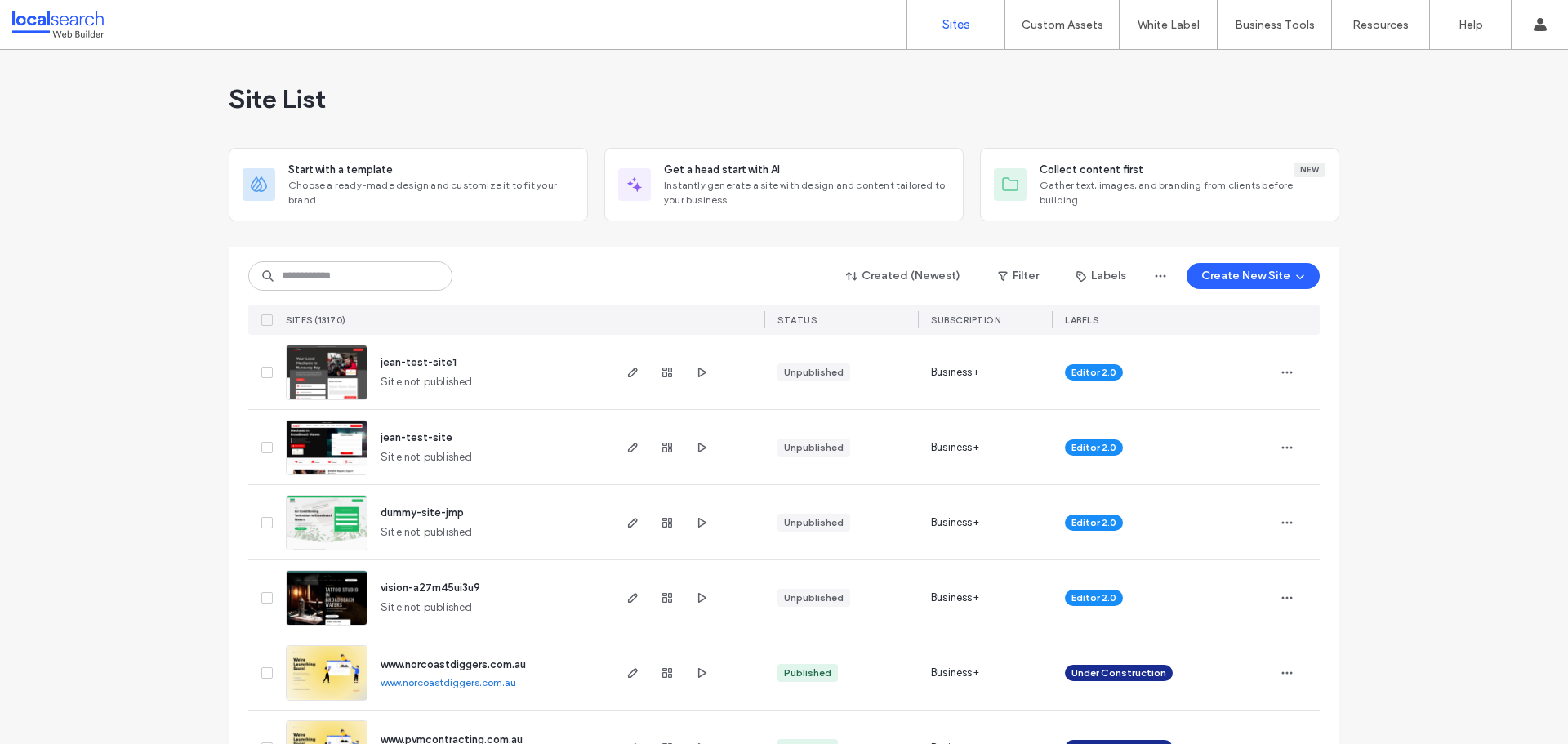 scroll, scrollTop: 0, scrollLeft: 0, axis: both 